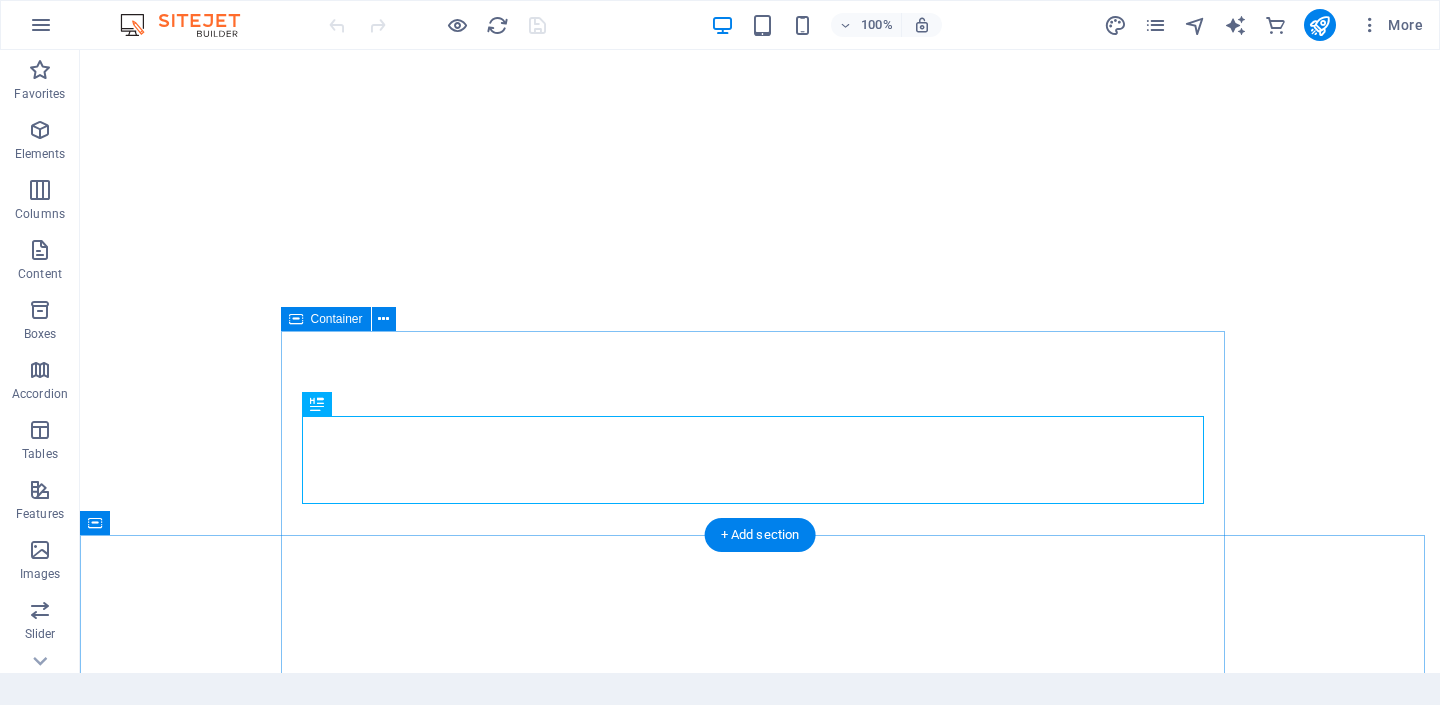 scroll, scrollTop: 0, scrollLeft: 0, axis: both 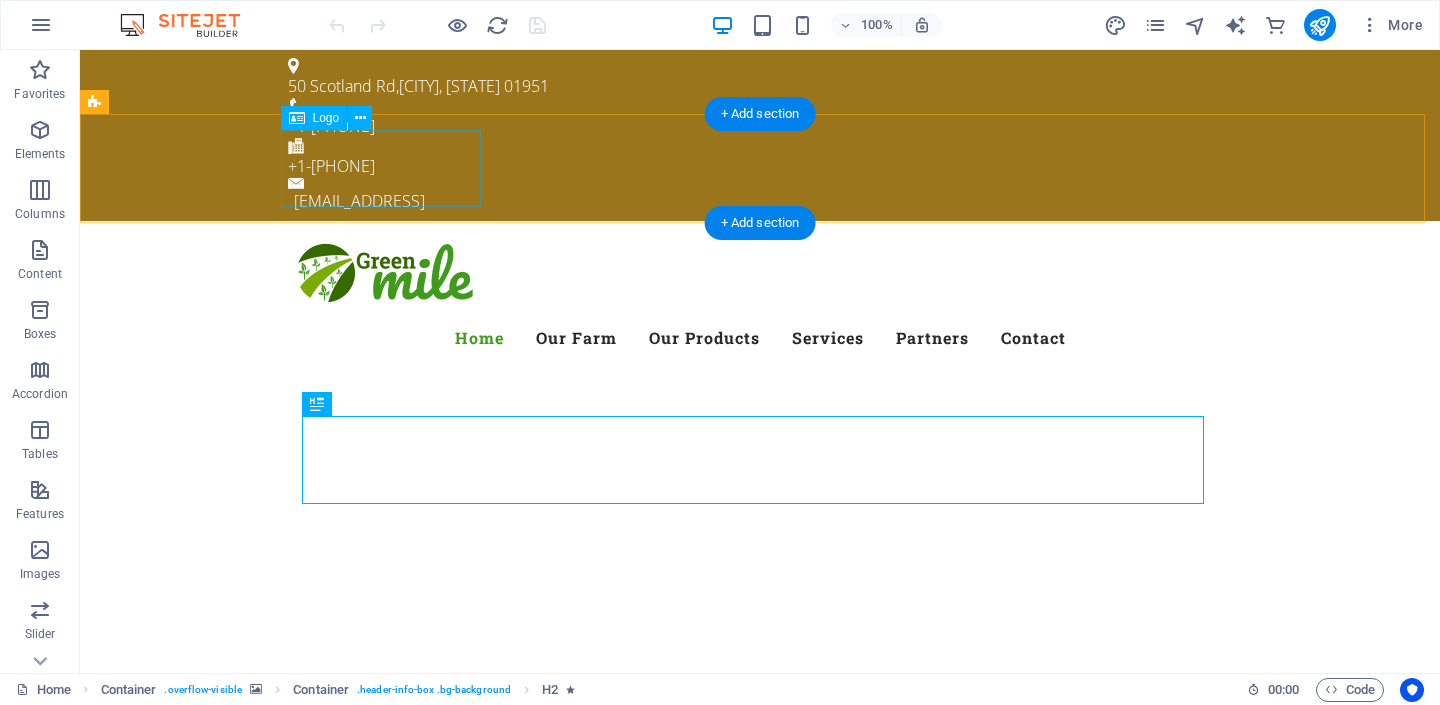 click at bounding box center (760, 275) 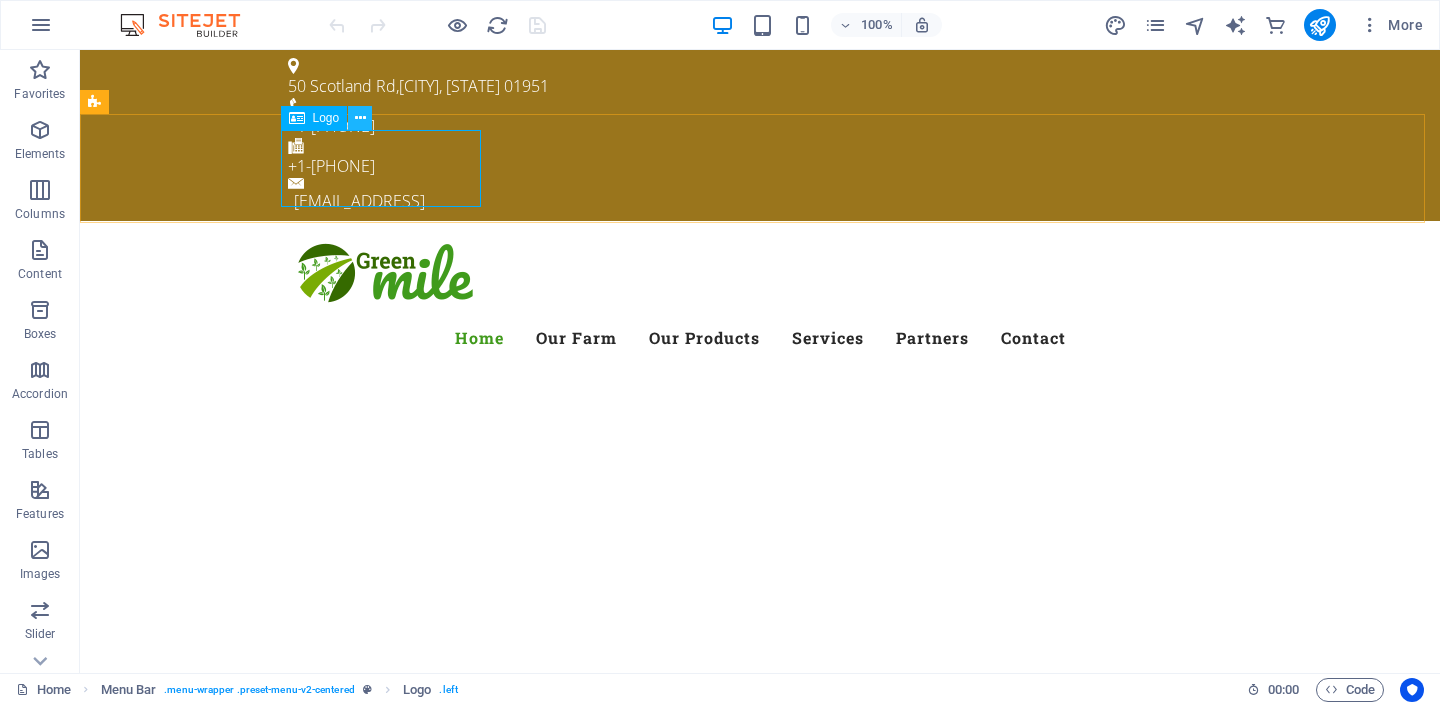 click at bounding box center (360, 118) 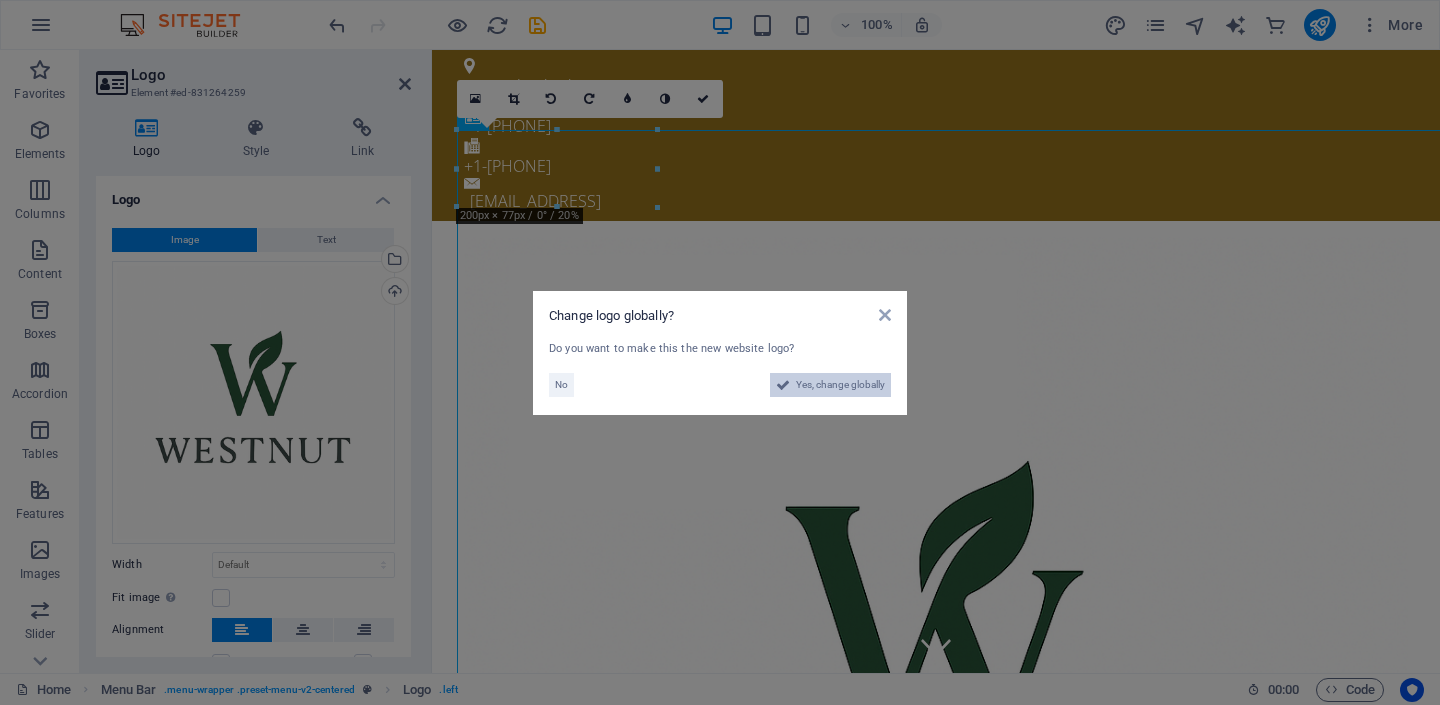 click on "Yes, change globally" at bounding box center [840, 385] 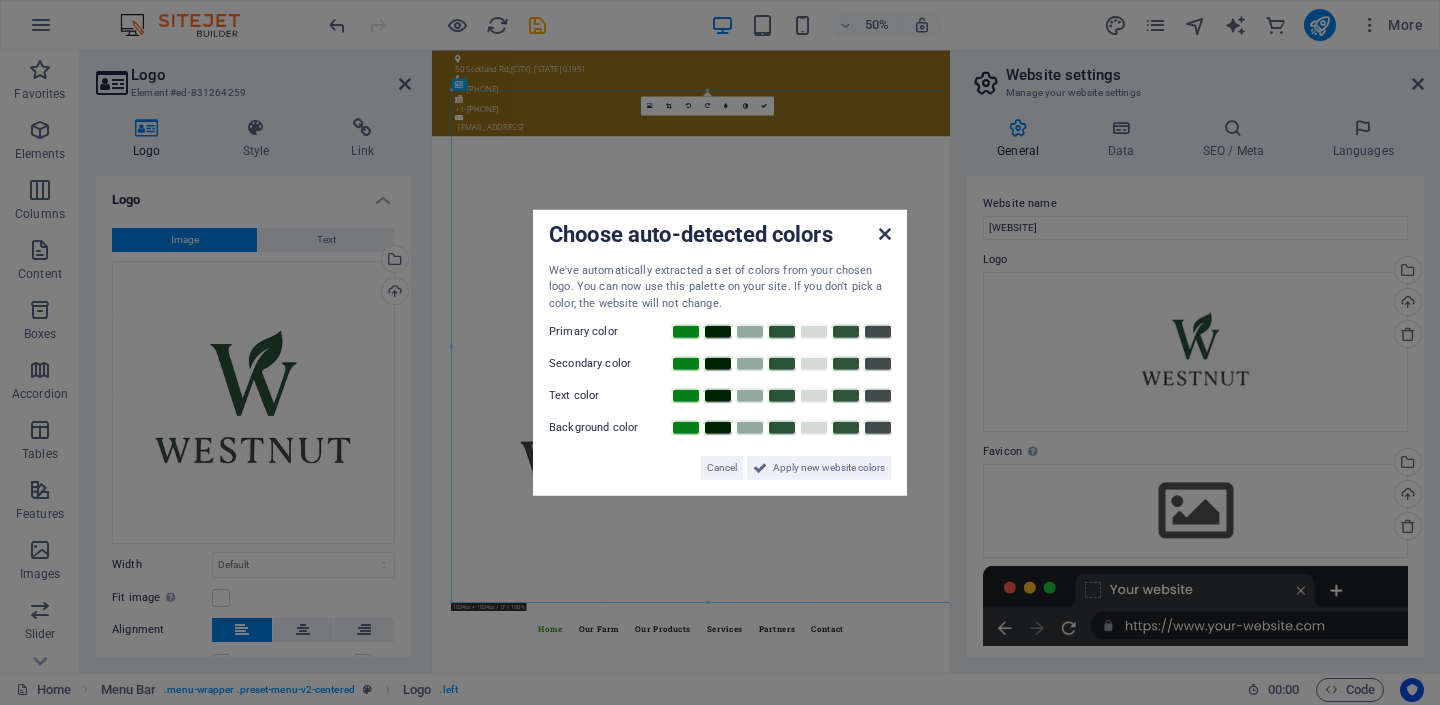 click at bounding box center [885, 233] 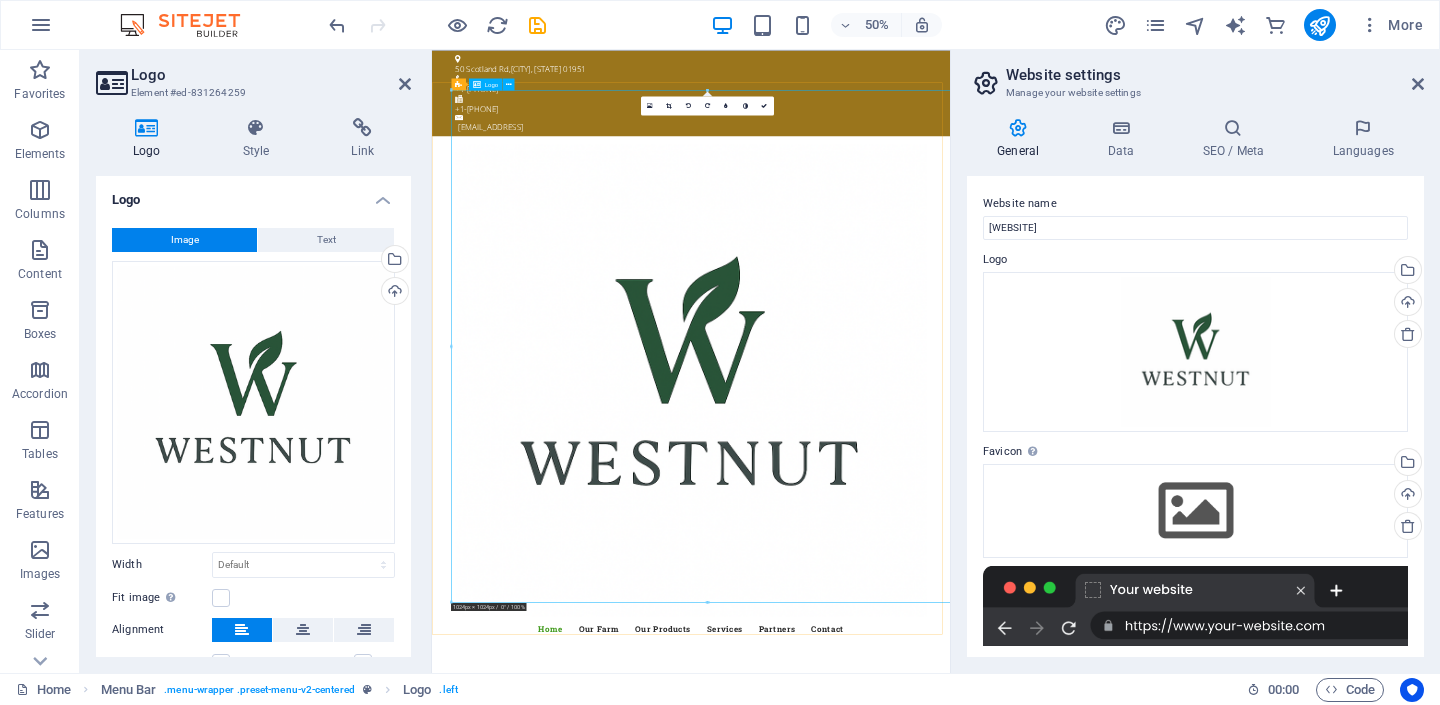 click at bounding box center (950, 709) 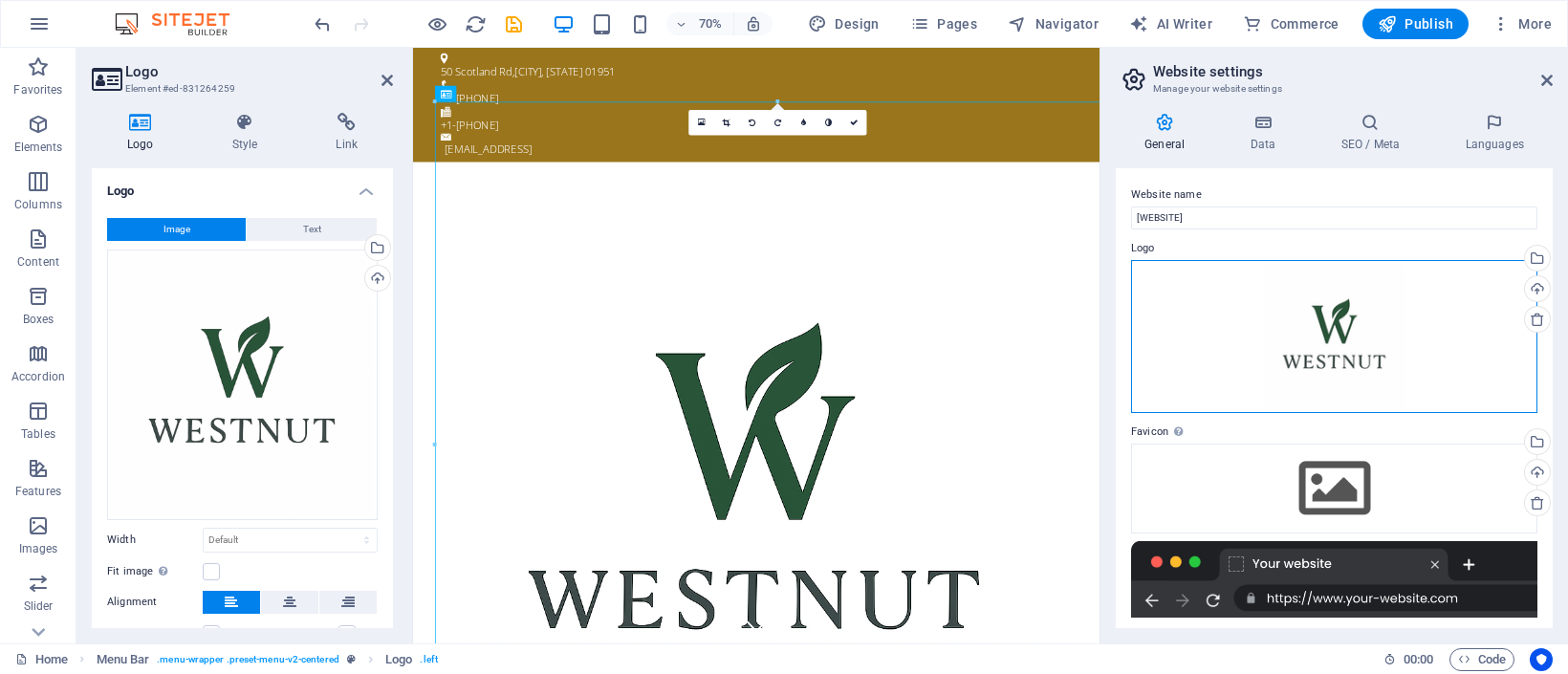 click on "Drag files here, click to choose files or select files from Files or our free stock photos & videos" at bounding box center [1334, 337] 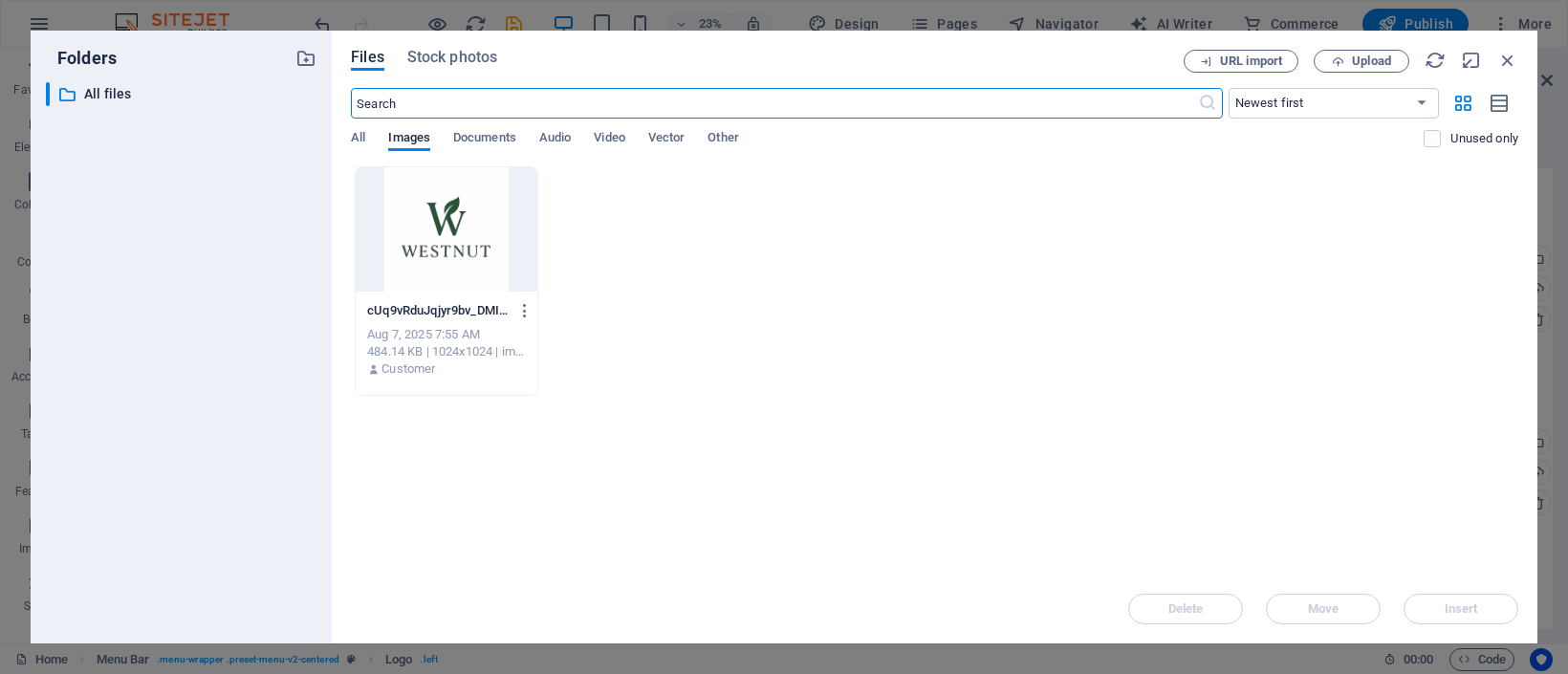 click at bounding box center [446, 229] 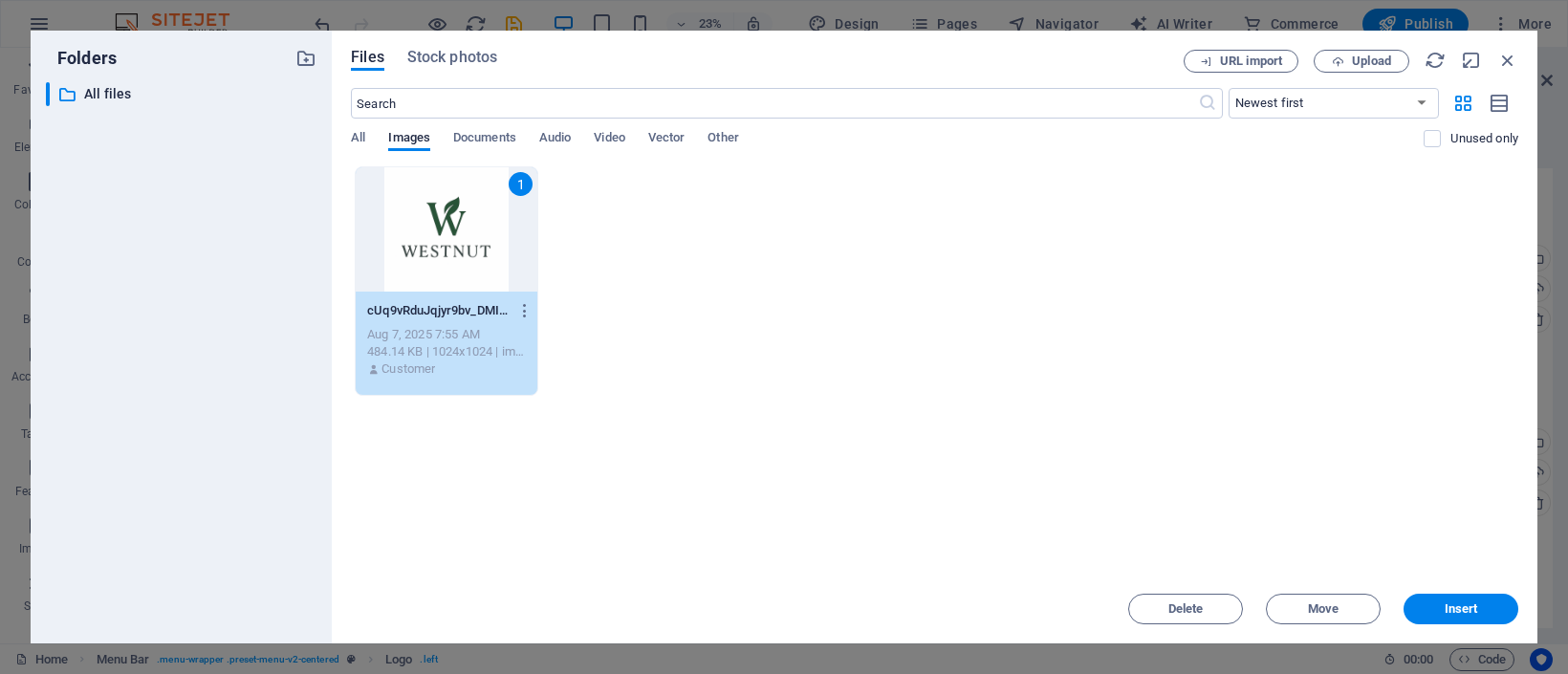click on "1" at bounding box center (446, 229) 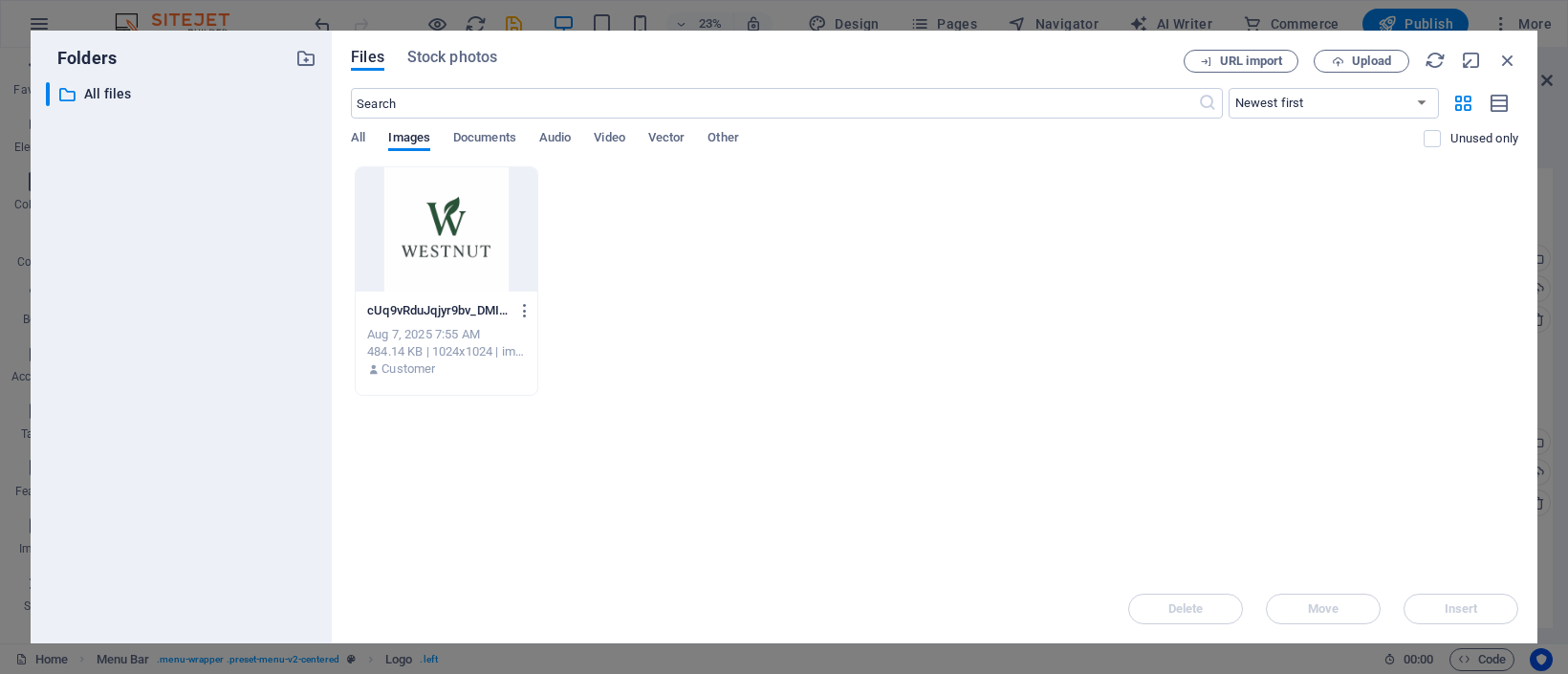 click at bounding box center (446, 229) 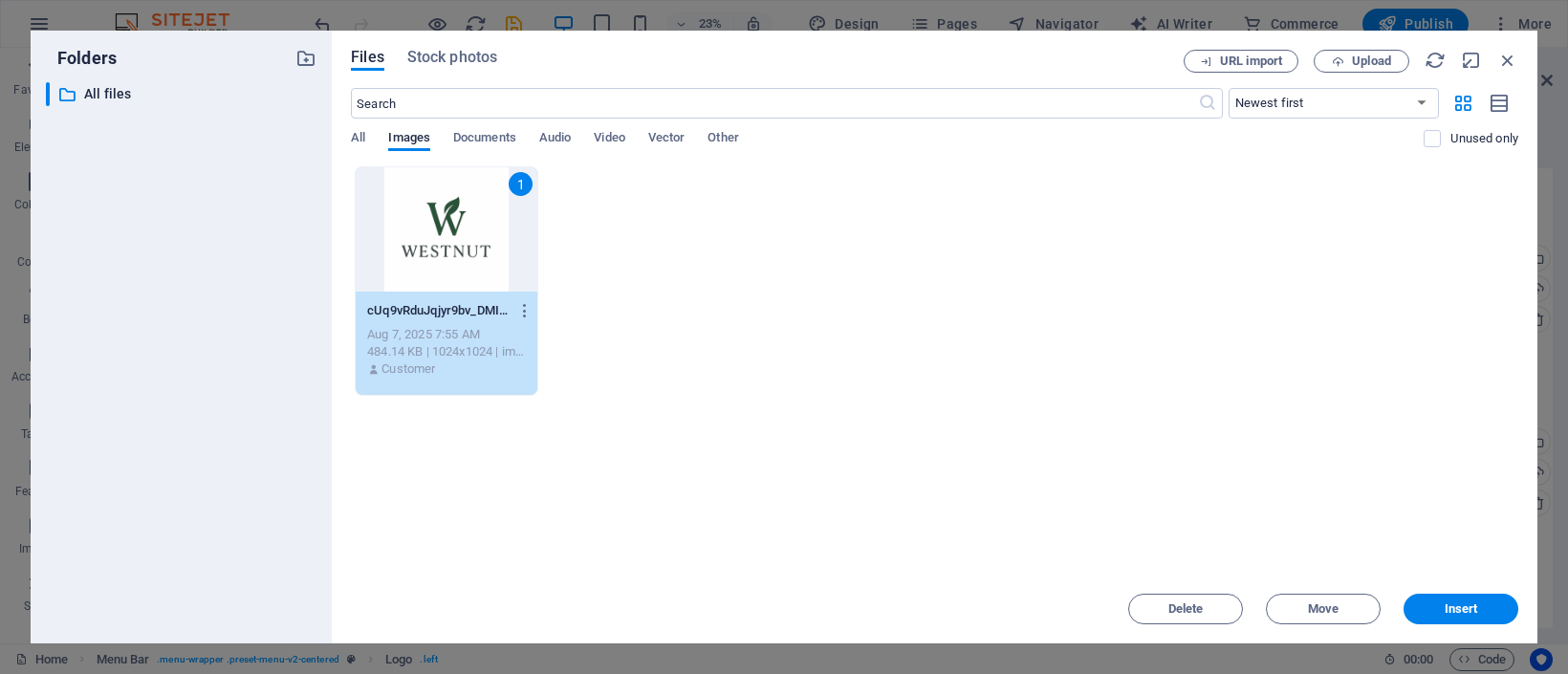 click on "1" at bounding box center [446, 229] 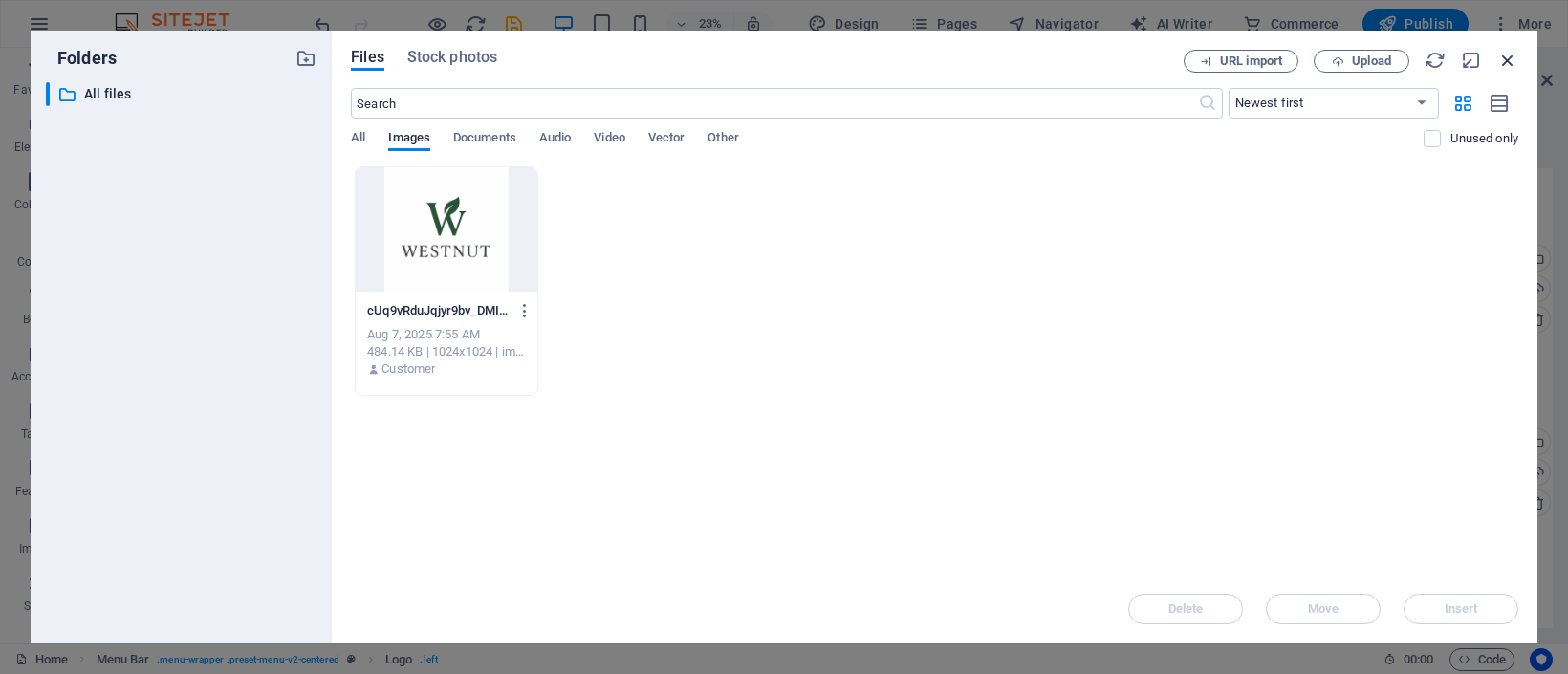 click at bounding box center [1508, 60] 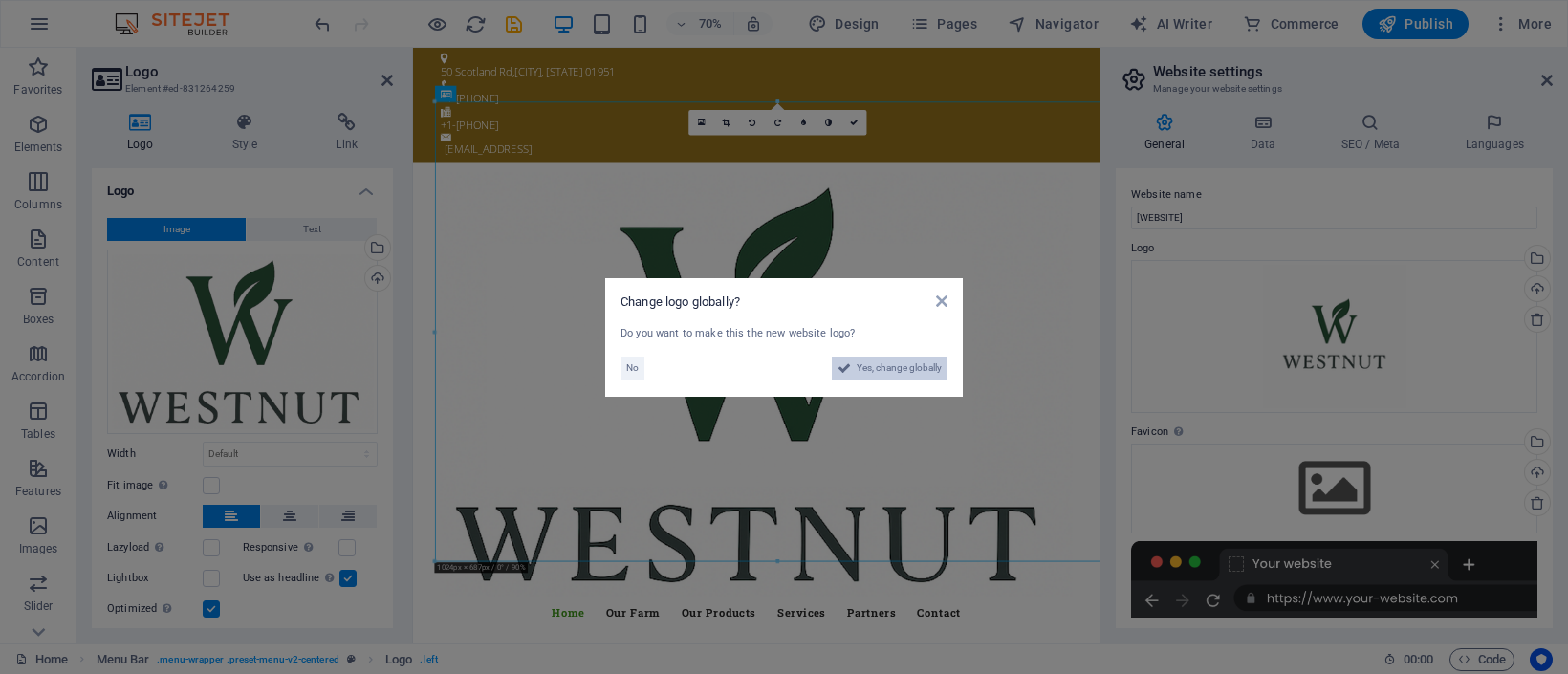 click on "Yes, change globally" at bounding box center [899, 368] 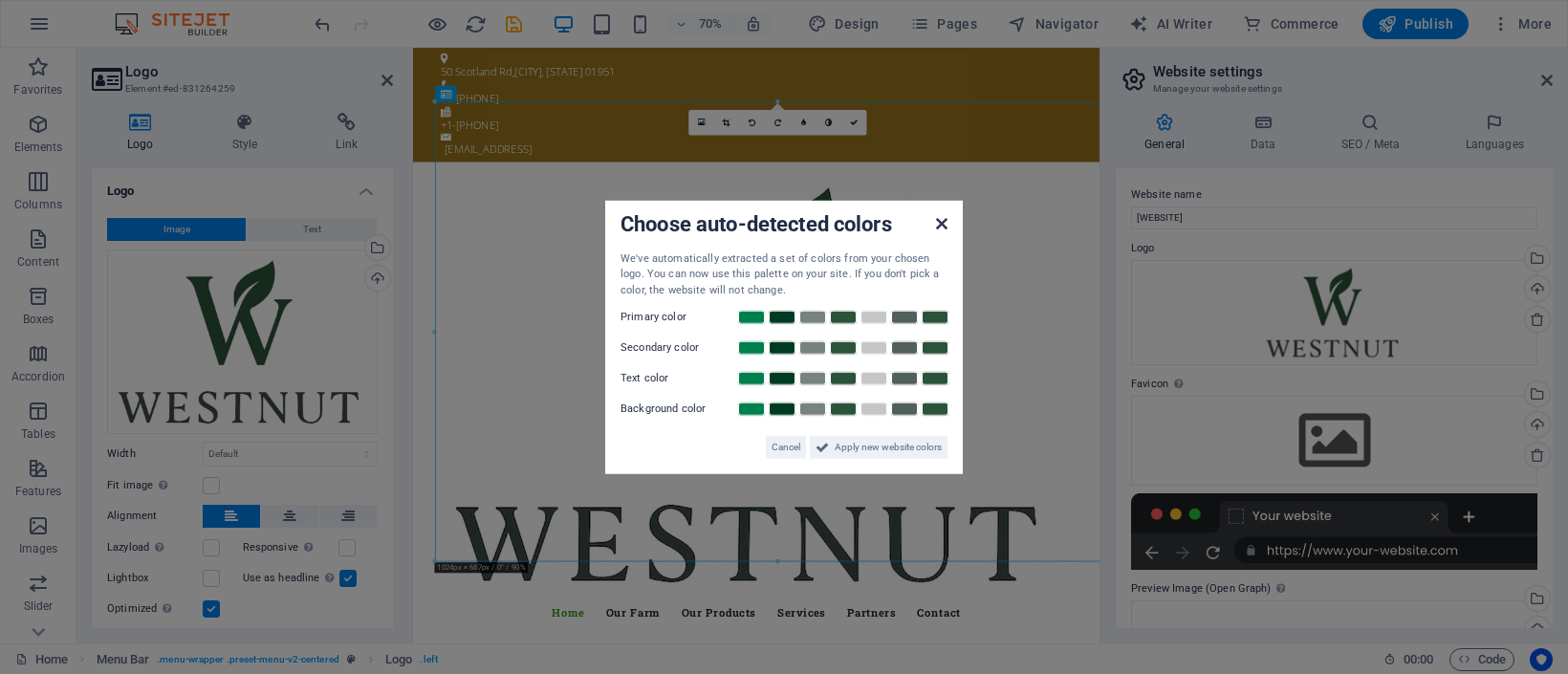 click at bounding box center (942, 223) 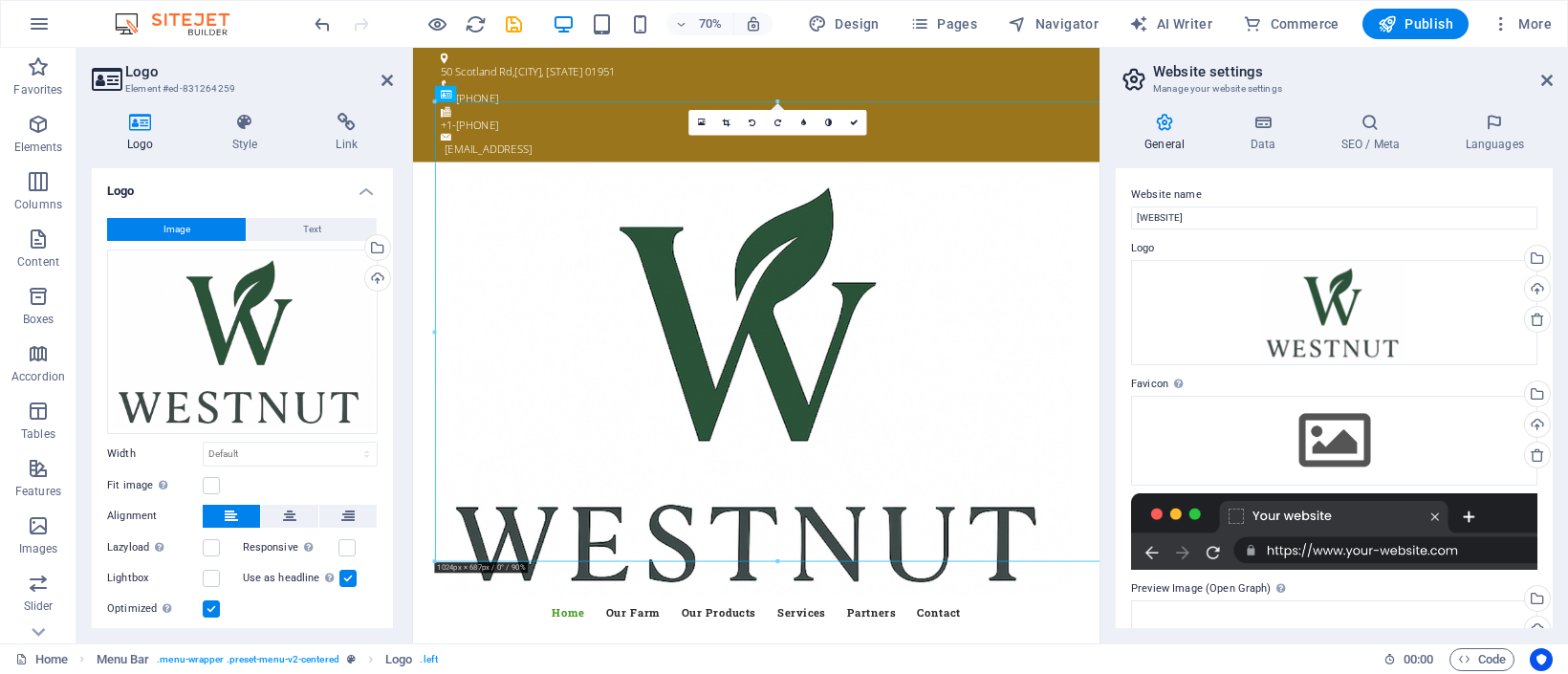 click at bounding box center [777, 100] 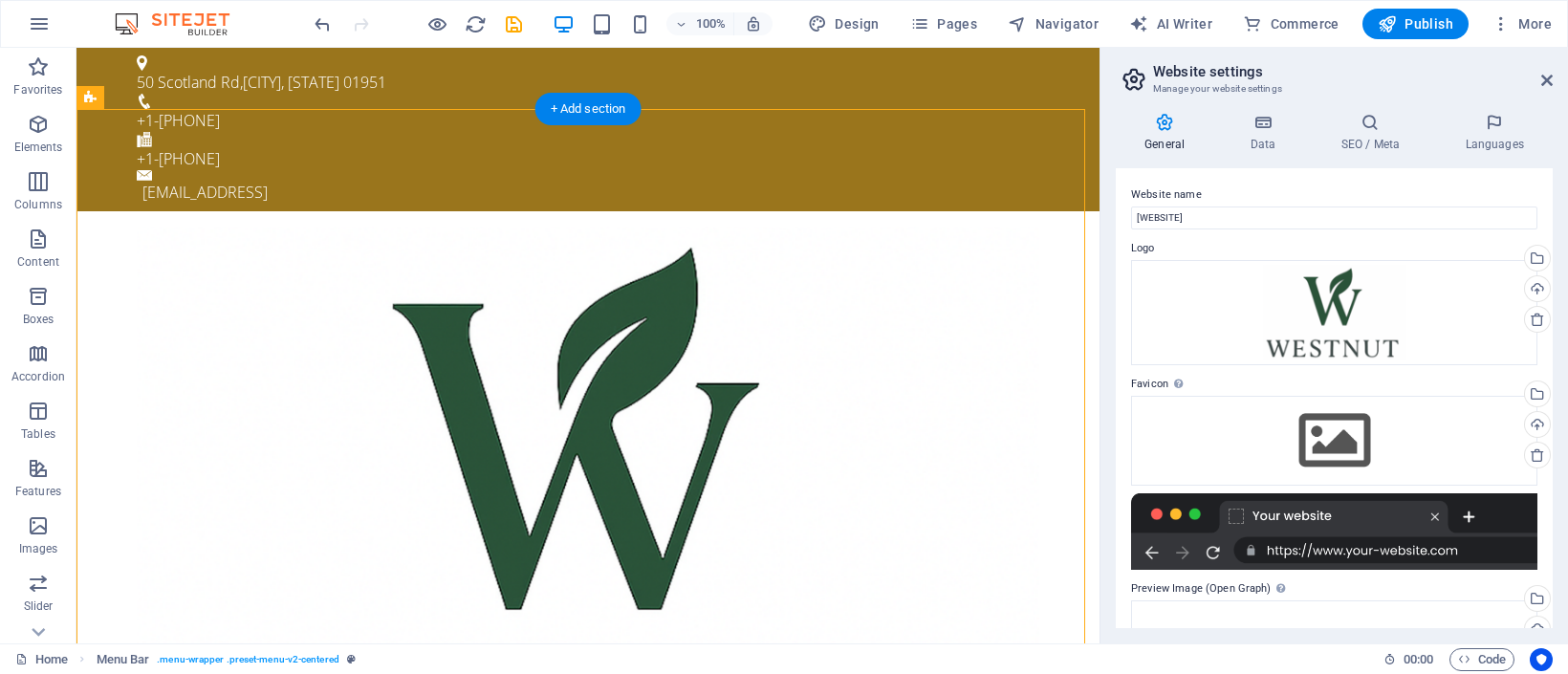 click at bounding box center [588, 529] 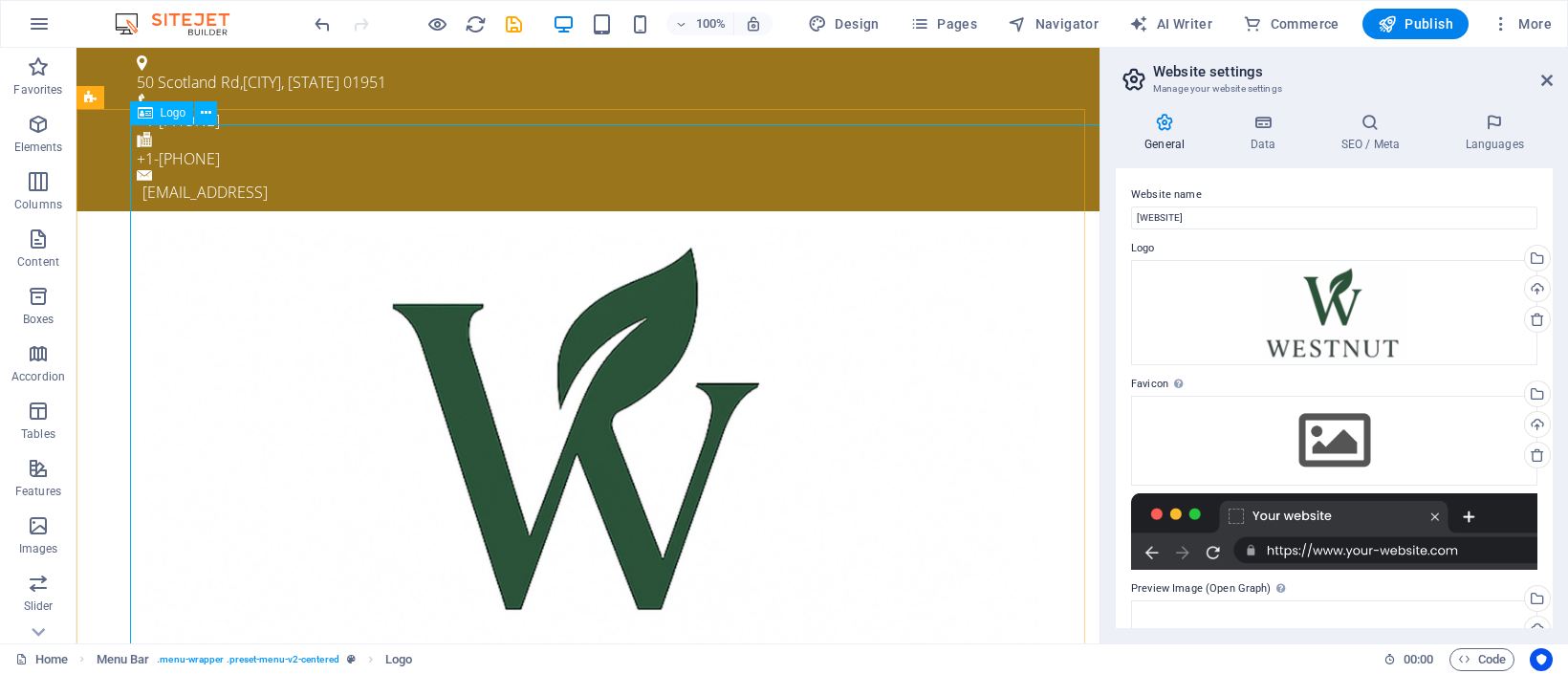 click at bounding box center (145, 113) 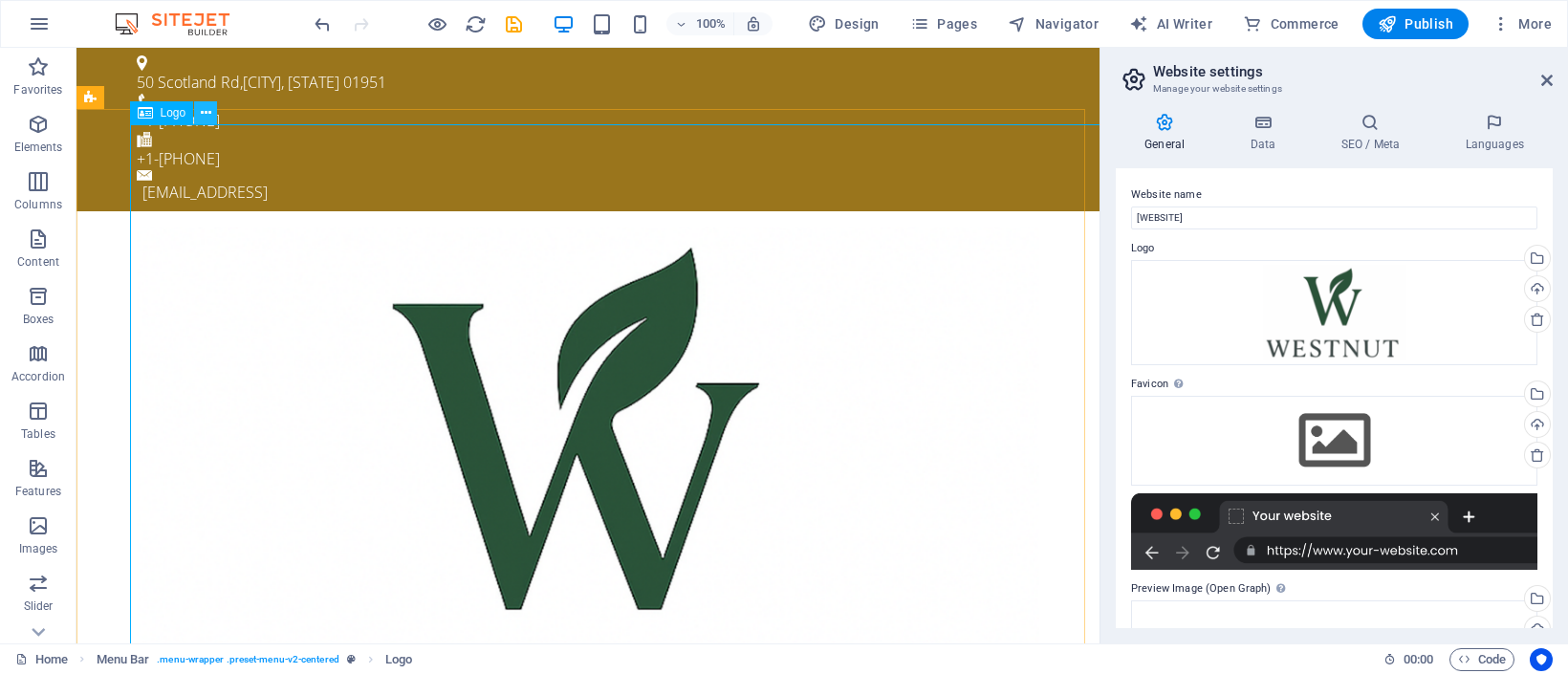 click at bounding box center (206, 113) 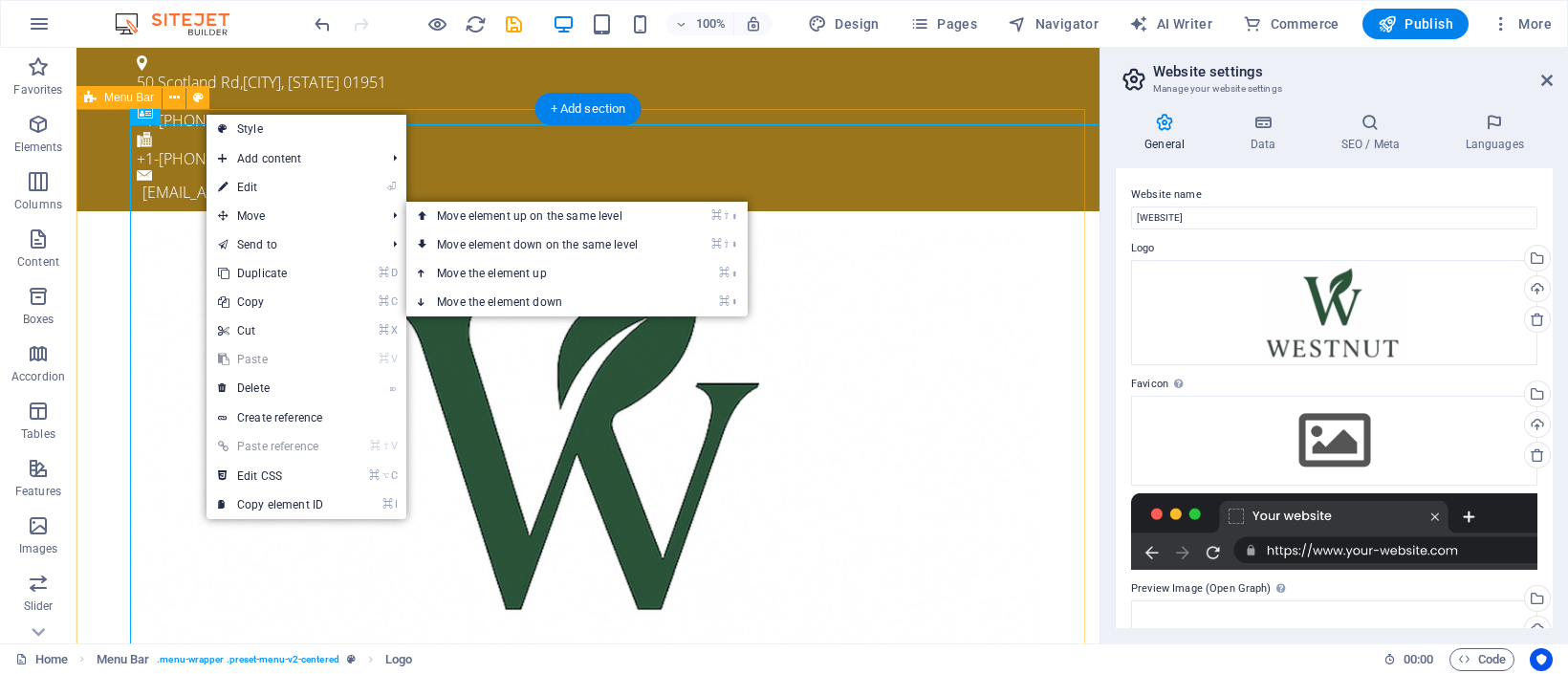 click on "Menu Home Our Farm Our Products Services Partners Contact" at bounding box center (588, 552) 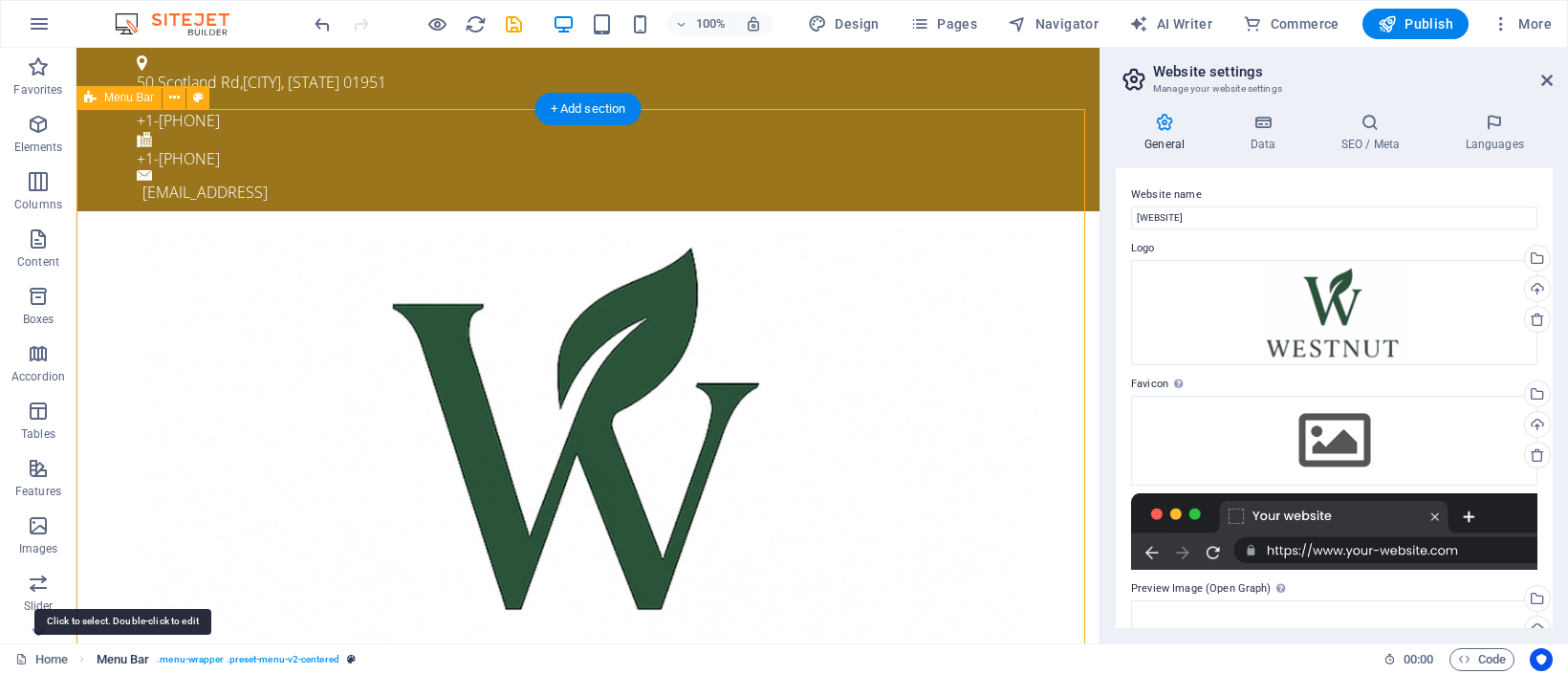 click on "Menu Bar" at bounding box center [123, 660] 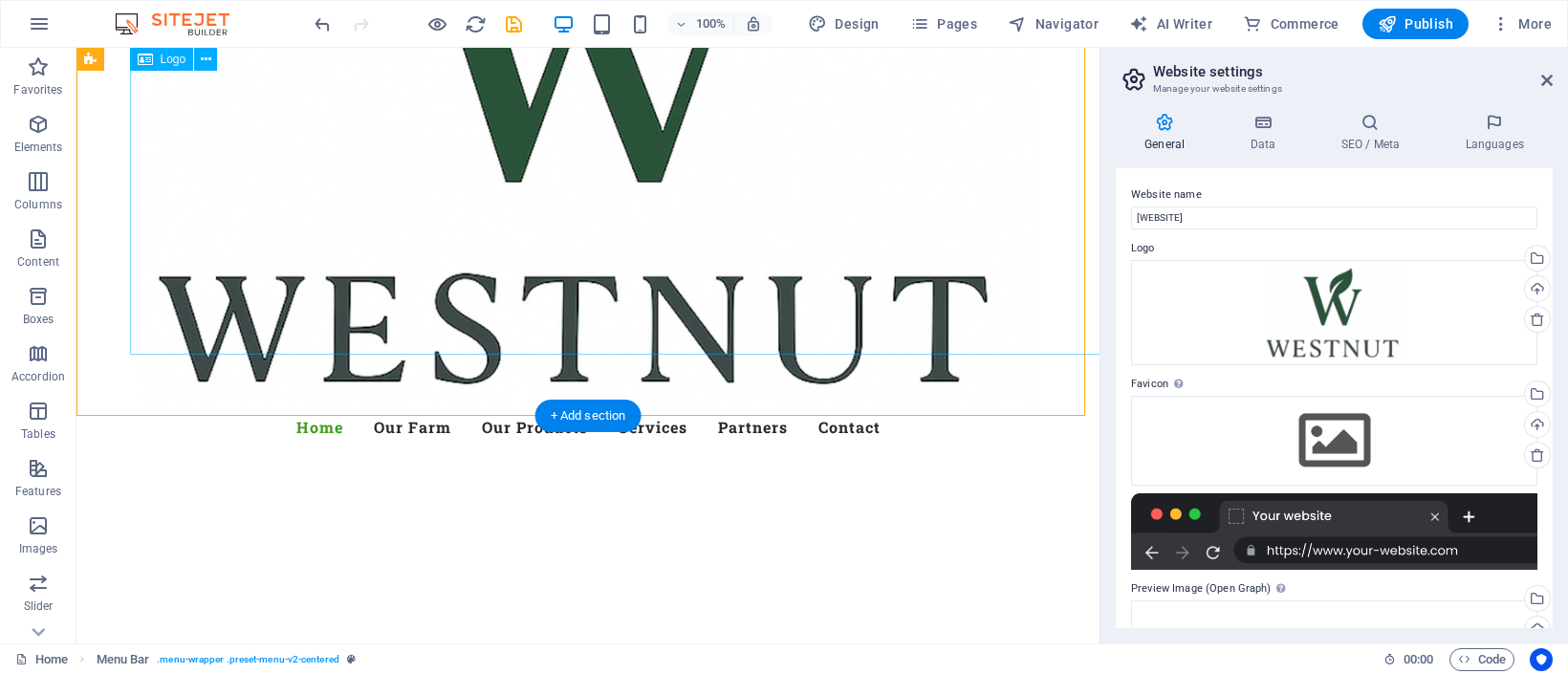 scroll, scrollTop: 426, scrollLeft: 0, axis: vertical 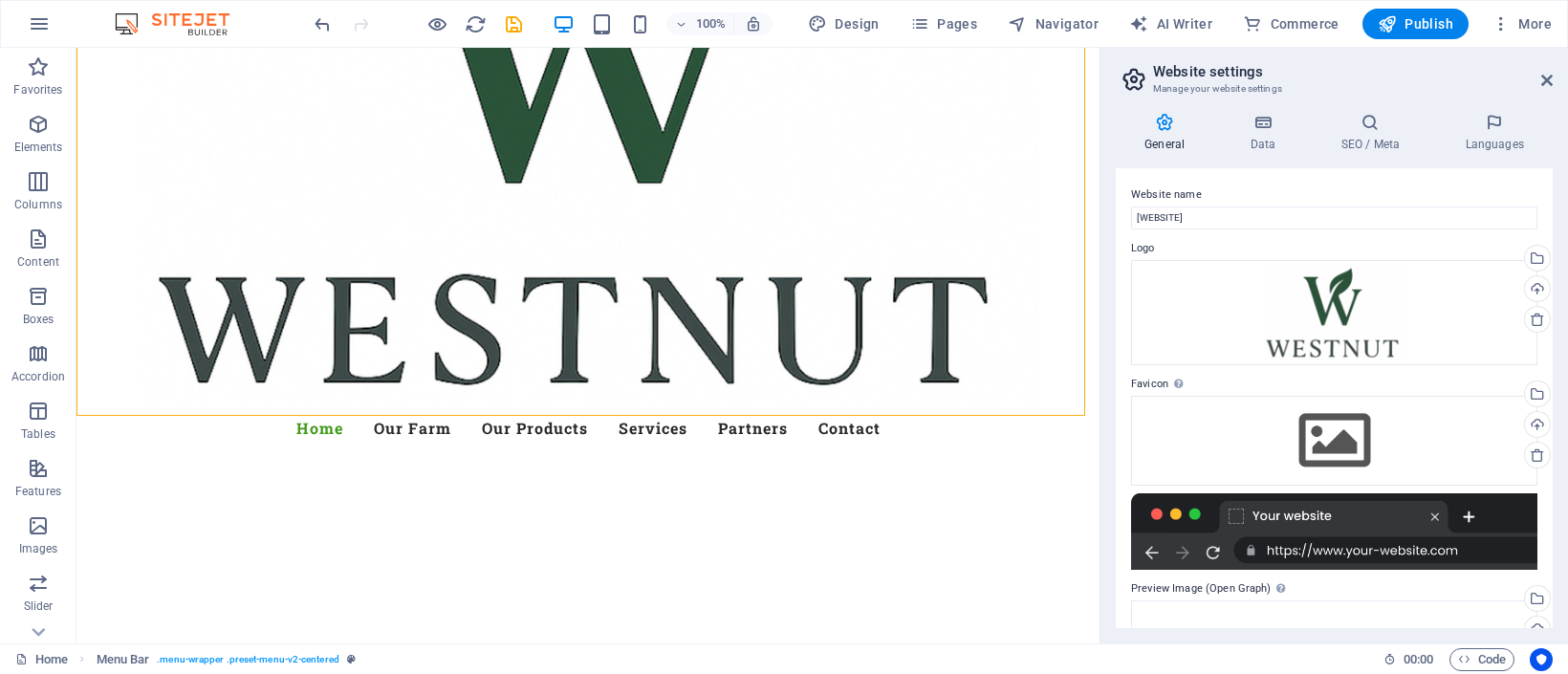 click on "Logo" at bounding box center [1334, 249] 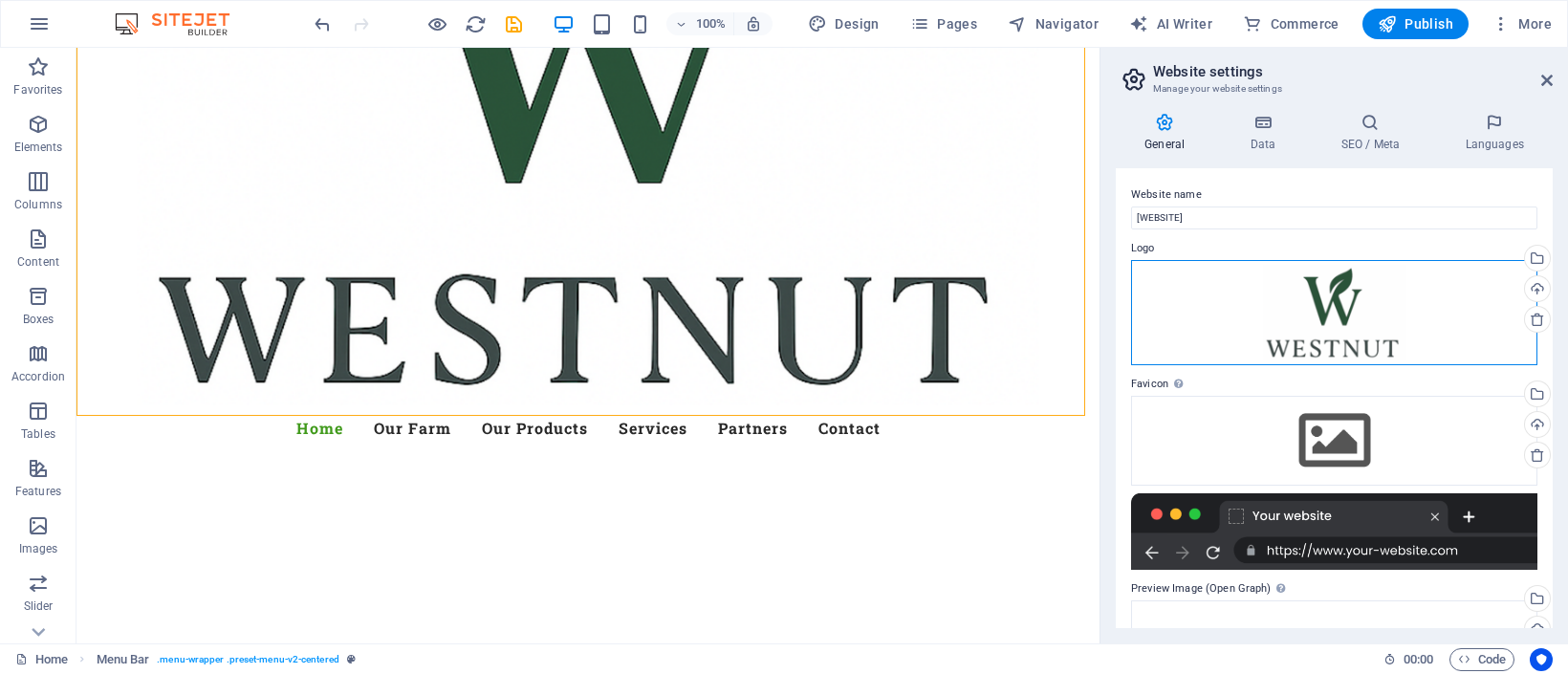 click on "Drag files here, click to choose files or select files from Files or our free stock photos & videos" at bounding box center [1334, 313] 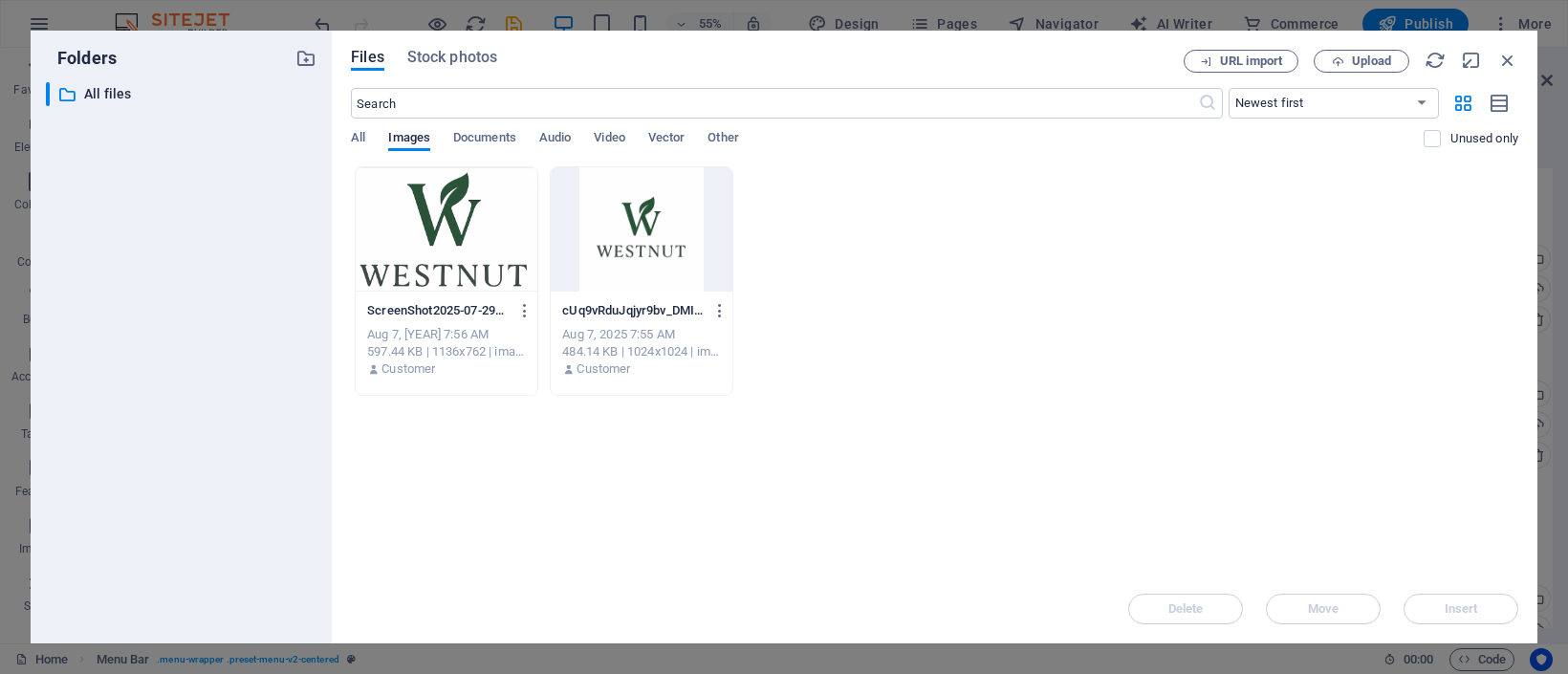 click on "Files Stock photos URL import Upload ​ Newest first Oldest first Name (A-Z) Name (Z-A) Size (0-9) Size (9-0) Resolution (0-9) Resolution (9-0) All Images Documents Audio Video Vector Other Unused only Drop files here to upload them instantly ScreenShot2025-07-29at10.15.02PM-Gj8CsdrUxMHef11OX_kGDA.png ScreenShot2025-07-29at10.15.02PM-Gj8CsdrUxMHef11OX_kGDA.png Aug 7, 2025 7:56 AM 597.44 KB | 1136x762 | image/png Customer cUq9vRduJqjyr9bv_DMIWA.png cUq9vRduJqjyr9bv_DMIWA.png Aug 7, 2025 7:55 AM 484.14 KB | 1024x1024 | image/png Customer Delete Move Insert" at bounding box center (934, 337) 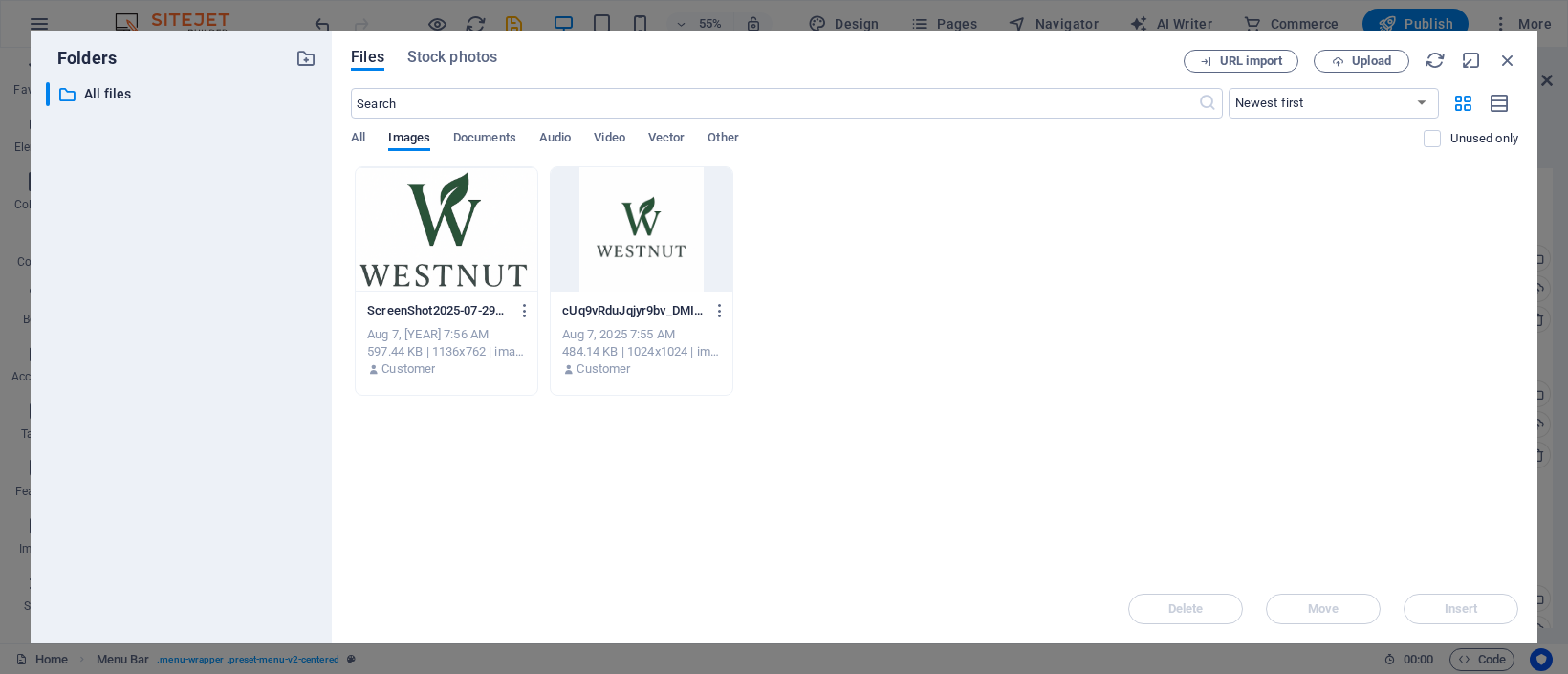 click at bounding box center [642, 229] 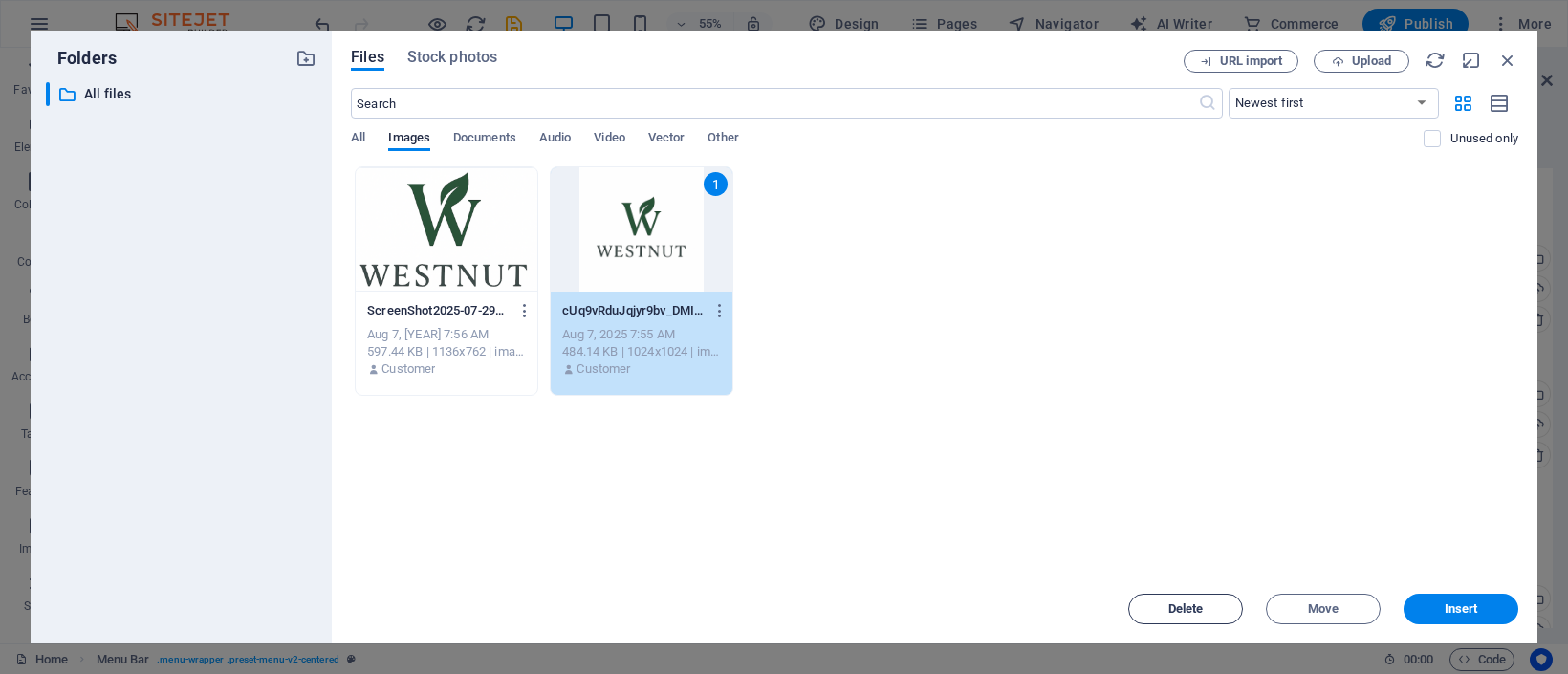 click on "Delete" at bounding box center (1186, 609) 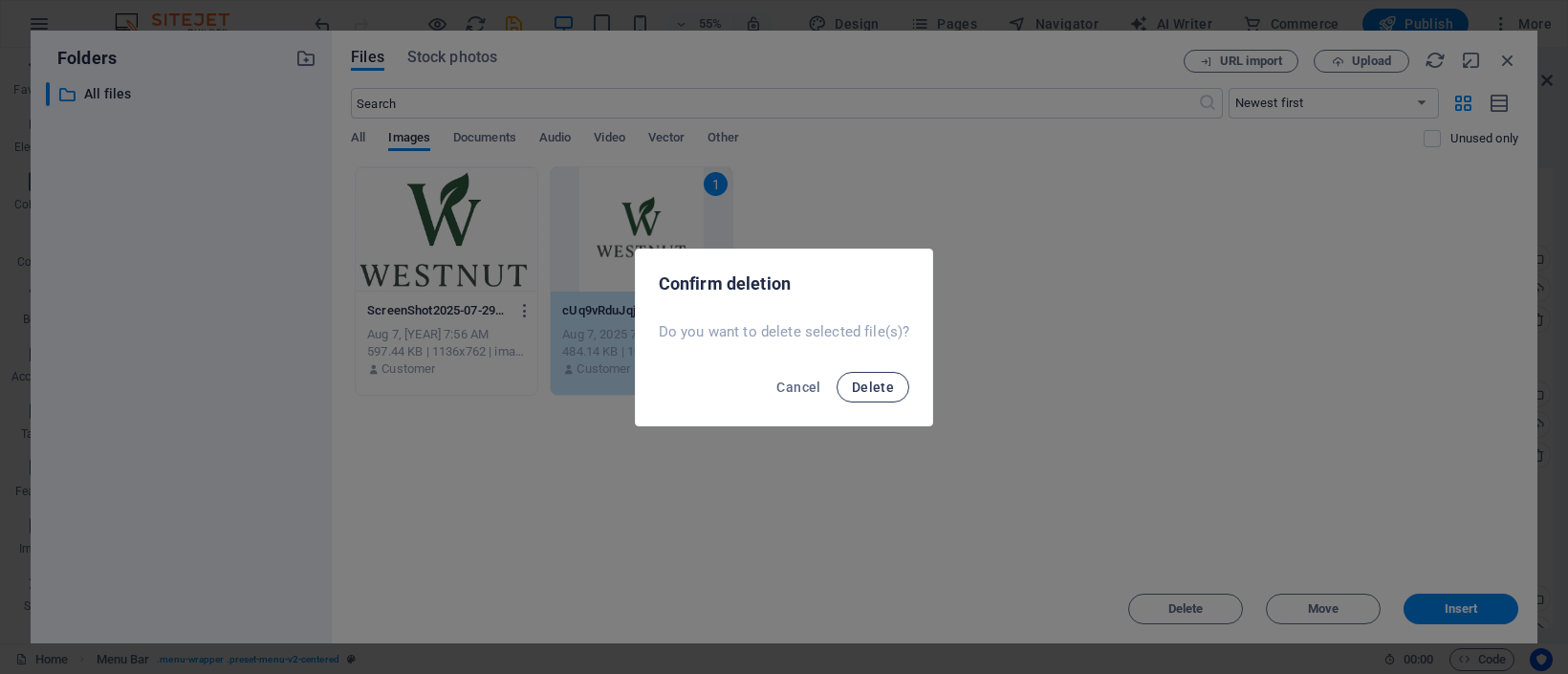click on "Delete" at bounding box center [873, 387] 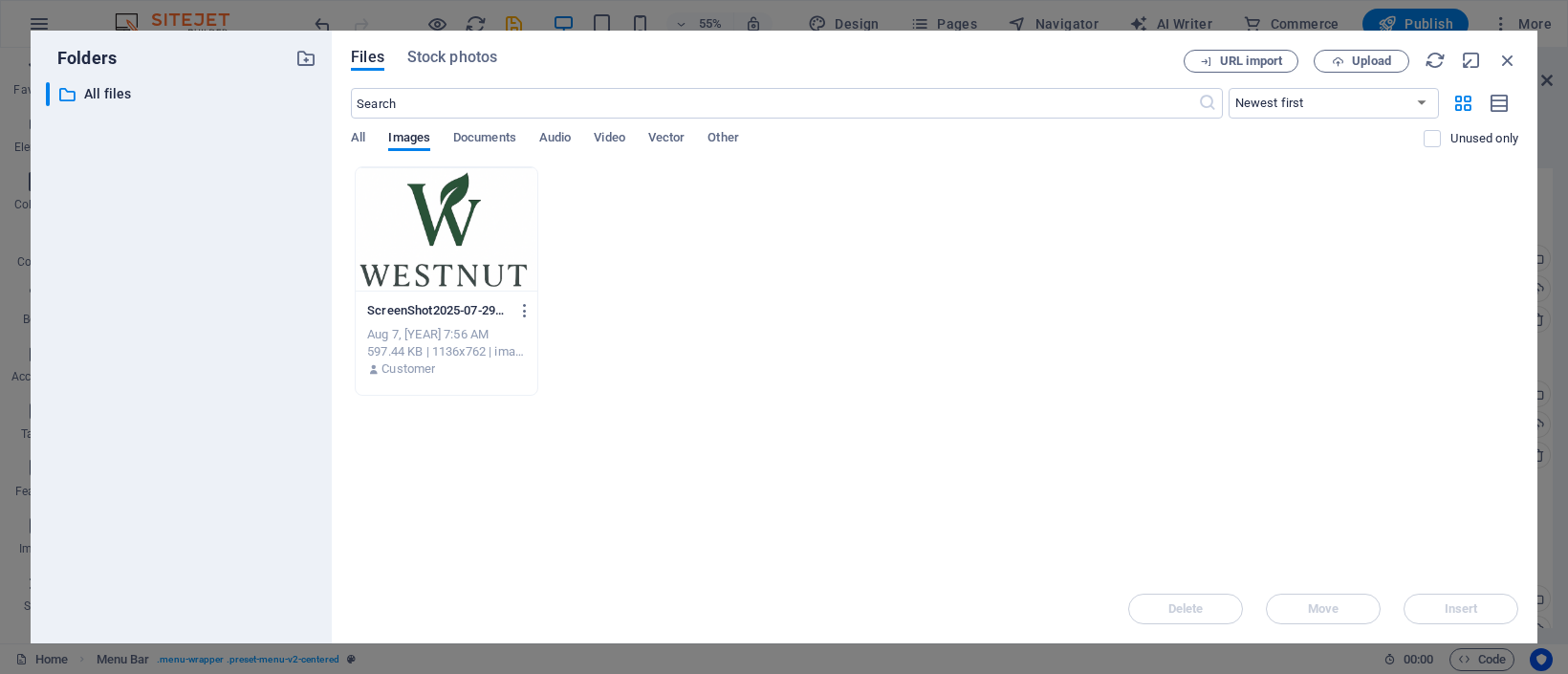 click at bounding box center [446, 229] 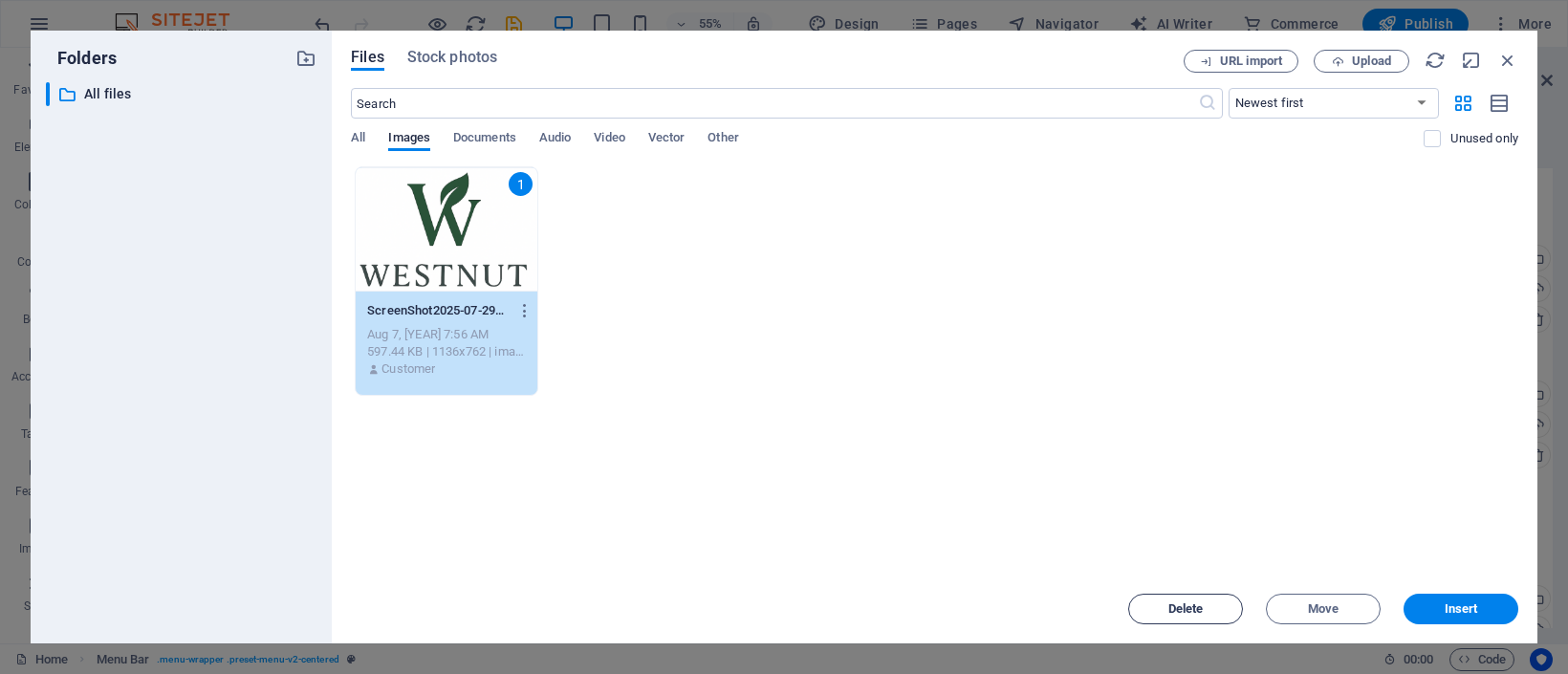 click on "Delete" at bounding box center (1186, 609) 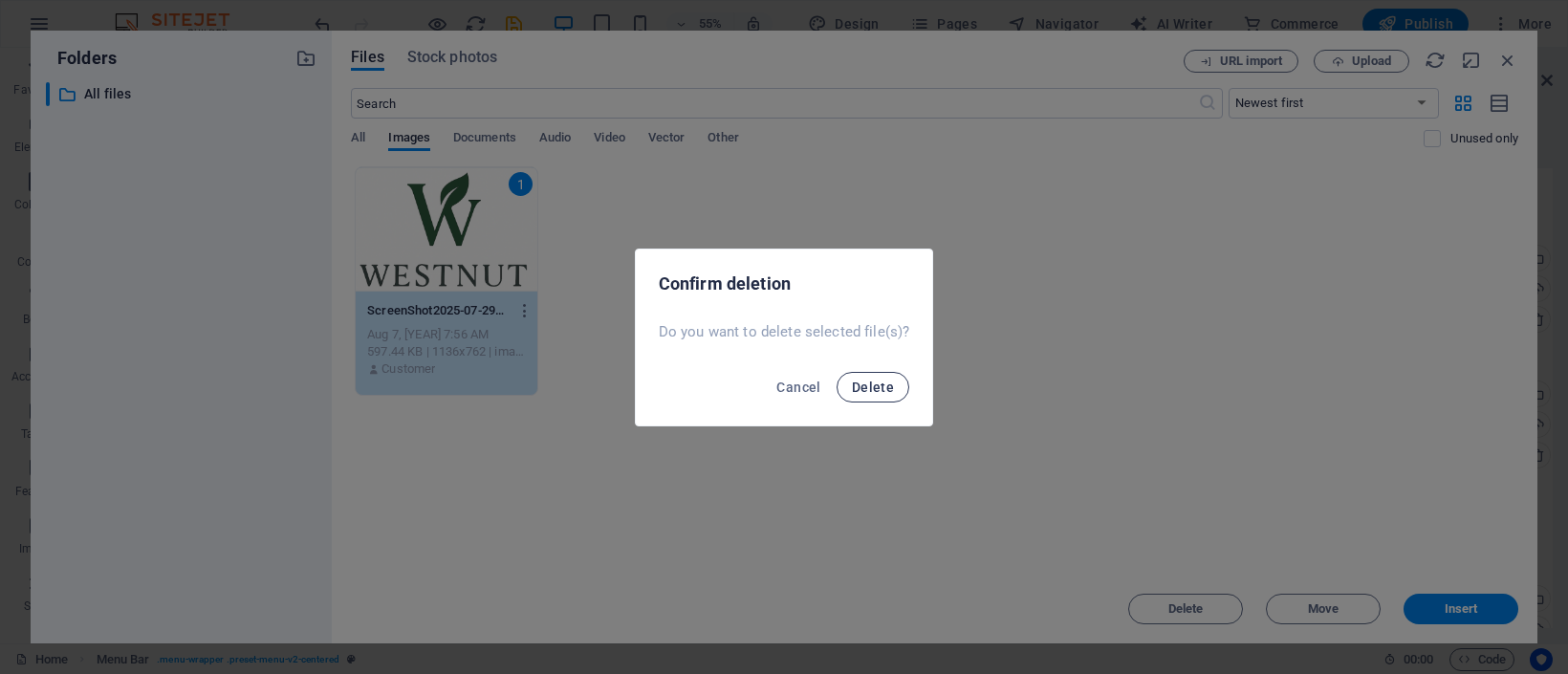 click on "Delete" at bounding box center [873, 387] 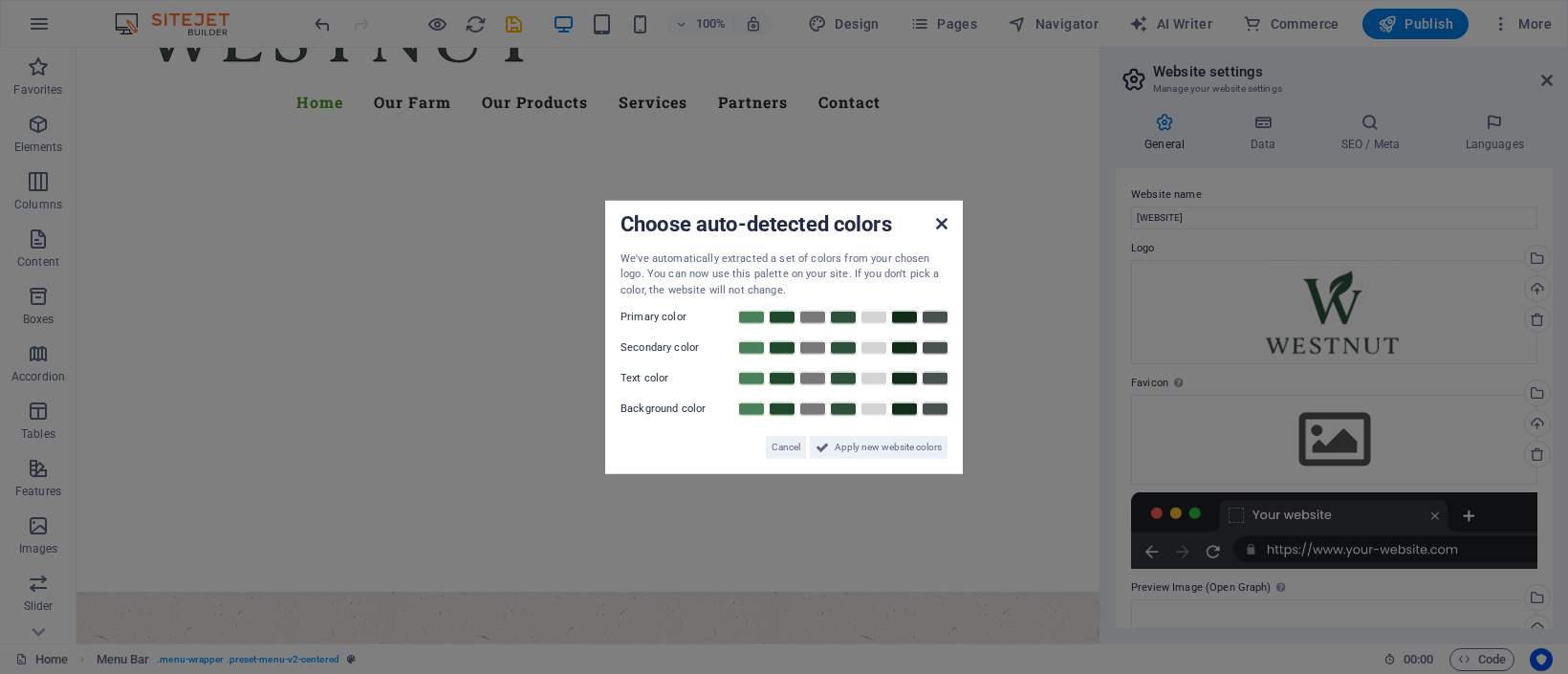 click at bounding box center [942, 223] 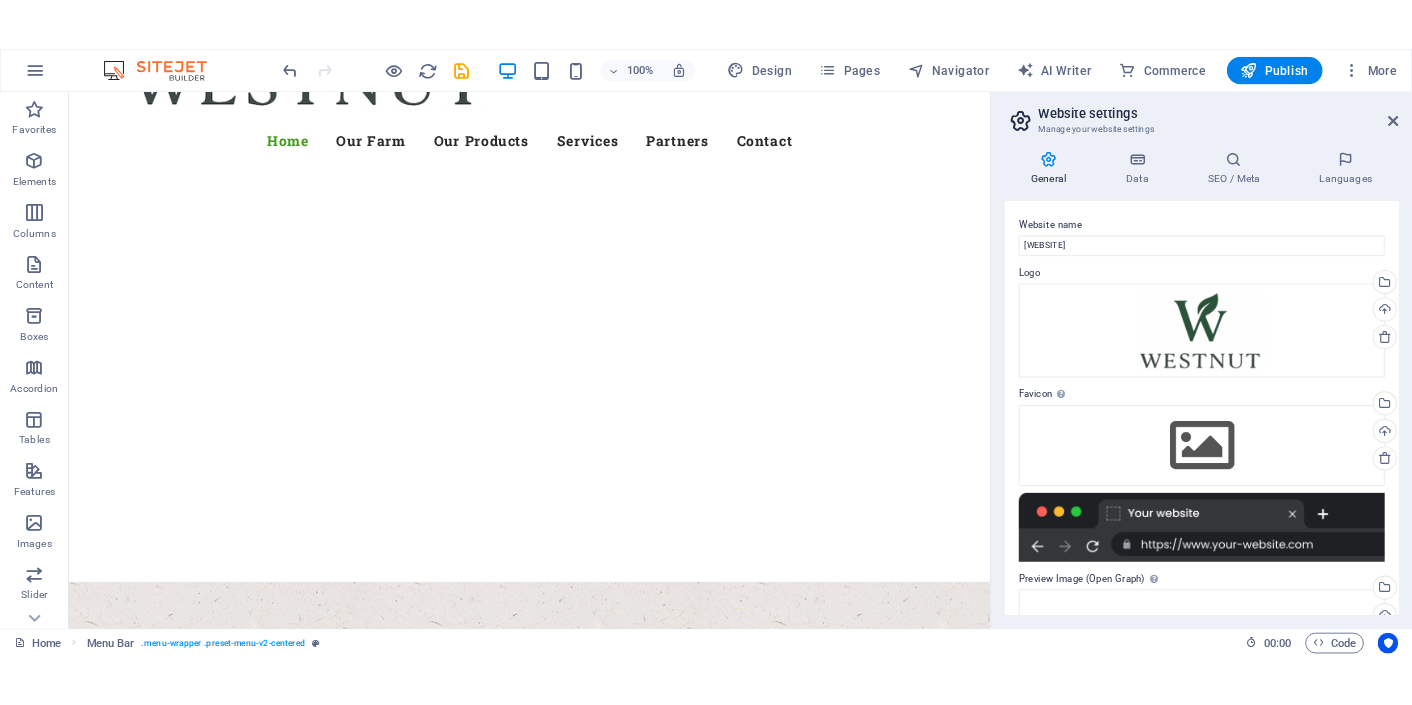 scroll, scrollTop: 0, scrollLeft: 0, axis: both 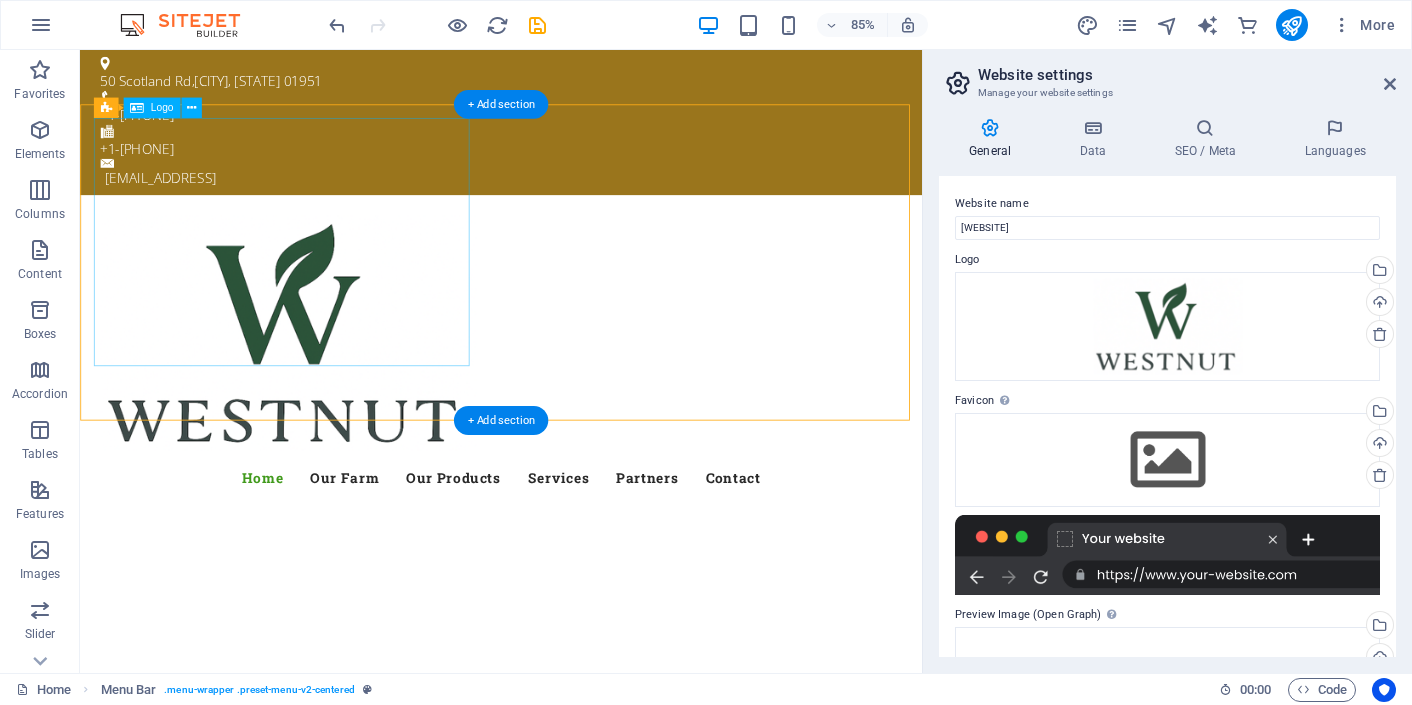 click at bounding box center (576, 383) 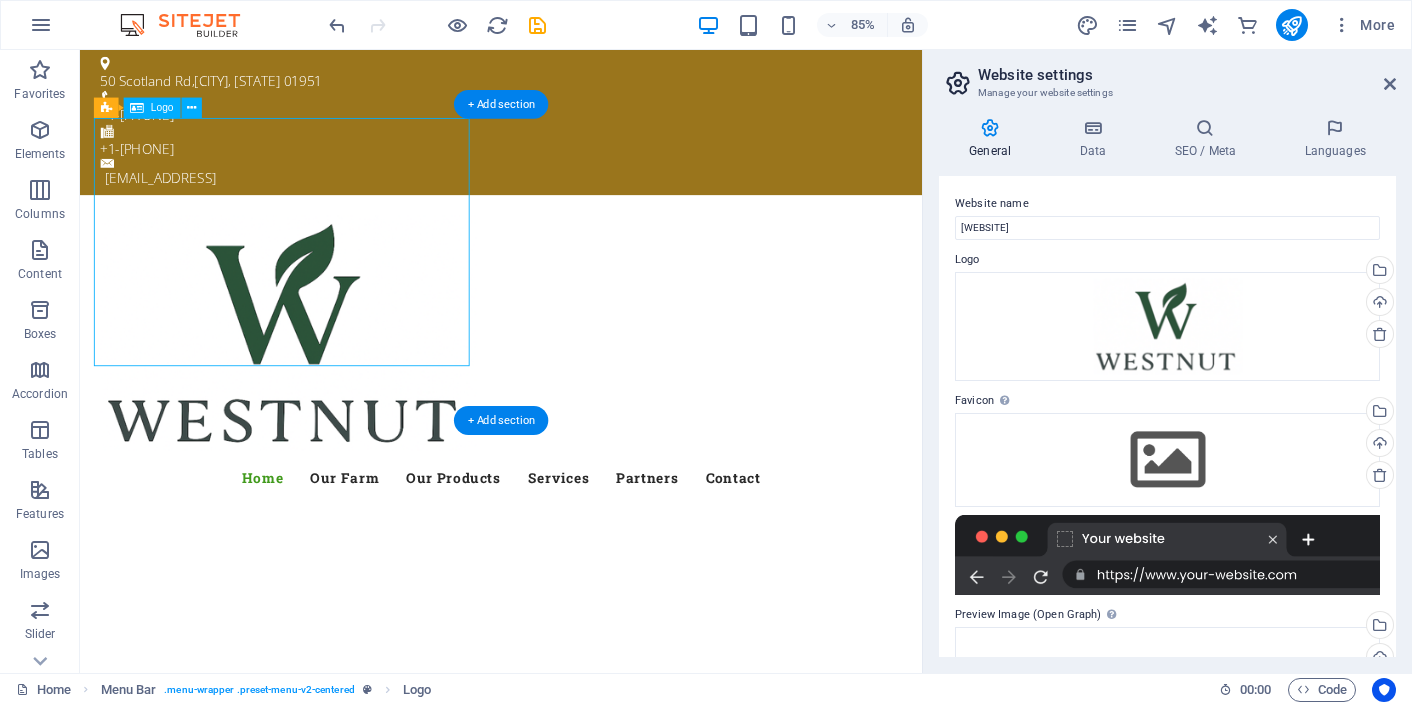 drag, startPoint x: 535, startPoint y: 420, endPoint x: 527, endPoint y: 365, distance: 55.578773 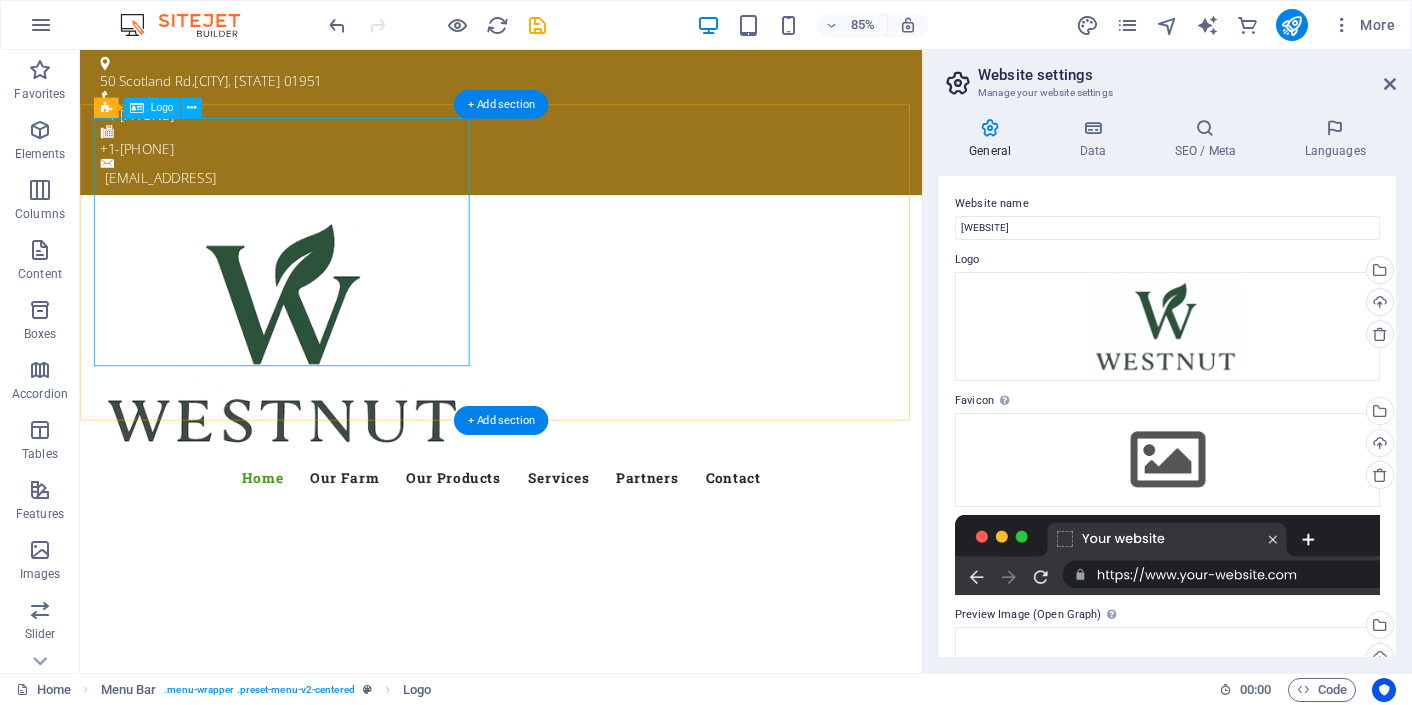 click at bounding box center [576, 383] 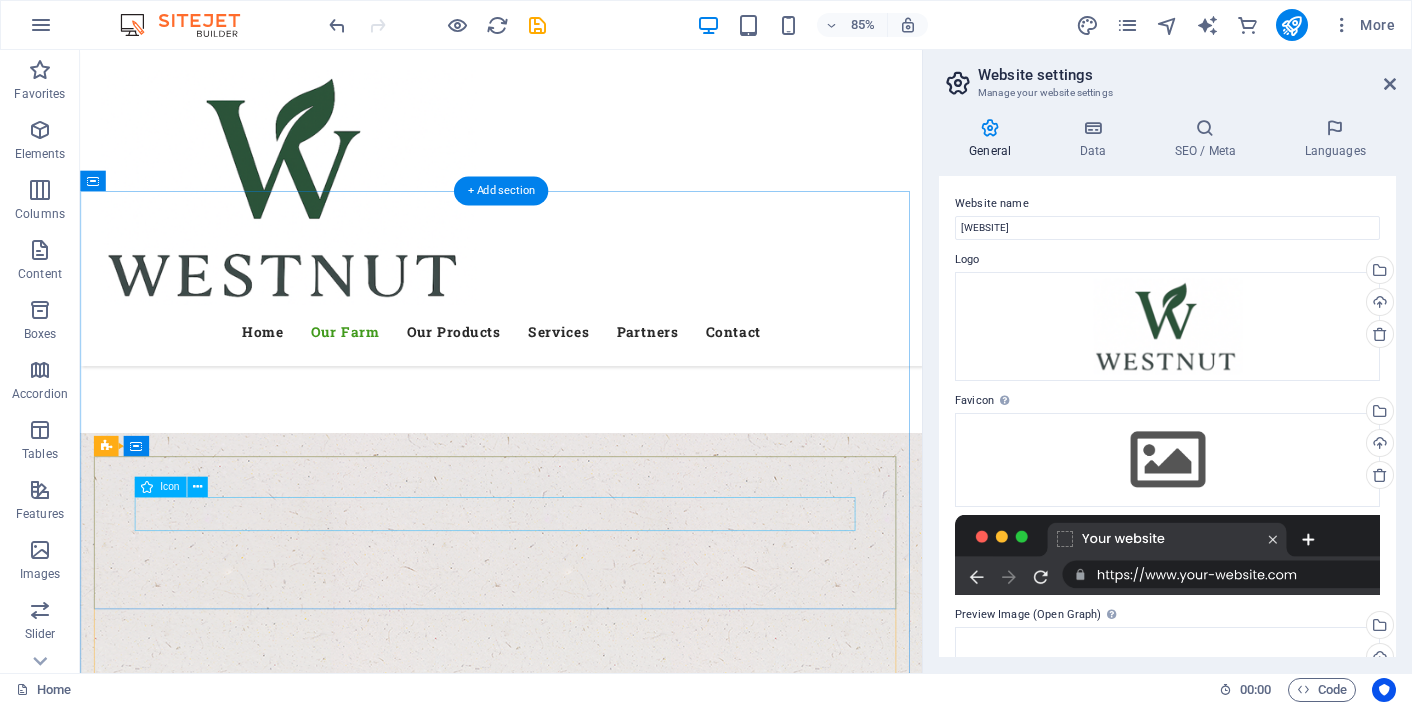 scroll, scrollTop: 3112, scrollLeft: 0, axis: vertical 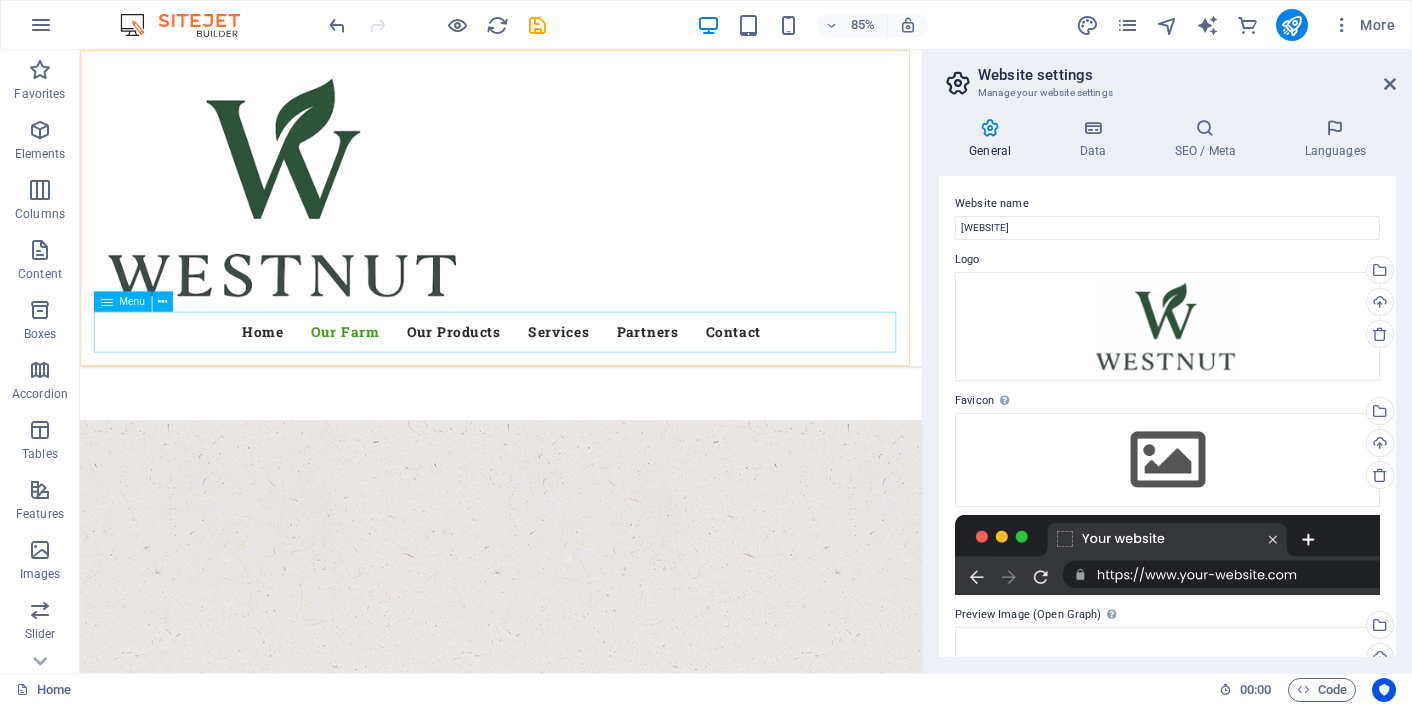 click on "Home Our Farm Our Products Services Partners Contact" at bounding box center [576, 382] 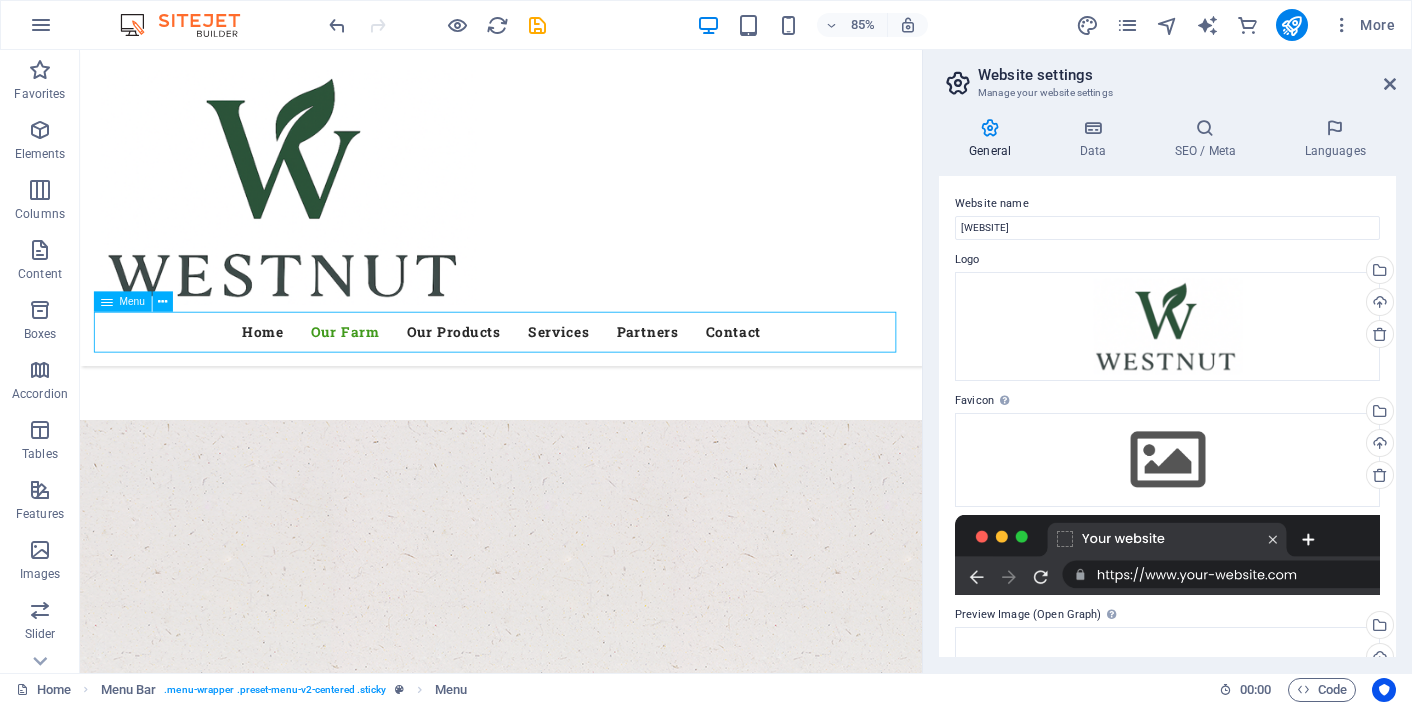click on "Home Our Farm Our Products Services Partners Contact" at bounding box center [576, 382] 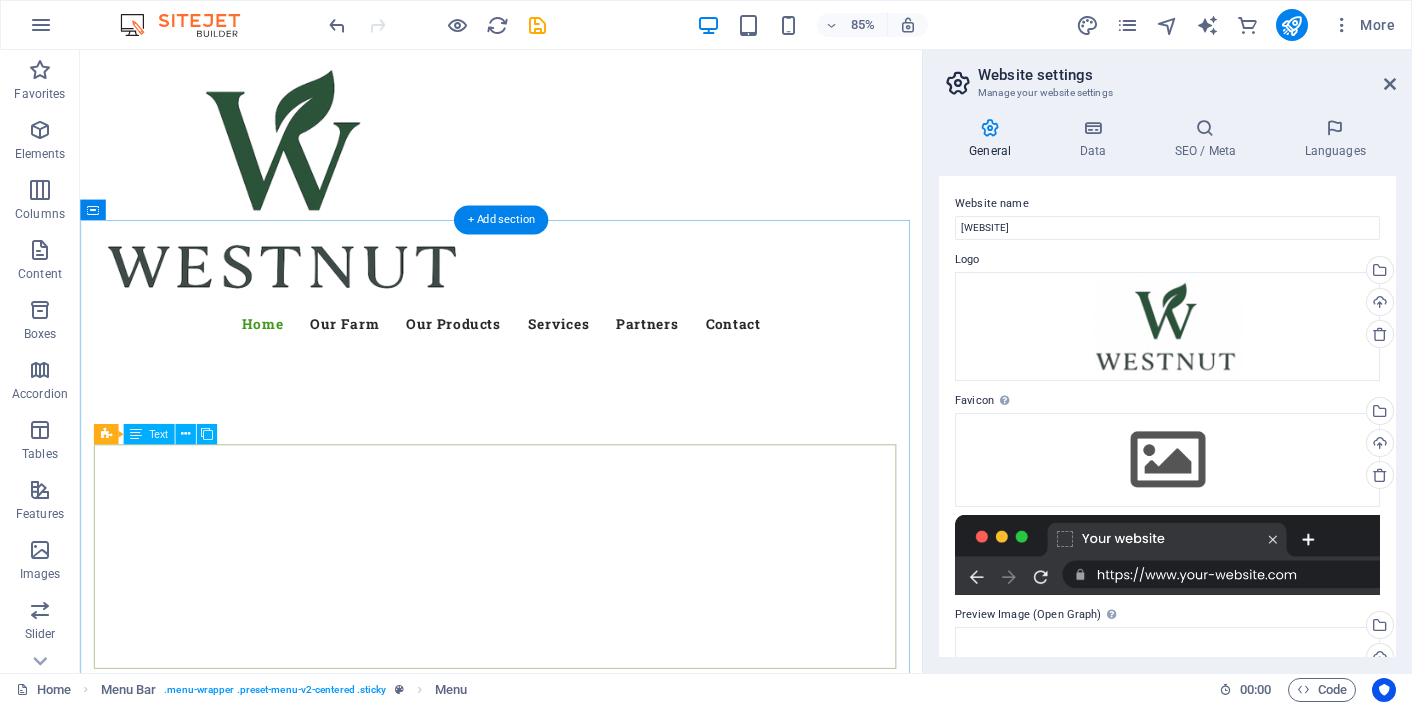 scroll, scrollTop: 0, scrollLeft: 0, axis: both 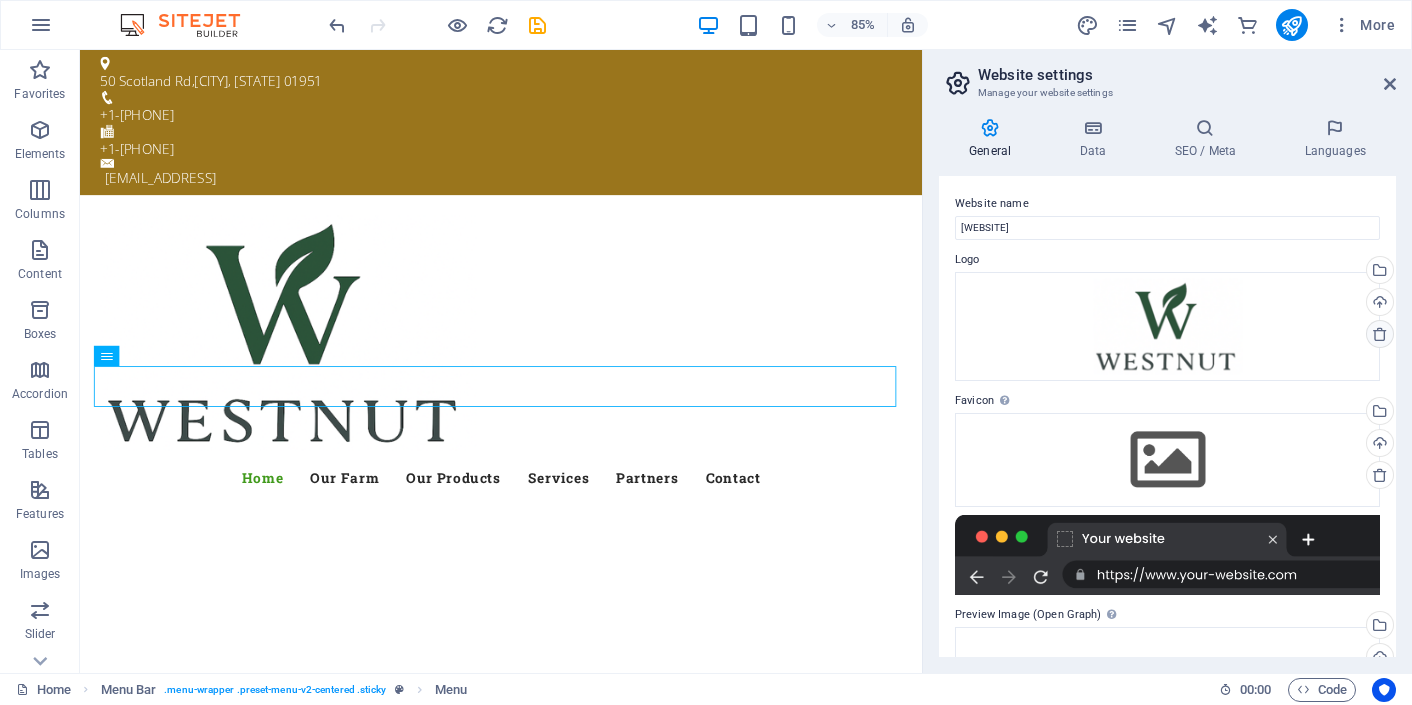 click at bounding box center [1380, 334] 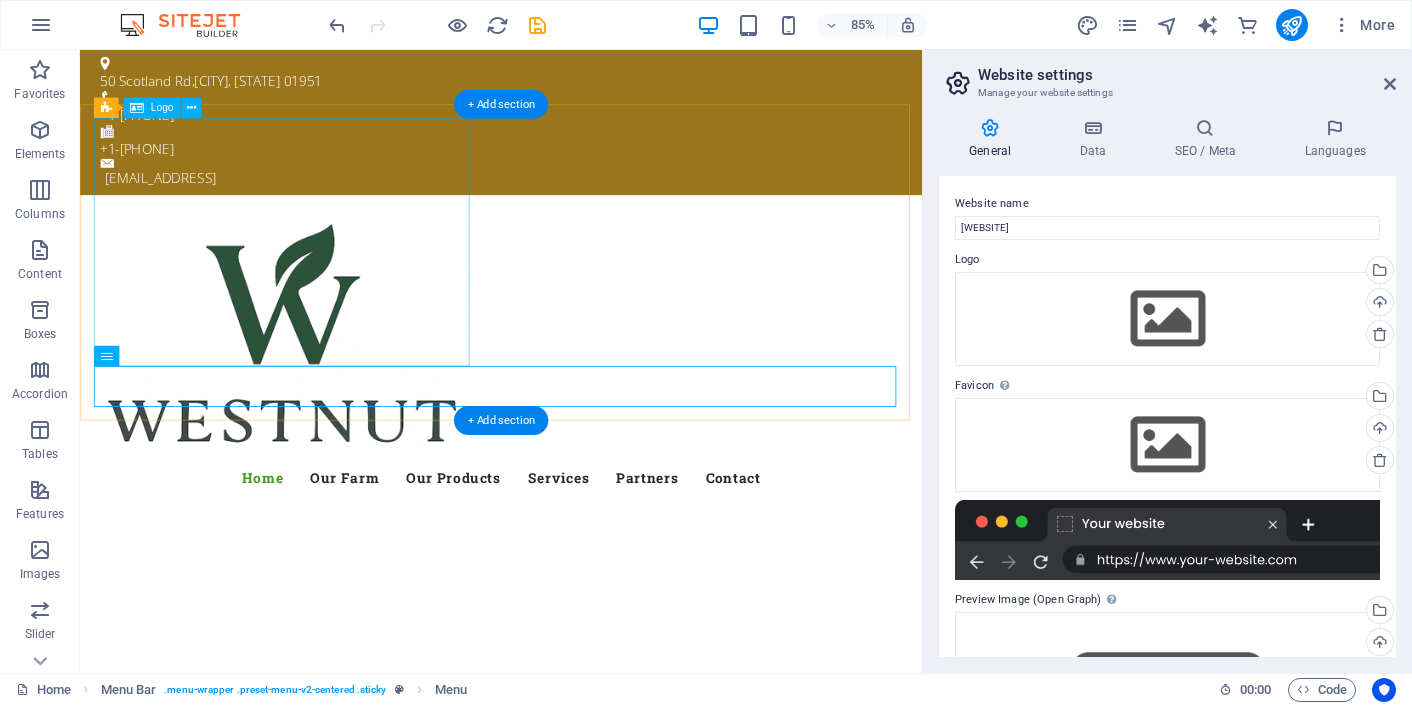 click at bounding box center (576, 383) 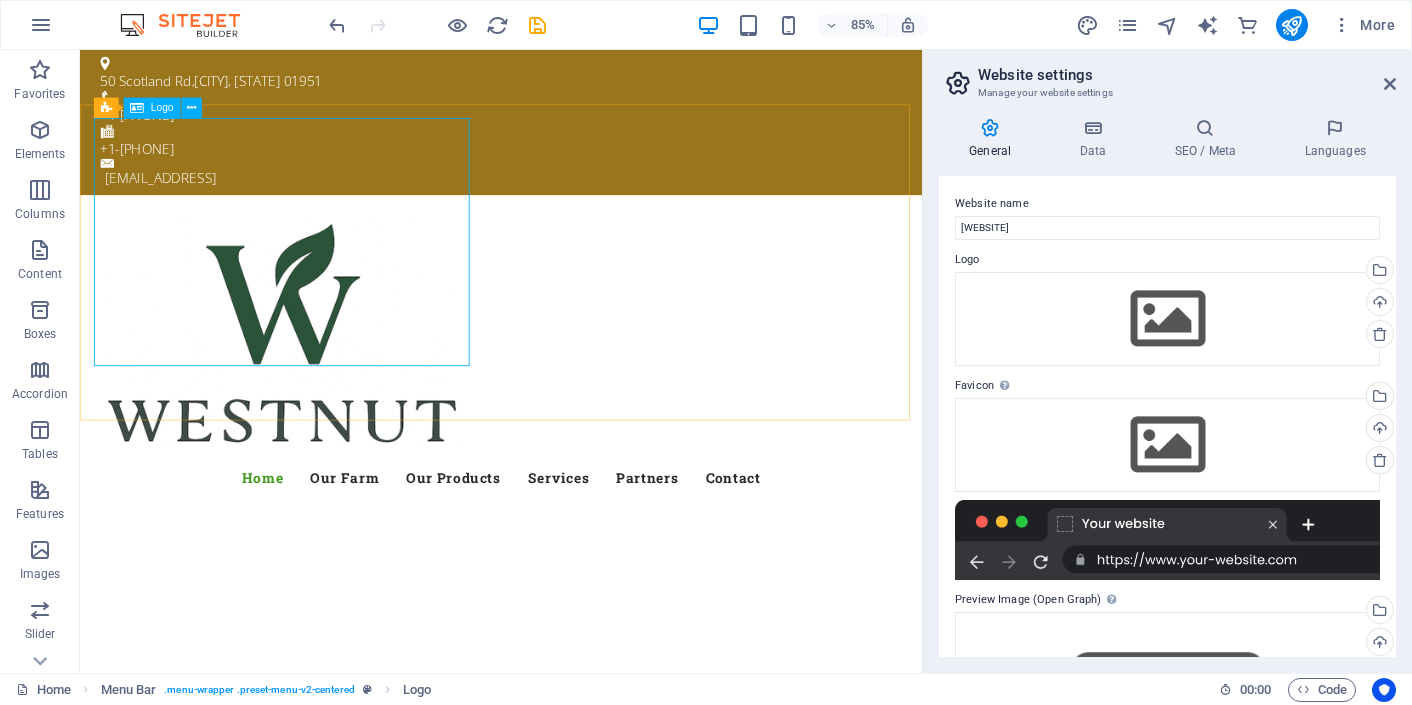 click on "Logo" at bounding box center (151, 108) 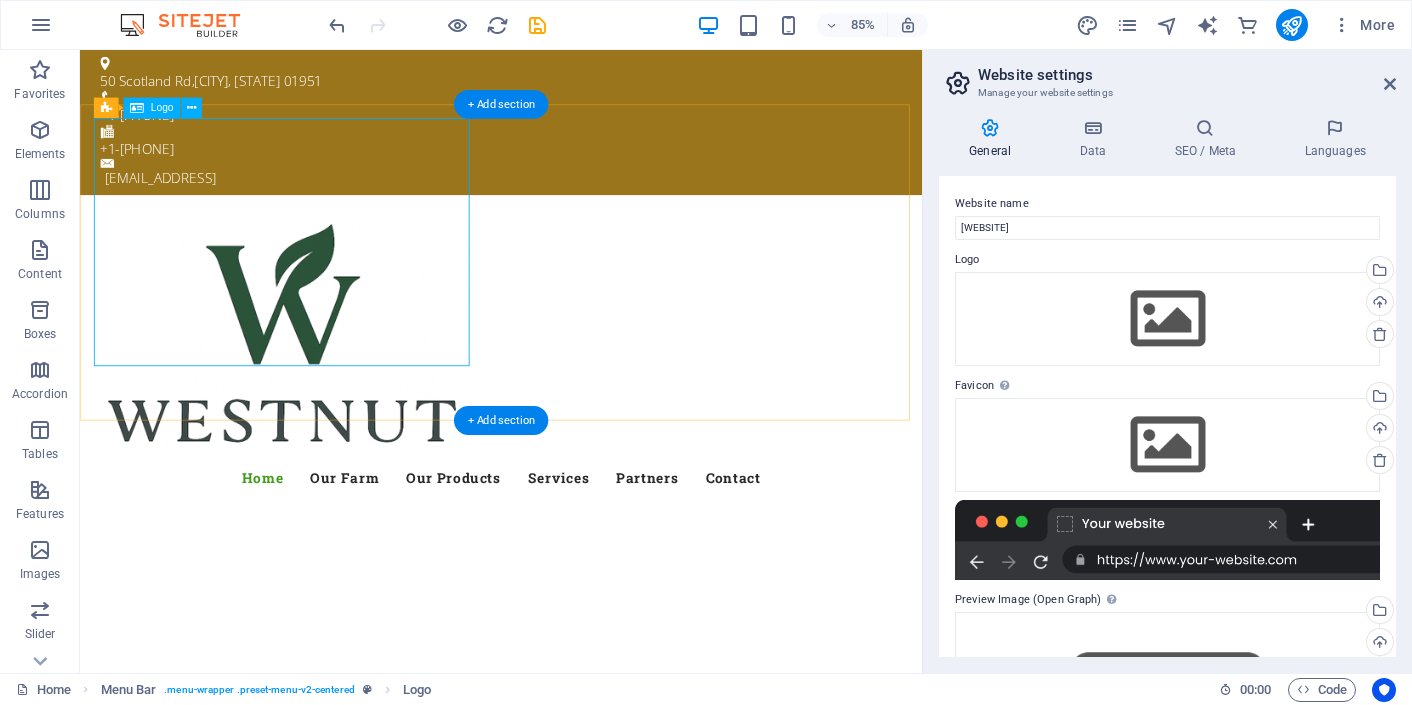 click at bounding box center (576, 383) 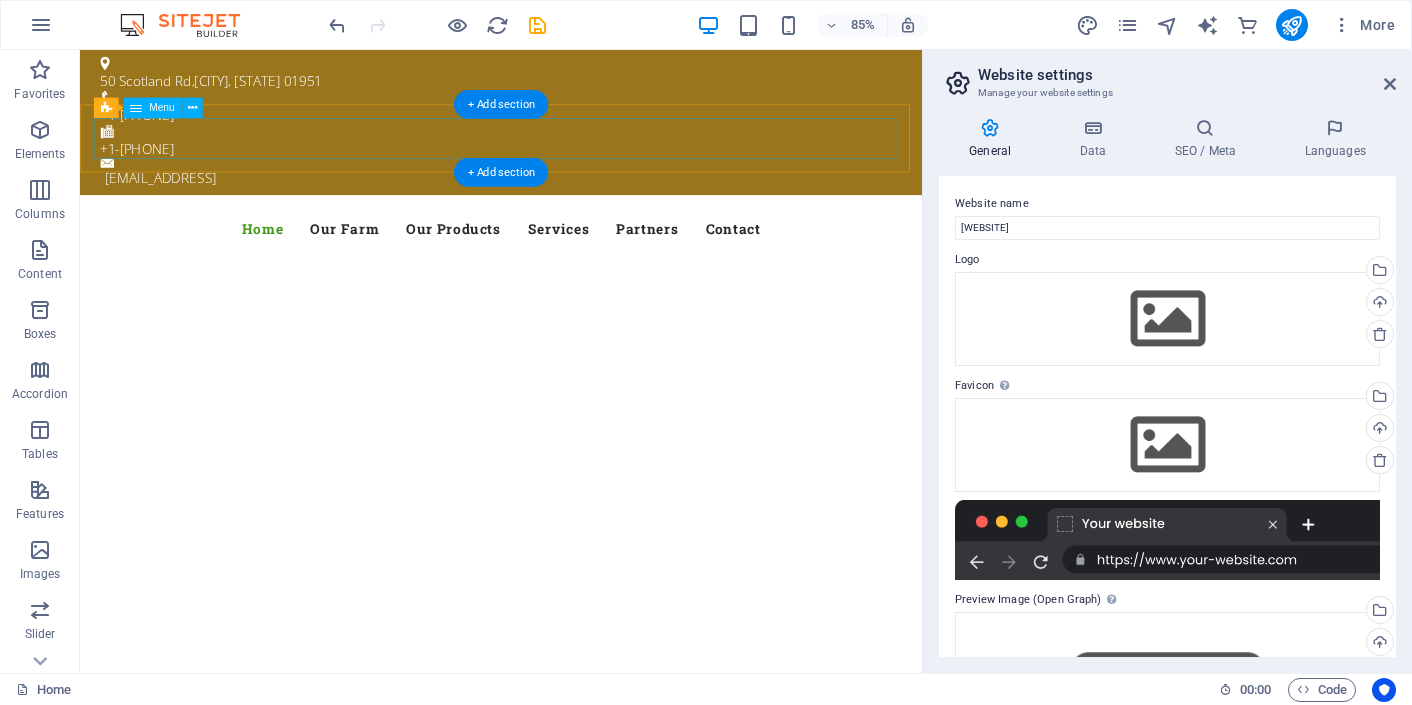 click on "Home Our Farm Our Products Services Partners Contact" at bounding box center (576, 261) 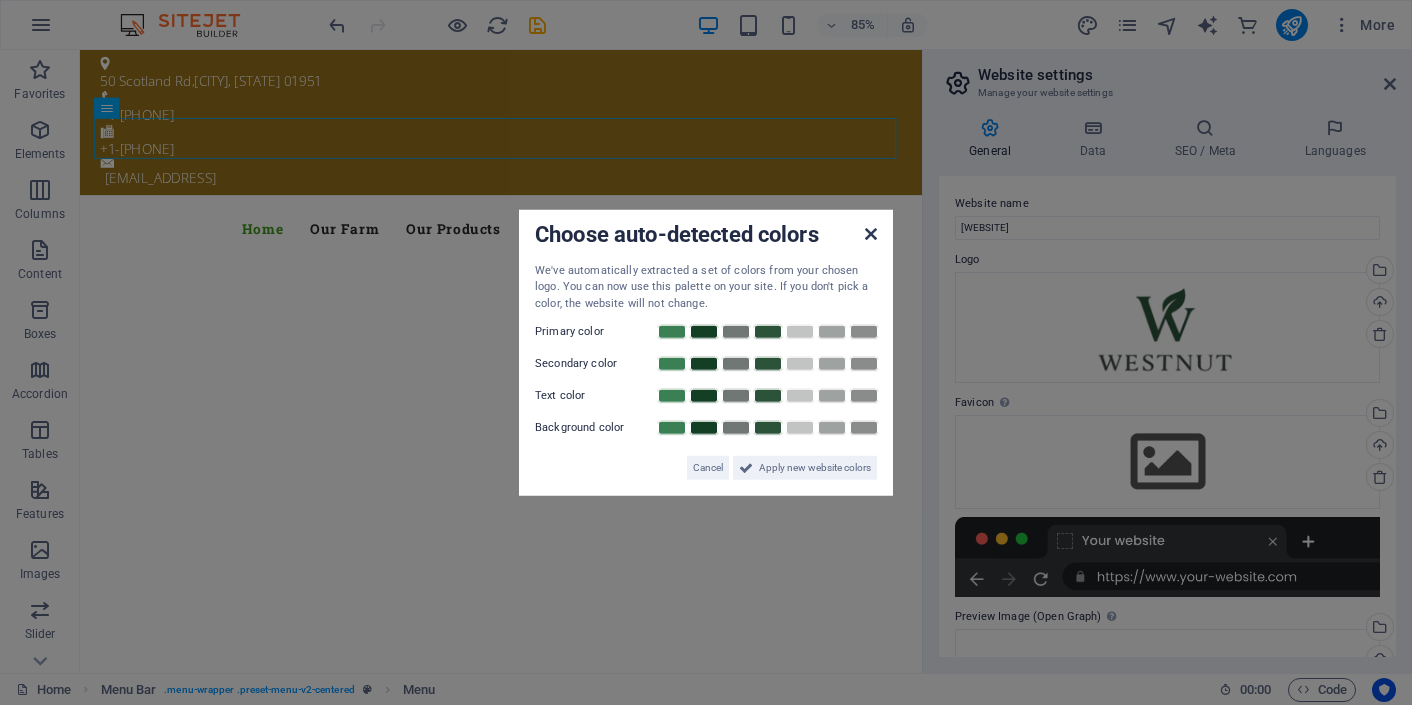 click at bounding box center [871, 233] 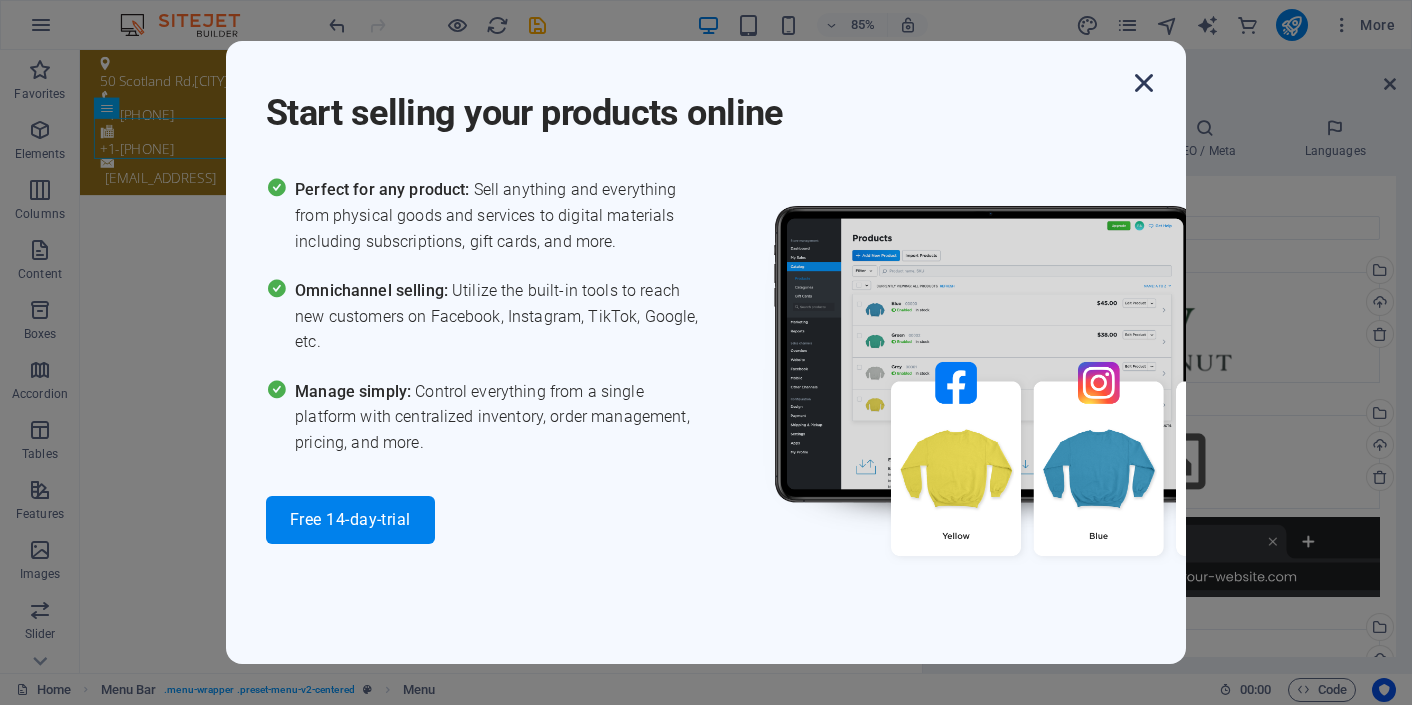 click at bounding box center [1144, 83] 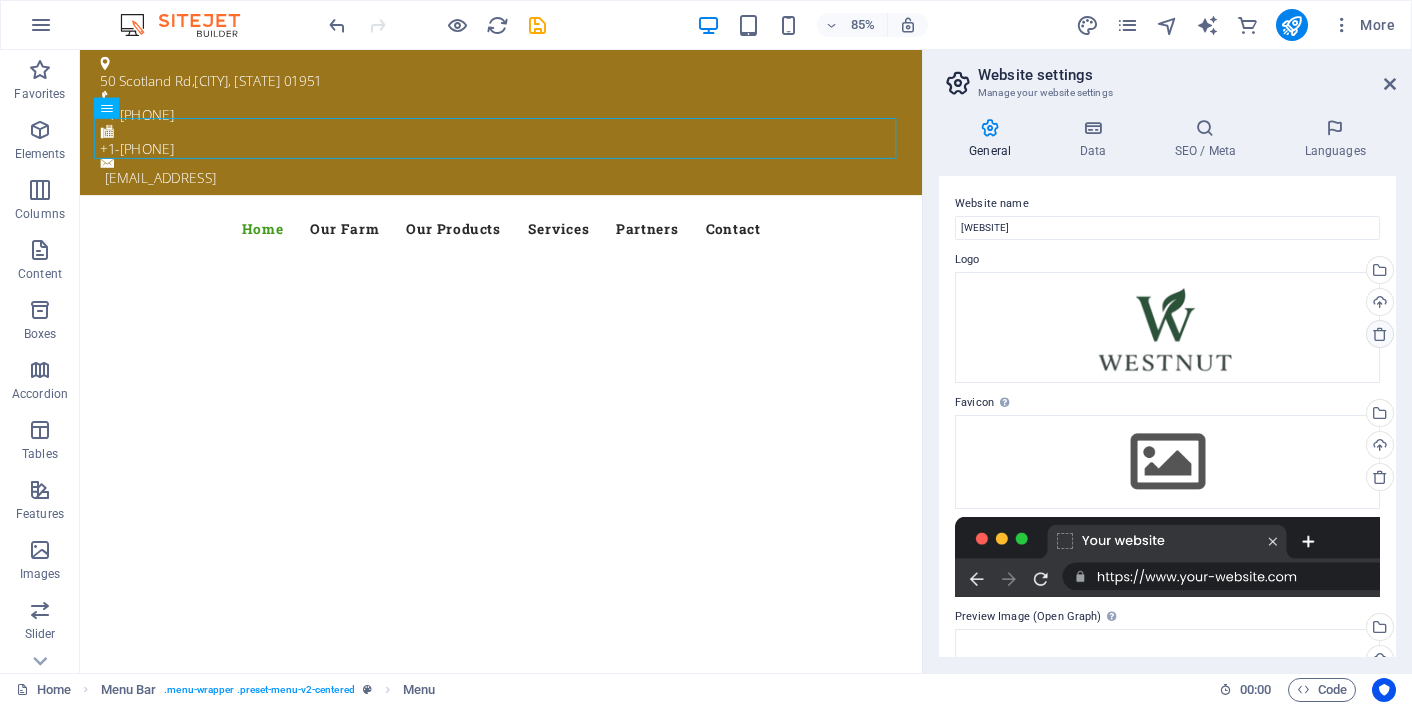 click at bounding box center (1380, 334) 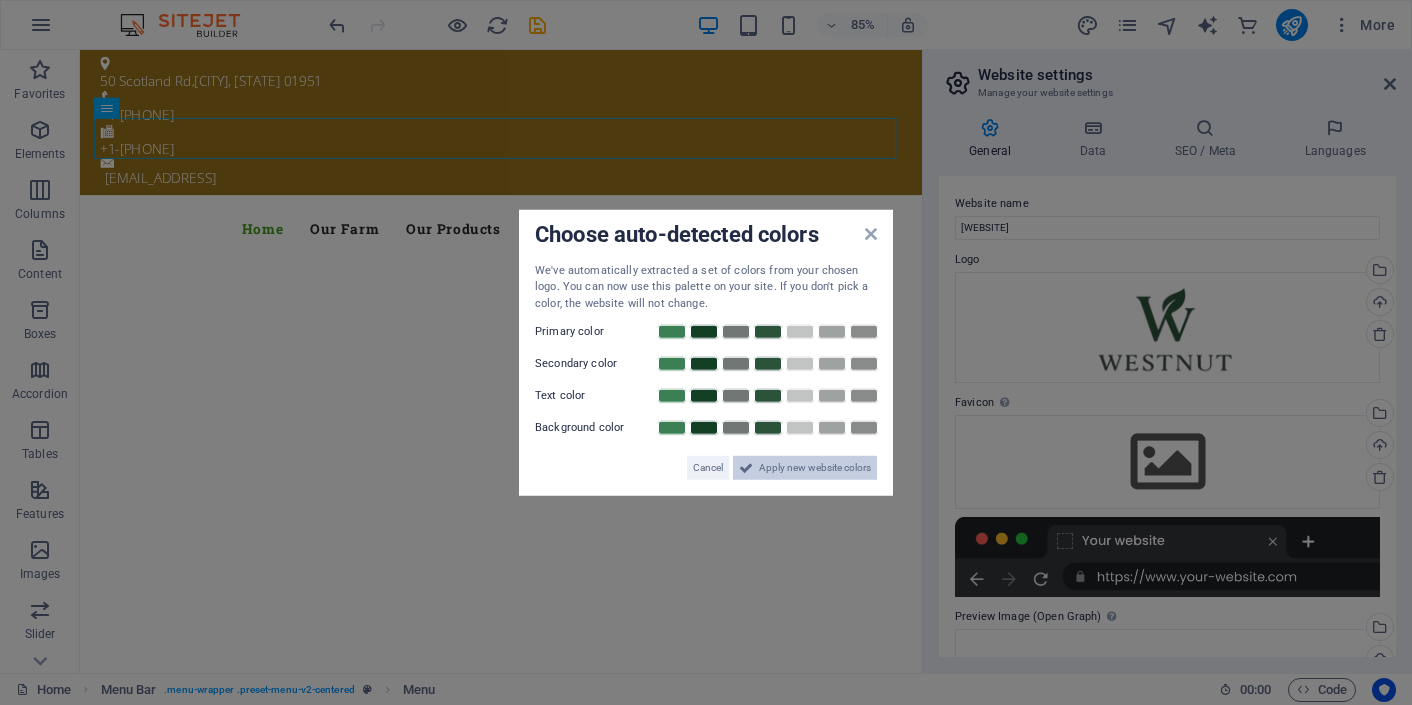 click on "Apply new website colors" at bounding box center [815, 468] 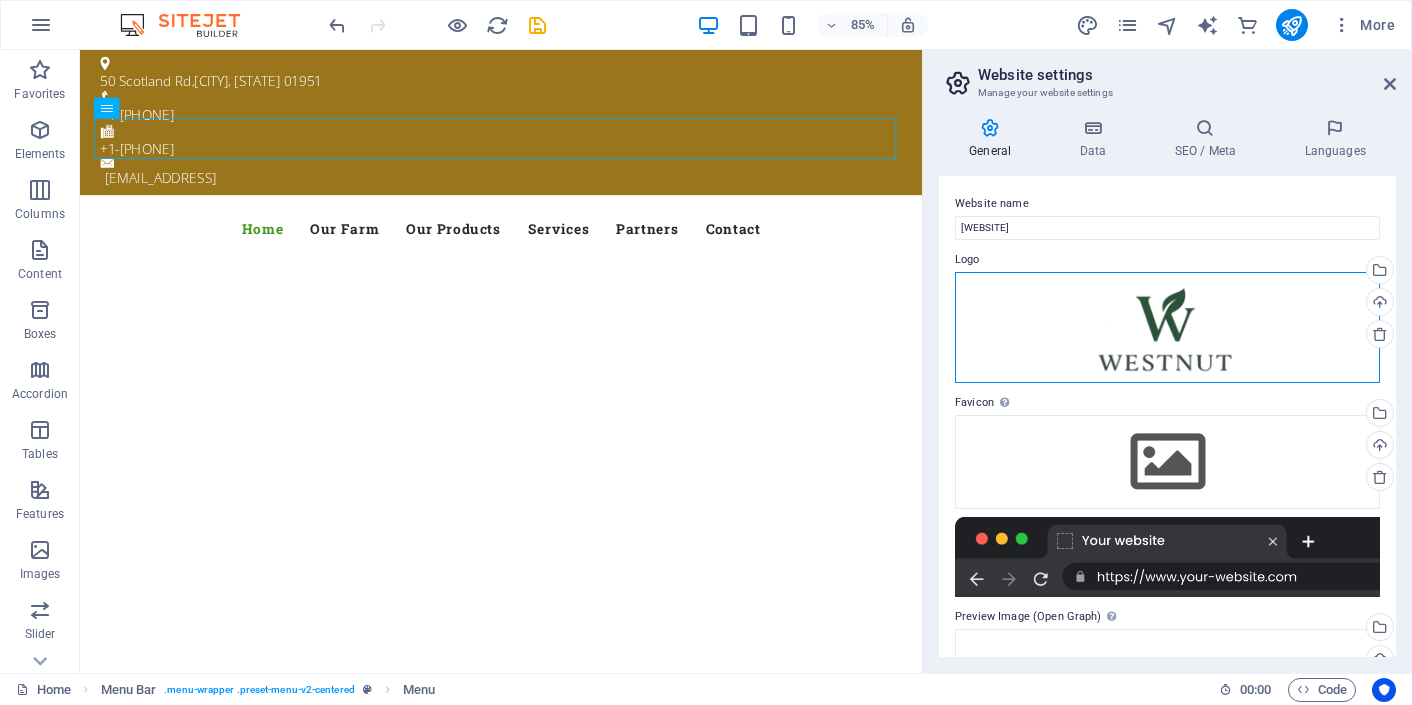 click on "Drag files here, click to choose files or select files from Files or our free stock photos & videos" at bounding box center (1167, 327) 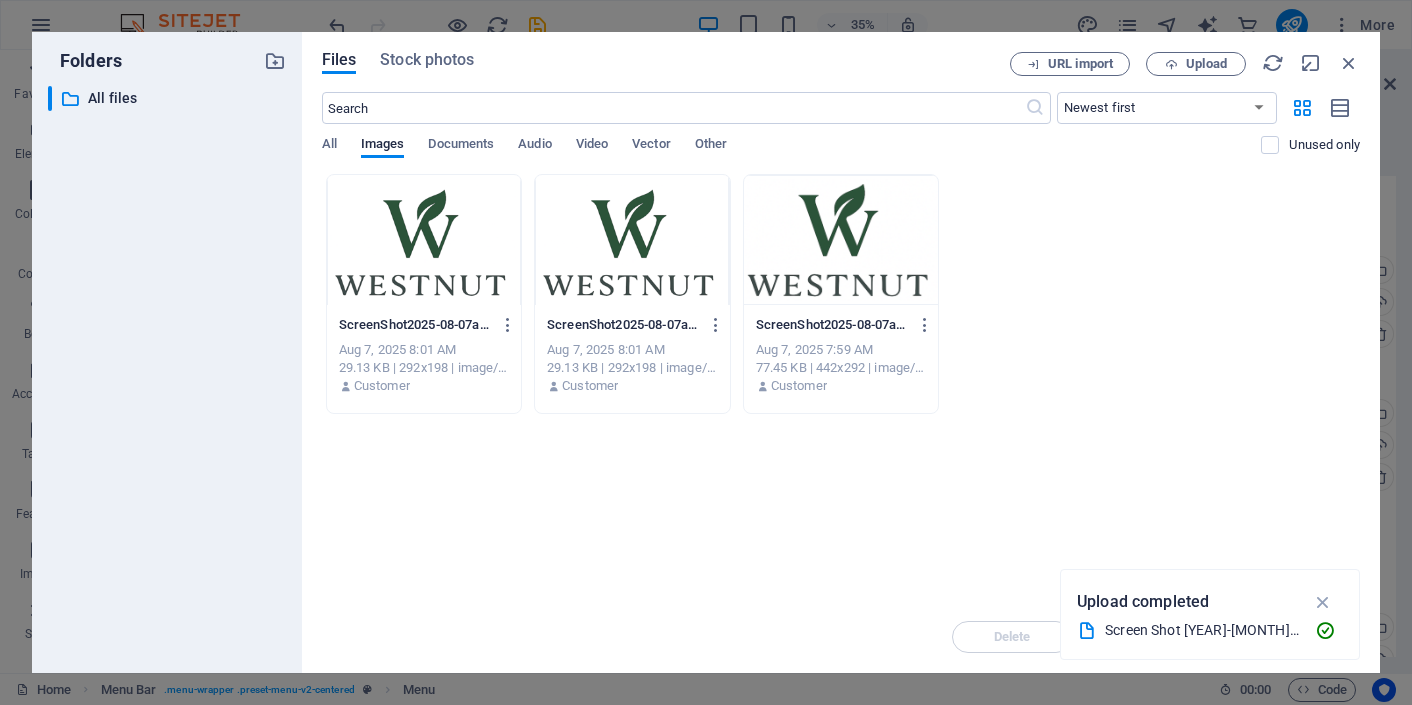 click at bounding box center (424, 240) 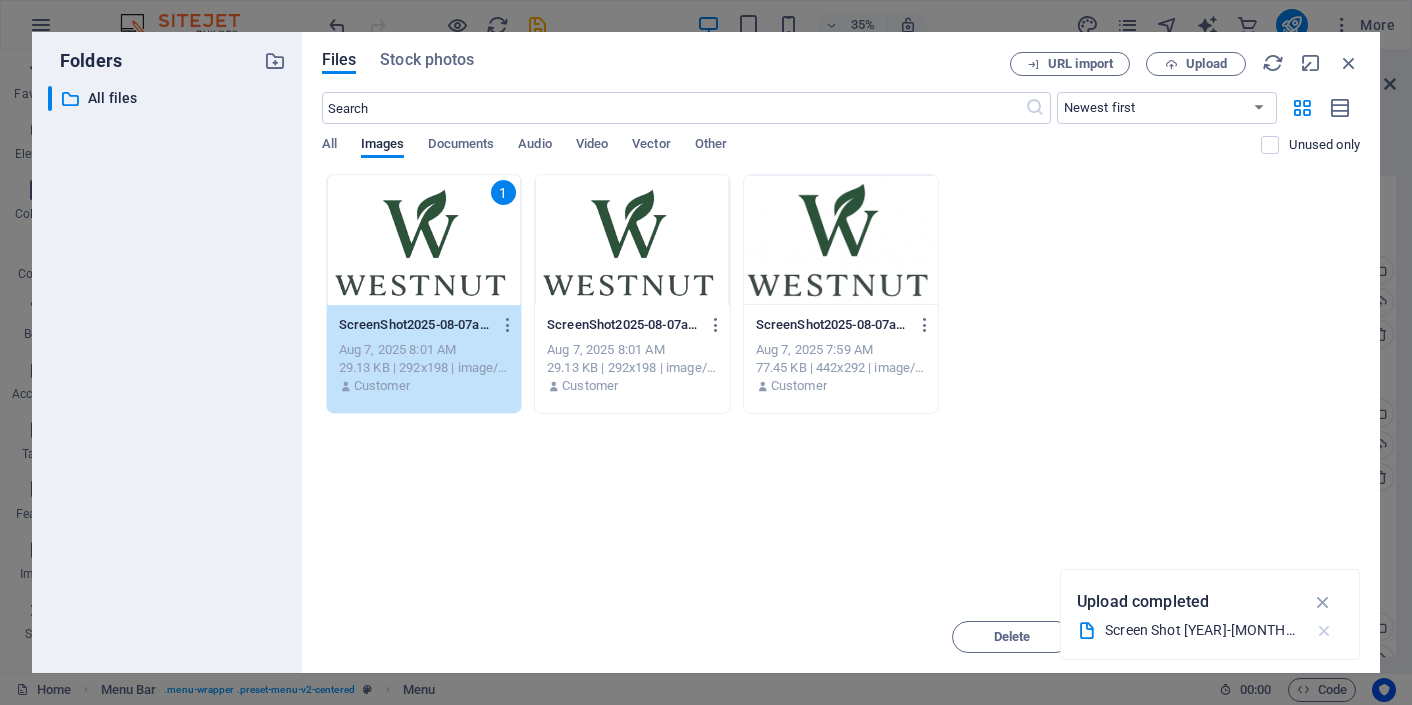 click at bounding box center (1324, 631) 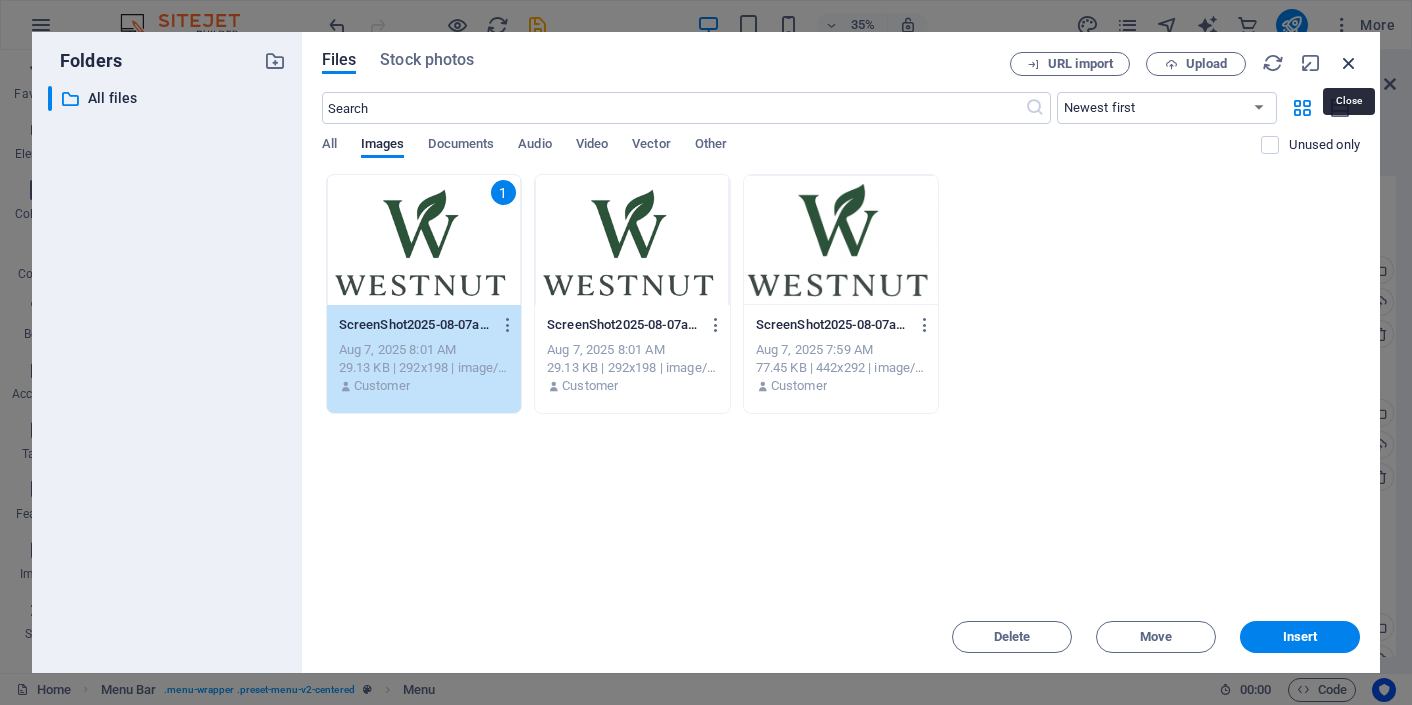 click at bounding box center (1349, 63) 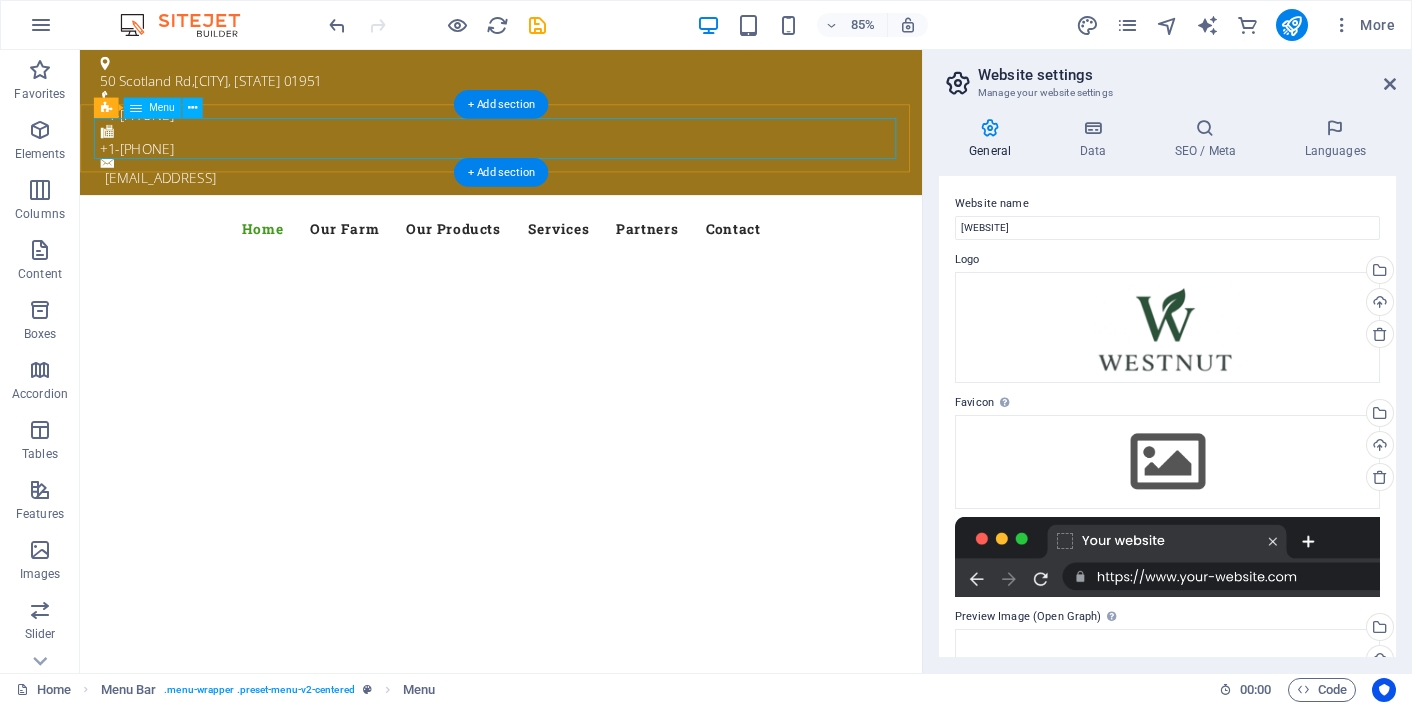 click on "Home Our Farm Our Products Services Partners Contact" at bounding box center [576, 261] 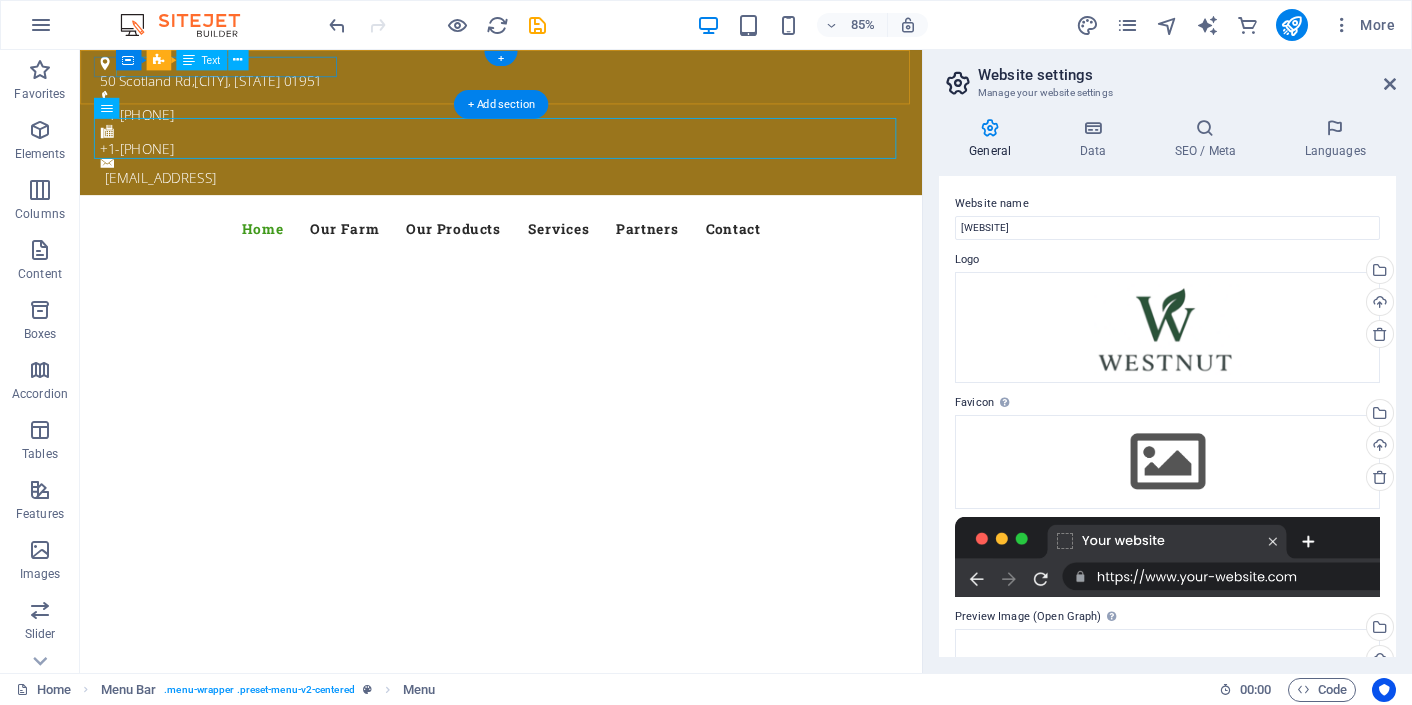 click on "50 Scotland Rd ,  Newbury, MA   01951" at bounding box center [568, 86] 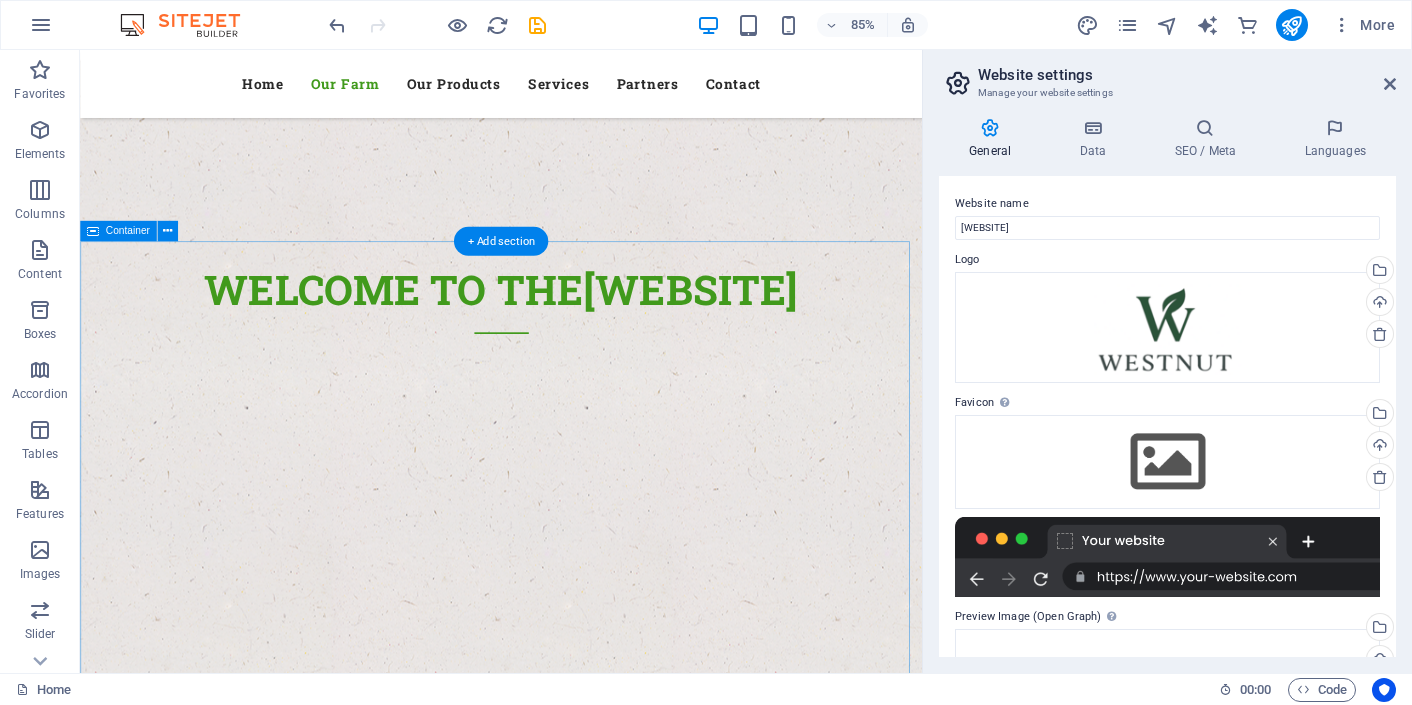 scroll, scrollTop: 0, scrollLeft: 0, axis: both 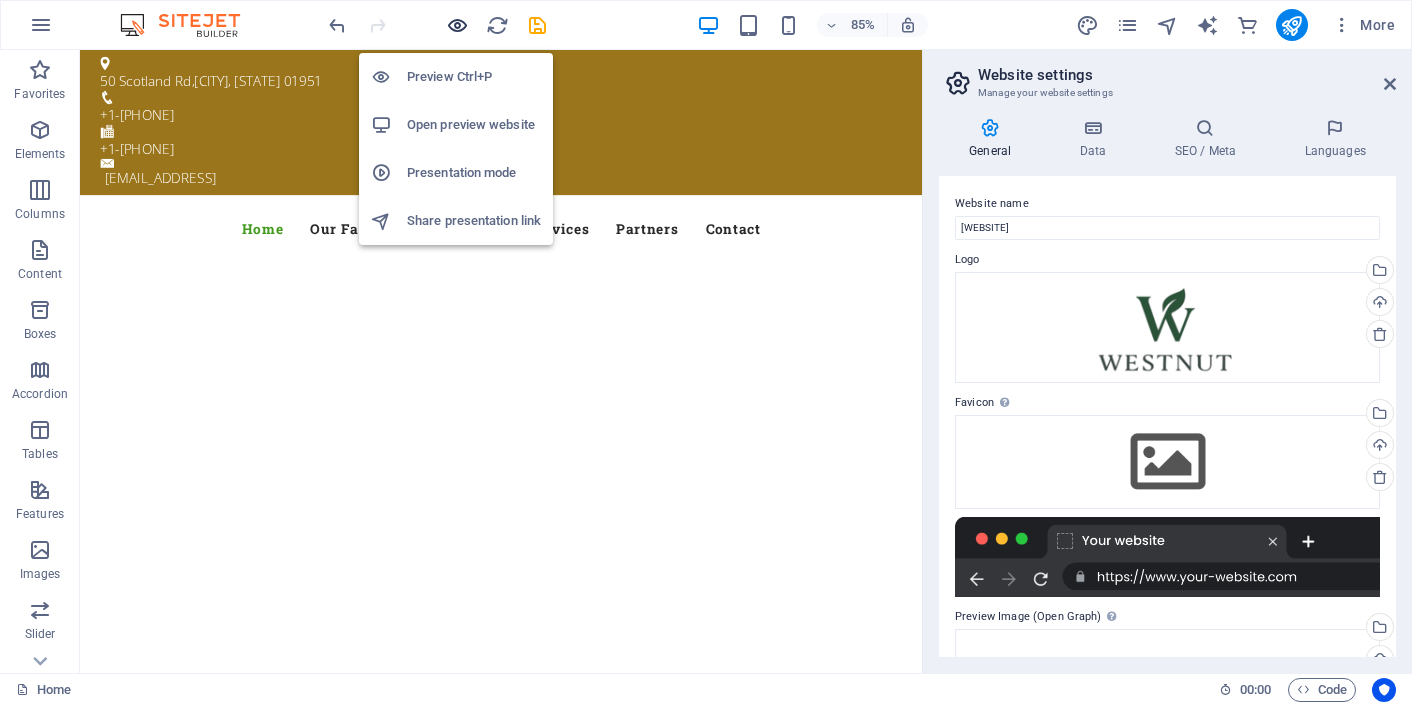 click at bounding box center (457, 25) 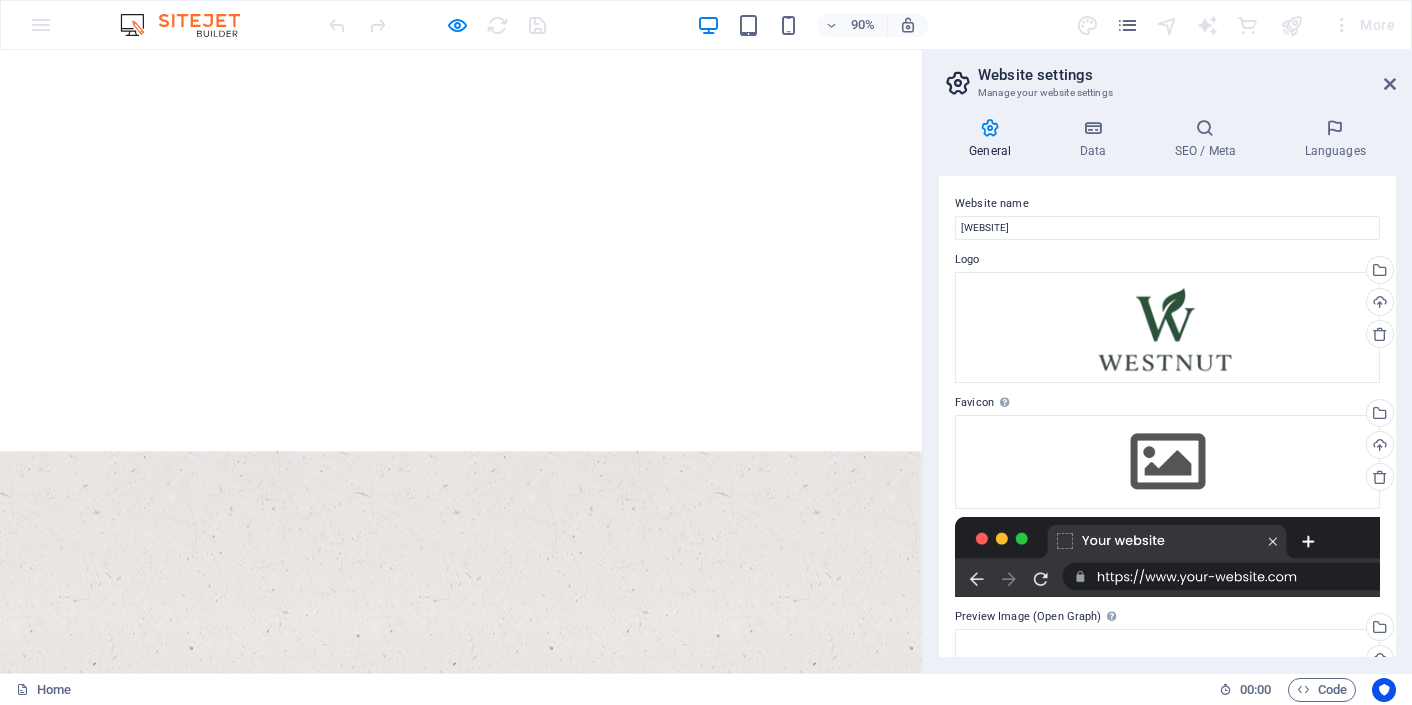 scroll, scrollTop: 0, scrollLeft: 0, axis: both 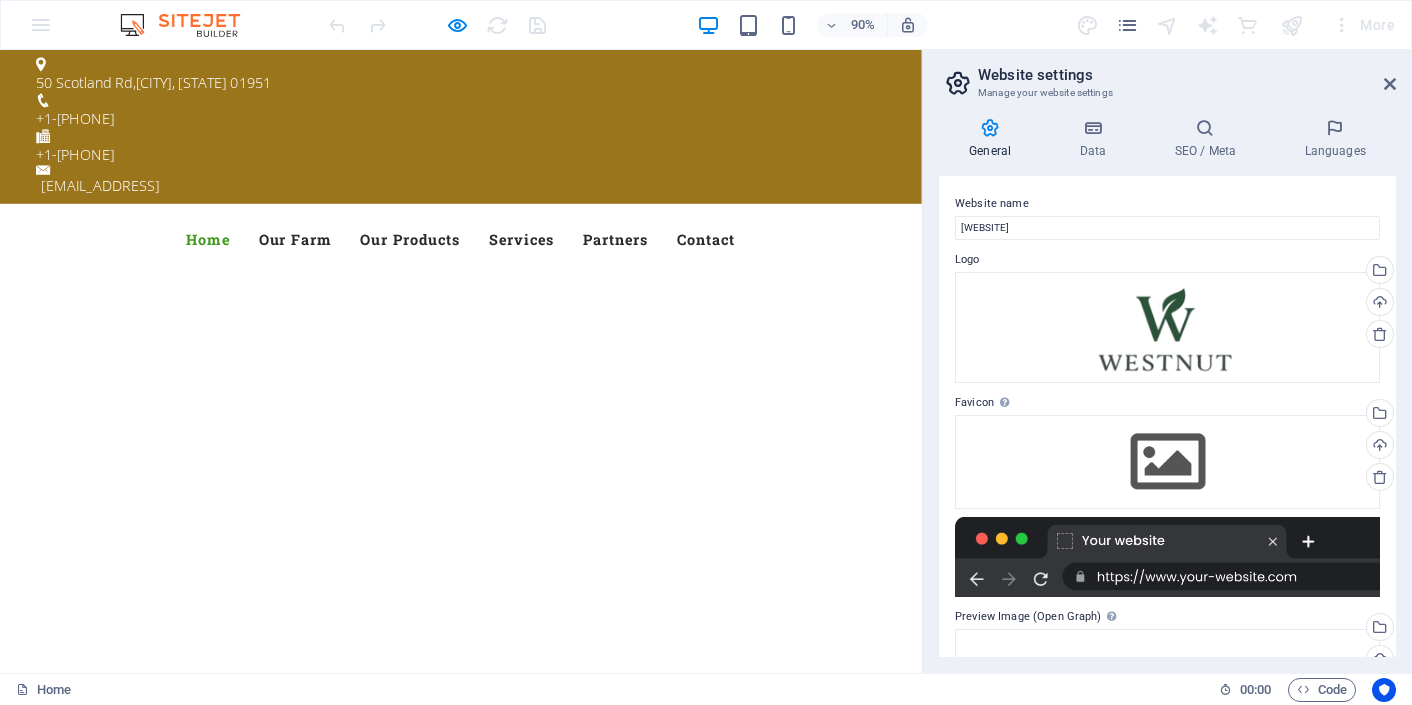 click on "Home Our Farm Our Products Services Partners Contact" at bounding box center [512, 261] 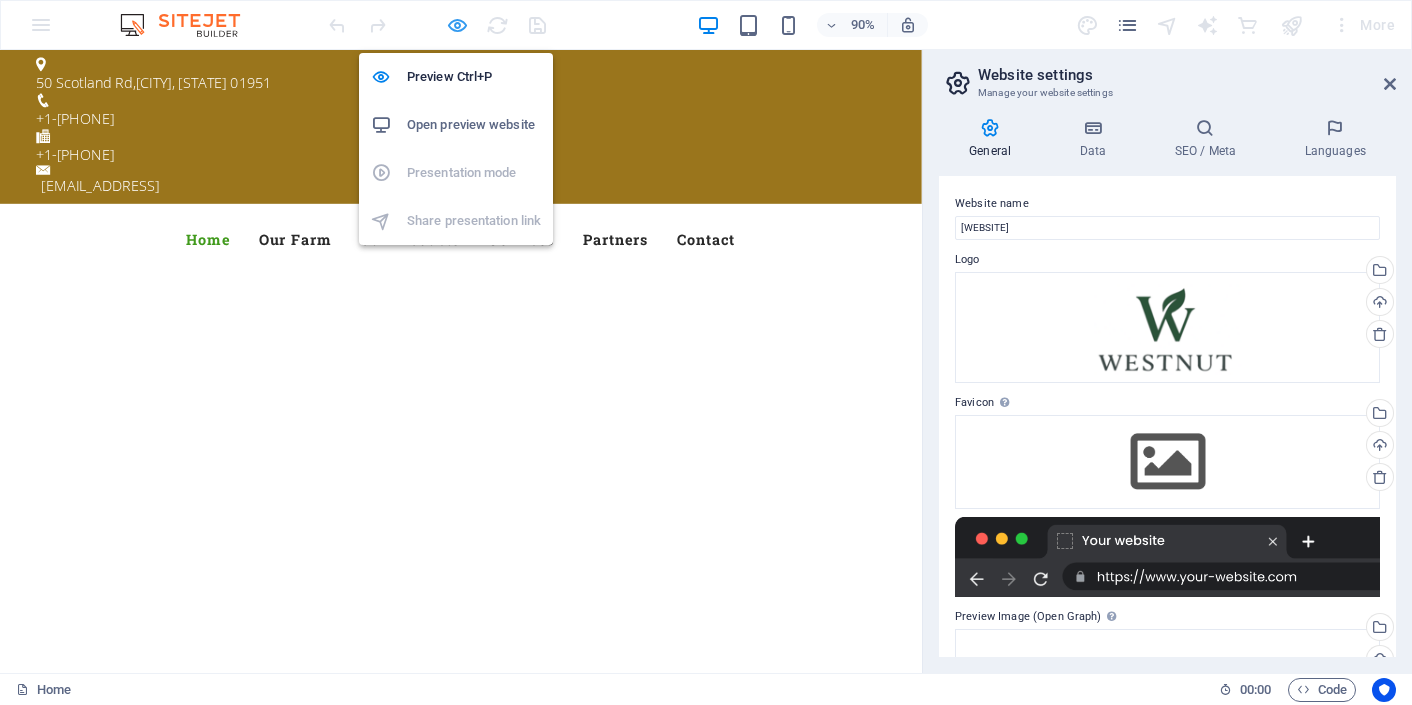 click at bounding box center (457, 25) 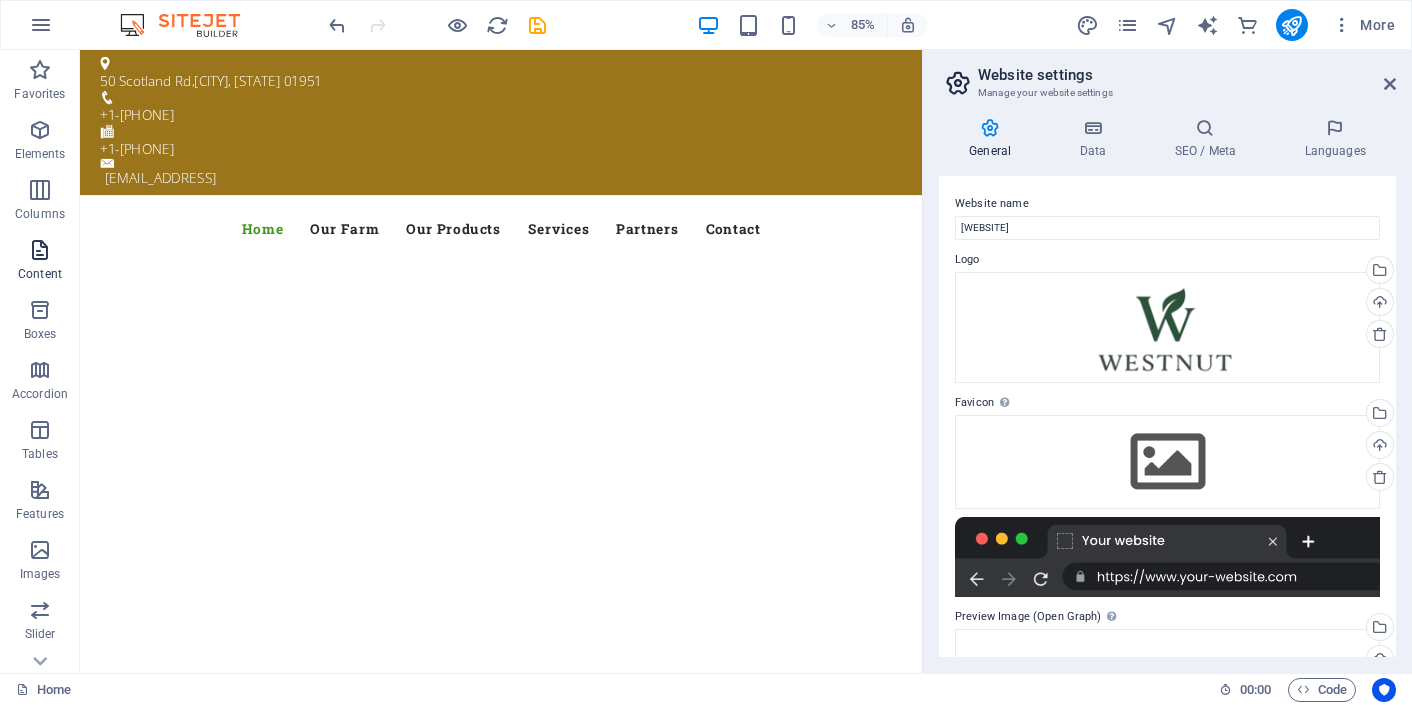 click on "Elements" at bounding box center (40, 140) 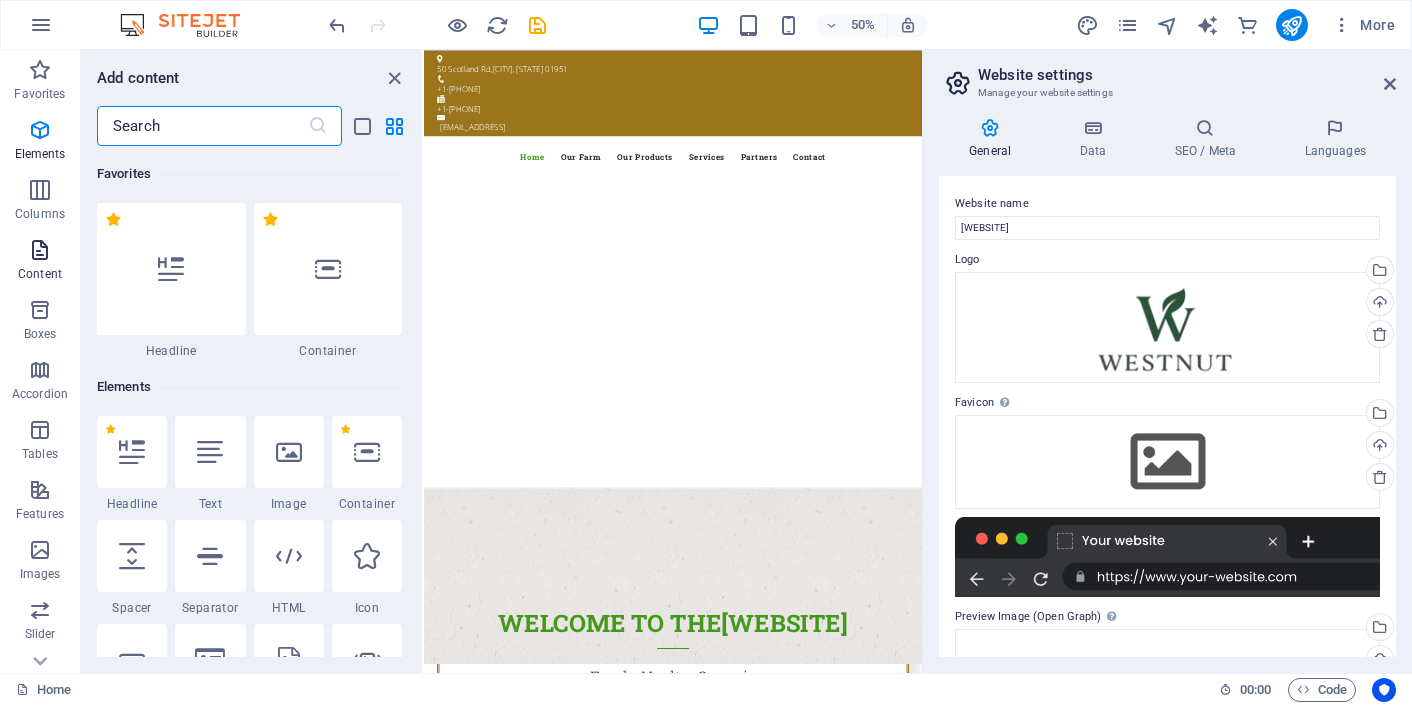 scroll, scrollTop: 213, scrollLeft: 0, axis: vertical 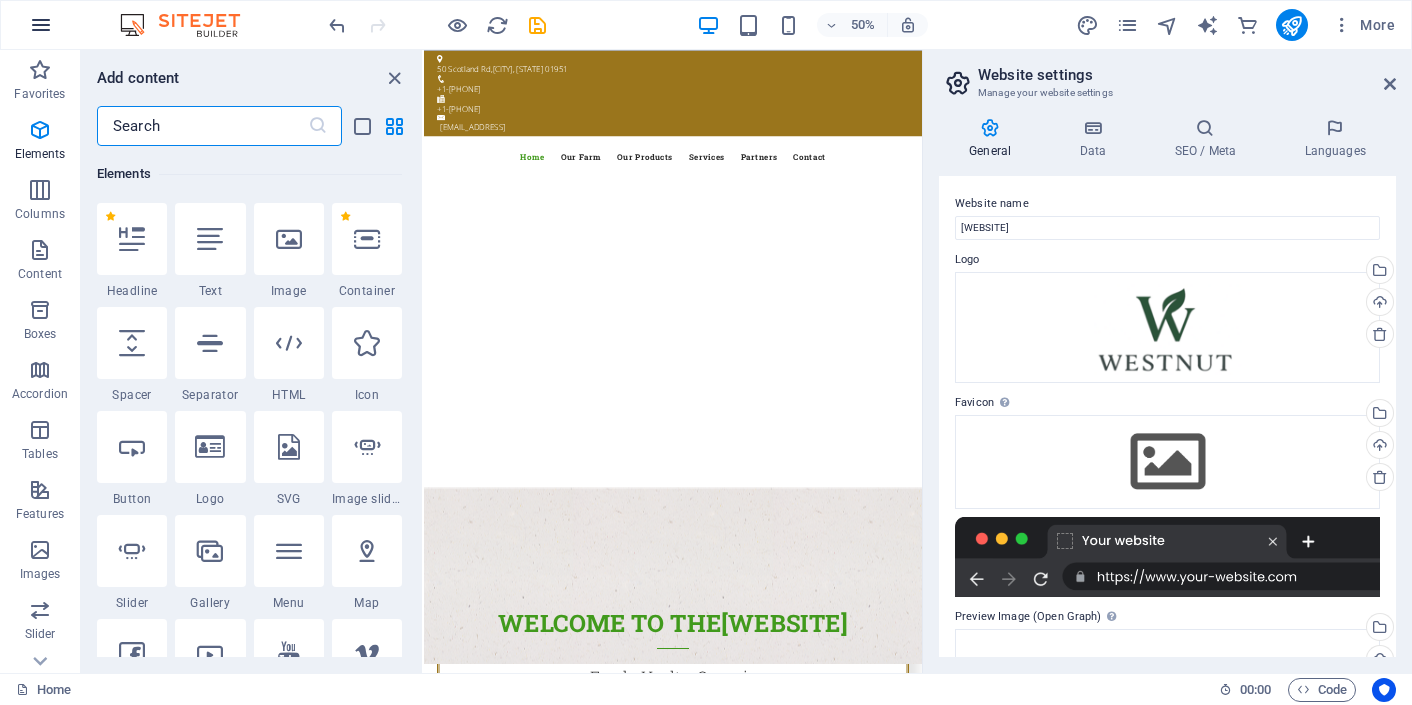 click at bounding box center [41, 25] 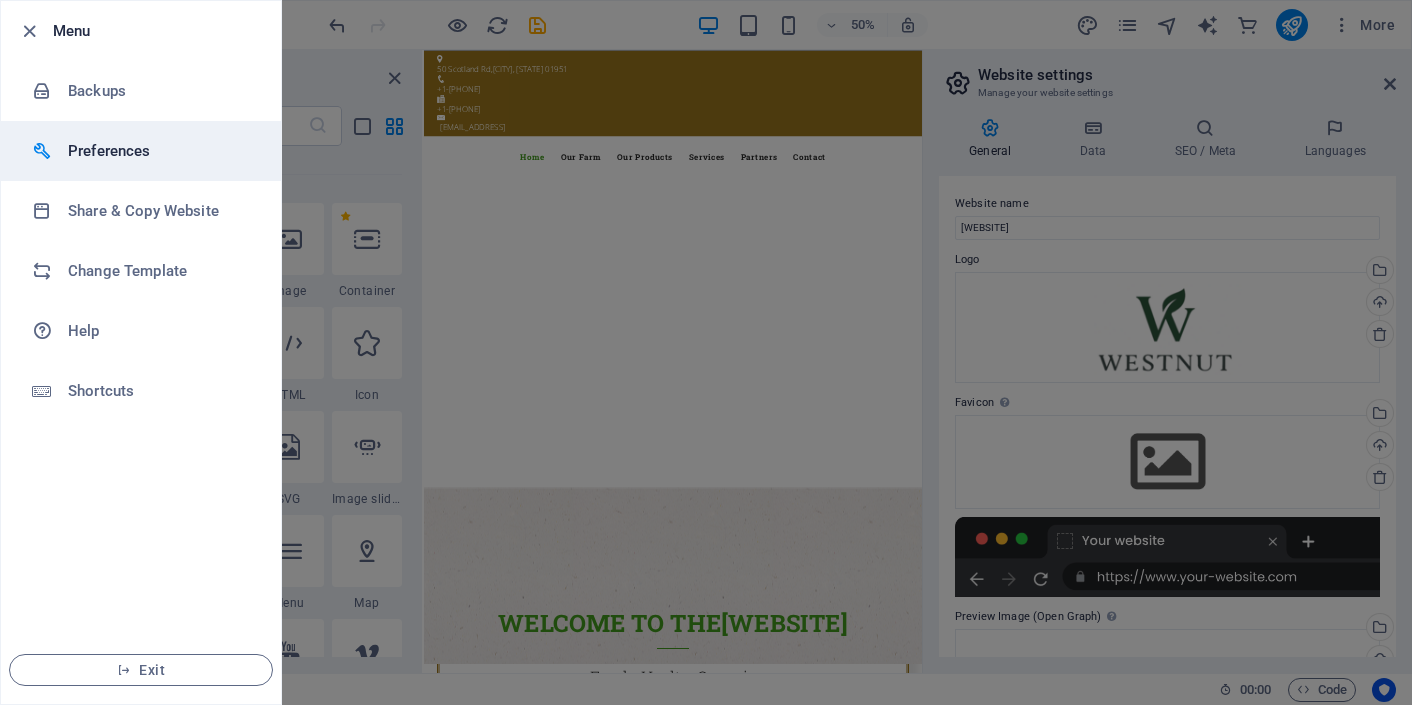 click on "Preferences" at bounding box center [160, 151] 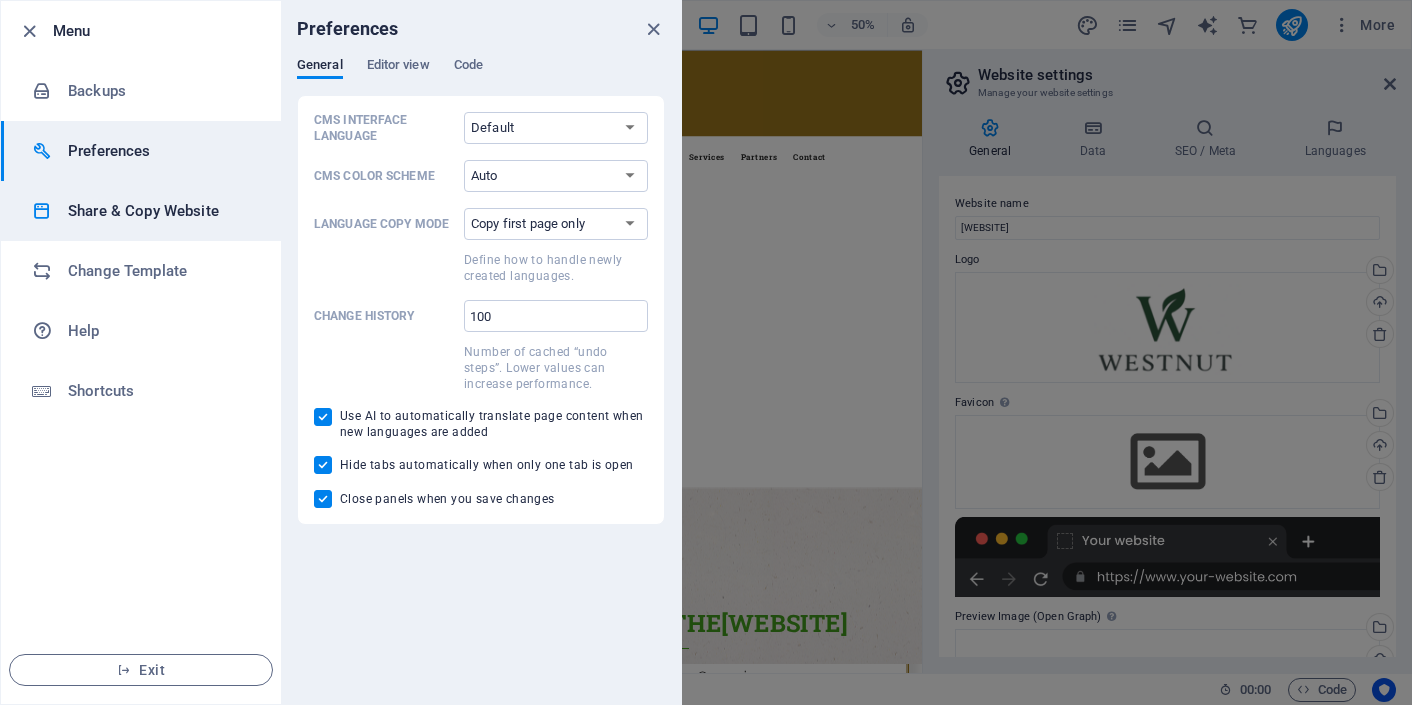 click on "Share & Copy Website" at bounding box center [160, 211] 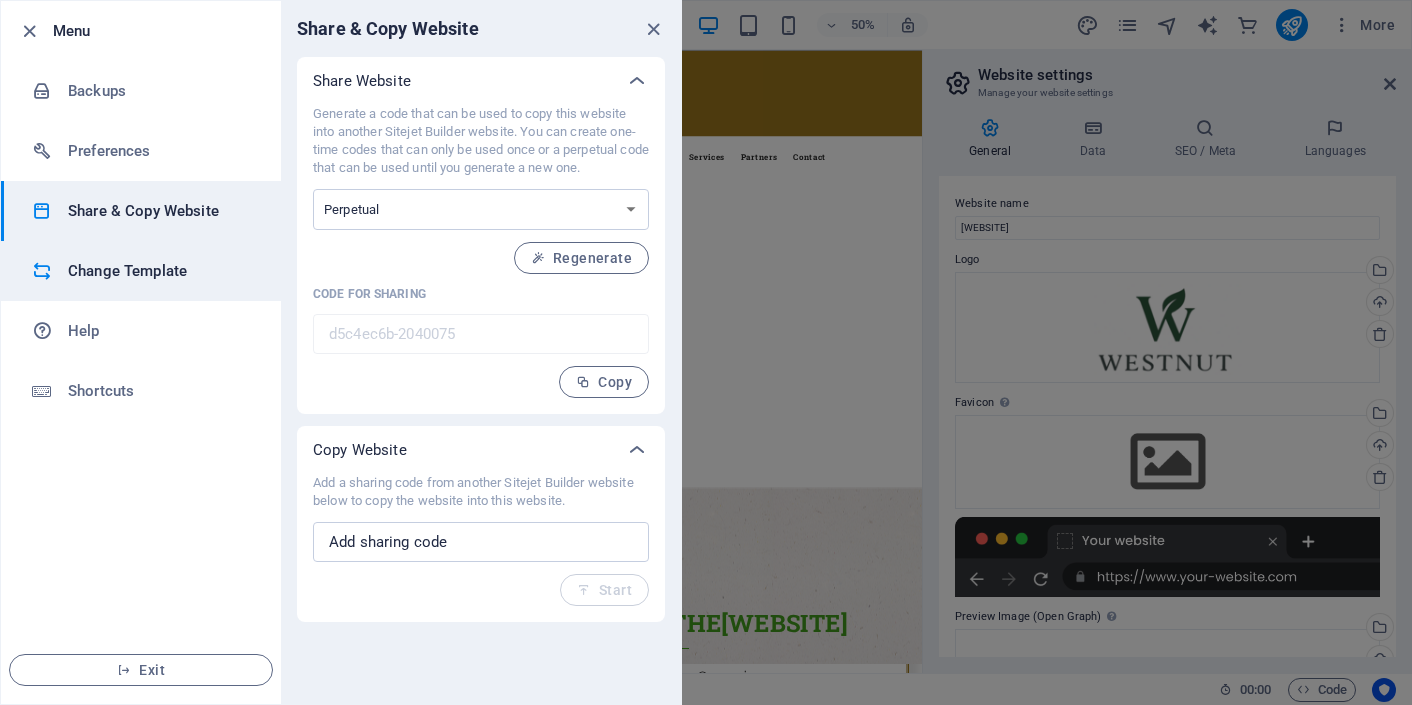 click on "Change Template" at bounding box center [160, 271] 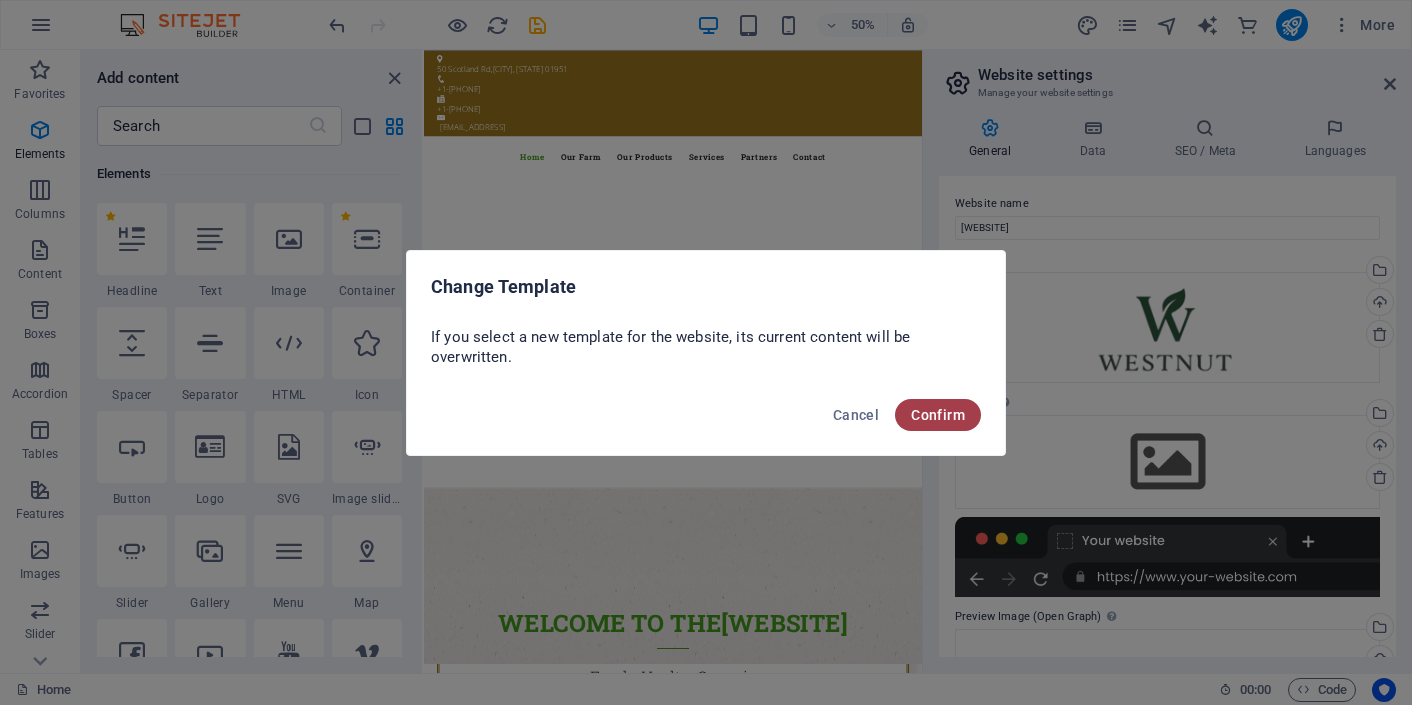 click on "Confirm" at bounding box center (938, 415) 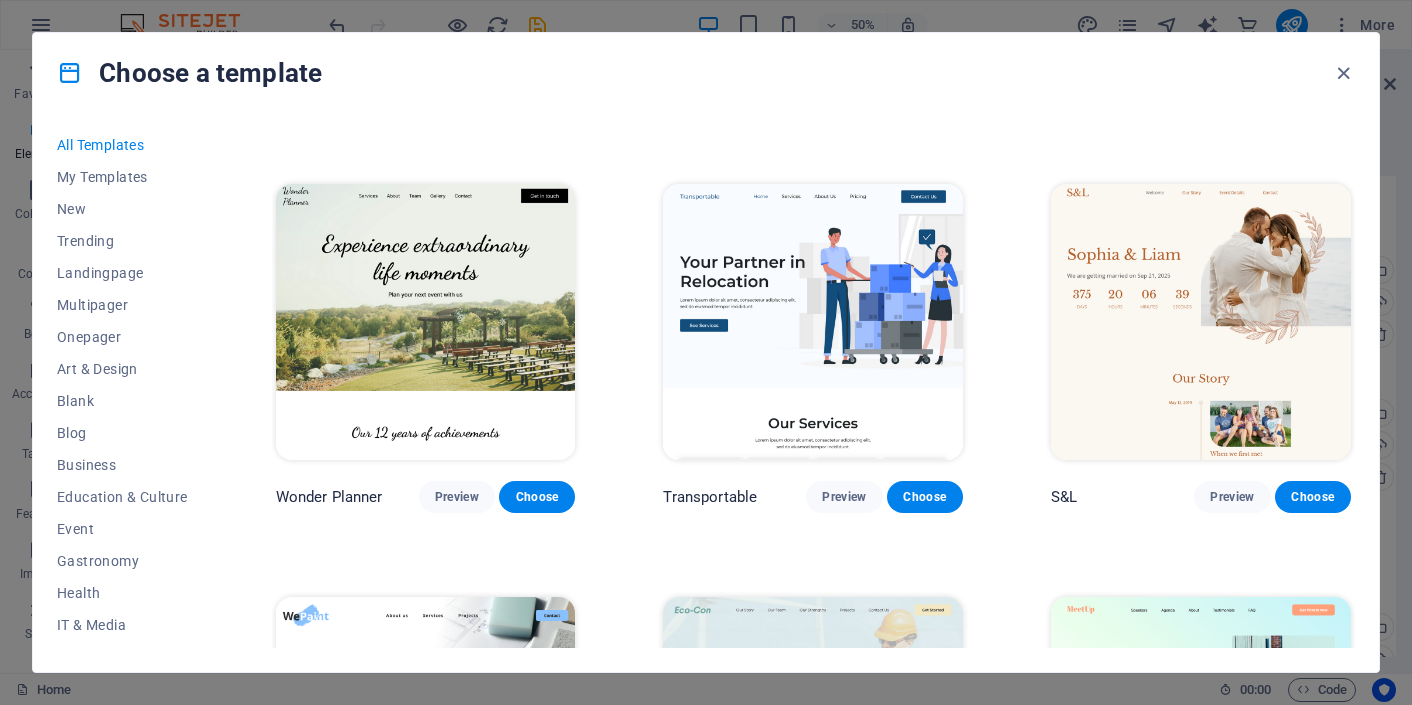 scroll, scrollTop: 1196, scrollLeft: 0, axis: vertical 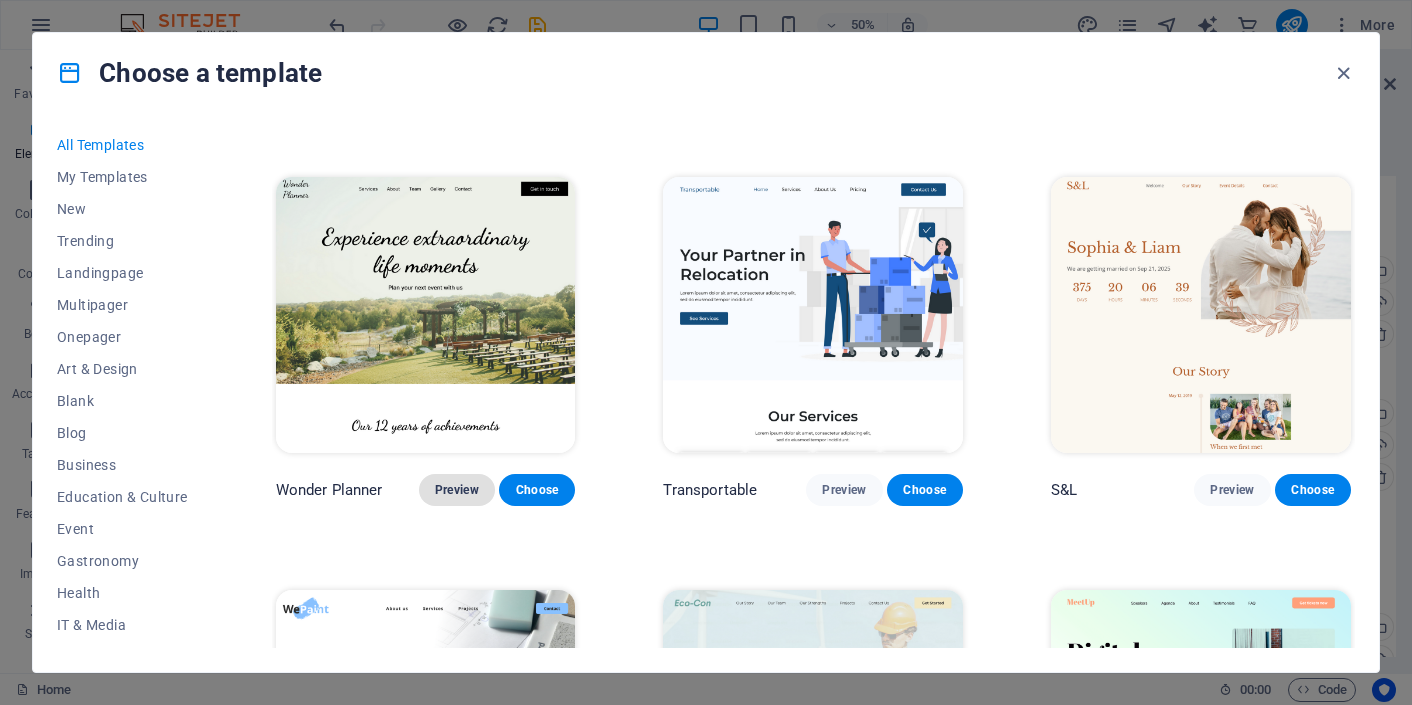 click on "Preview" at bounding box center [457, 490] 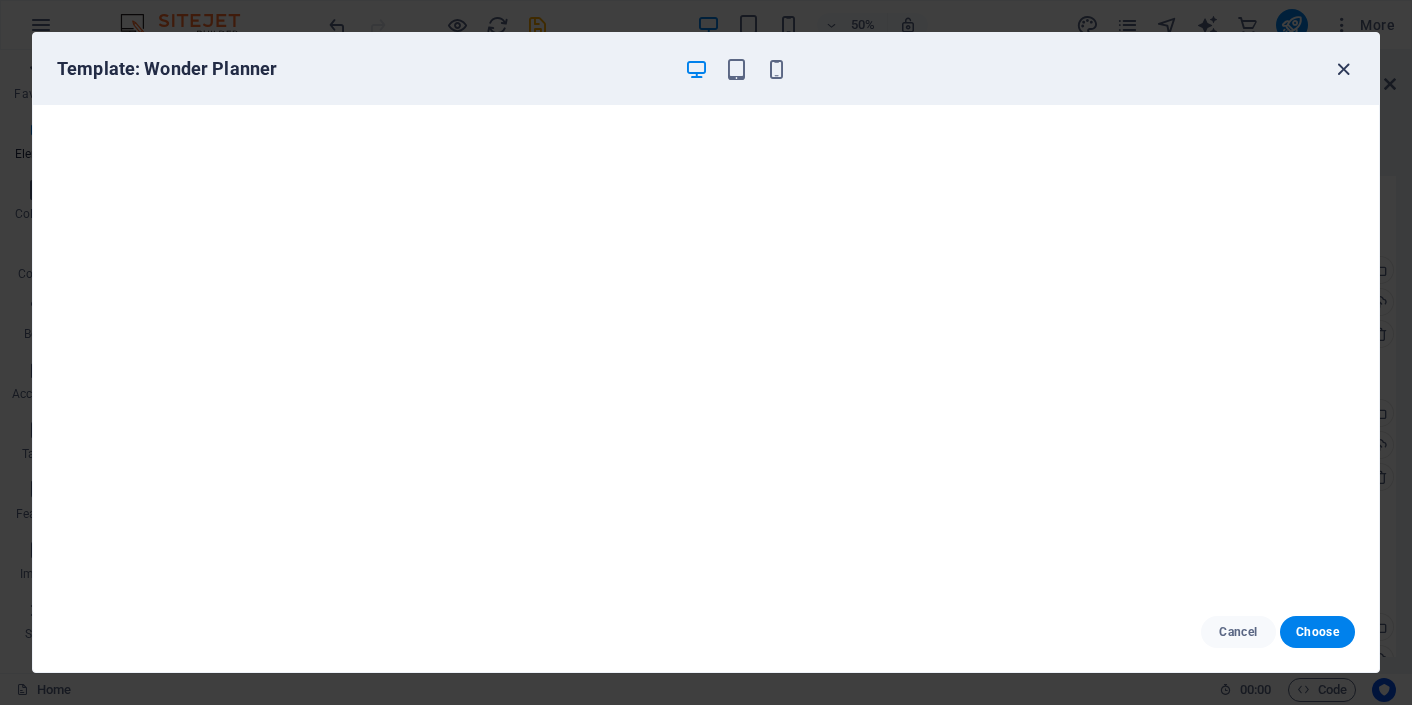 click at bounding box center [1343, 69] 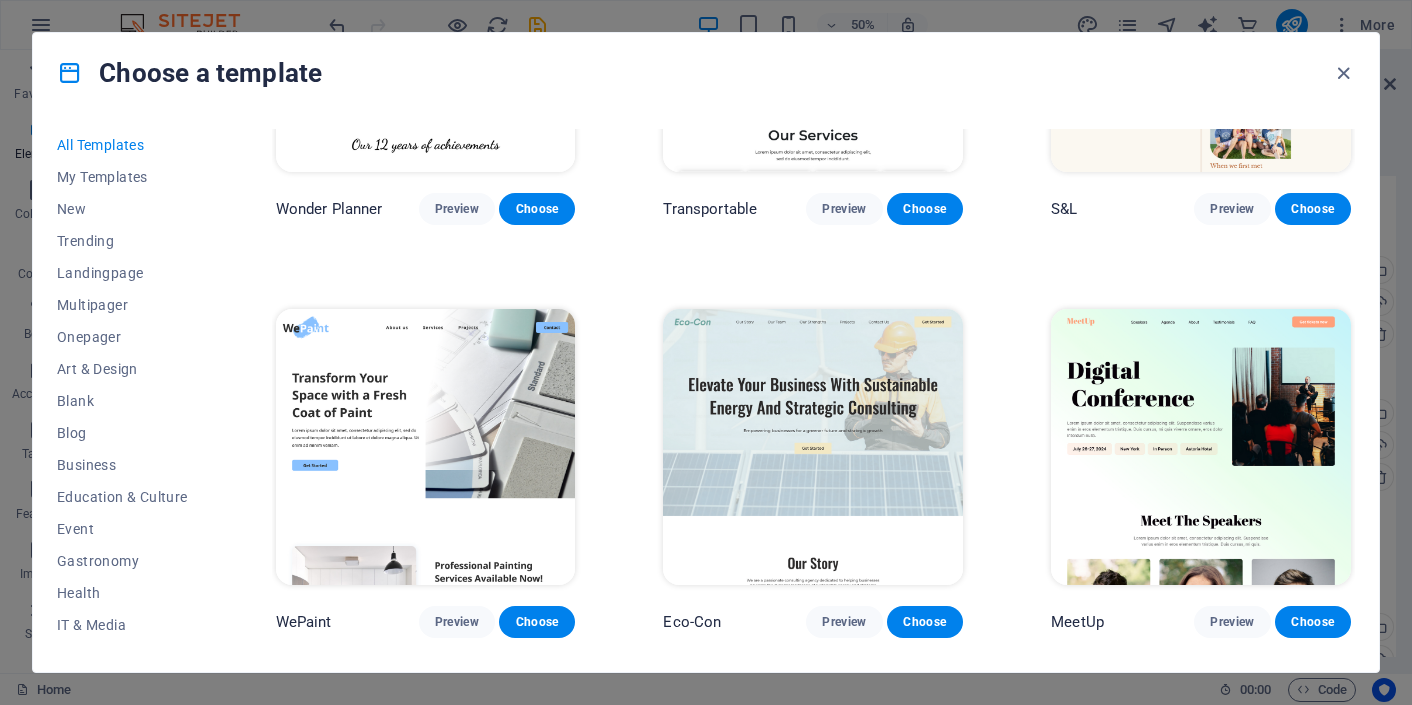 scroll, scrollTop: 1480, scrollLeft: 0, axis: vertical 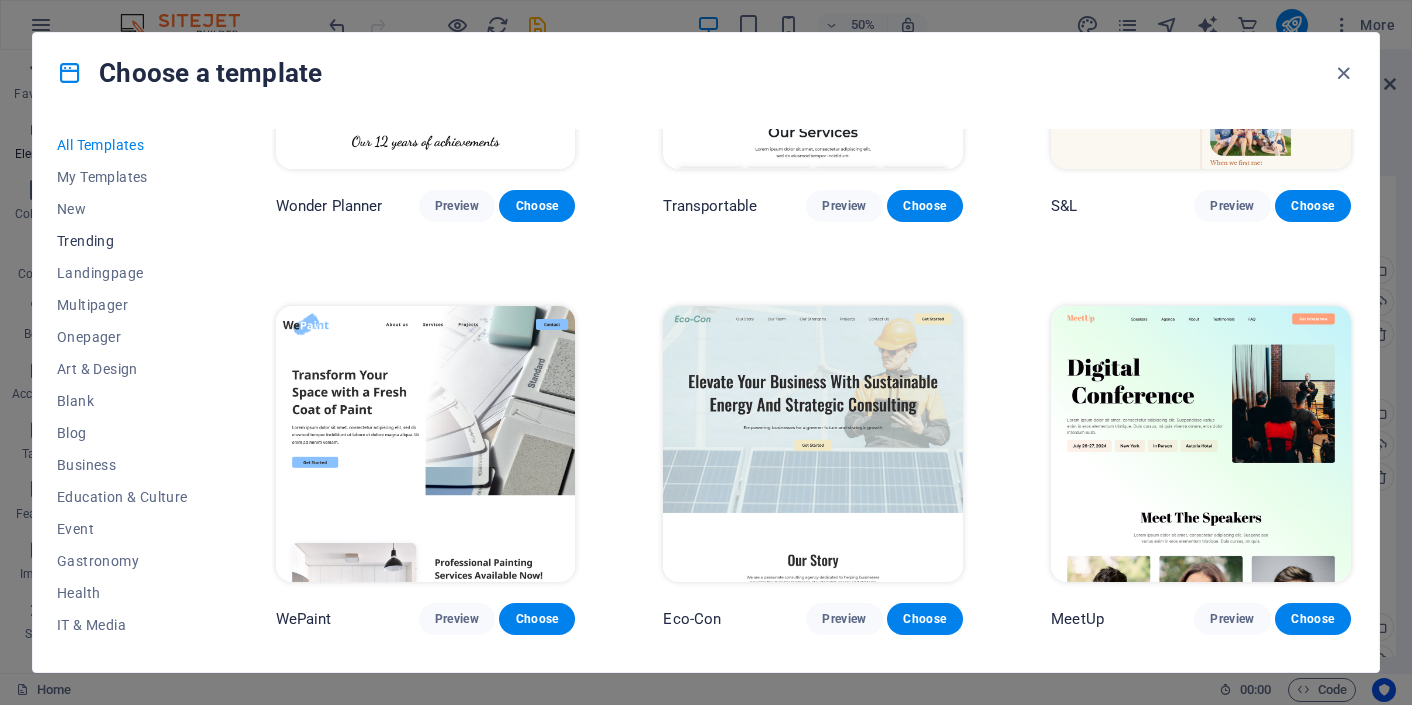 click on "Trending" at bounding box center (122, 241) 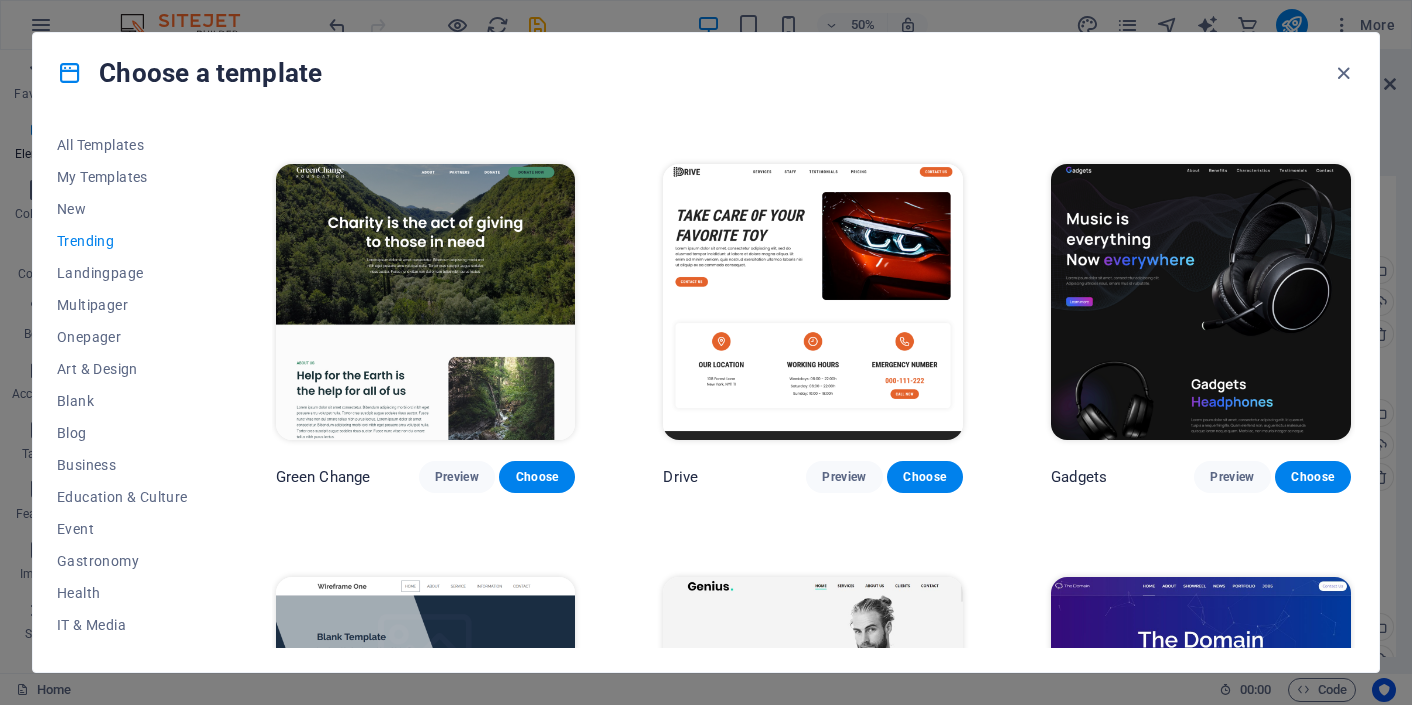 scroll, scrollTop: 1205, scrollLeft: 0, axis: vertical 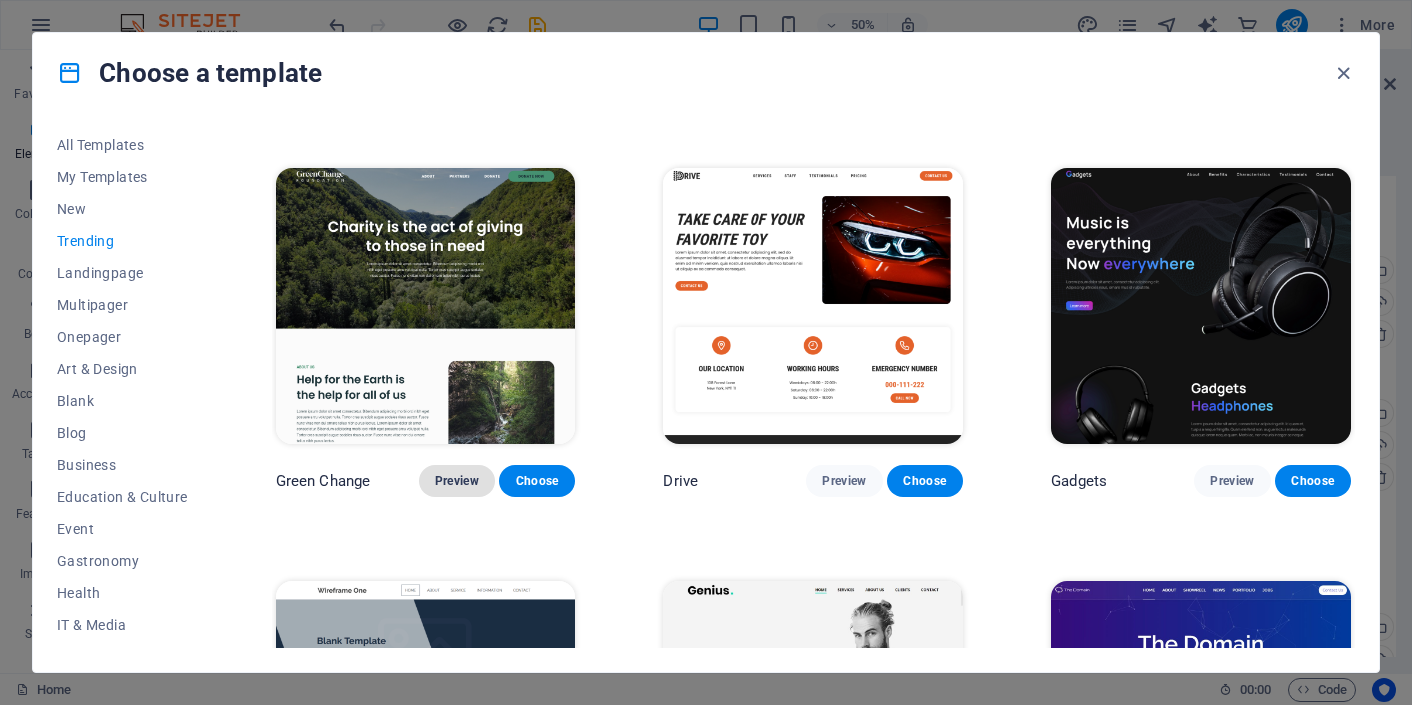click on "Preview" at bounding box center [457, 481] 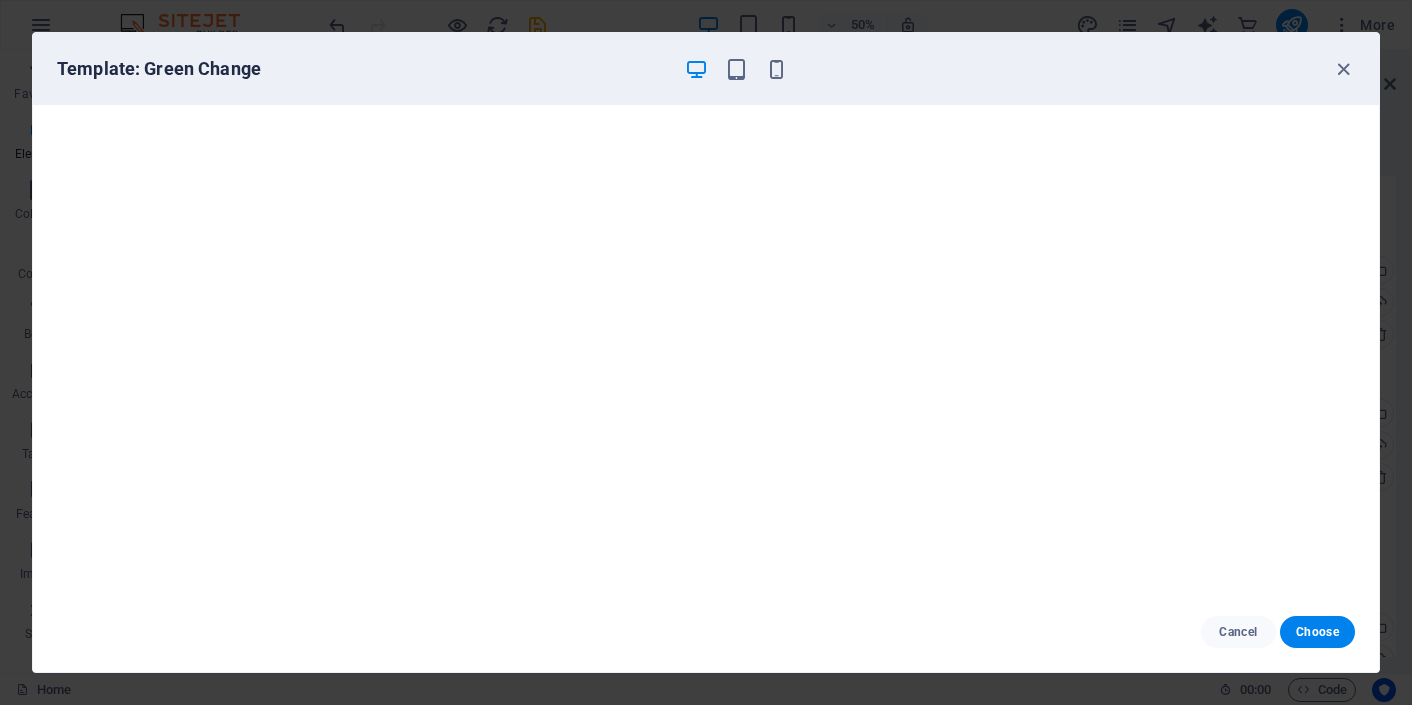 scroll, scrollTop: 4, scrollLeft: 0, axis: vertical 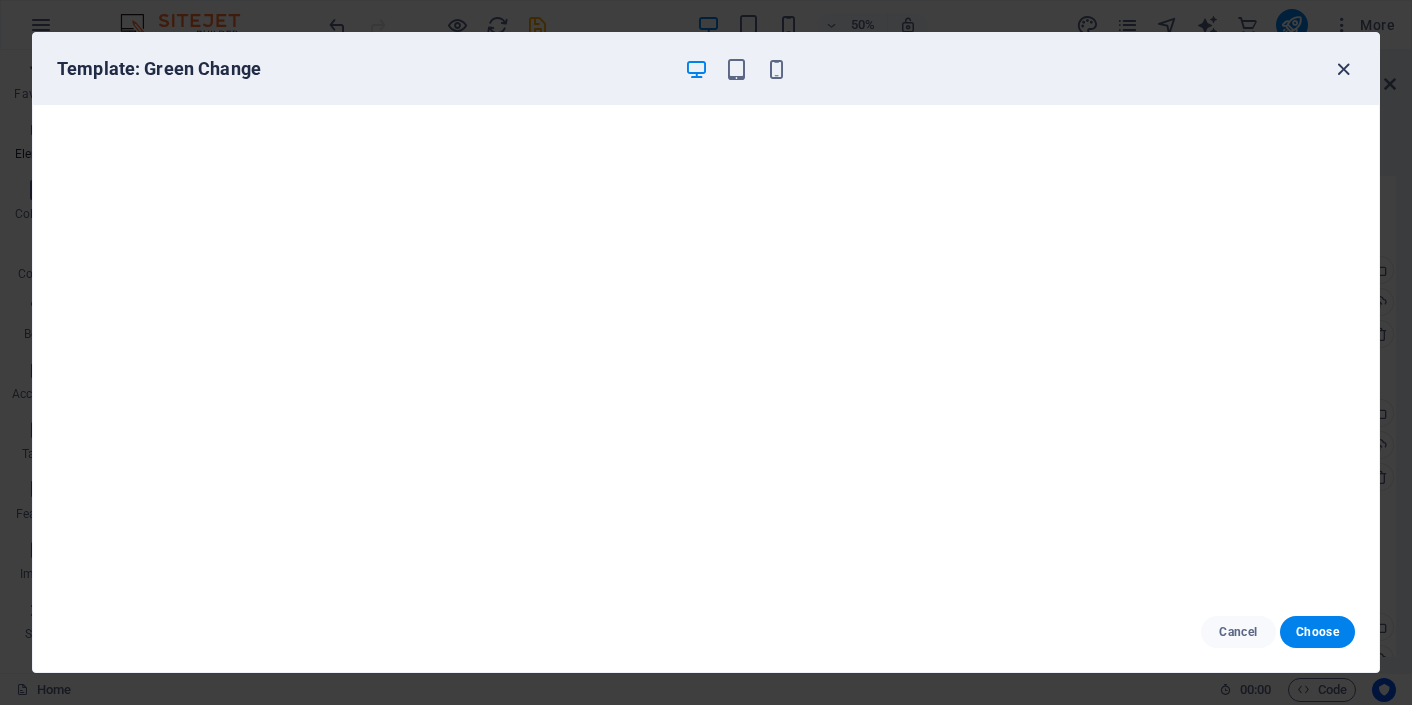 click at bounding box center (1343, 69) 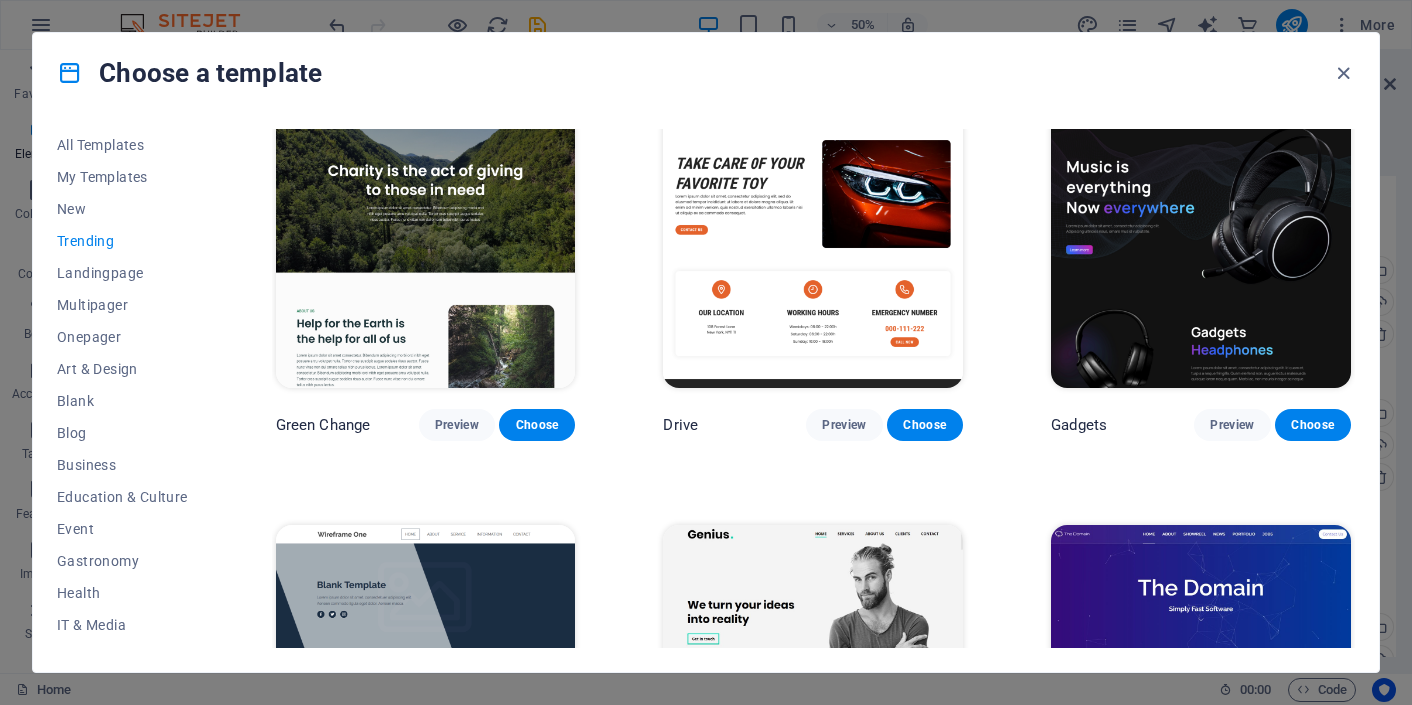 scroll, scrollTop: 1264, scrollLeft: 0, axis: vertical 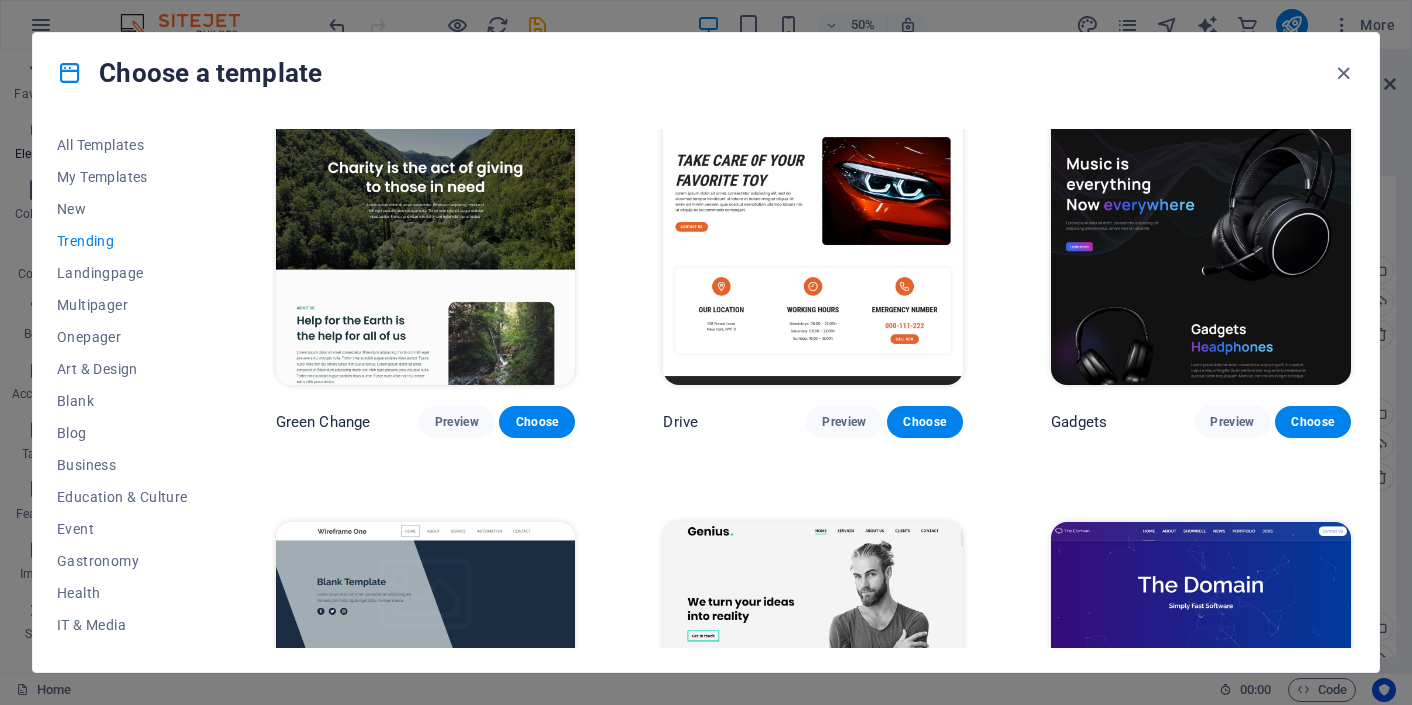 click at bounding box center (813, 247) 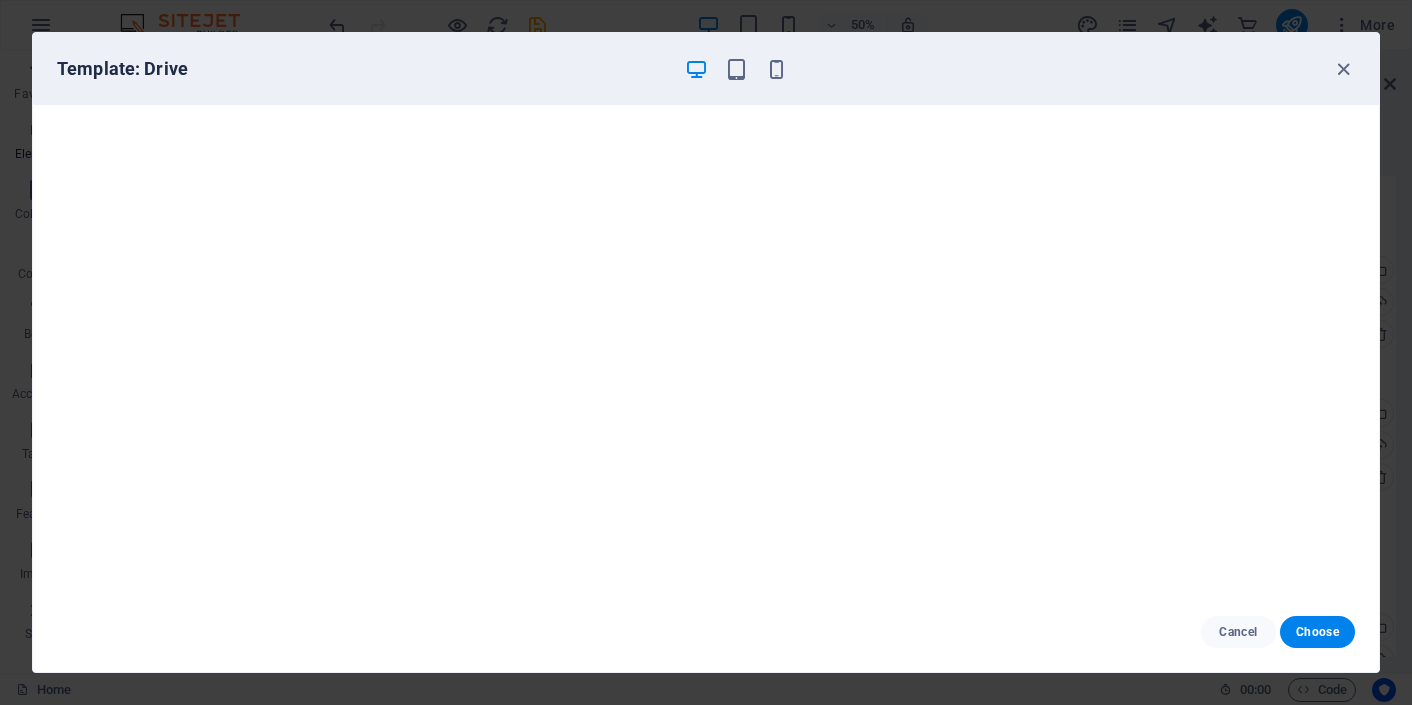 click on "Template: Drive" at bounding box center (706, 69) 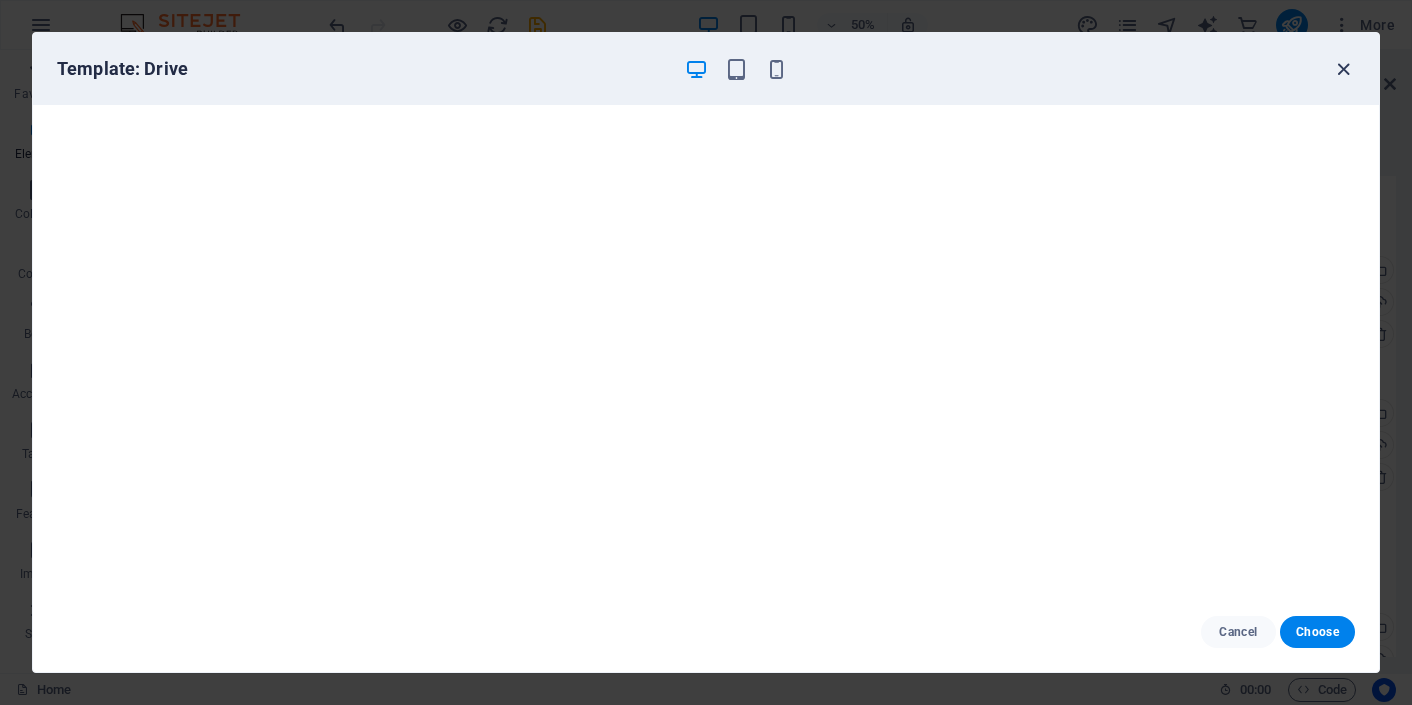 click at bounding box center [1343, 69] 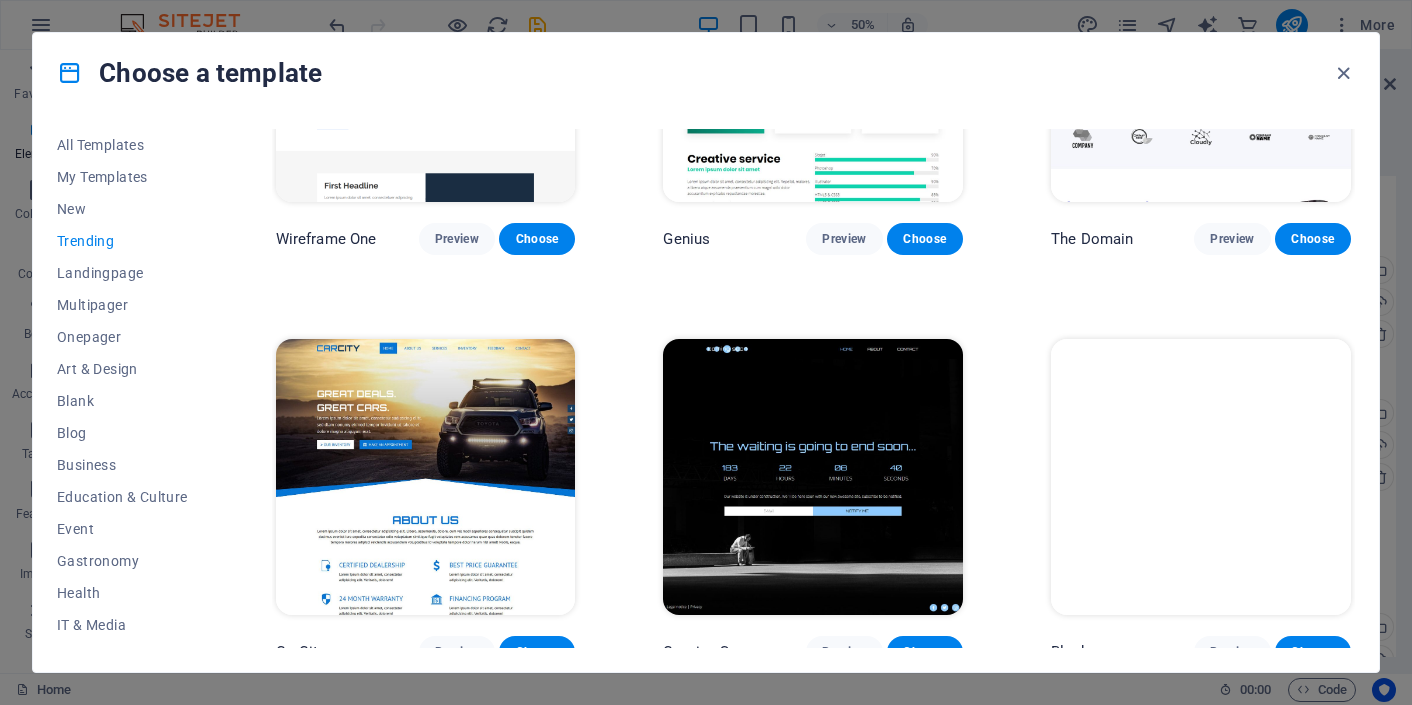 scroll, scrollTop: 1856, scrollLeft: 0, axis: vertical 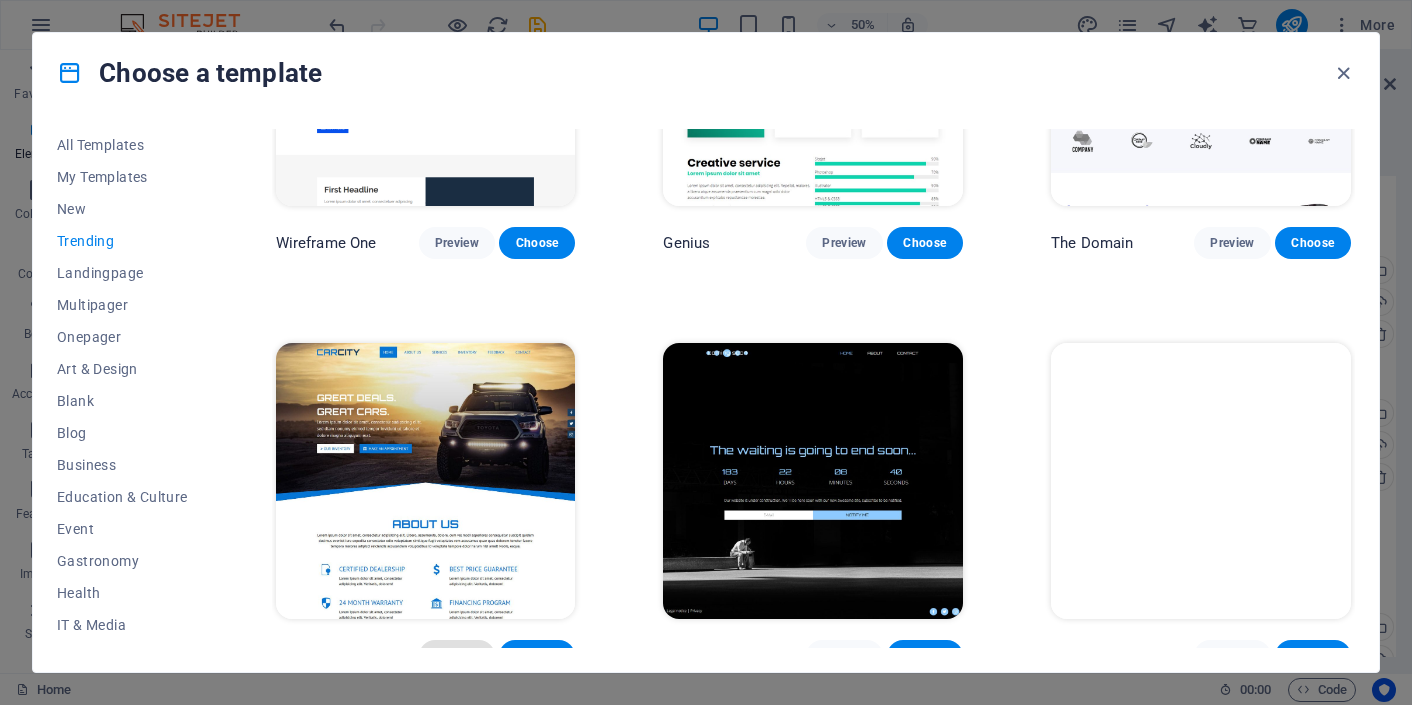 click on "Preview" at bounding box center [457, 656] 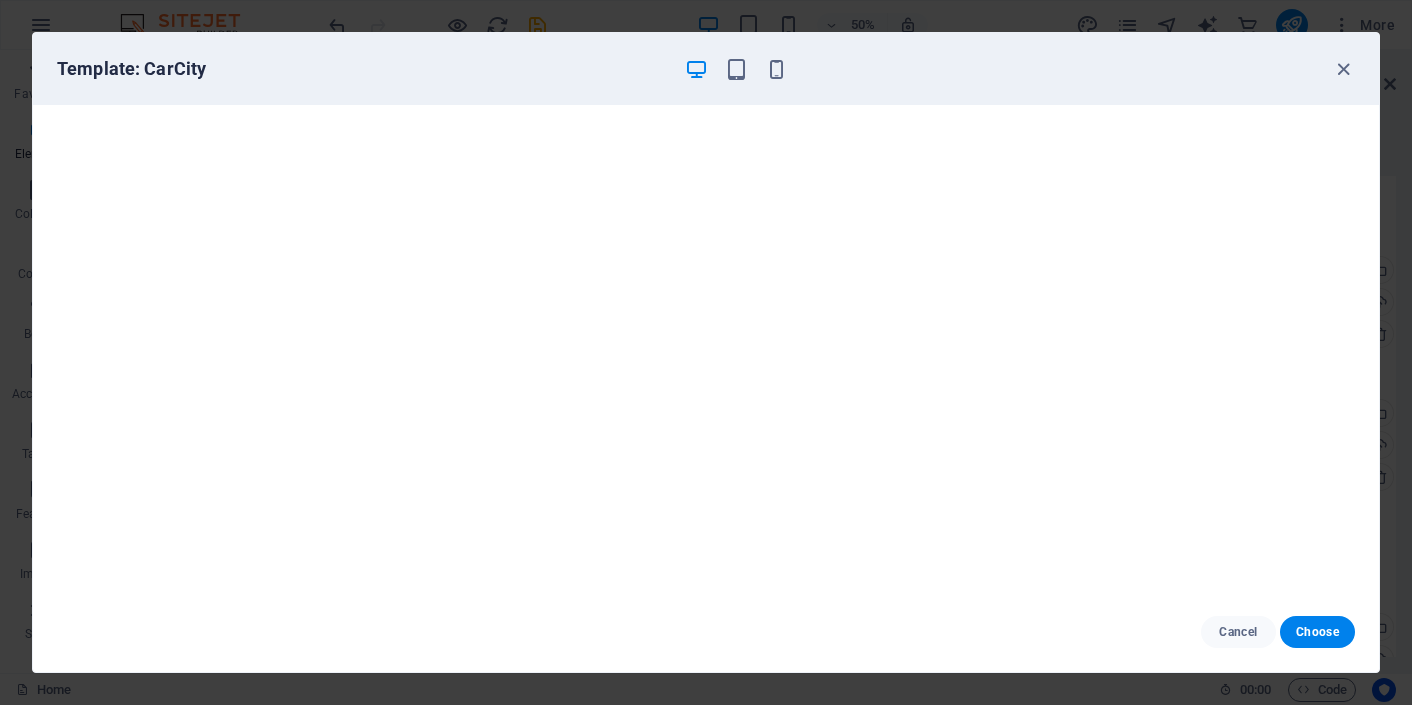 scroll, scrollTop: 0, scrollLeft: 0, axis: both 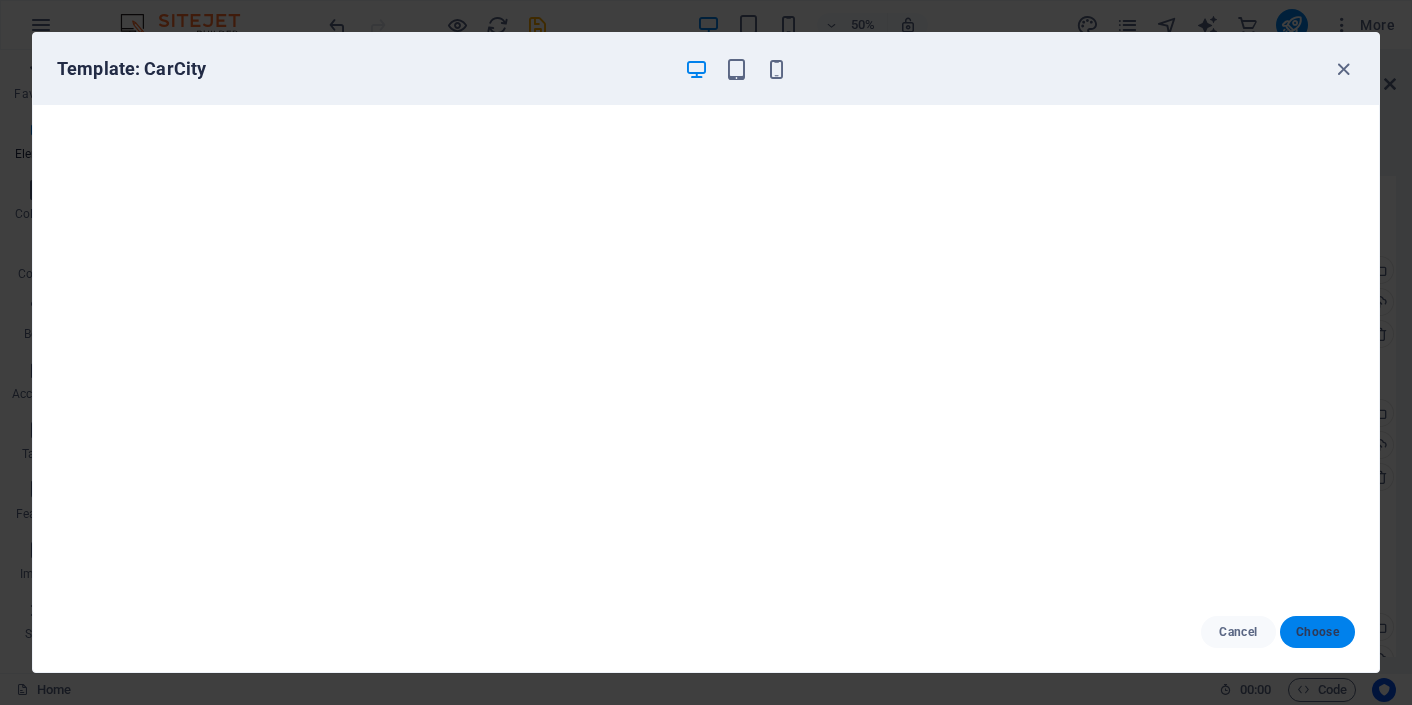 click on "Choose" at bounding box center (1317, 632) 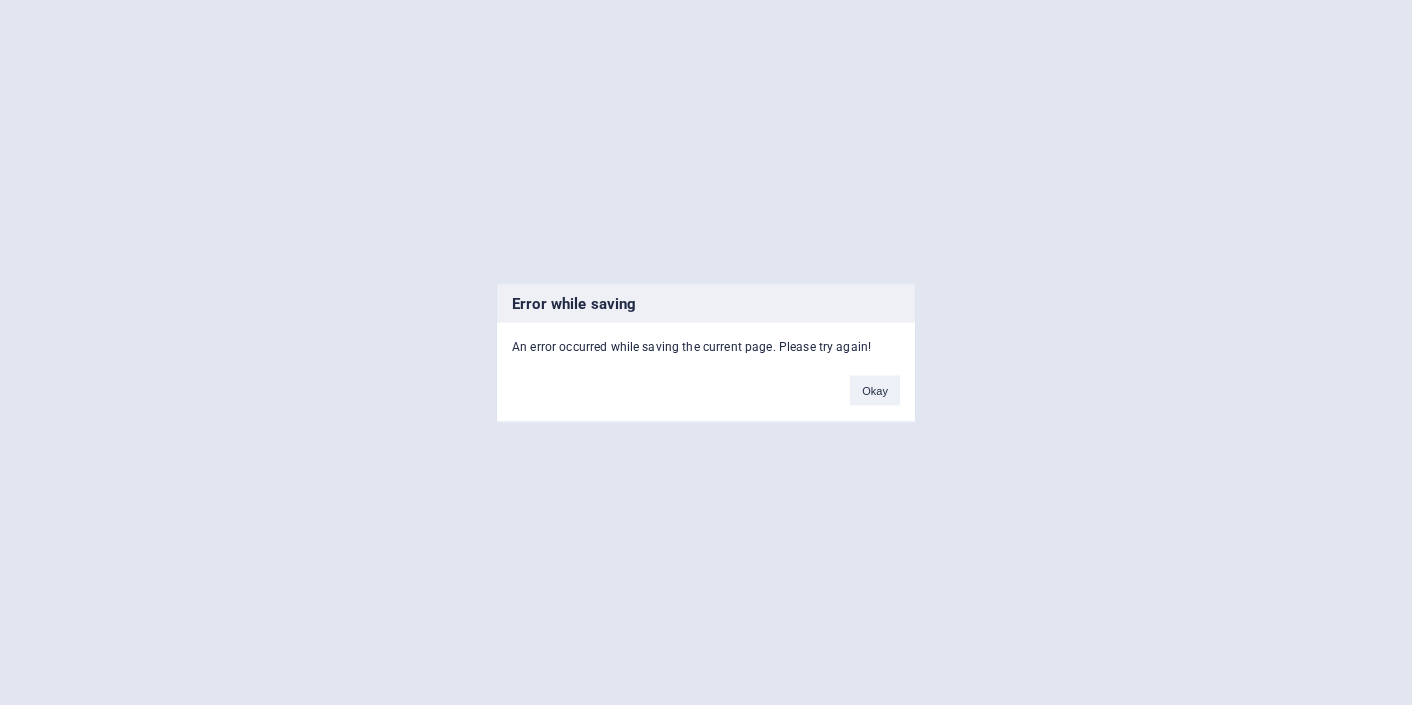 scroll, scrollTop: 1864, scrollLeft: 0, axis: vertical 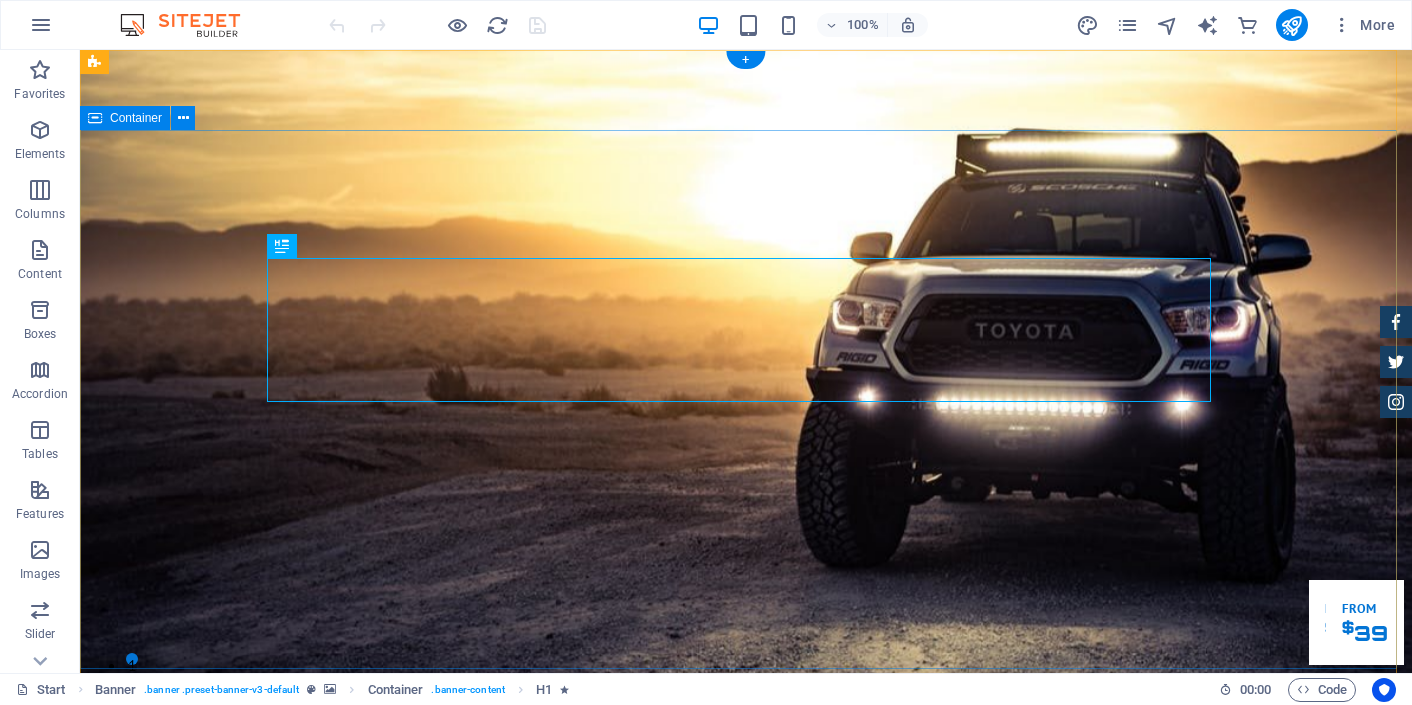 click on "GReat Deals. Great Cars. Lorem ipsum dolor sit amet, consetetur sadipscing elitr, sed diam nonumy eirmod tempor invidunt ut labore et dolore magna aliquyam erat.  Our Inventory   Make an appointment" at bounding box center [746, 1156] 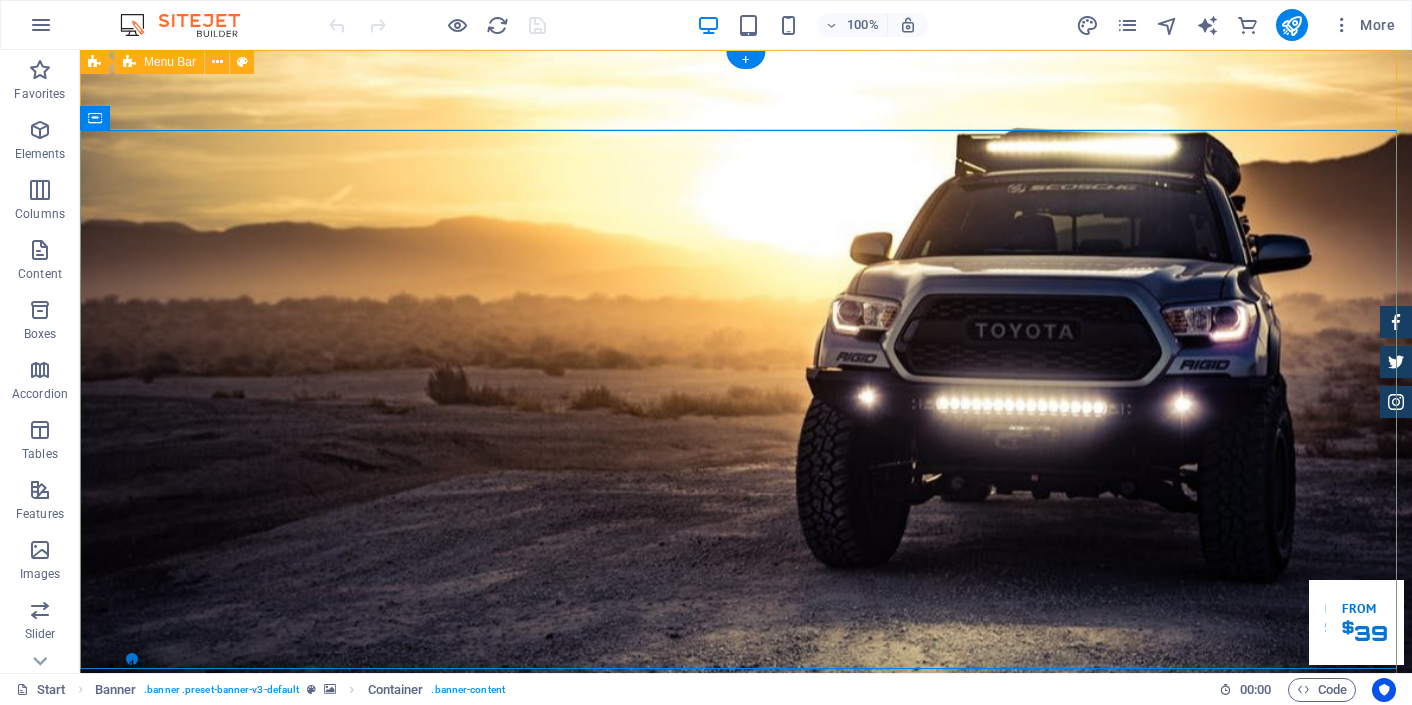 click on "Home About us Services Inventory Feedback Contact" at bounding box center [746, 804] 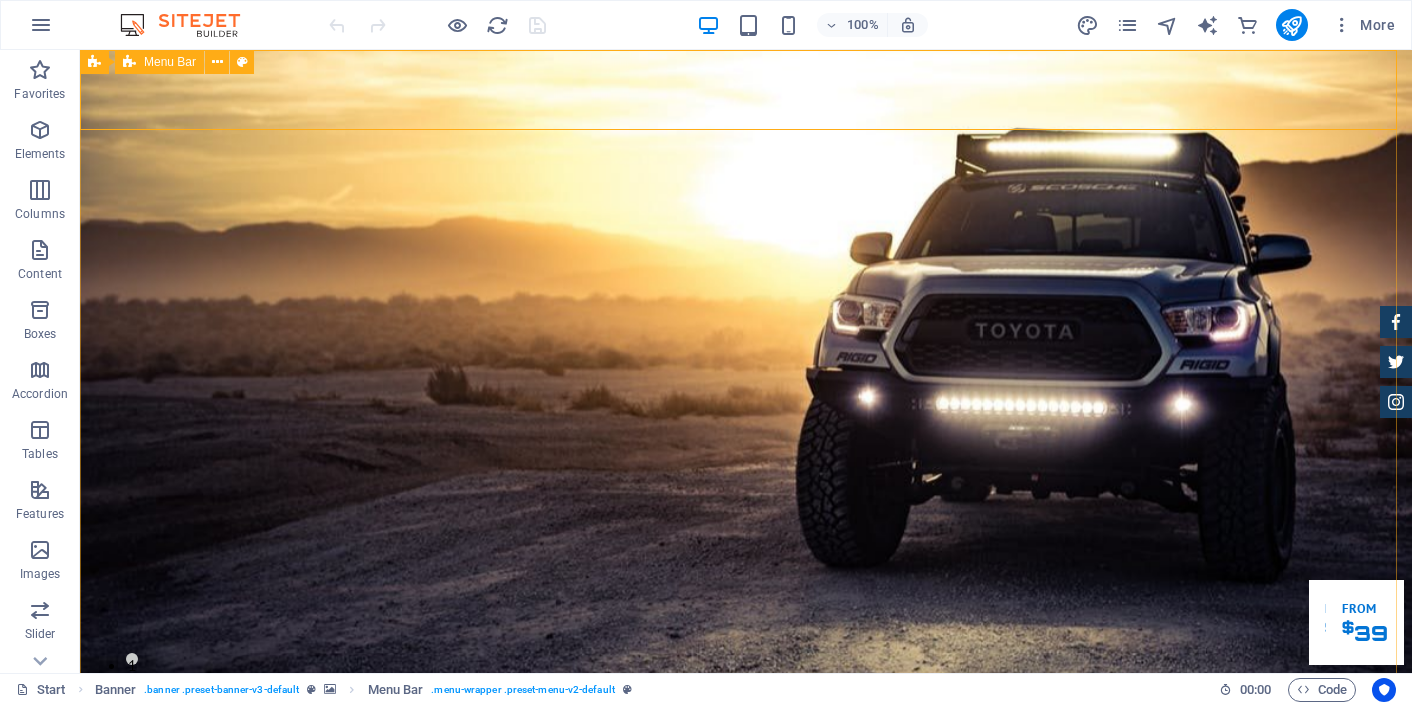 click on "Menu Bar" at bounding box center (170, 62) 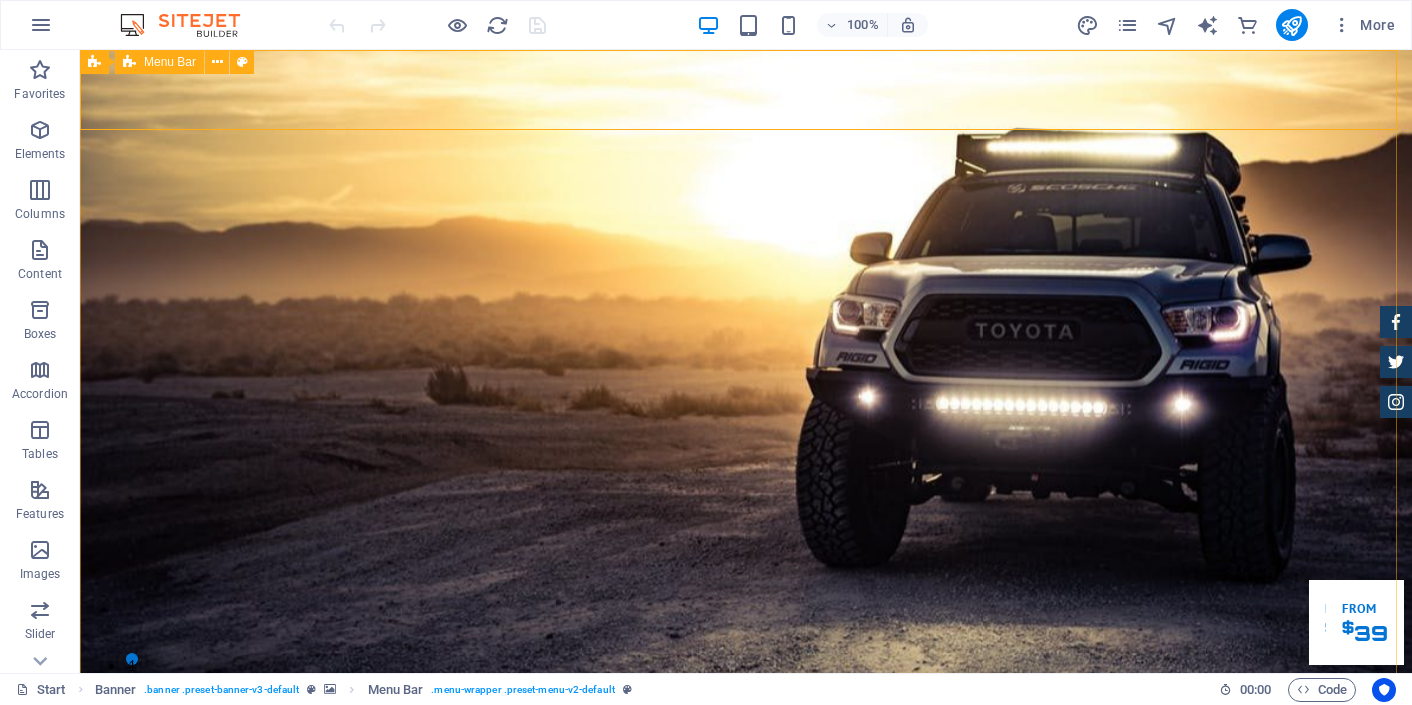 click on "Menu Bar" at bounding box center [170, 62] 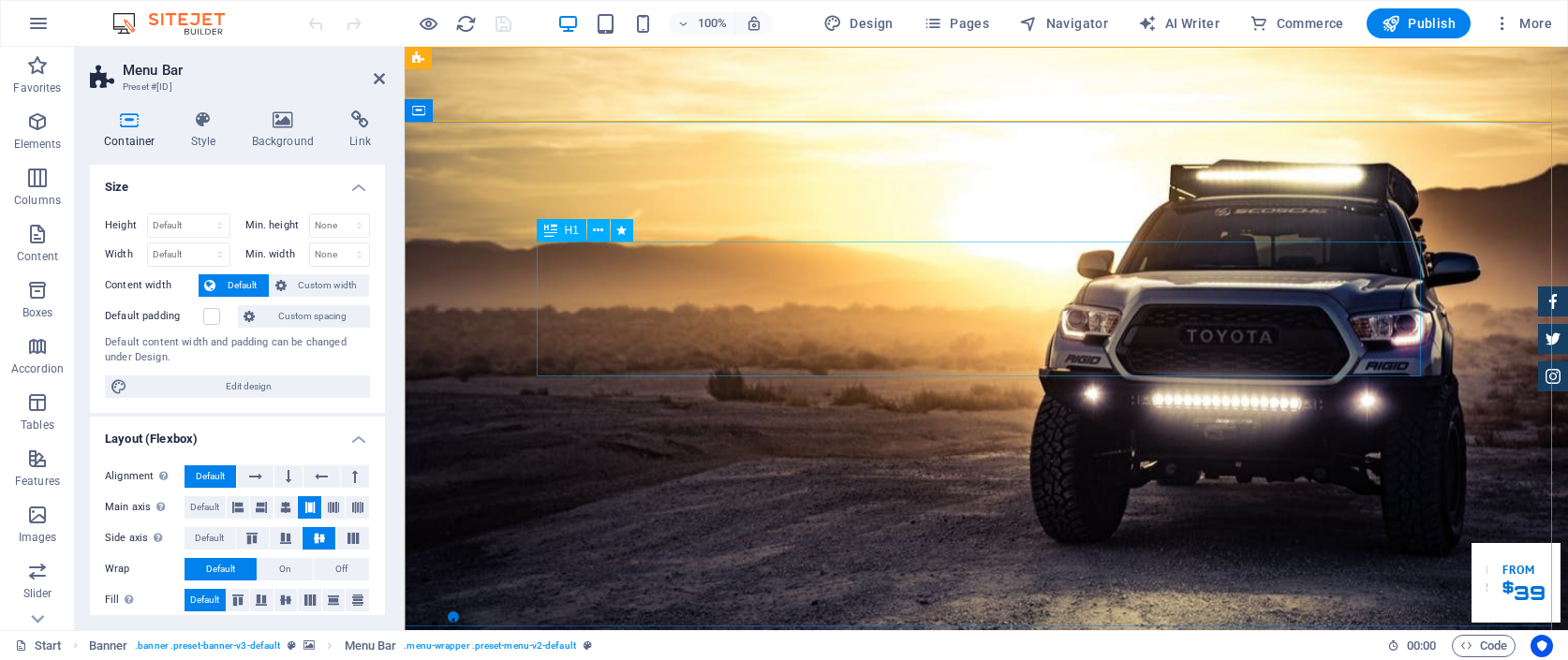 click on "GReat Deals. Great Cars. Lorem ipsum dolor sit amet, consetetur sadipscing elitr, sed diam nonumy eirmod tempor invidunt ut labore et dolore magna aliquyam erat.  Our Inventory   Make an appointment" at bounding box center [986, 1082] 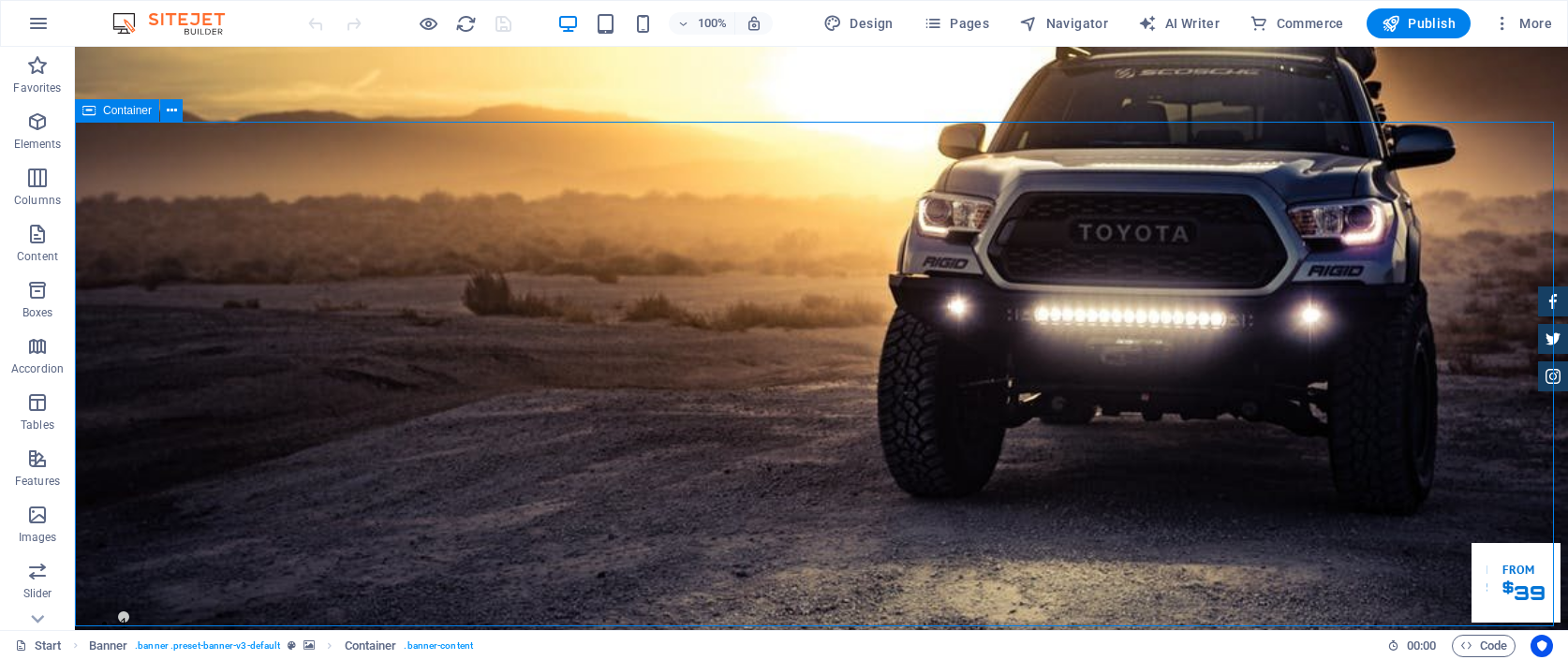 click at bounding box center (821, 730) 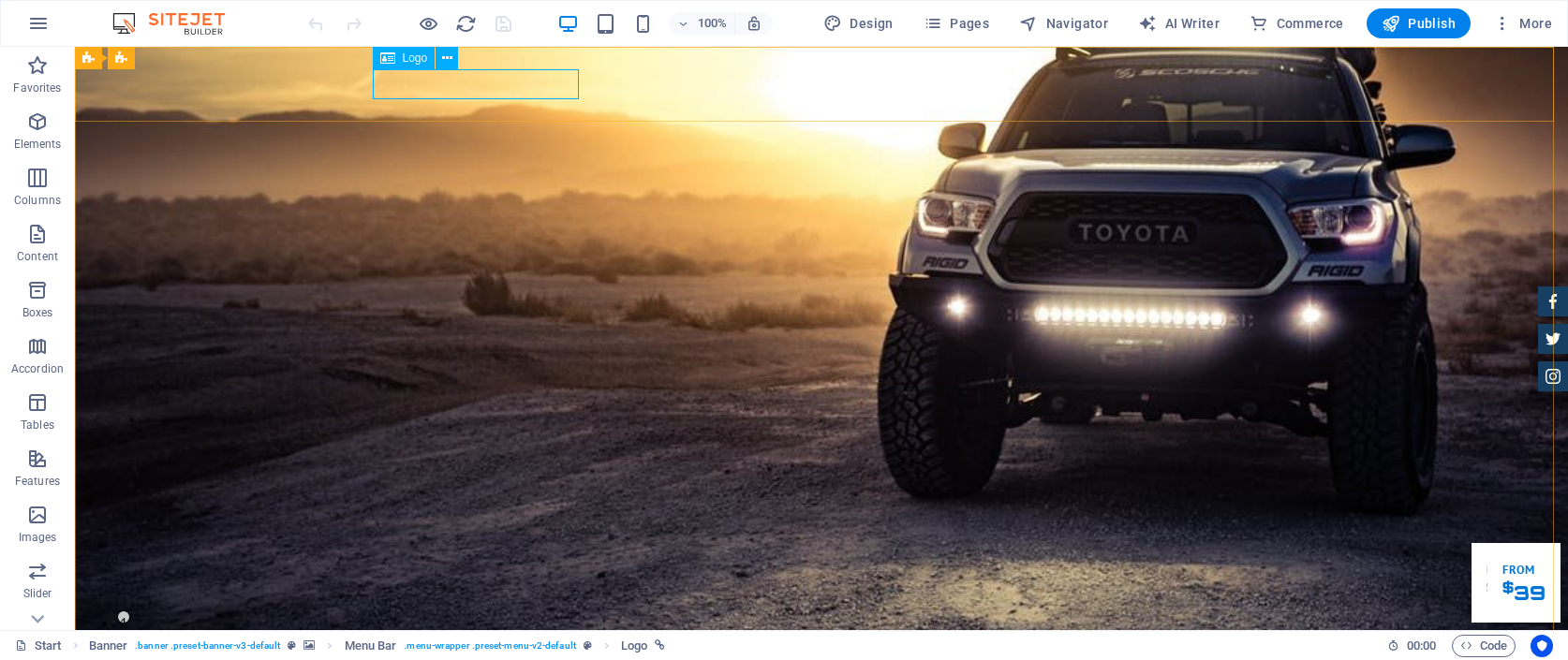 click on "Logo" at bounding box center (415, 58) 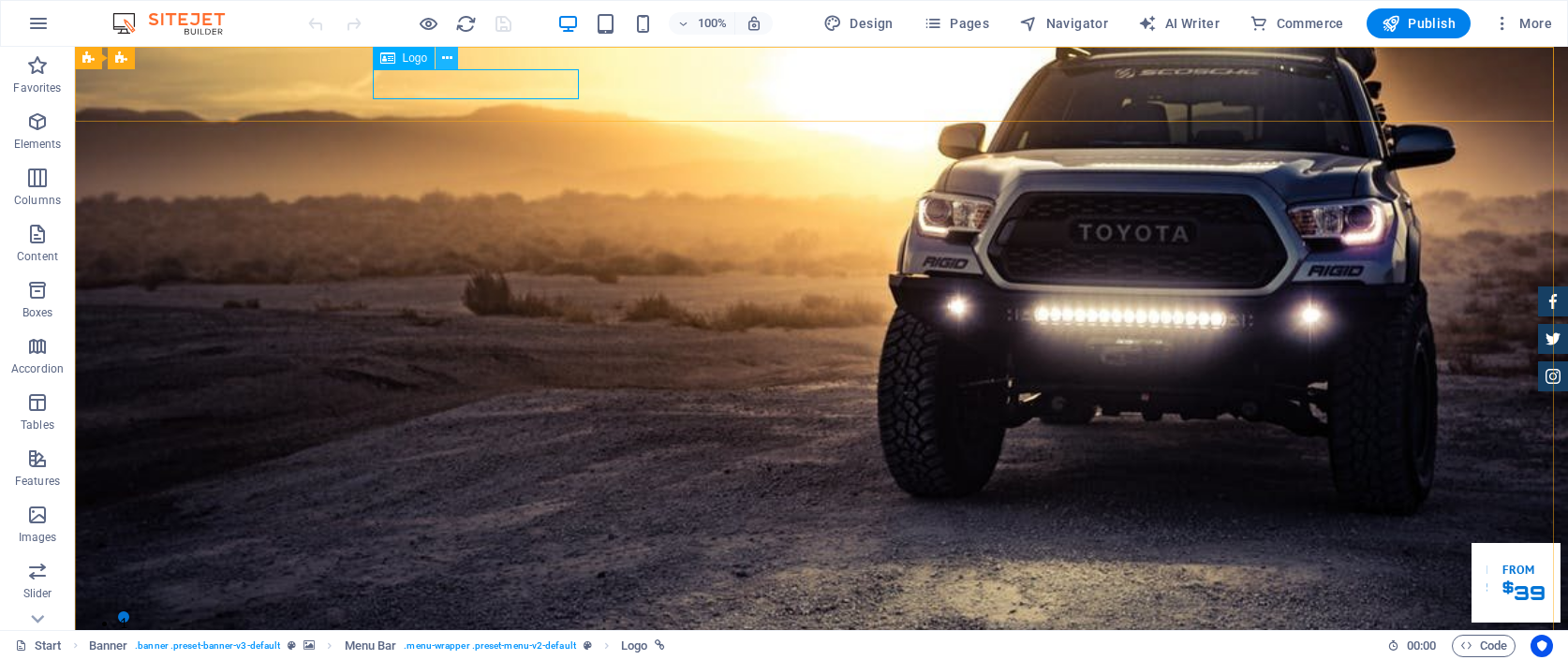 click at bounding box center [447, 58] 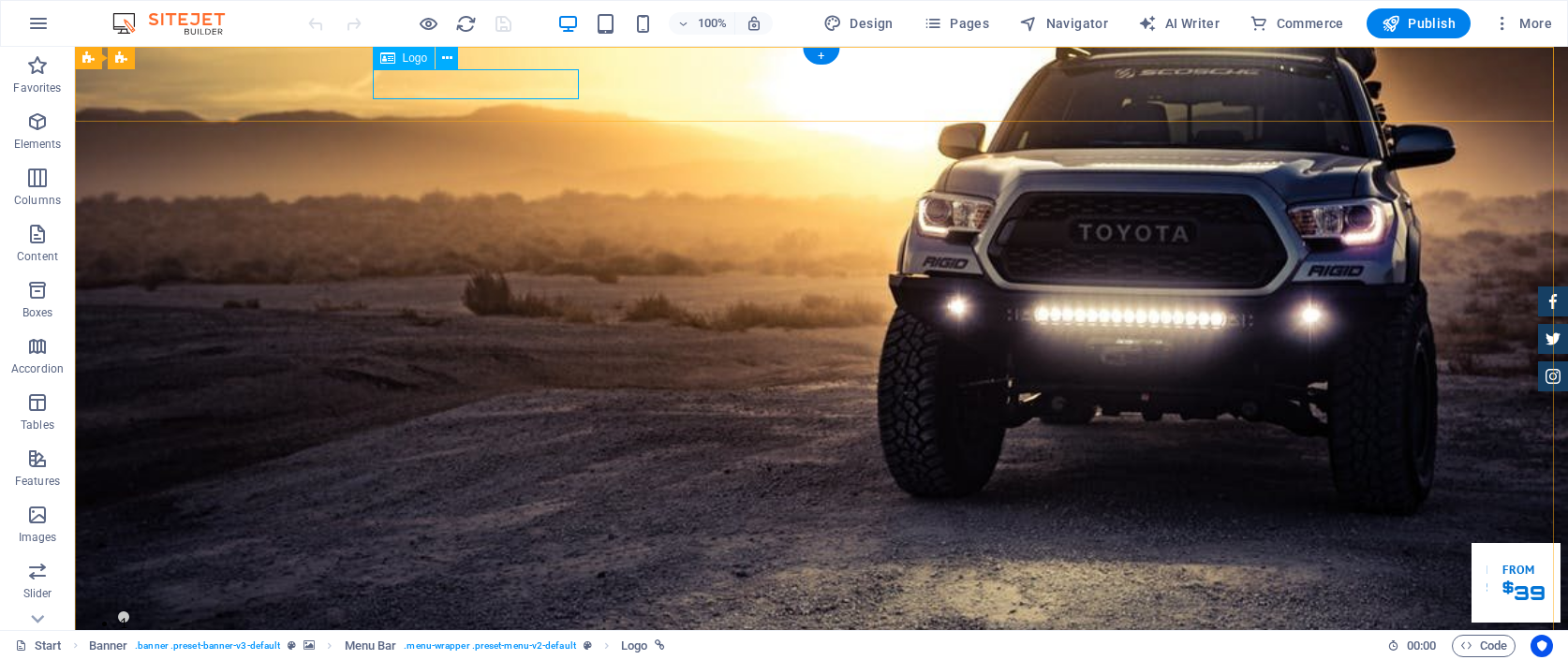 click at bounding box center [821, 730] 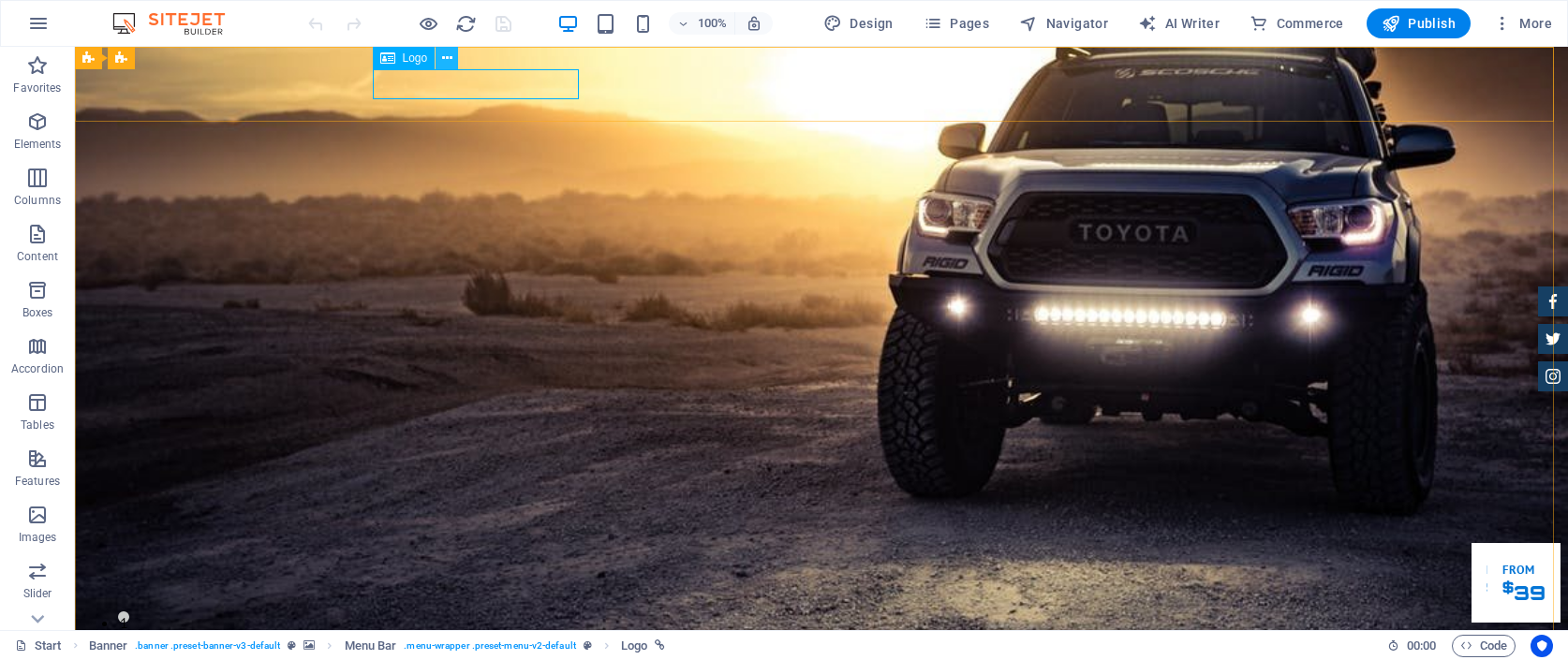 click at bounding box center [447, 58] 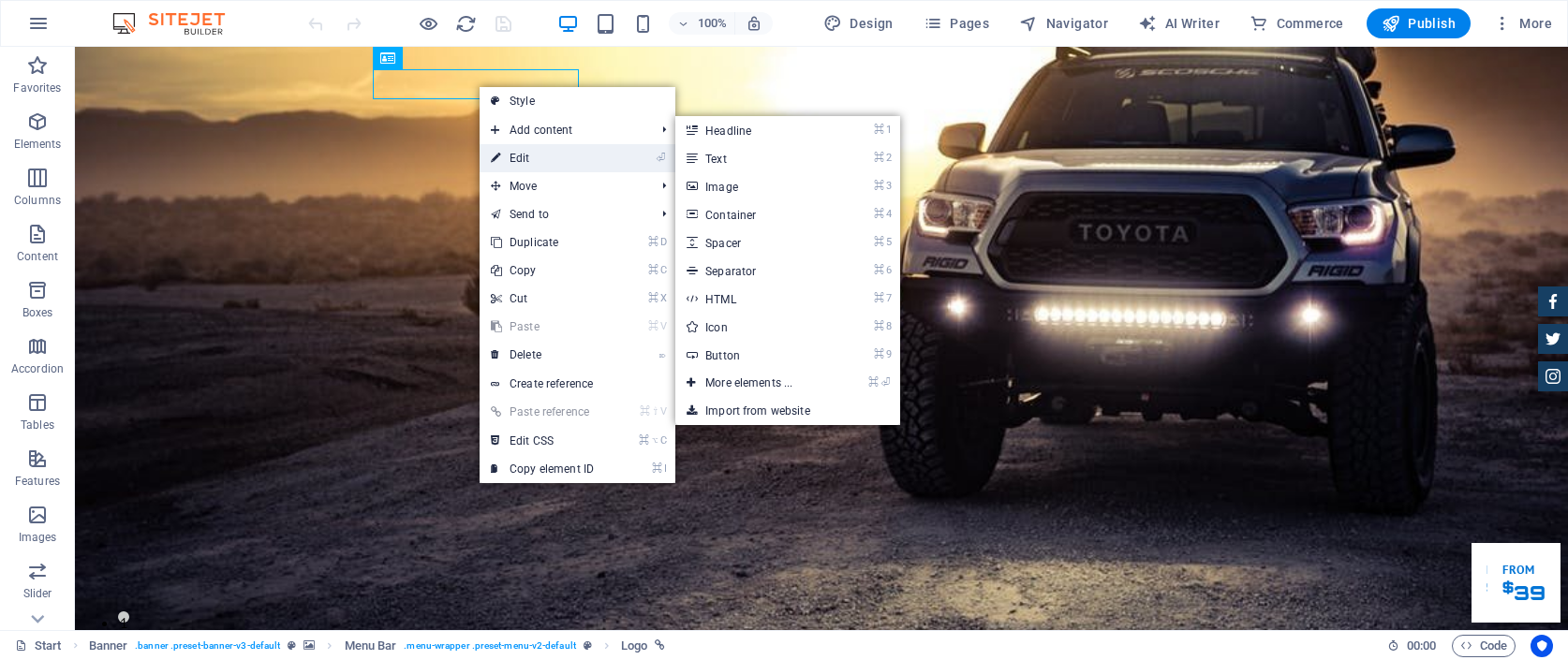 click on "⏎  Edit" at bounding box center (542, 158) 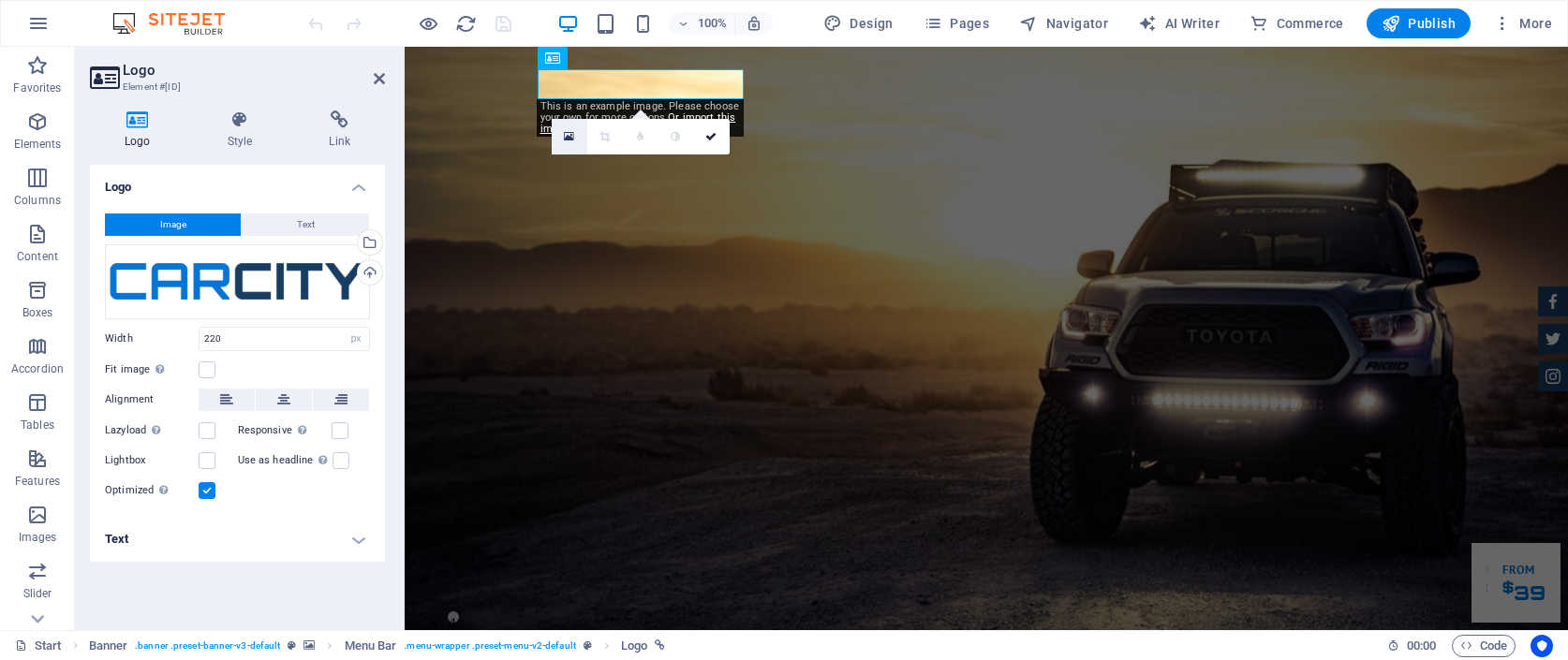 click at bounding box center (569, 137) 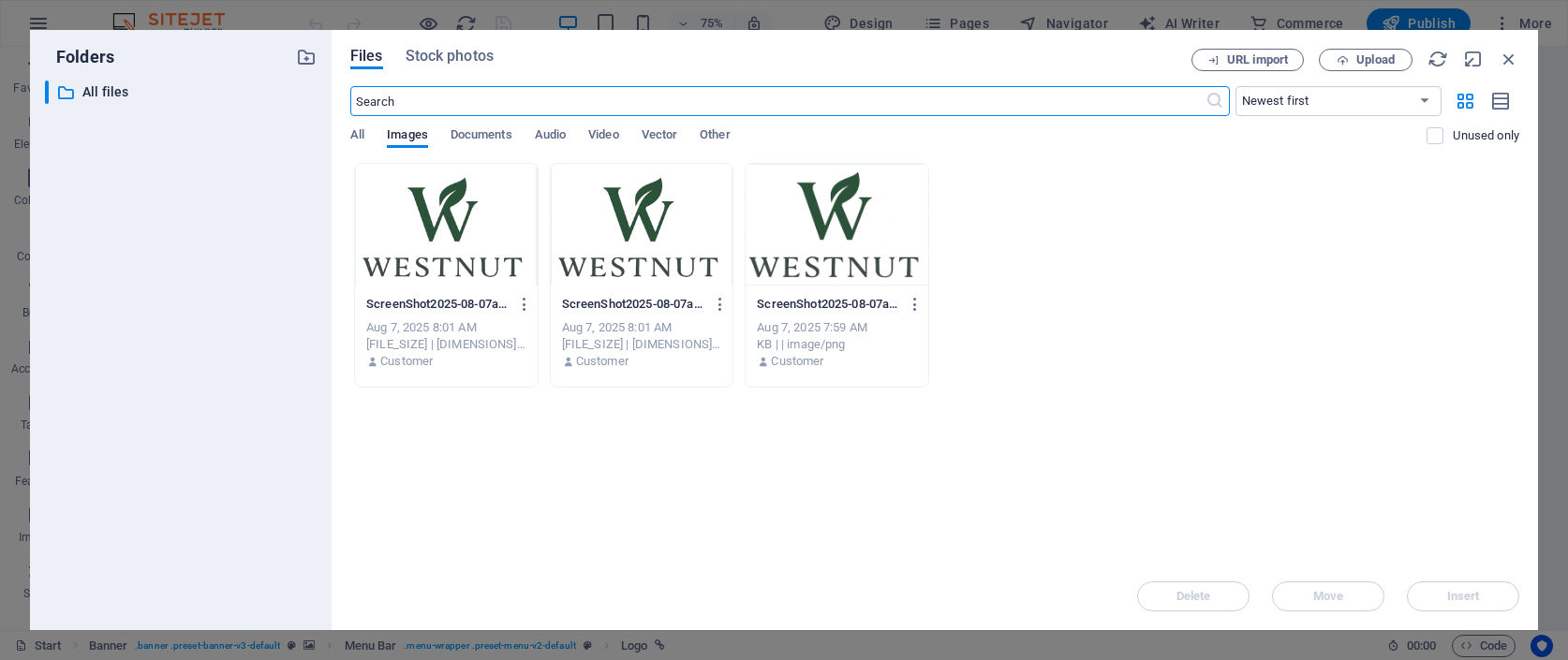 click at bounding box center (446, 225) 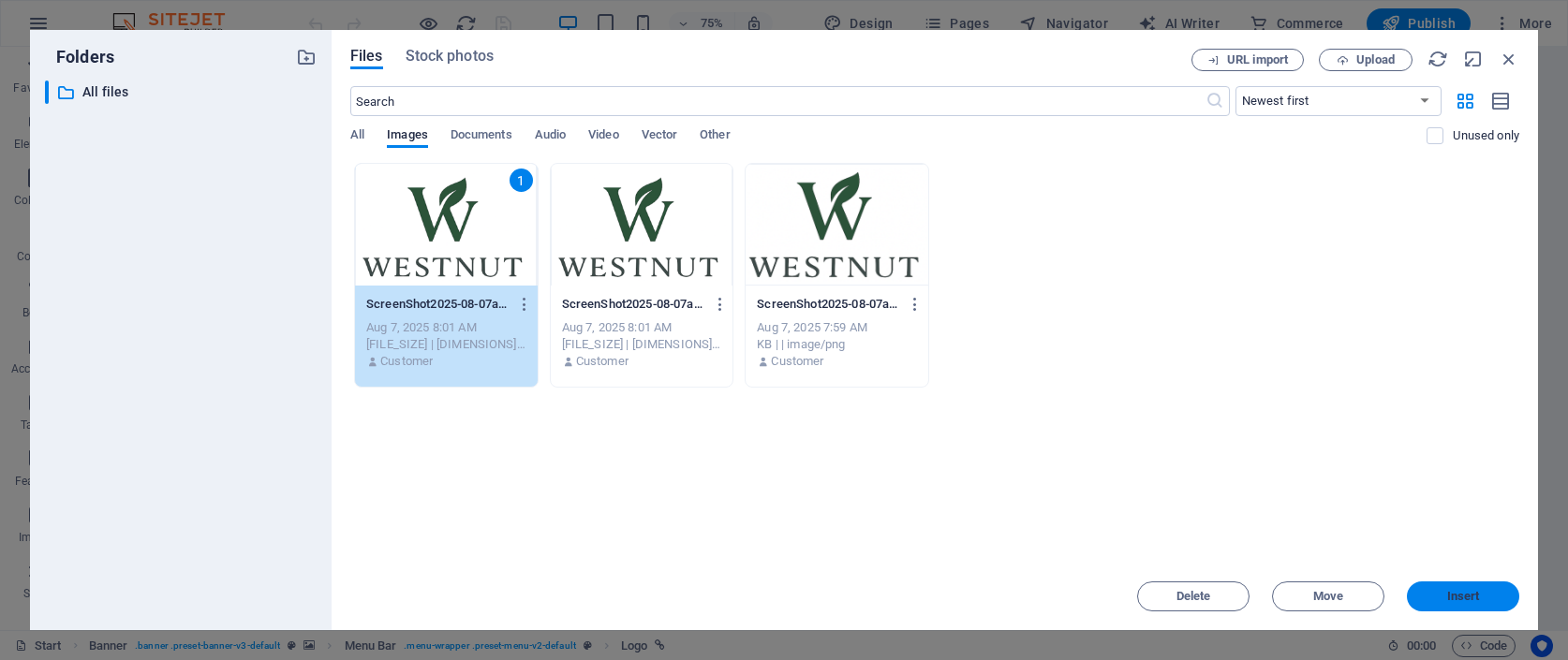 click on "Insert" at bounding box center [1463, 596] 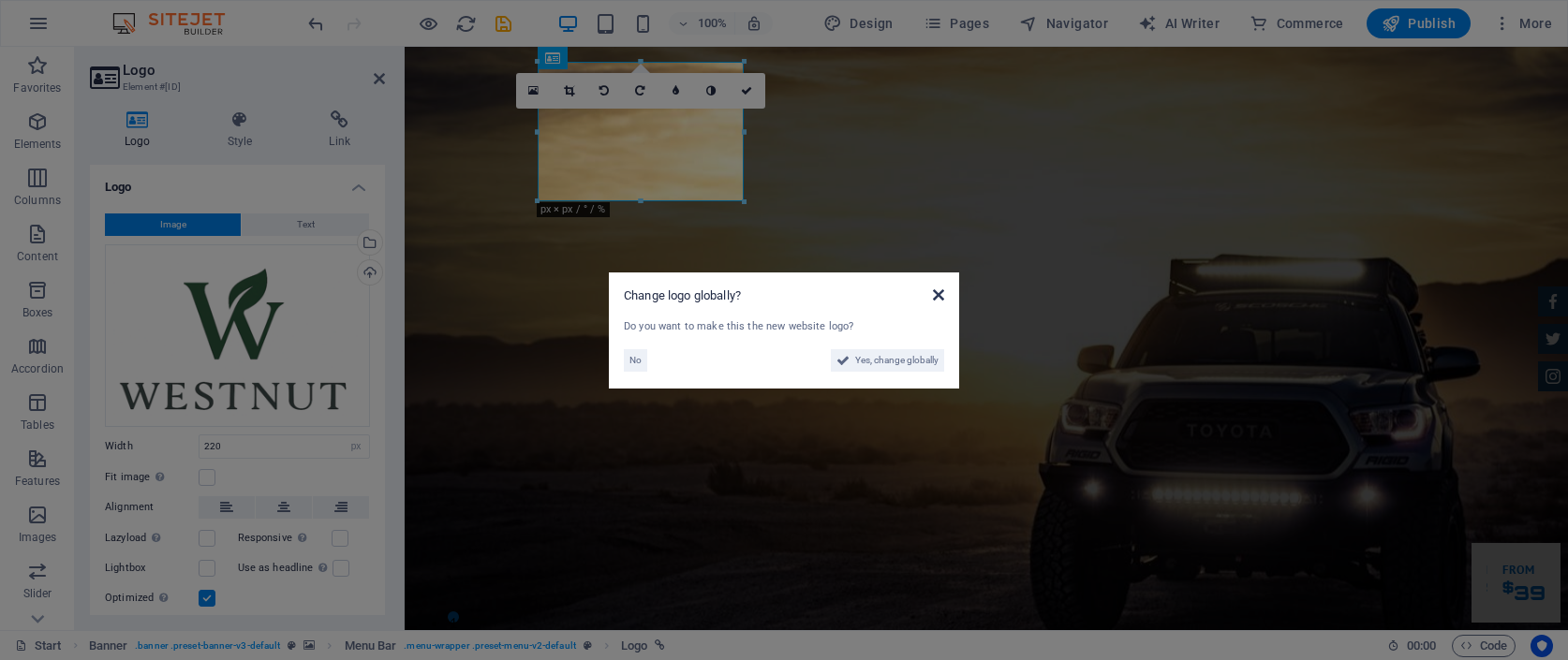 click at bounding box center [939, 295] 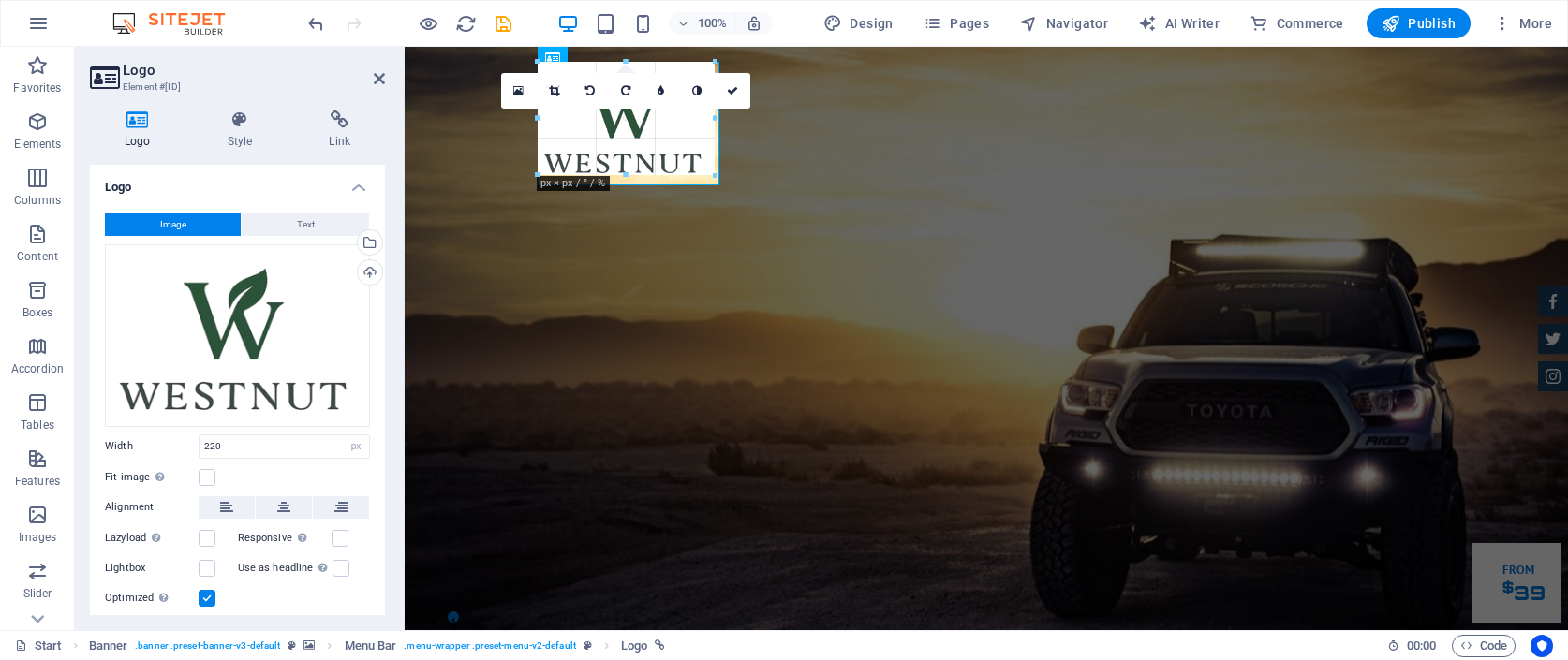 drag, startPoint x: 740, startPoint y: 198, endPoint x: 698, endPoint y: 142, distance: 70 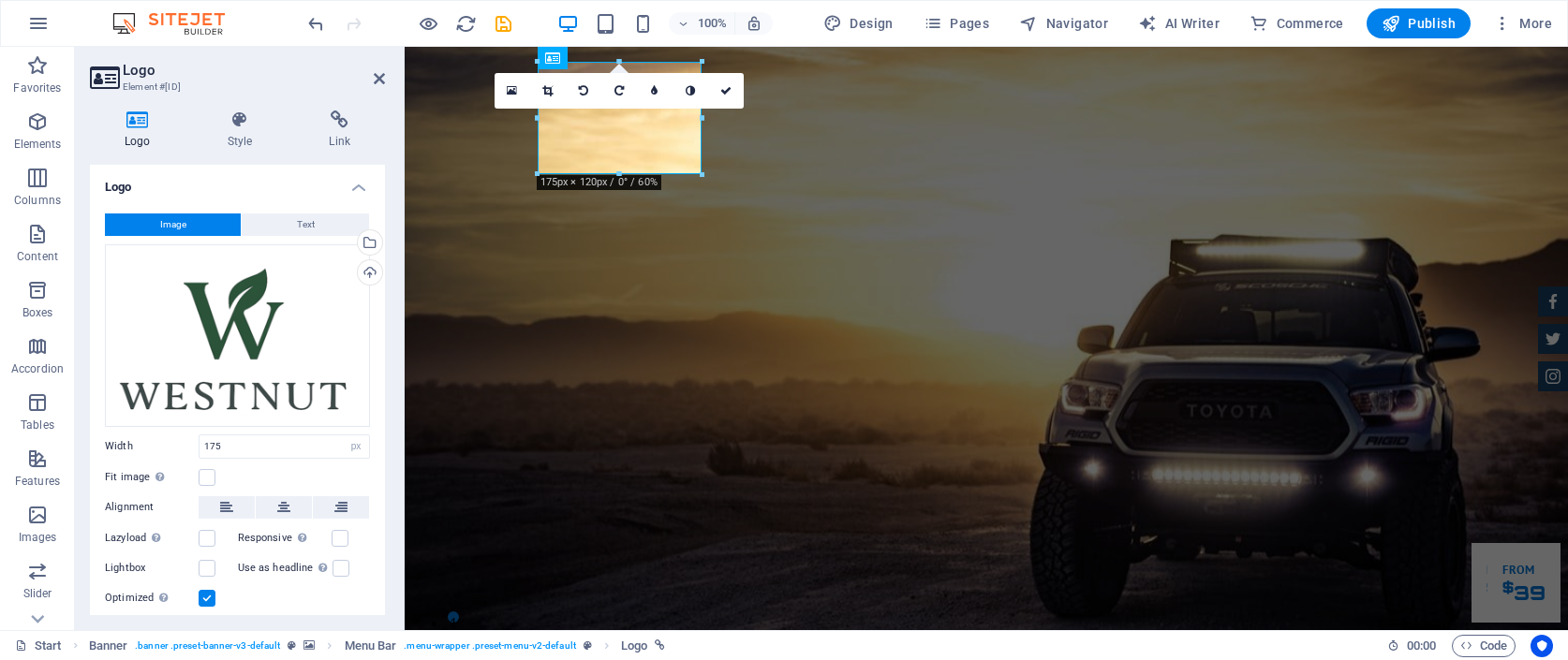 type on "175" 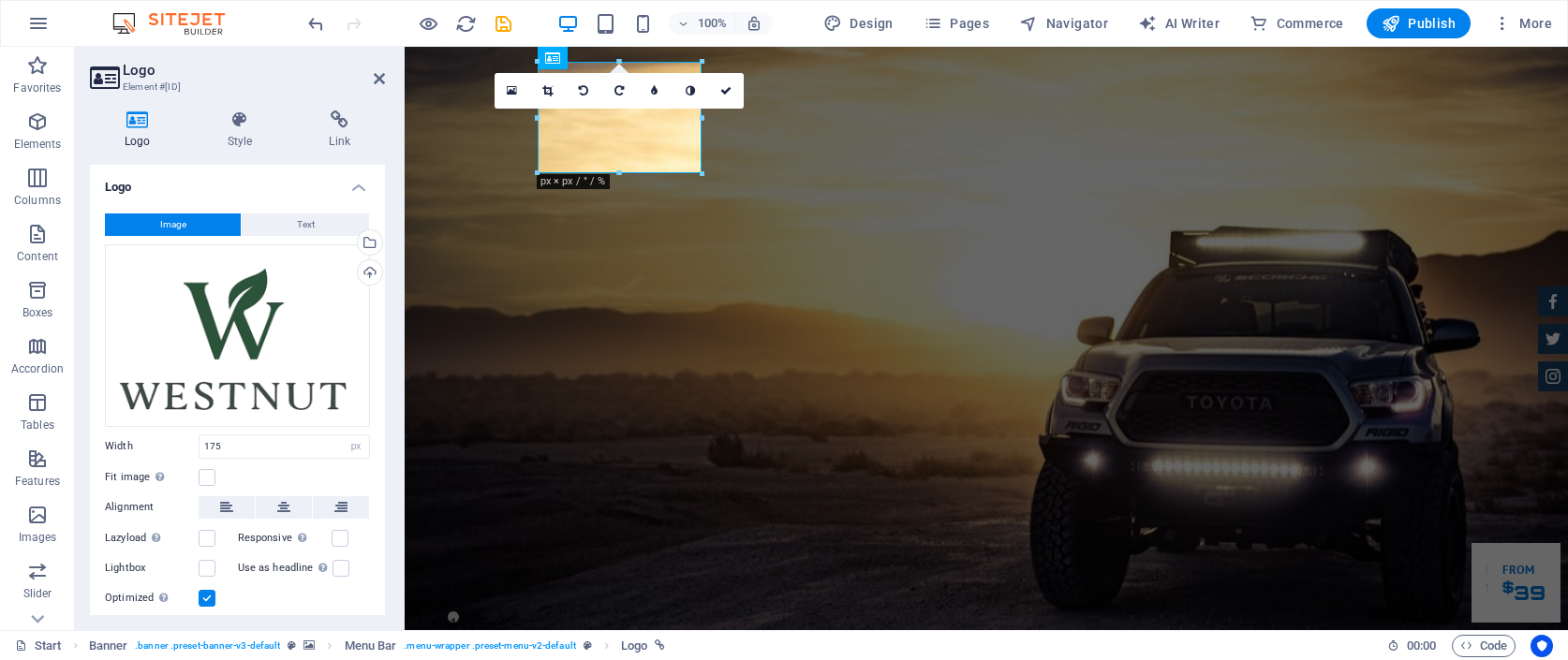 click on "16:10 16:9 4:3 1:1 1:2 0" at bounding box center (619, 91) 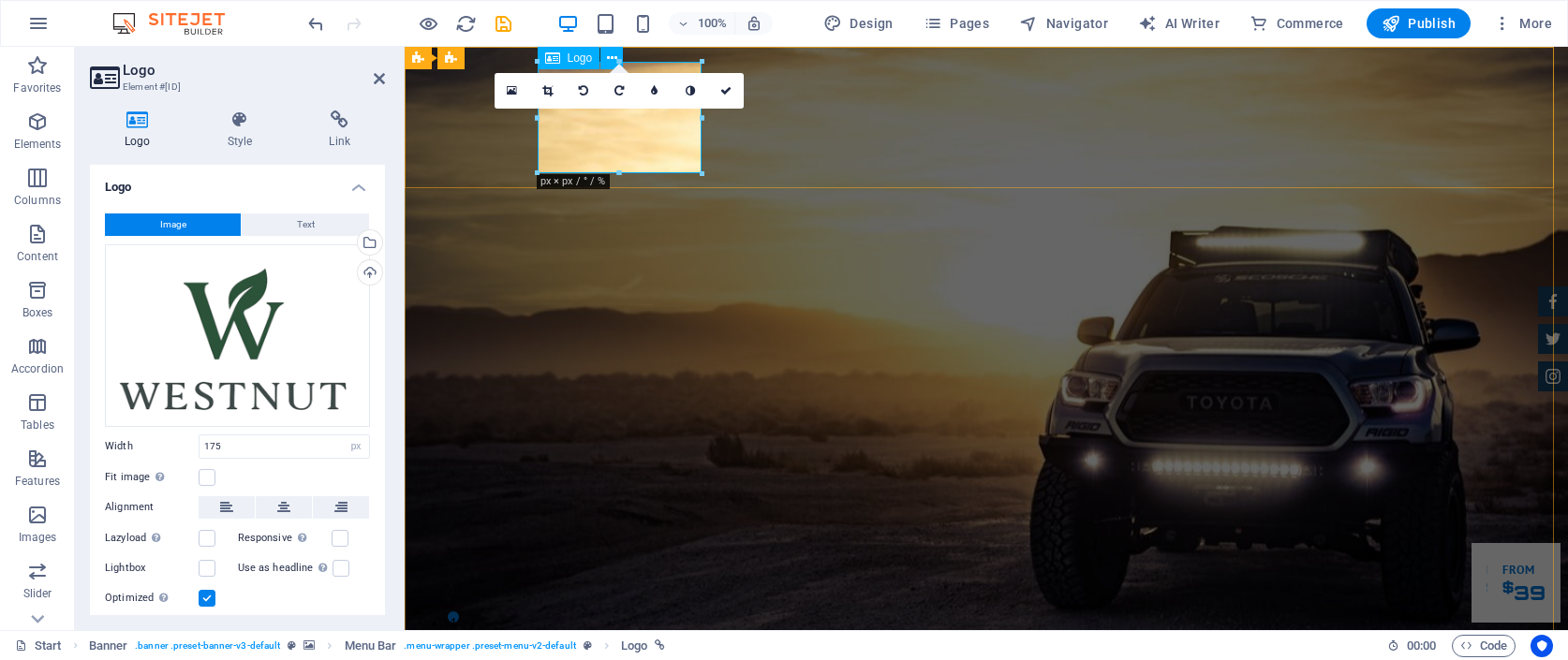 click at bounding box center [986, 838] 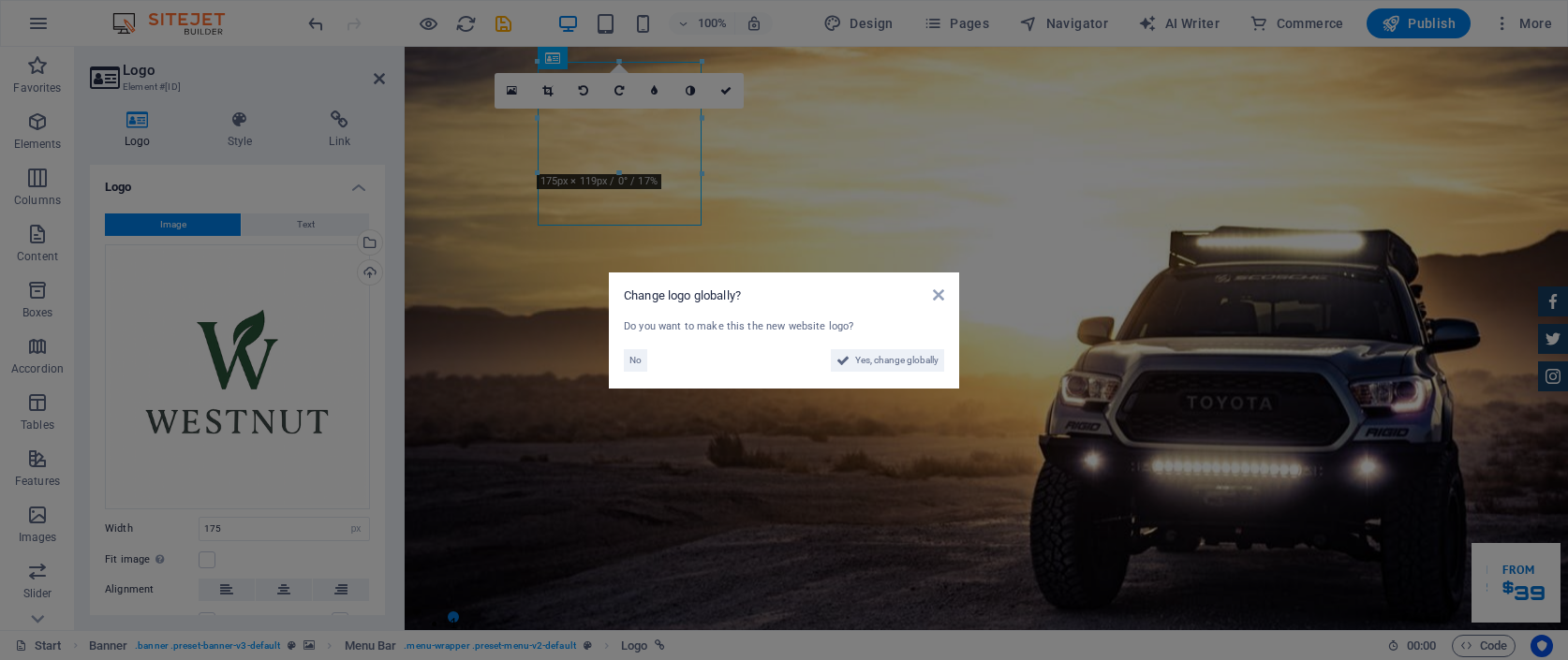 click on "Change logo globally? Do you want to make this the new website logo? No Yes, change globally" at bounding box center (784, 330) 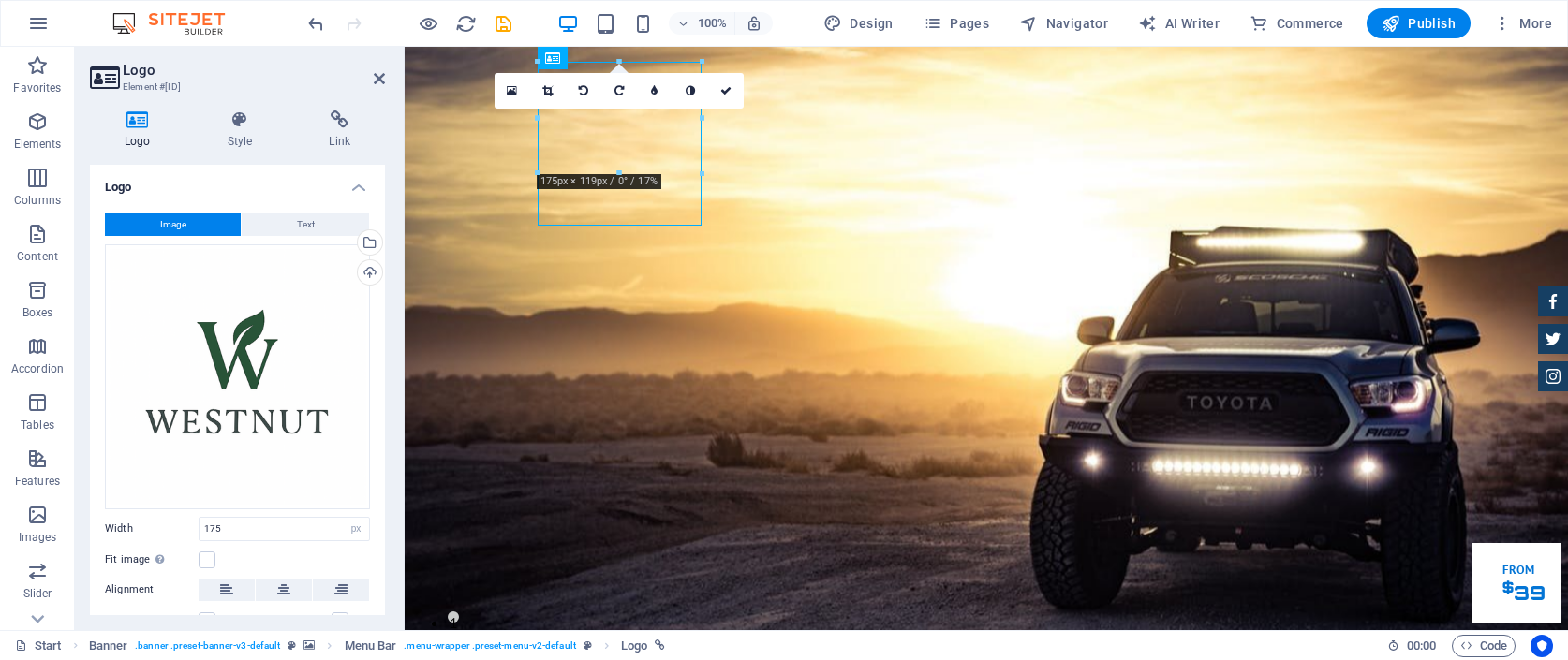 click at bounding box center [986, 864] 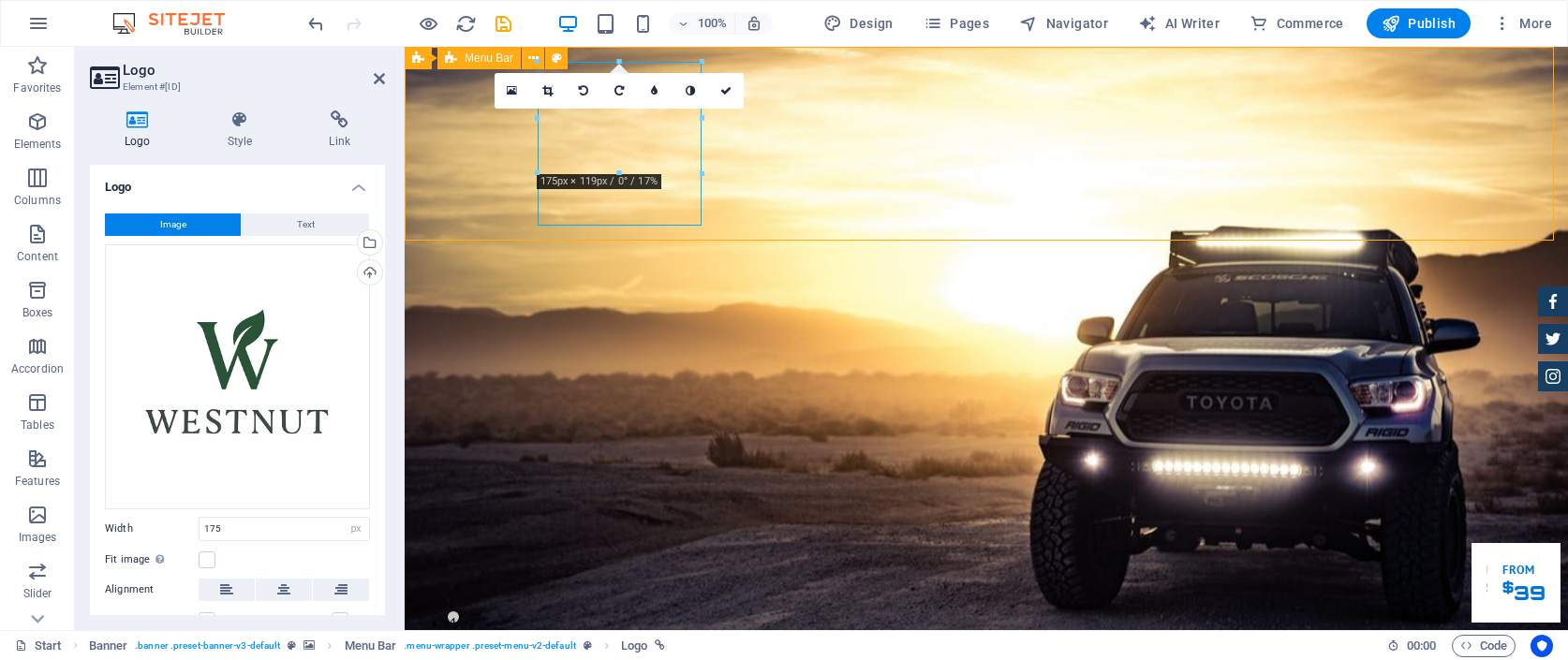 click on "Home About us Services Inventory Feedback Contact" at bounding box center (986, 887) 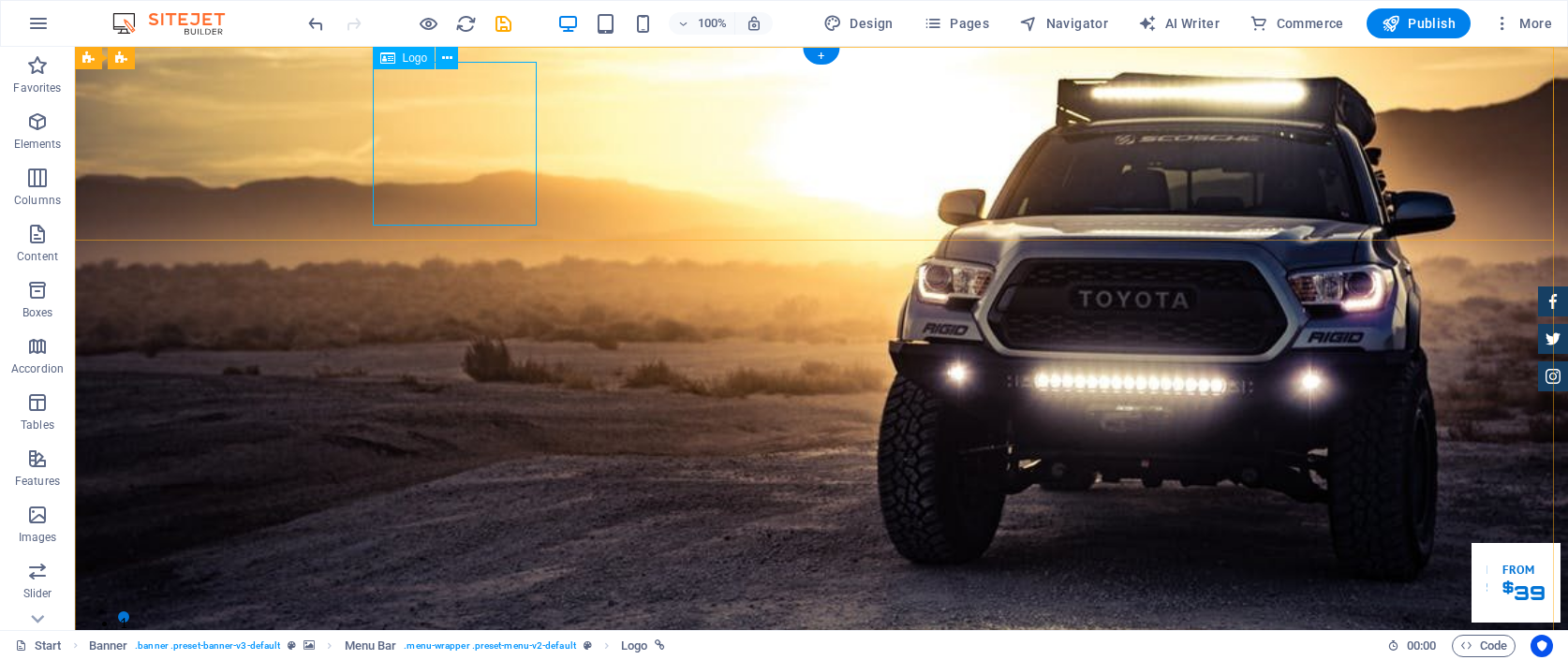 click at bounding box center (821, 864) 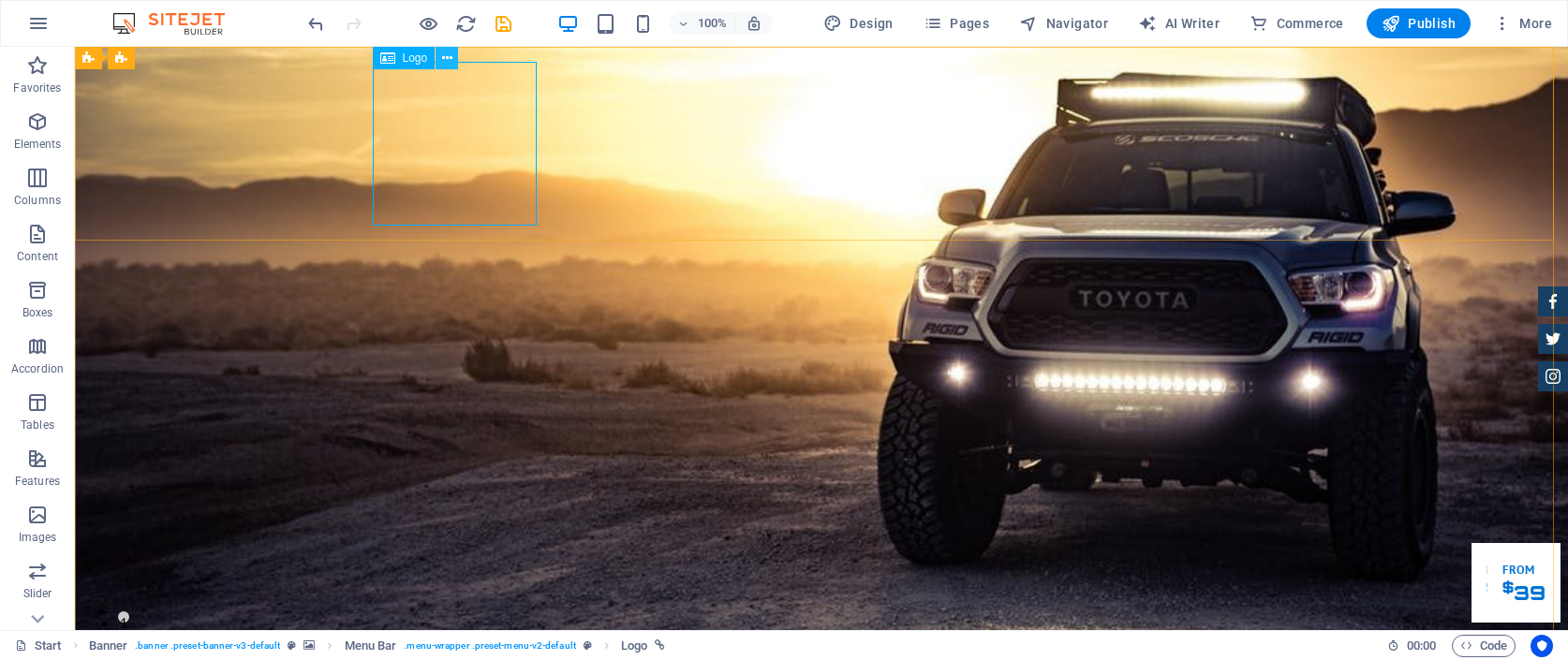 click at bounding box center [447, 58] 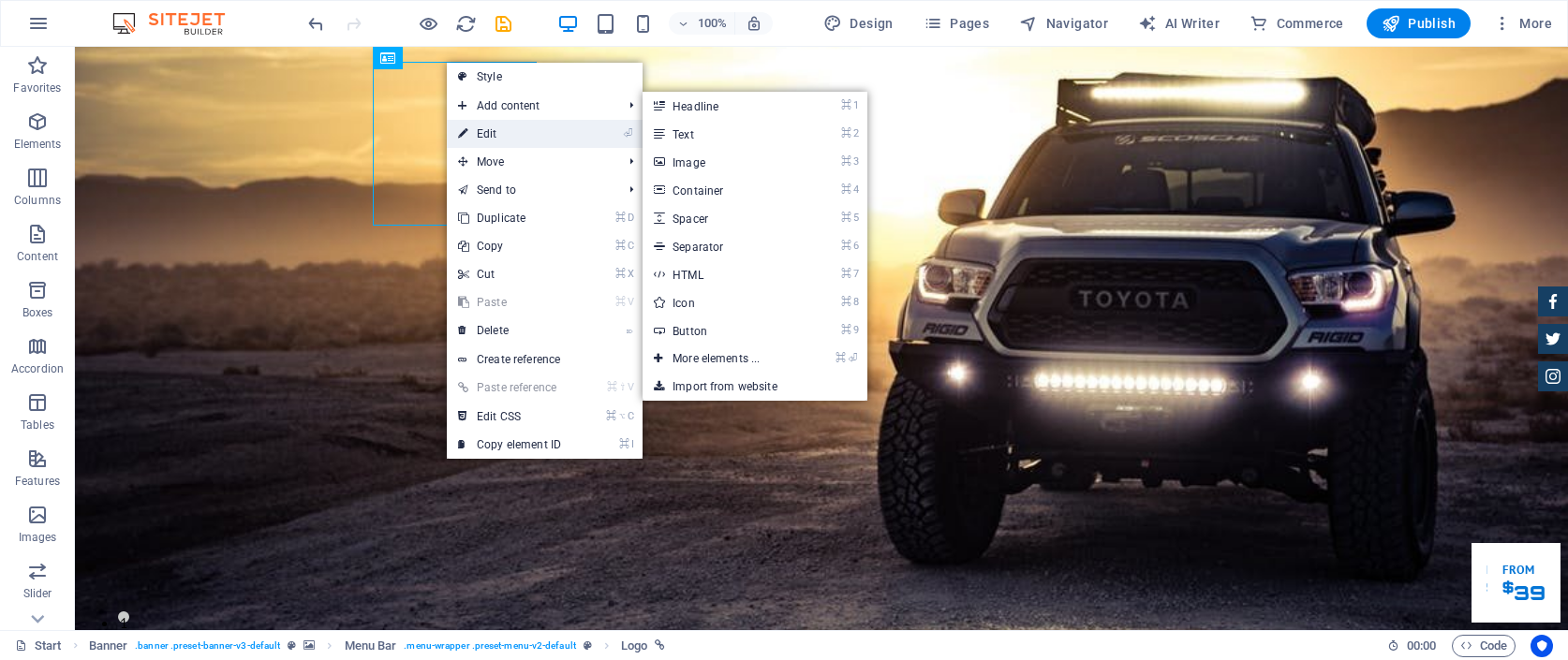 click on "⏎  Edit" at bounding box center (510, 134) 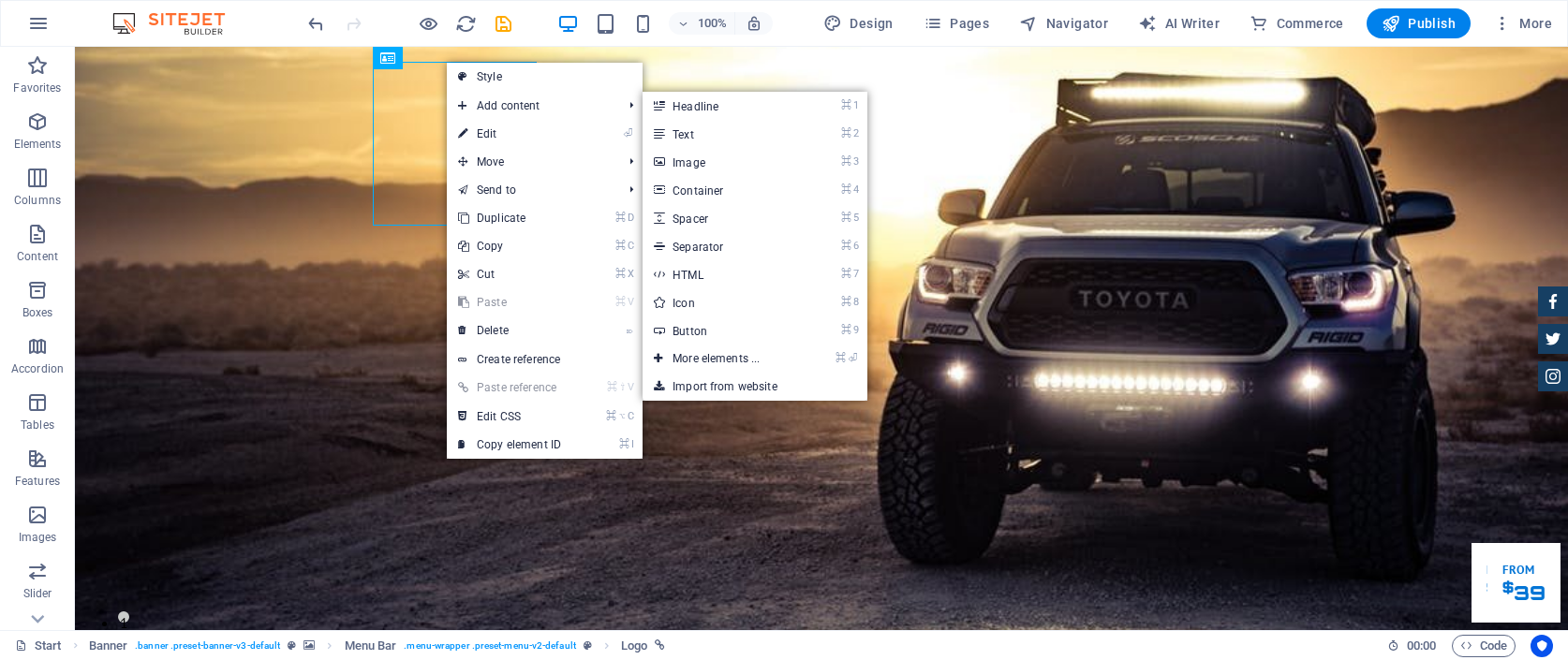 select on "px" 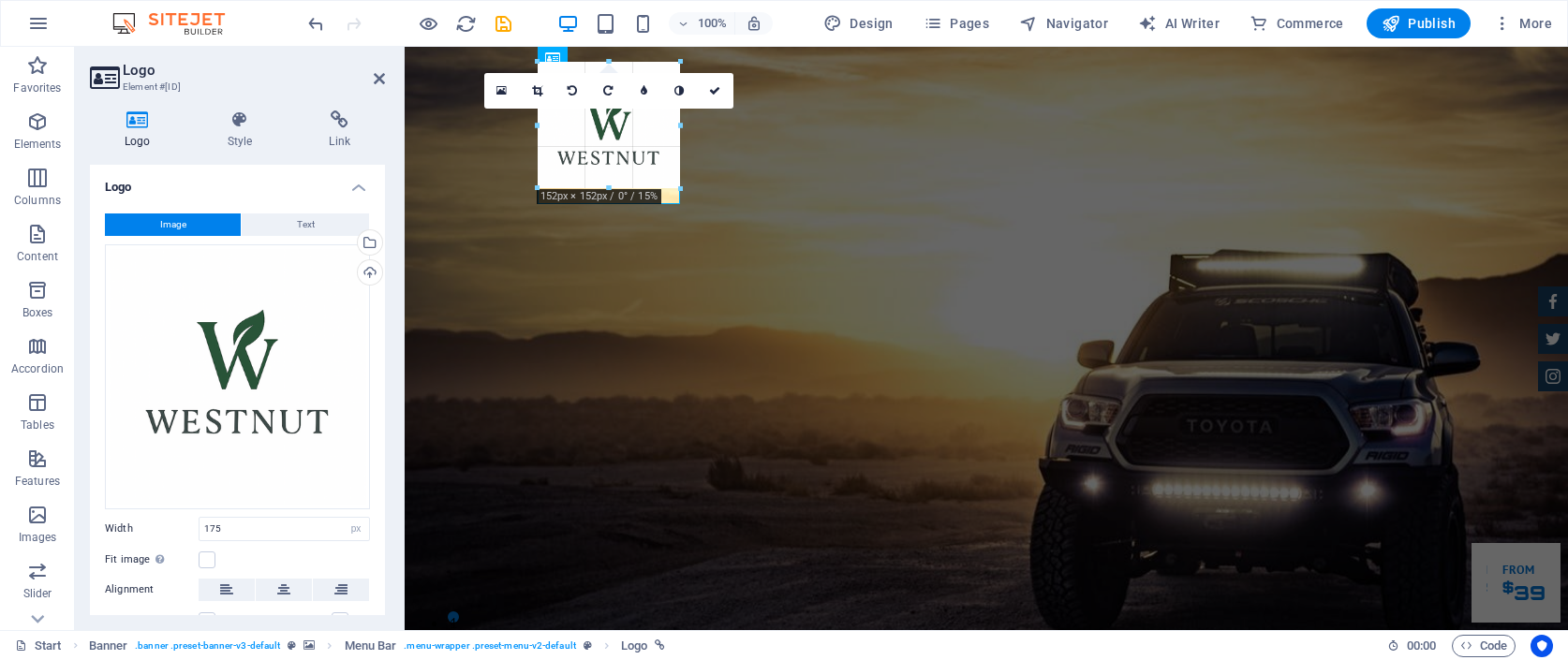 drag, startPoint x: 700, startPoint y: 224, endPoint x: 636, endPoint y: 157, distance: 92.65528 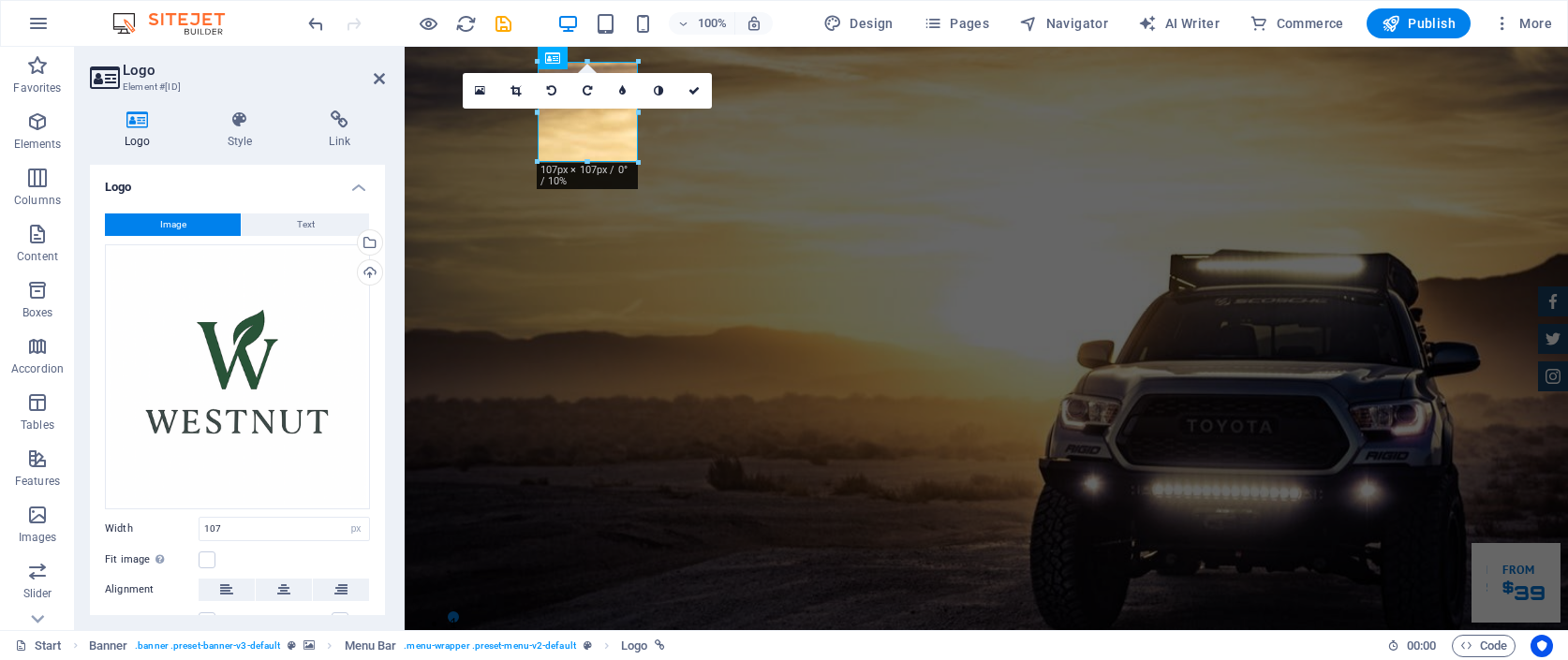 type on "107" 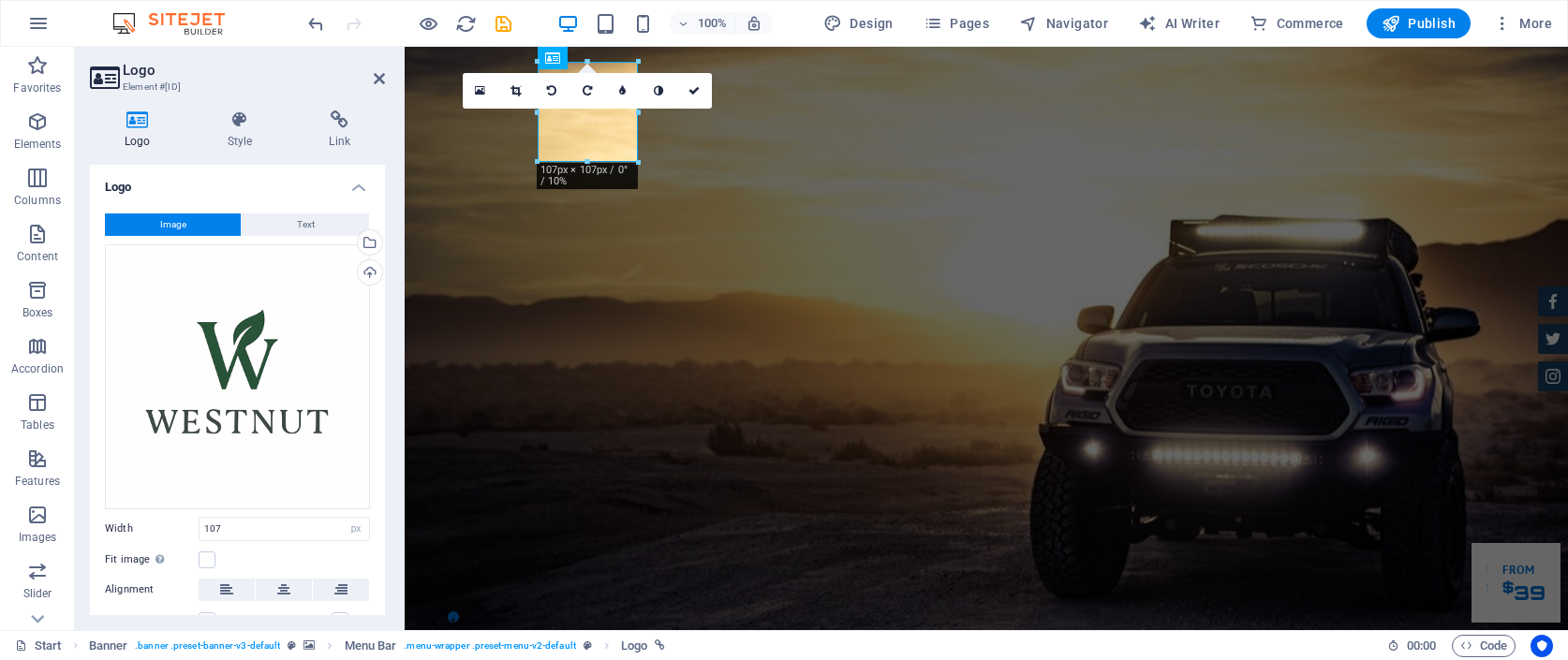 click on "Home About us Services Inventory Feedback Contact" at bounding box center (986, 843) 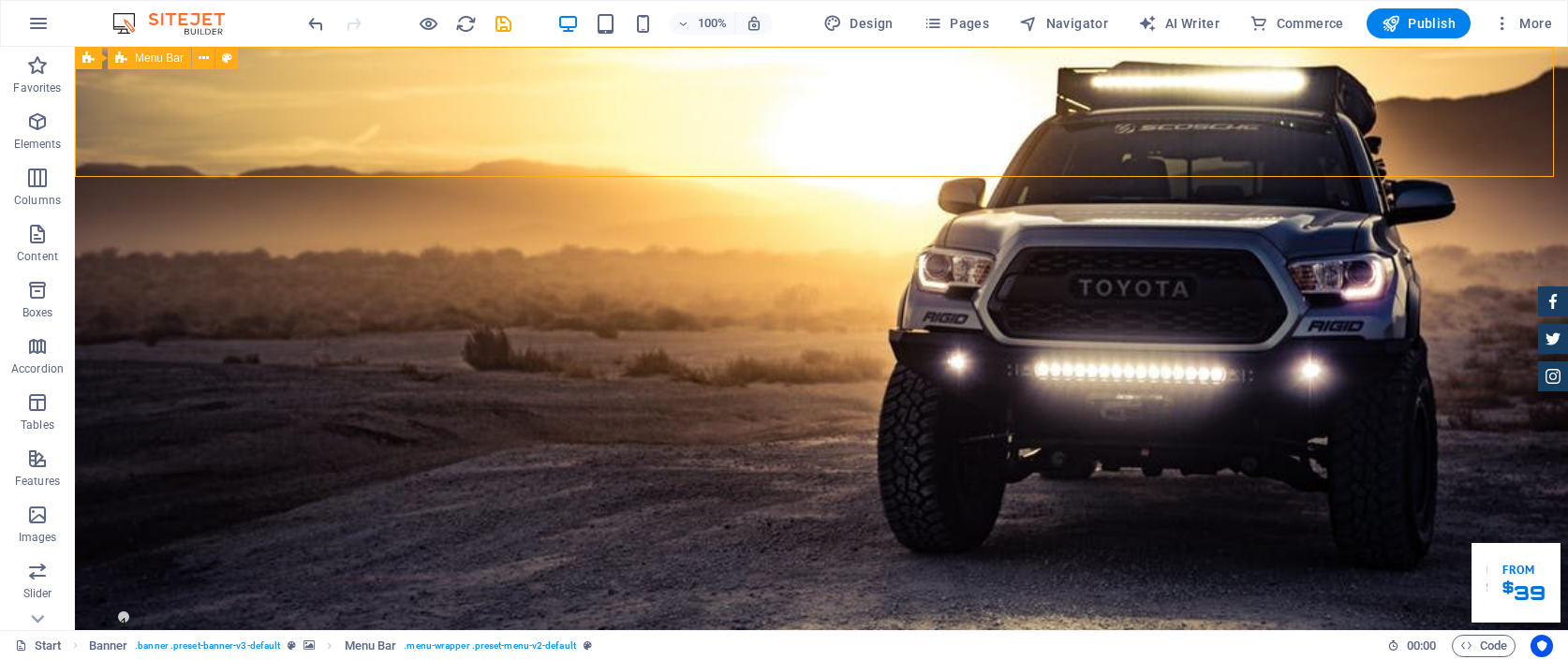 click at bounding box center (821, 821) 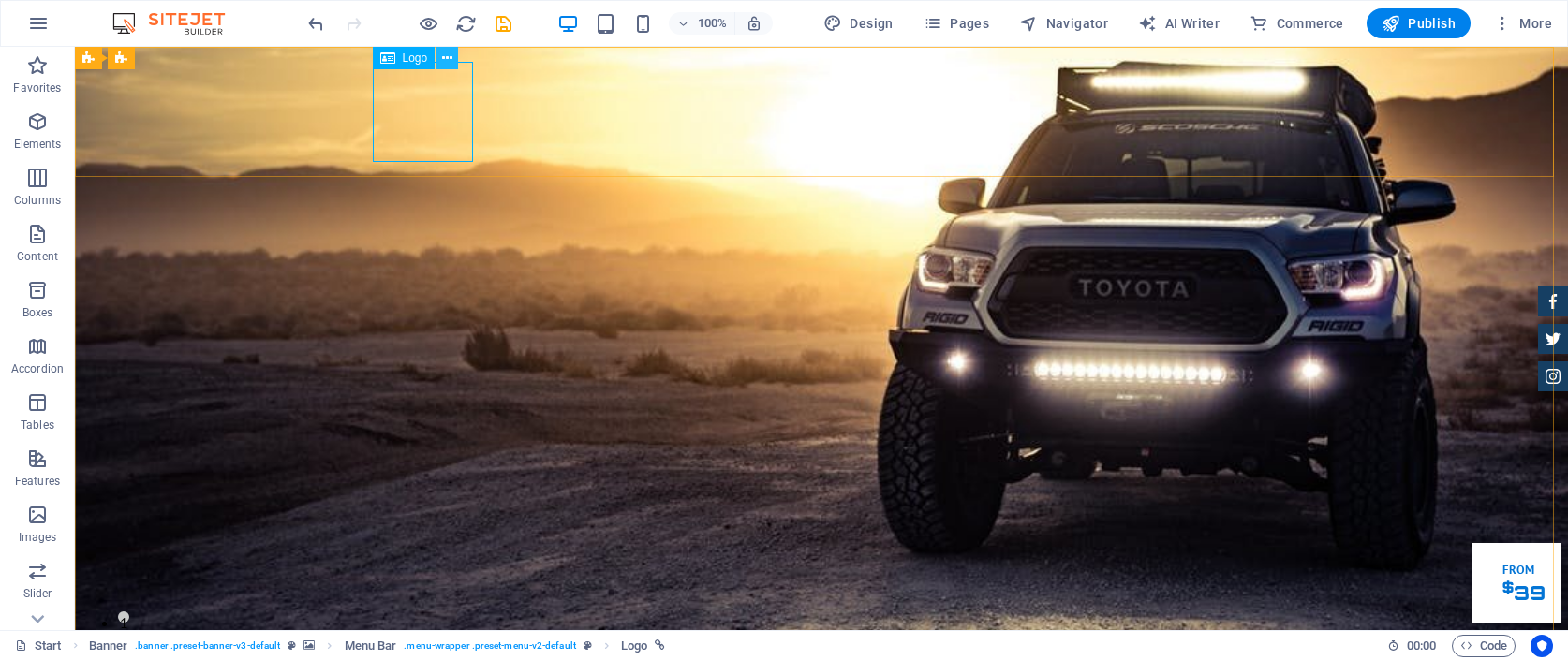 click at bounding box center (447, 58) 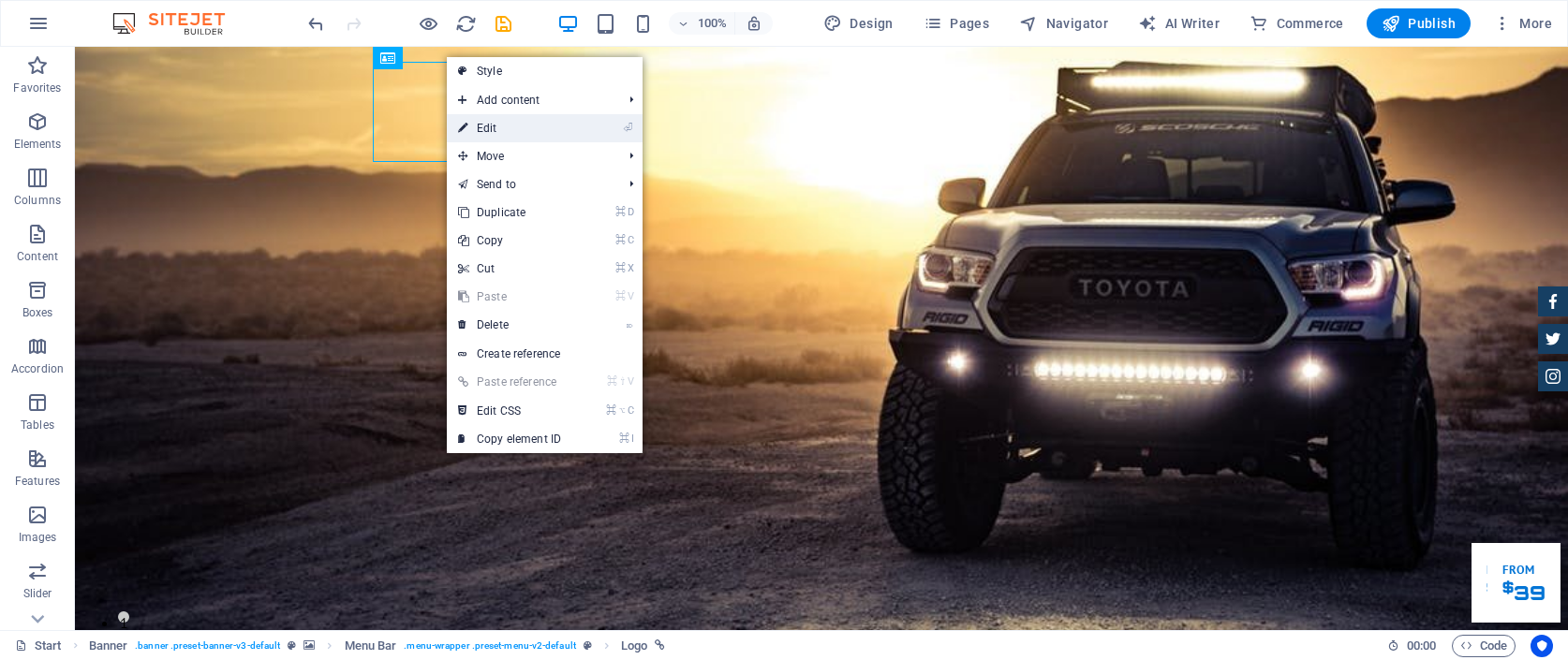 drag, startPoint x: 525, startPoint y: 125, endPoint x: 124, endPoint y: 76, distance: 403.98 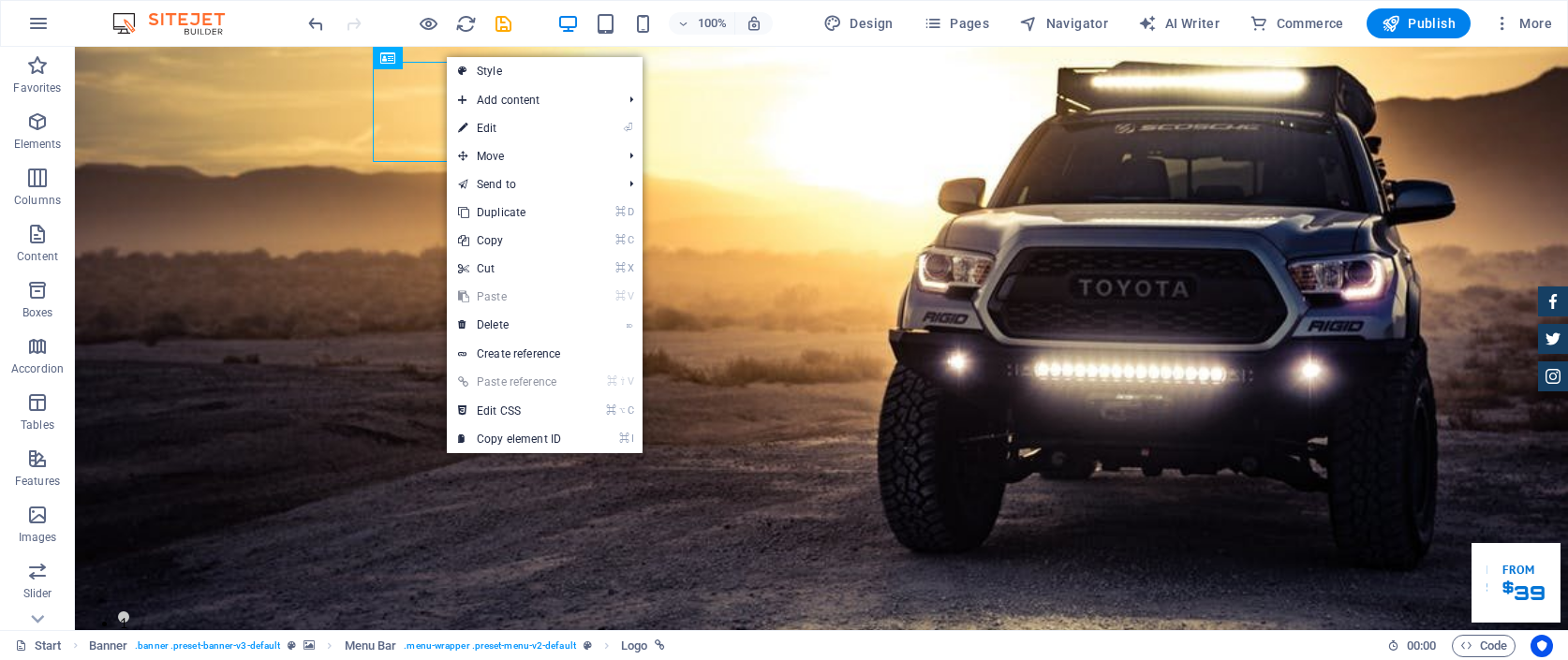 select on "px" 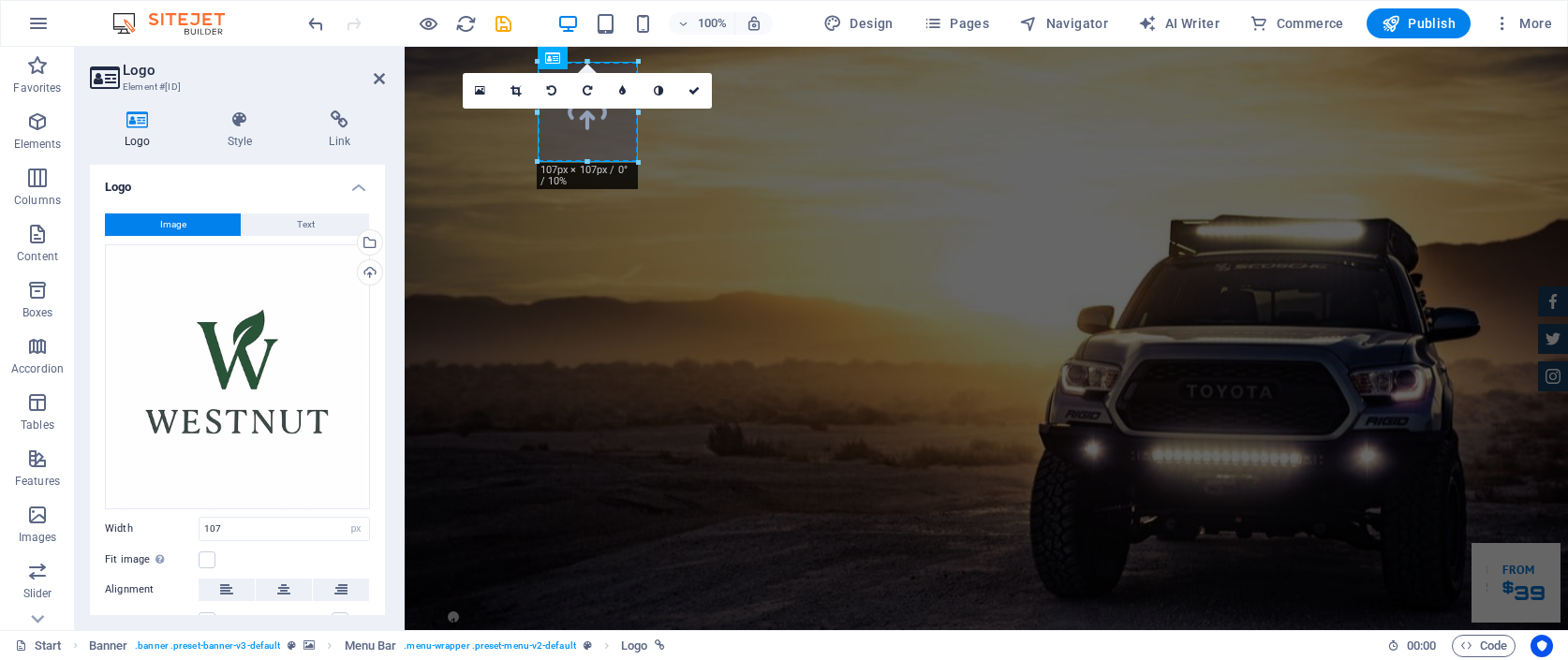 click on "16:10 16:9 4:3 1:1 1:2 0" at bounding box center [587, 91] 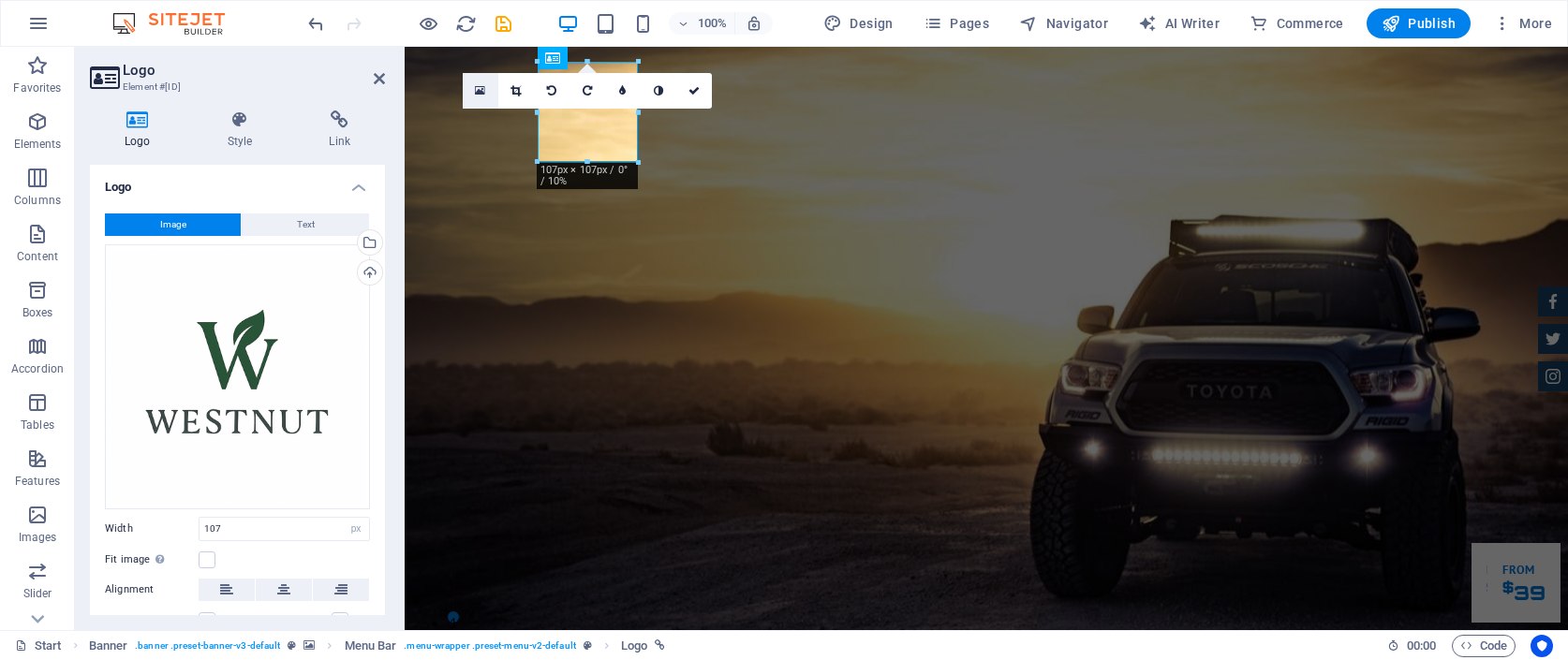 click at bounding box center (481, 91) 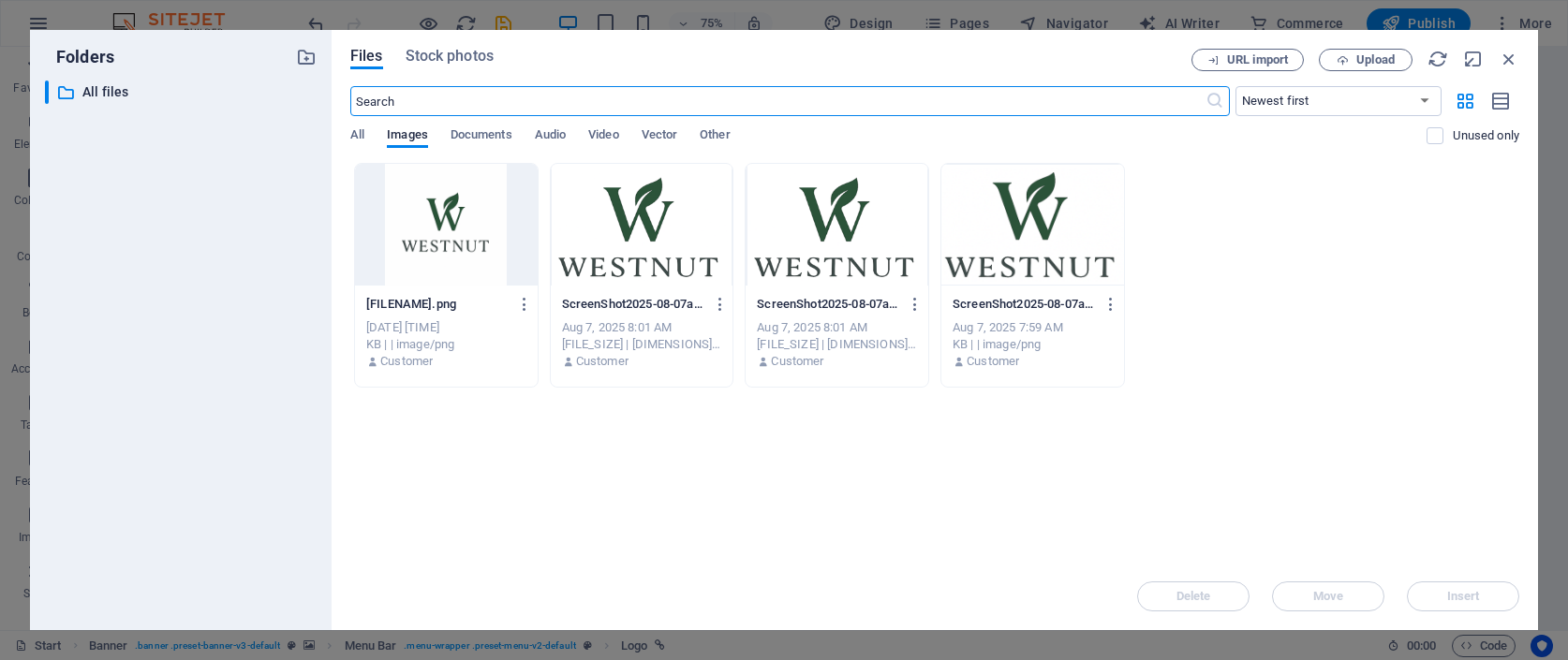 click on "ScreenShot2025-08-07at7.58.23AM-avRoAUKQ7M_eXlEcLsWT-w.png ScreenShot2025-08-07at7.58.23AM-avRoAUKQ7M_eXlEcLsWT-w.png" at bounding box center (1032, 304) 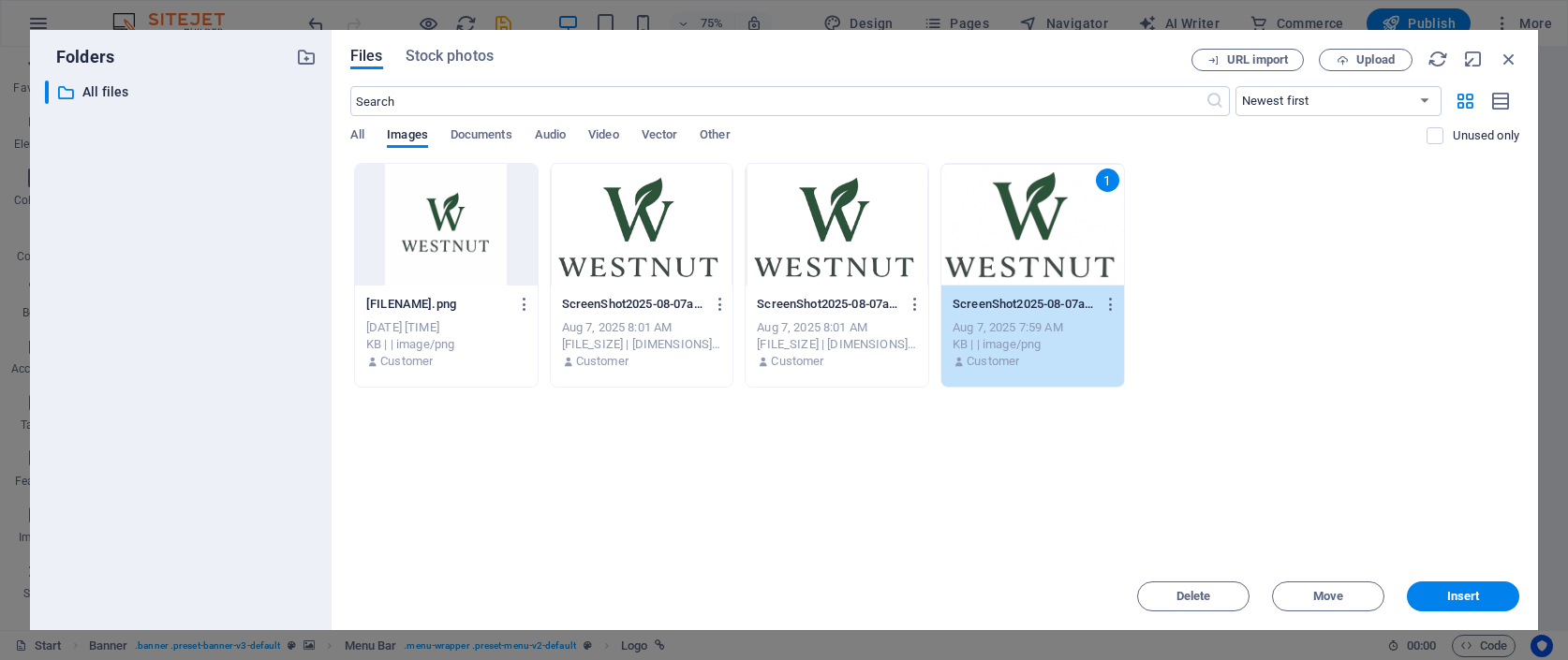 click at bounding box center [446, 225] 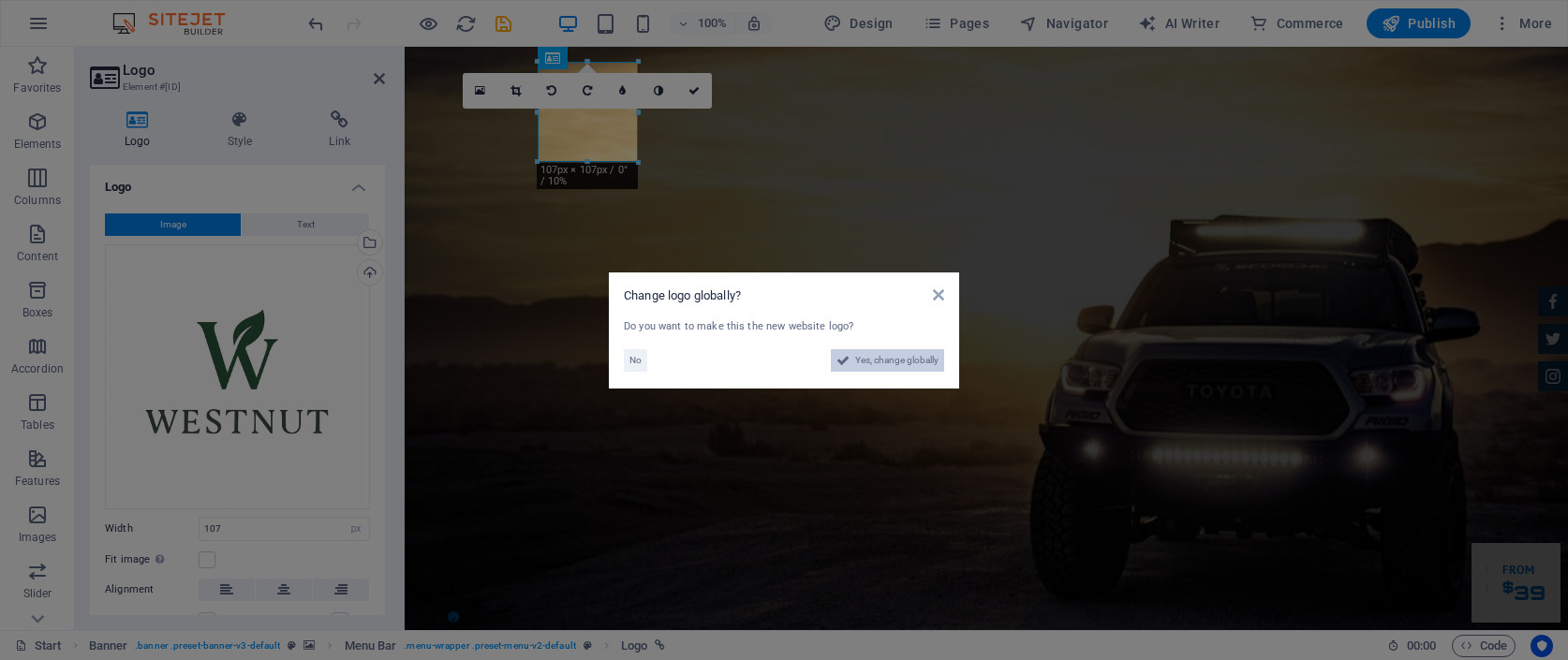 click on "Yes, change globally" at bounding box center (896, 360) 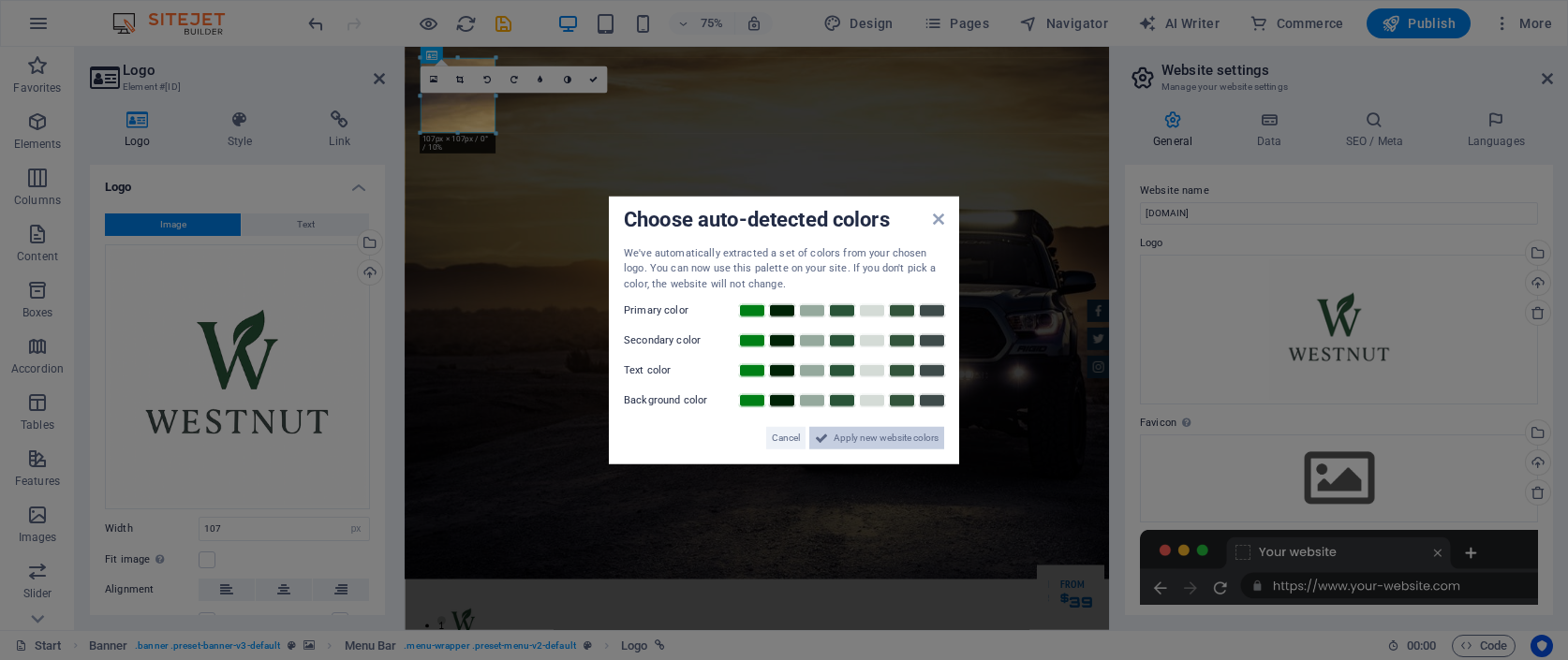 click on "Apply new website colors" at bounding box center [886, 438] 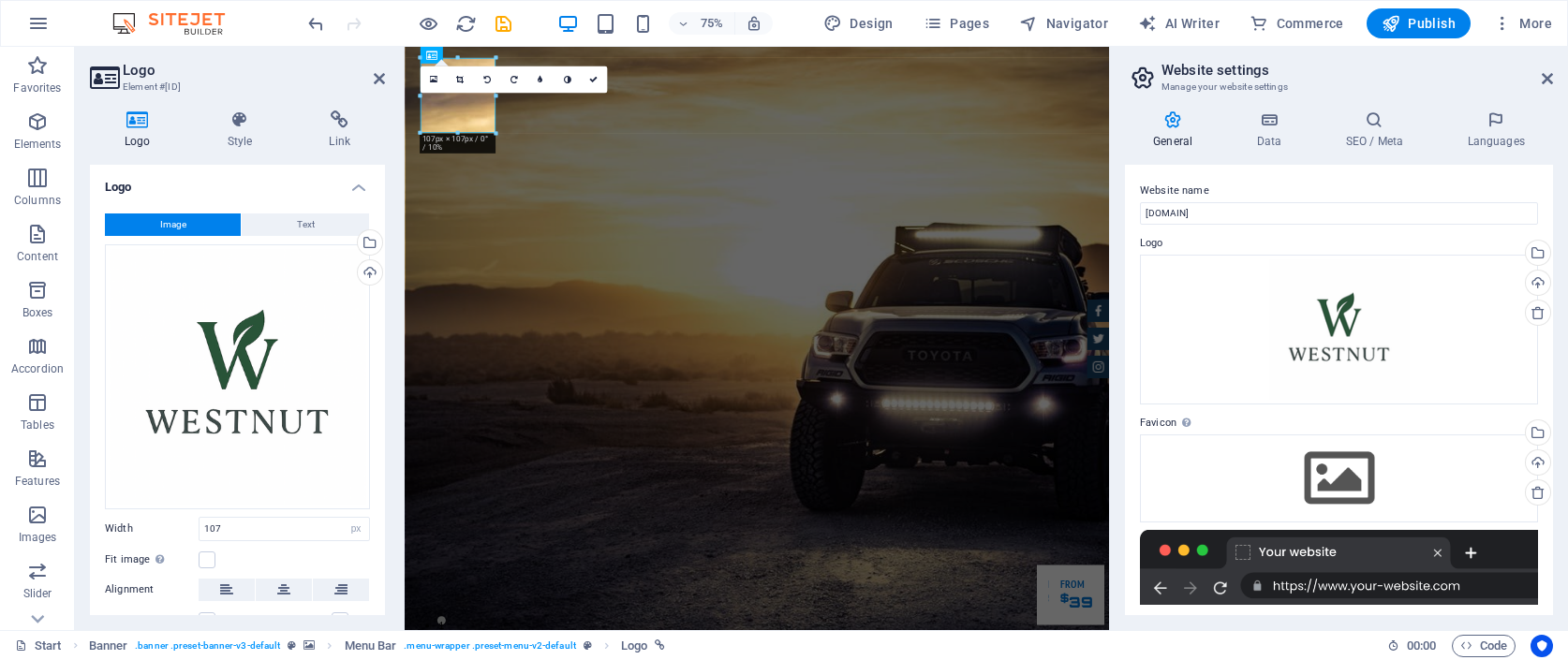click on "16:10 16:9 4:3 1:1 1:2 0" at bounding box center (513, 80) 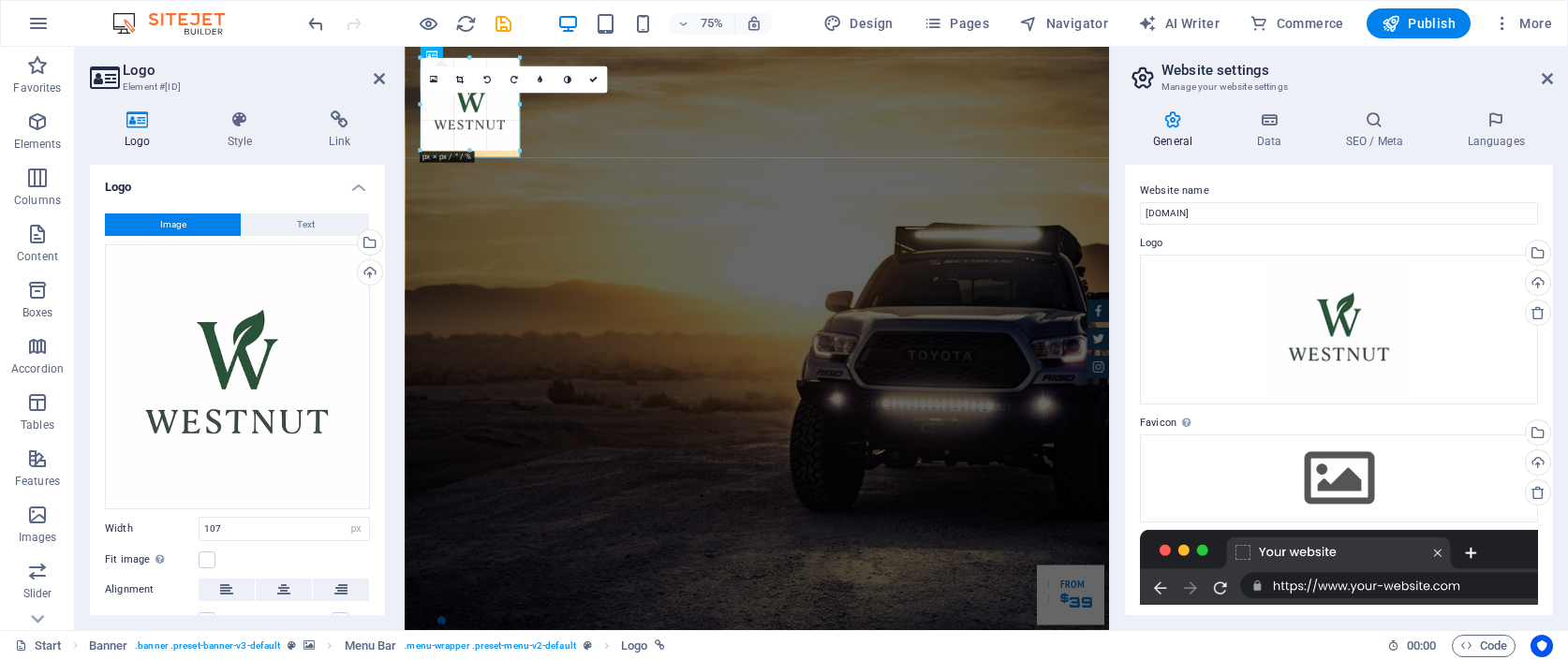 drag, startPoint x: 492, startPoint y: 130, endPoint x: 510, endPoint y: 118, distance: 21.633308 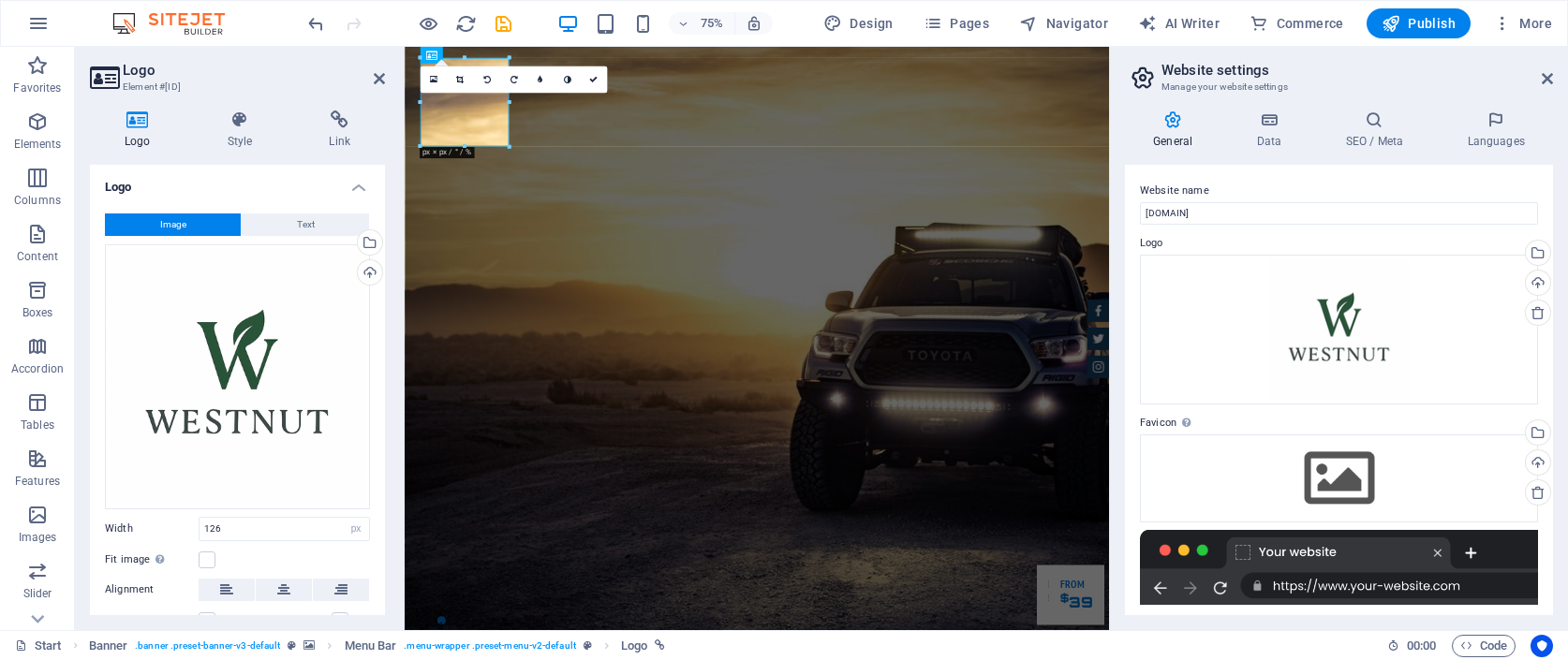 type on "126" 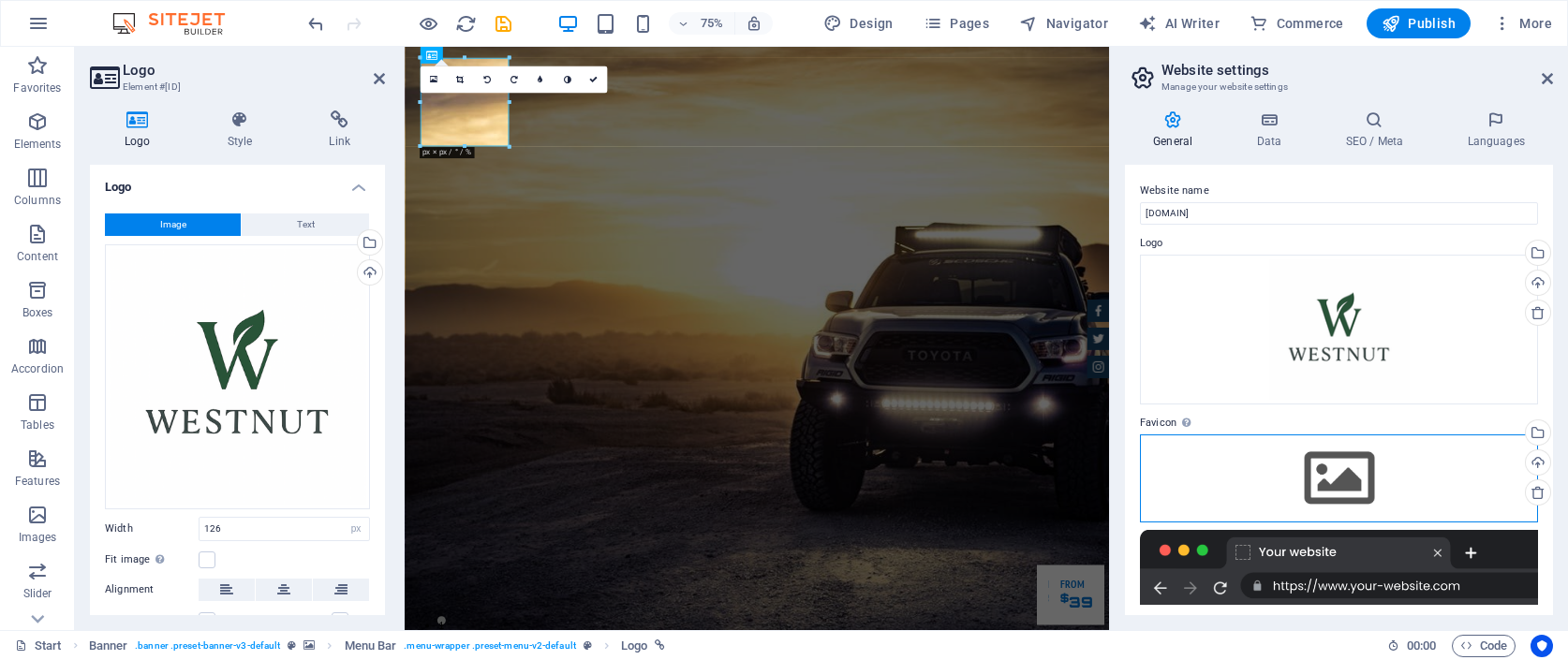 click on "Drag files here, click to choose files or select files from Files or our free stock photos & videos" at bounding box center (1339, 478) 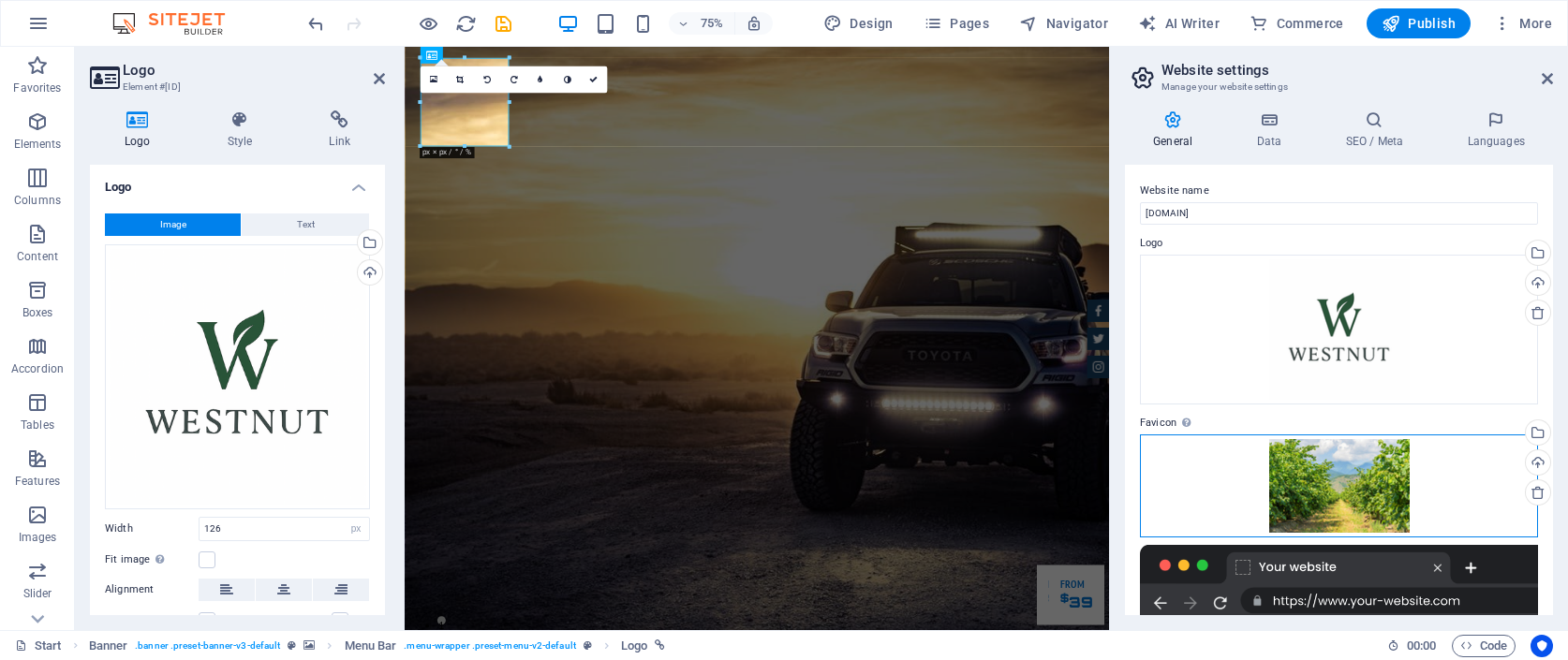drag, startPoint x: 1748, startPoint y: 549, endPoint x: 1043, endPoint y: 650, distance: 712.19801 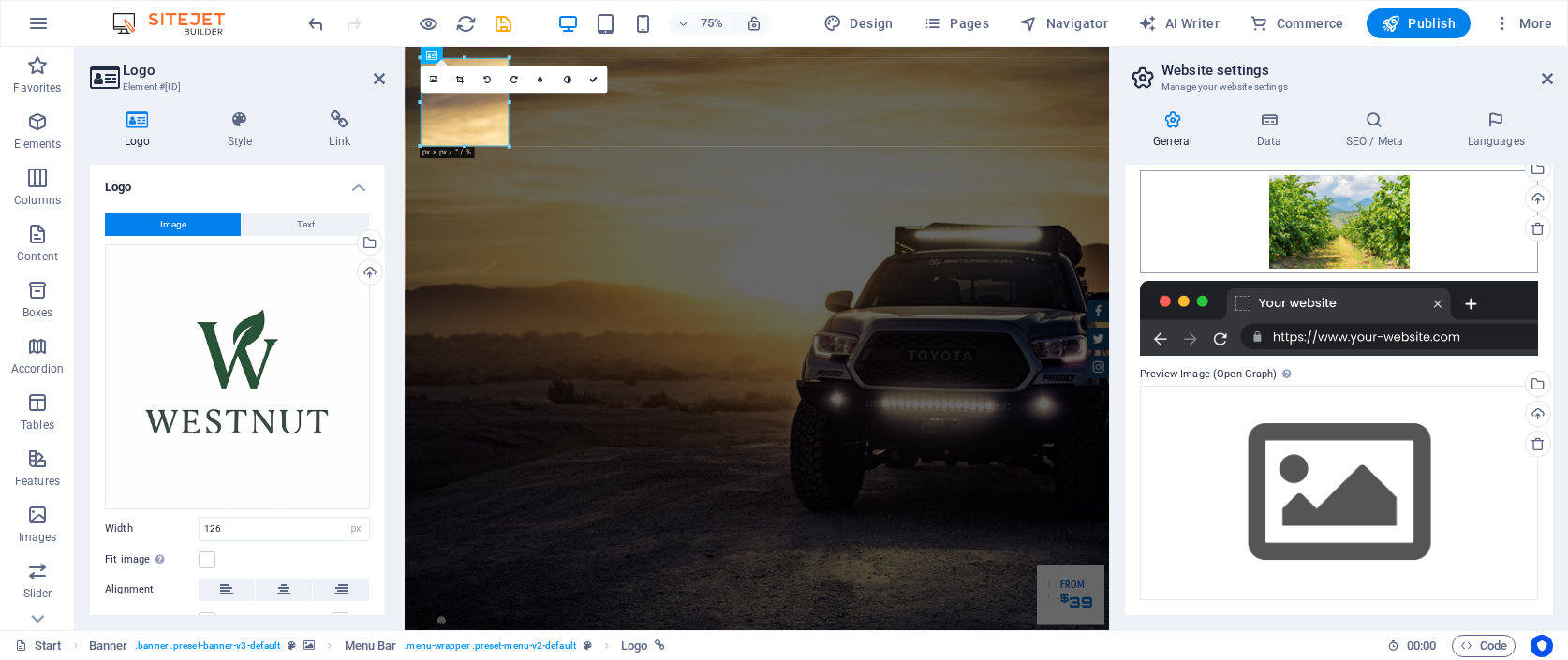 scroll, scrollTop: 265, scrollLeft: 0, axis: vertical 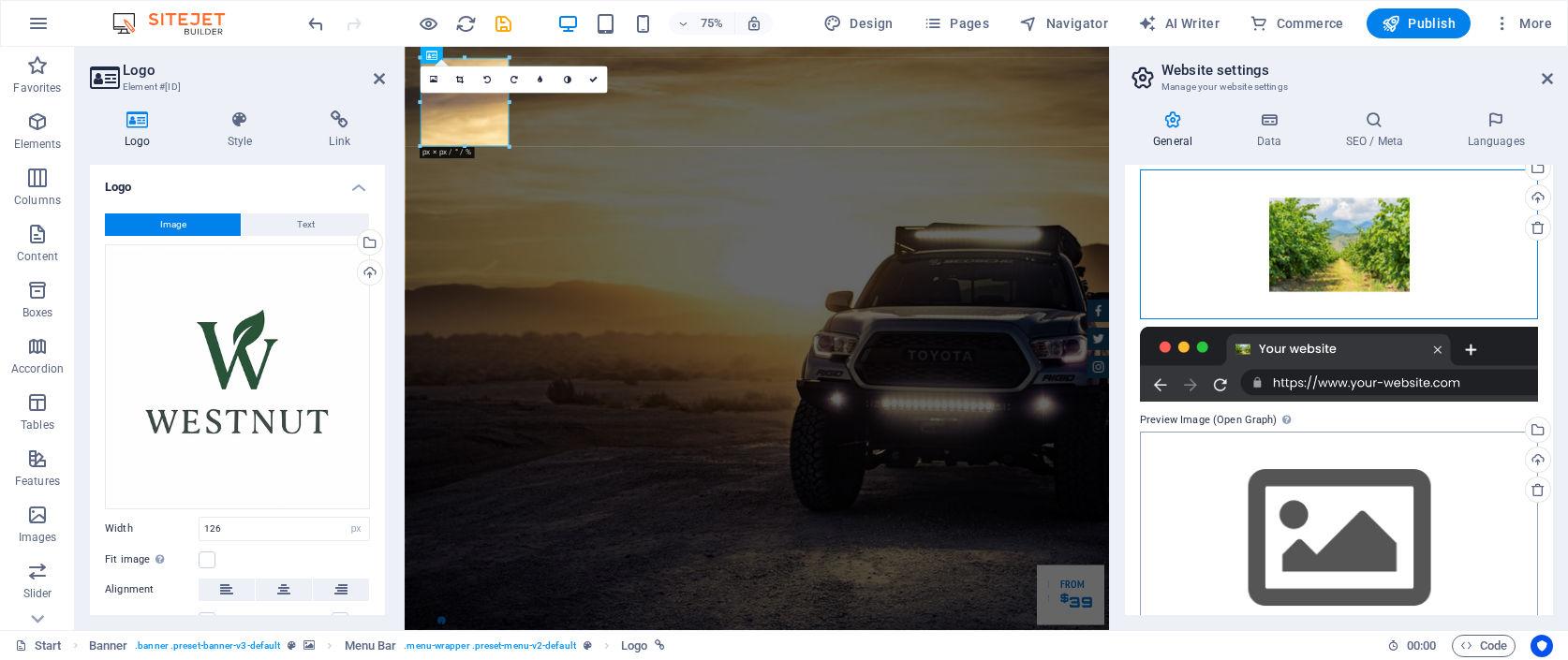 drag, startPoint x: 1324, startPoint y: 243, endPoint x: 1318, endPoint y: 565, distance: 322.0559 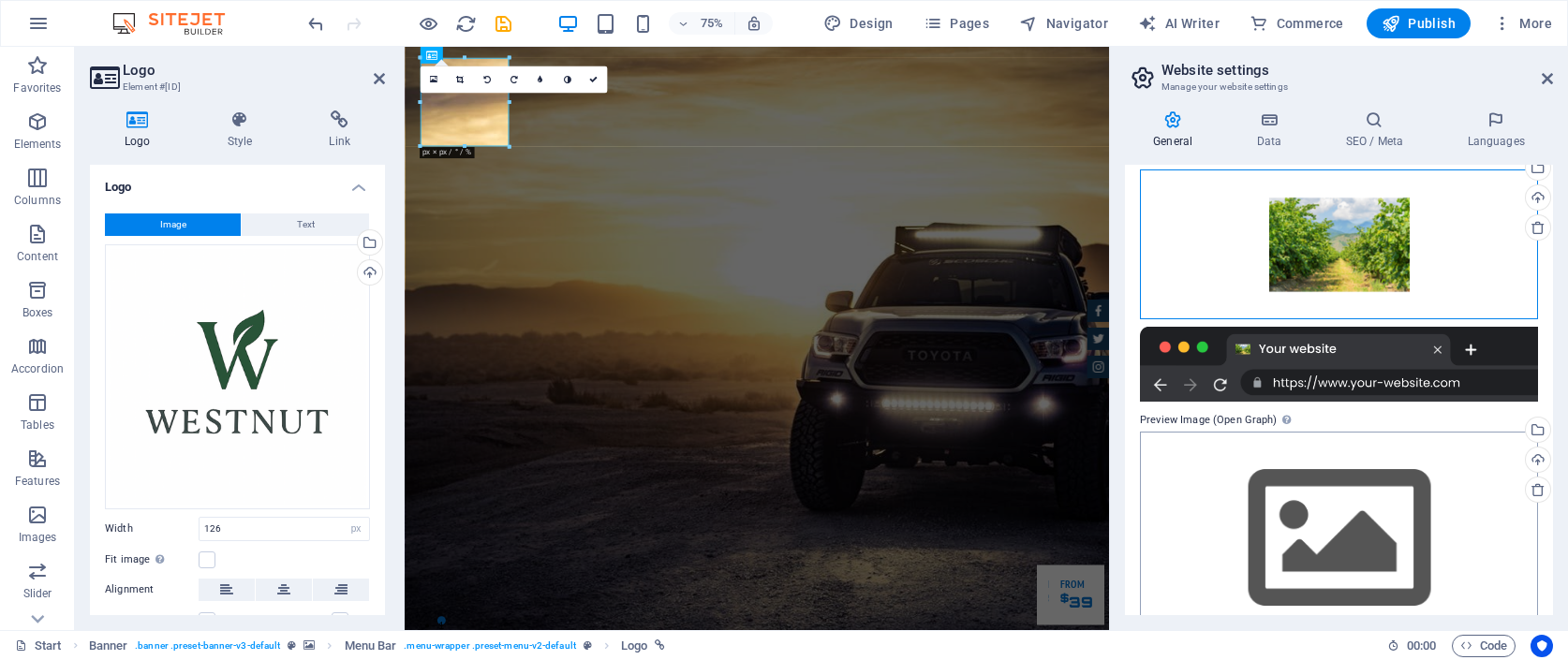 drag, startPoint x: 1301, startPoint y: 267, endPoint x: 1208, endPoint y: 513, distance: 262.9924 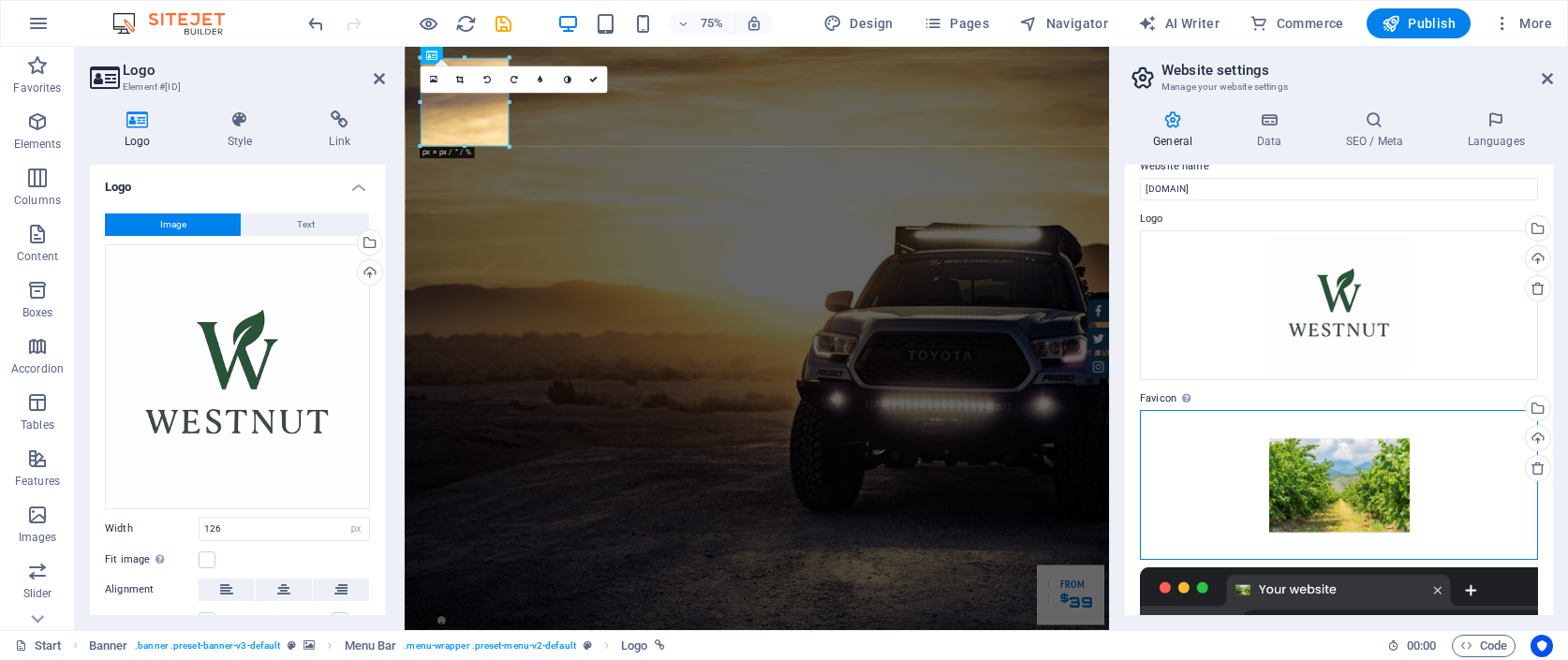 scroll, scrollTop: 0, scrollLeft: 0, axis: both 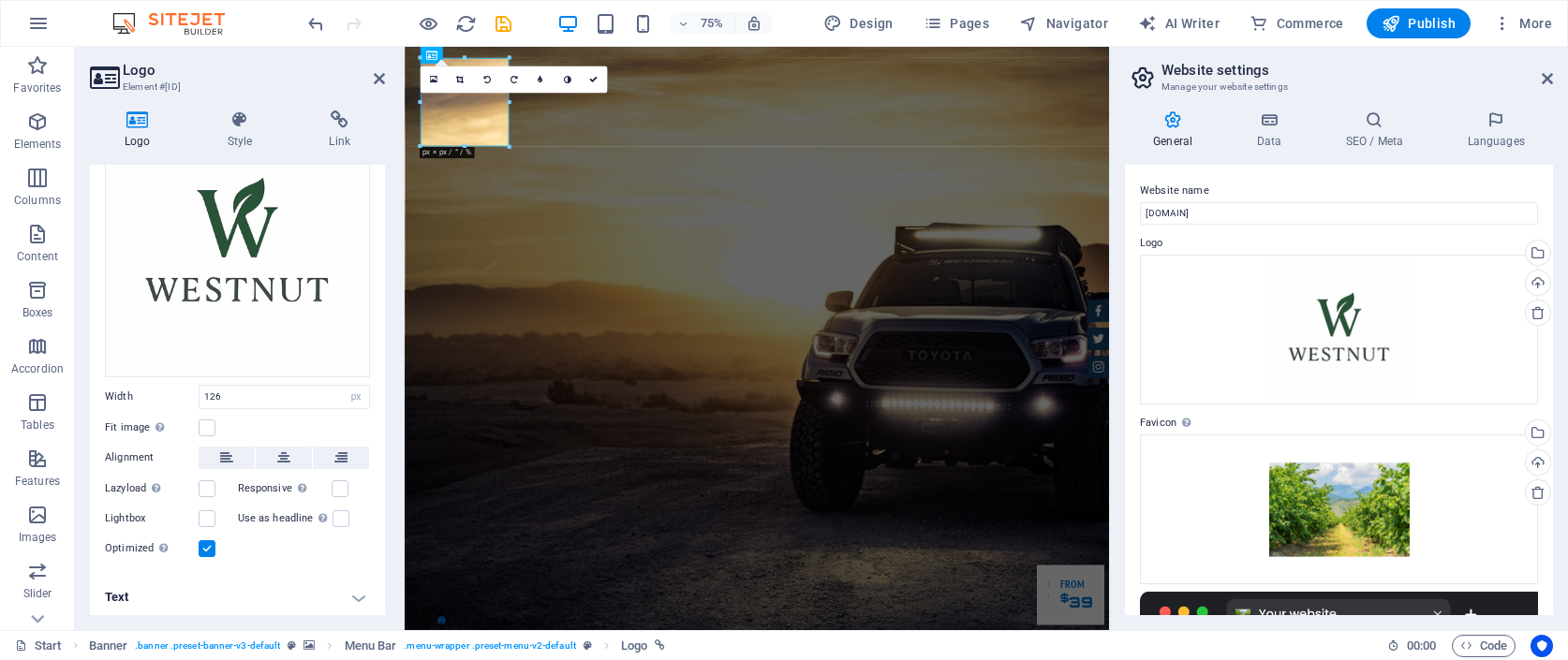 click on "General  Data  SEO / Meta  Languages Website name [DOMAIN].ge Logo Drag files here, click to choose files or select files from Files or our free stock photos & videos Select files from the file manager, stock photos, or upload file(s) Upload Favicon Set the favicon of your website here. A favicon is a small icon shown in the browser tab next to your website title. It helps visitors identify your website. Drag files here, click to choose files or select files from Files or our free stock photos & videos Select files from the file manager, stock photos, or upload file(s) Upload Preview Image (Open Graph) This image will be shown when the website is shared on social networks Drag files here, click to choose files or select files from Files or our free stock photos & videos Select files from the file manager, stock photos, or upload file(s) Upload Contact data for this website. This can be used everywhere on the website and will update automatically. Company [DOMAIN].ge First name Last name Street" at bounding box center [1339, 362] 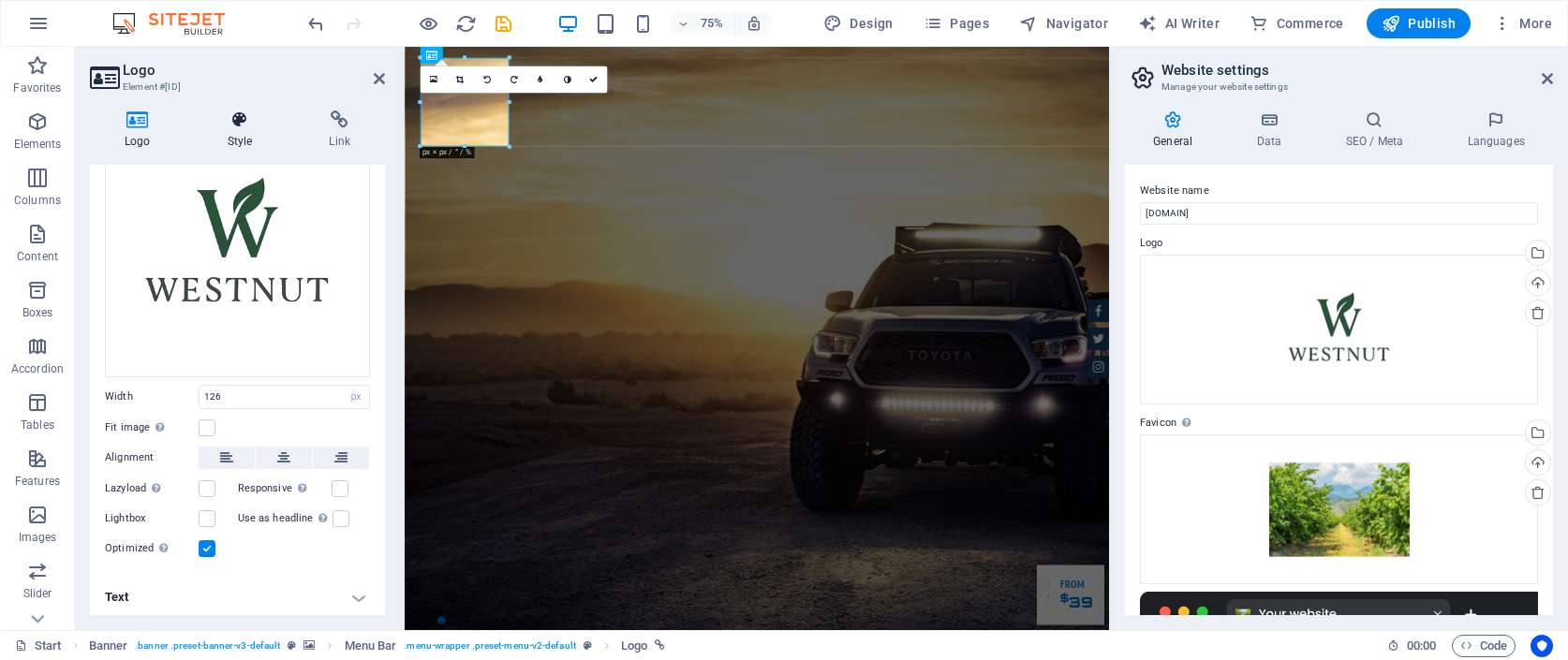 click at bounding box center [240, 120] 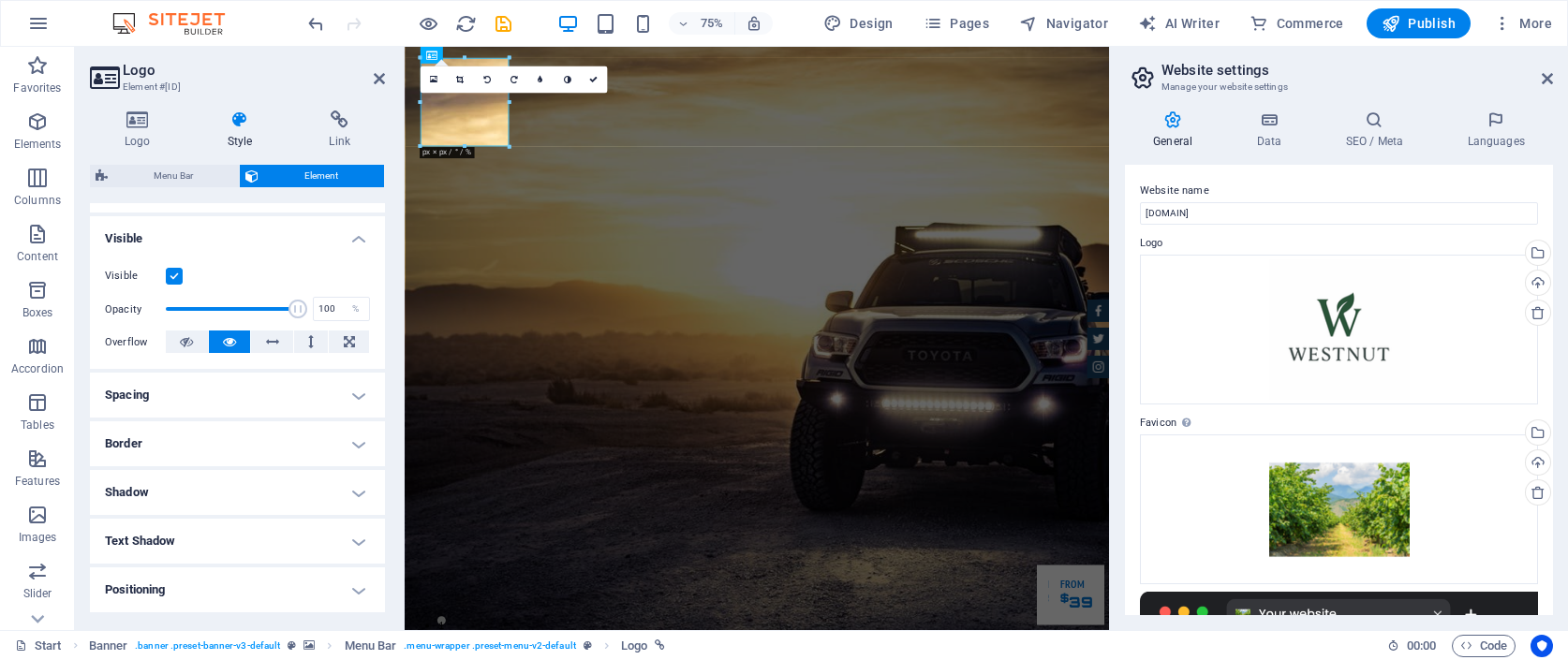 scroll, scrollTop: 200, scrollLeft: 0, axis: vertical 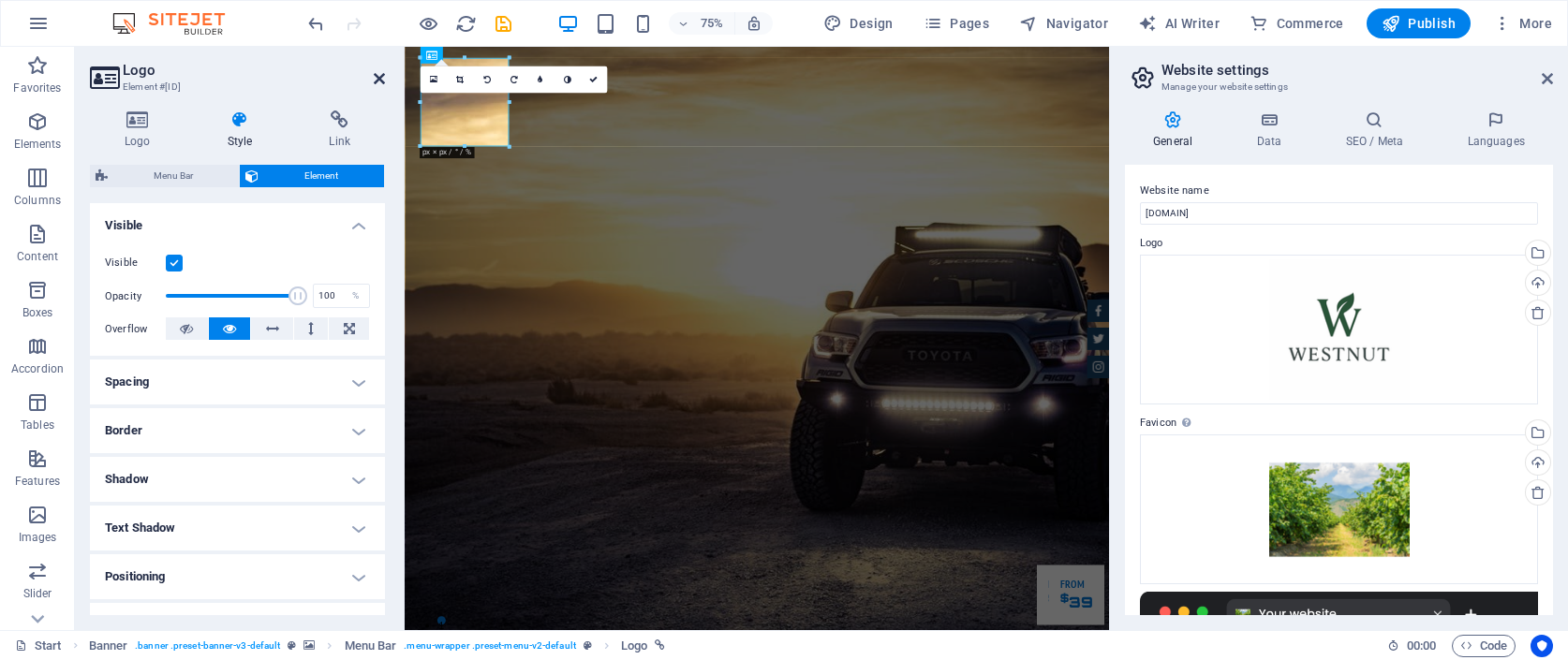 click at bounding box center (379, 79) 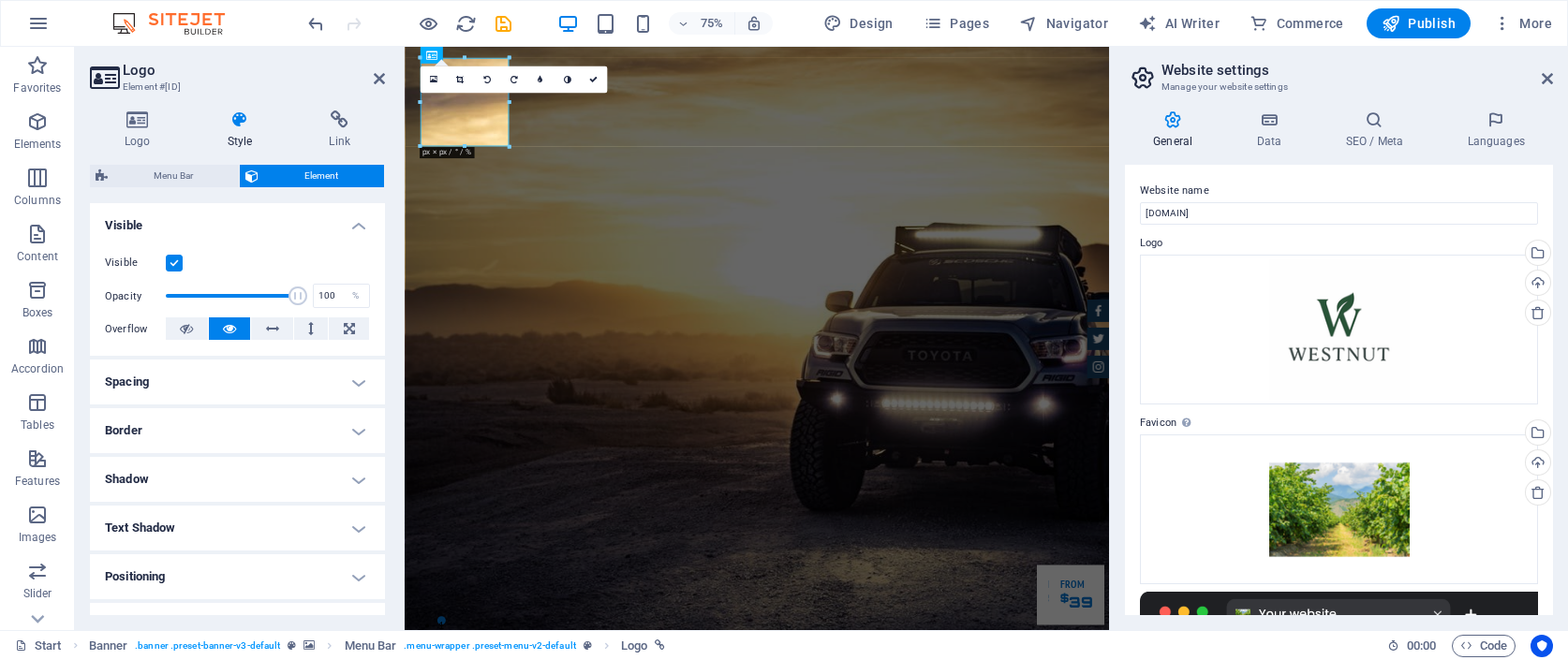 click on "Home About us Services Inventory Feedback Contact" at bounding box center [874, 921] 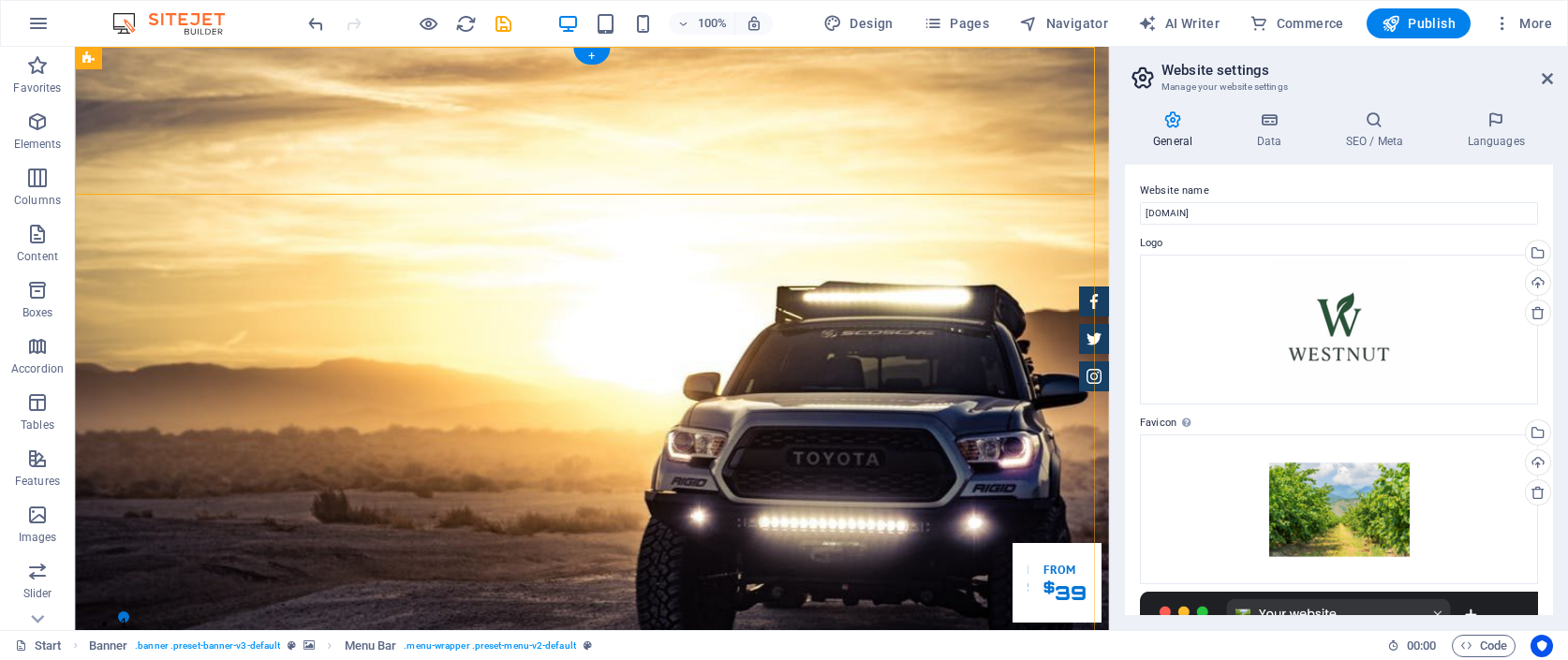click on "+" at bounding box center [591, 56] 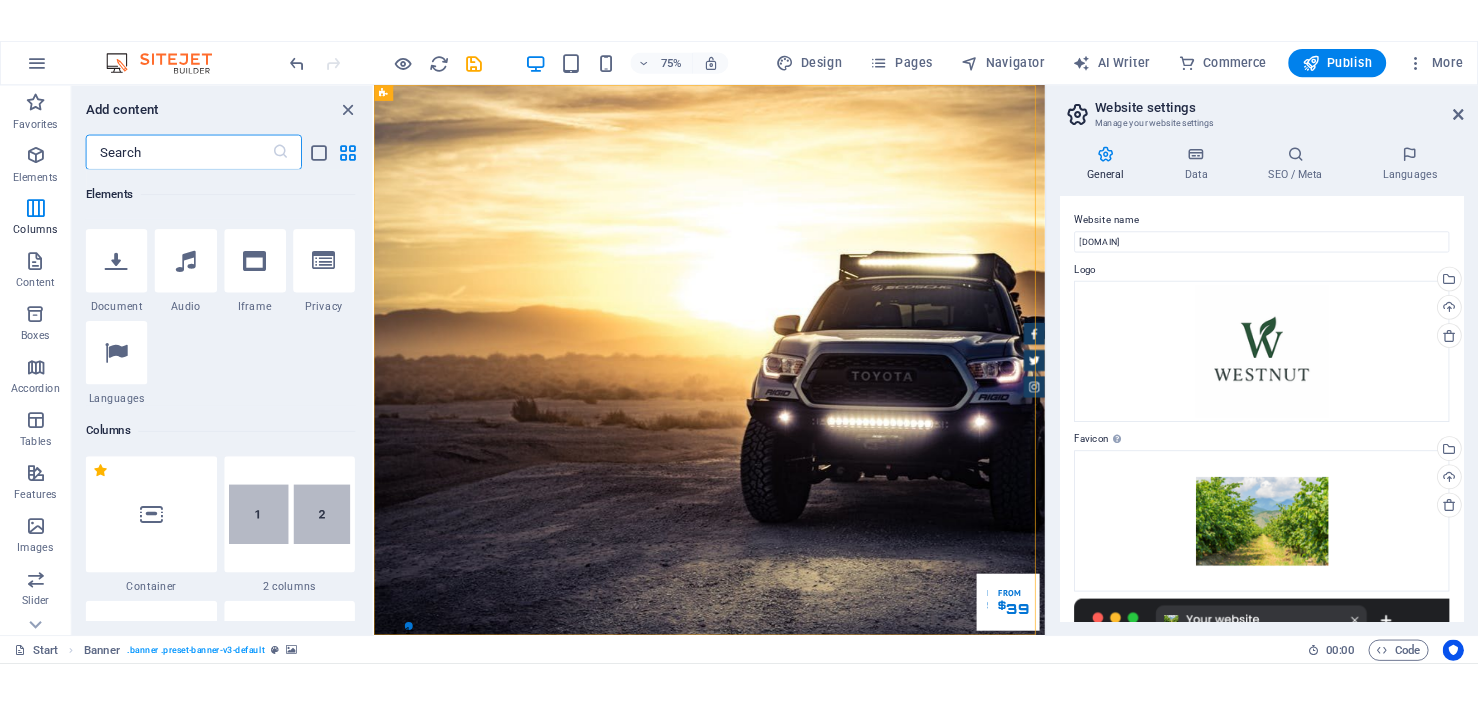 scroll, scrollTop: 0, scrollLeft: 0, axis: both 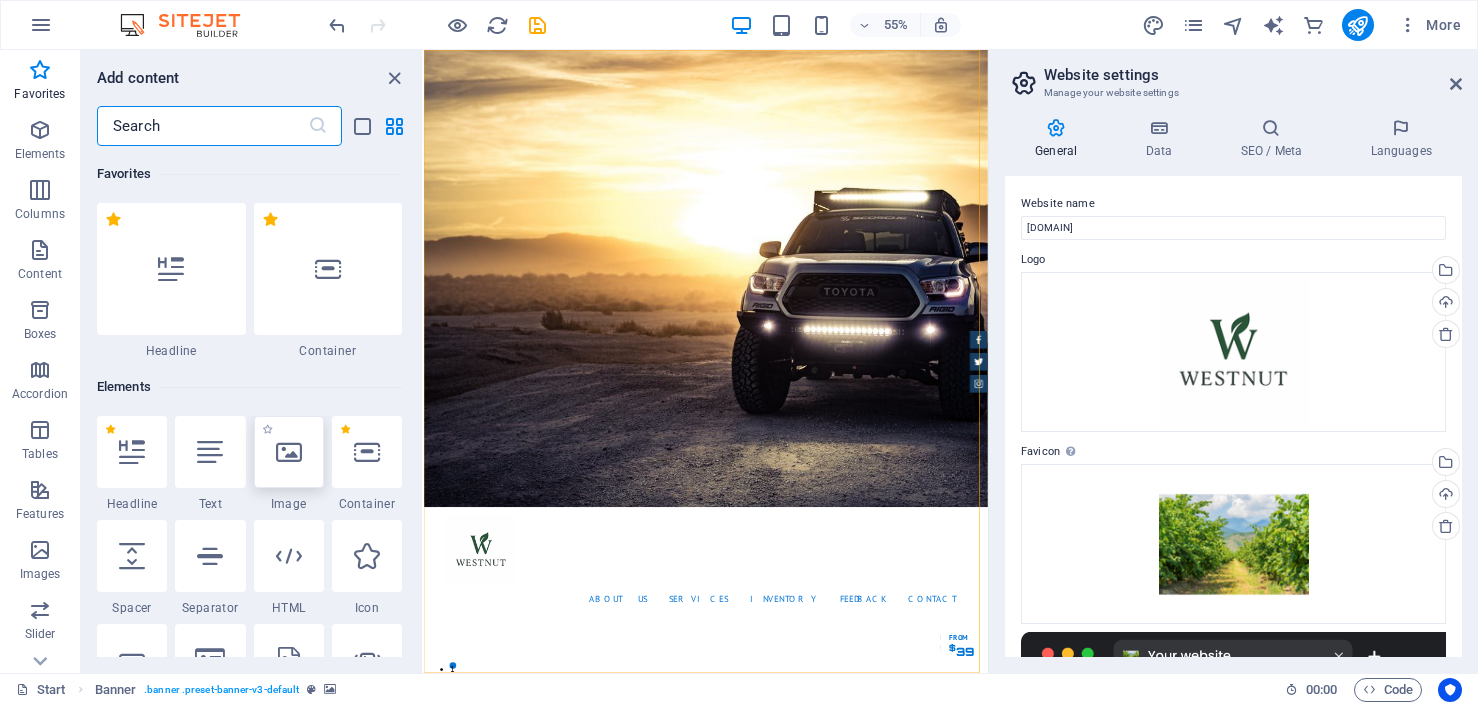 click at bounding box center [289, 452] 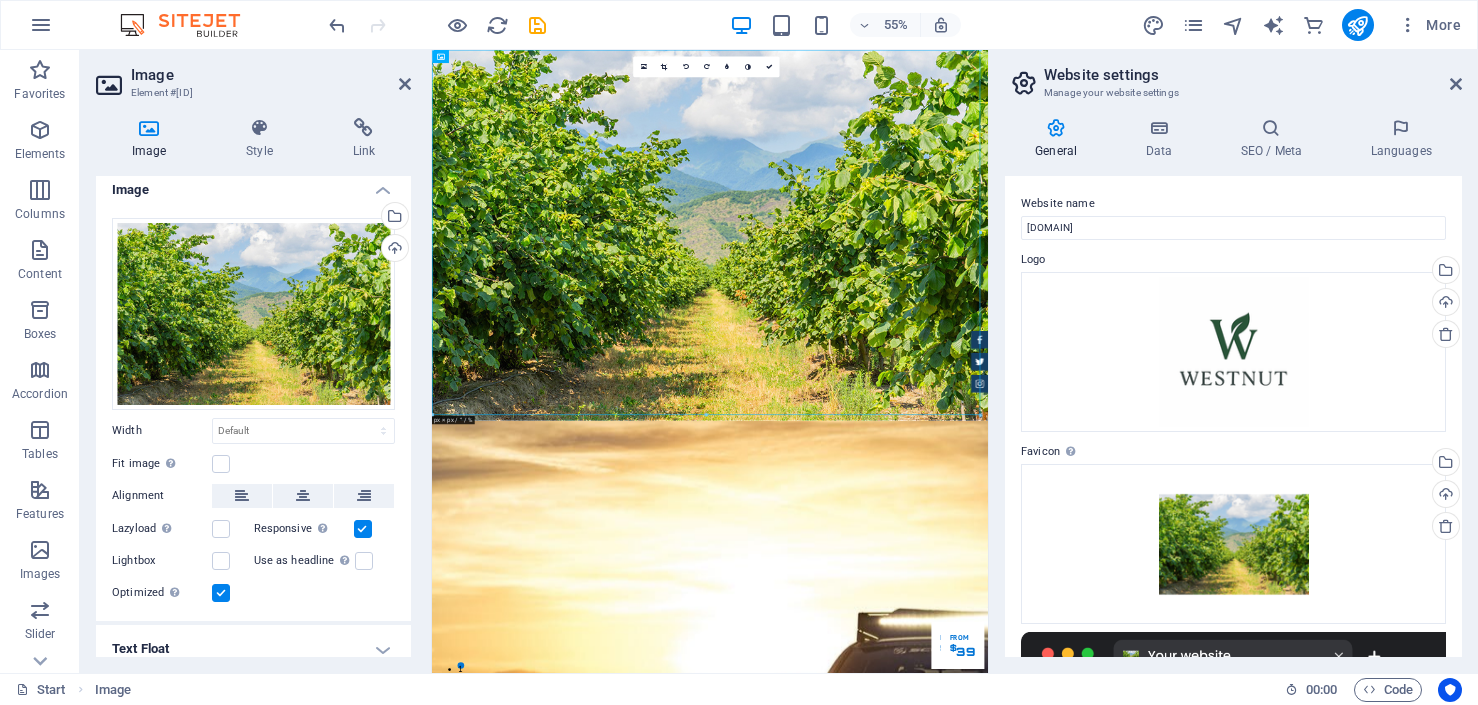 scroll, scrollTop: 0, scrollLeft: 0, axis: both 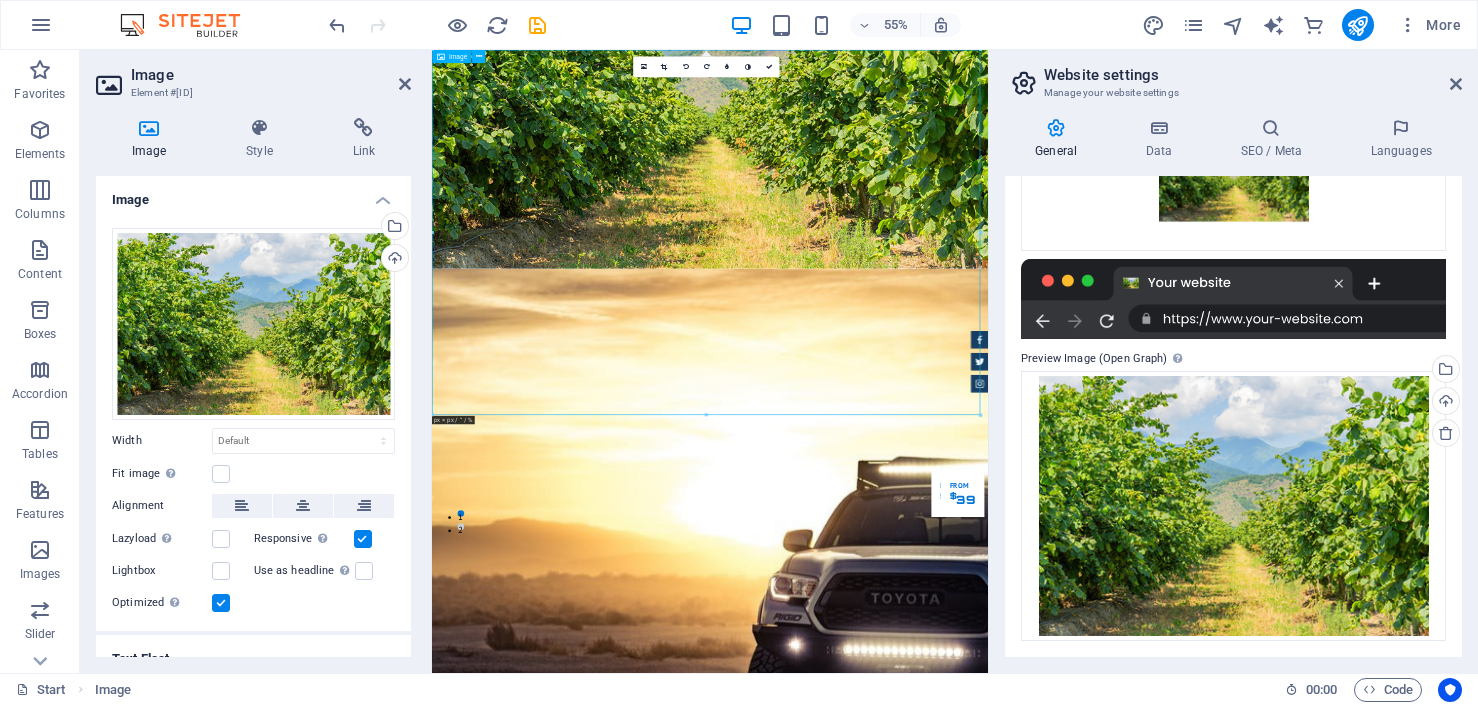 drag, startPoint x: 784, startPoint y: 509, endPoint x: 767, endPoint y: 758, distance: 249.57965 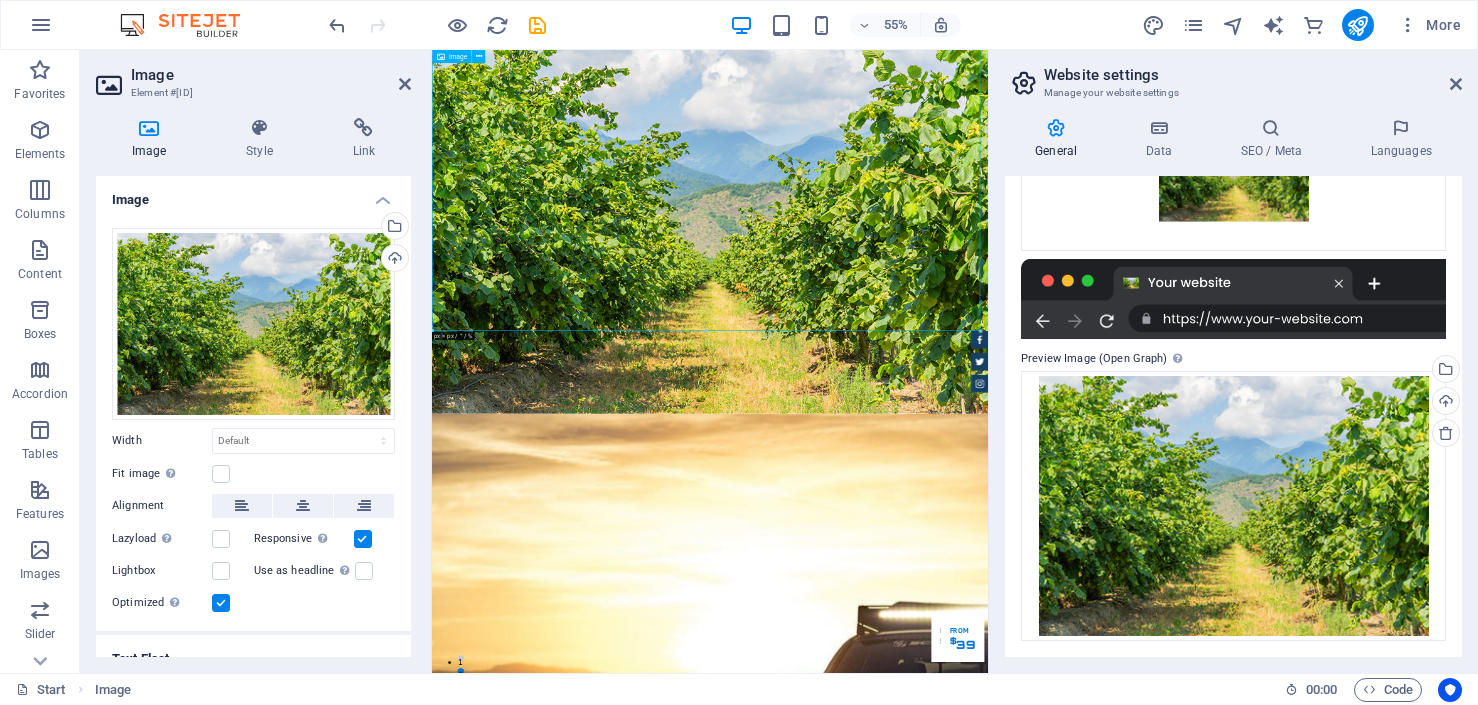scroll, scrollTop: 0, scrollLeft: 0, axis: both 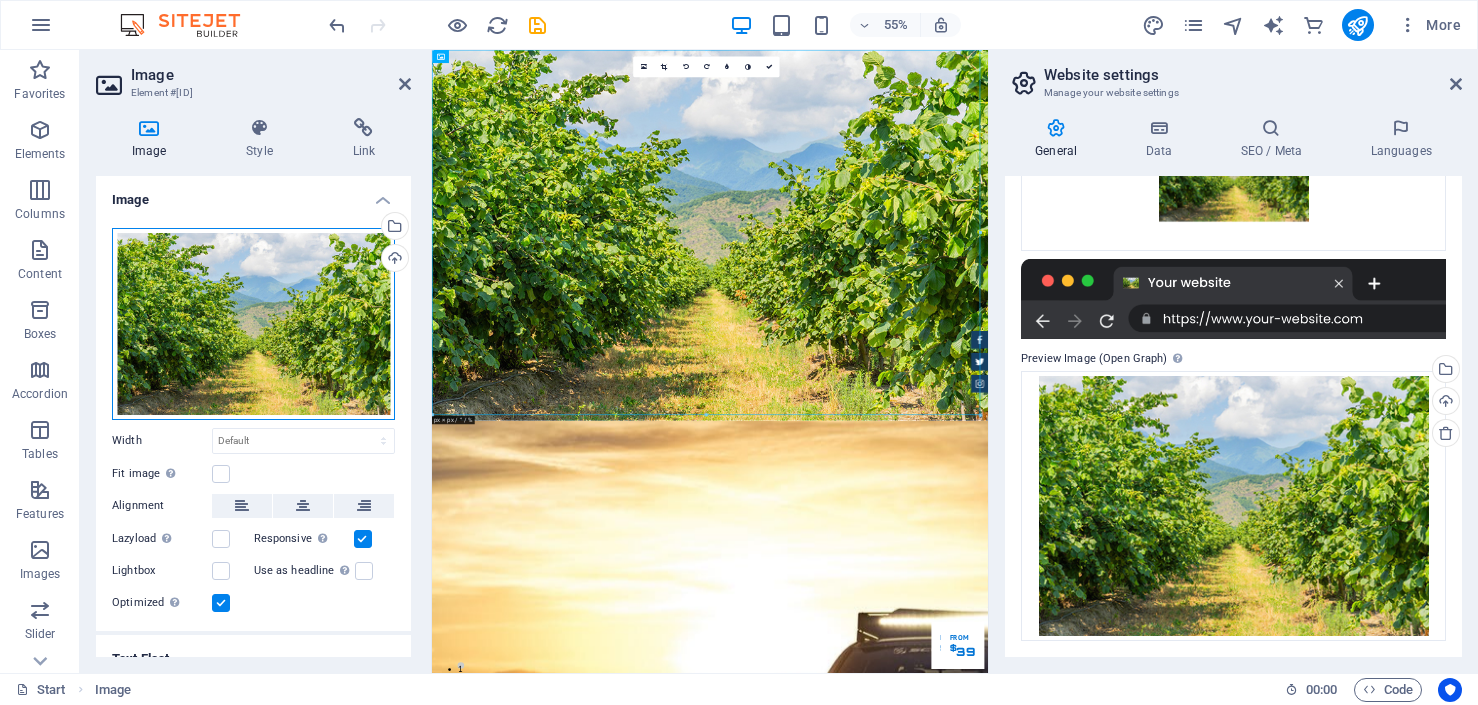 click on "Drag files here, click to choose files or select files from Files or our free stock photos & videos" at bounding box center [253, 324] 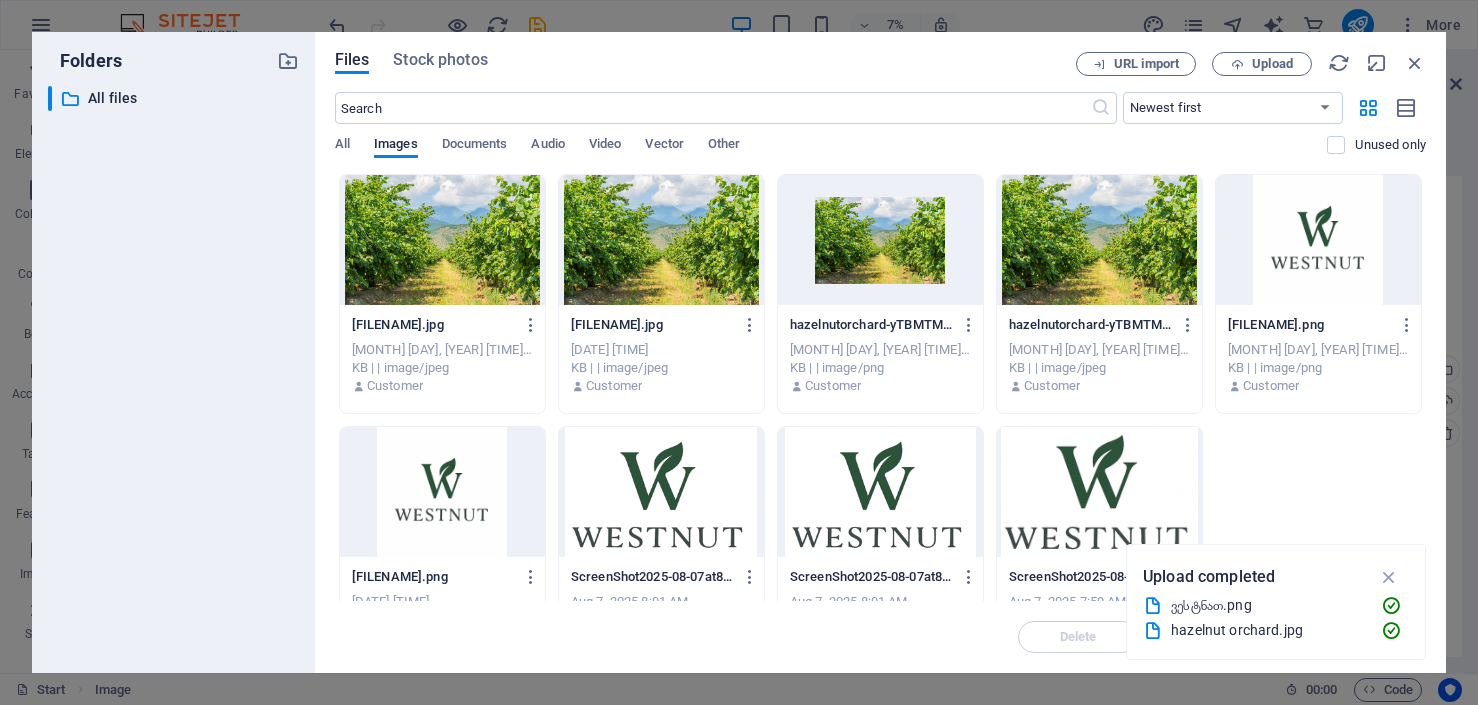 click at bounding box center [880, 240] 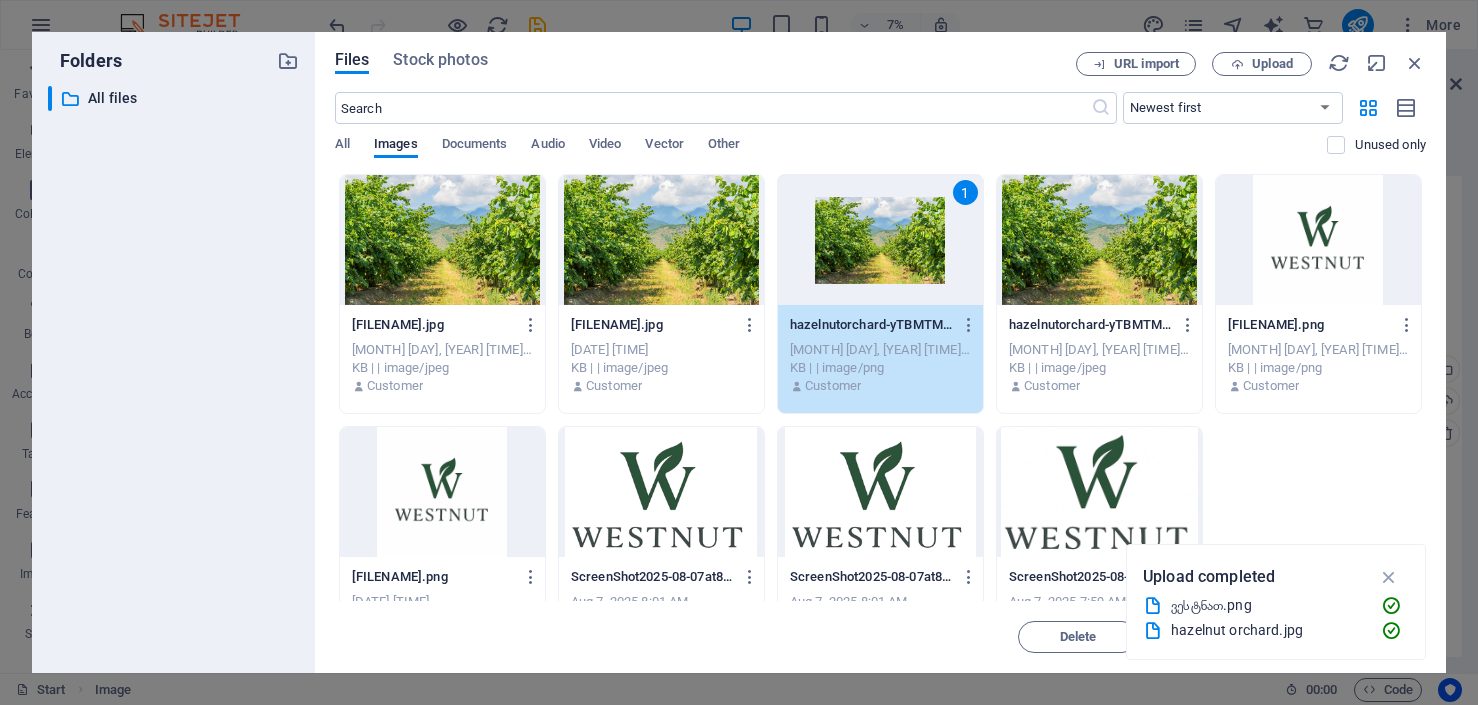 scroll, scrollTop: 65, scrollLeft: 0, axis: vertical 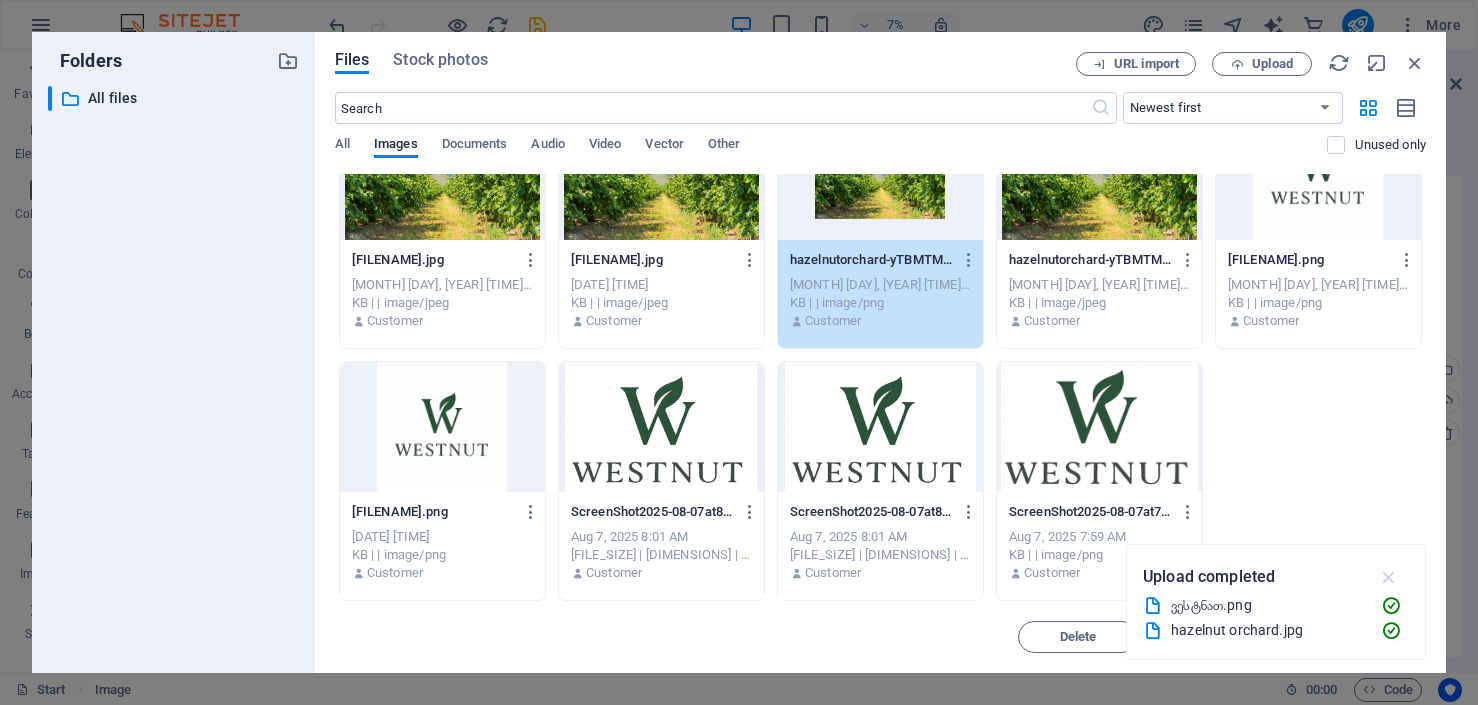 click at bounding box center [1389, 577] 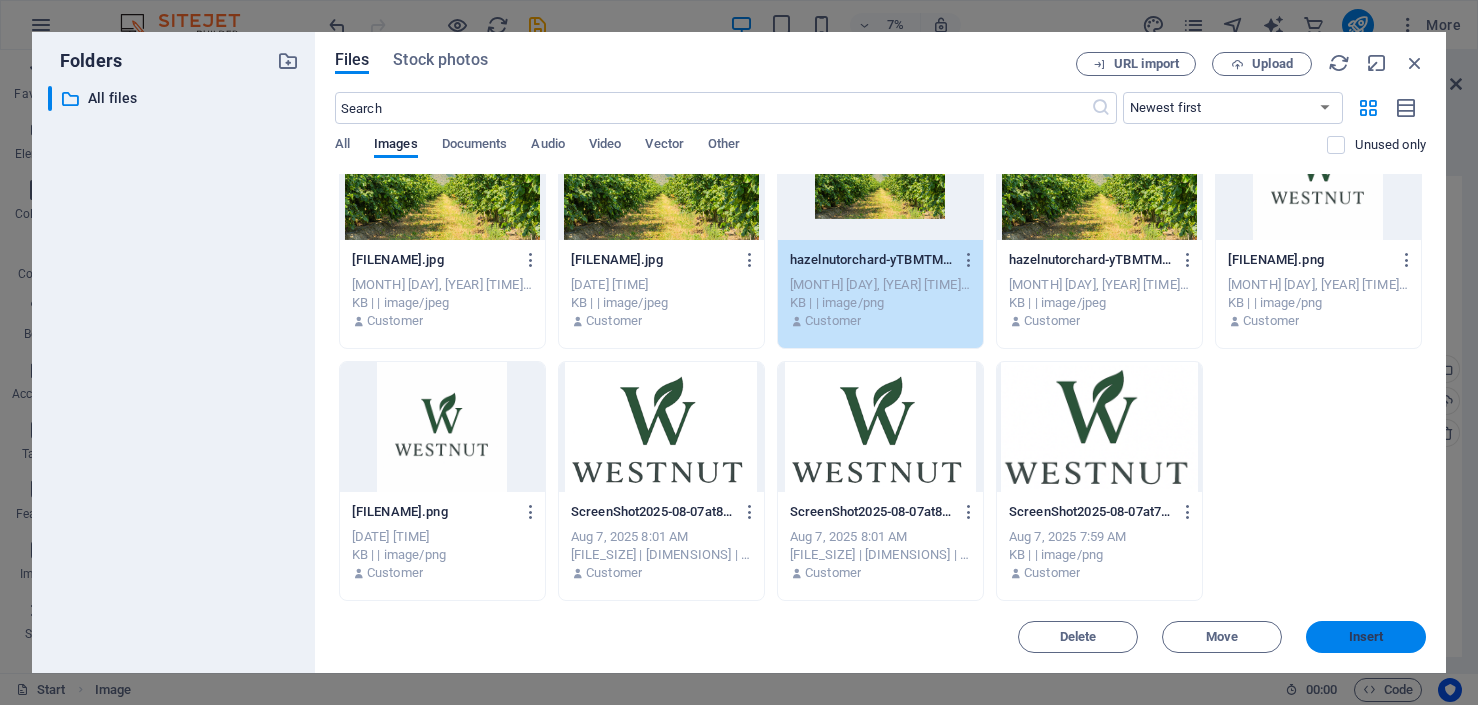 click on "Insert" at bounding box center [1366, 637] 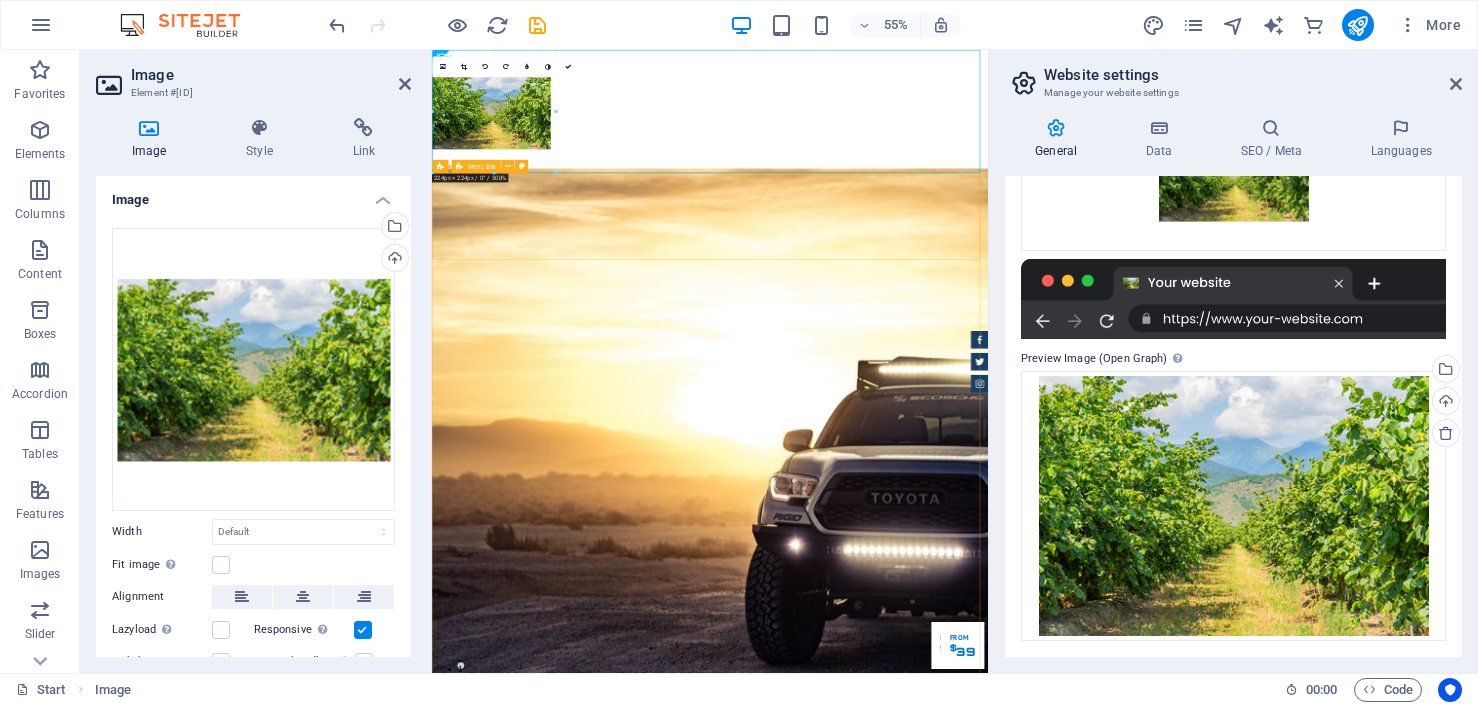 click on "GReat Deals. Great Cars. Lorem ipsum dolor sit amet, consetetur sadipscing elitr, sed diam nonumy eirmod tempor invidunt ut labore et dolore magna aliquyam erat.  Our Inventory   Make an appointment" at bounding box center (937, 1901) 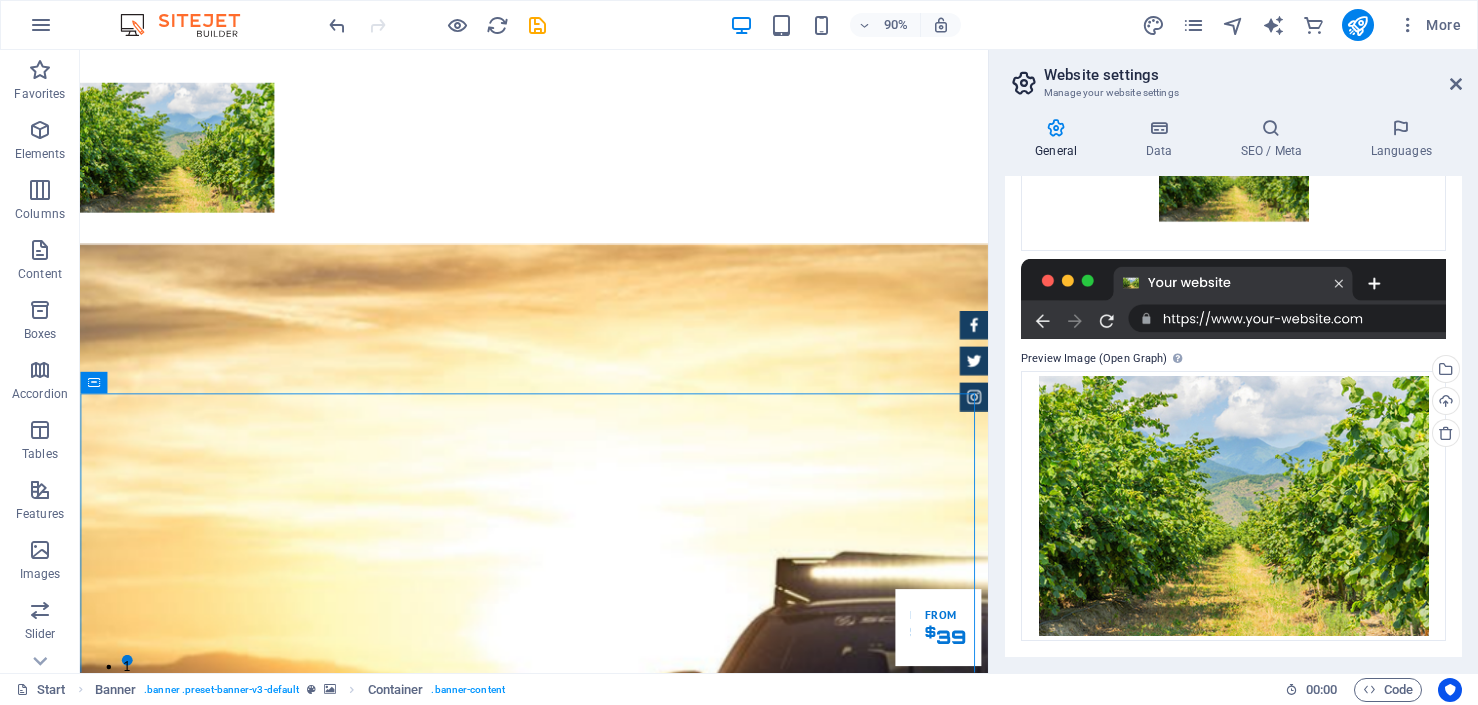 click on "GReat Deals. Great Cars. Lorem ipsum dolor sit amet, consetetur sadipscing elitr, sed diam nonumy eirmod tempor invidunt ut labore et dolore magna aliquyam erat.  Our Inventory   Make an appointment" at bounding box center (584, 1901) 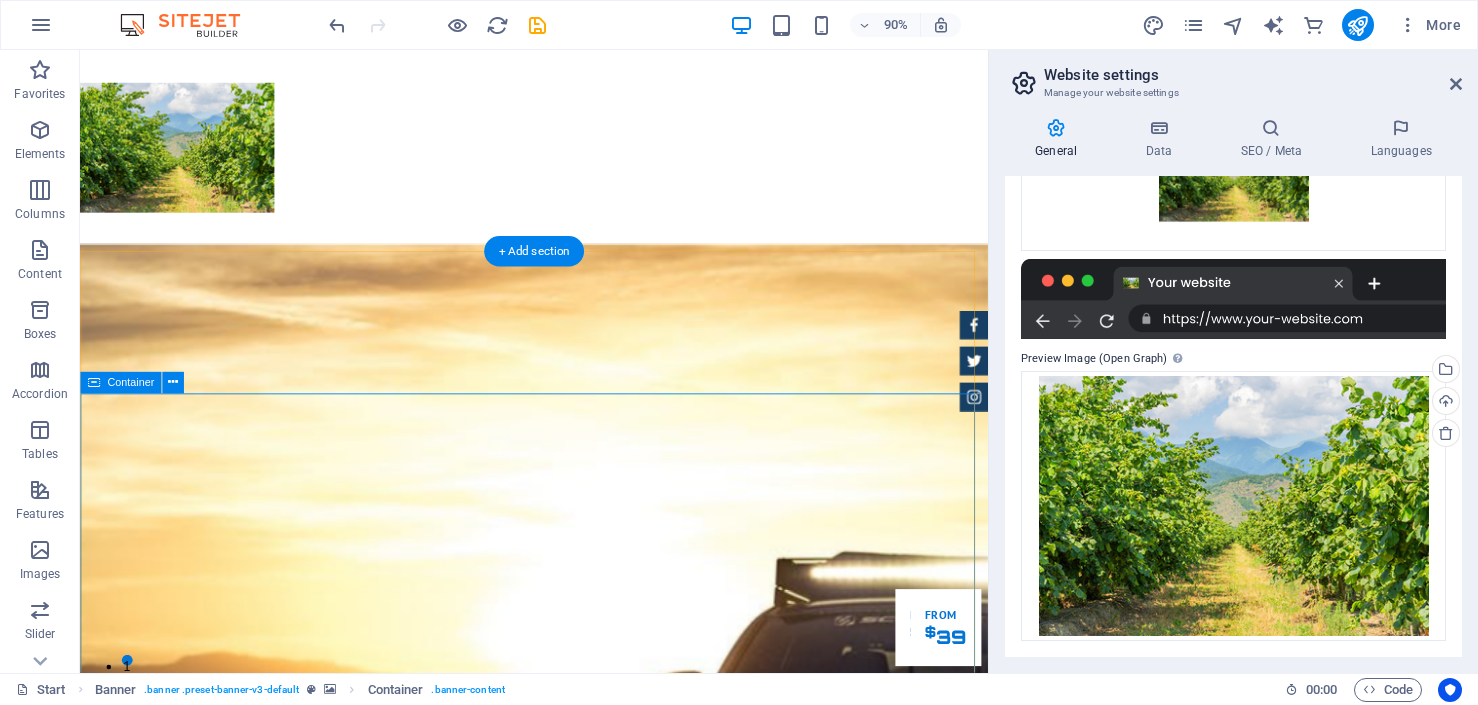 click on "GReat Deals. Great Cars. Lorem ipsum dolor sit amet, consetetur sadipscing elitr, sed diam nonumy eirmod tempor invidunt ut labore et dolore magna aliquyam erat.  Our Inventory   Make an appointment" at bounding box center [584, 1901] 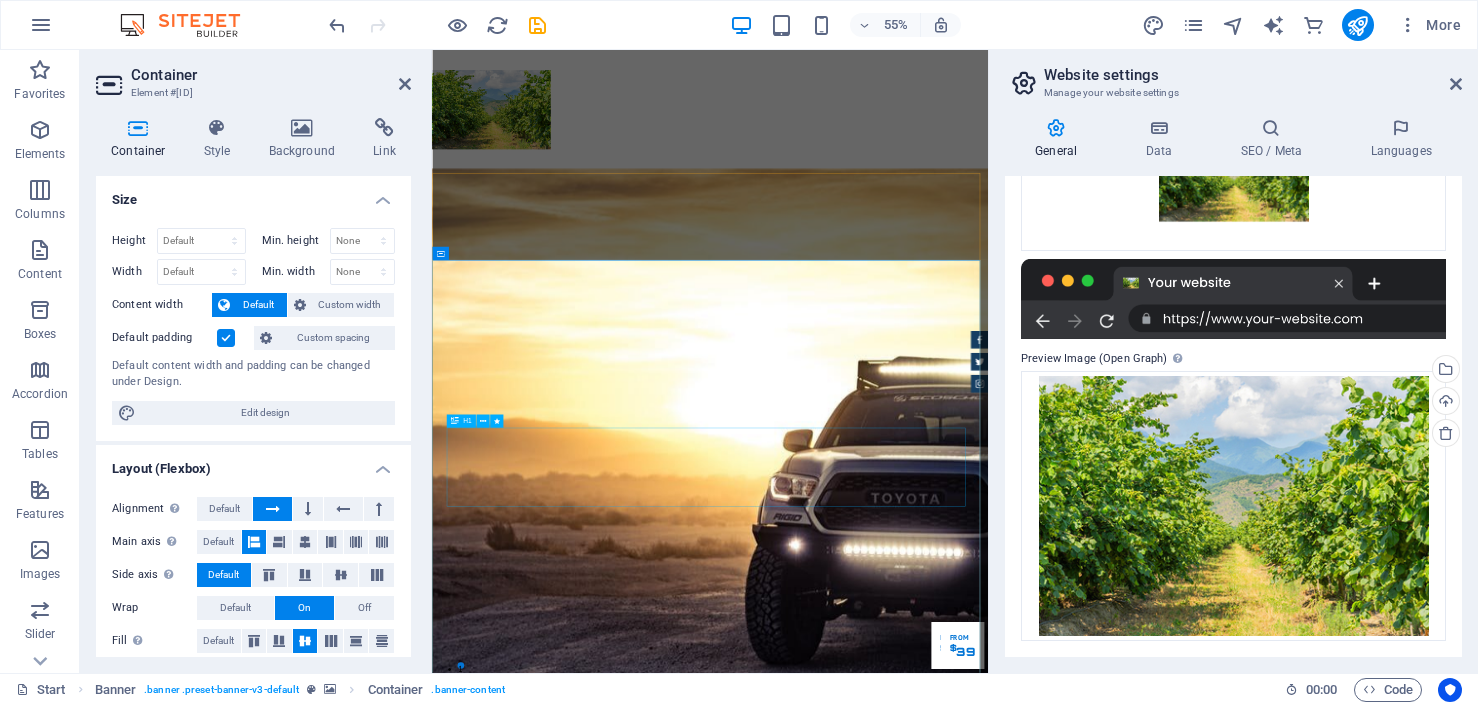 click on "GReat Deals. Great Cars. Lorem ipsum dolor sit amet, consetetur sadipscing elitr, sed diam nonumy eirmod tempor invidunt ut labore et dolore magna aliquyam erat.  Our Inventory   Make an appointment" at bounding box center (937, 1901) 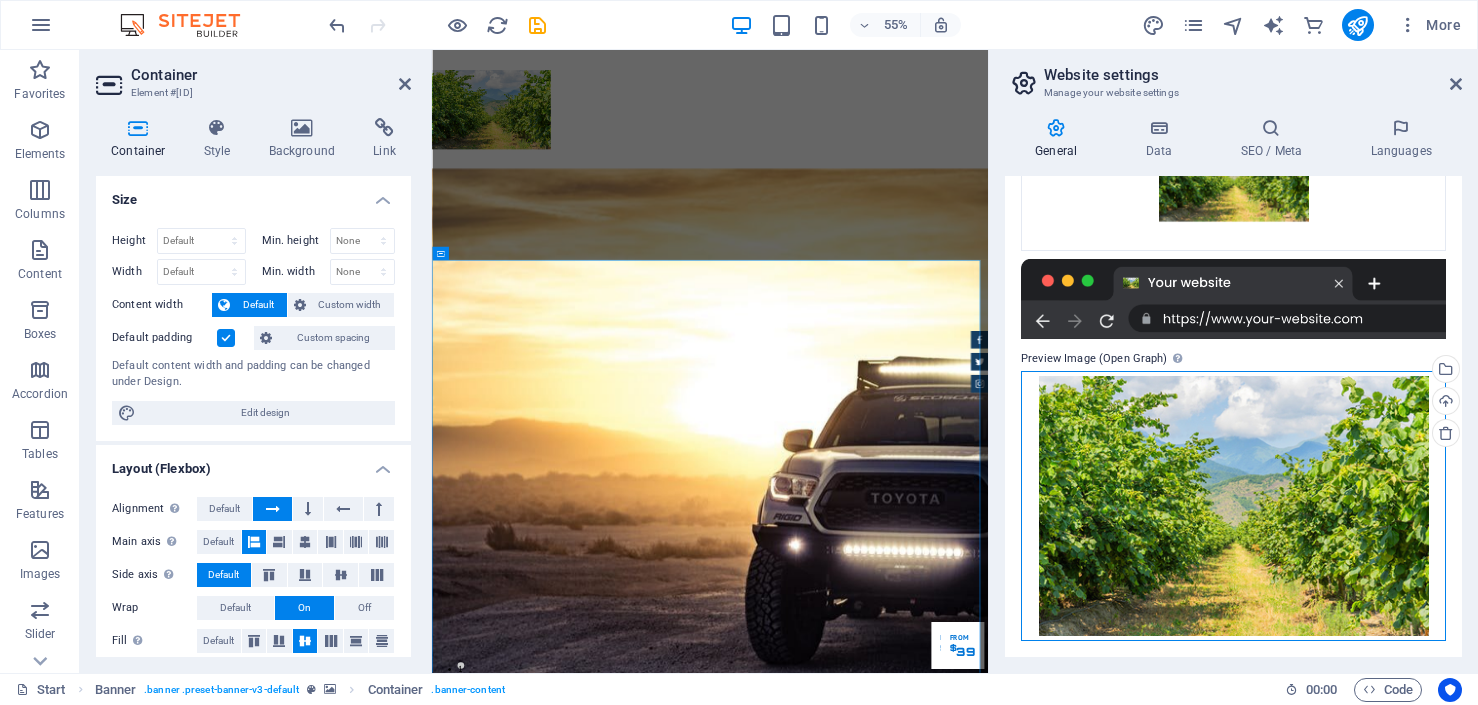 click on "Drag files here, click to choose files or select files from Files or our free stock photos & videos" at bounding box center [1233, 506] 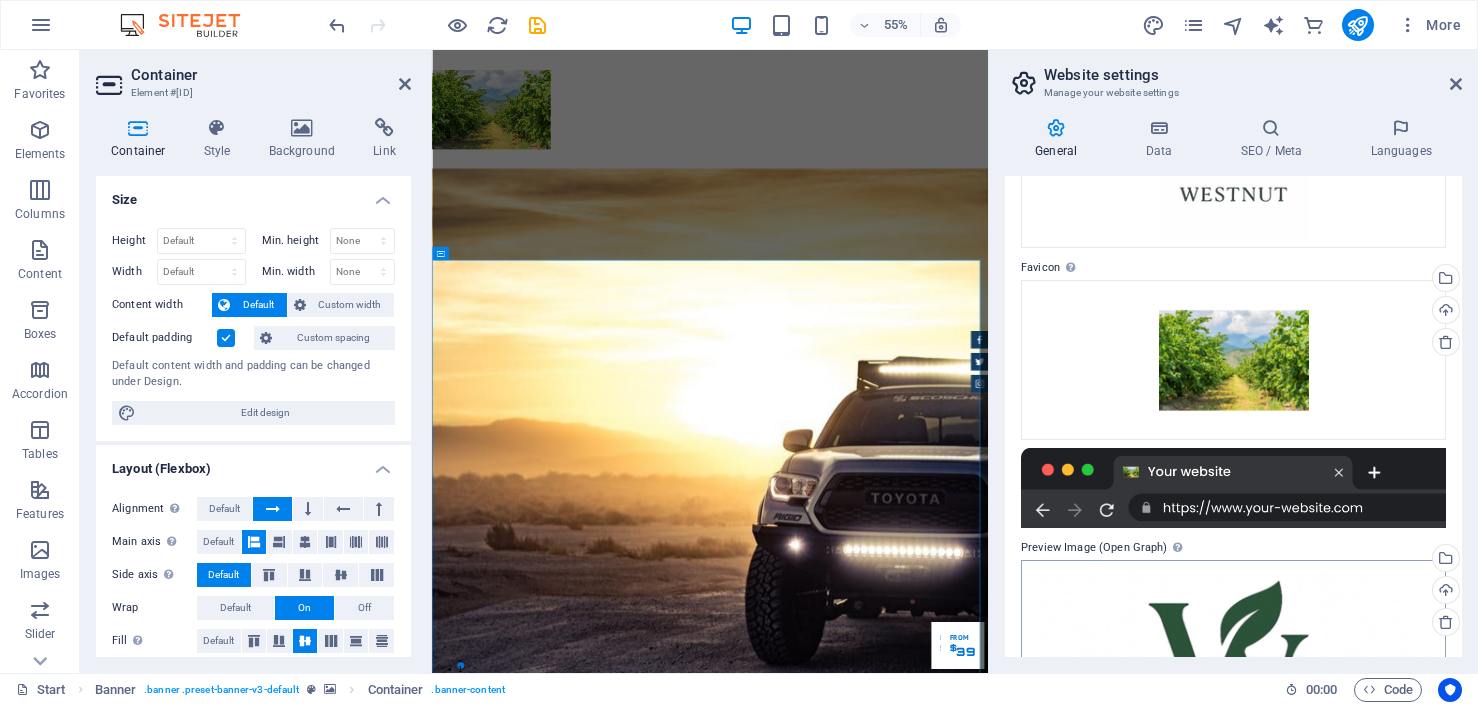 scroll, scrollTop: 142, scrollLeft: 0, axis: vertical 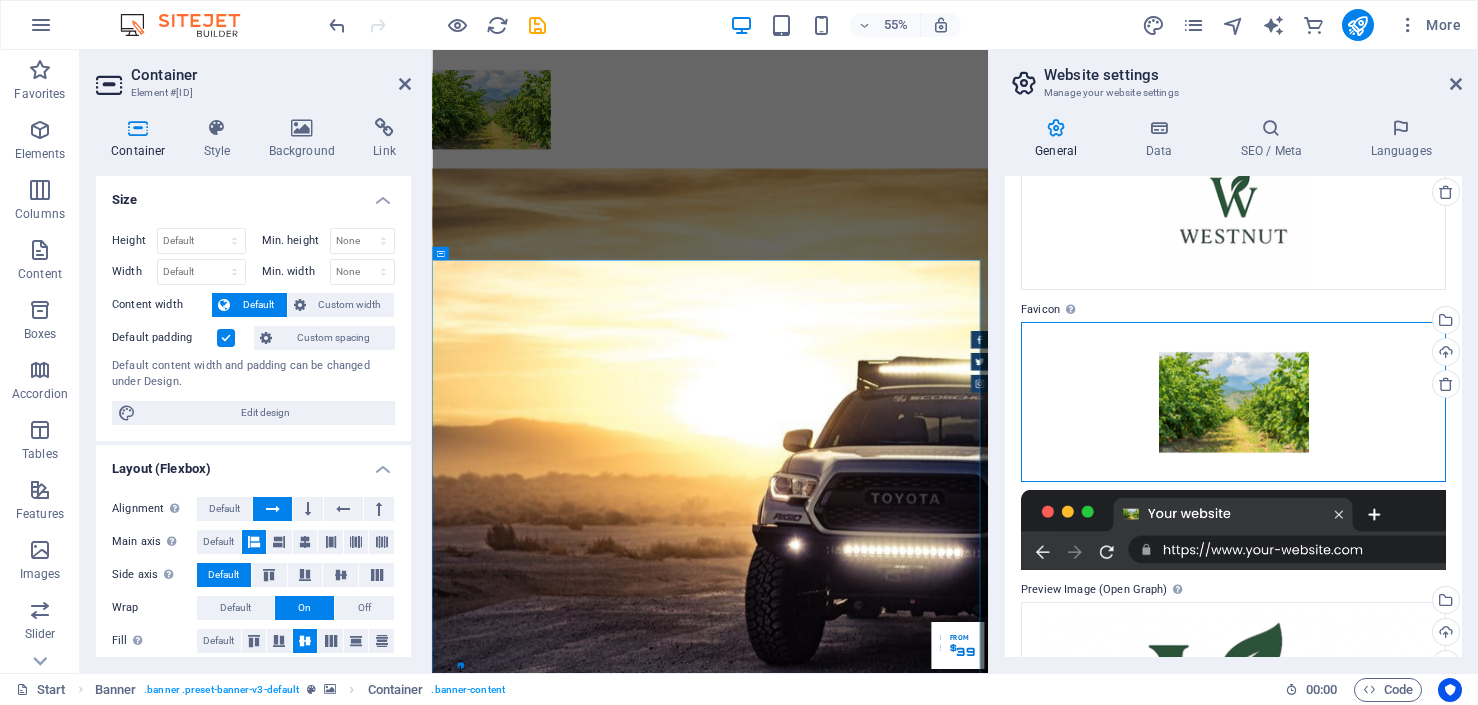 drag, startPoint x: 1345, startPoint y: 782, endPoint x: 1056, endPoint y: 786, distance: 289.02768 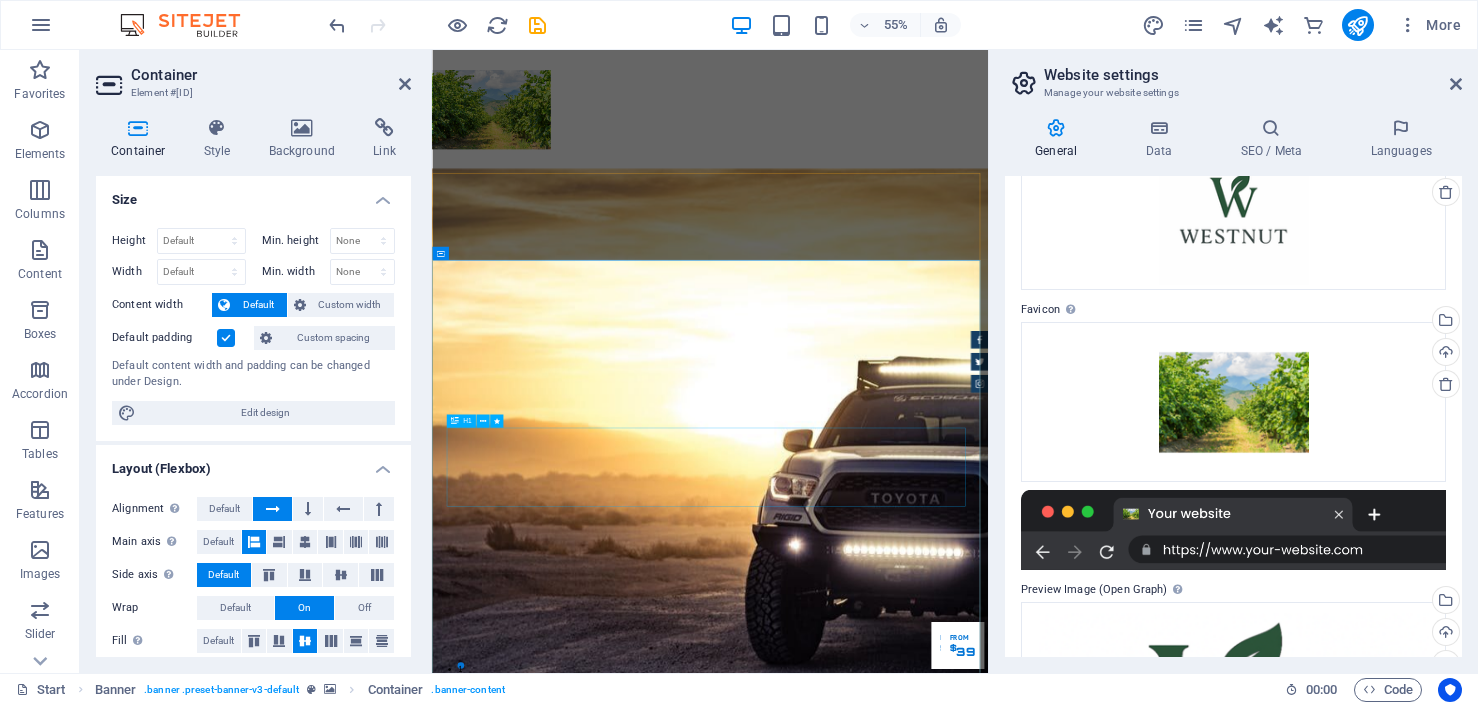 click on "GReat Deals. Great Cars. Lorem ipsum dolor sit amet, consetetur sadipscing elitr, sed diam nonumy eirmod tempor invidunt ut labore et dolore magna aliquyam erat.  Our Inventory   Make an appointment" at bounding box center (937, 1901) 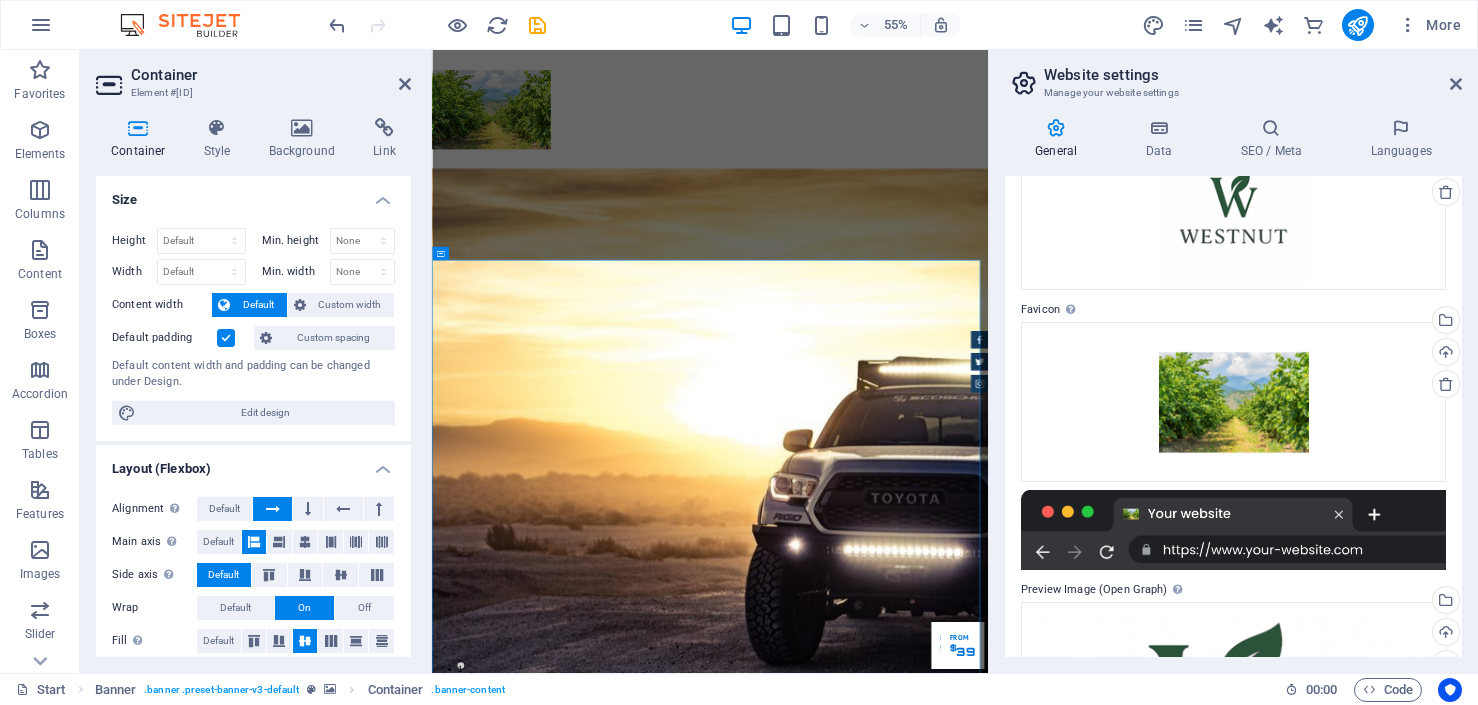 click at bounding box center [937, 158] 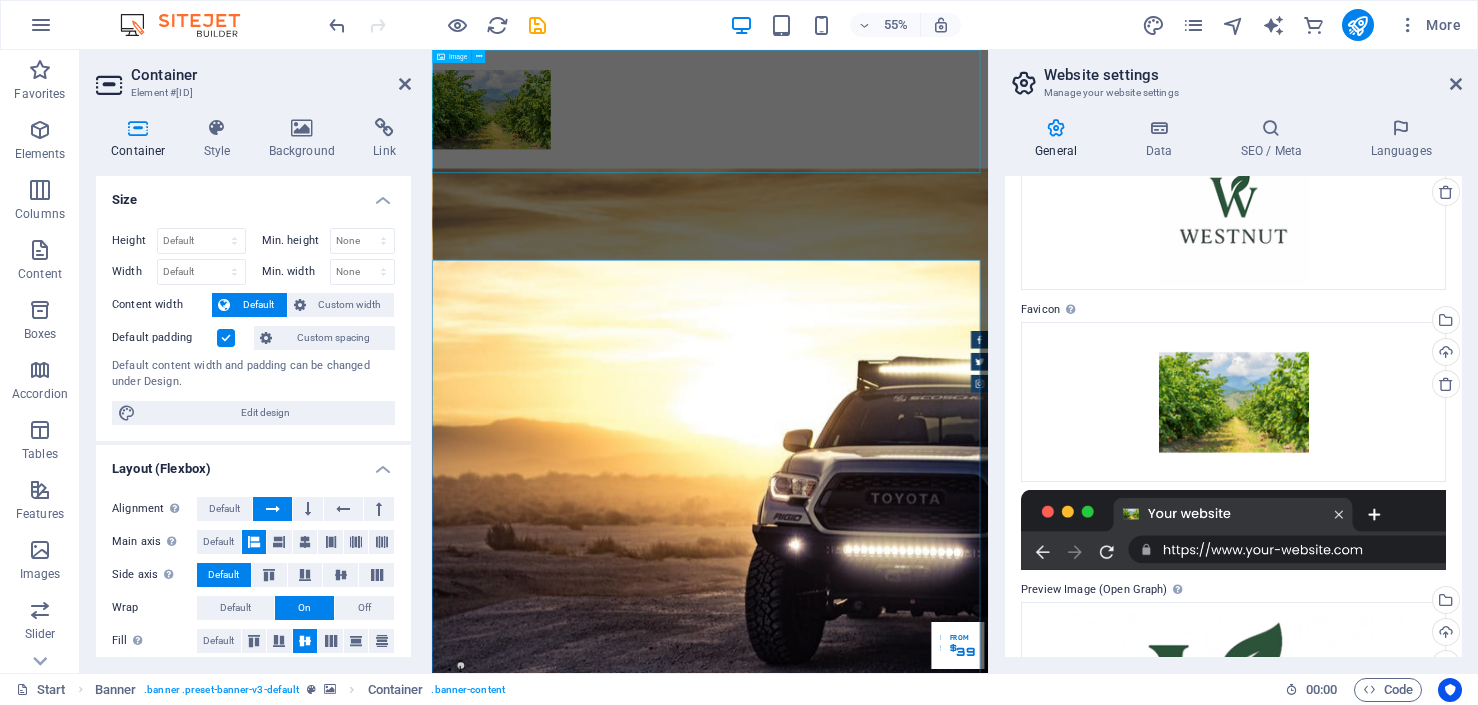 click at bounding box center (937, 158) 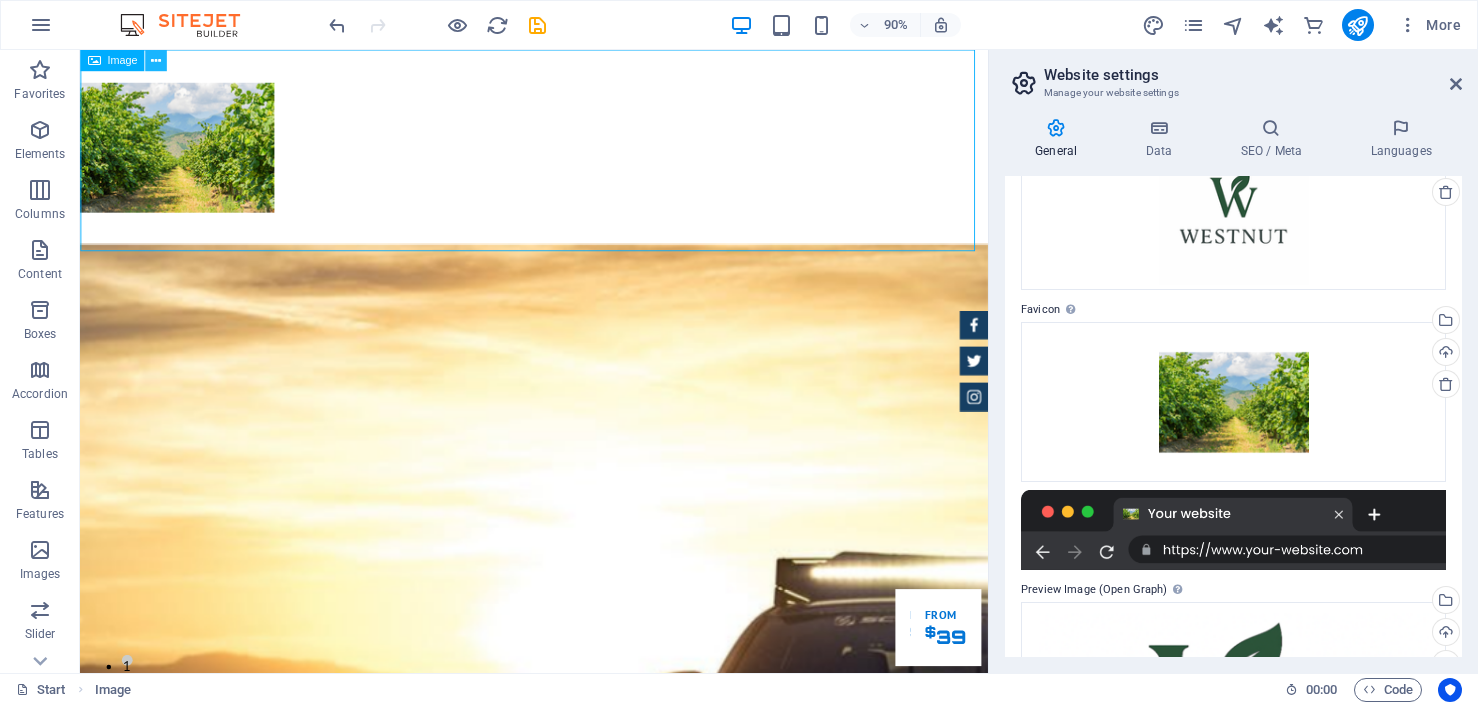 click at bounding box center (156, 60) 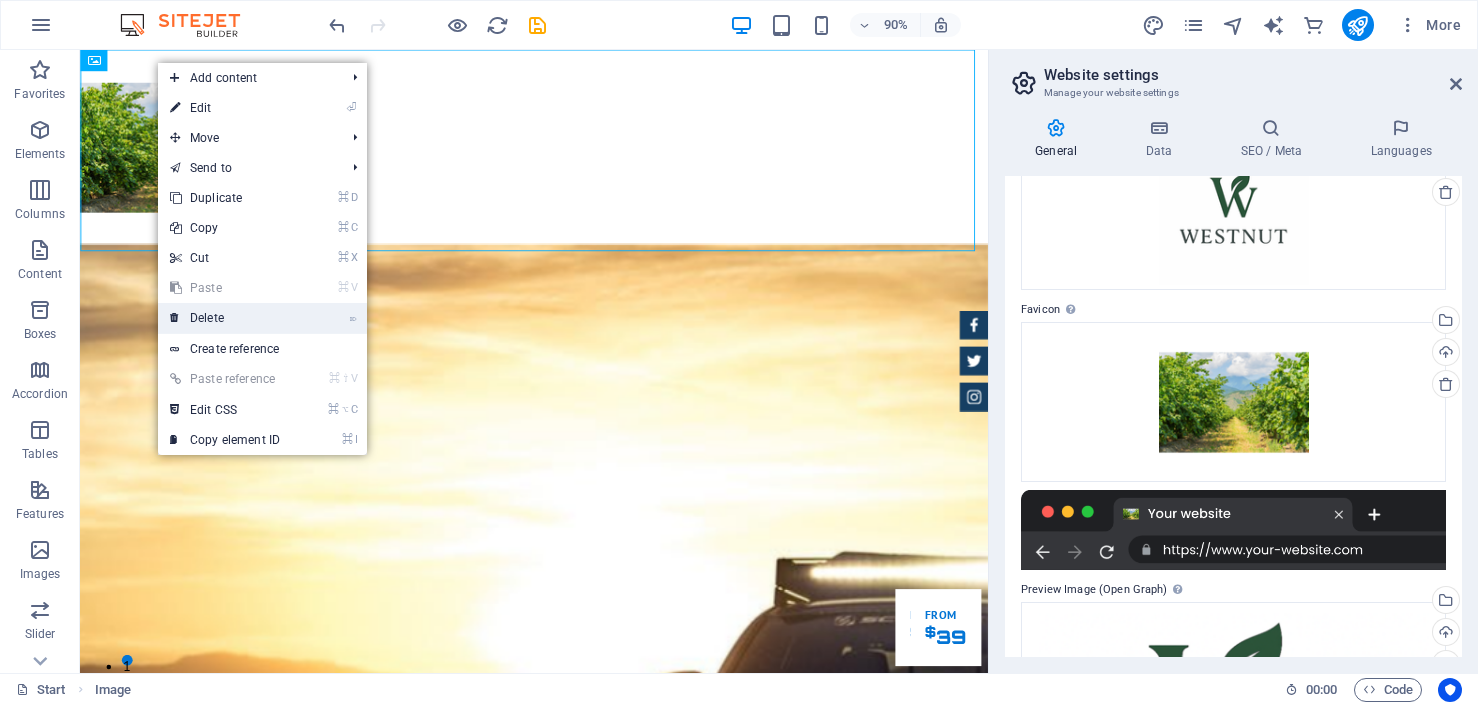 click on "⌦  Delete" at bounding box center (225, 318) 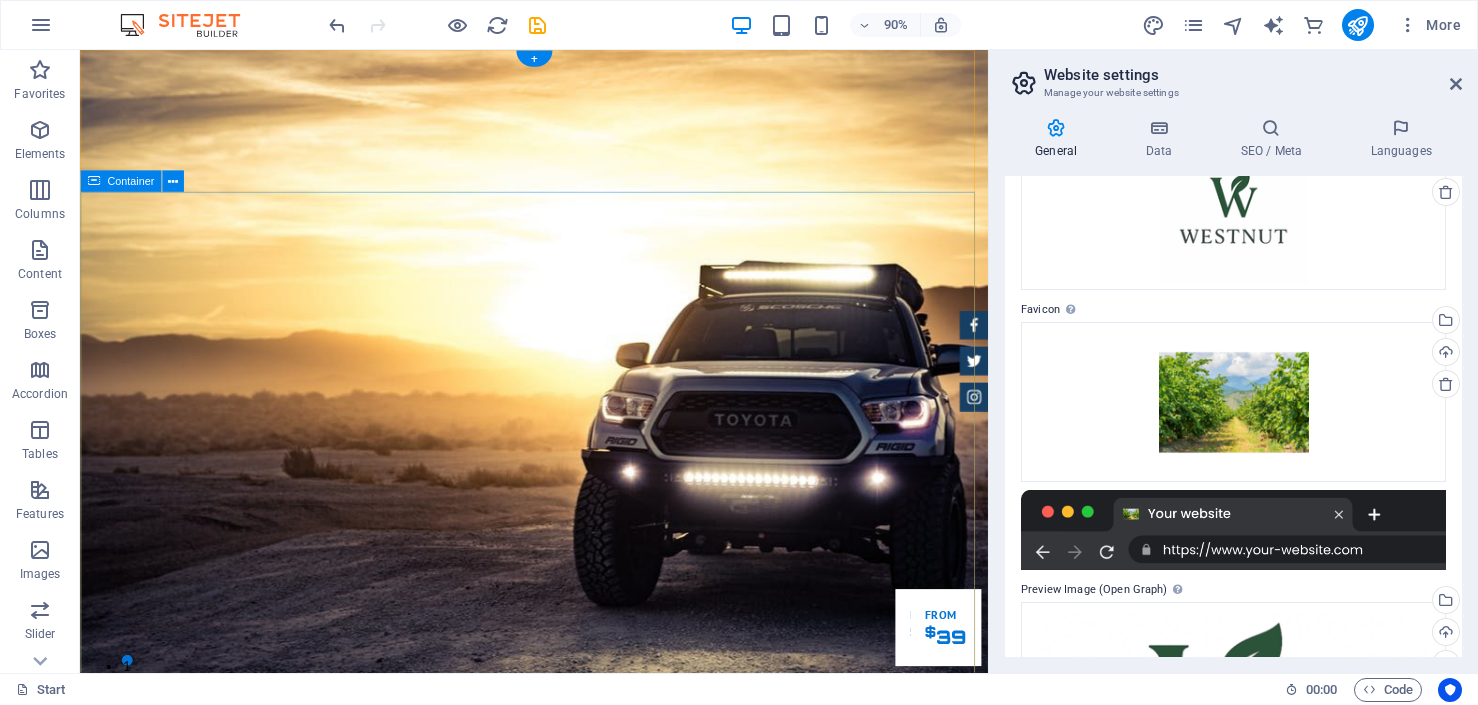 click on "GReat Deals. Great Cars. Lorem ipsum dolor sit amet, consetetur sadipscing elitr, sed diam nonumy eirmod tempor invidunt ut labore et dolore magna aliquyam erat.  Our Inventory   Make an appointment" at bounding box center (584, 1329) 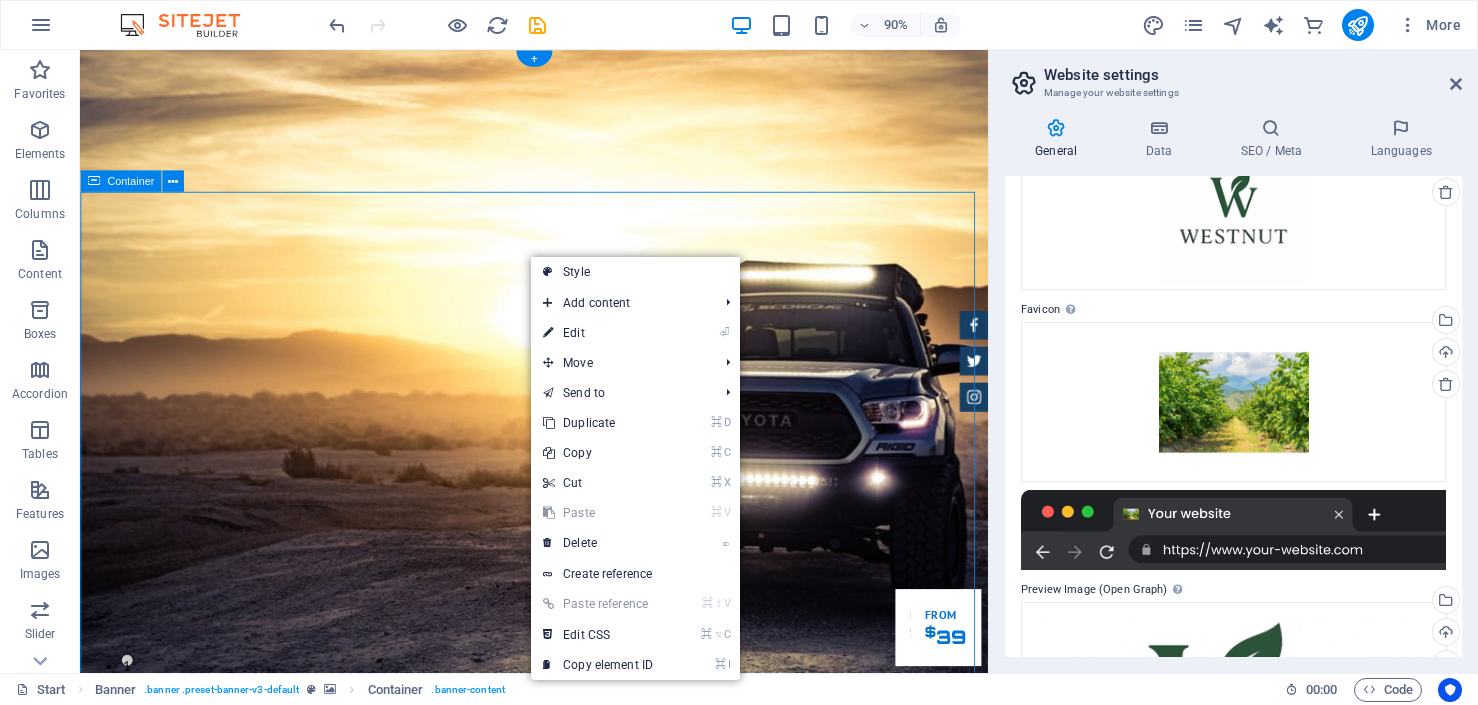 click on "GReat Deals. Great Cars. Lorem ipsum dolor sit amet, consetetur sadipscing elitr, sed diam nonumy eirmod tempor invidunt ut labore et dolore magna aliquyam erat.  Our Inventory   Make an appointment" at bounding box center (584, 1329) 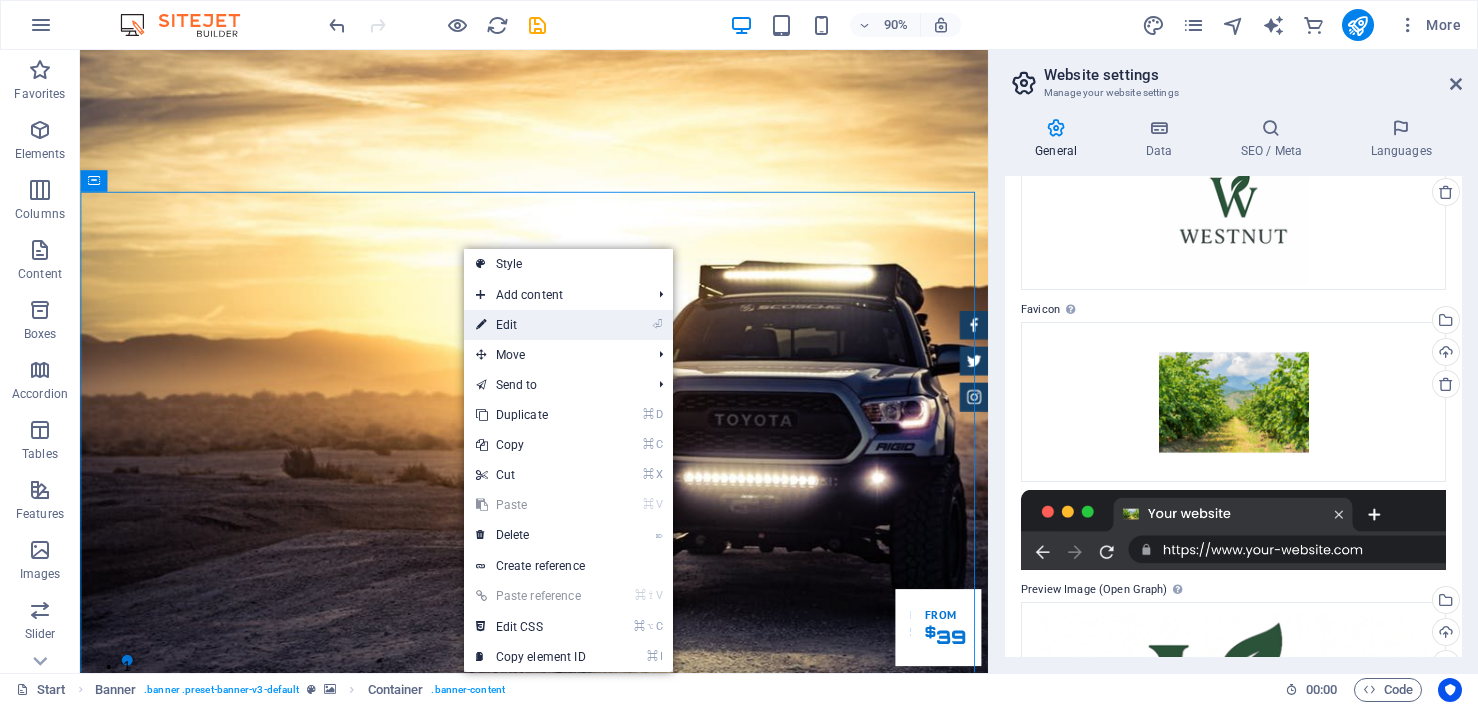 click on "⏎  Edit" at bounding box center (531, 325) 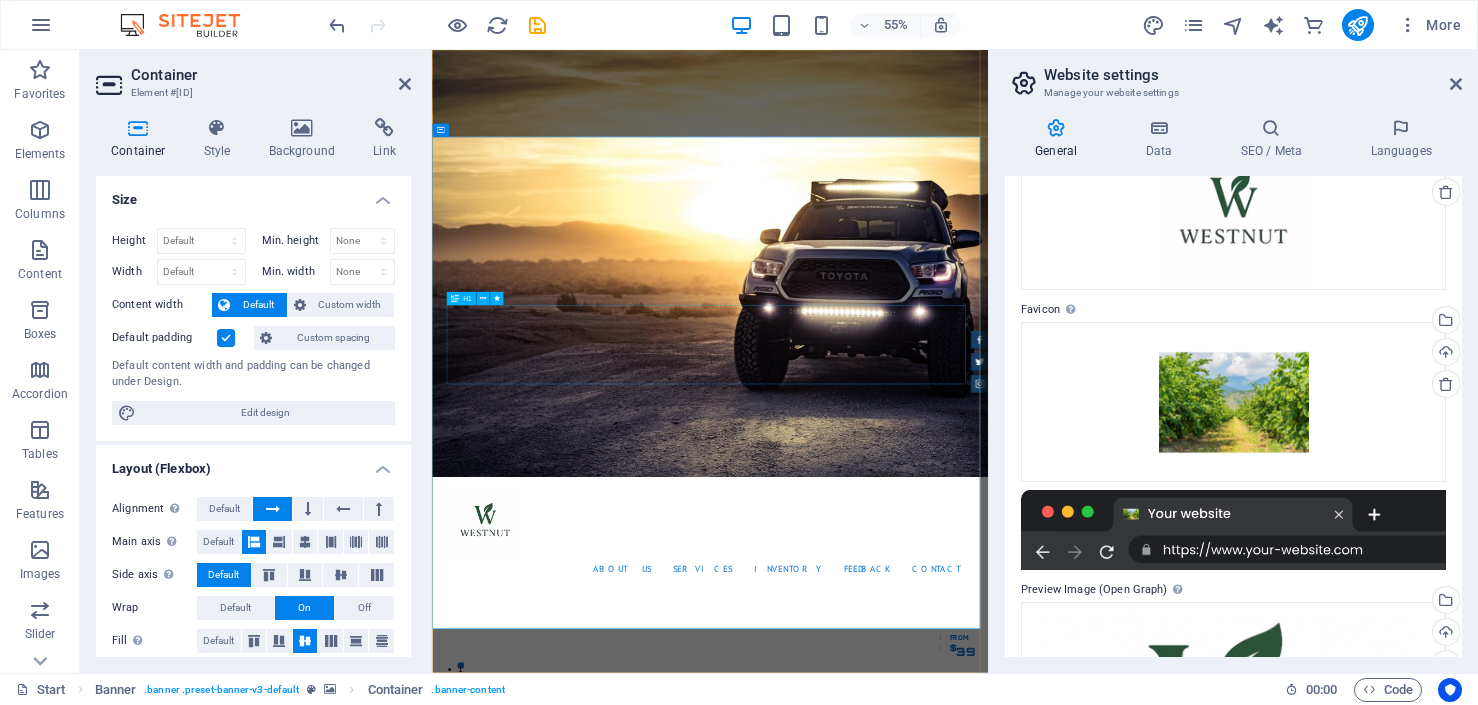 click on "GReat Deals. Great Cars. Lorem ipsum dolor sit amet, consetetur sadipscing elitr, sed diam nonumy eirmod tempor invidunt ut labore et dolore magna aliquyam erat.  Our Inventory   Make an appointment" at bounding box center (937, 1329) 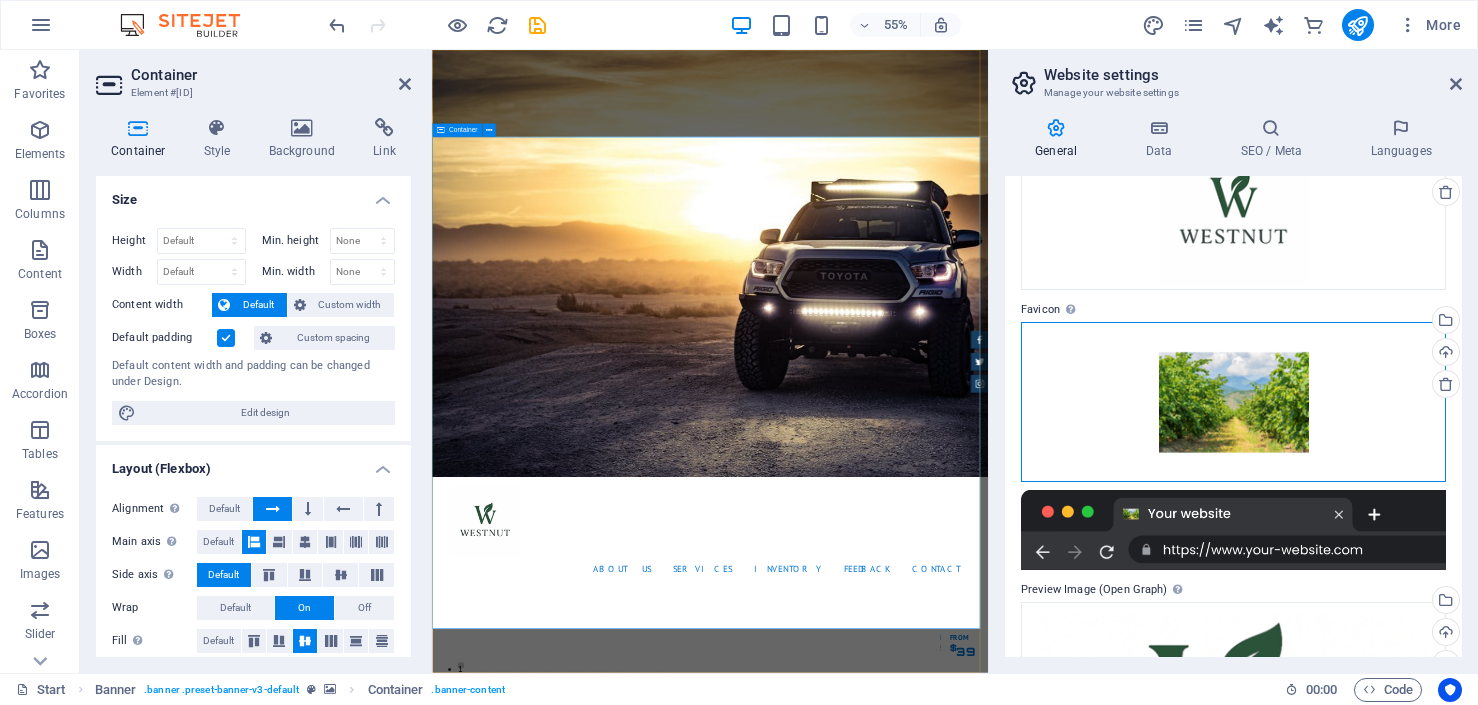 drag, startPoint x: 1610, startPoint y: 418, endPoint x: 1012, endPoint y: 377, distance: 599.4039 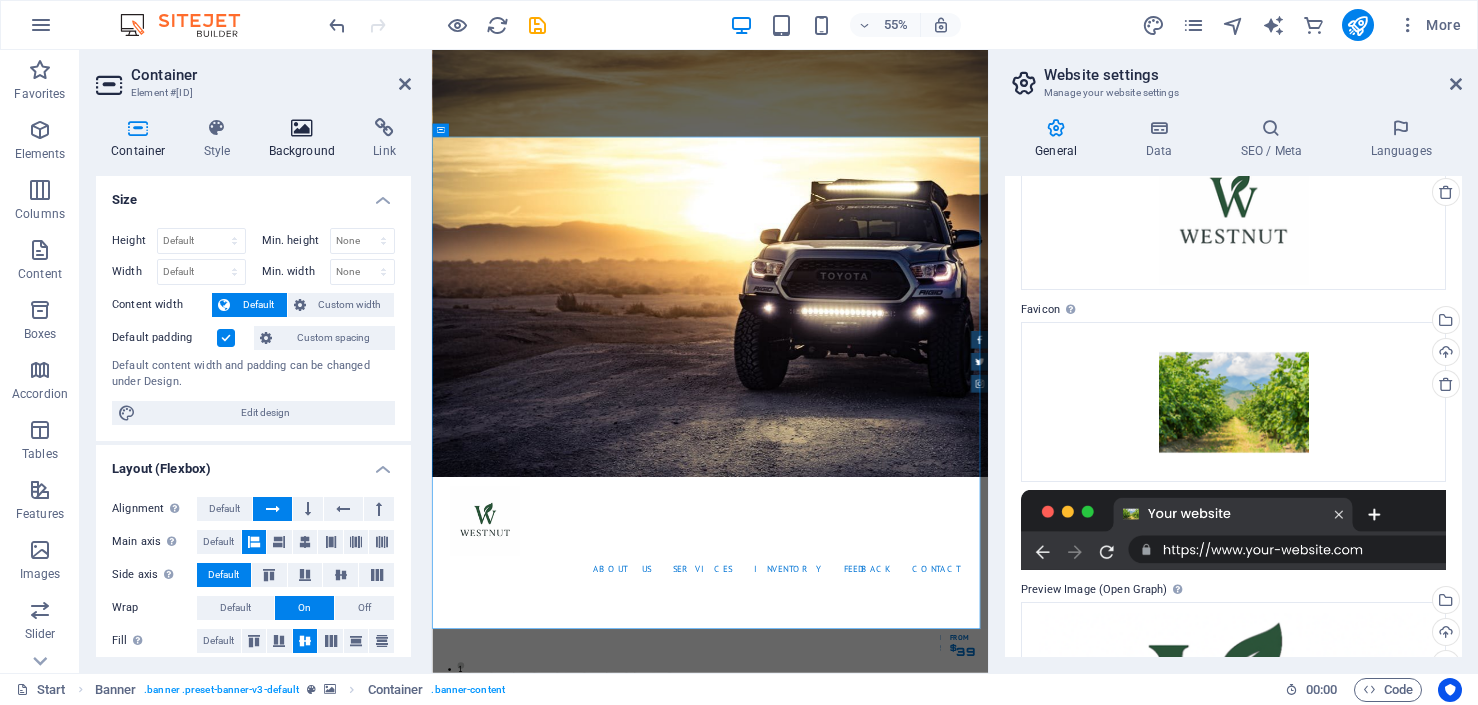 click at bounding box center (302, 128) 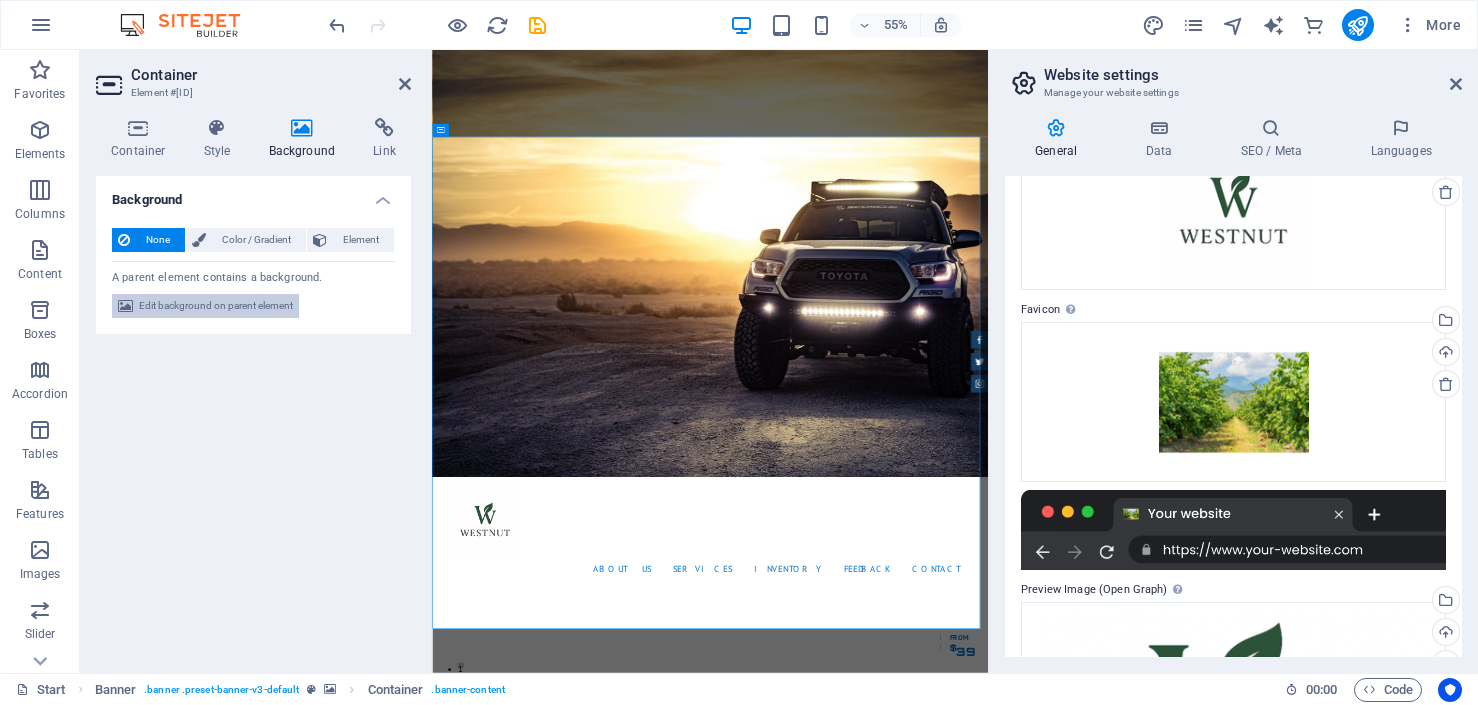 click on "Edit background on parent element" at bounding box center (216, 306) 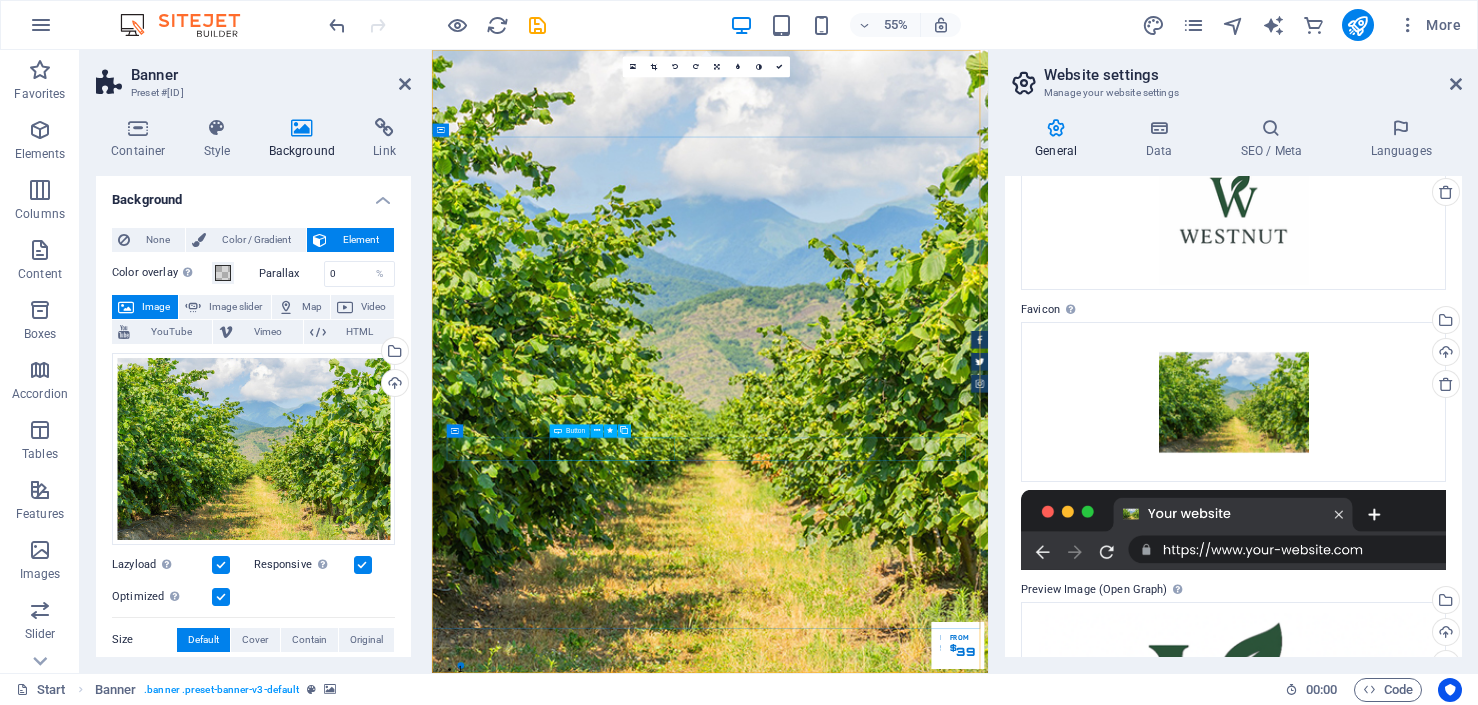 click on "Our Inventory" at bounding box center [938, 1779] 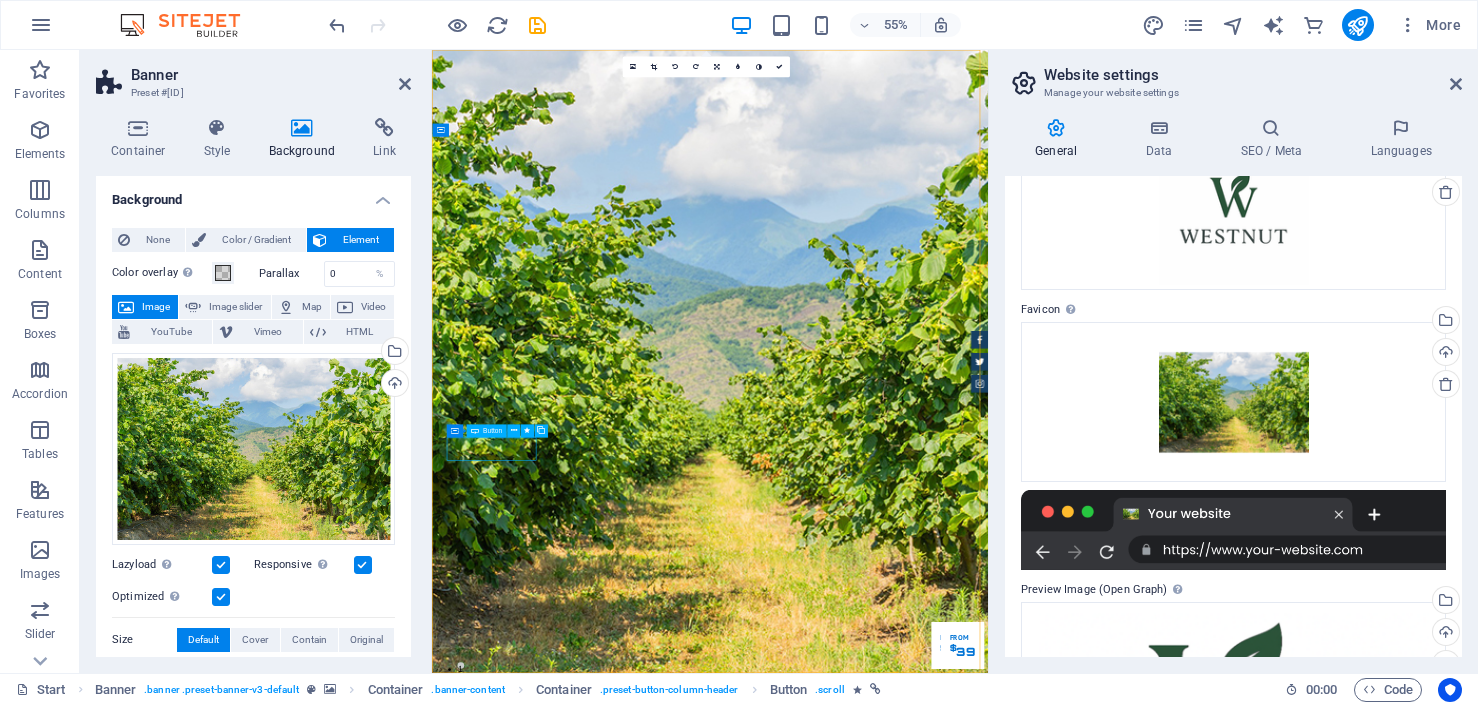 click on "Our Inventory" at bounding box center [938, 1779] 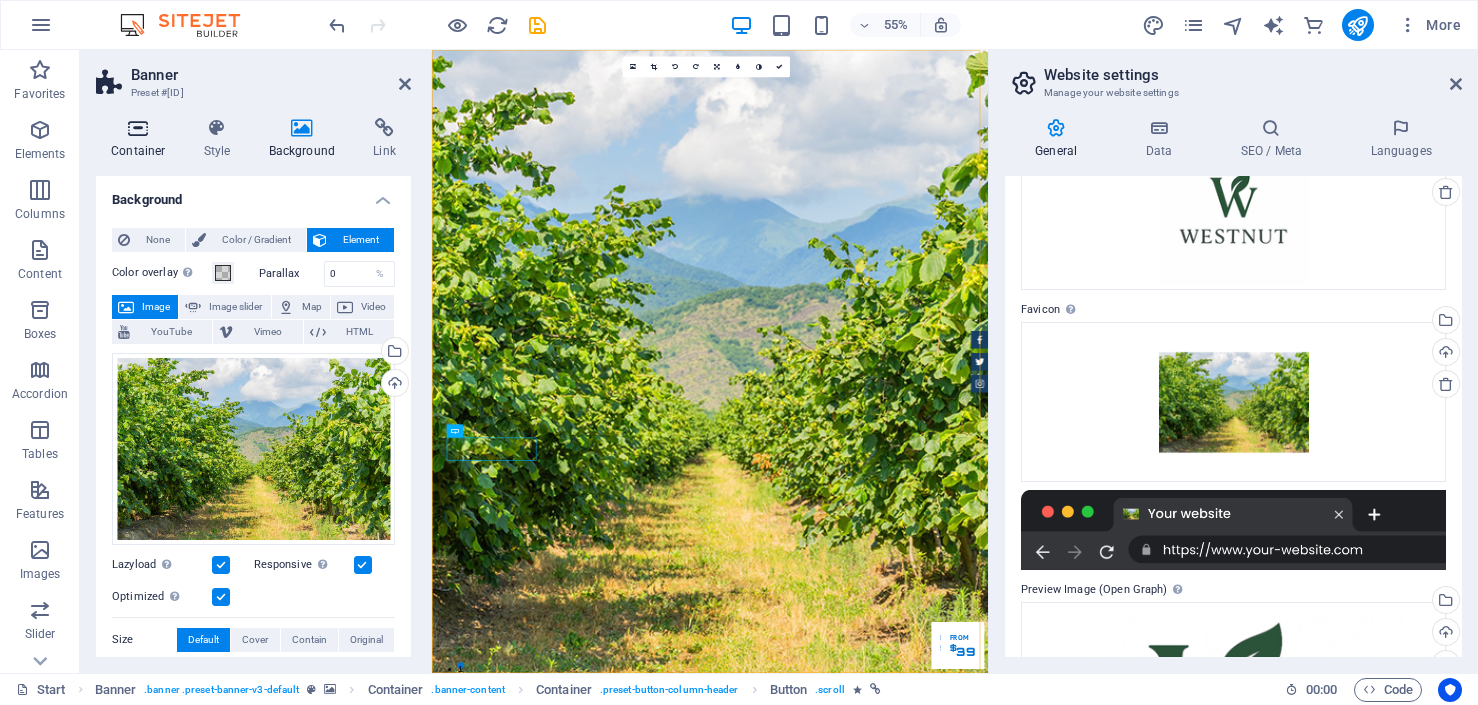 click at bounding box center (138, 128) 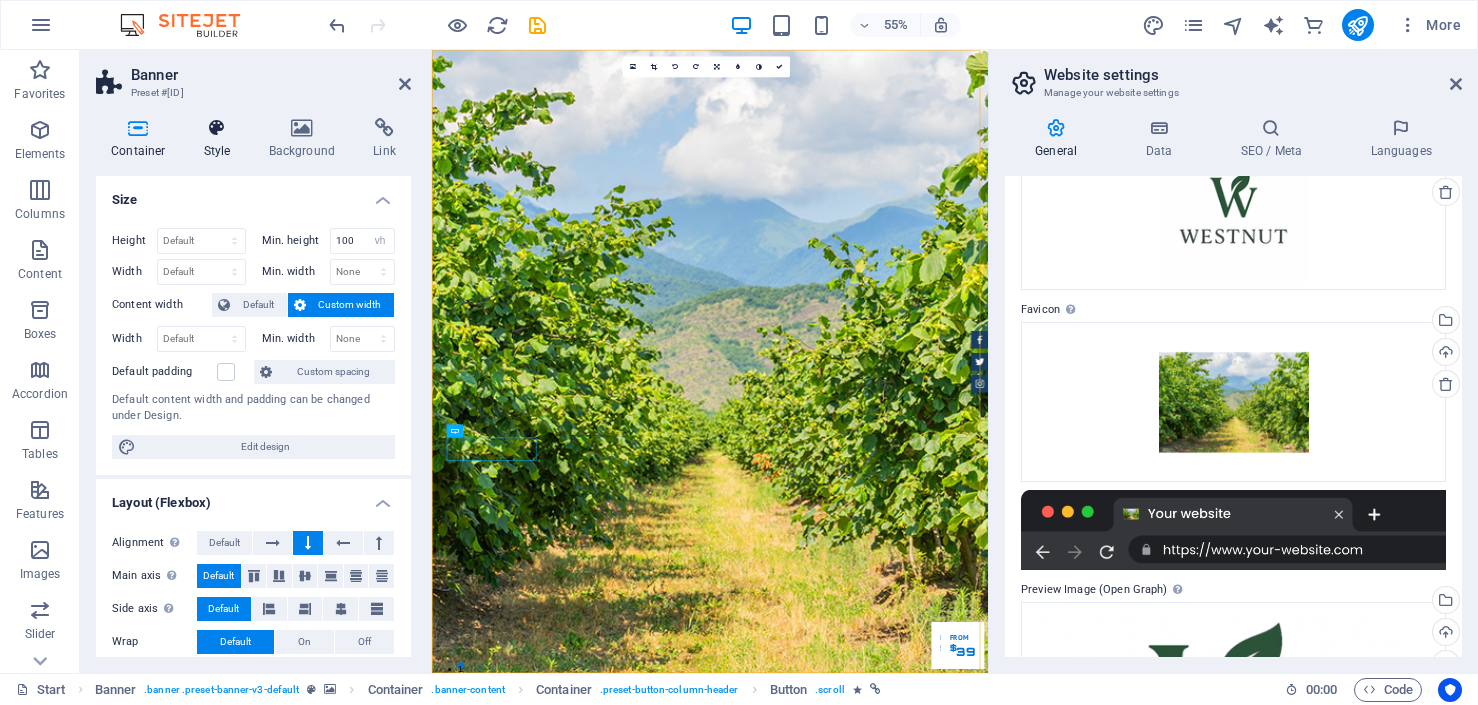 click at bounding box center (217, 128) 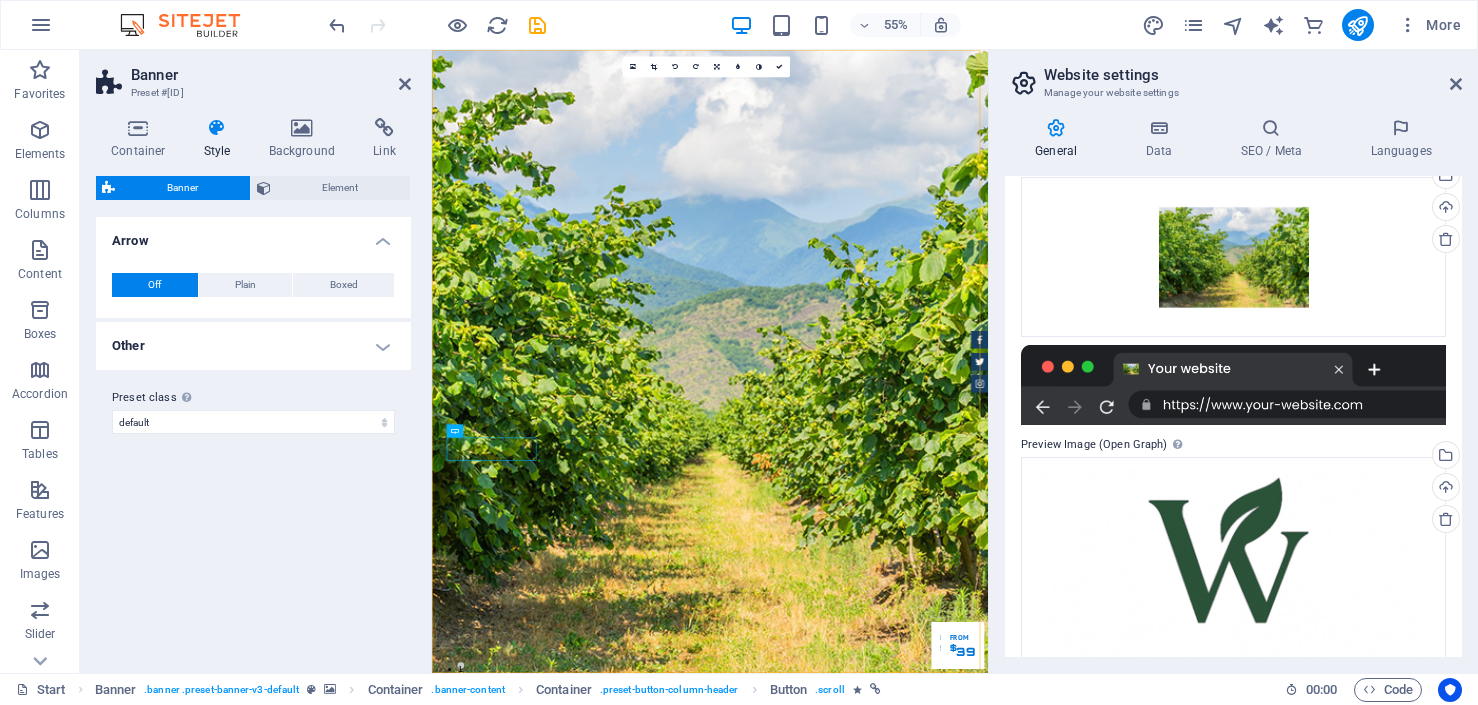 scroll, scrollTop: 370, scrollLeft: 0, axis: vertical 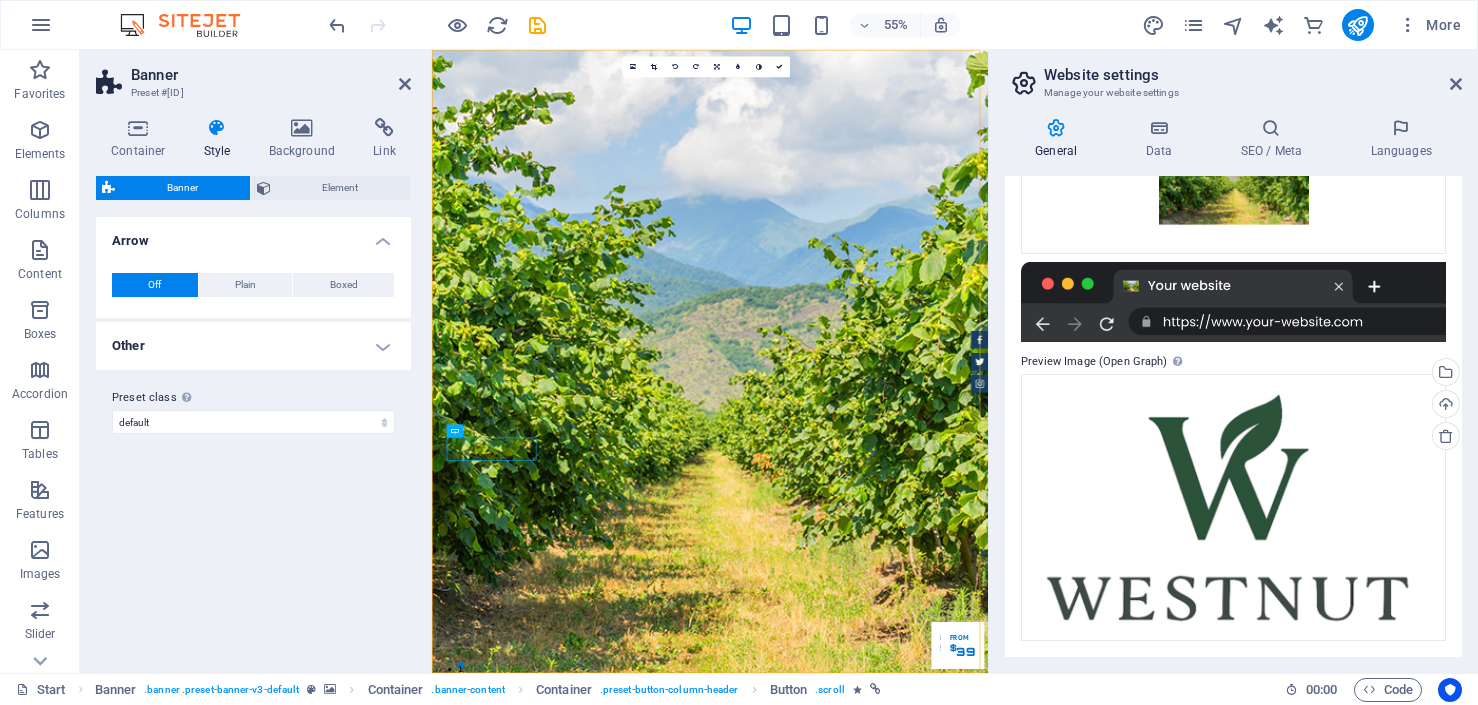 click on "GReat Deals. Great Cars. Lorem ipsum dolor sit amet, consetetur sadipscing elitr, sed diam nonumy eirmod tempor invidunt ut labore et dolore magna aliquyam erat.  Our Inventory   Make an appointment" at bounding box center (937, 1685) 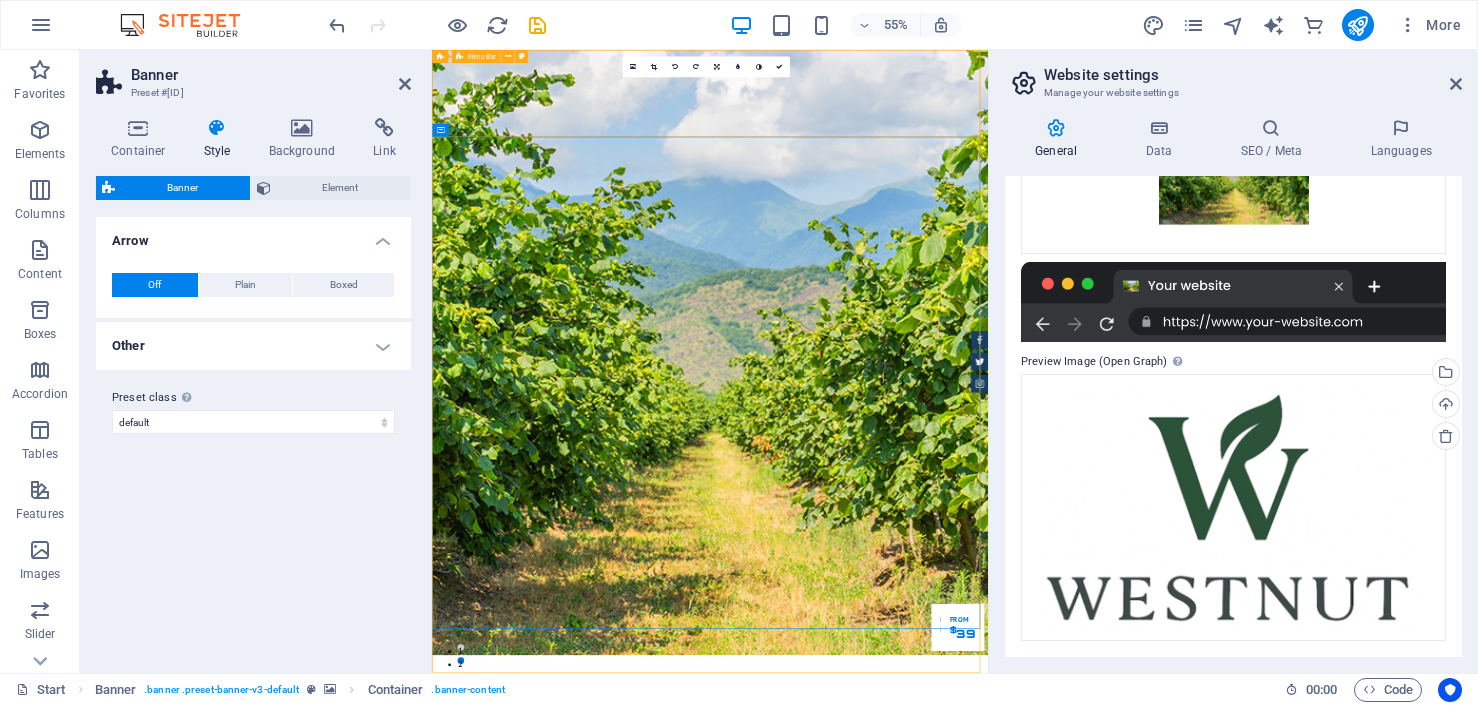 scroll, scrollTop: 42, scrollLeft: 0, axis: vertical 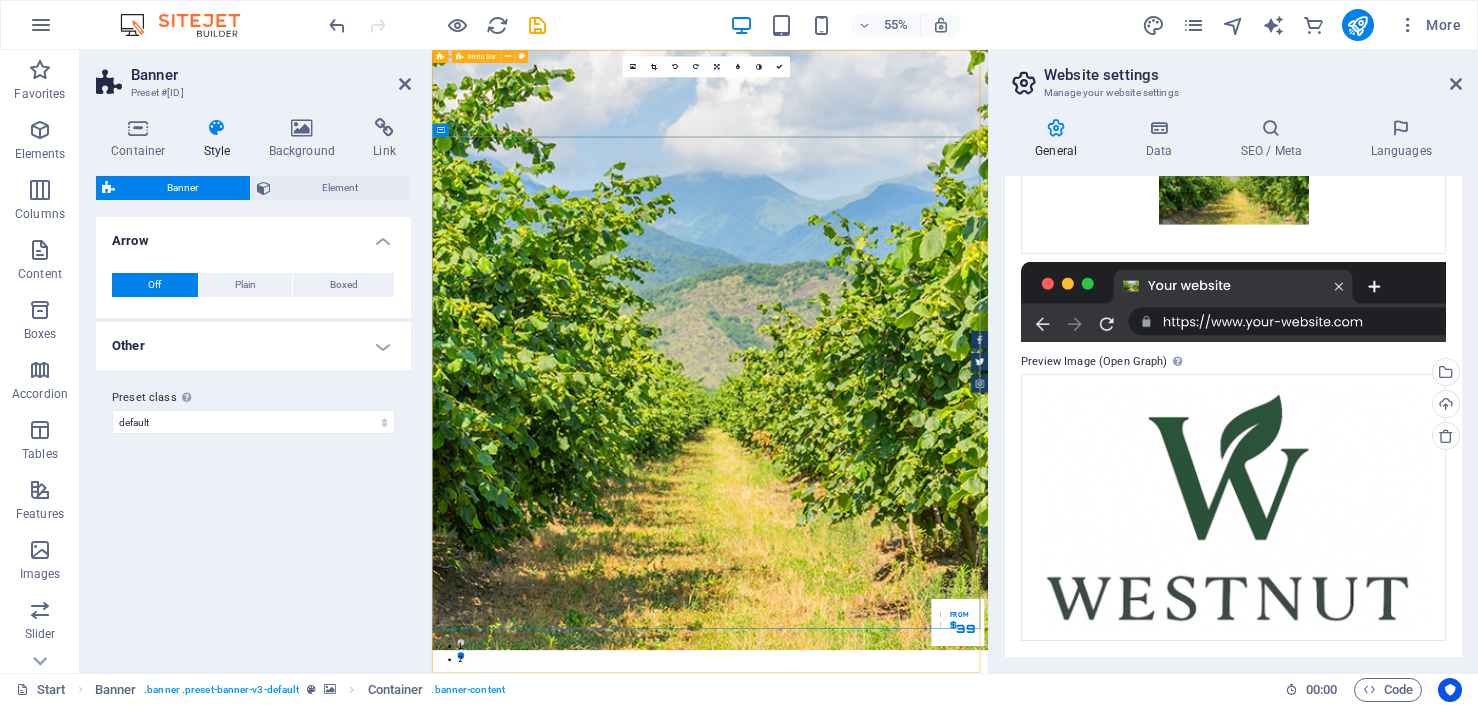 click on "Make an appointment" at bounding box center [938, 1791] 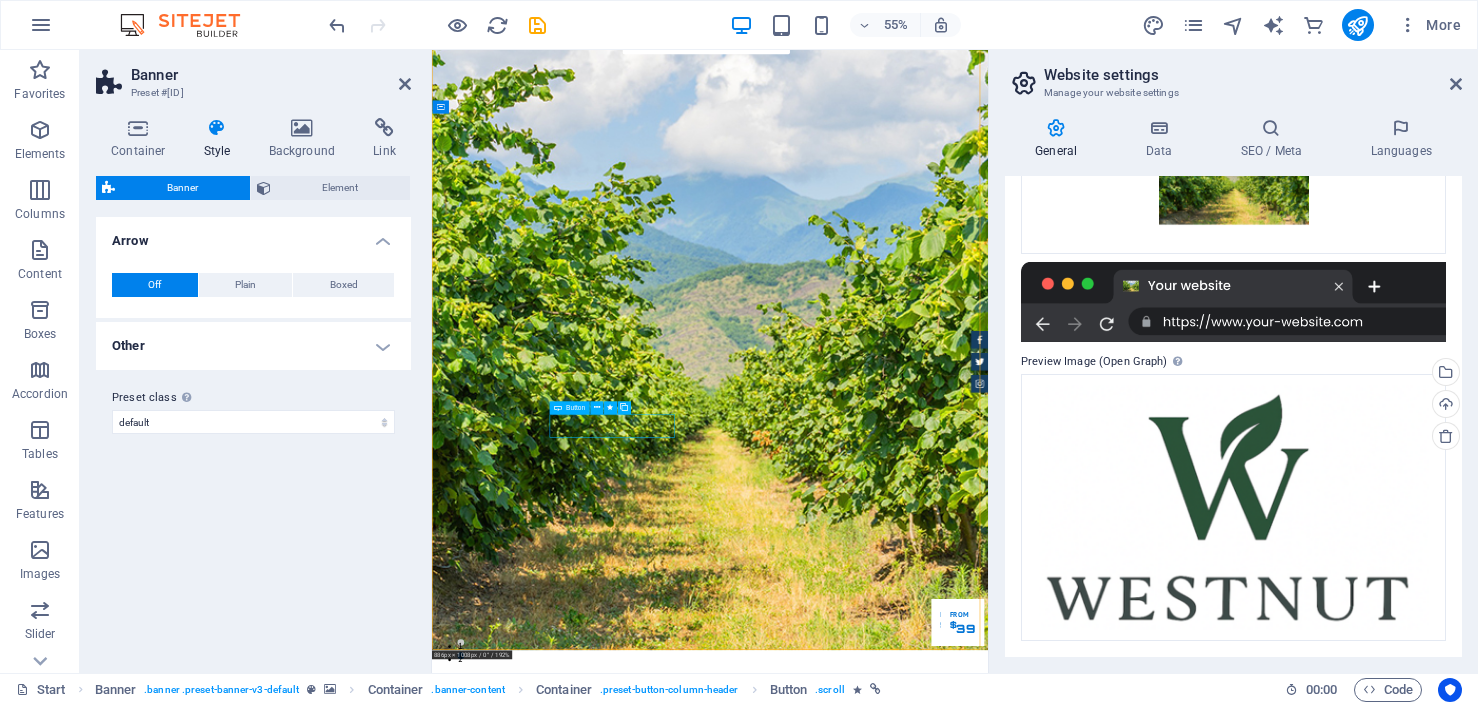 click on "Our Inventory" at bounding box center [938, 1737] 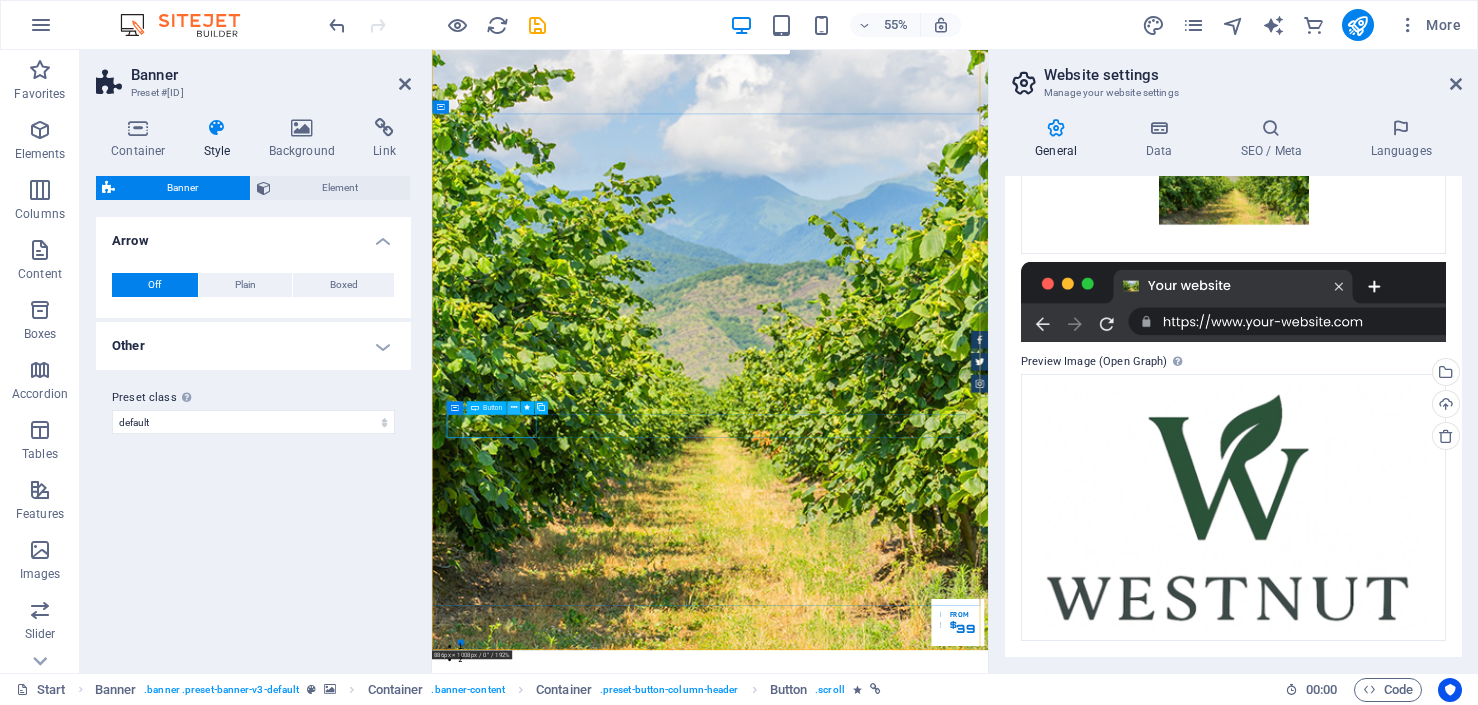 click at bounding box center (513, 408) 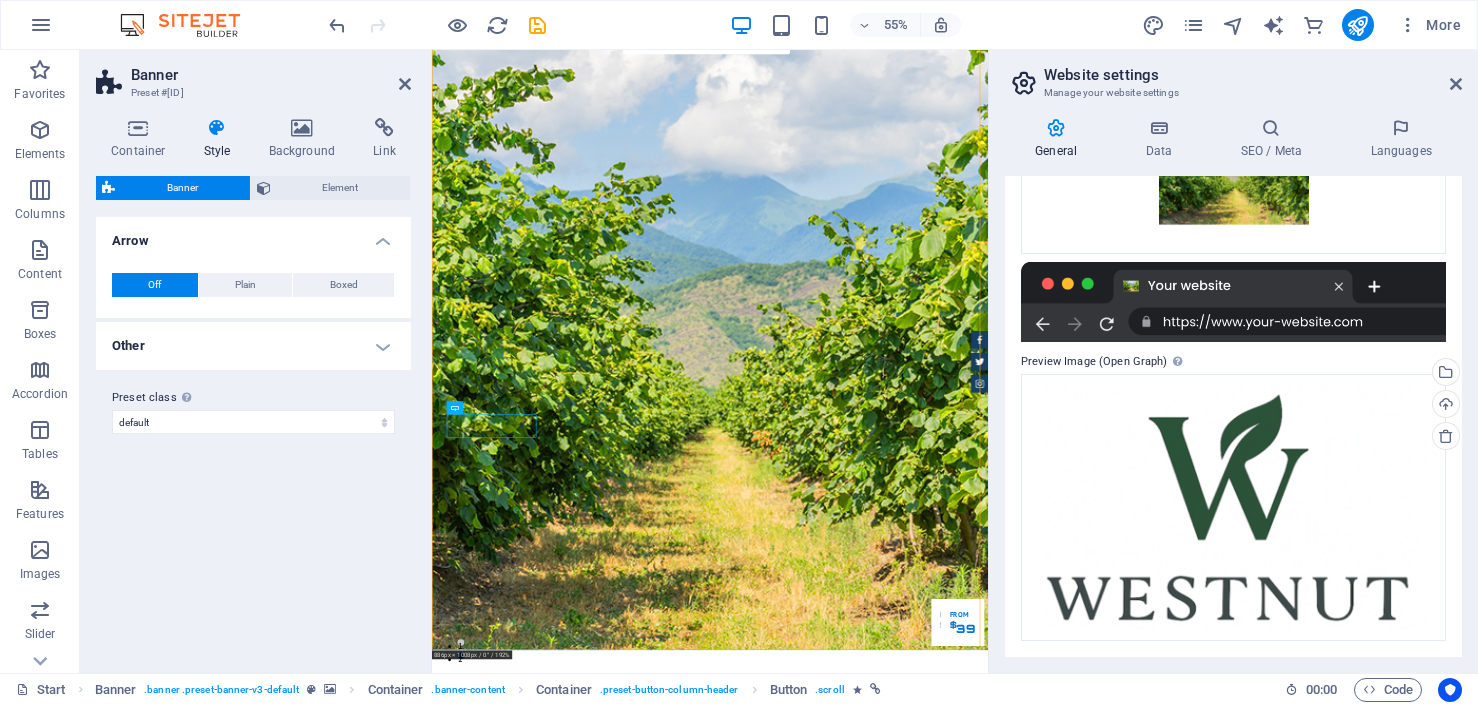 click on "55% More" at bounding box center (897, 25) 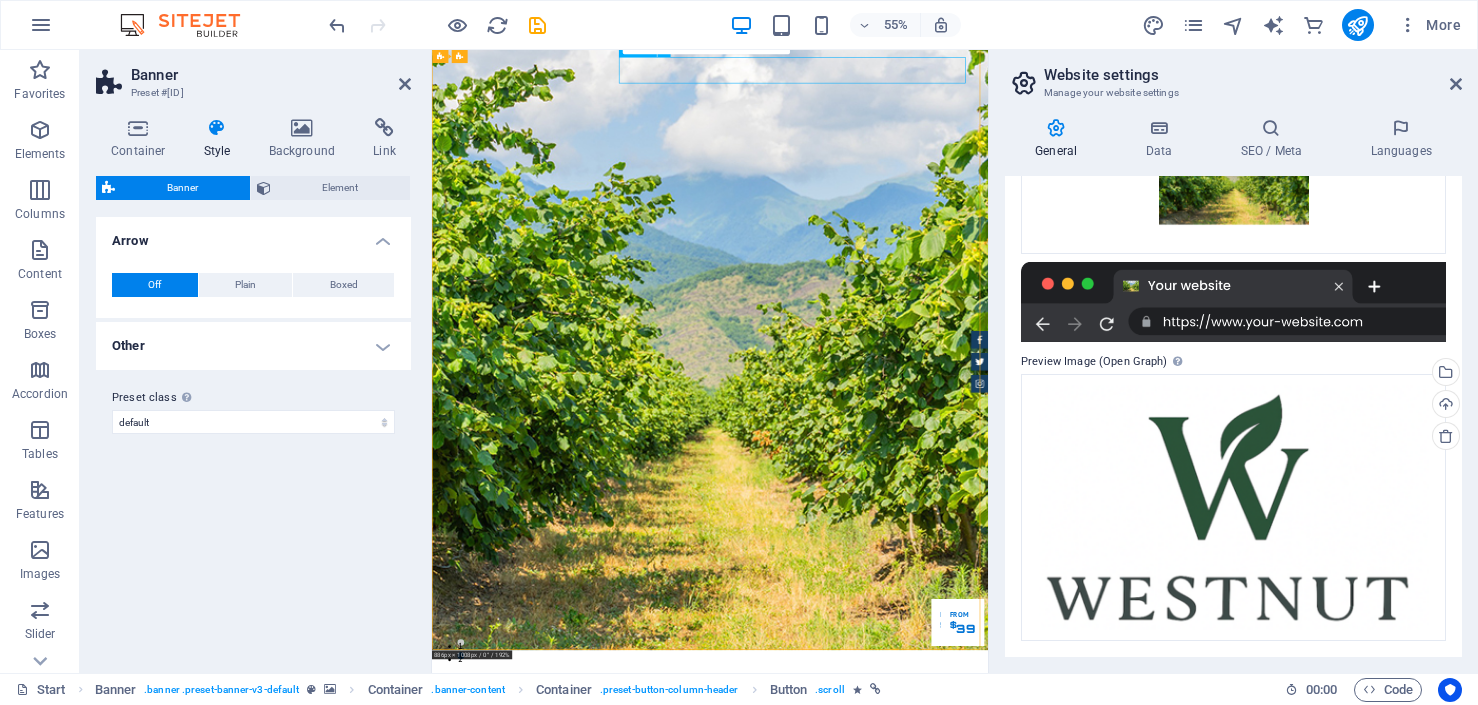 click on "Home About us Services Inventory Feedback Contact" at bounding box center (938, 1307) 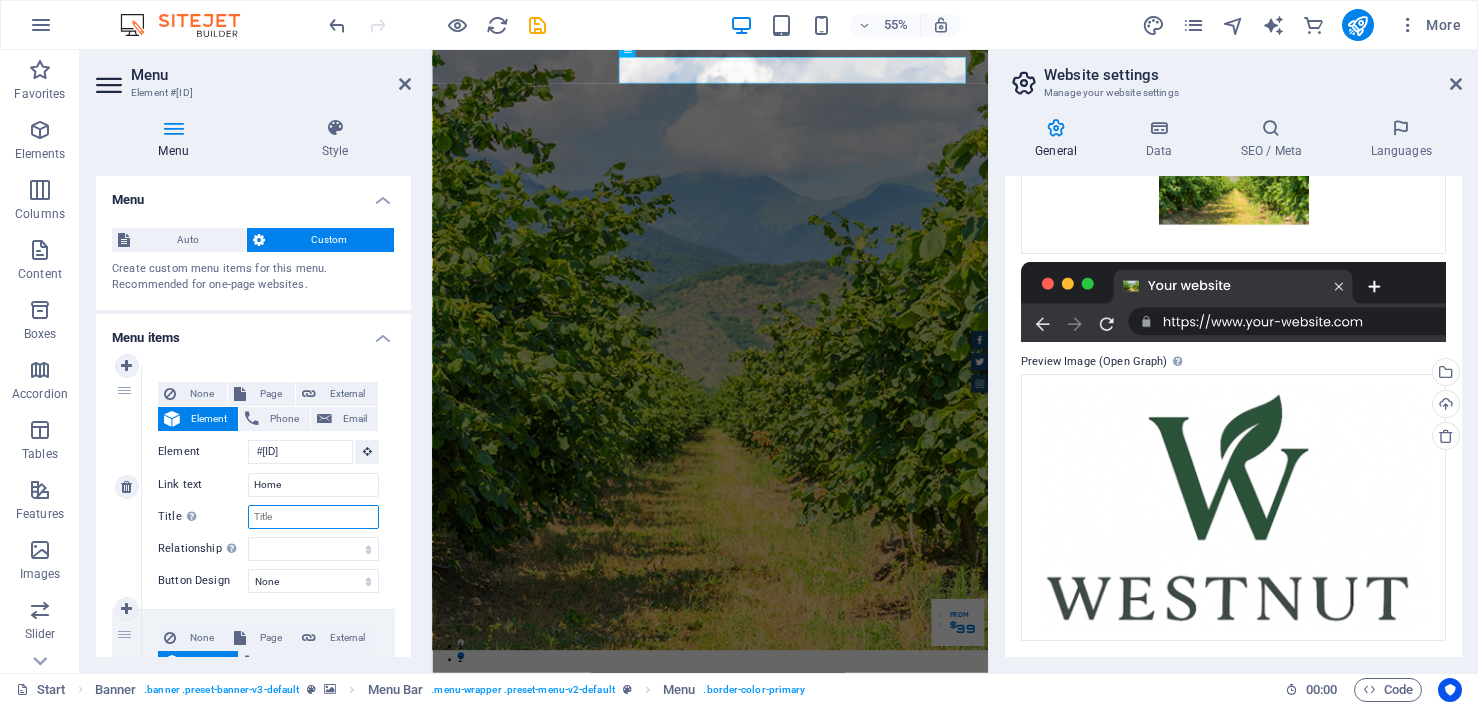 click on "Title Additional link description, should not be the same as the link text. The title is most often shown as a tooltip text when the mouse moves over the element. Leave empty if uncertain." at bounding box center (313, 517) 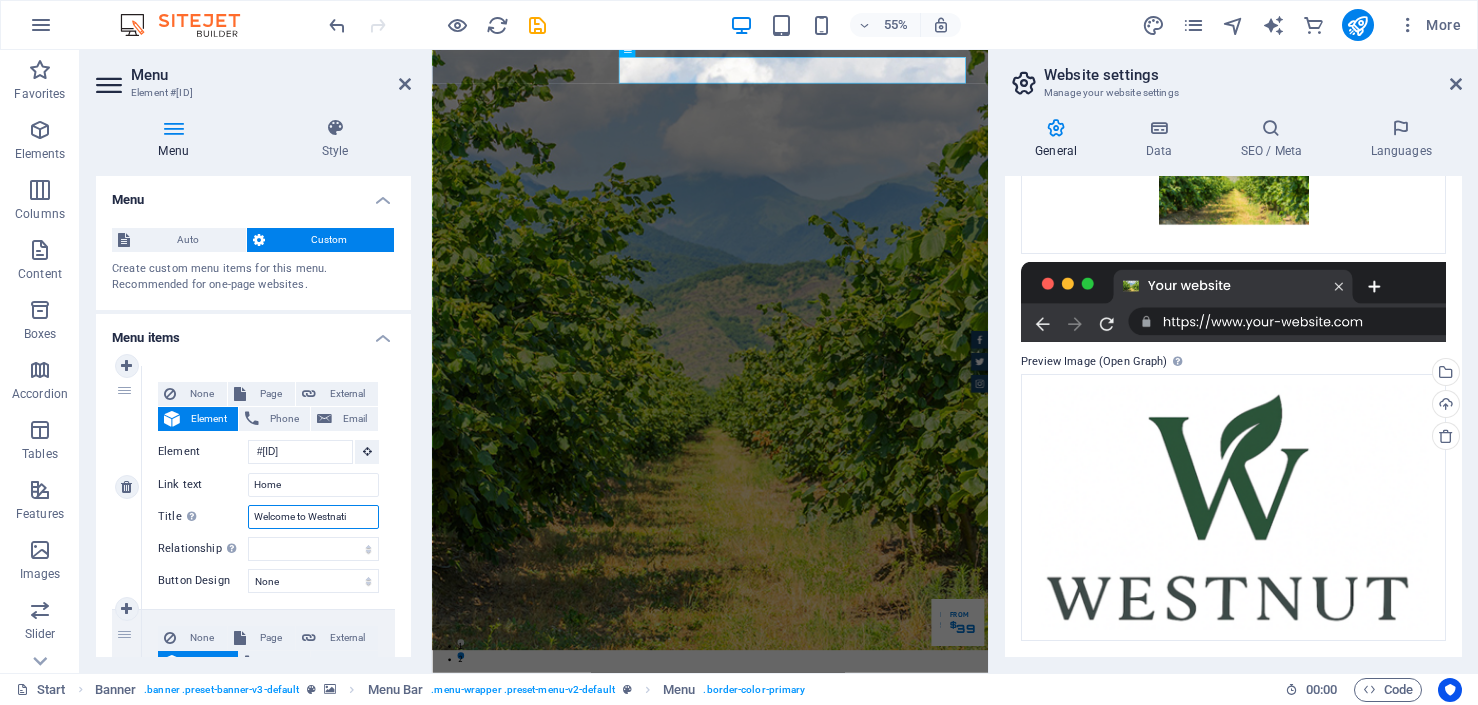 select 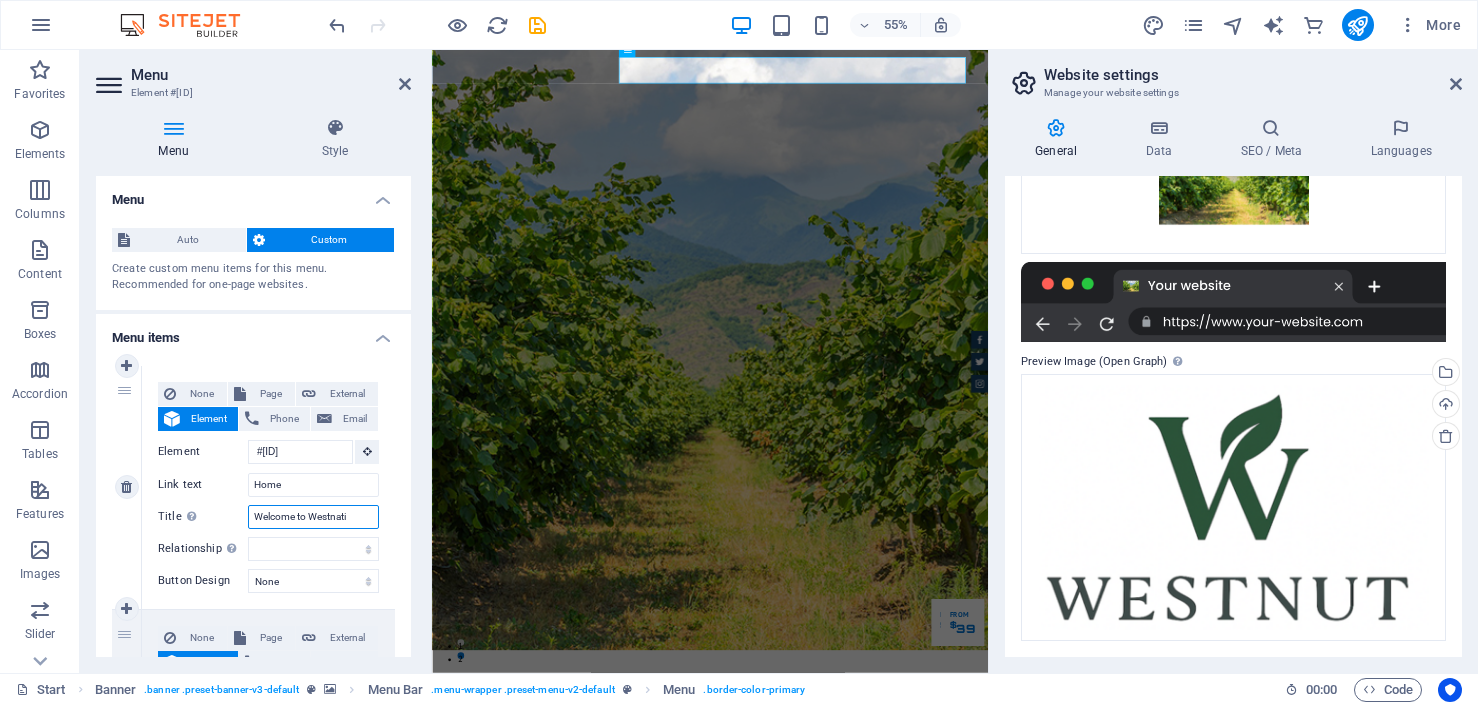 select 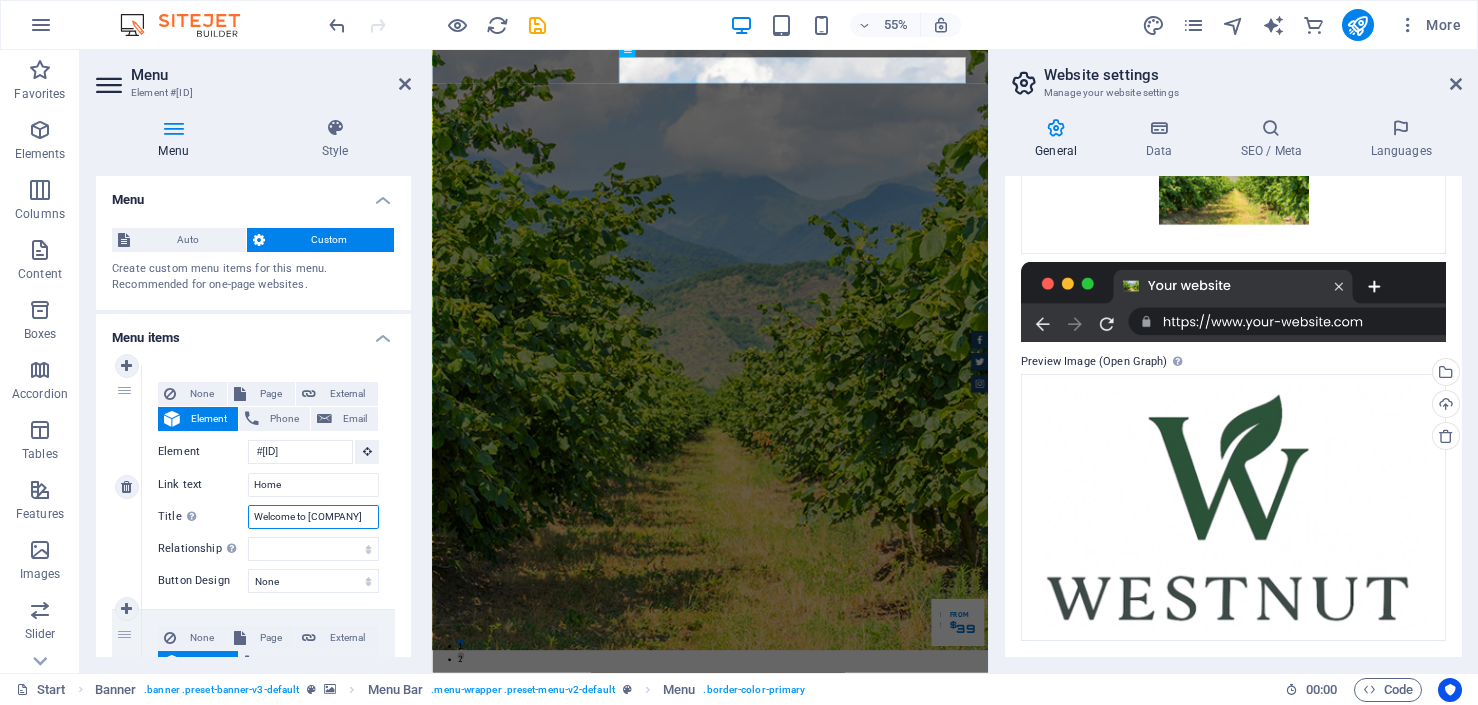 select 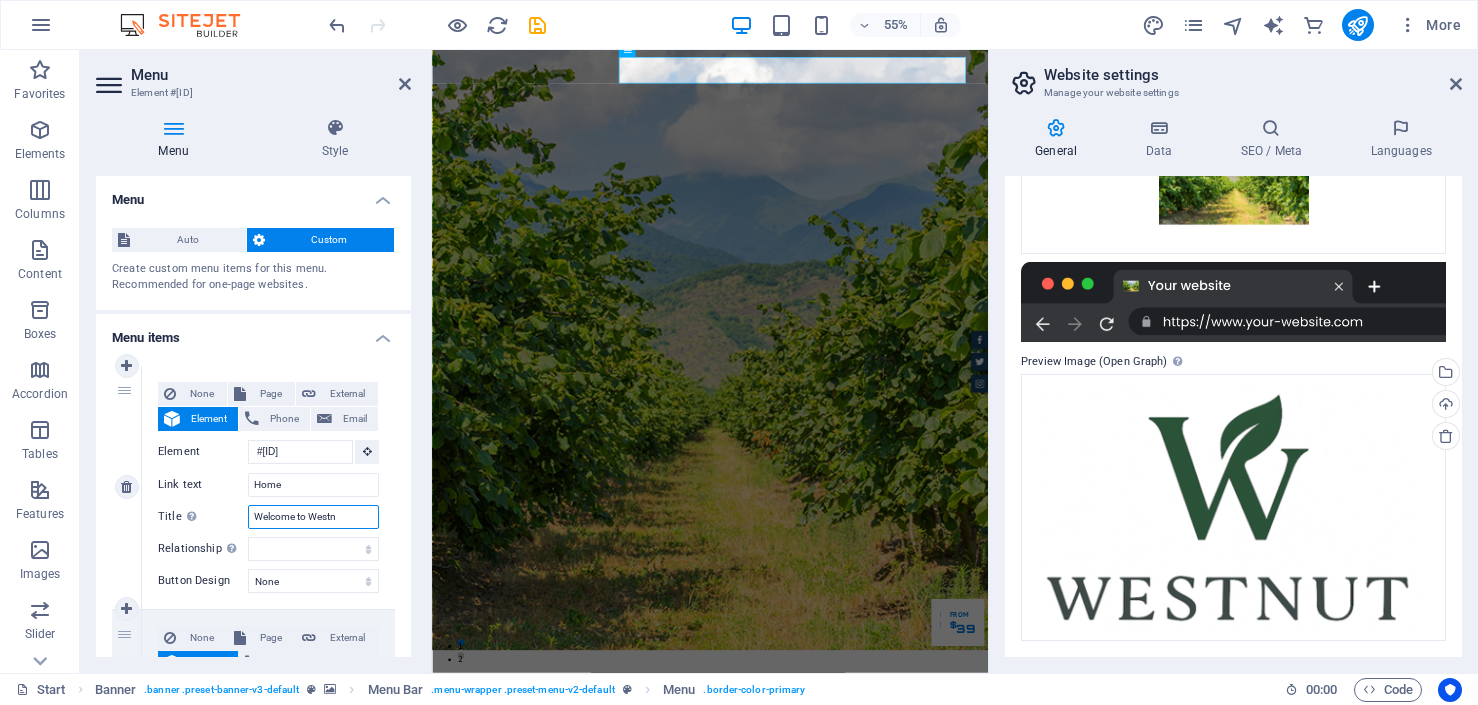 select 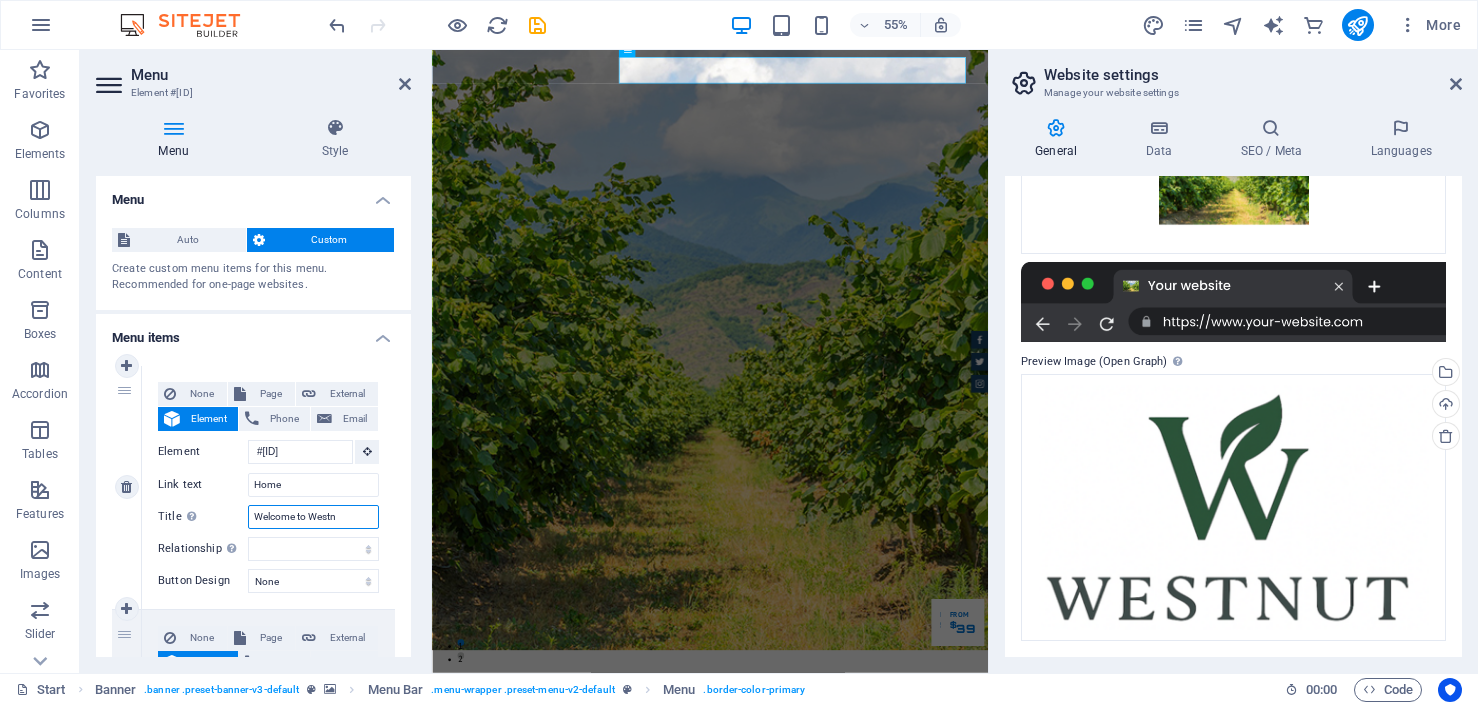 select 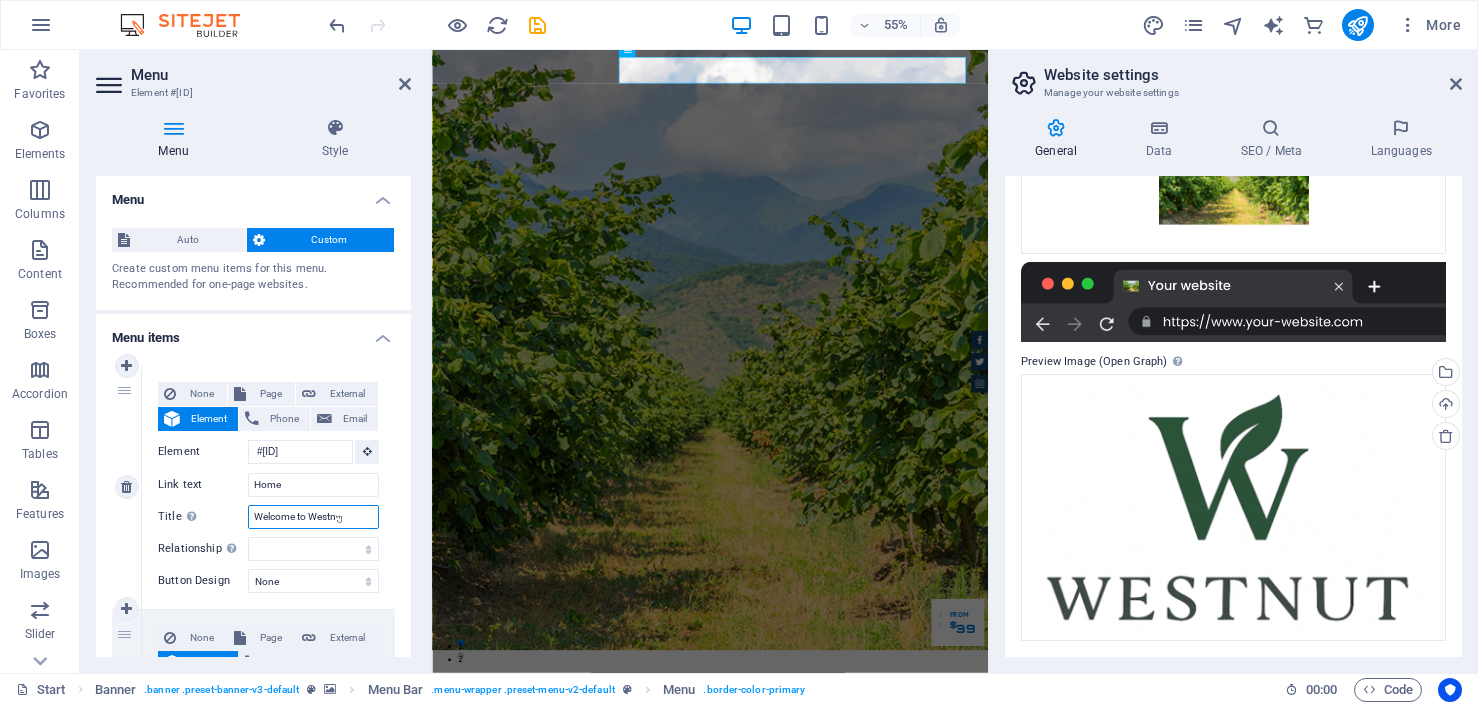type on "Welcome to [COMPANY]" 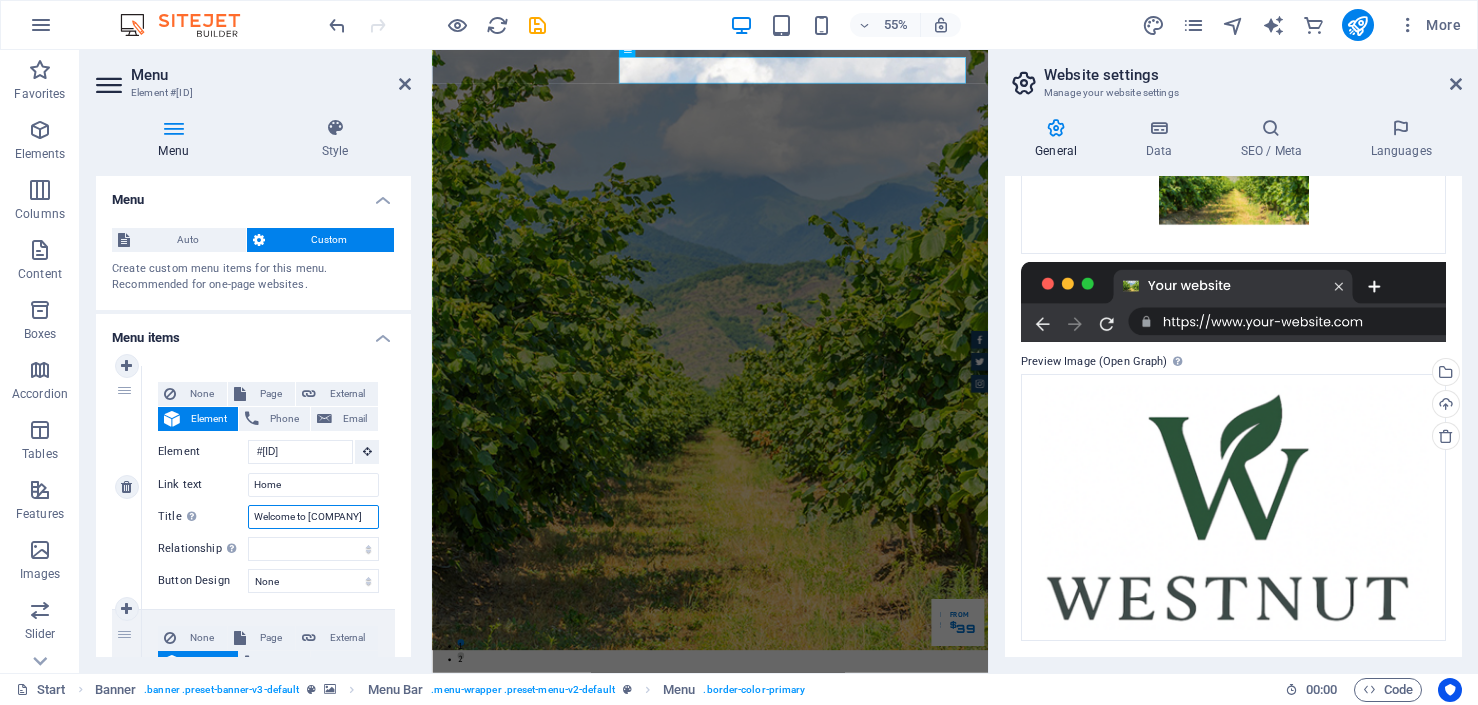select 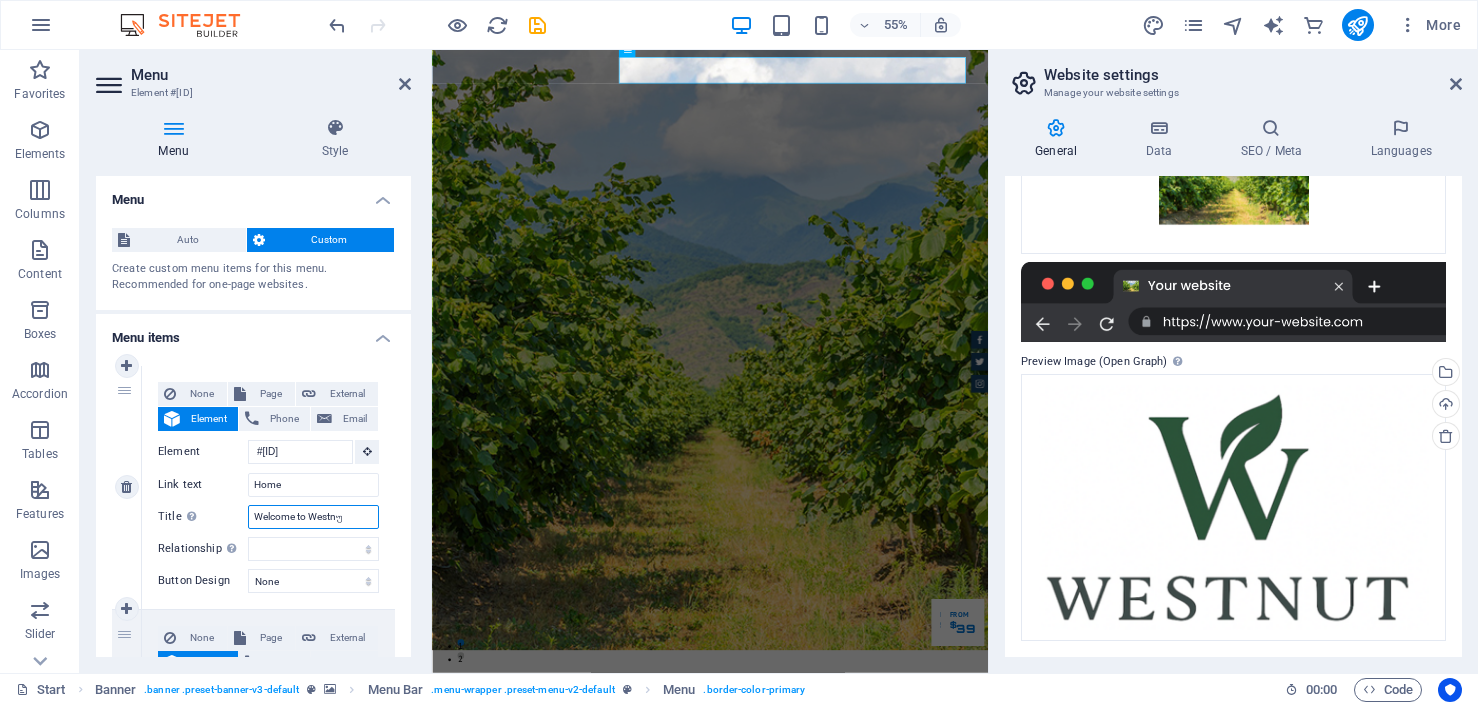 type on "Welcome to Westn" 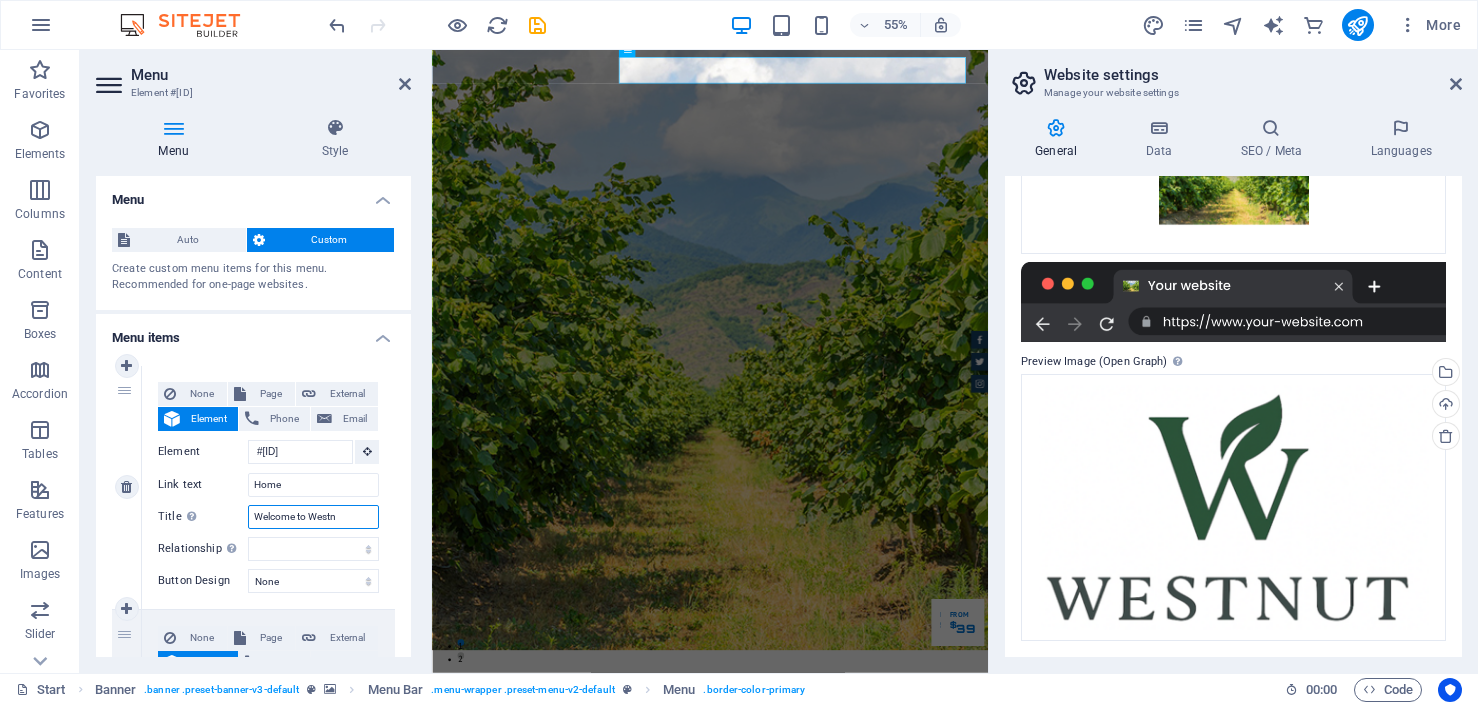 select 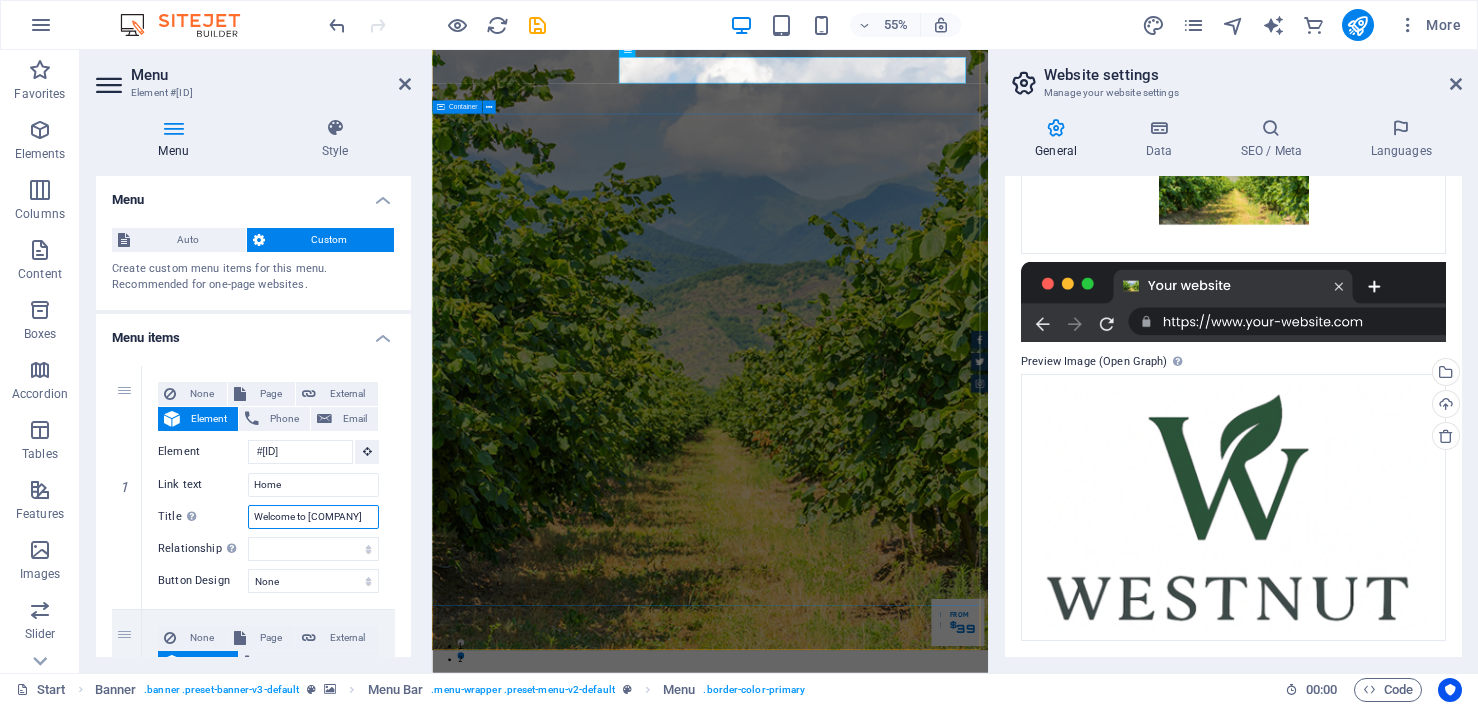 type on "Welcome to Westnut" 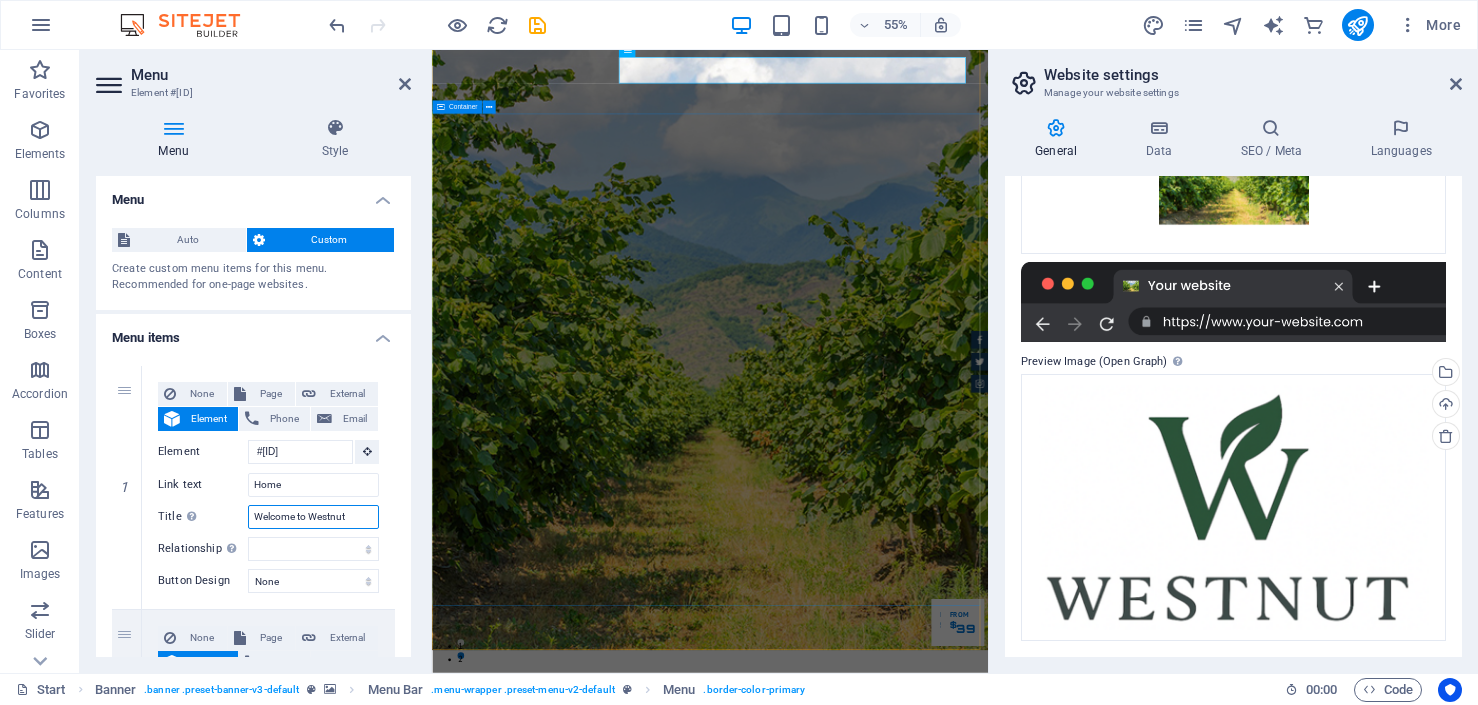 select 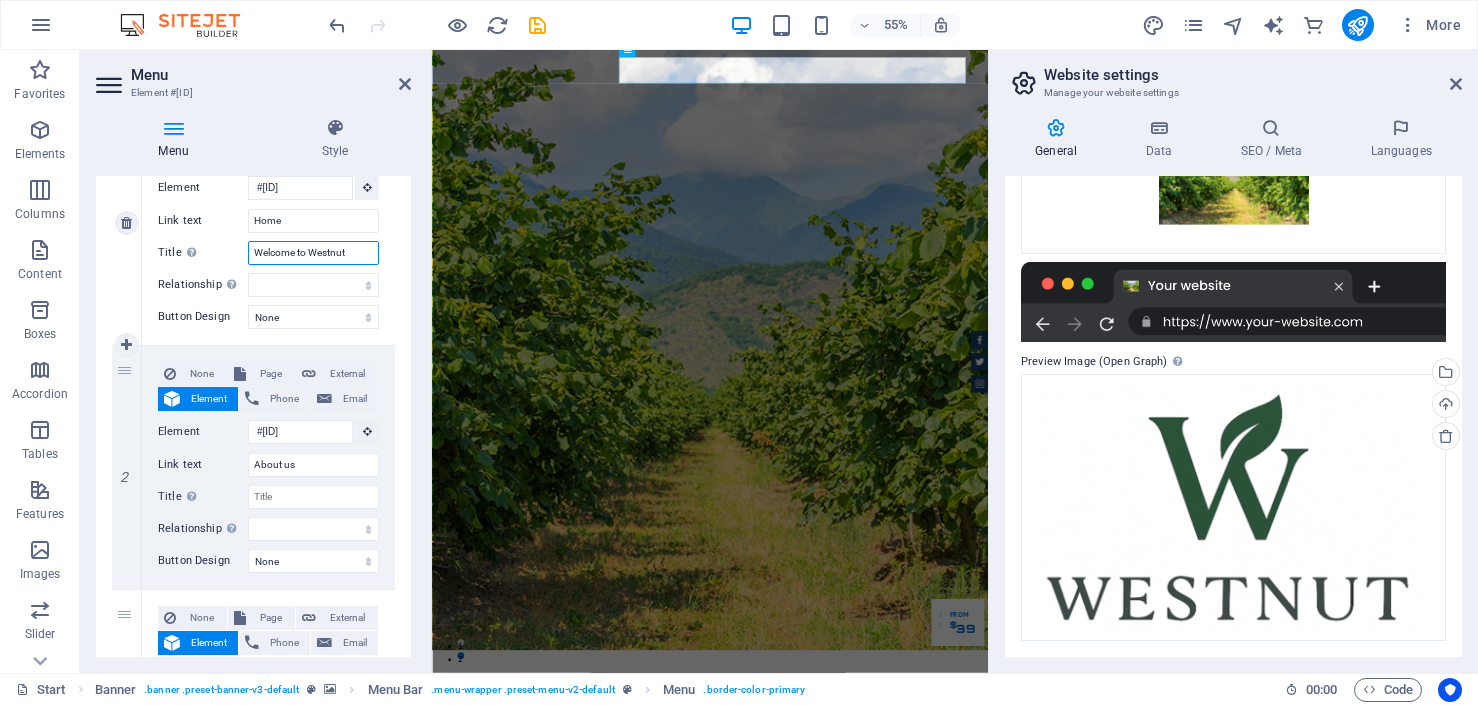 scroll, scrollTop: 271, scrollLeft: 0, axis: vertical 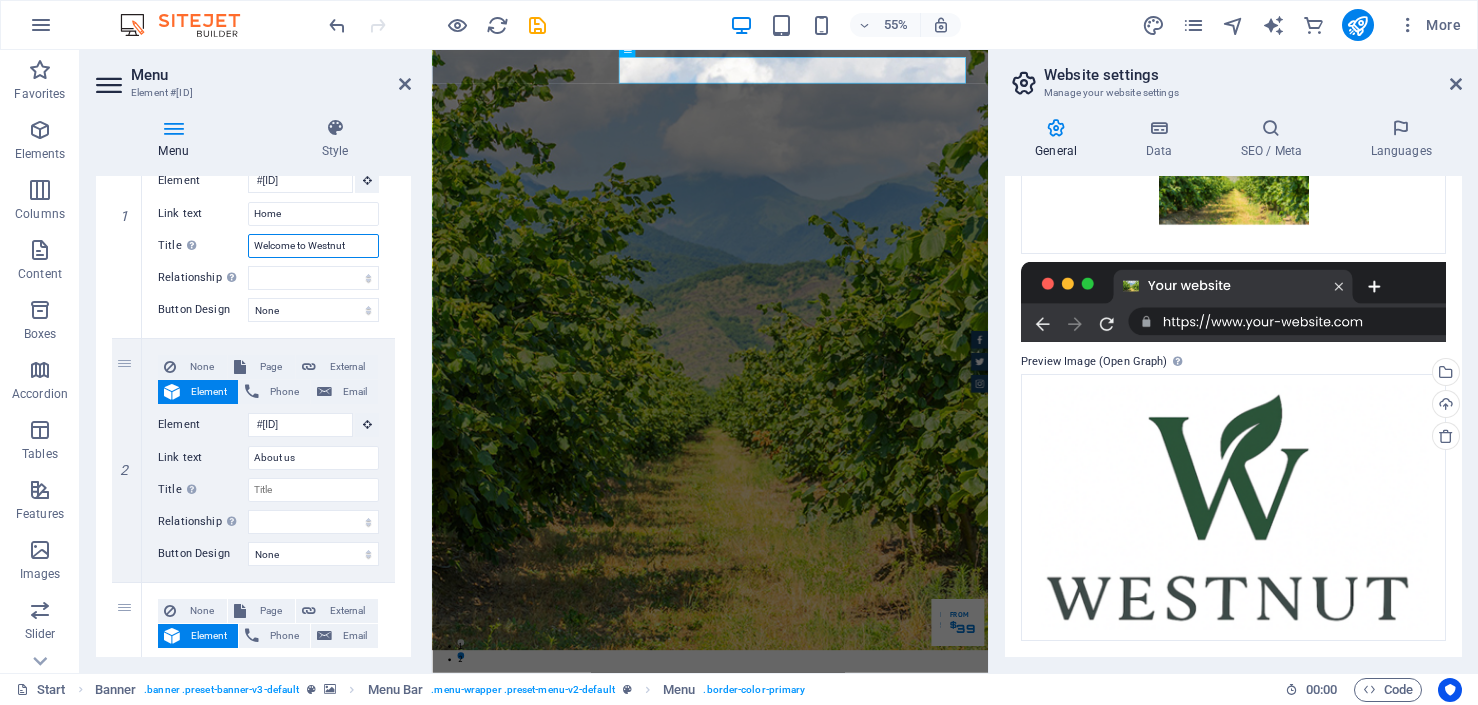 type on "Welcome to Westnut" 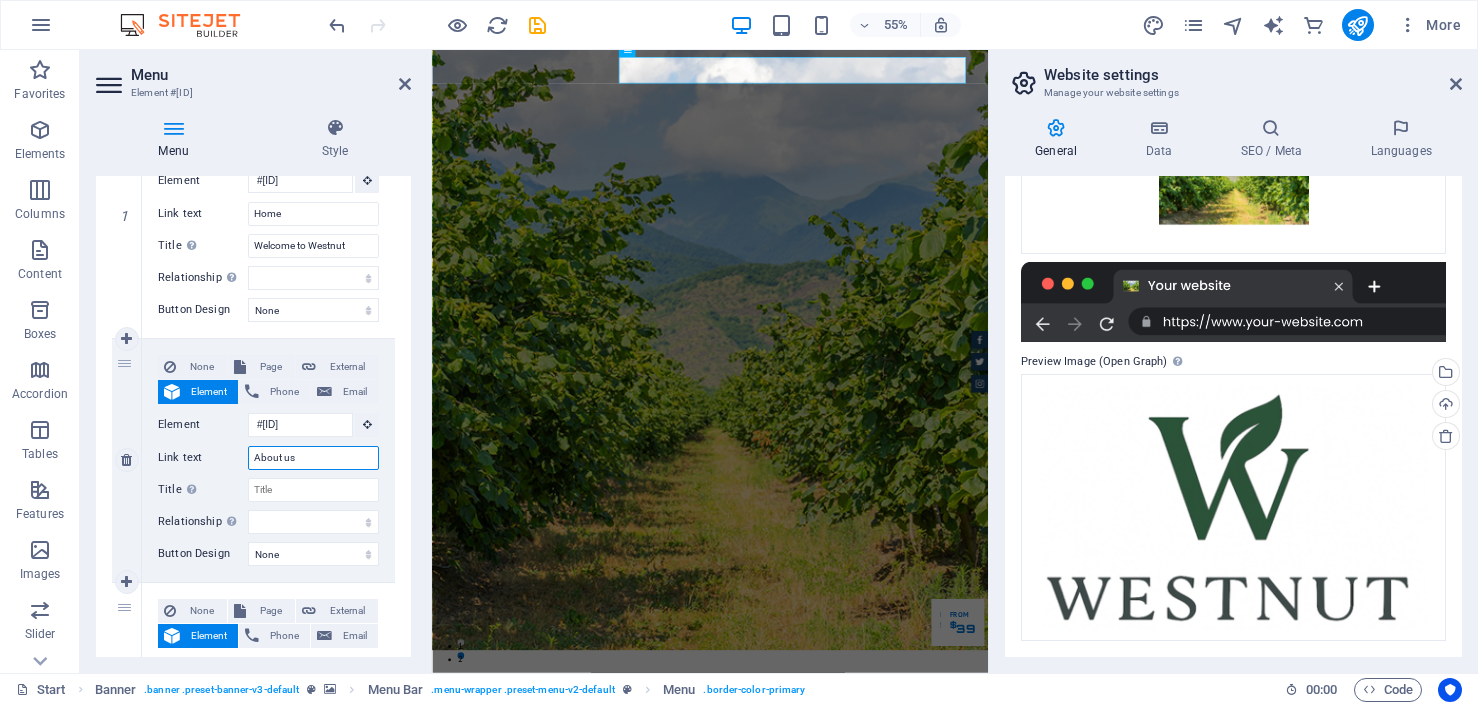drag, startPoint x: 304, startPoint y: 461, endPoint x: 251, endPoint y: 461, distance: 53 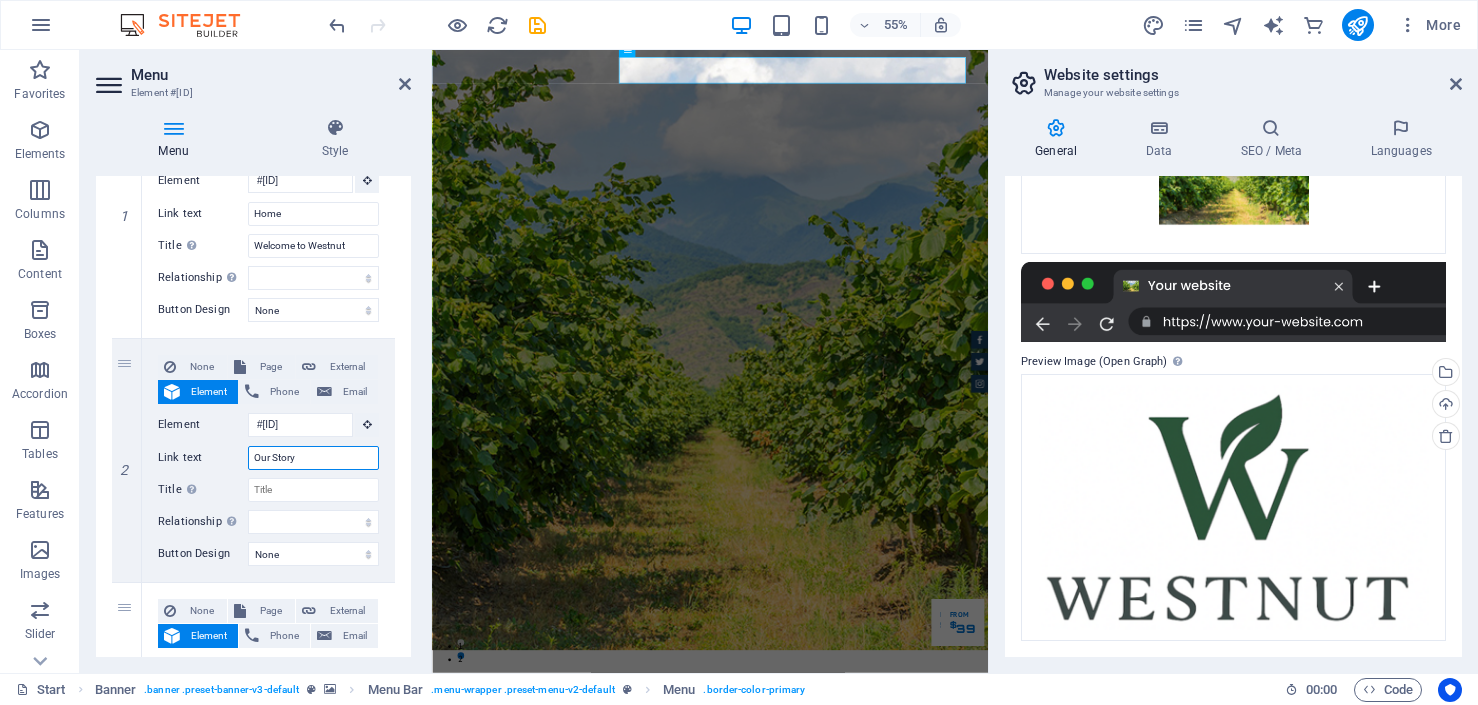 select 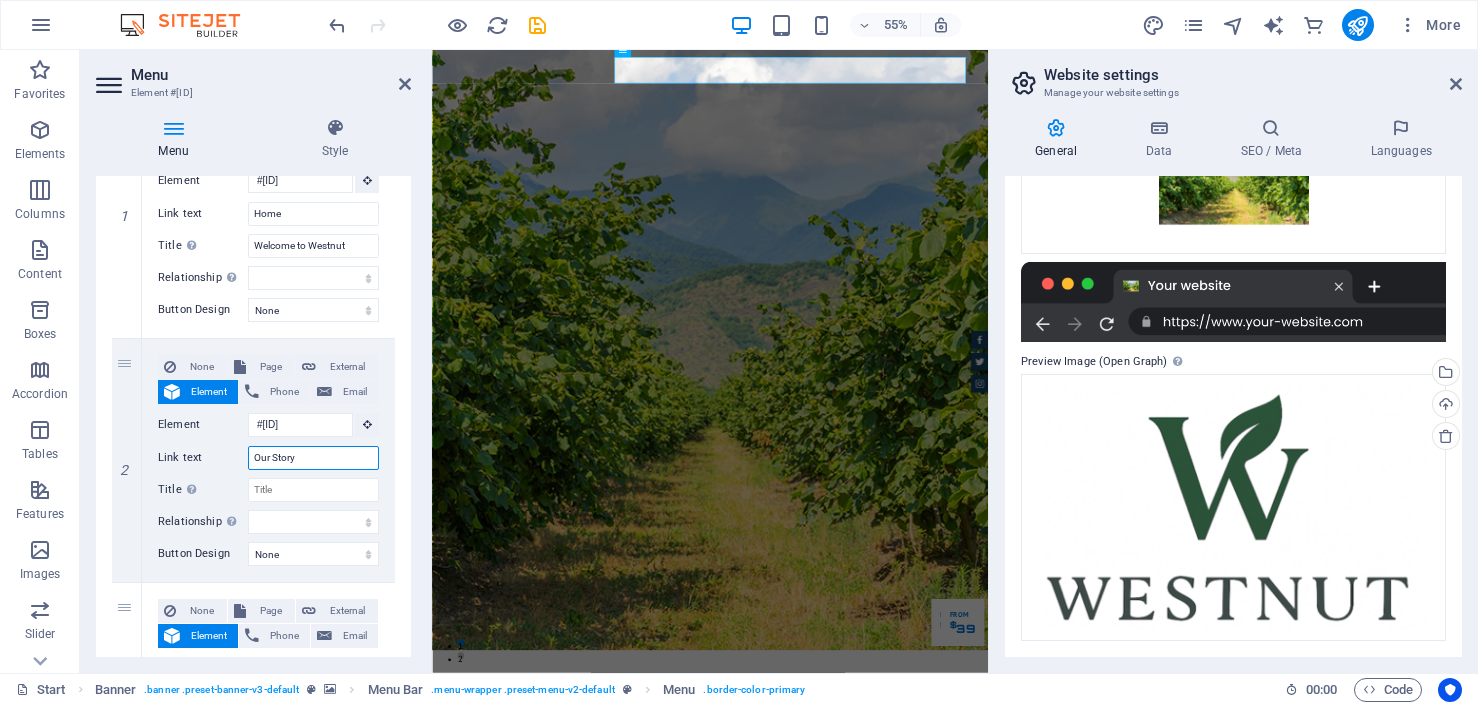 type on "Our Story" 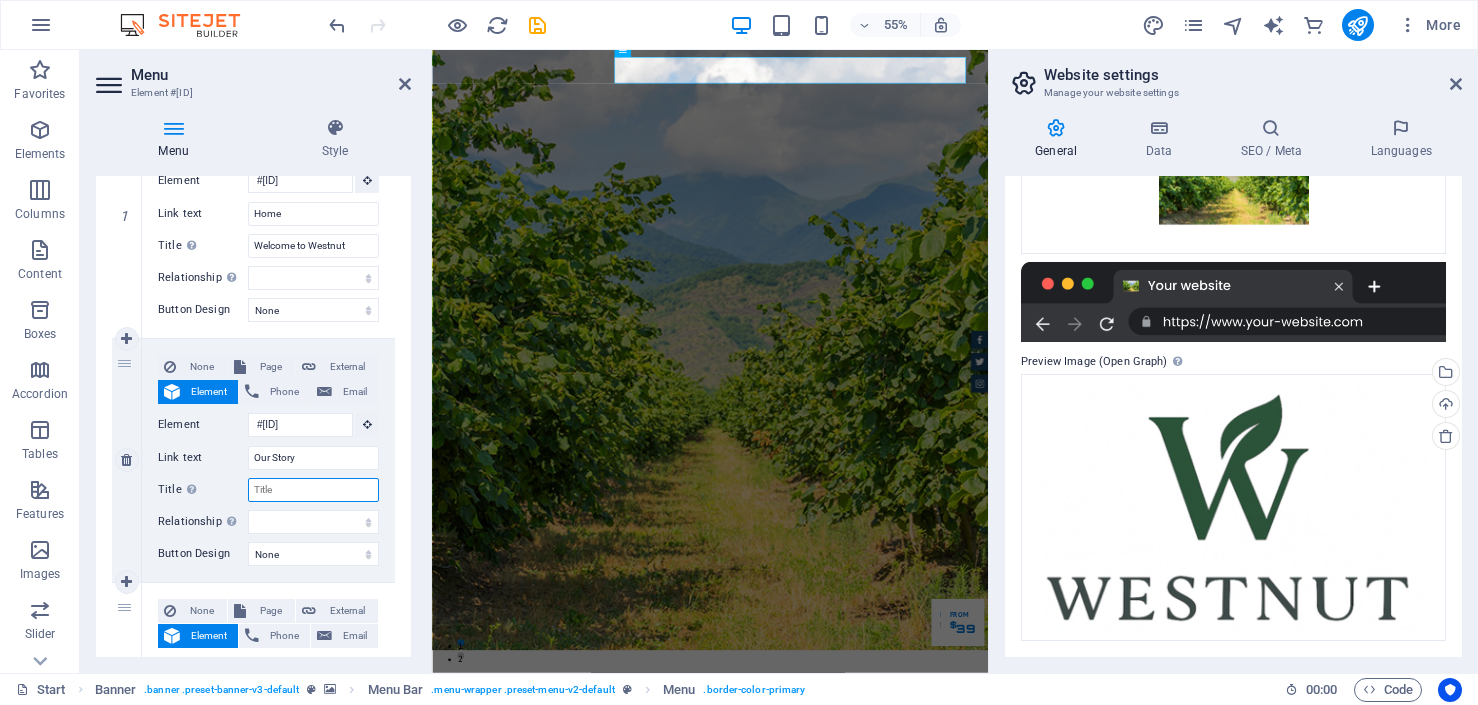 click on "Title Additional link description, should not be the same as the link text. The title is most often shown as a tooltip text when the mouse moves over the element. Leave empty if uncertain." at bounding box center [313, 490] 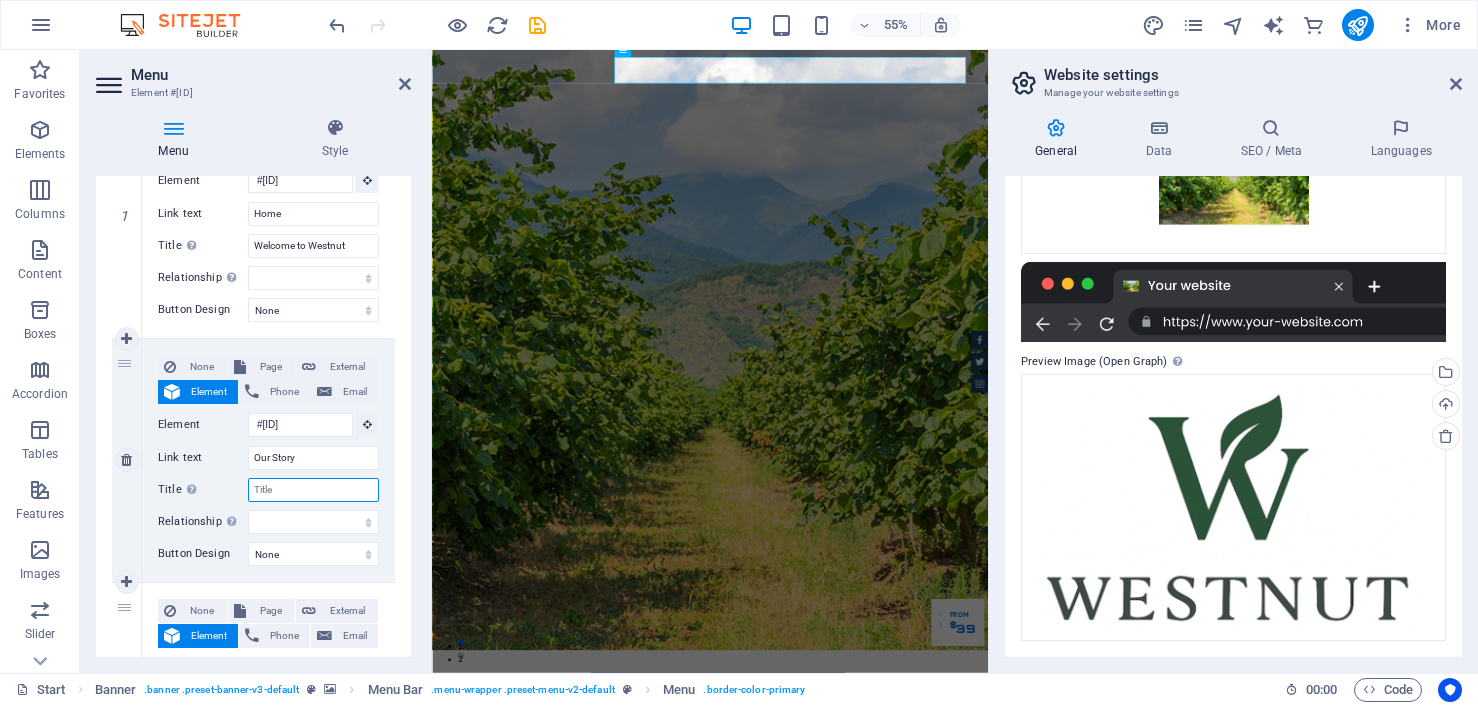 select 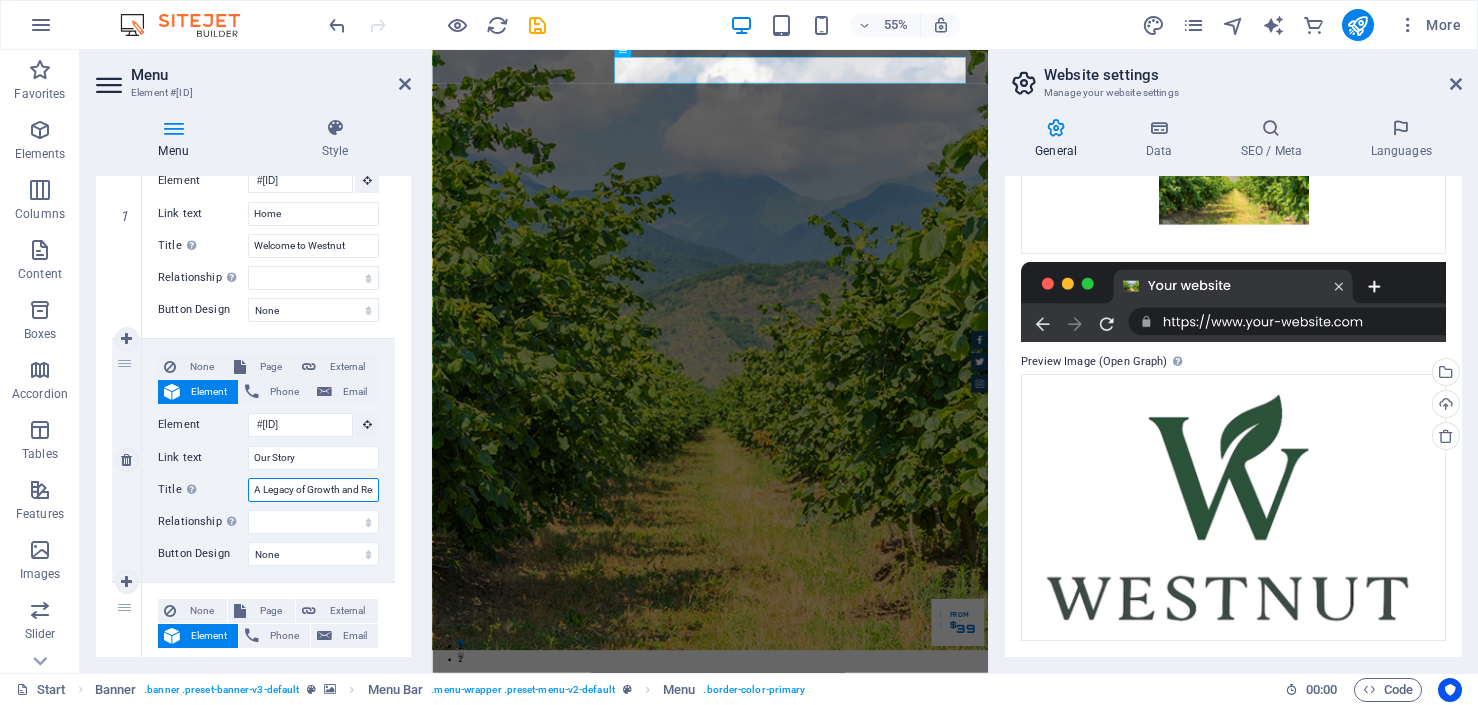 scroll, scrollTop: 0, scrollLeft: 38, axis: horizontal 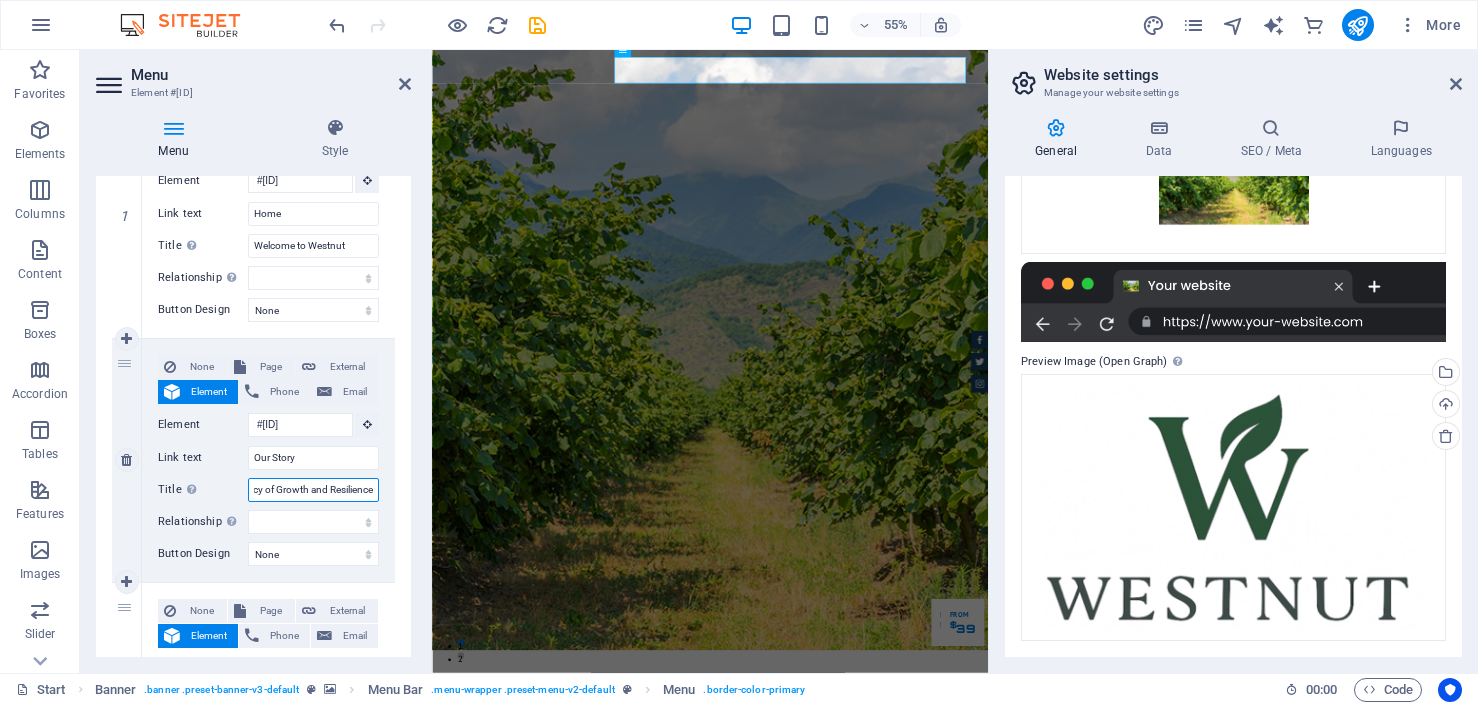 select 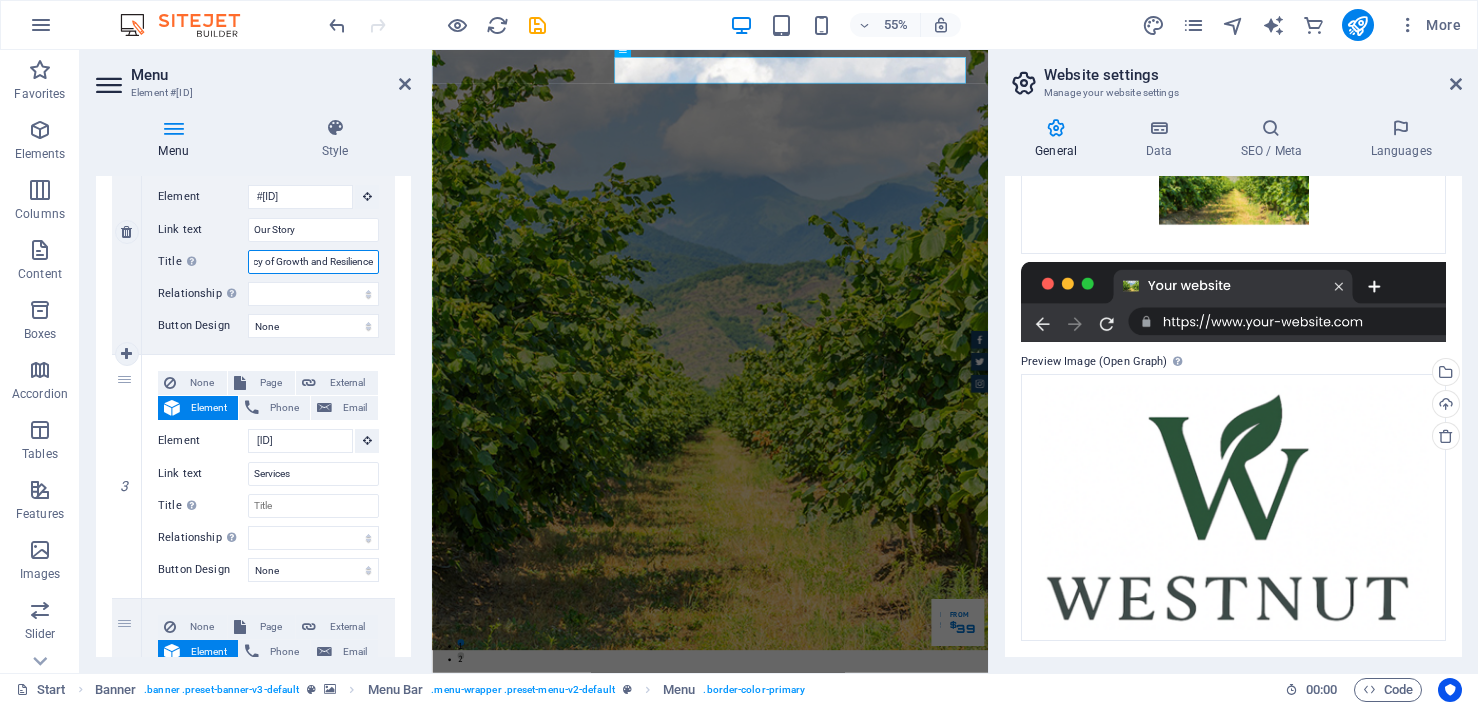 scroll, scrollTop: 500, scrollLeft: 0, axis: vertical 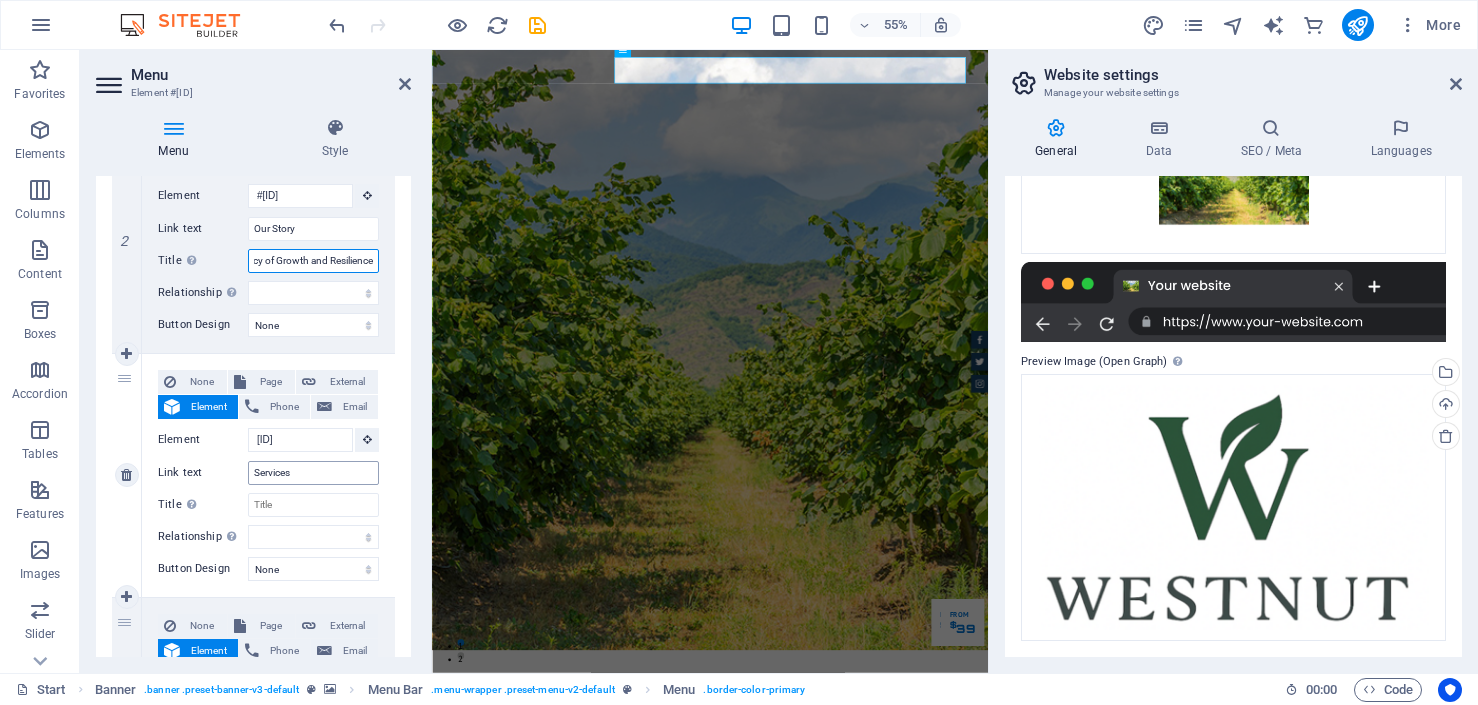 type on "A Legacy of Growth and Resilience" 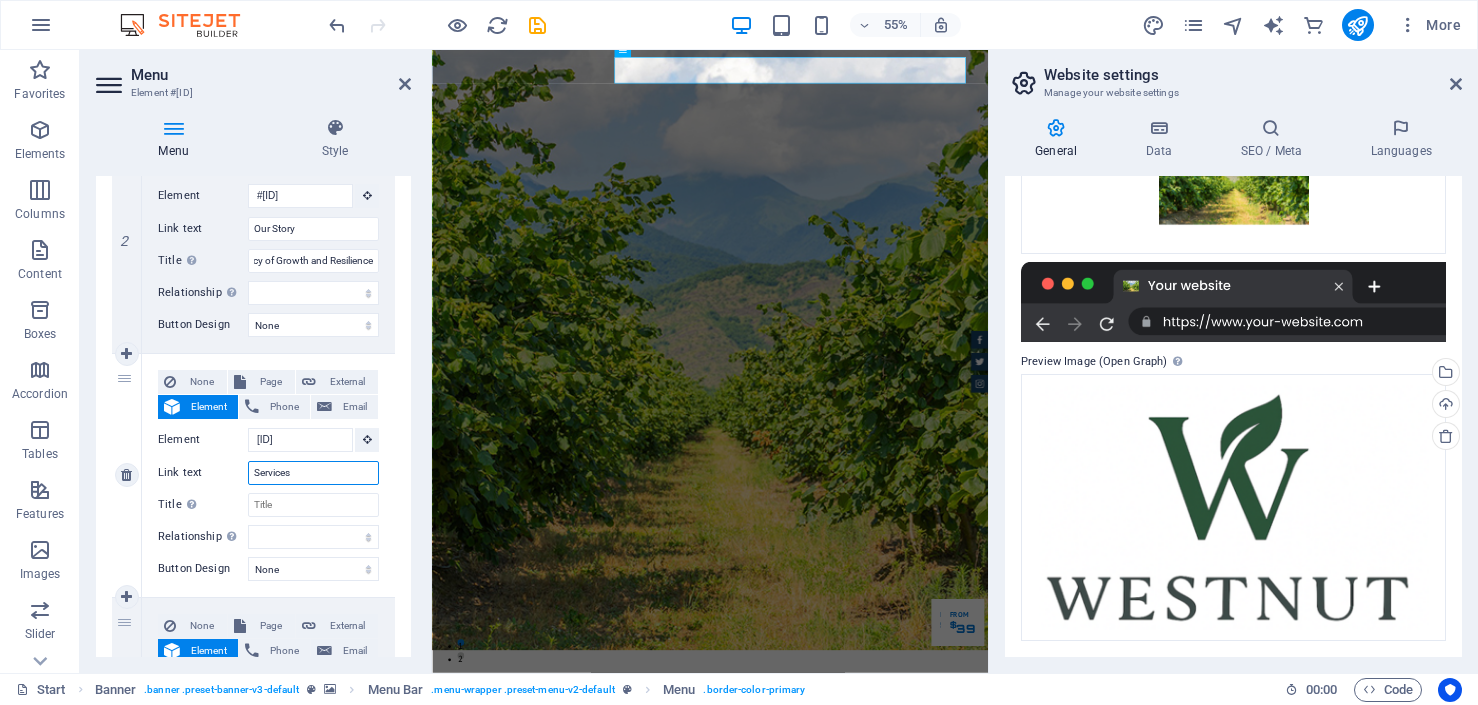 click on "Services" at bounding box center [313, 473] 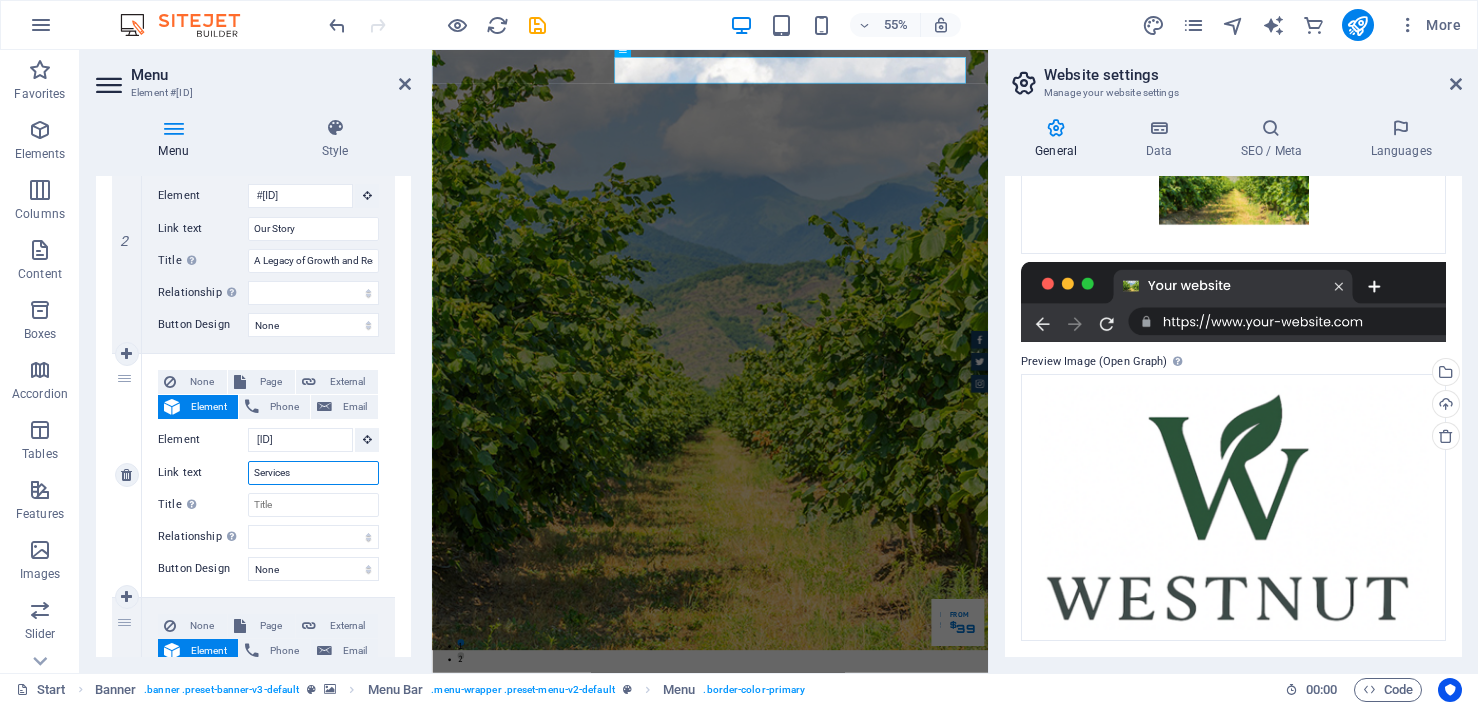 drag, startPoint x: 299, startPoint y: 473, endPoint x: 248, endPoint y: 473, distance: 51 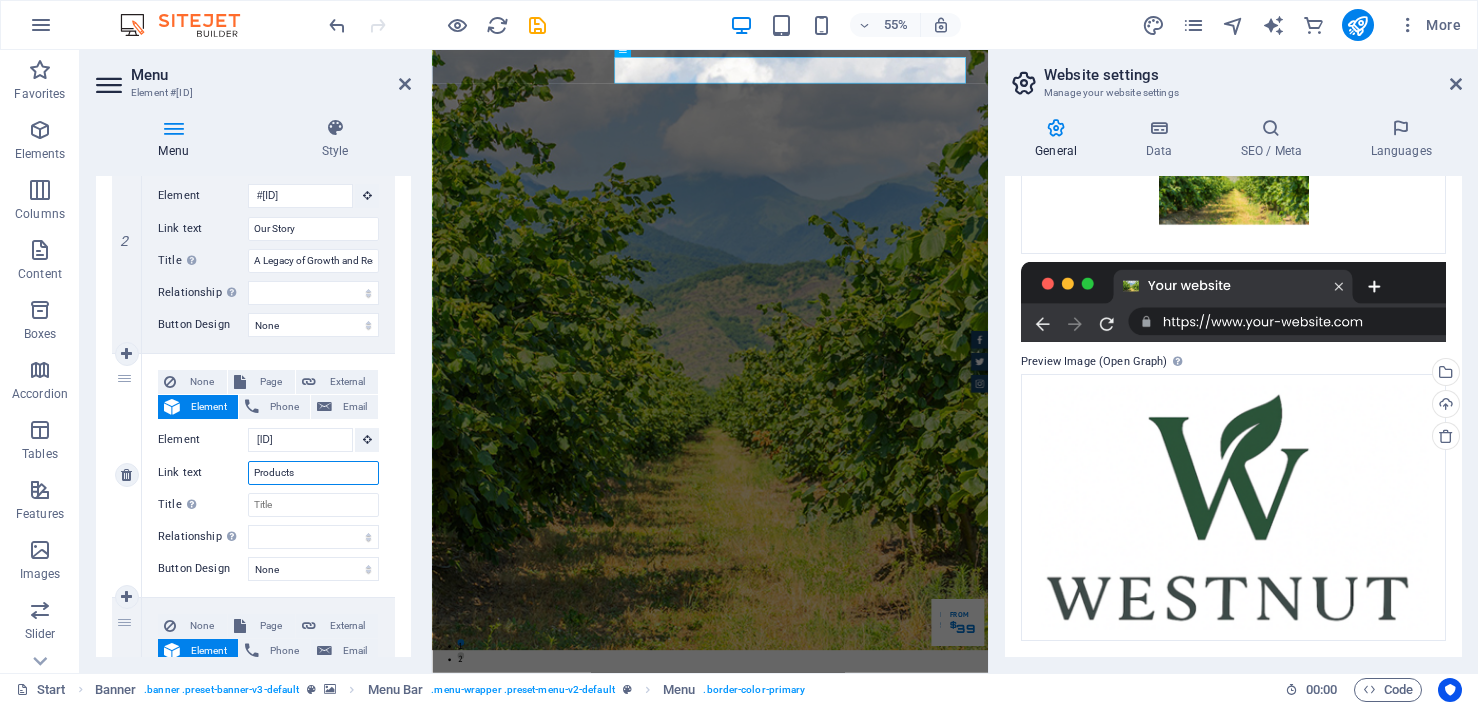 select 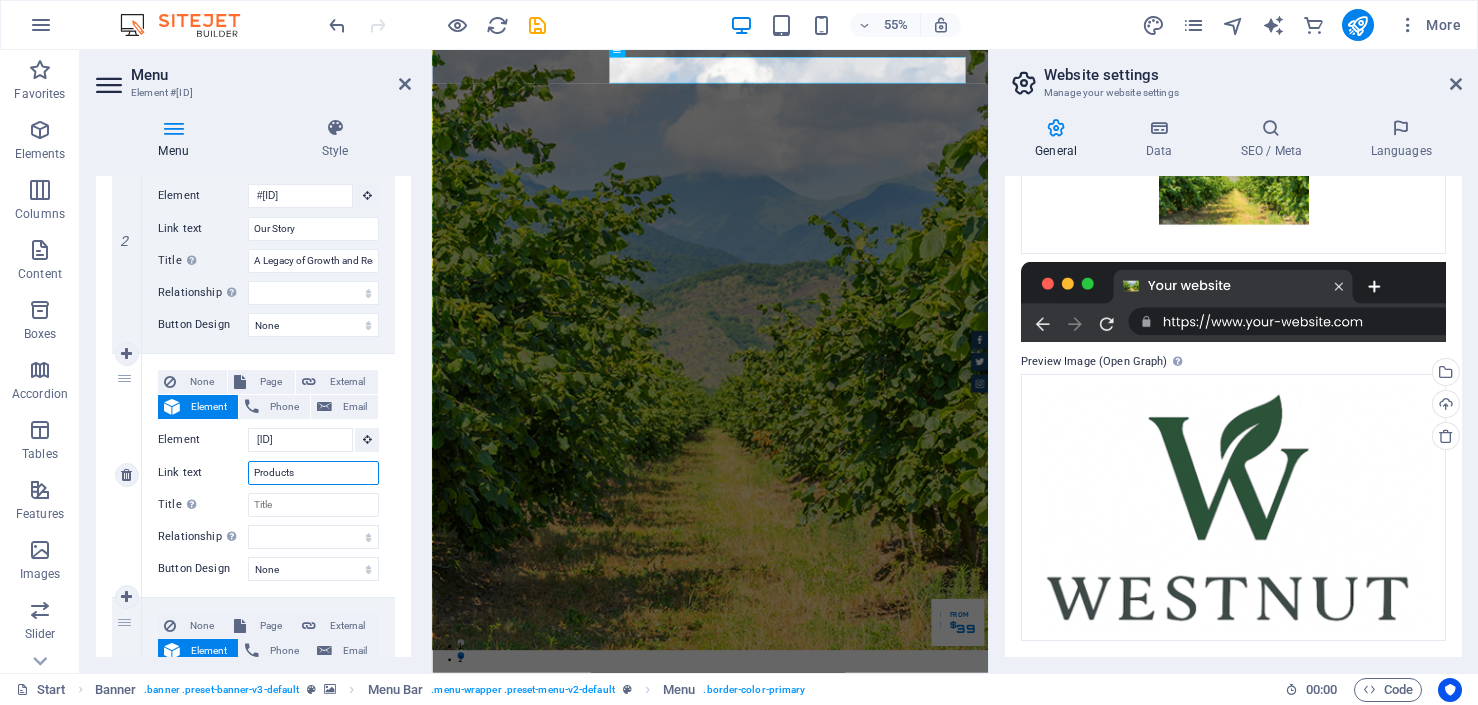 click on "Products" at bounding box center (313, 473) 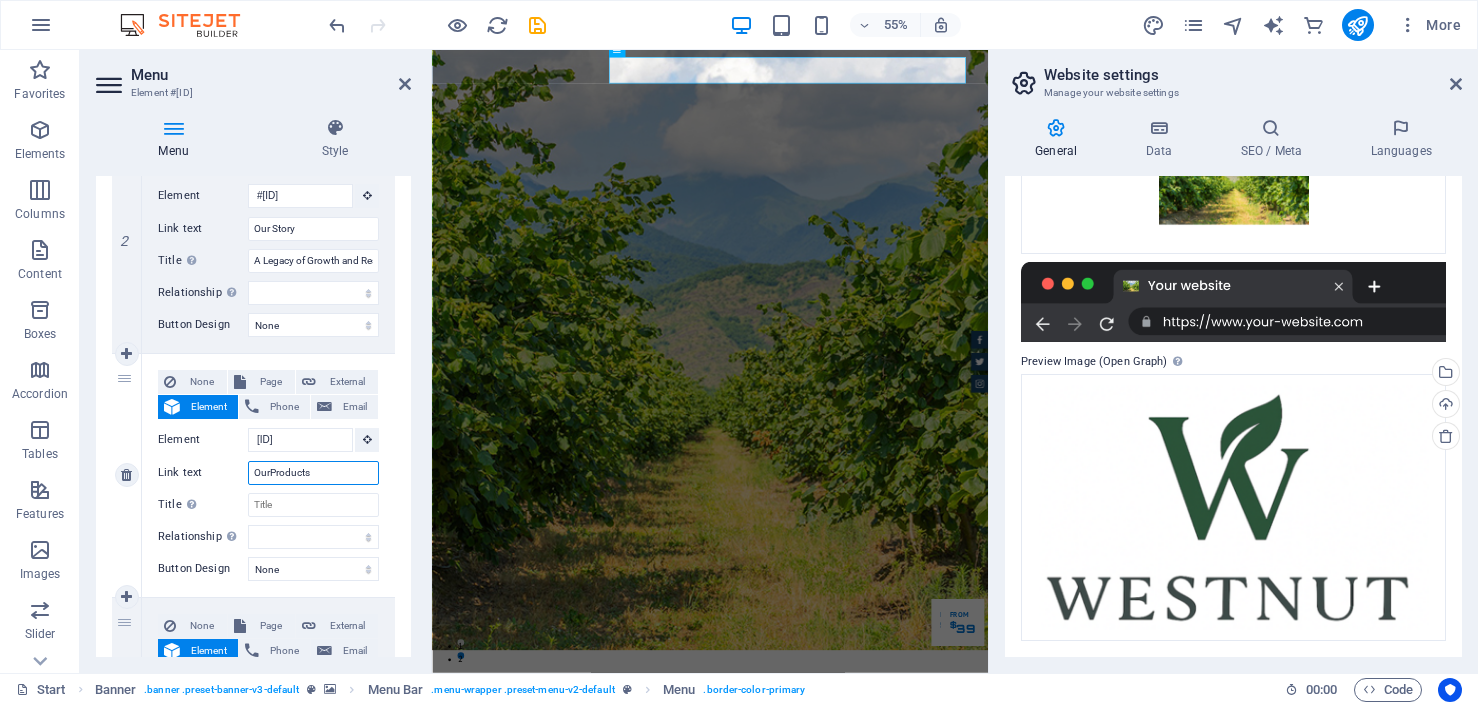 type on "Our Products" 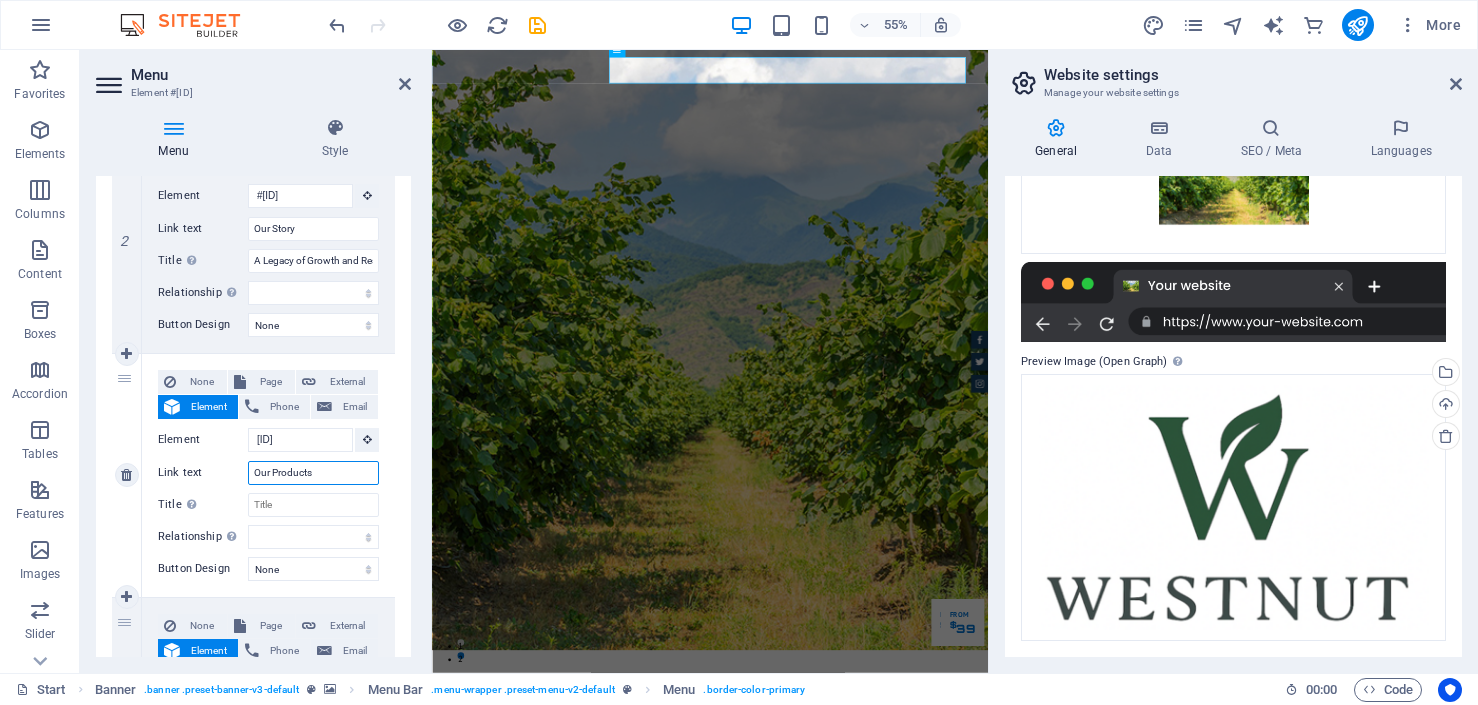 select 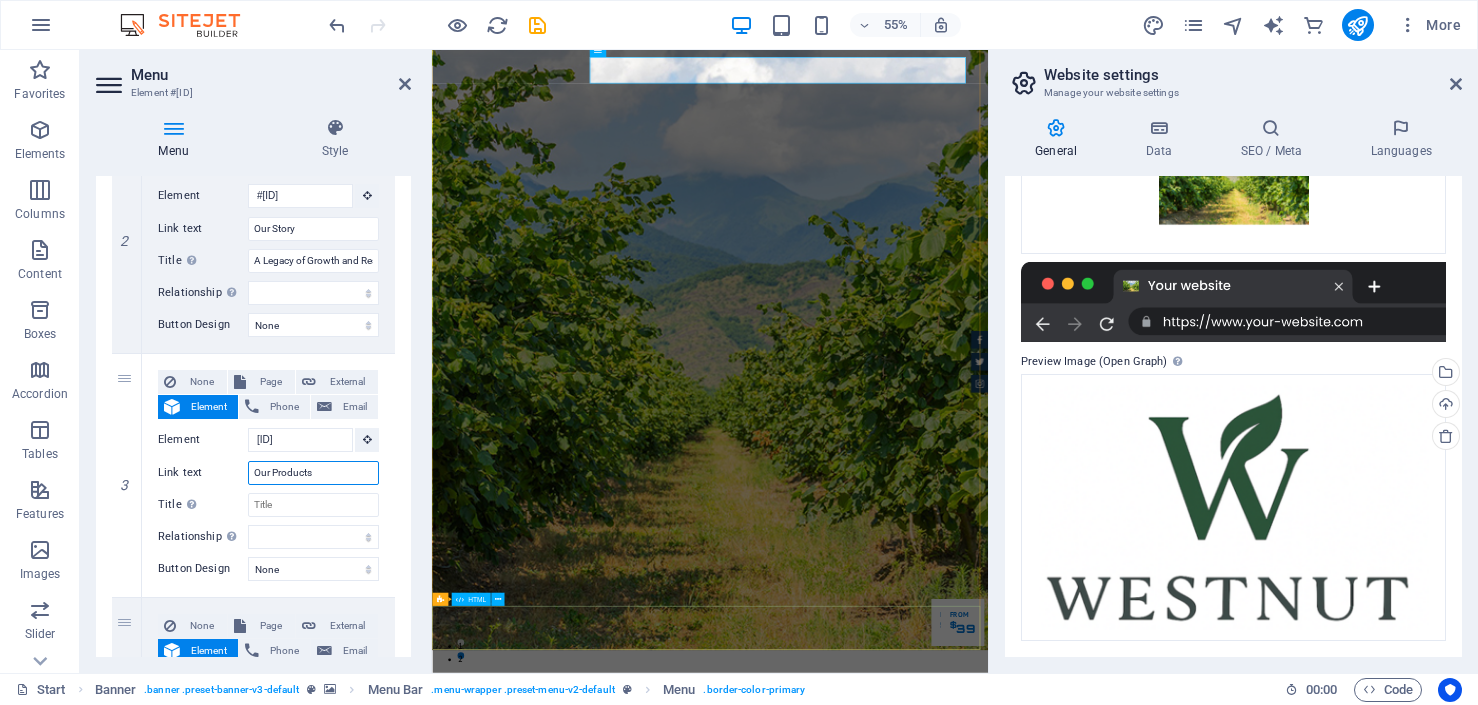 type on "Our Products" 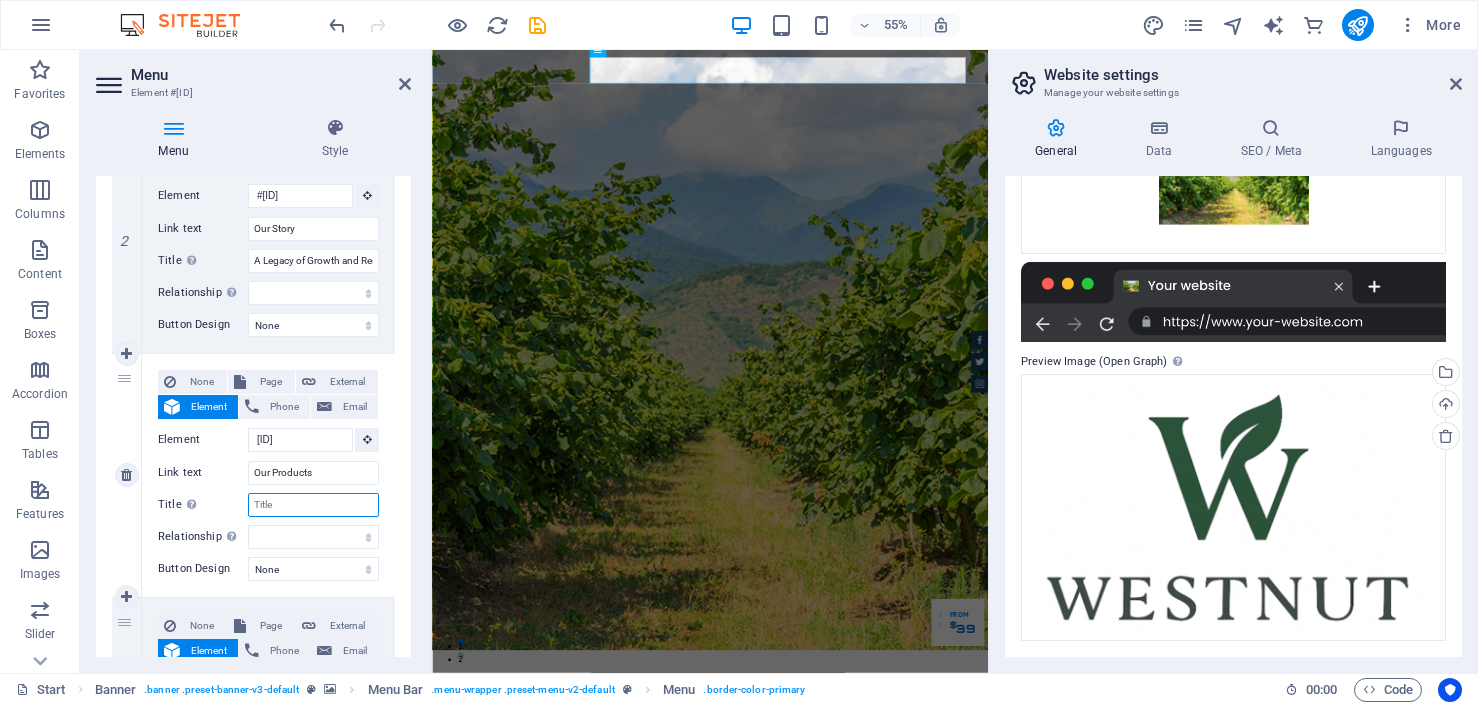 click on "Title Additional link description, should not be the same as the link text. The title is most often shown as a tooltip text when the mouse moves over the element. Leave empty if uncertain." at bounding box center (313, 505) 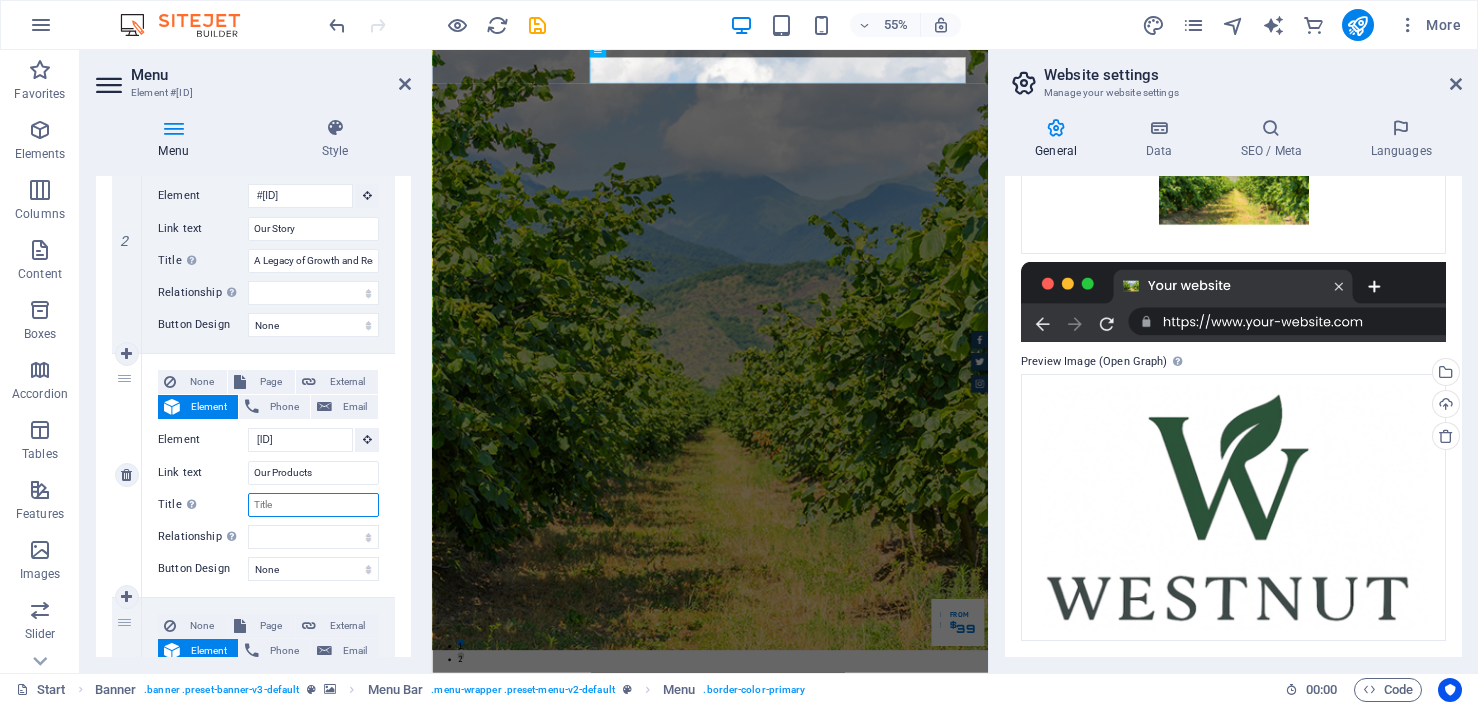 select 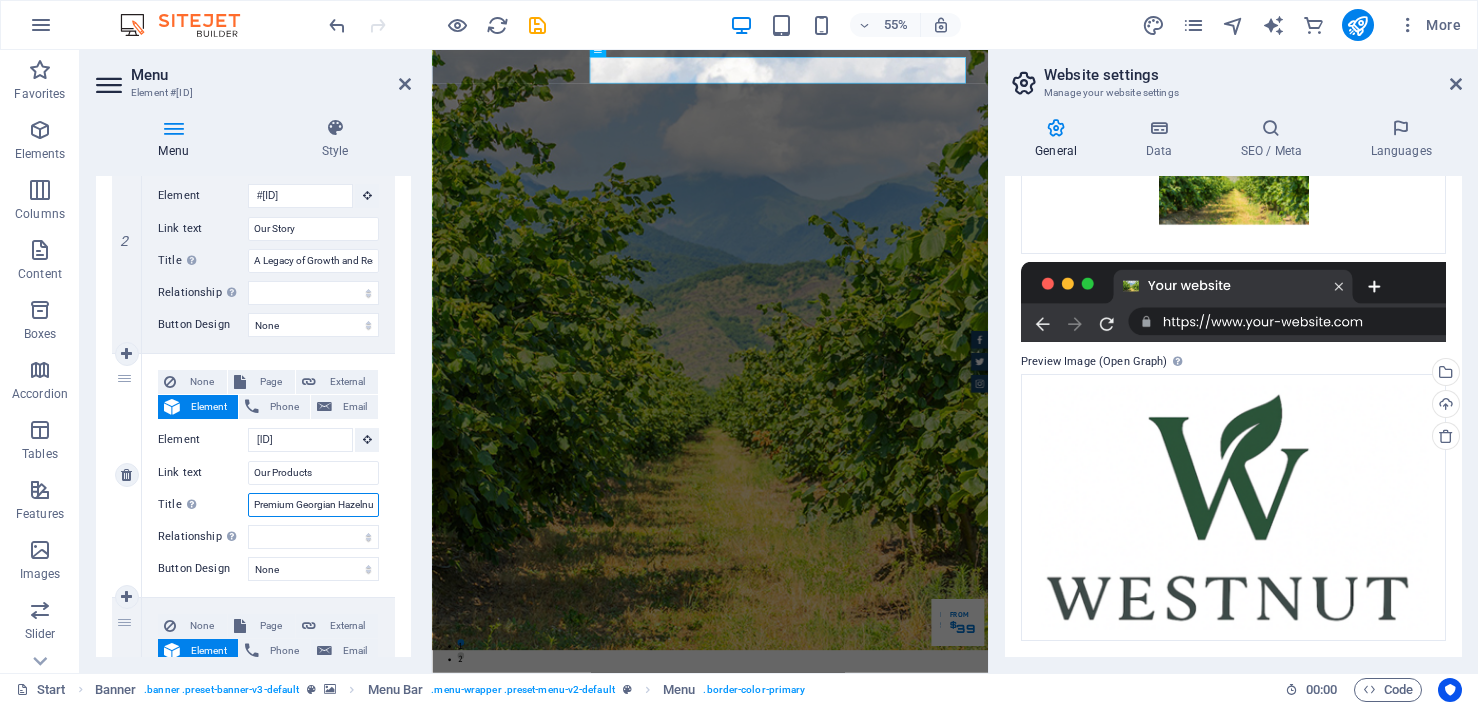 select 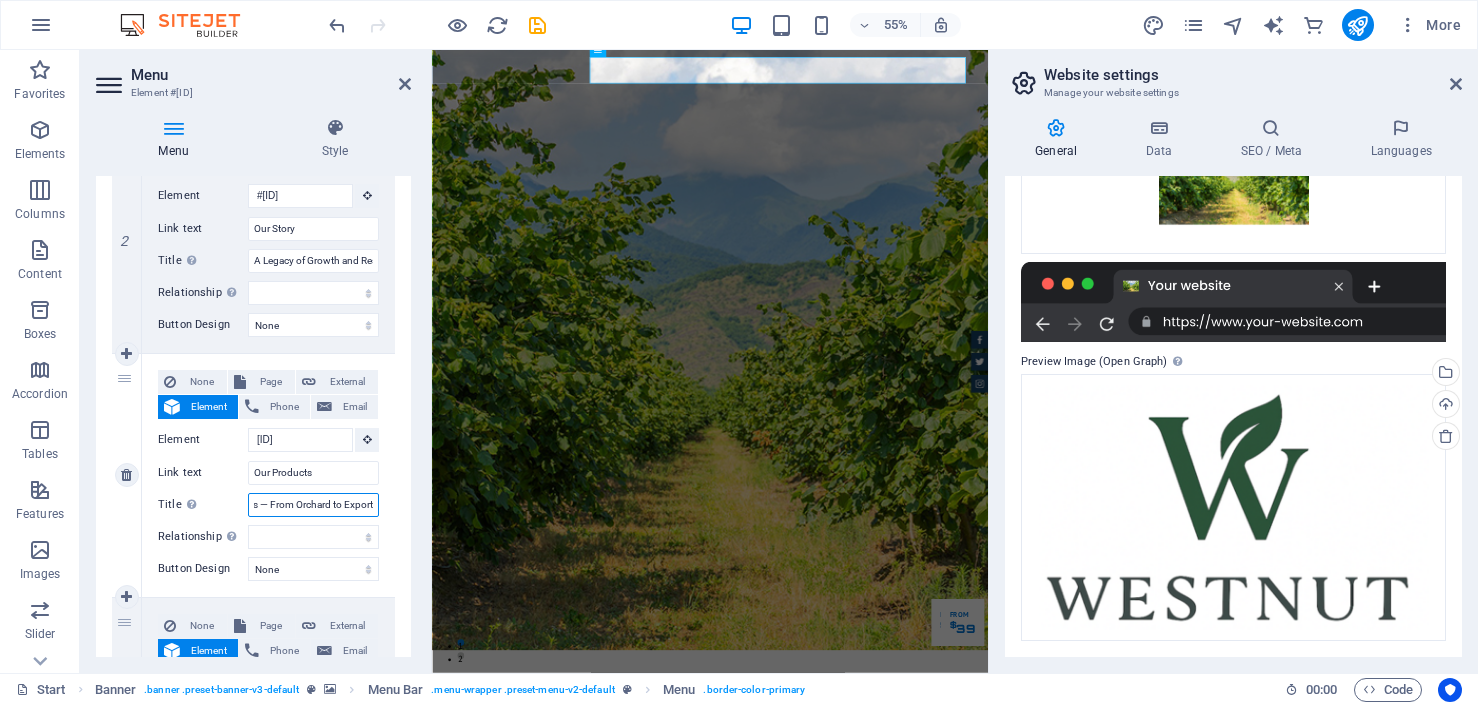 select 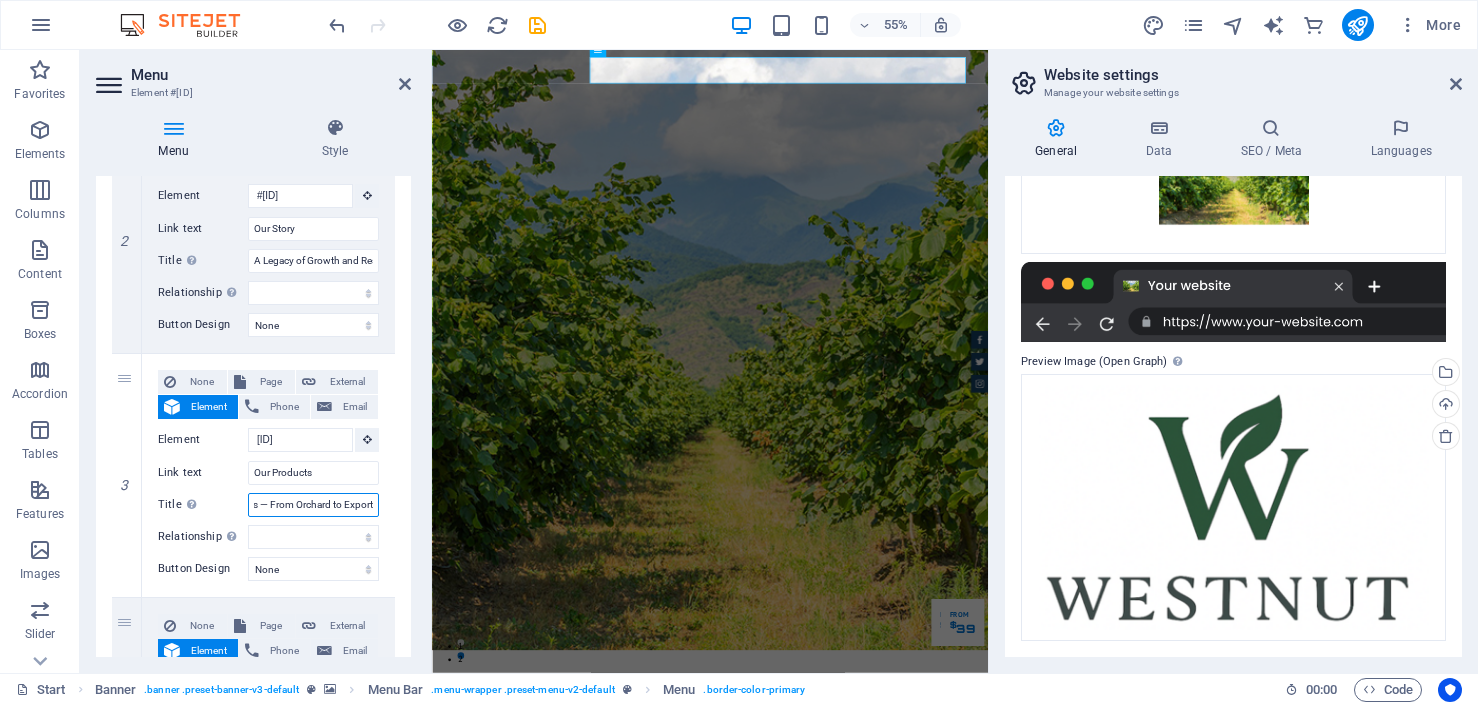 type on "Premium Georgian Hazelnuts — From Orchard to Export" 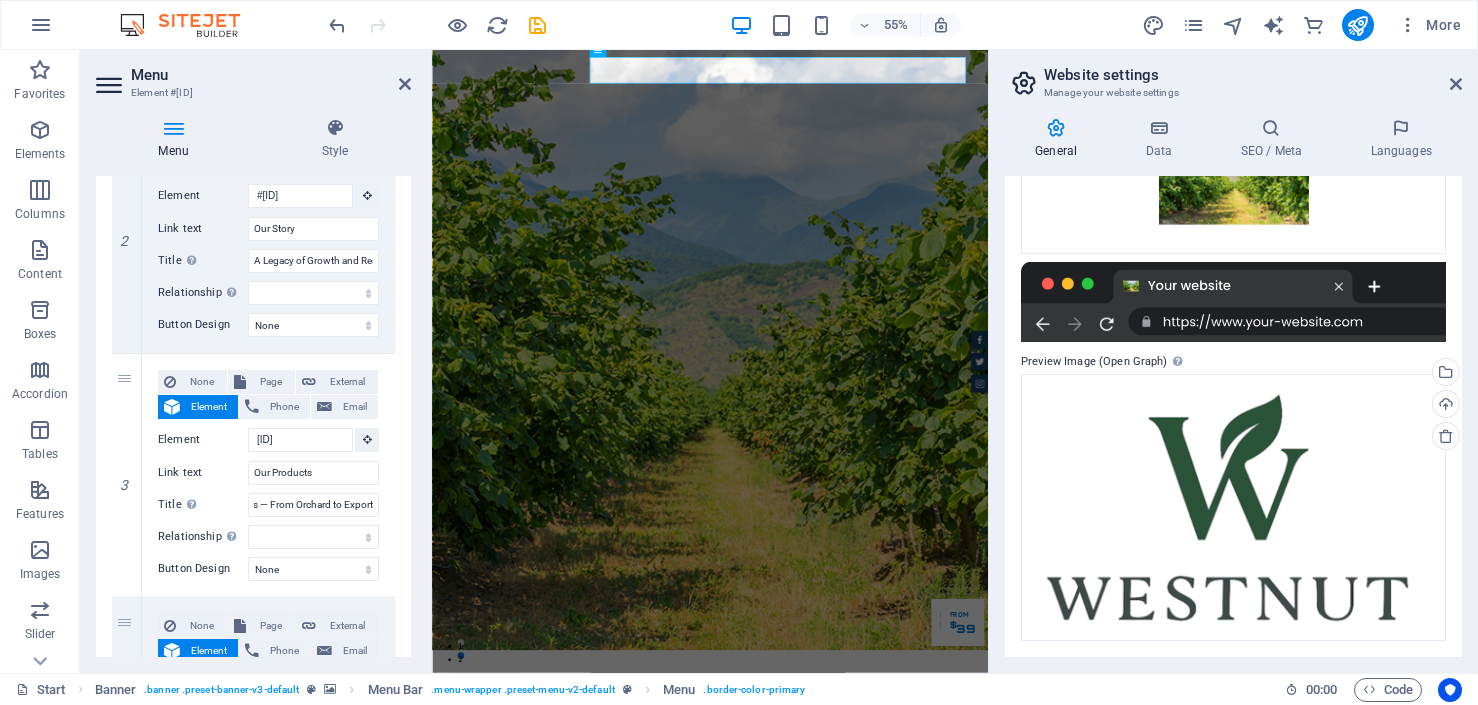 scroll, scrollTop: 0, scrollLeft: 0, axis: both 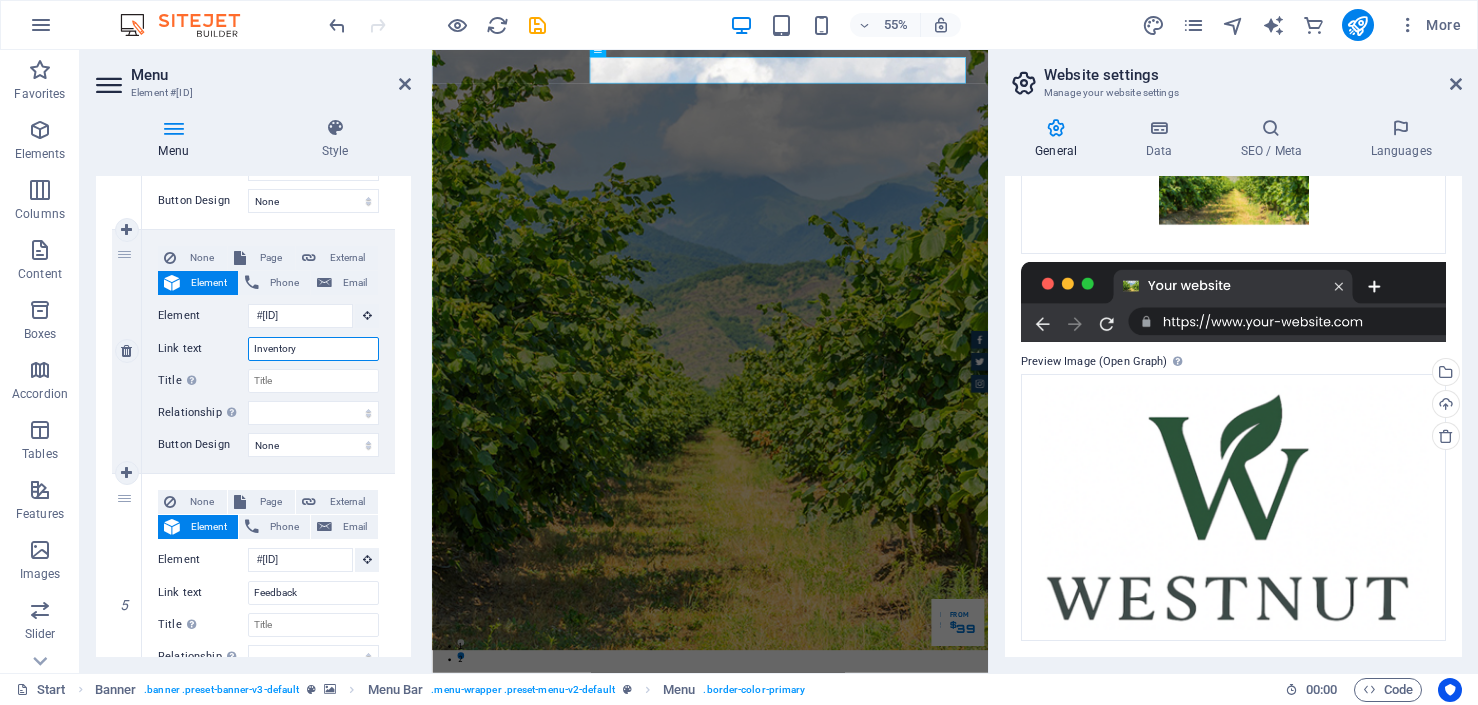 drag, startPoint x: 318, startPoint y: 348, endPoint x: 228, endPoint y: 348, distance: 90 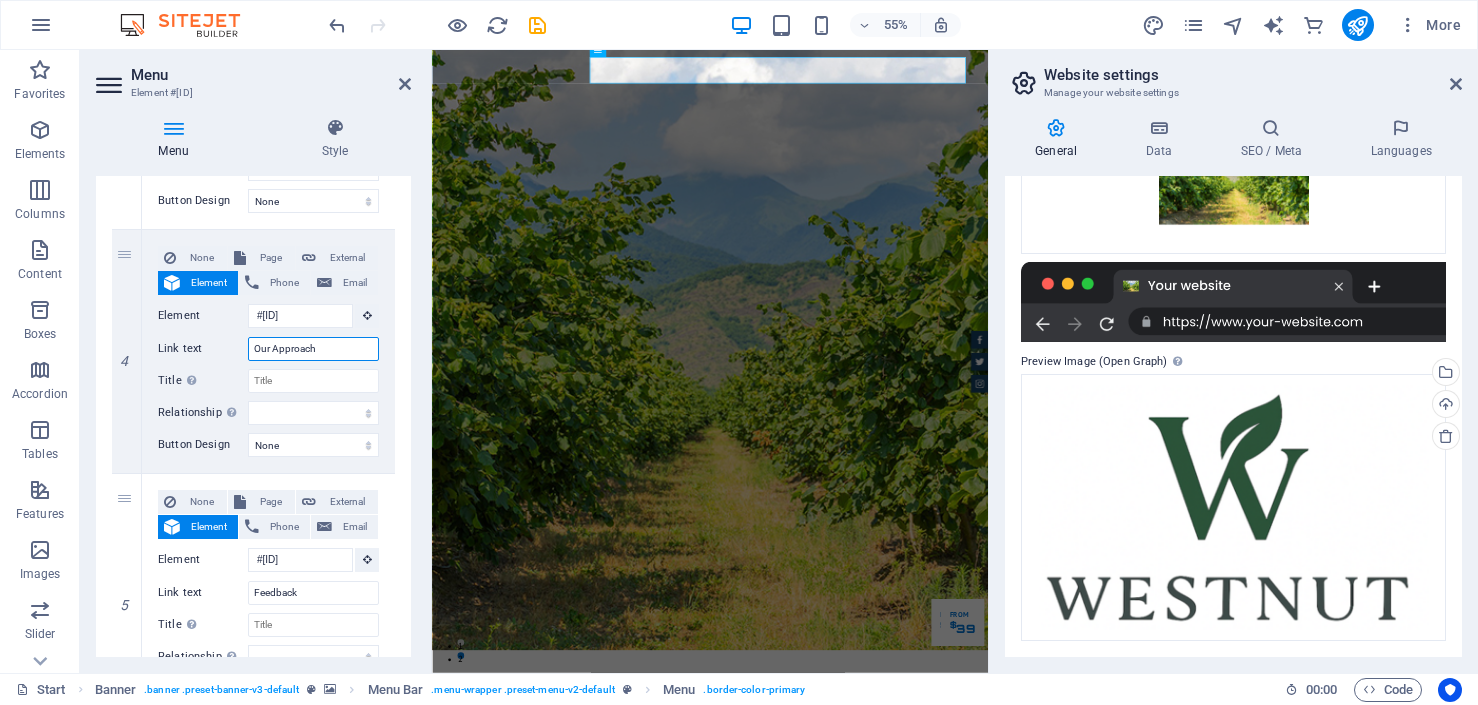 select 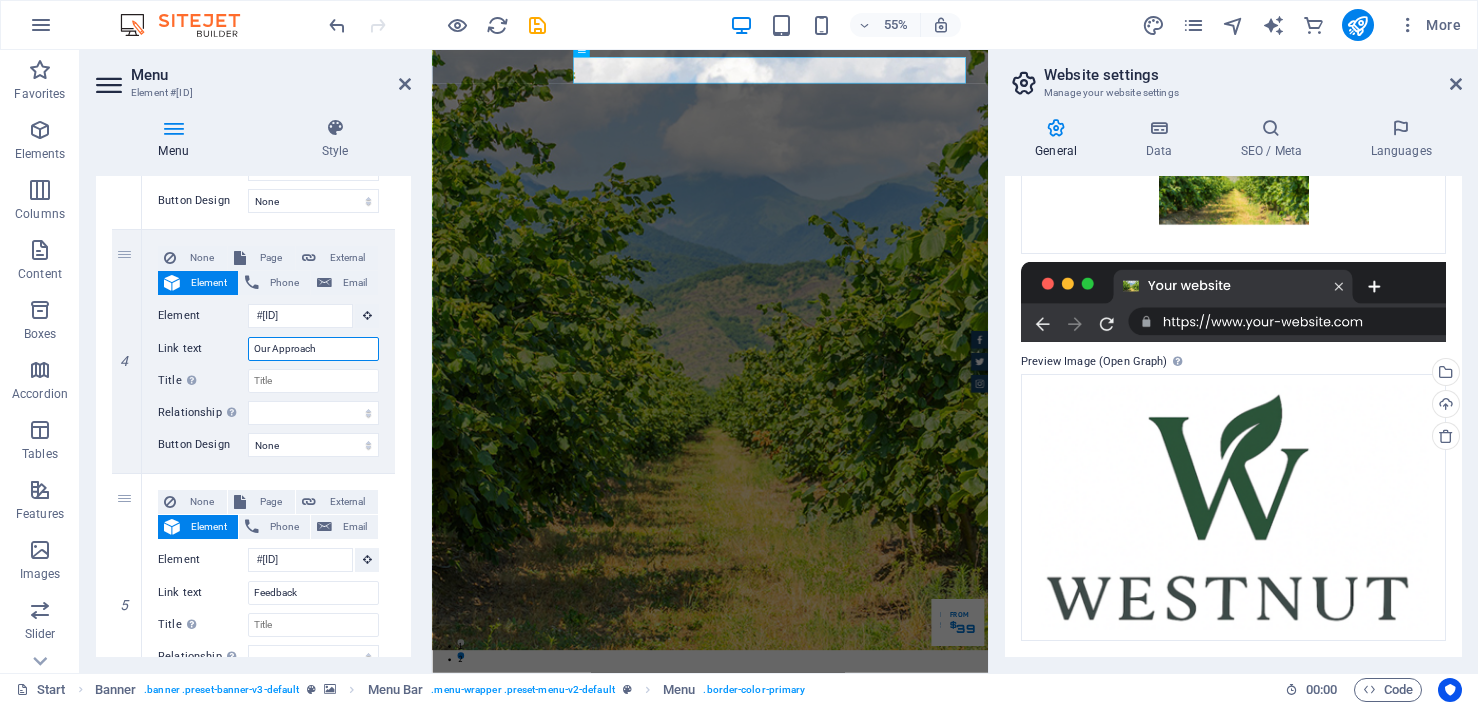 type on "Our Approach" 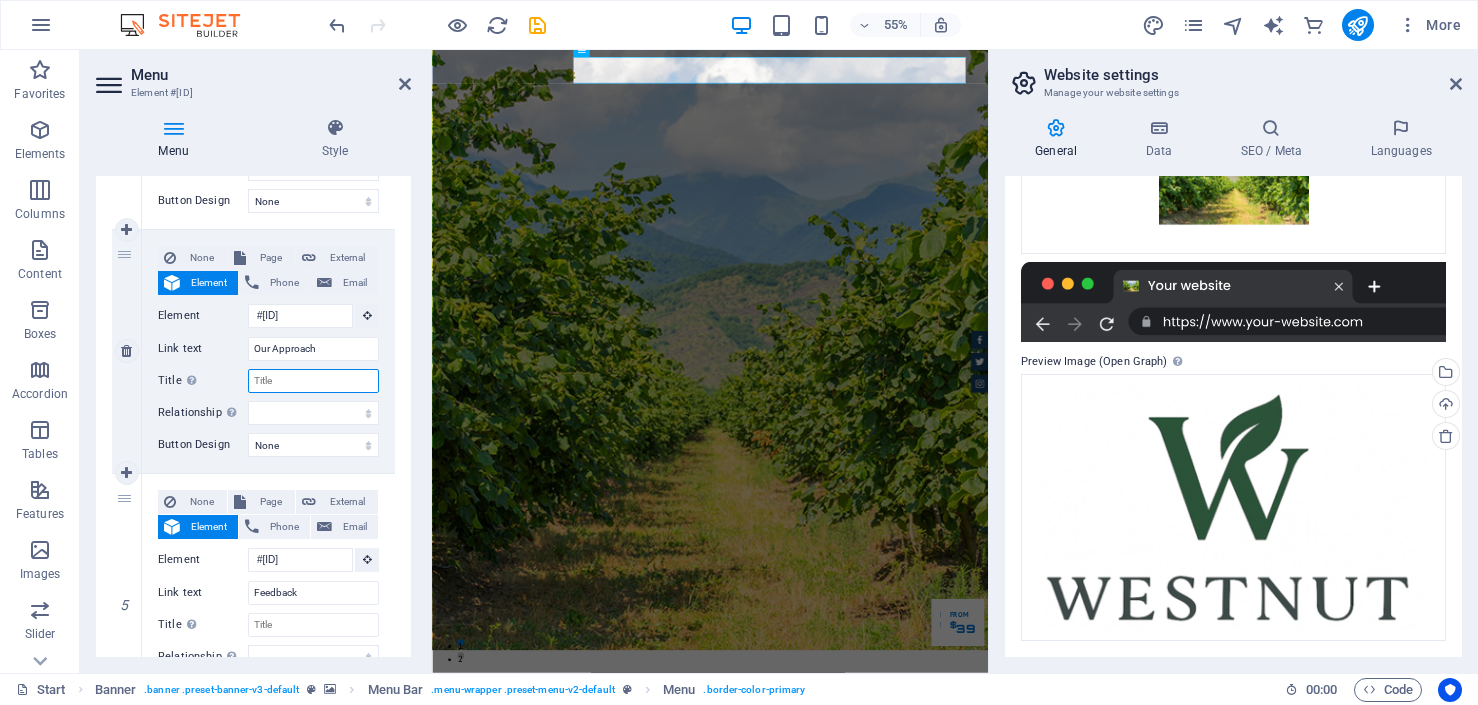 click on "Title Additional link description, should not be the same as the link text. The title is most often shown as a tooltip text when the mouse moves over the element. Leave empty if uncertain." at bounding box center [313, 381] 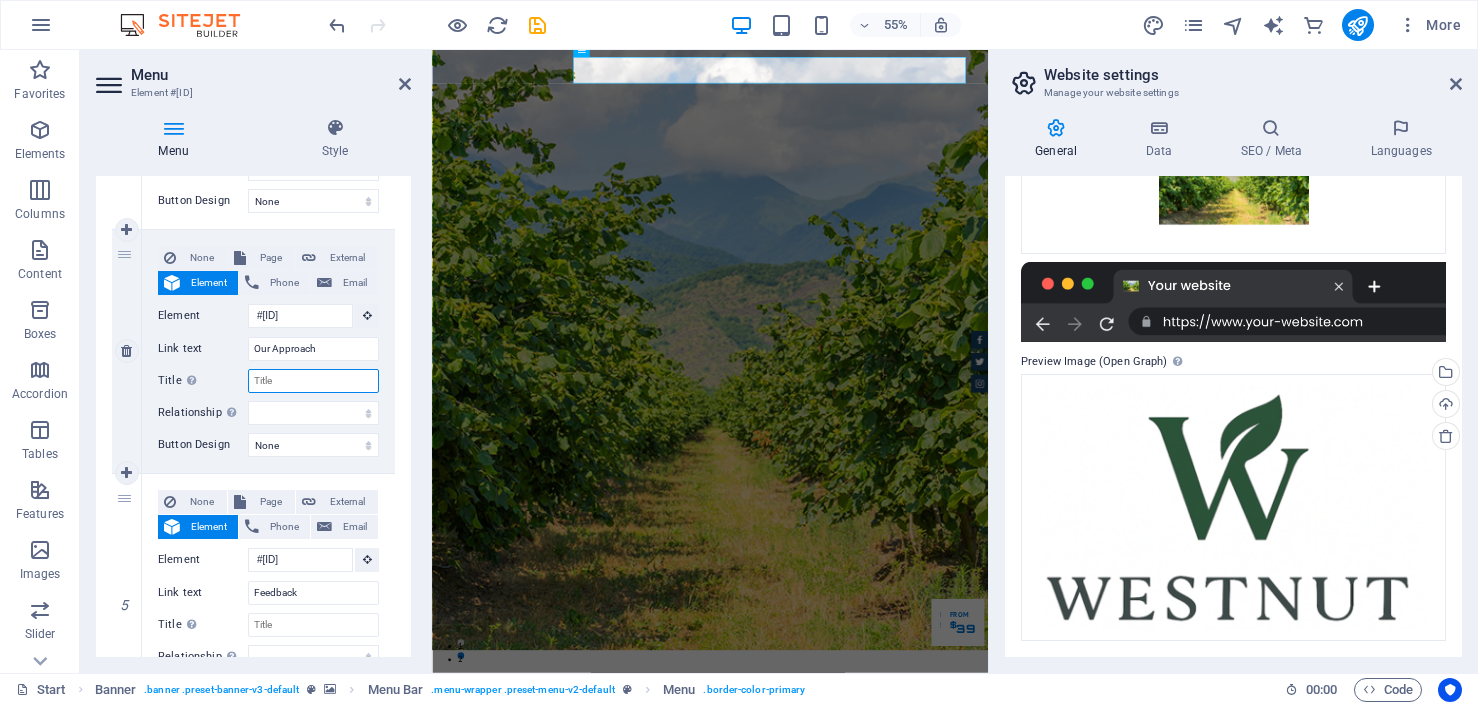 paste on "Integrated Farming, Processing & Logistics" 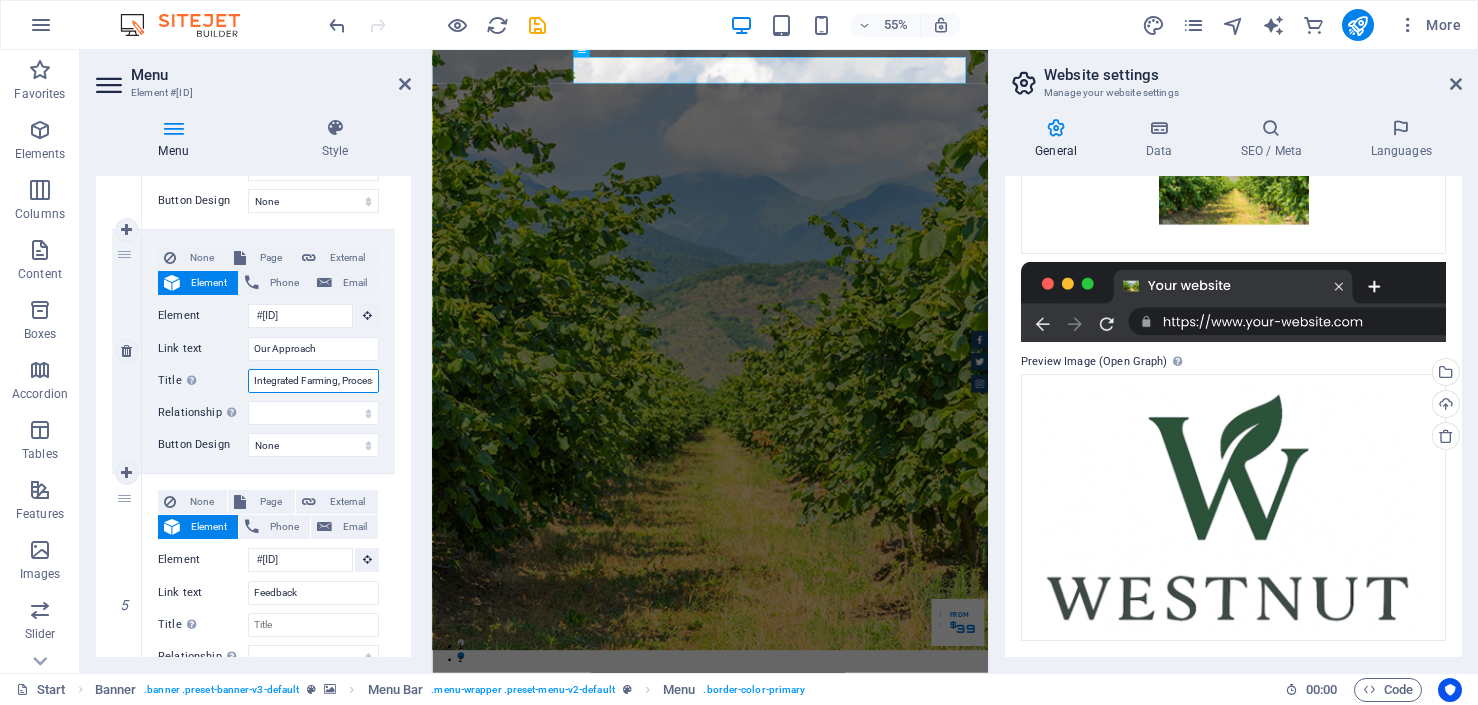 scroll, scrollTop: 0, scrollLeft: 75, axis: horizontal 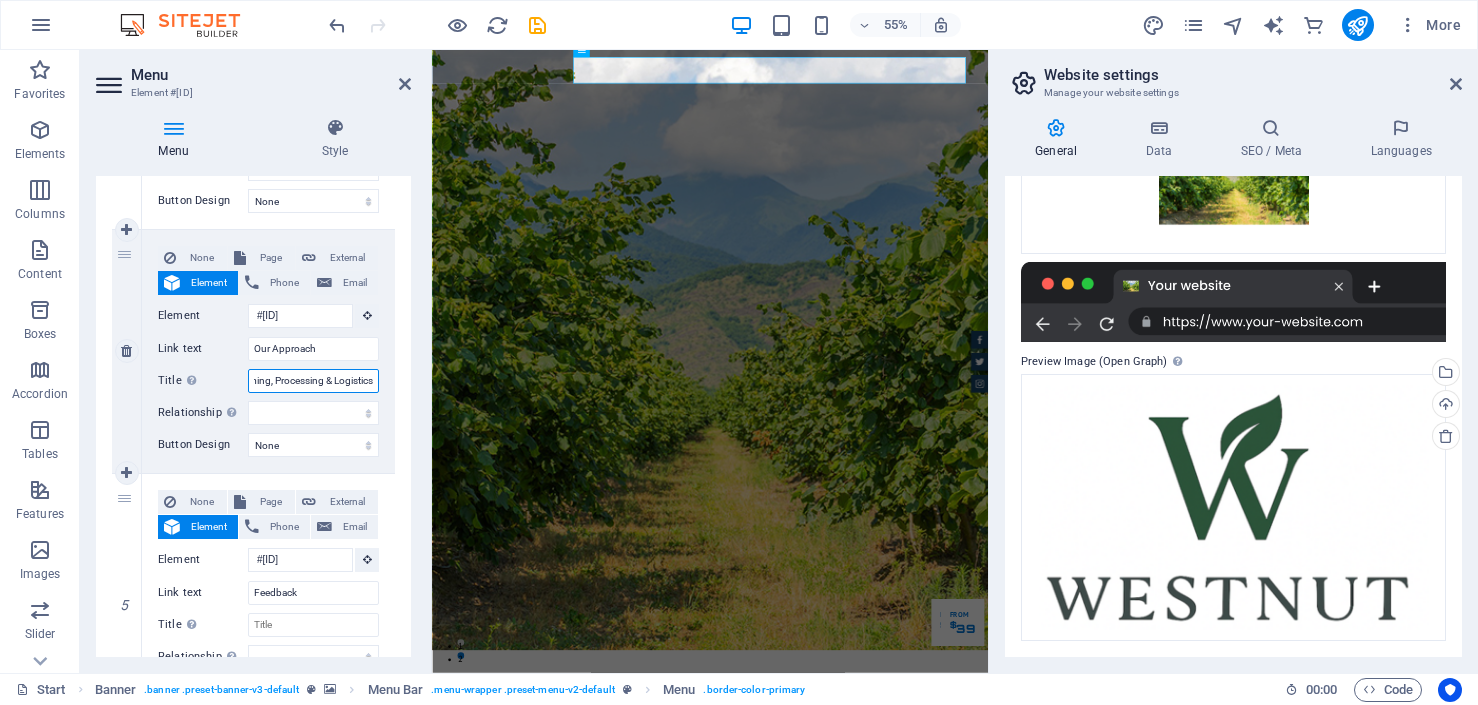 select 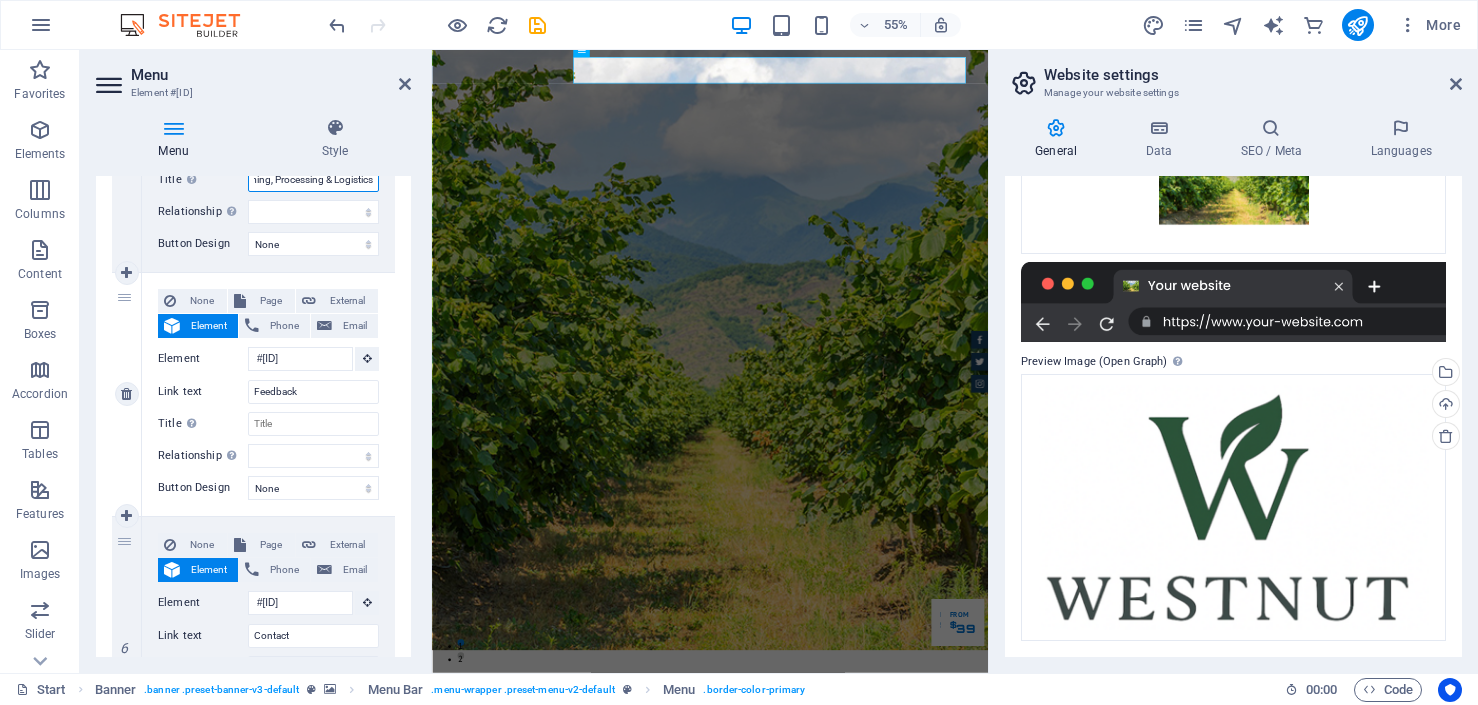 scroll, scrollTop: 1068, scrollLeft: 0, axis: vertical 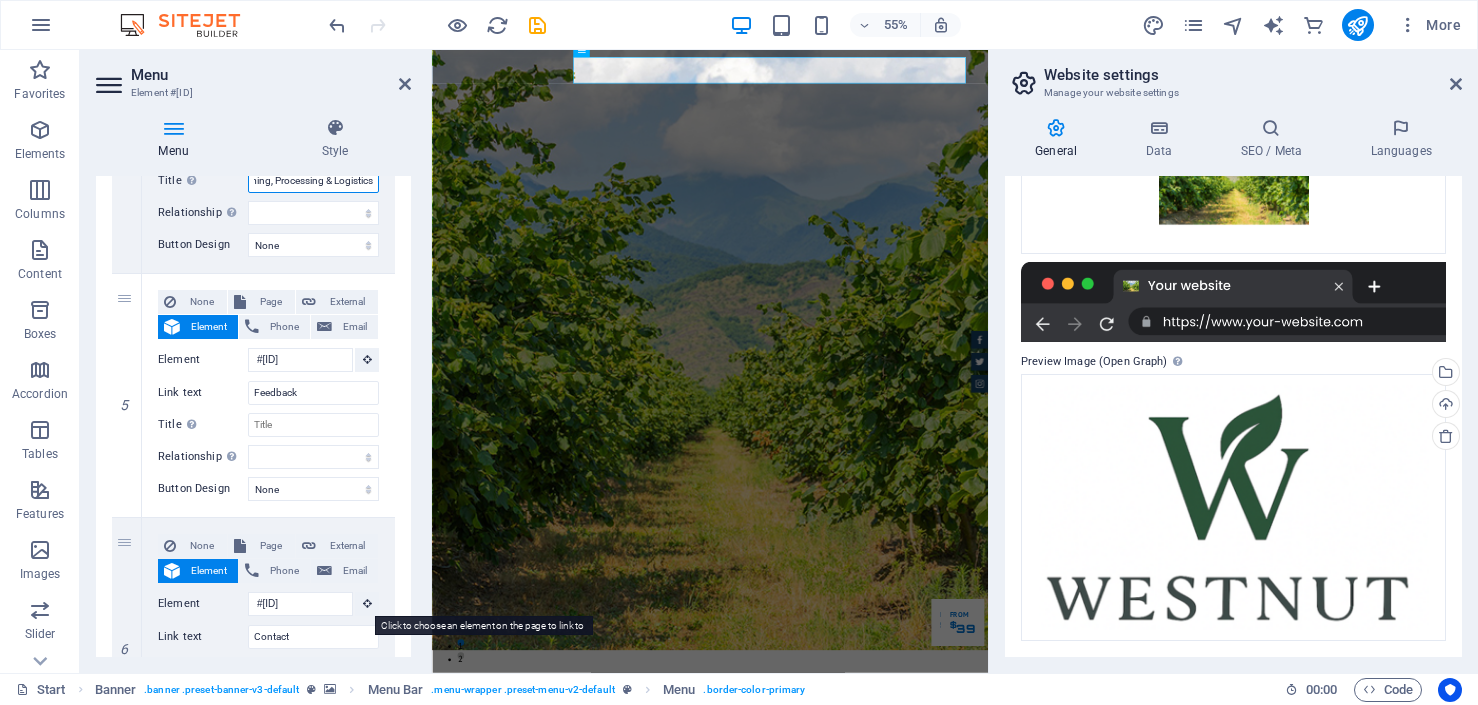 type on "Integrated Farming, Processing & Logistics" 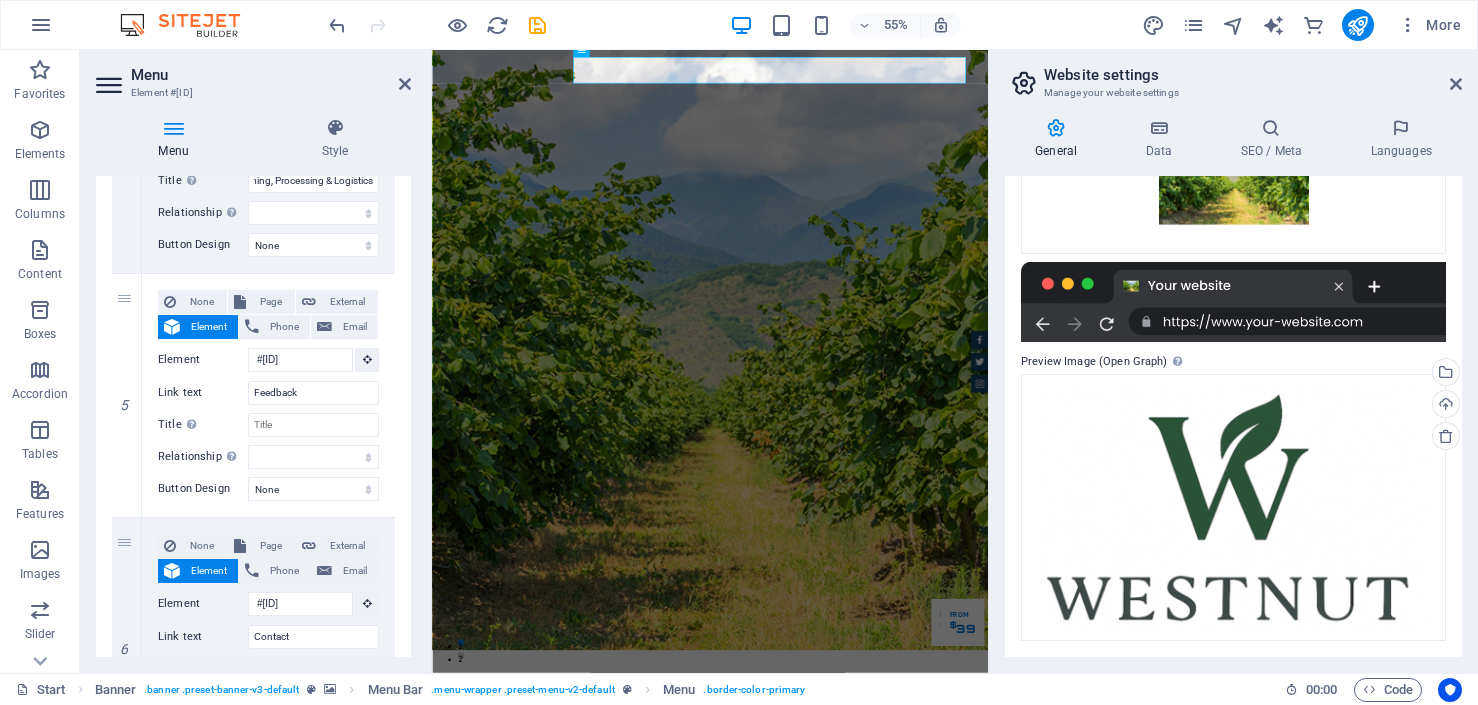 scroll, scrollTop: 0, scrollLeft: 0, axis: both 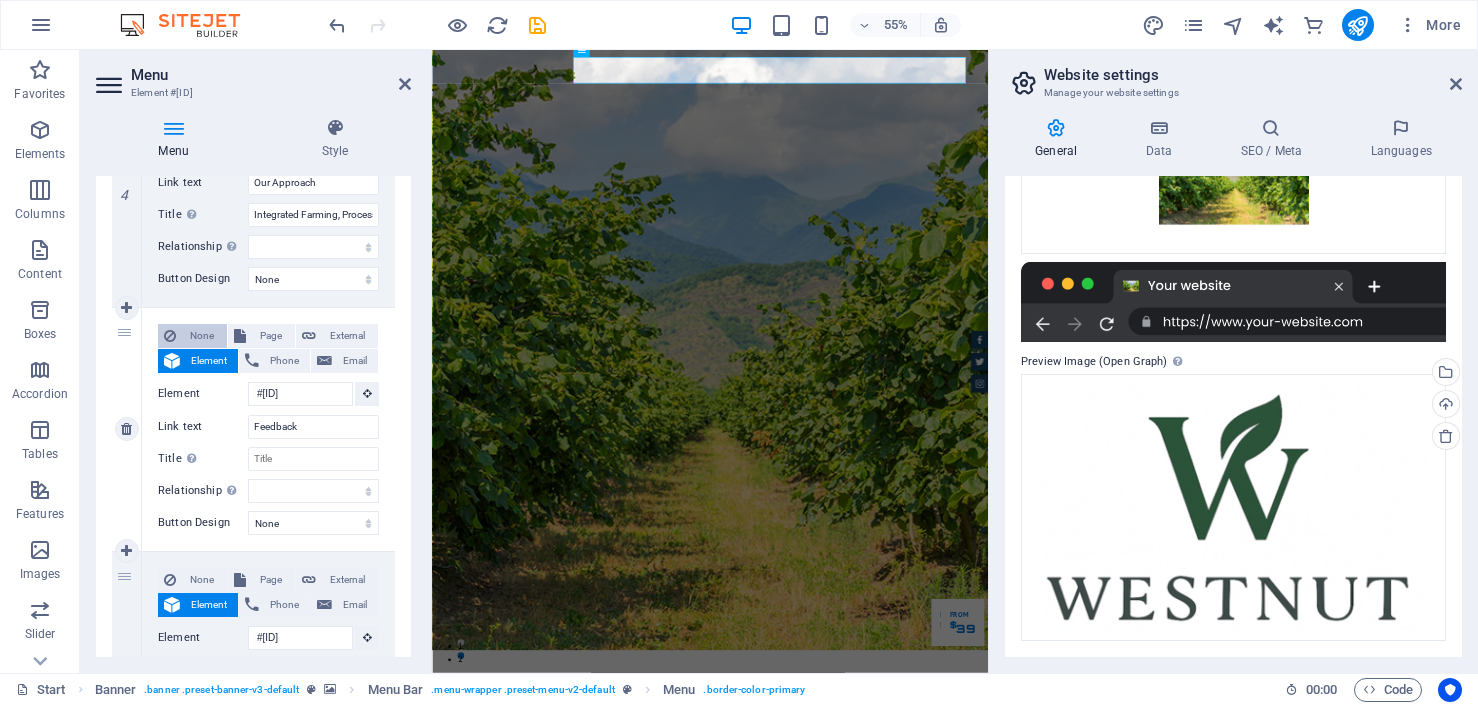 click on "None" at bounding box center [201, 336] 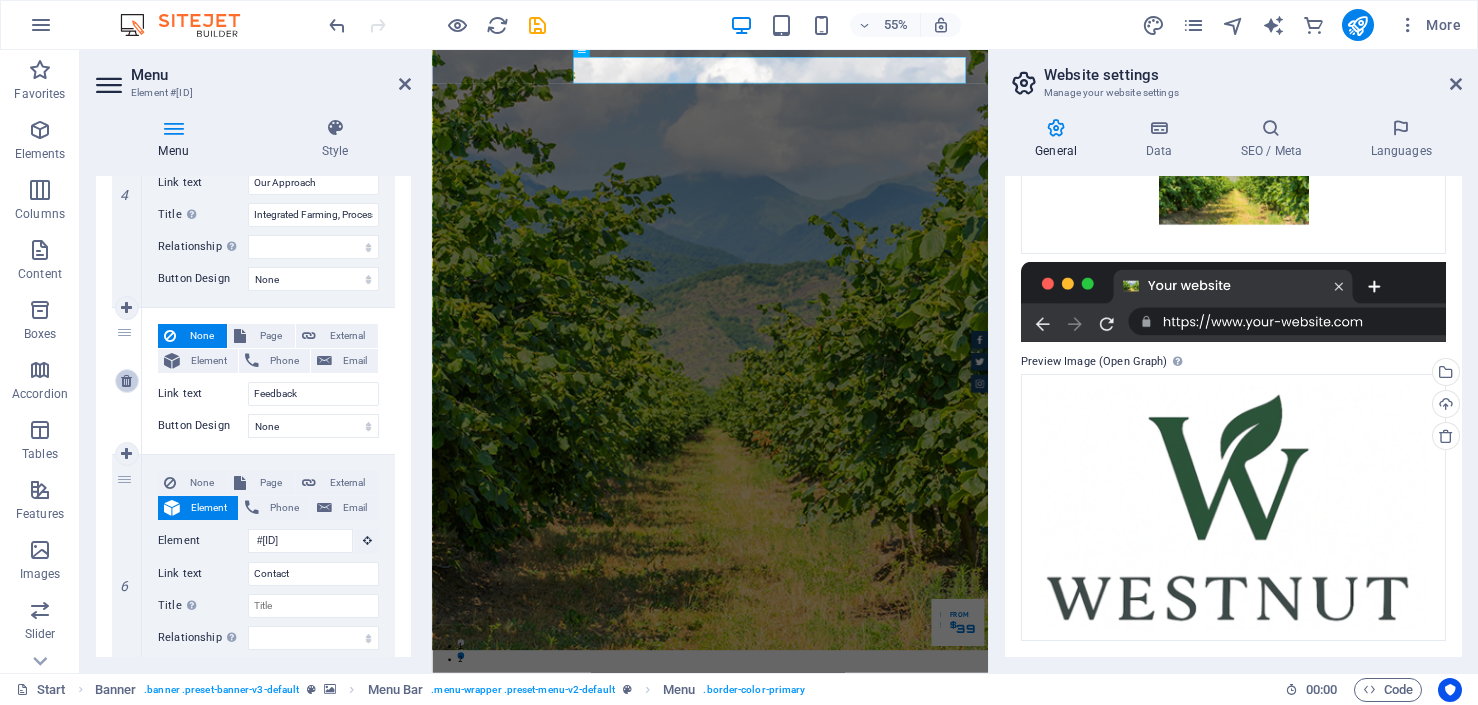 click at bounding box center (126, 381) 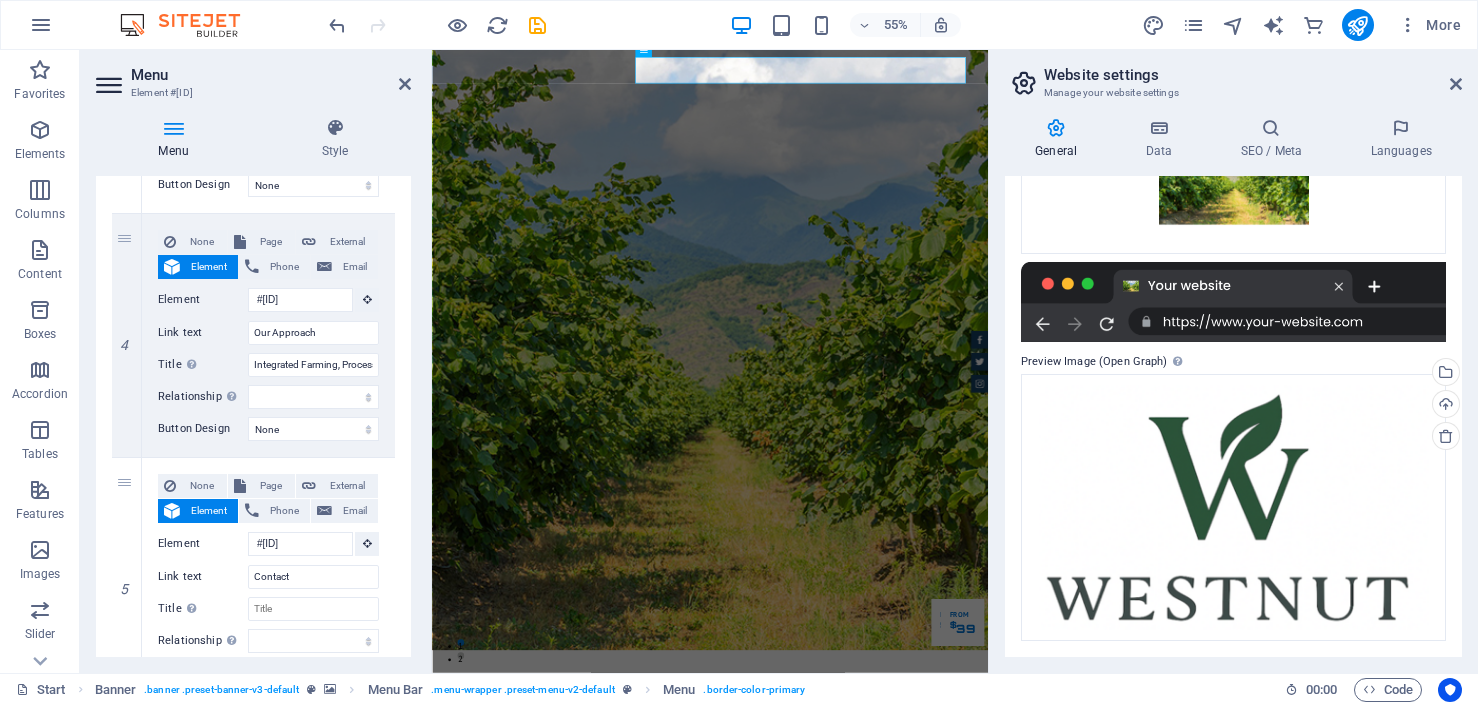 scroll, scrollTop: 984, scrollLeft: 0, axis: vertical 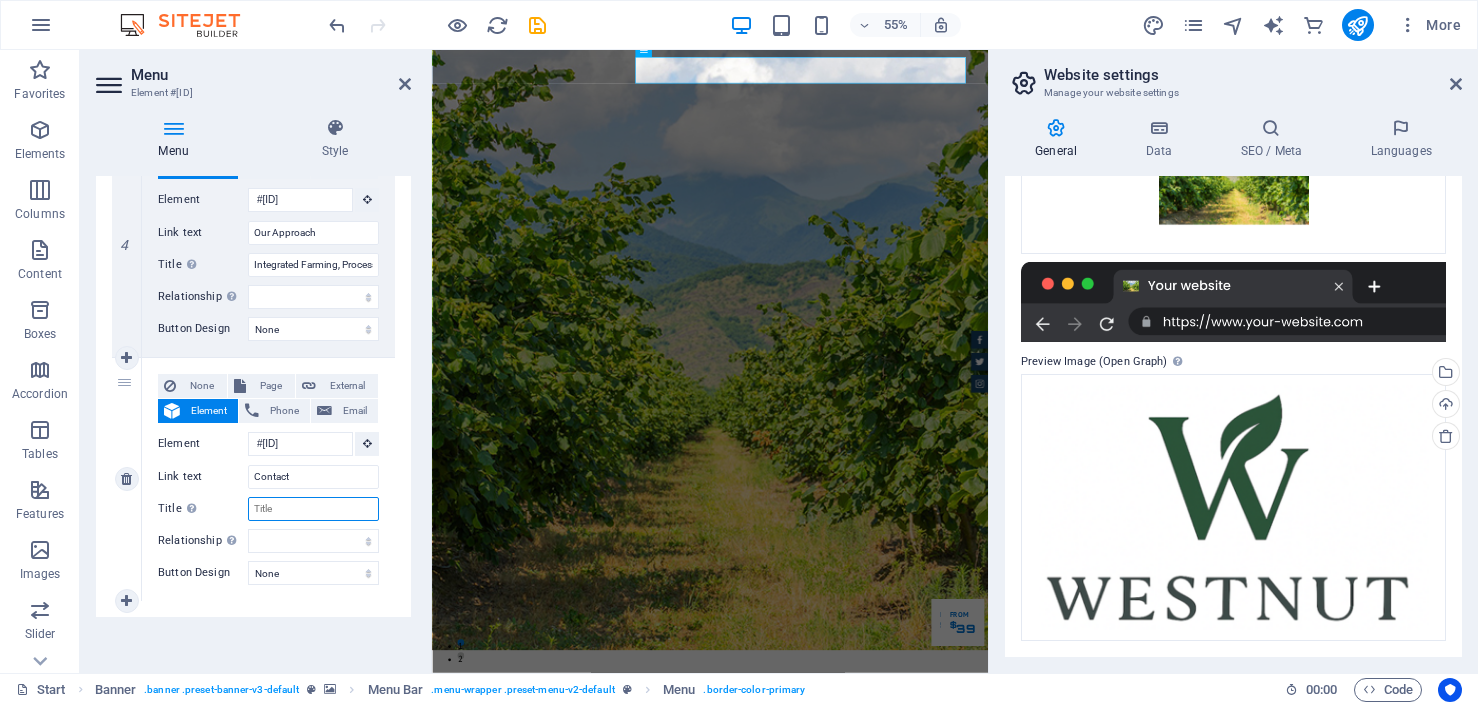 click on "Title Additional link description, should not be the same as the link text. The title is most often shown as a tooltip text when the mouse moves over the element. Leave empty if uncertain." at bounding box center (313, 509) 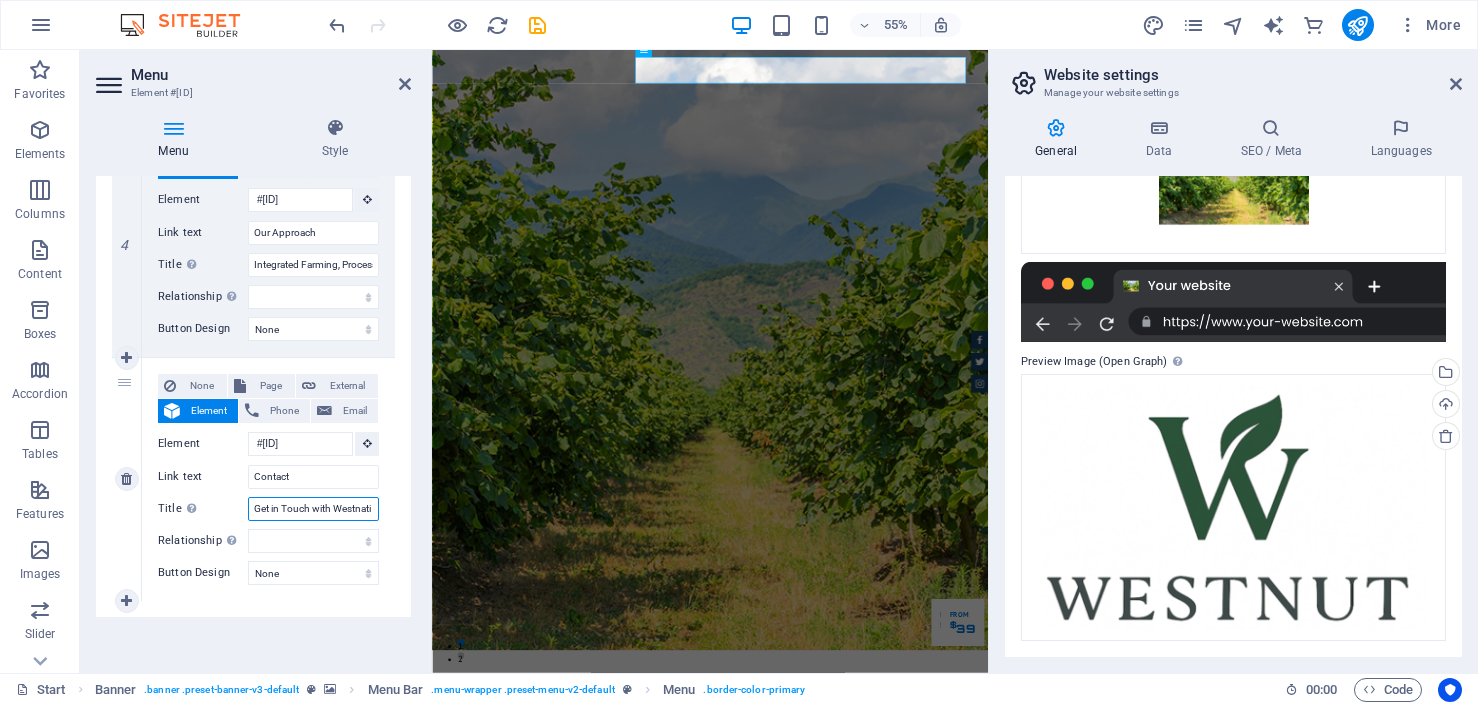 scroll, scrollTop: 0, scrollLeft: 3, axis: horizontal 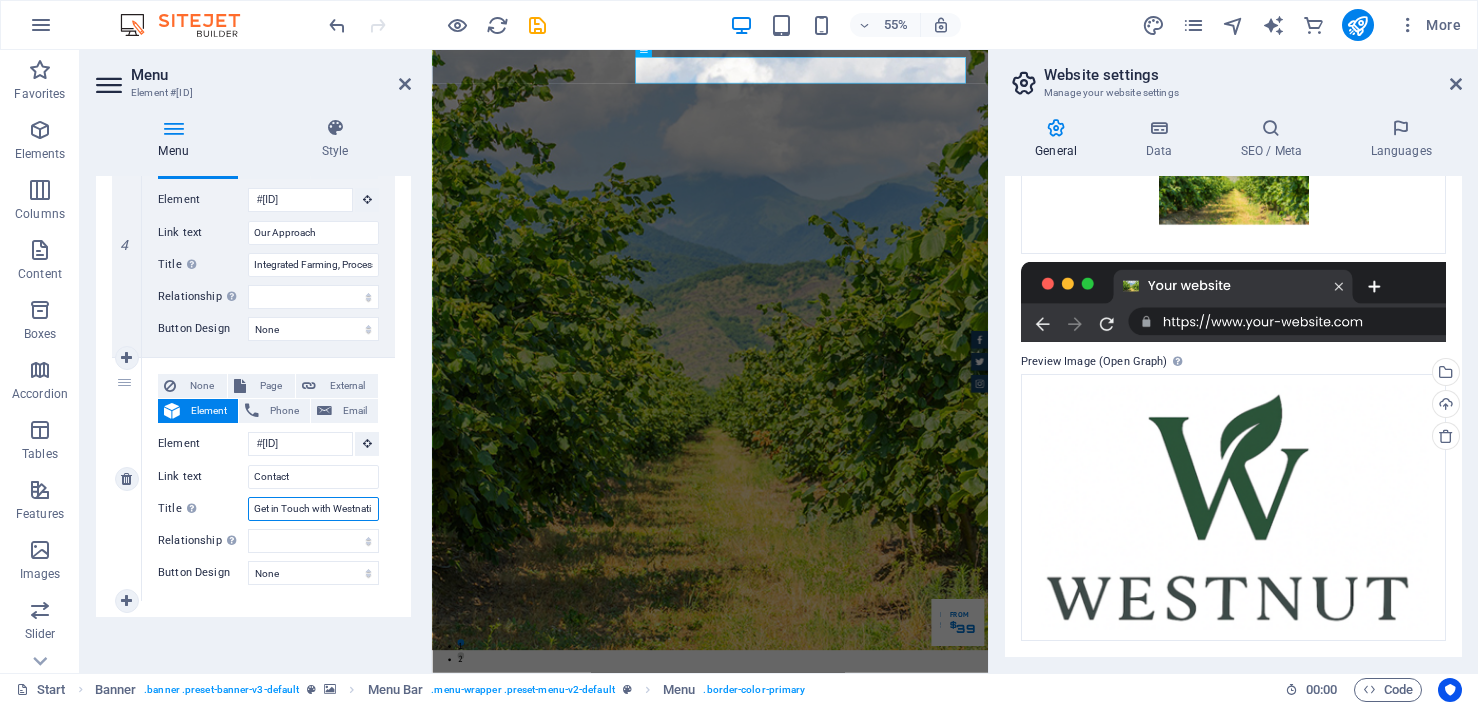 select 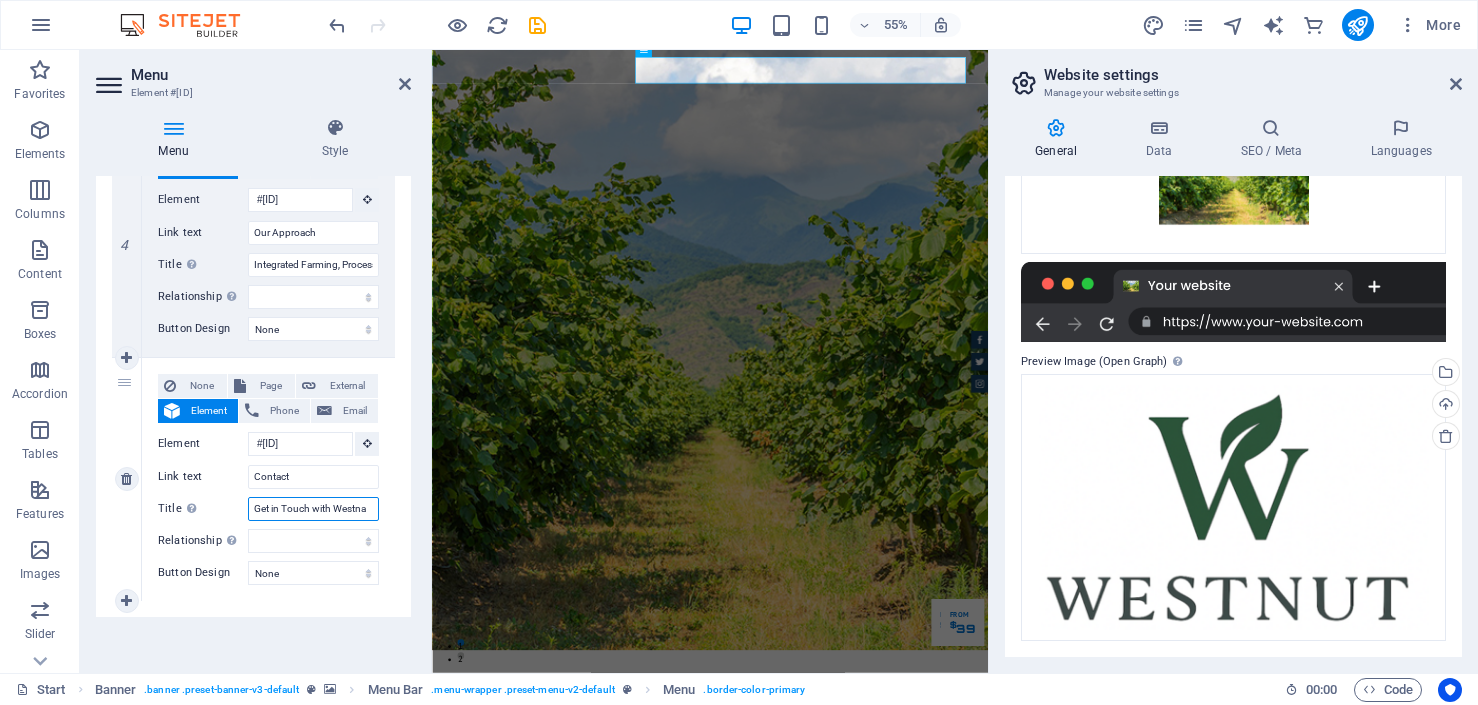 scroll, scrollTop: 0, scrollLeft: 0, axis: both 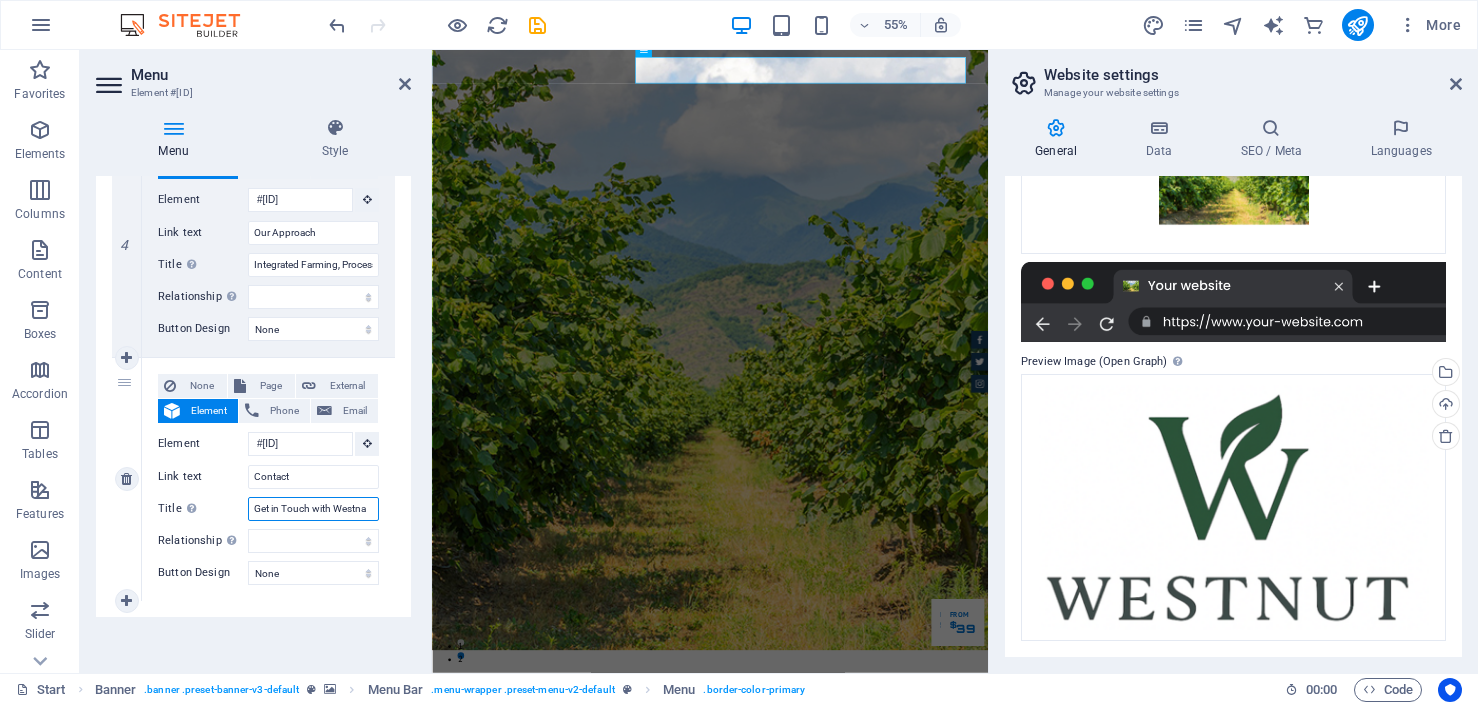 type on "Get in Touch with Westn" 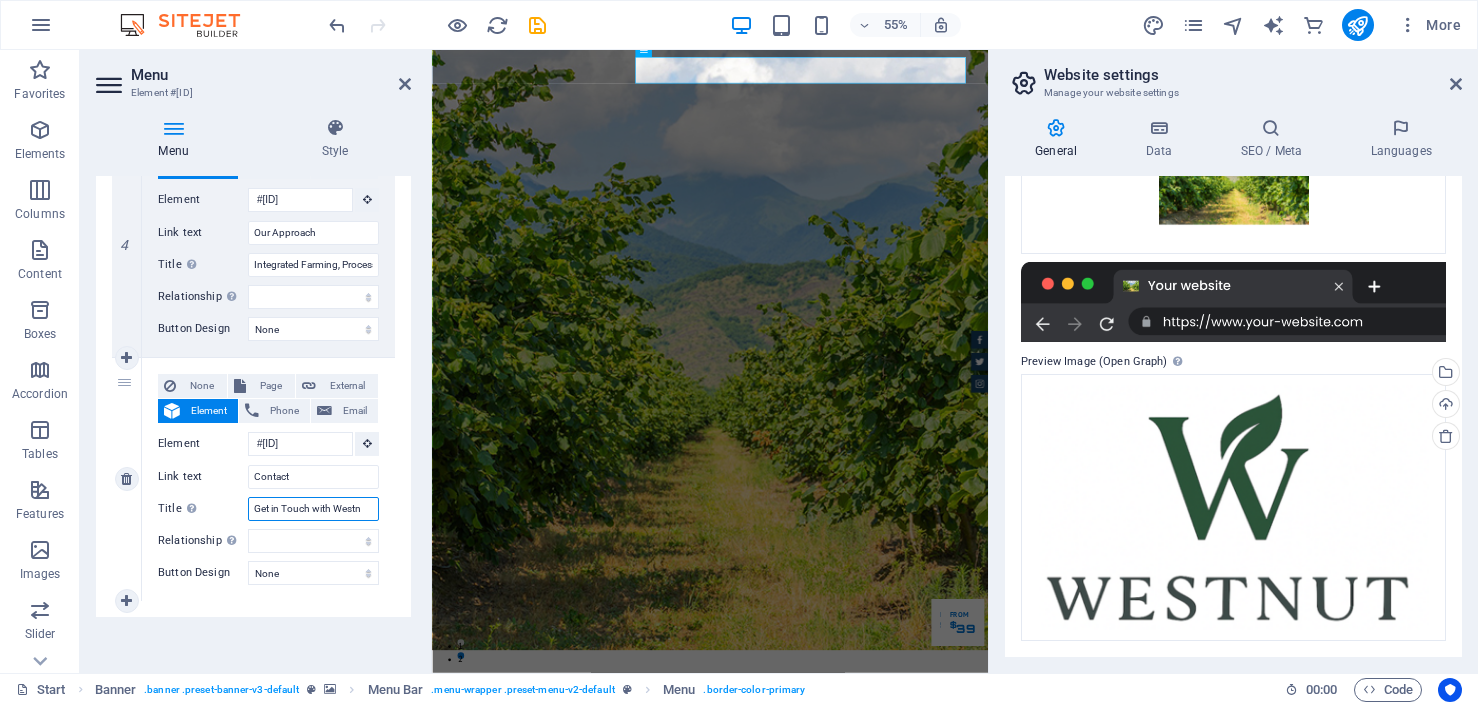 select 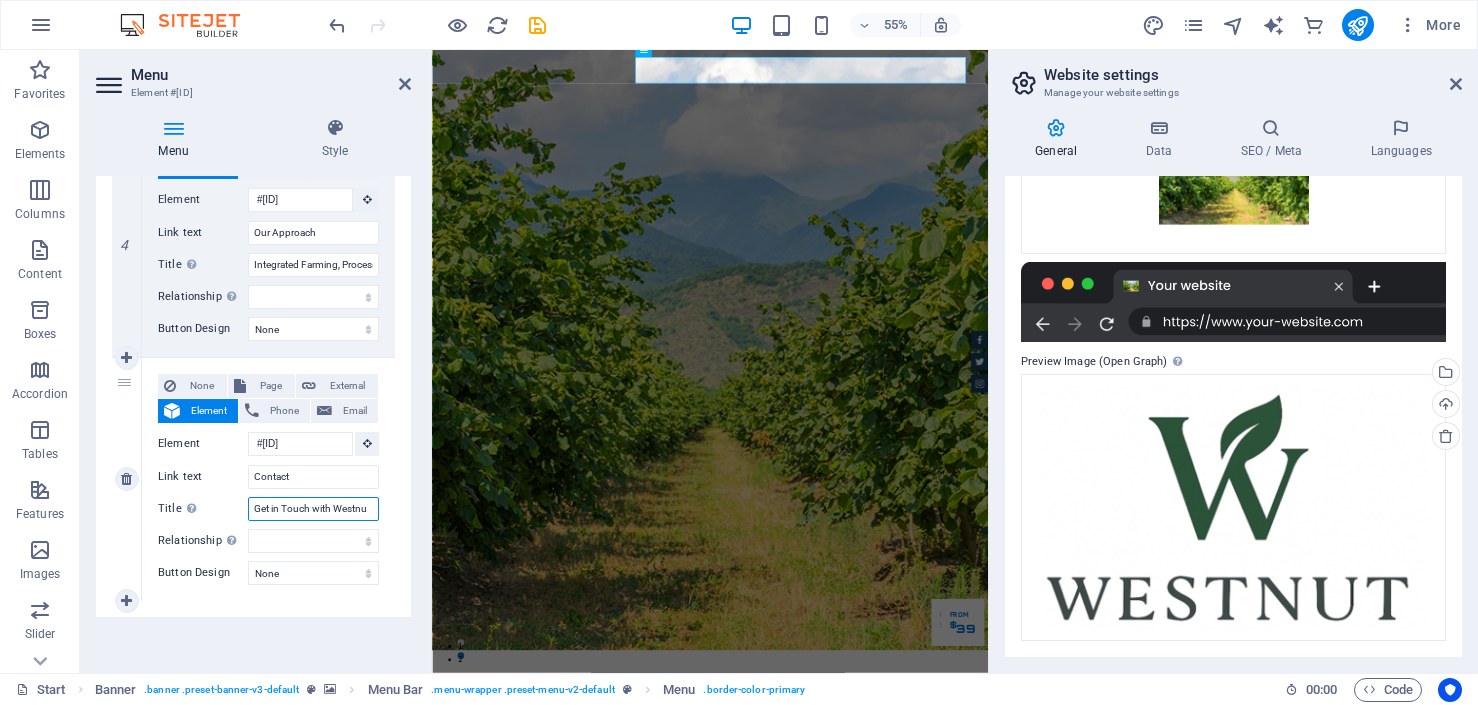 type on "Get in Touch with [COMPANY]" 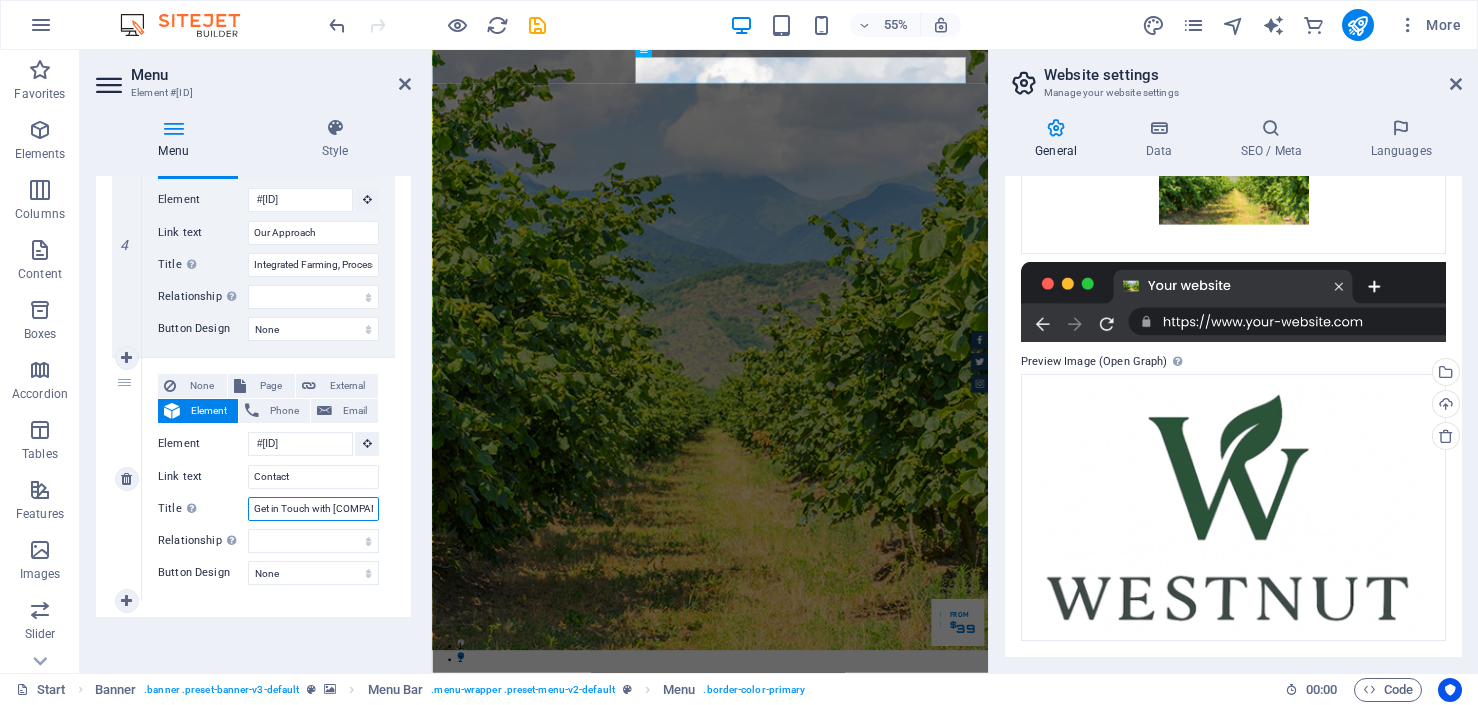 scroll, scrollTop: 0, scrollLeft: 1, axis: horizontal 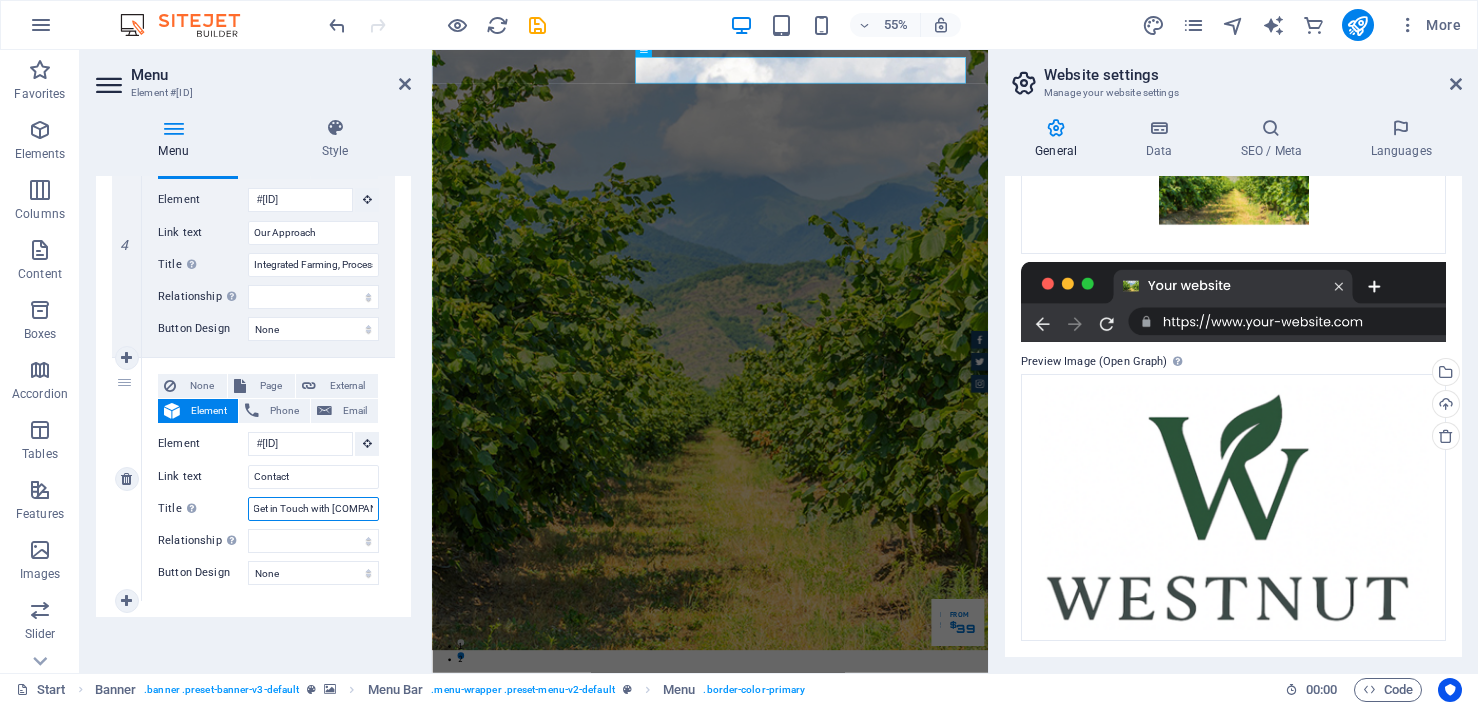 select 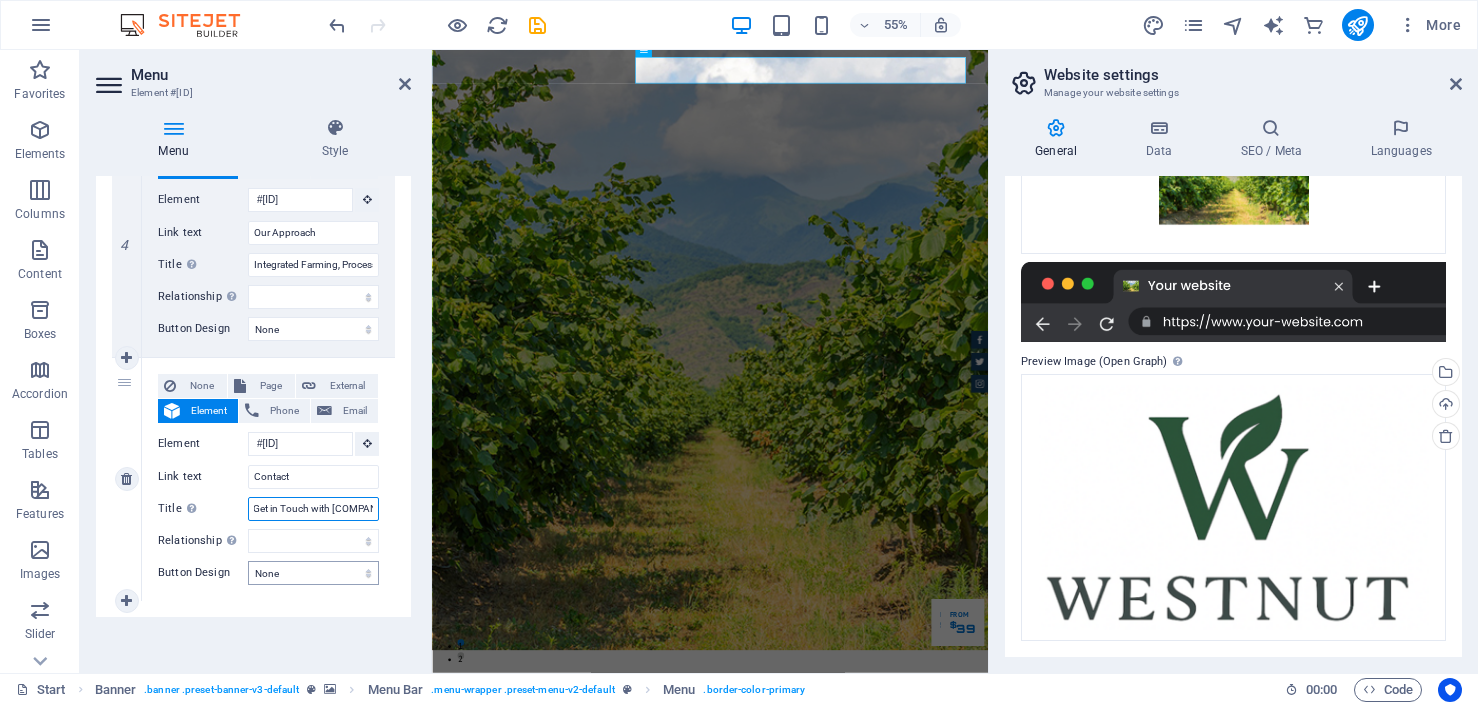 type on "Get in Touch with [COMPANY]" 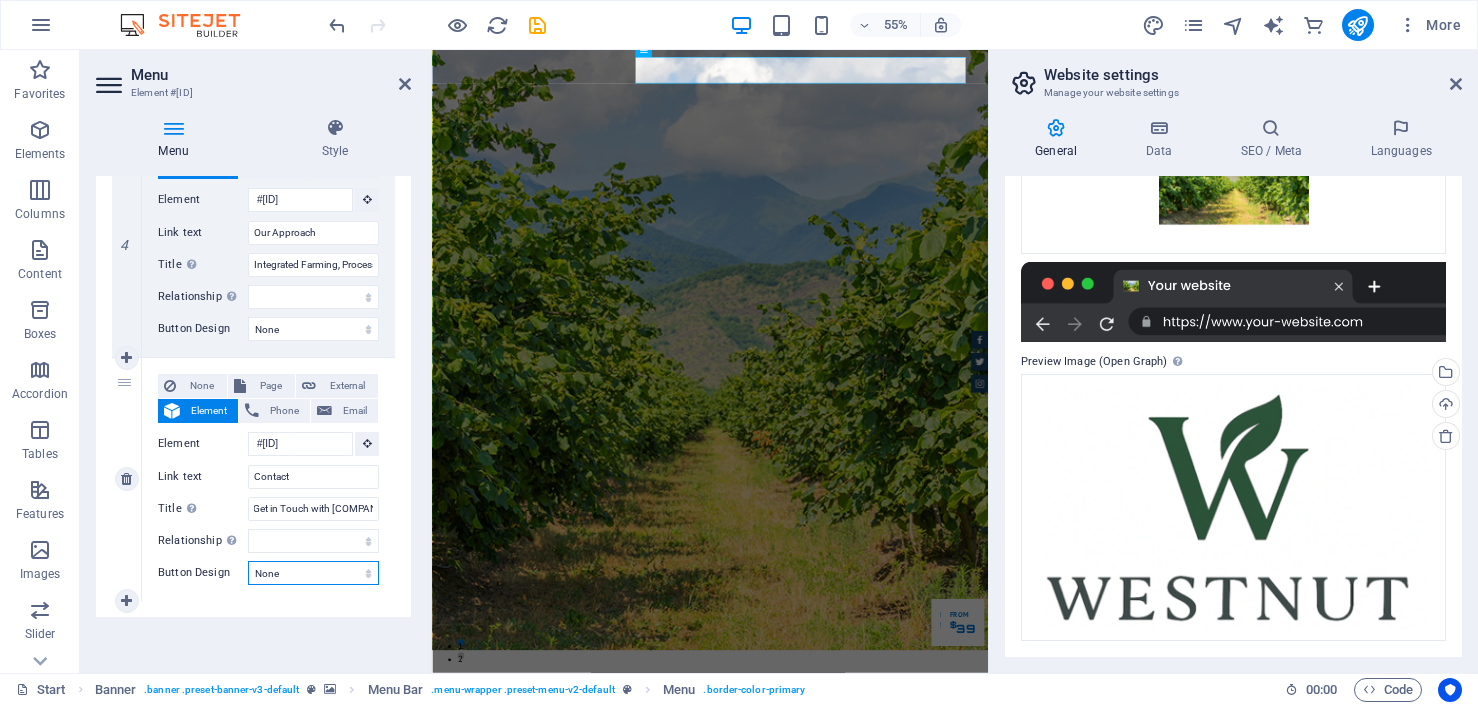 click on "None Default Primary Secondary" at bounding box center (313, 573) 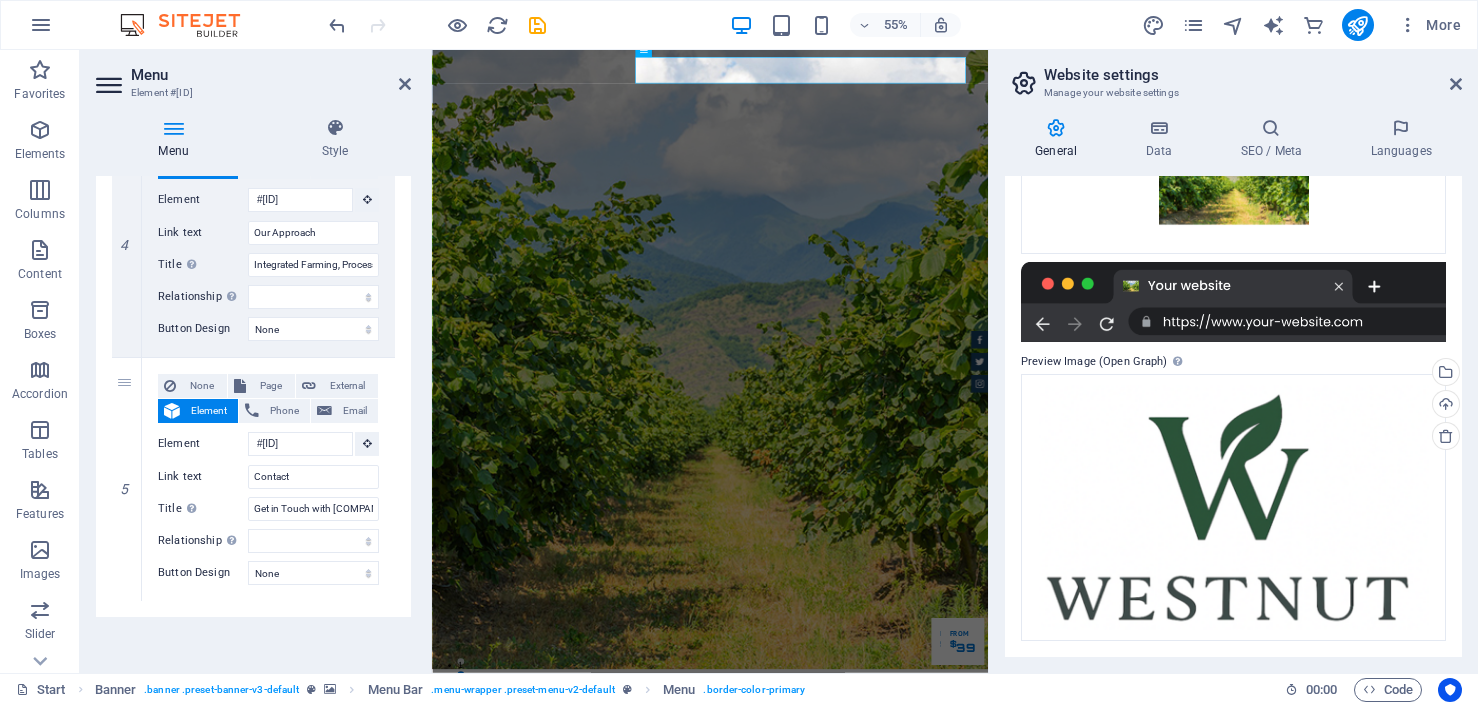 scroll, scrollTop: 0, scrollLeft: 0, axis: both 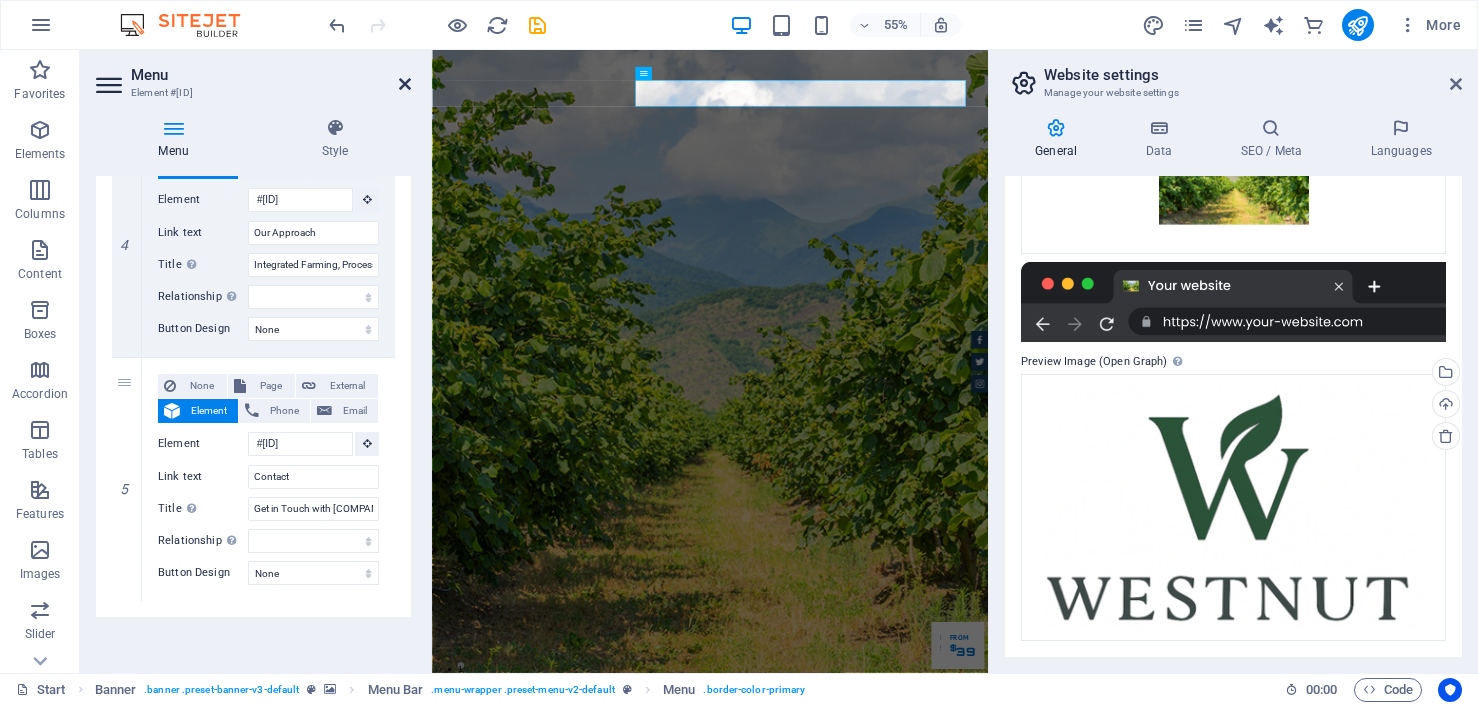 click at bounding box center [405, 84] 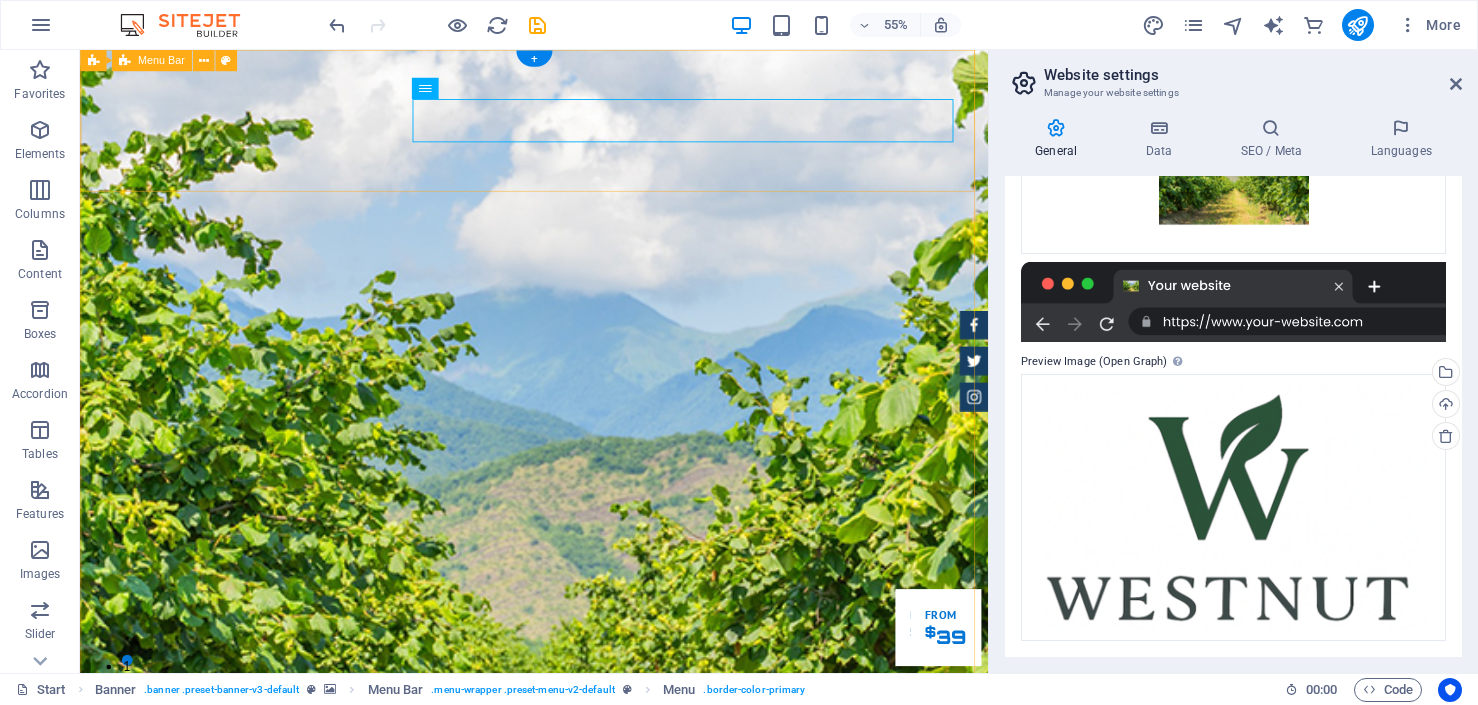 click on "Home Our Story Our Products Our Approach Contact" at bounding box center [585, 1349] 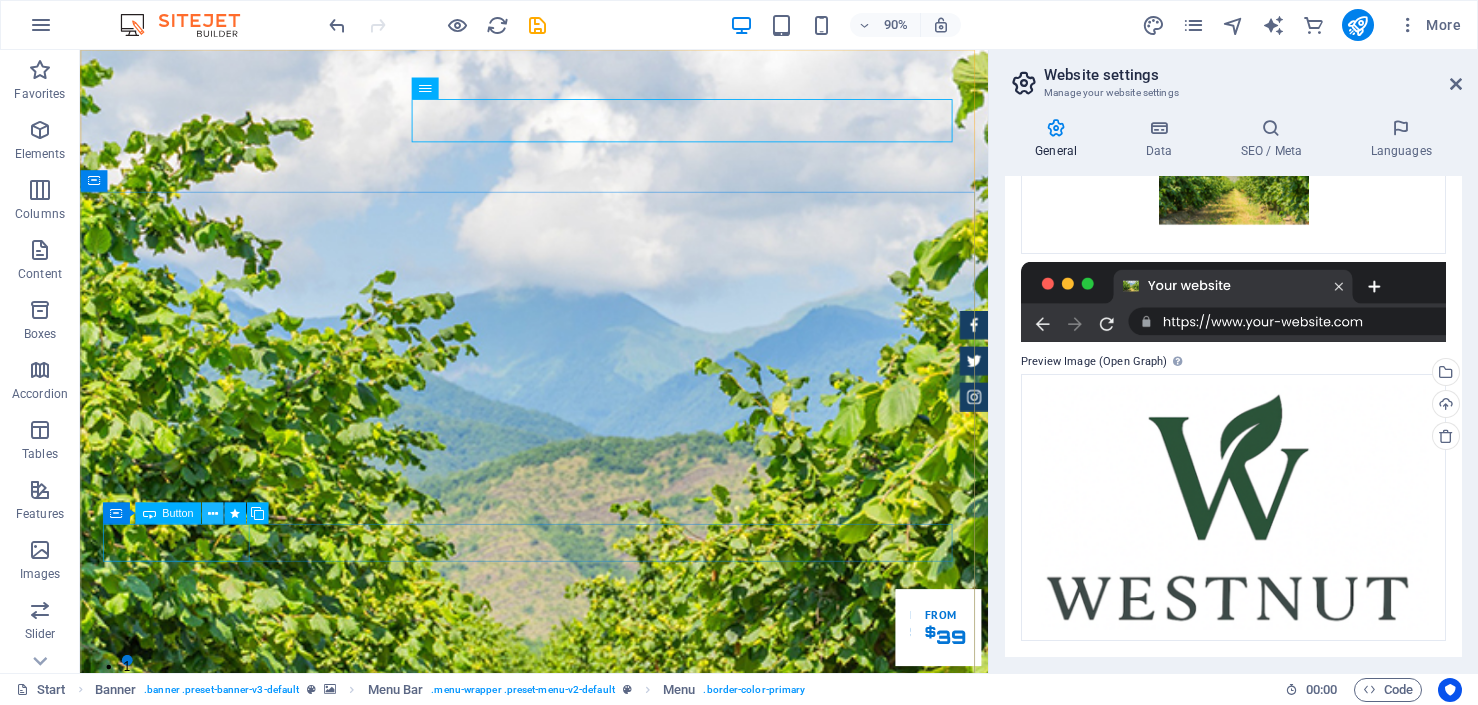 click at bounding box center (212, 513) 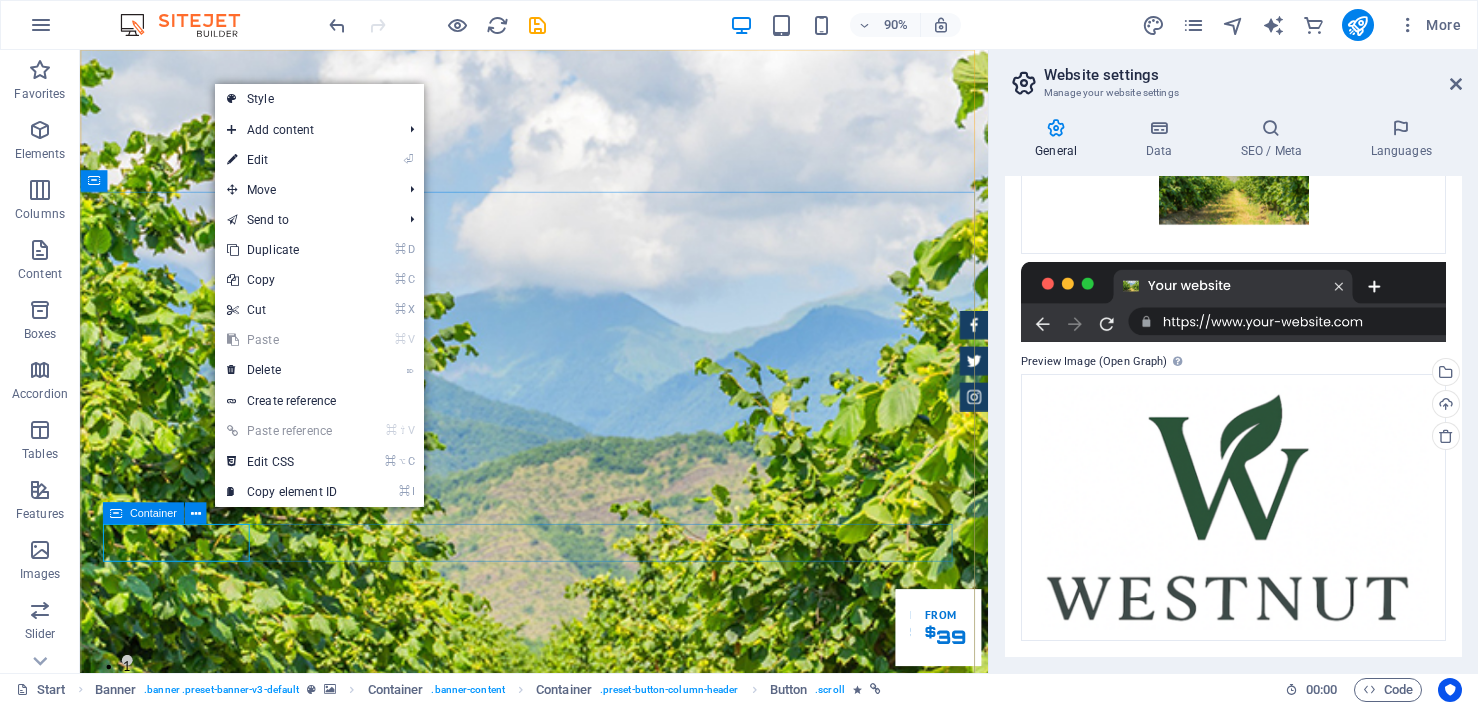 click on "Our Inventory" at bounding box center [585, 1779] 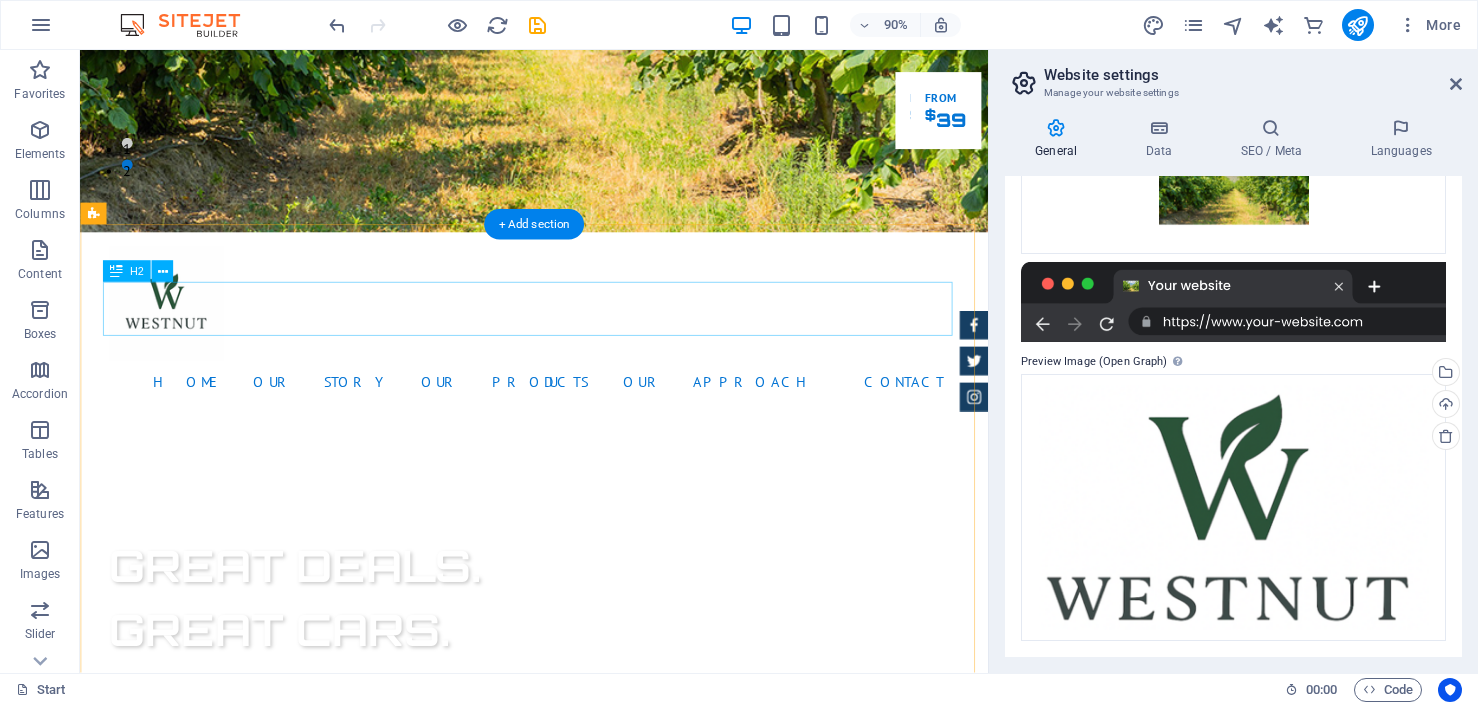 scroll, scrollTop: 584, scrollLeft: 0, axis: vertical 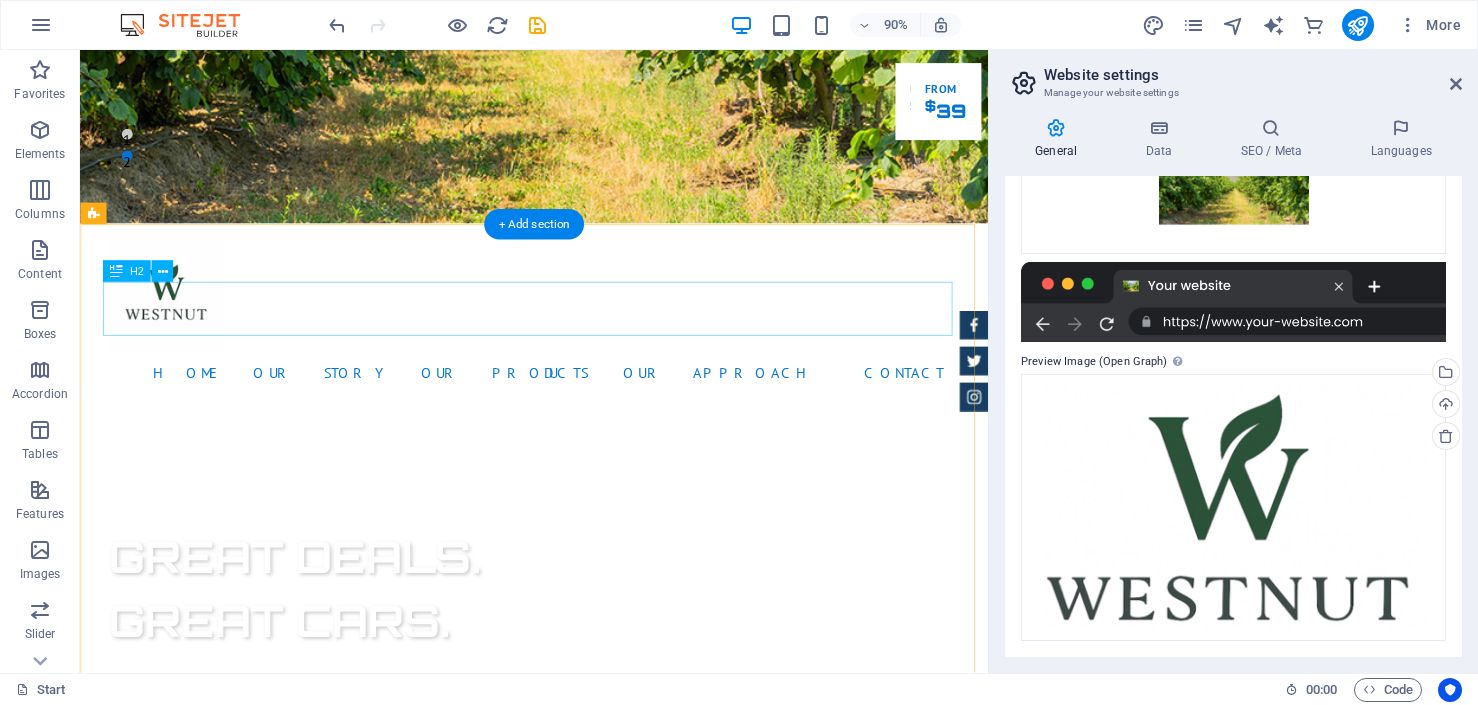 click on "About us" at bounding box center [585, 1216] 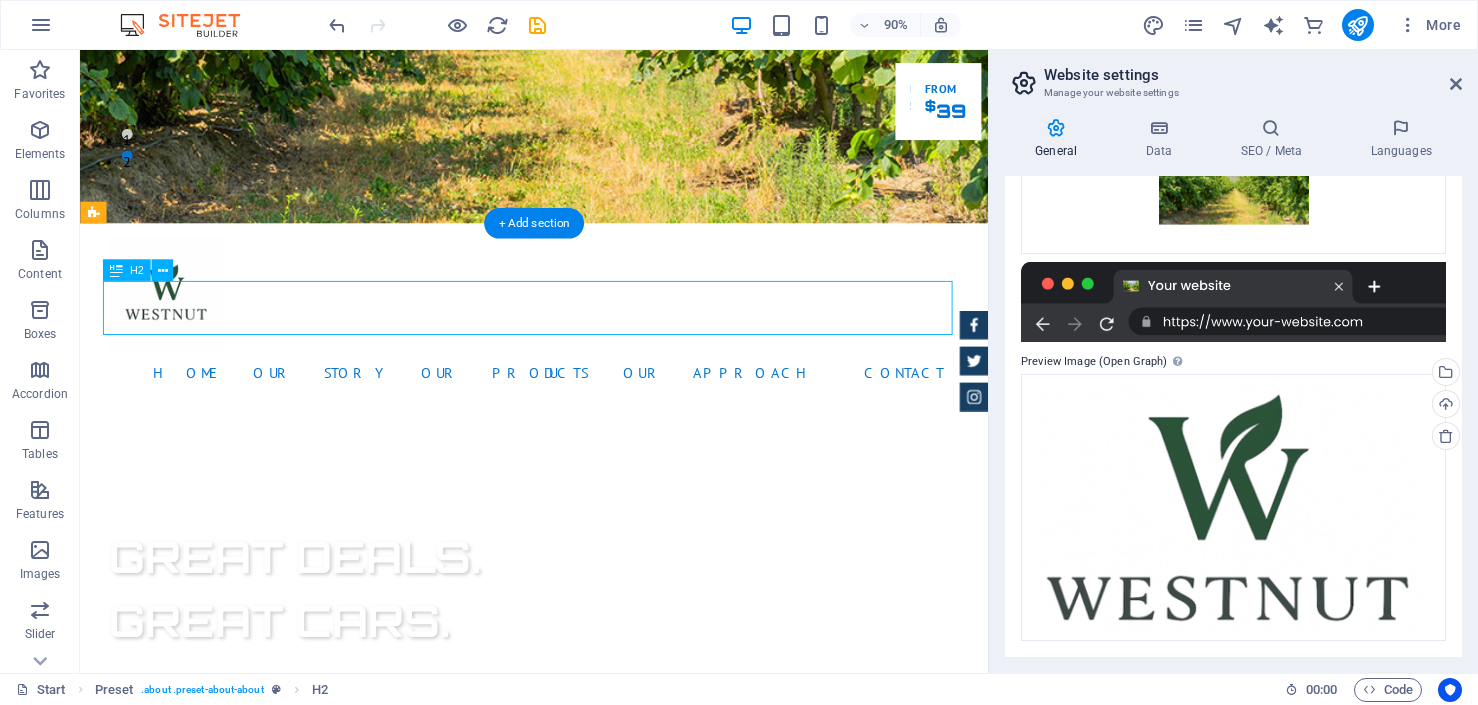 click on "About us" at bounding box center (585, 1216) 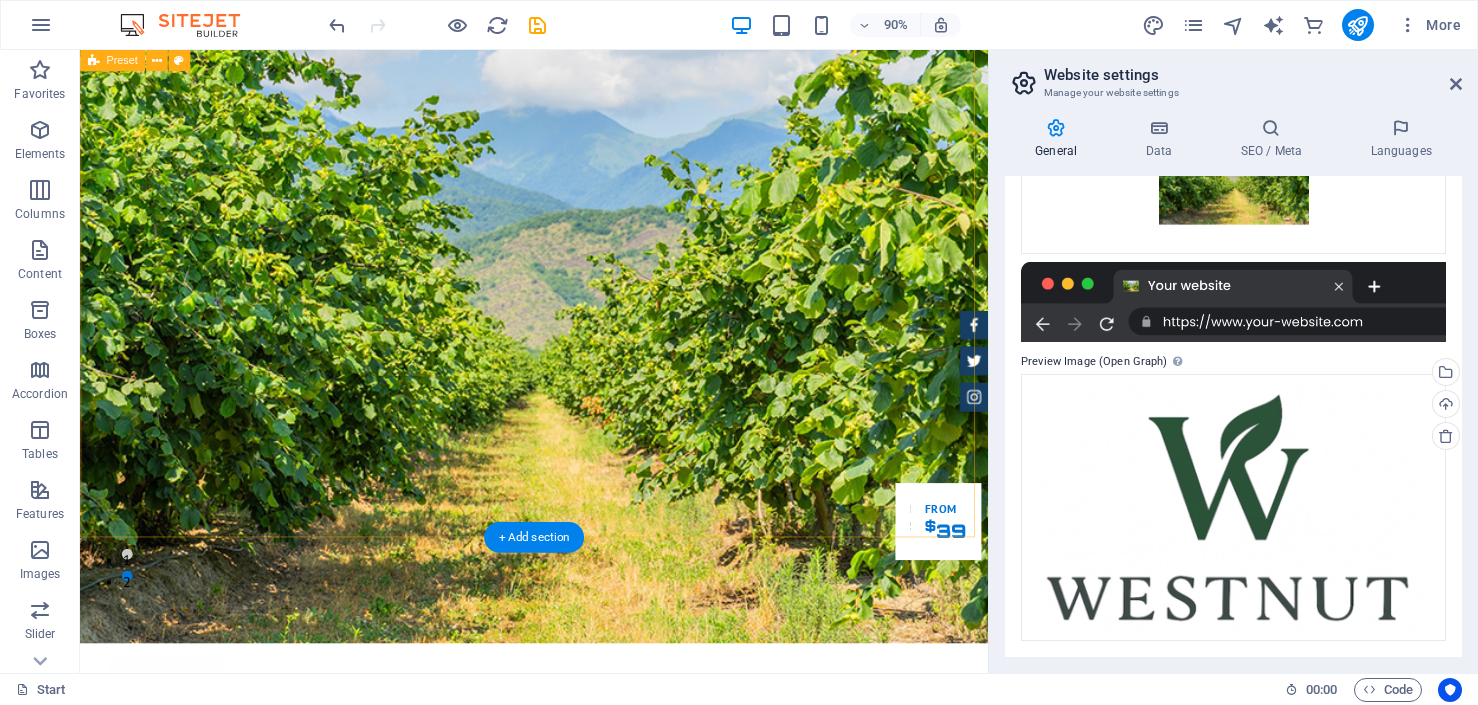 scroll, scrollTop: 0, scrollLeft: 0, axis: both 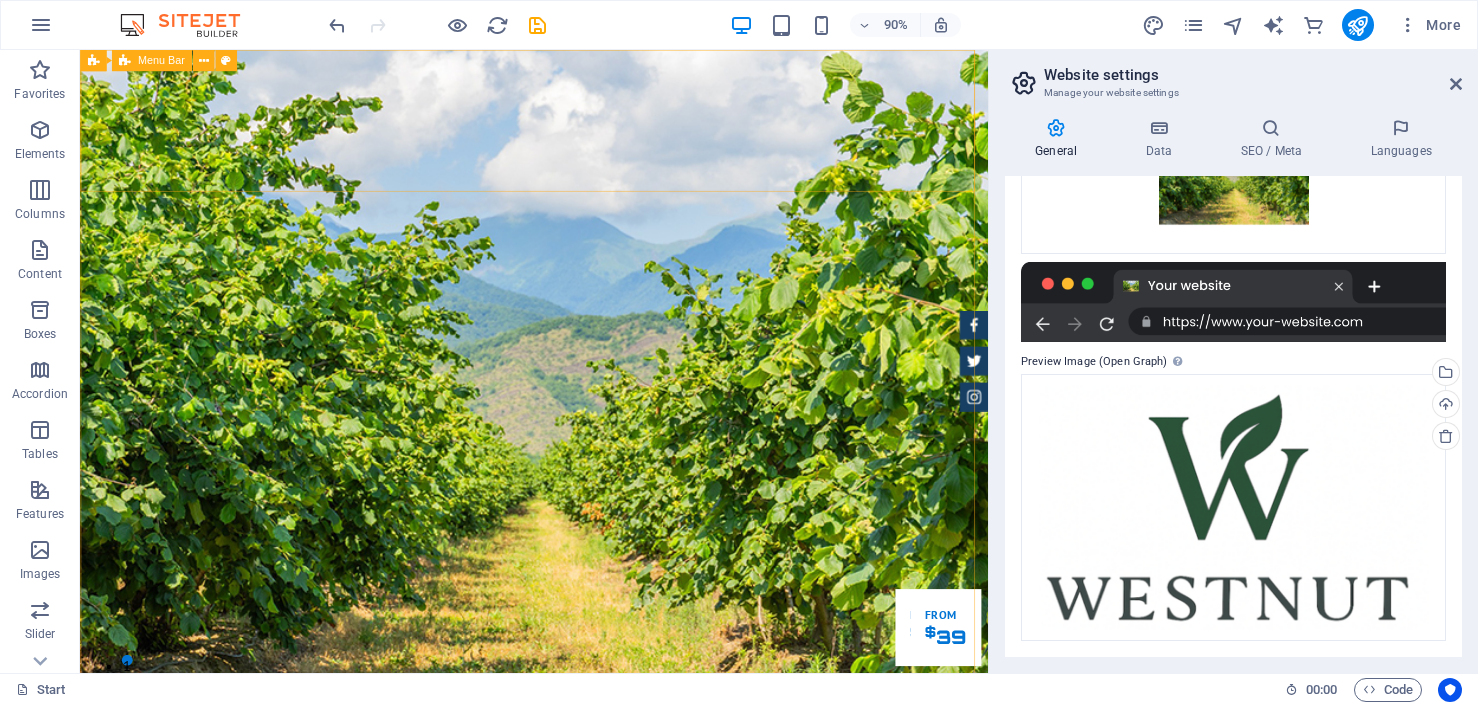click on "Menu Bar" at bounding box center [161, 60] 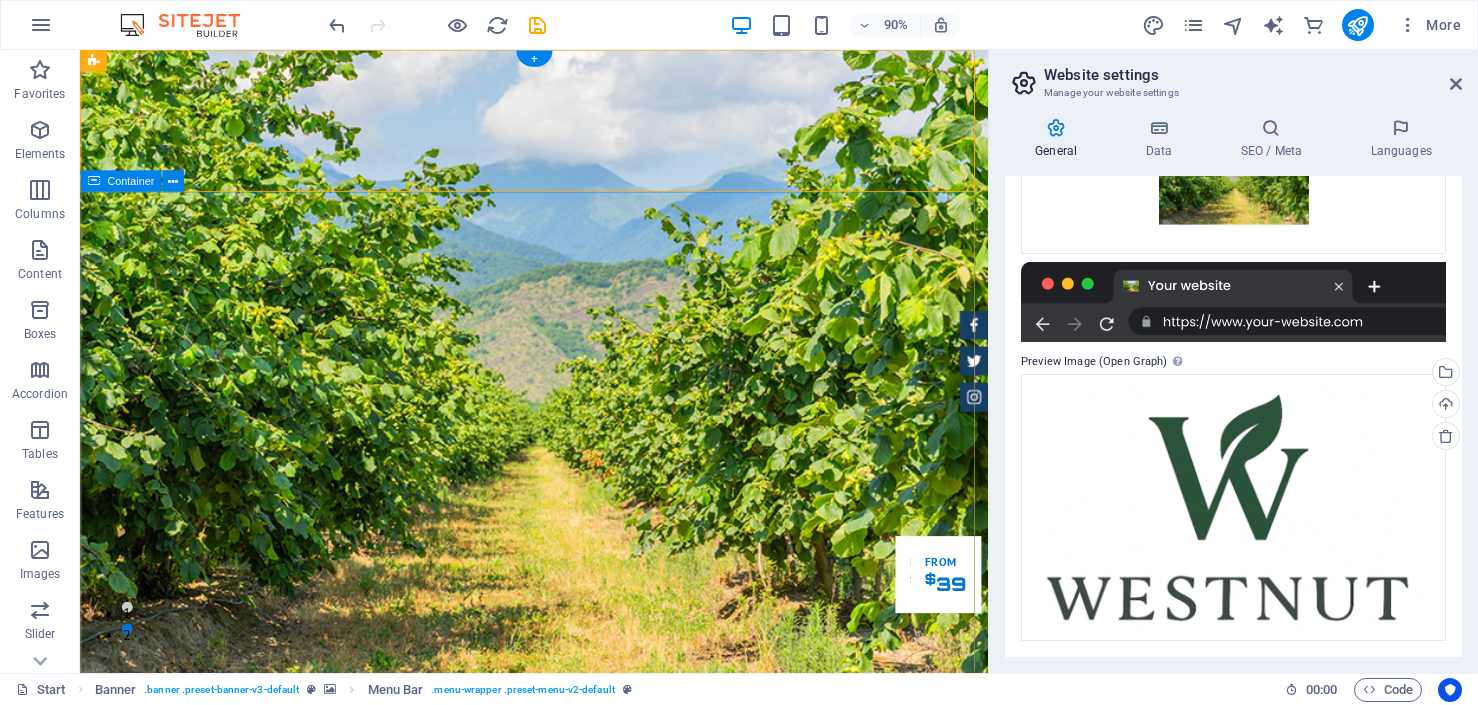 scroll, scrollTop: 68, scrollLeft: 0, axis: vertical 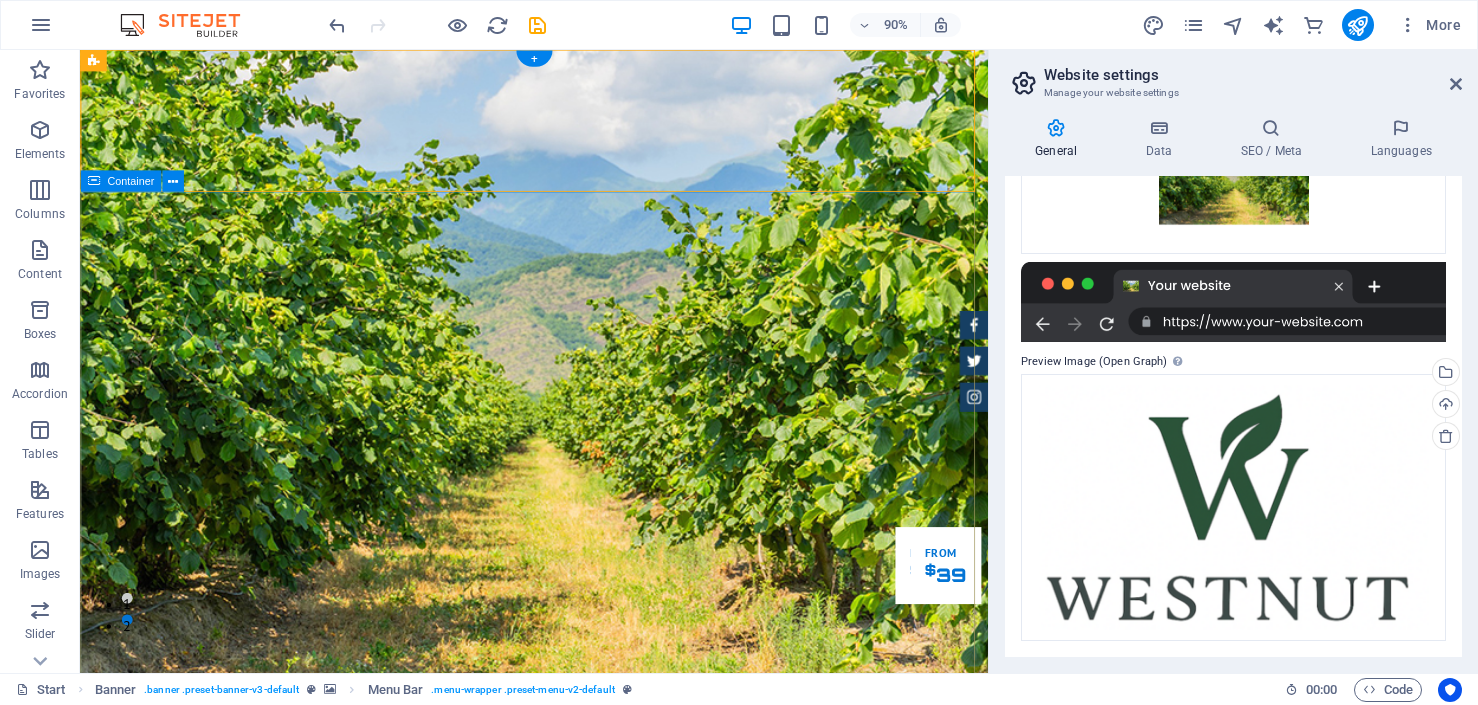 click on "GReat Deals. Great Cars." at bounding box center (585, 1165) 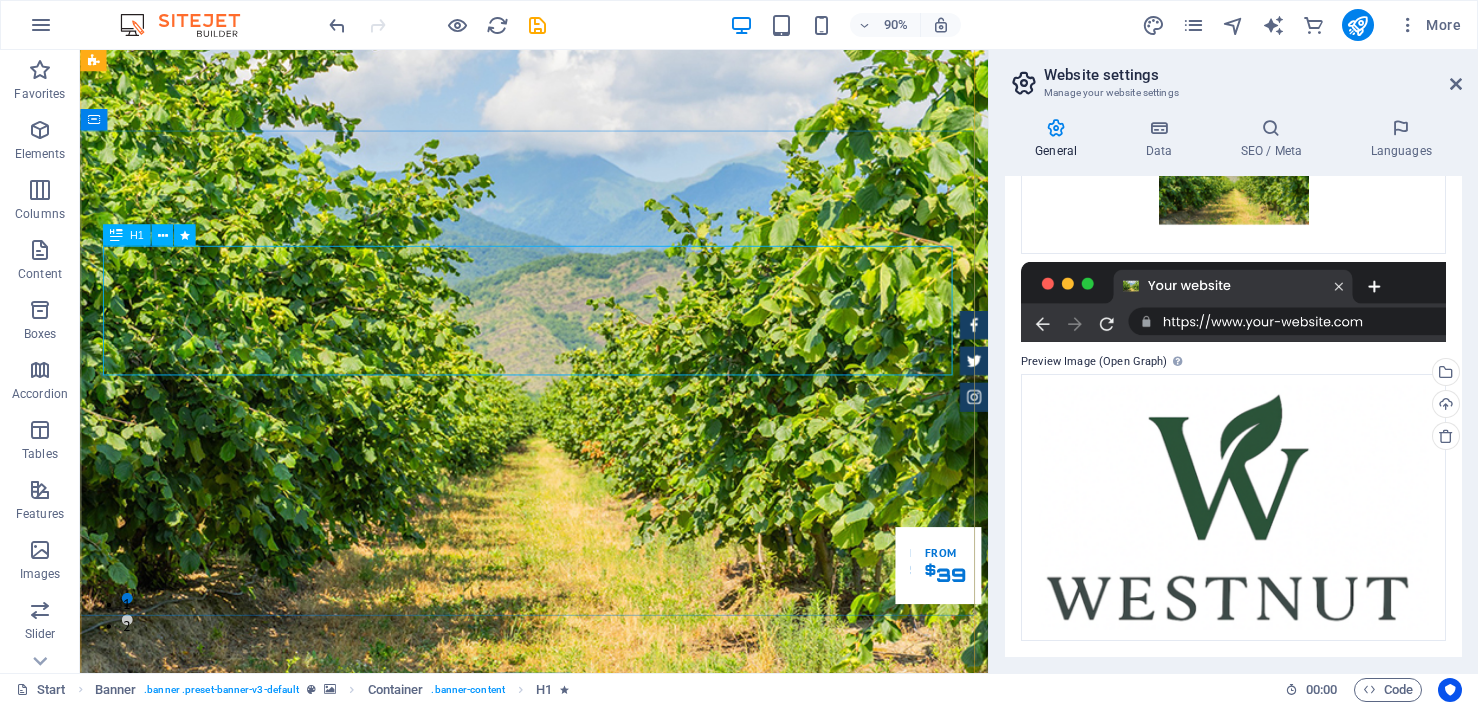 click on "GReat Deals. Great Cars." at bounding box center [585, 1165] 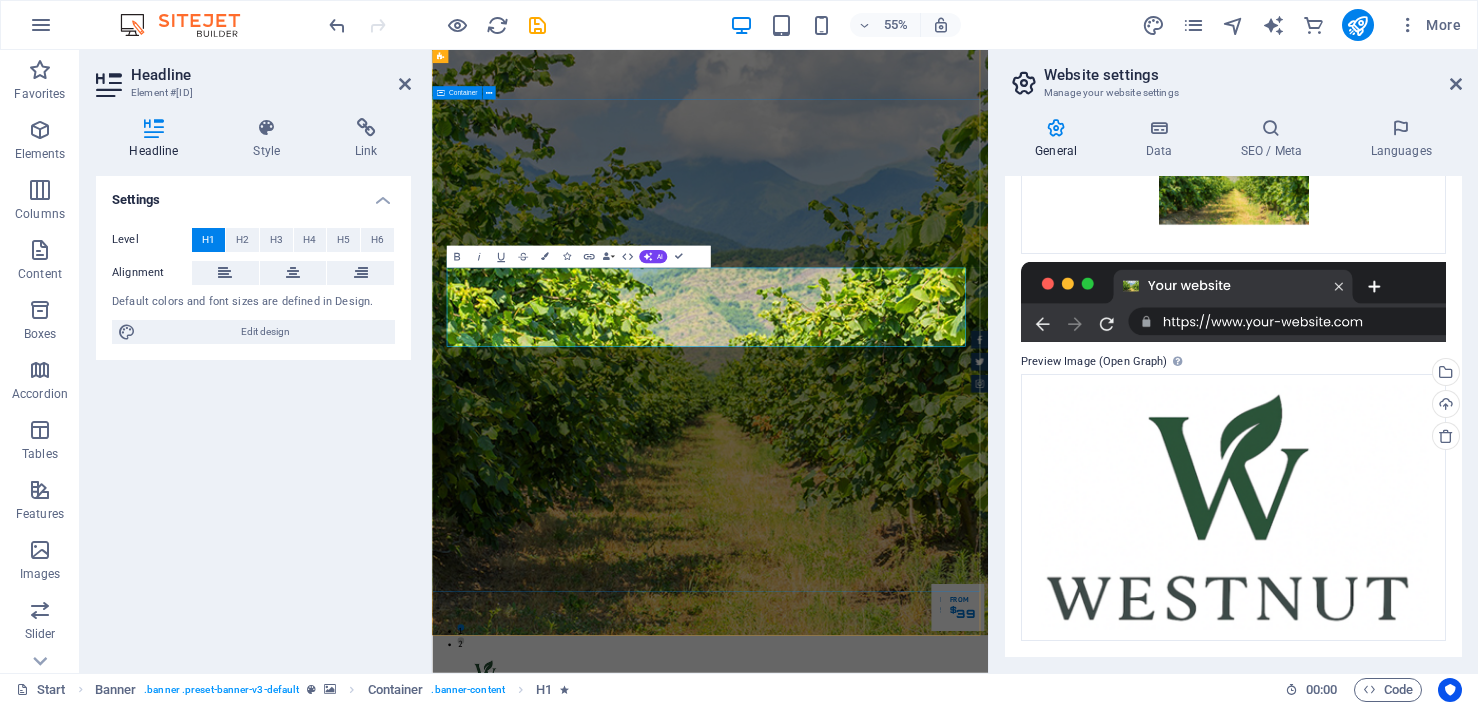 scroll, scrollTop: 0, scrollLeft: 0, axis: both 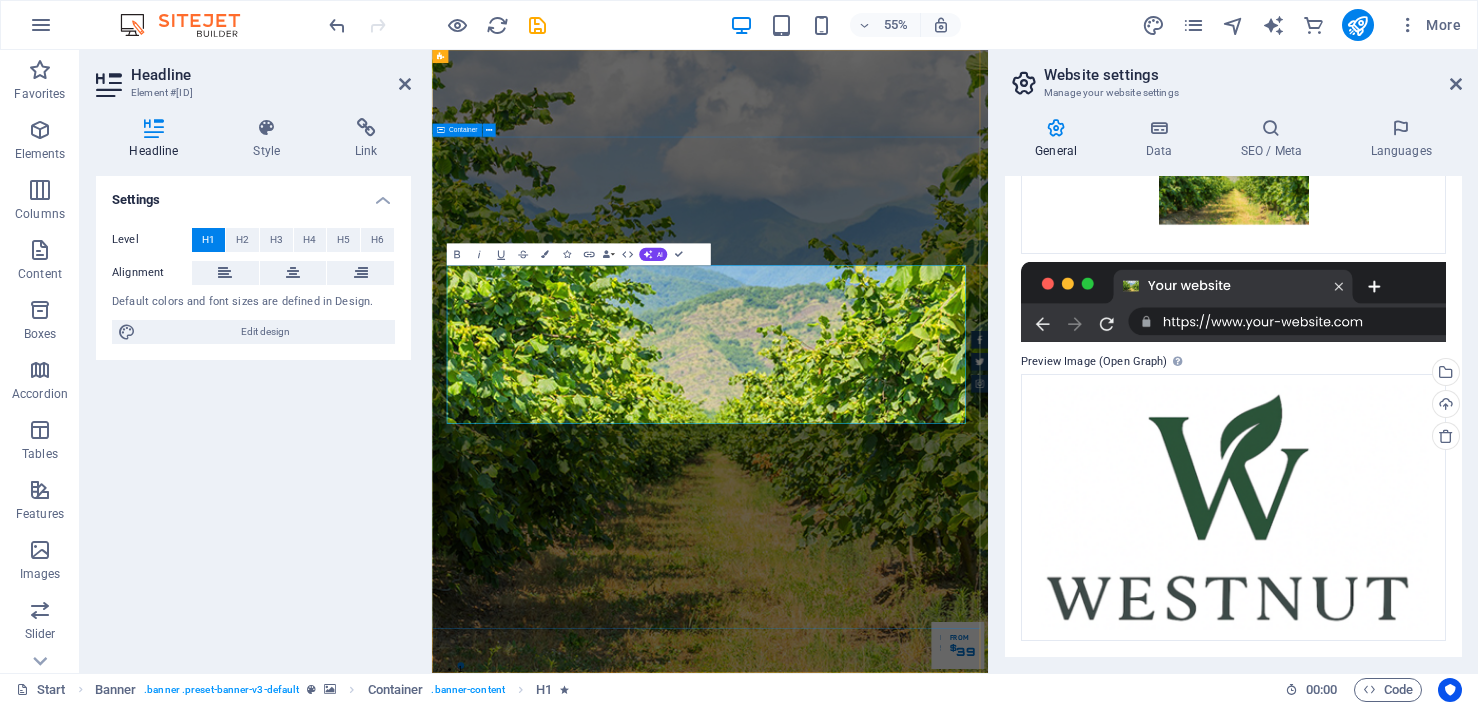 click on "Lorem ipsum dolor sit amet, consetetur sadipscing elitr, sed diam nonumy eirmod tempor invidunt ut labore et dolore magna aliquyam erat." at bounding box center [938, 1841] 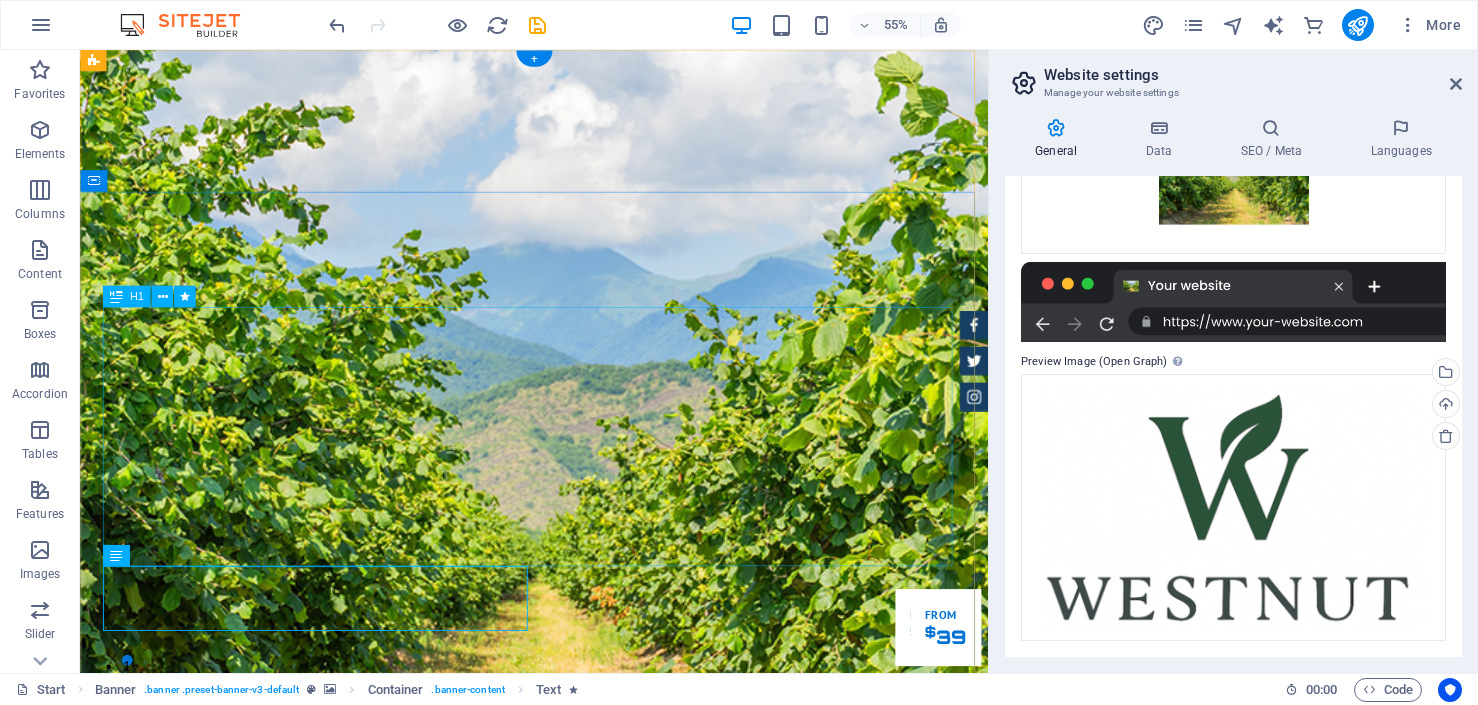 click on "Cultivating Excellence in Georgian Hazelnuts Since the 1990s" at bounding box center [585, 1449] 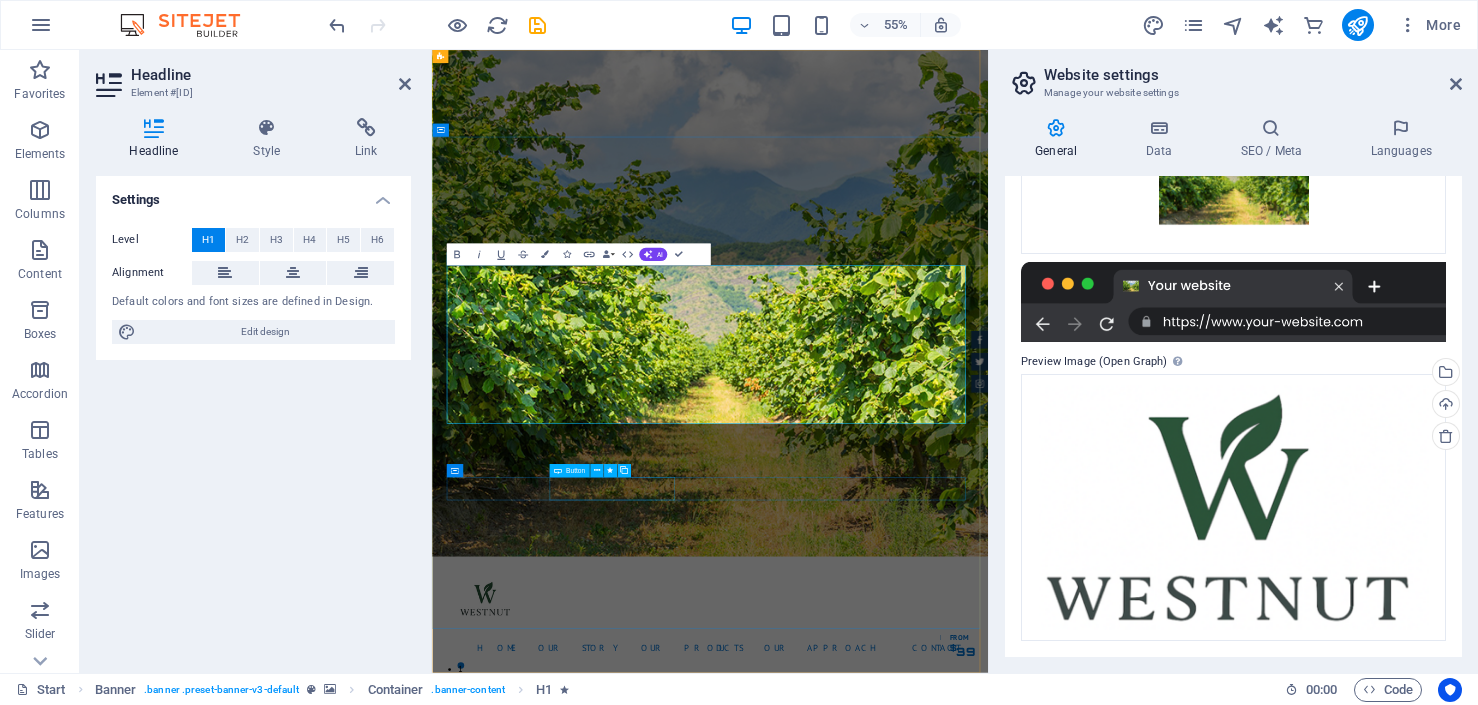 click on "Lorem ipsum dolor sit amet, consetetur sadipscing elitr, sed diam nonumy eirmod tempor invidunt ut labore et dolore magna aliquyam erat." at bounding box center [938, 1629] 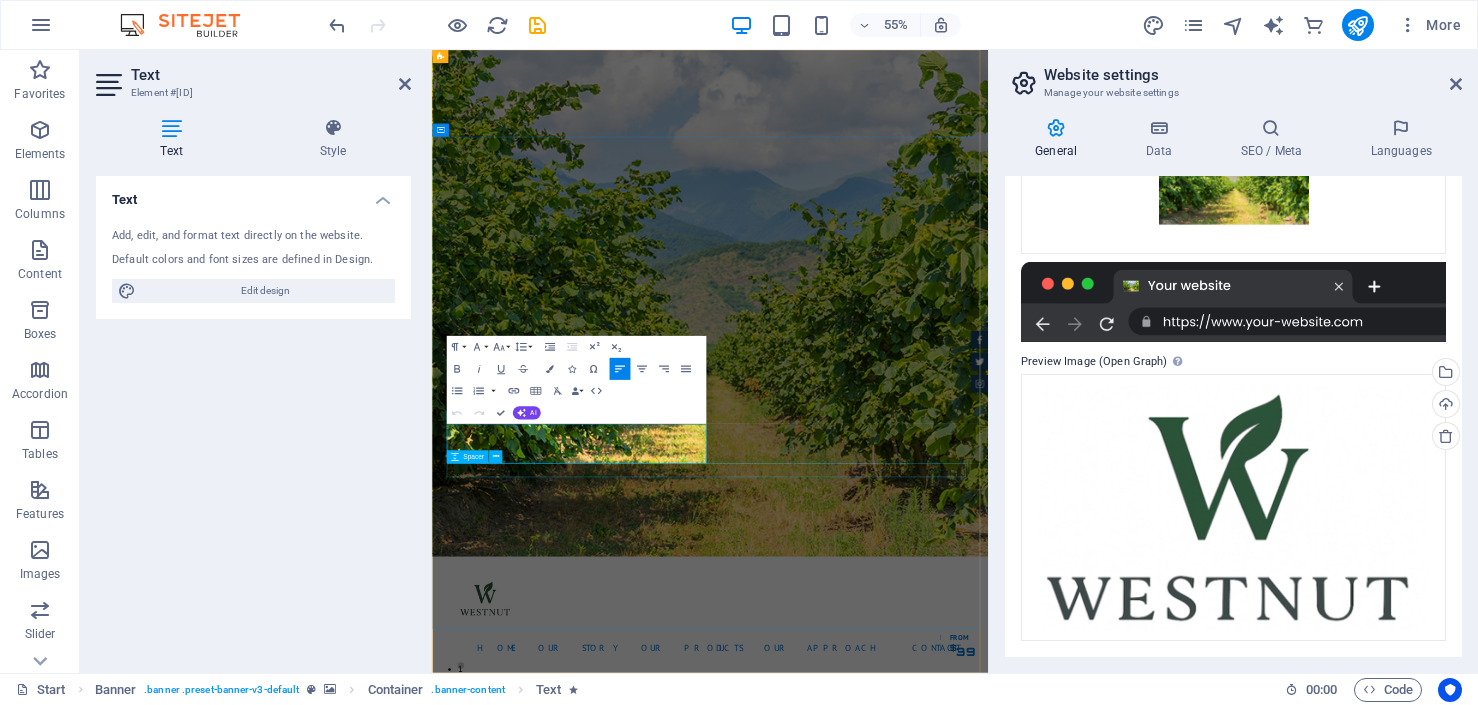 drag, startPoint x: 586, startPoint y: 784, endPoint x: 456, endPoint y: 738, distance: 137.89851 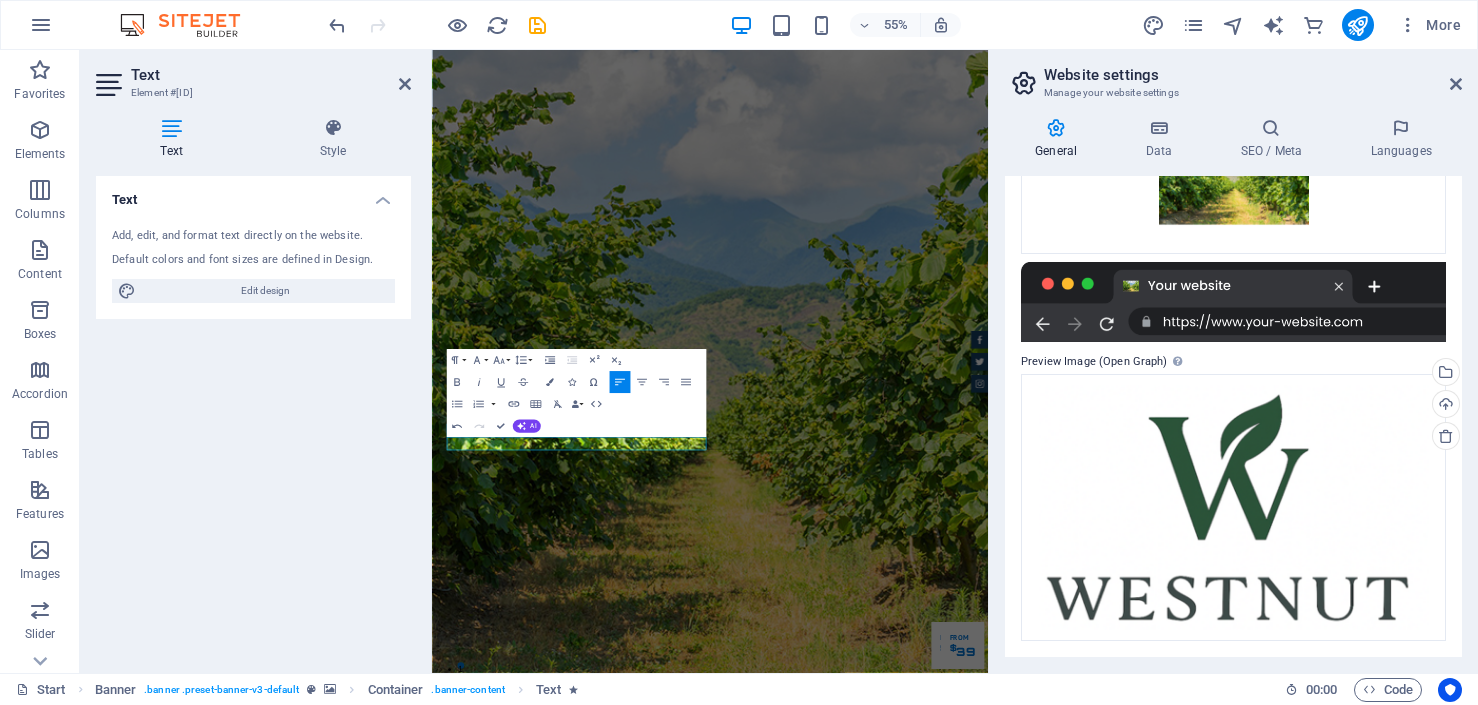 click on "Cultivating Excellence in Georgian Hazelnuts Since the 1990s Our Inventory Make an appointment" at bounding box center (937, 1733) 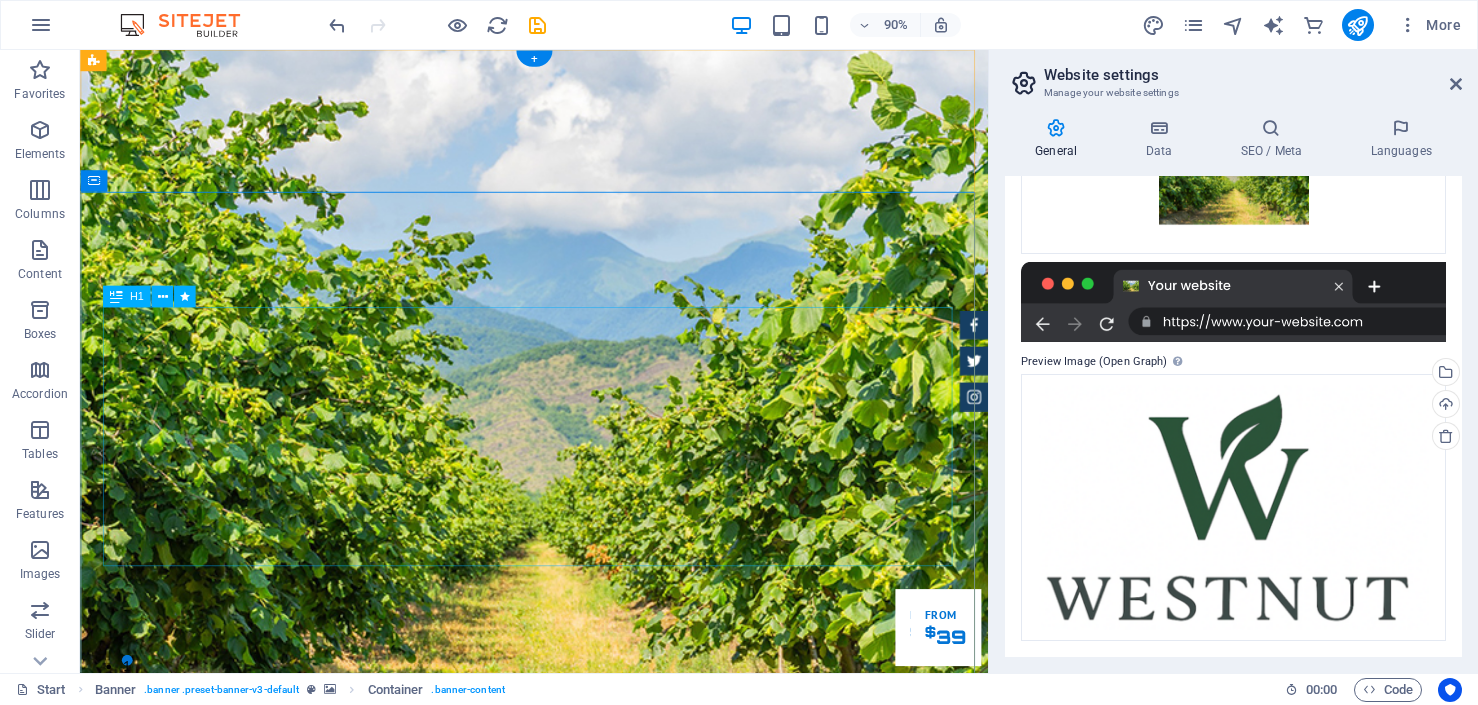 click on "Cultivating Excellence in Georgian Hazelnuts Since the 1990s Our Inventory Make an appointment" at bounding box center (584, 1437) 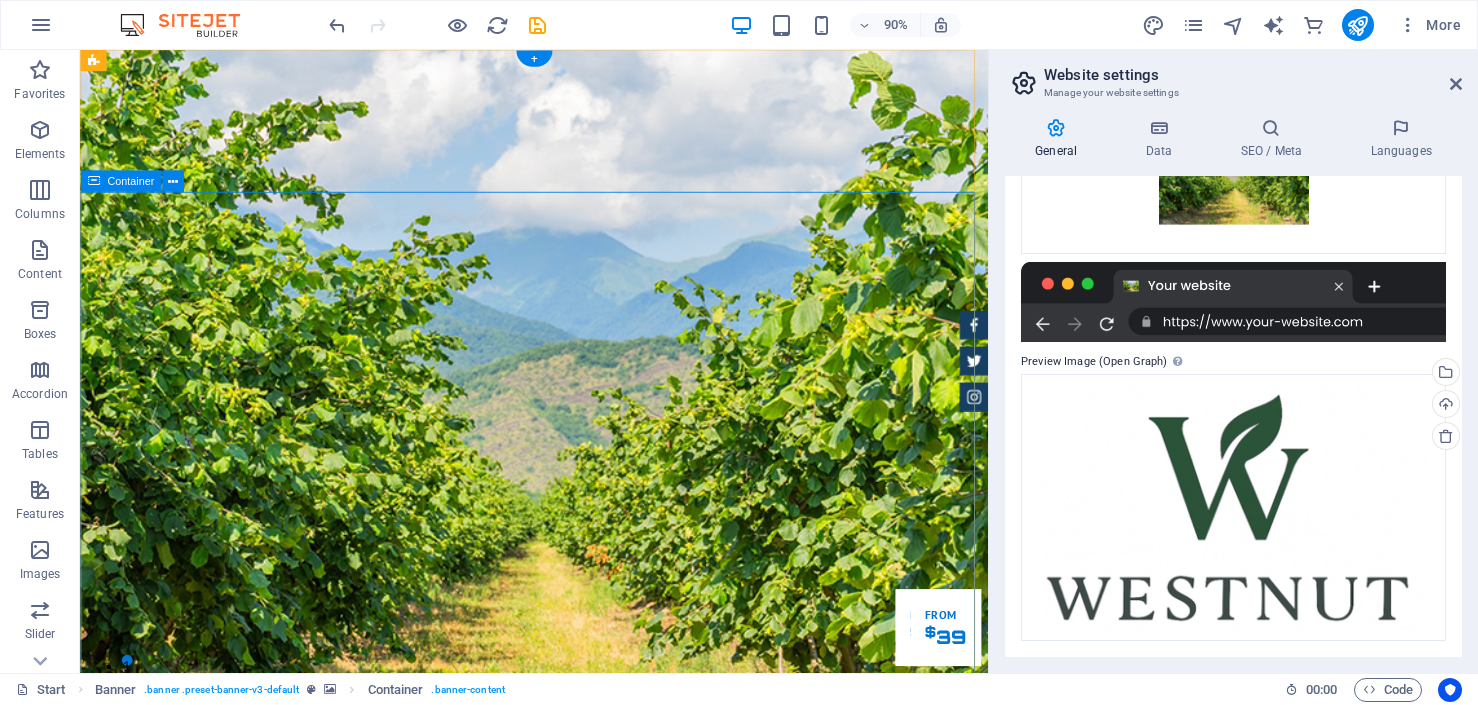 click on "Cultivating Excellence in Georgian Hazelnuts Since the 1990s" at bounding box center (585, 1377) 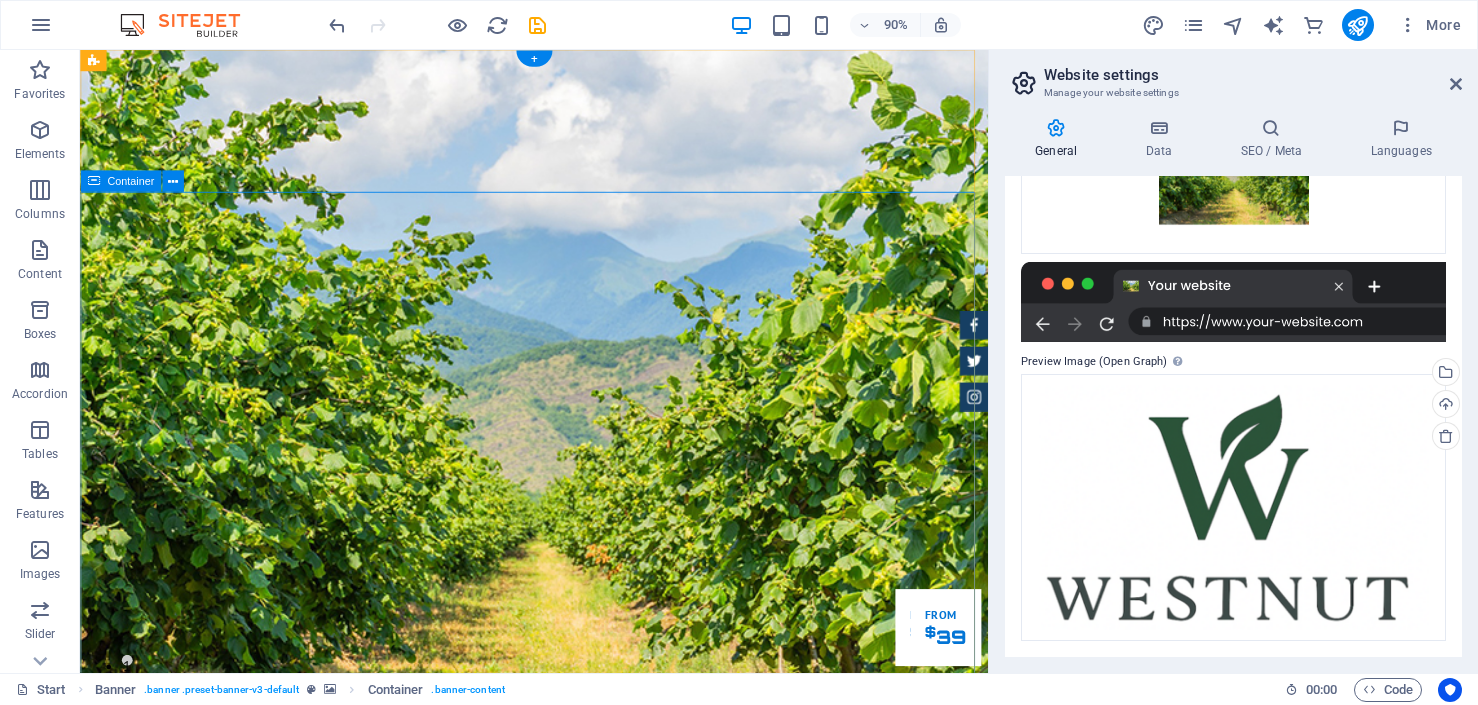 click on "Cultivating Excellence in Georgian Hazelnuts Since the 1990s" at bounding box center [585, 1377] 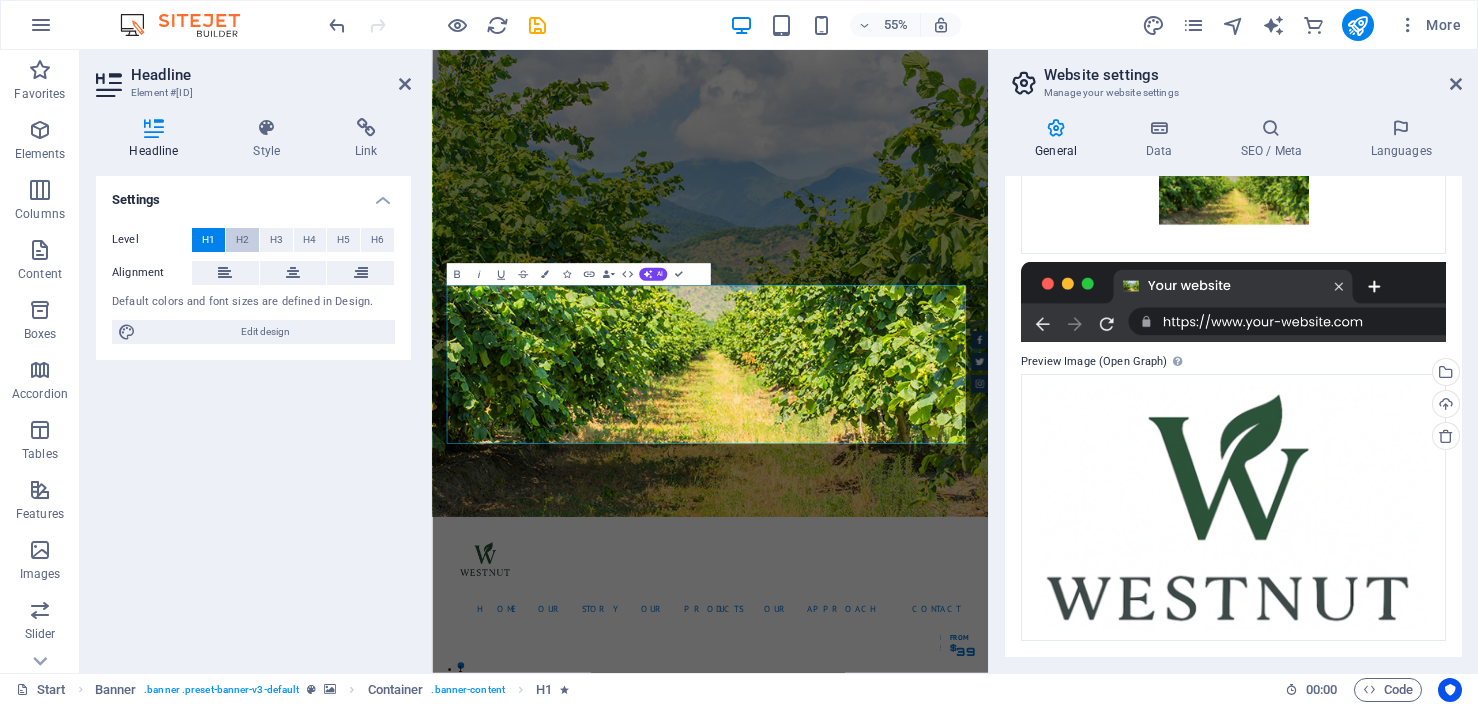 click on "H2" at bounding box center (242, 240) 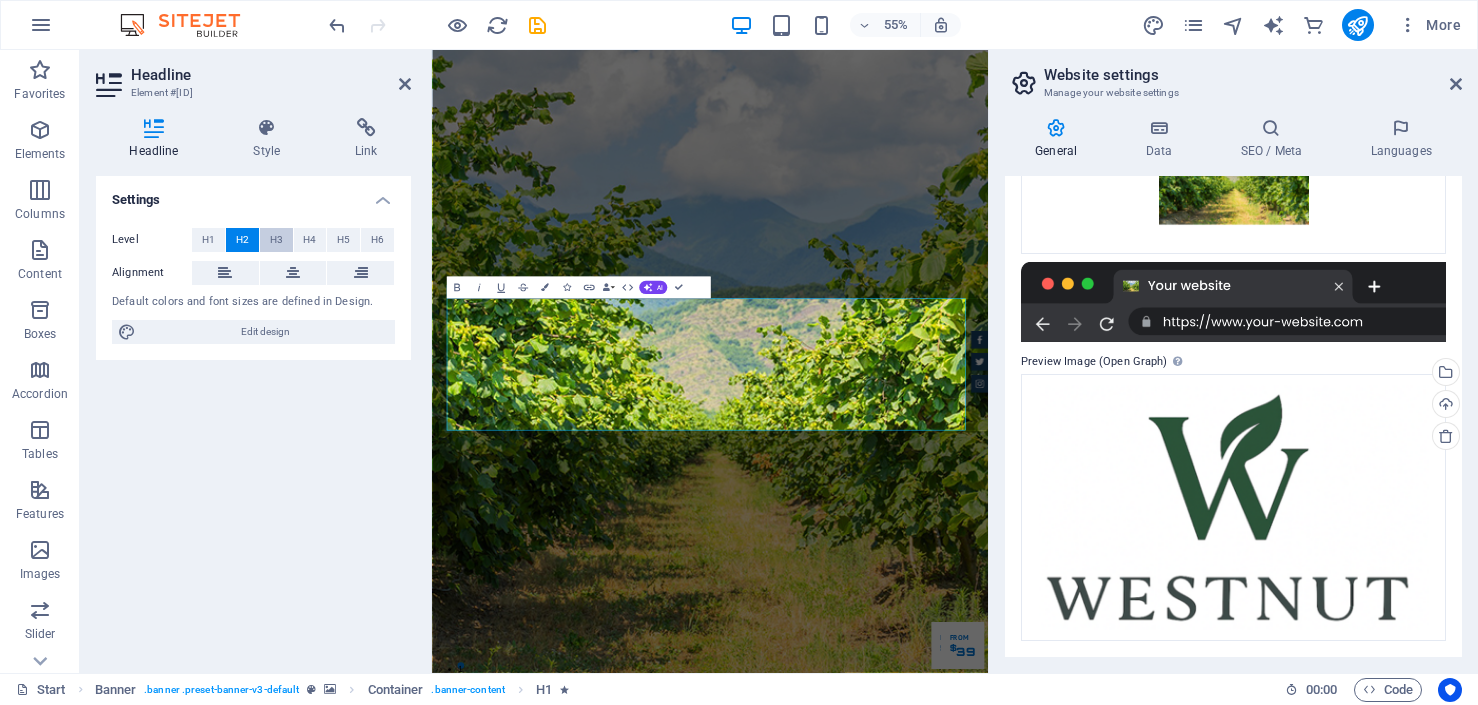 click on "H3" at bounding box center (276, 240) 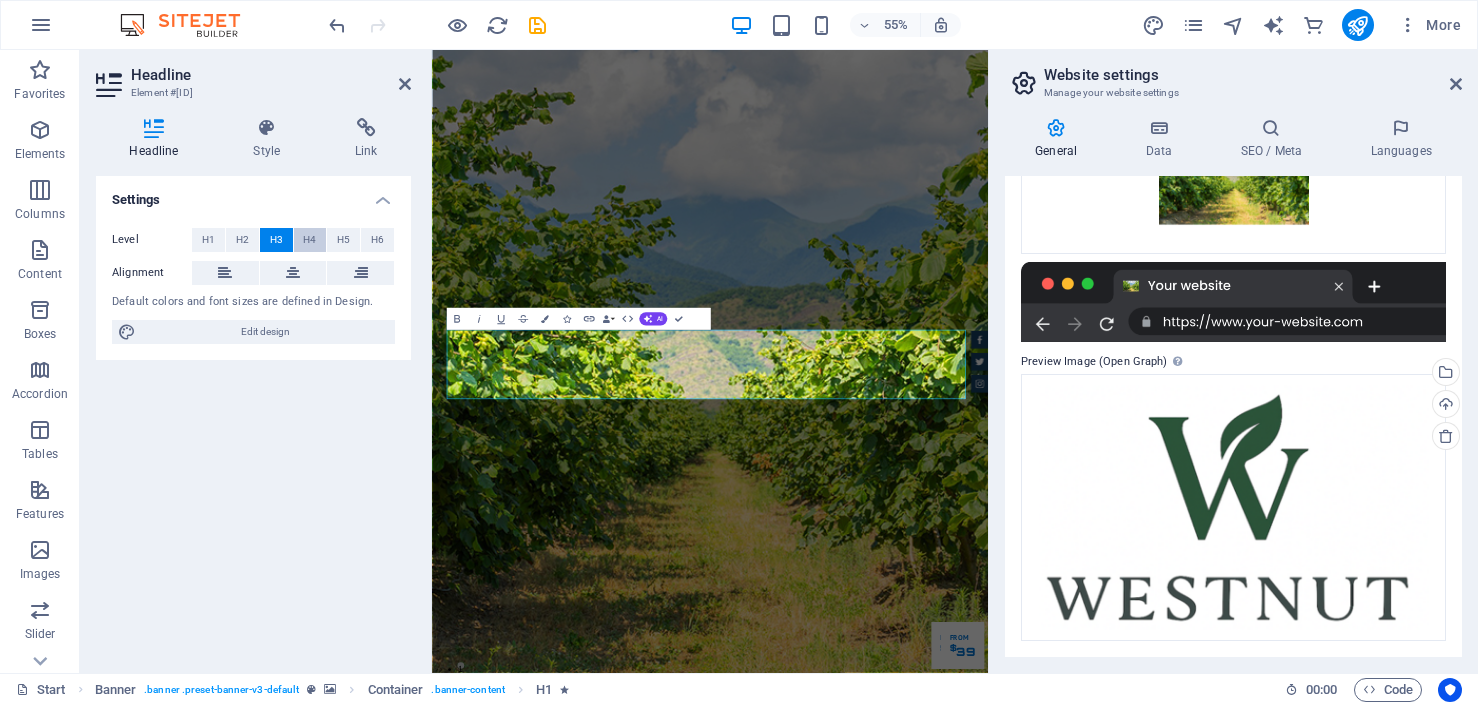 click on "H4" at bounding box center (309, 240) 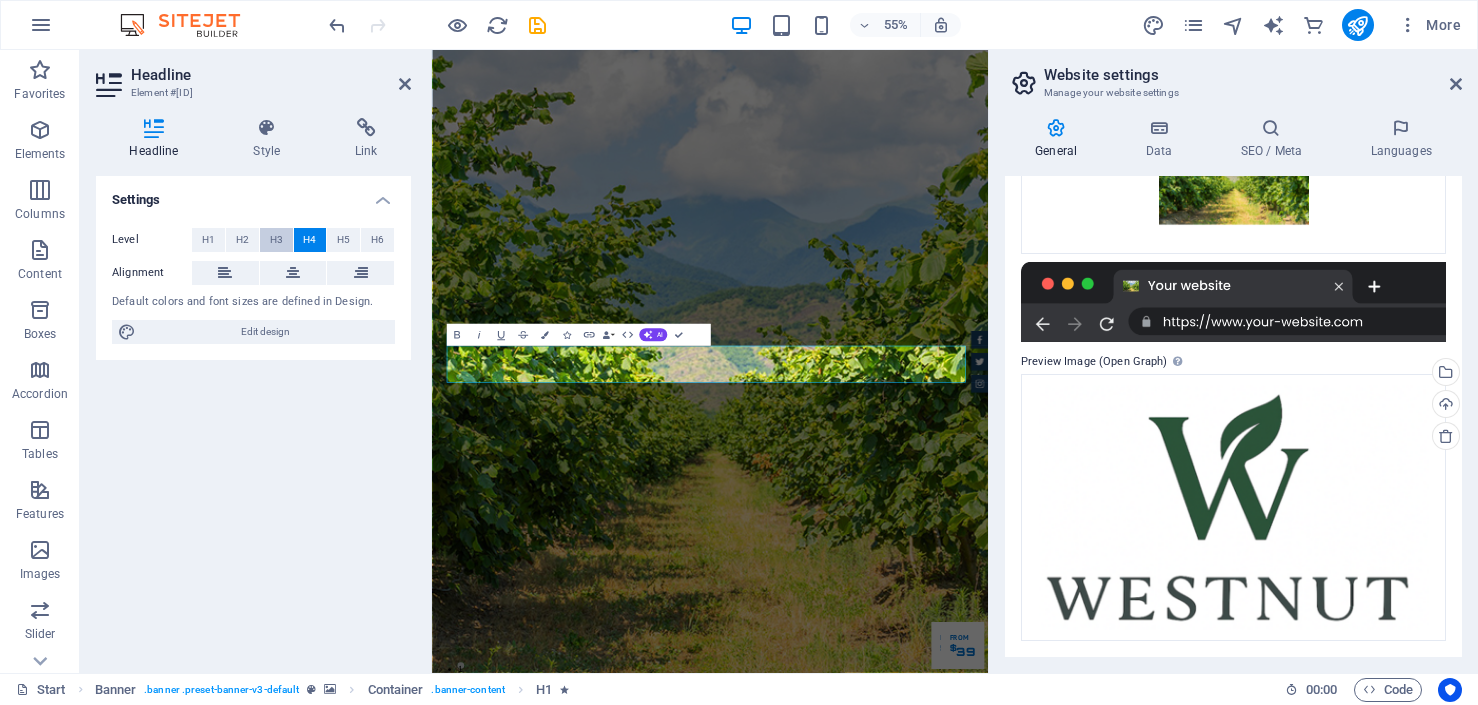 click on "H3" at bounding box center (276, 240) 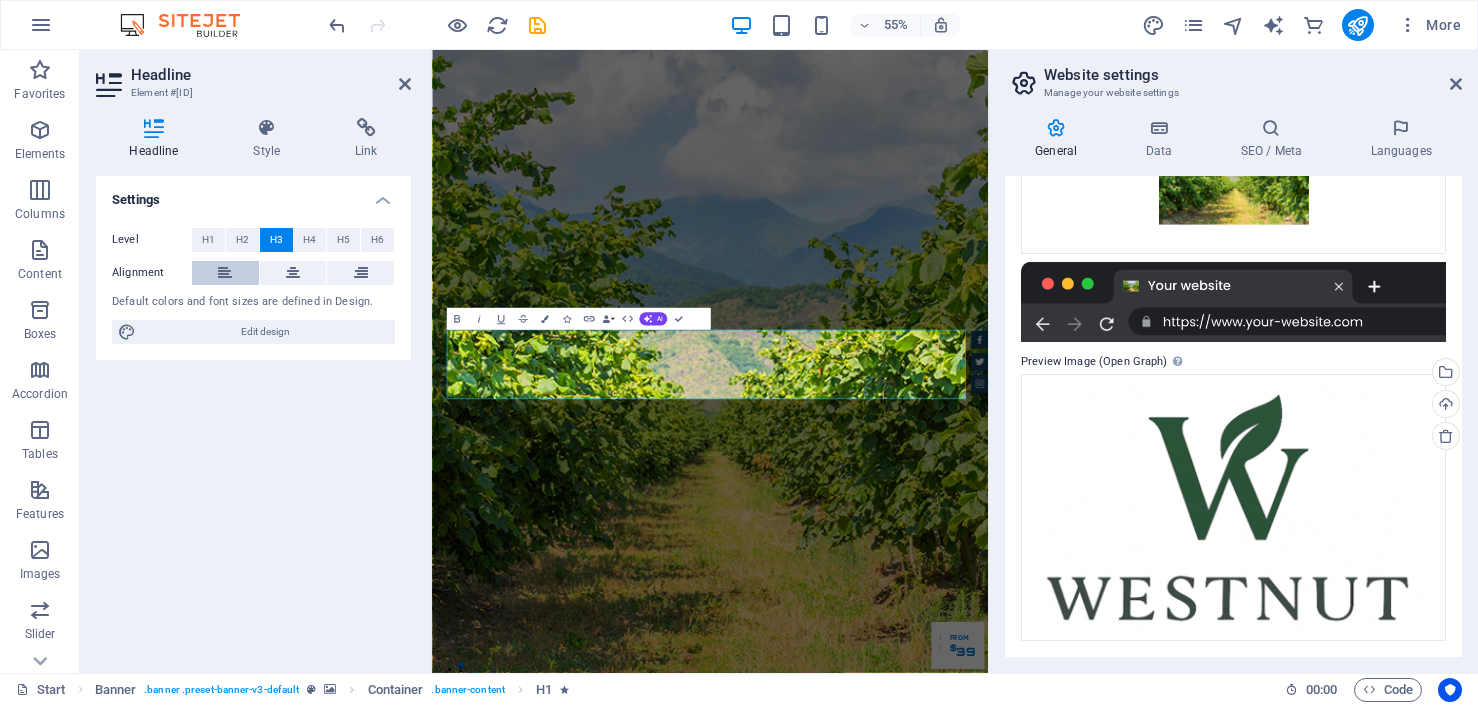 click at bounding box center (225, 273) 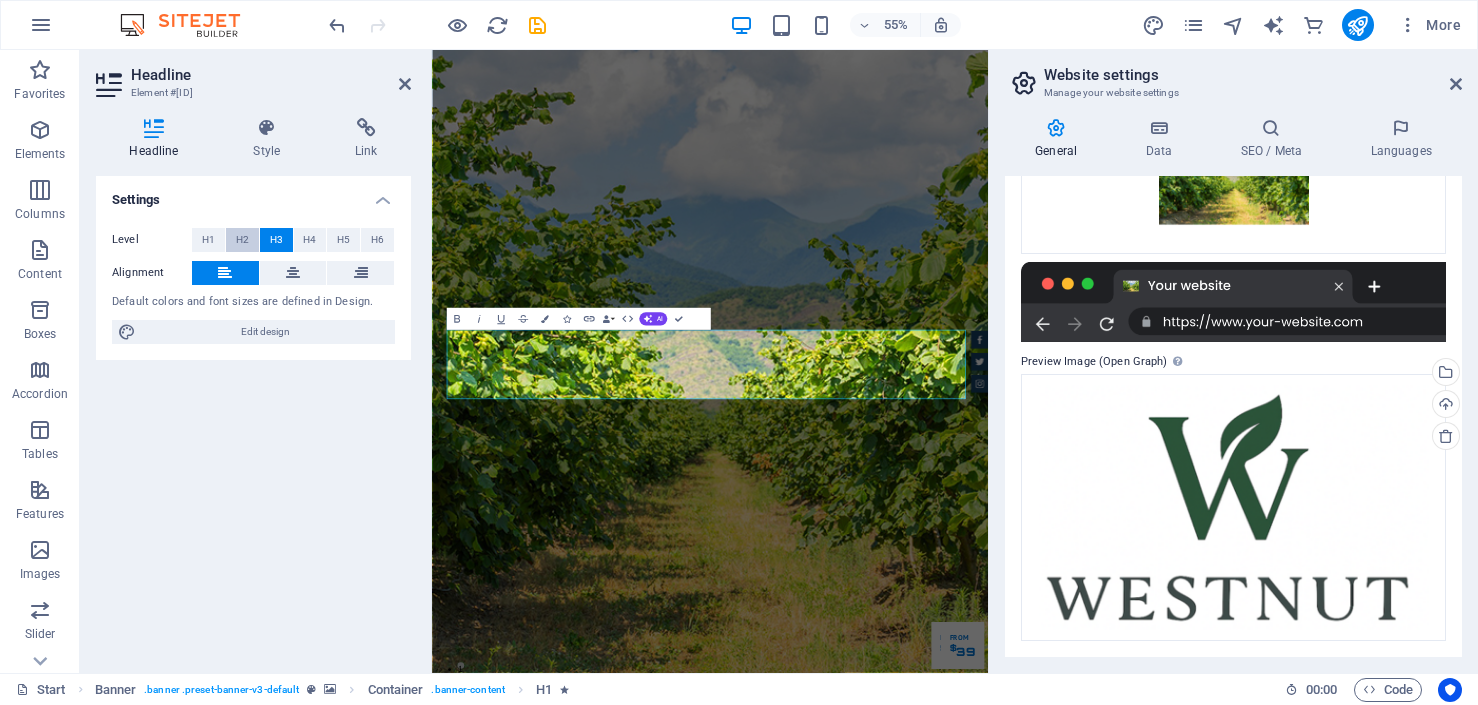 click on "H2" at bounding box center [242, 240] 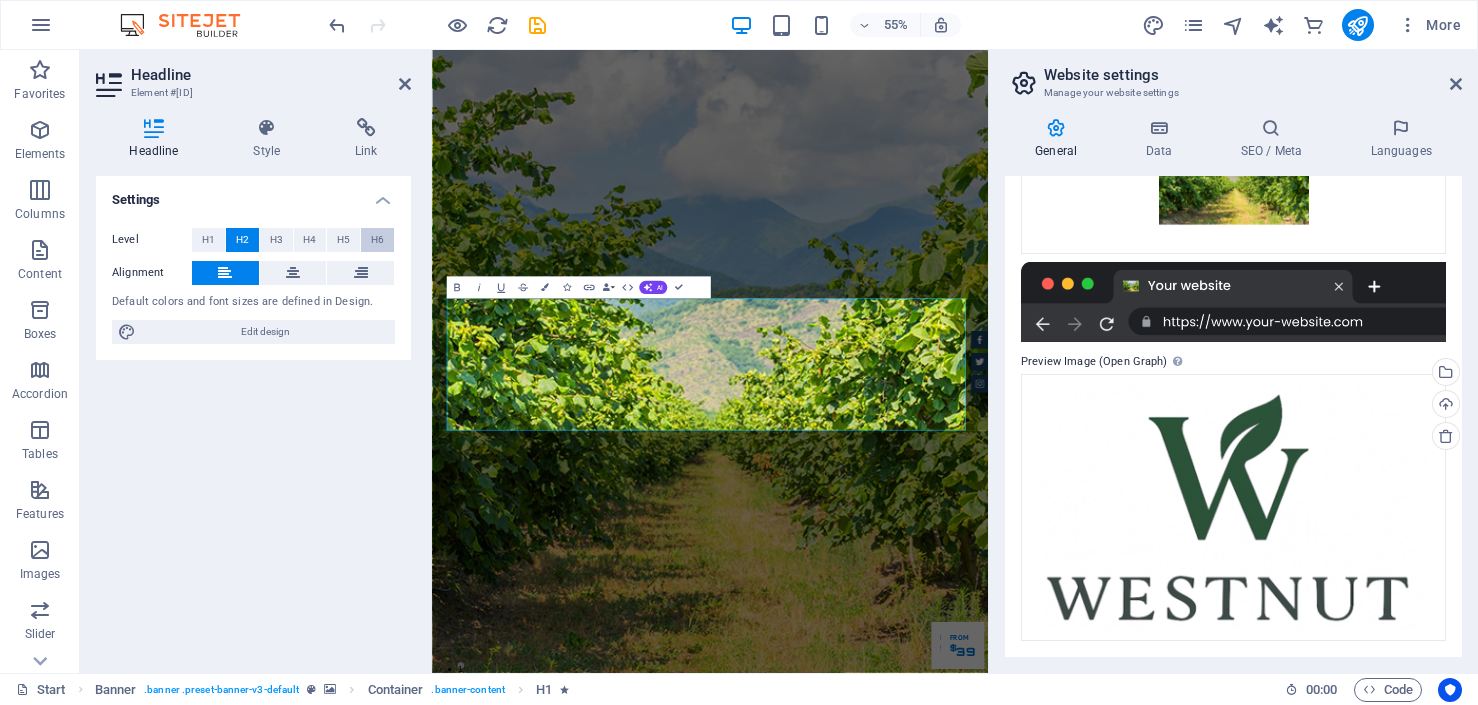 click on "H6" at bounding box center (377, 240) 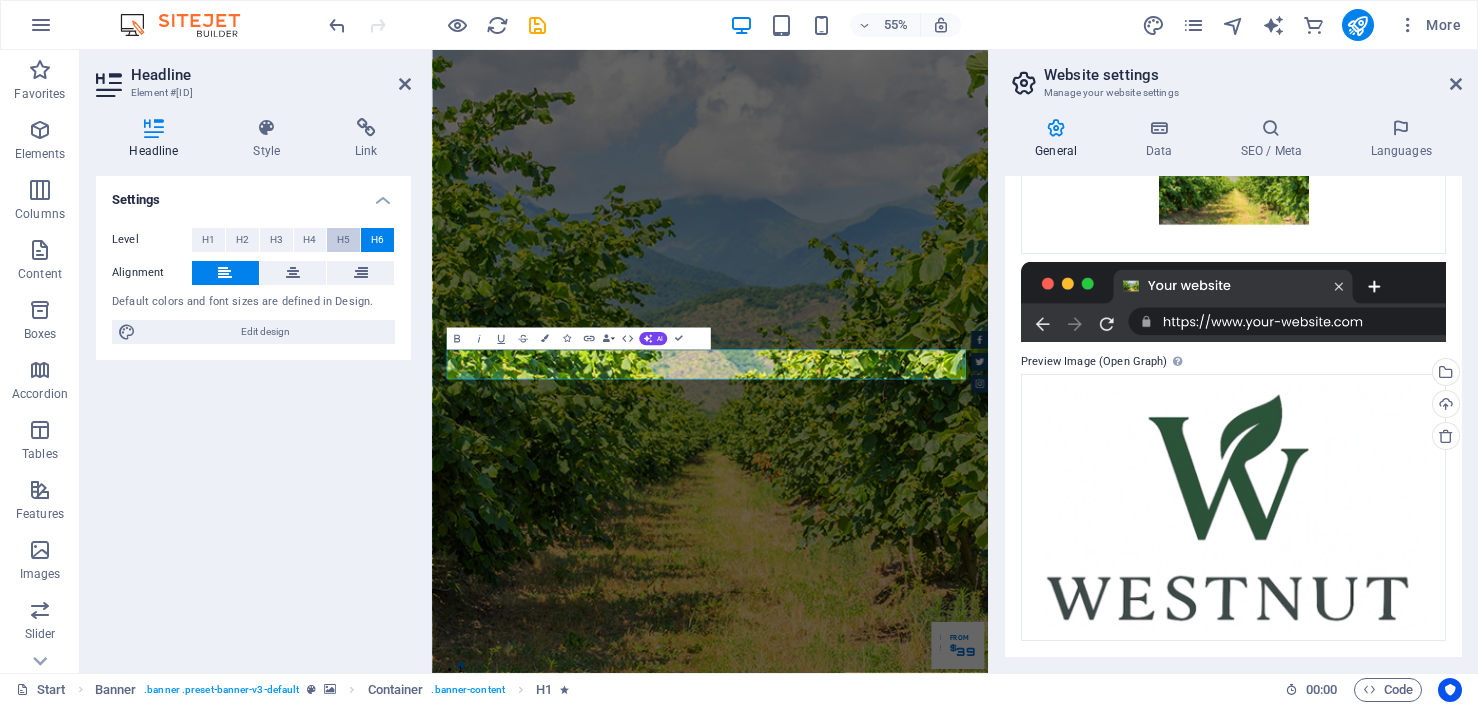 click on "H5" at bounding box center (343, 240) 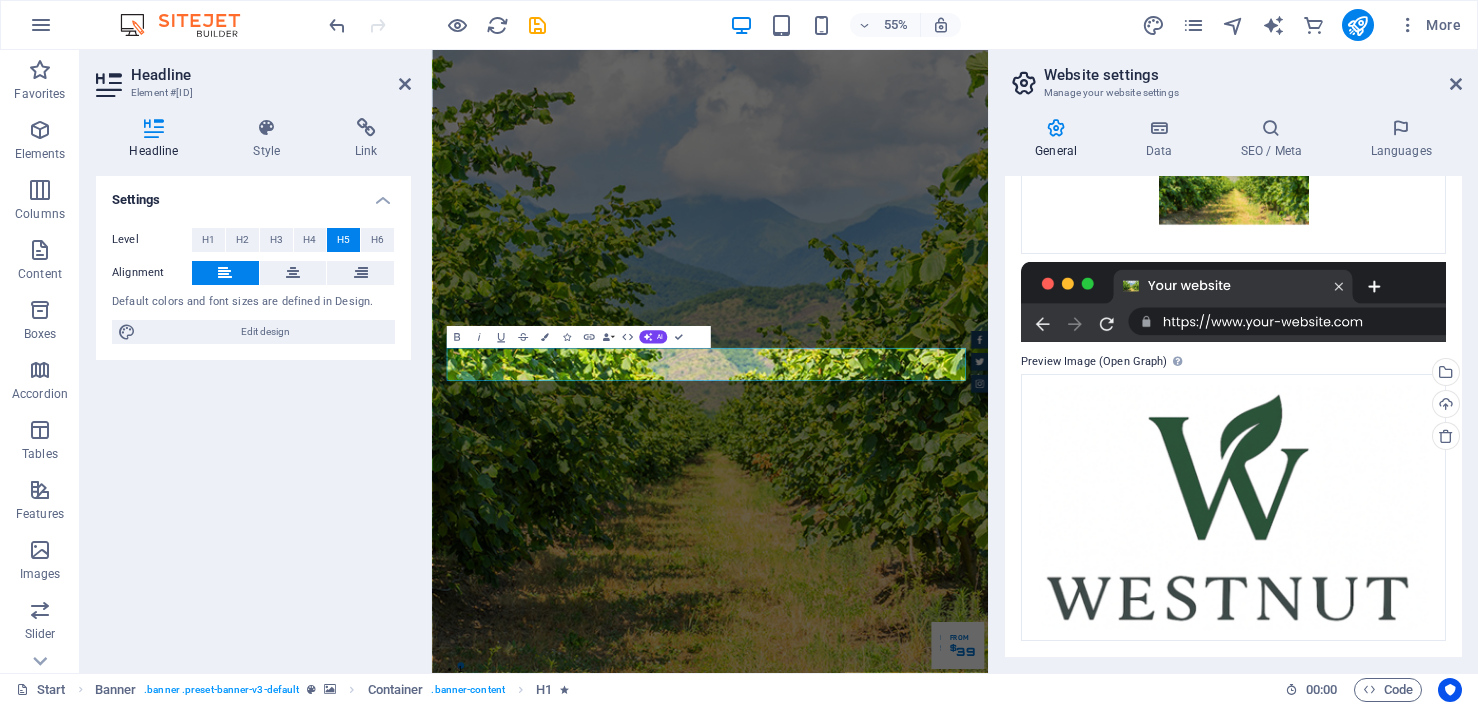click on "Settings" at bounding box center [253, 194] 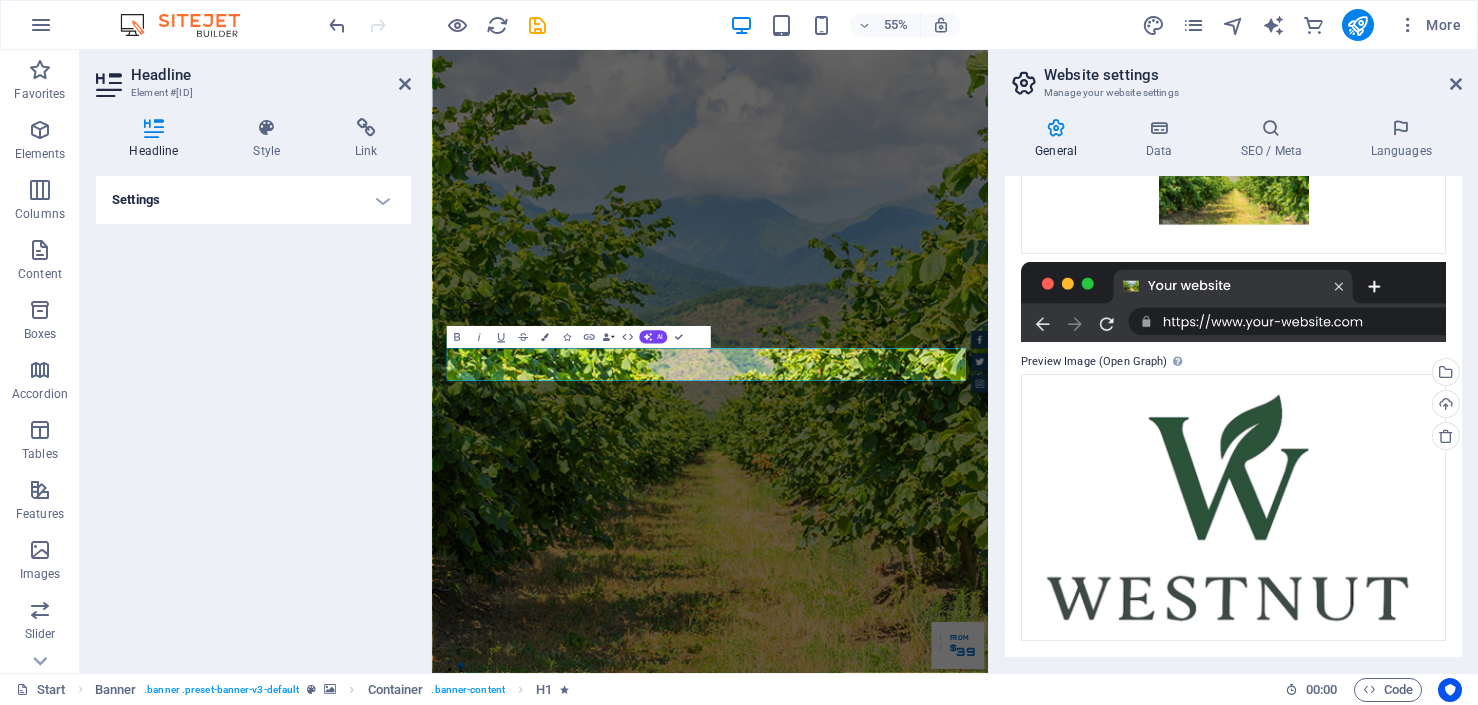 click on "Settings" at bounding box center [253, 200] 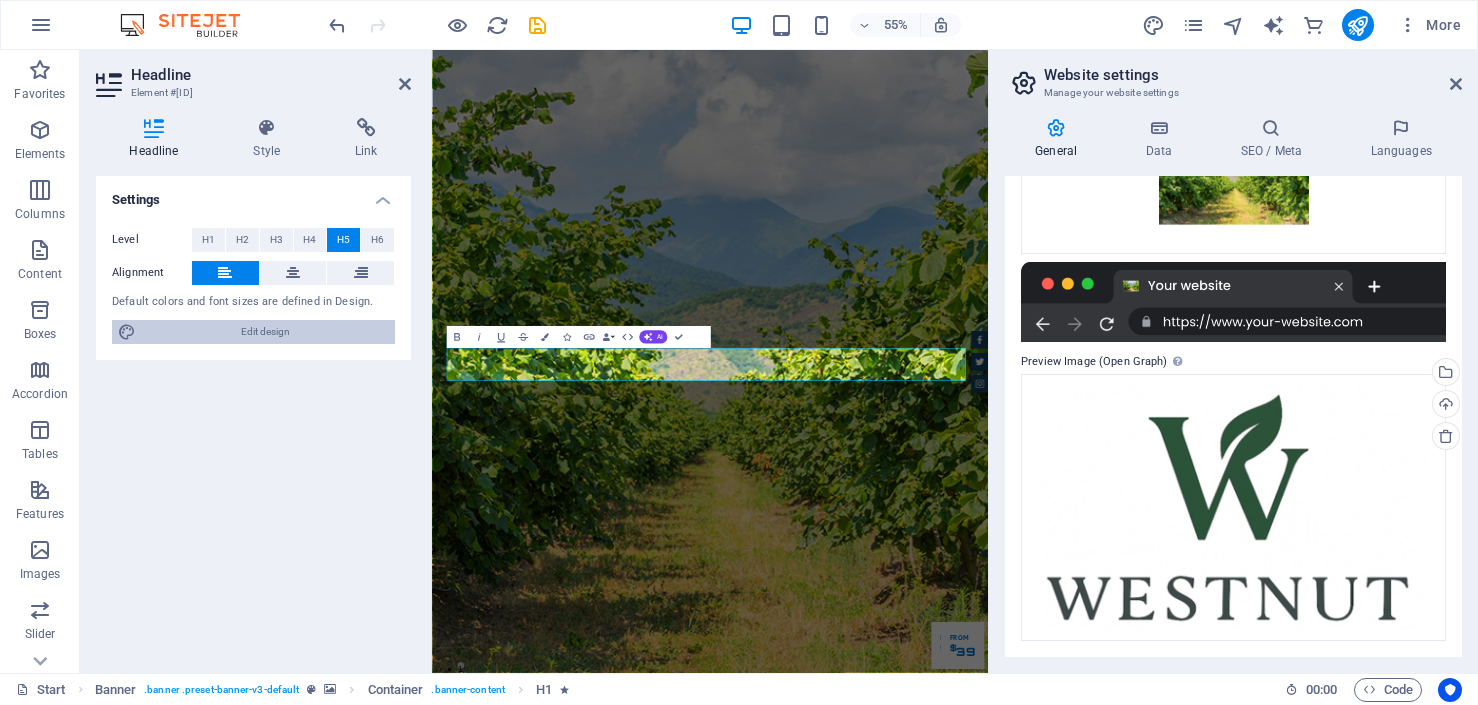 click on "Edit design" at bounding box center (265, 332) 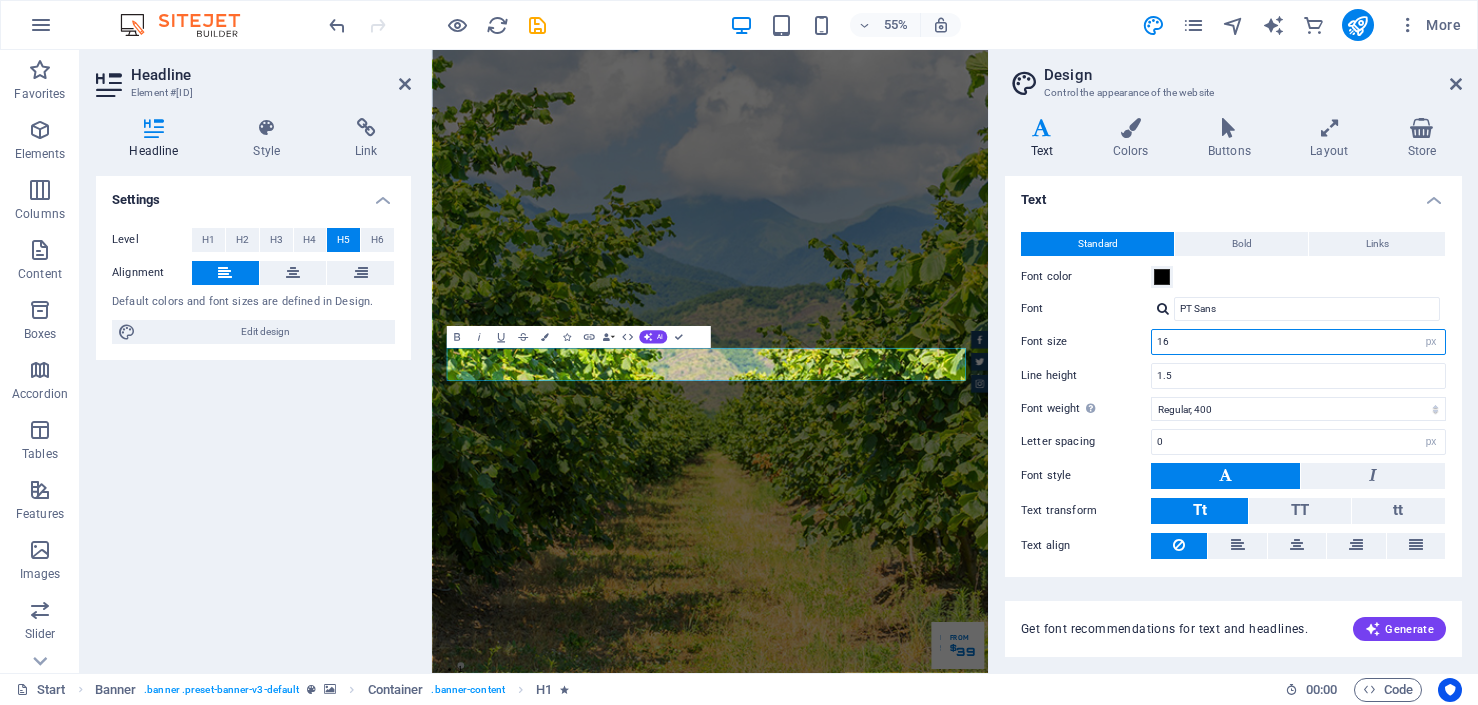 drag, startPoint x: 1204, startPoint y: 342, endPoint x: 1144, endPoint y: 338, distance: 60.133186 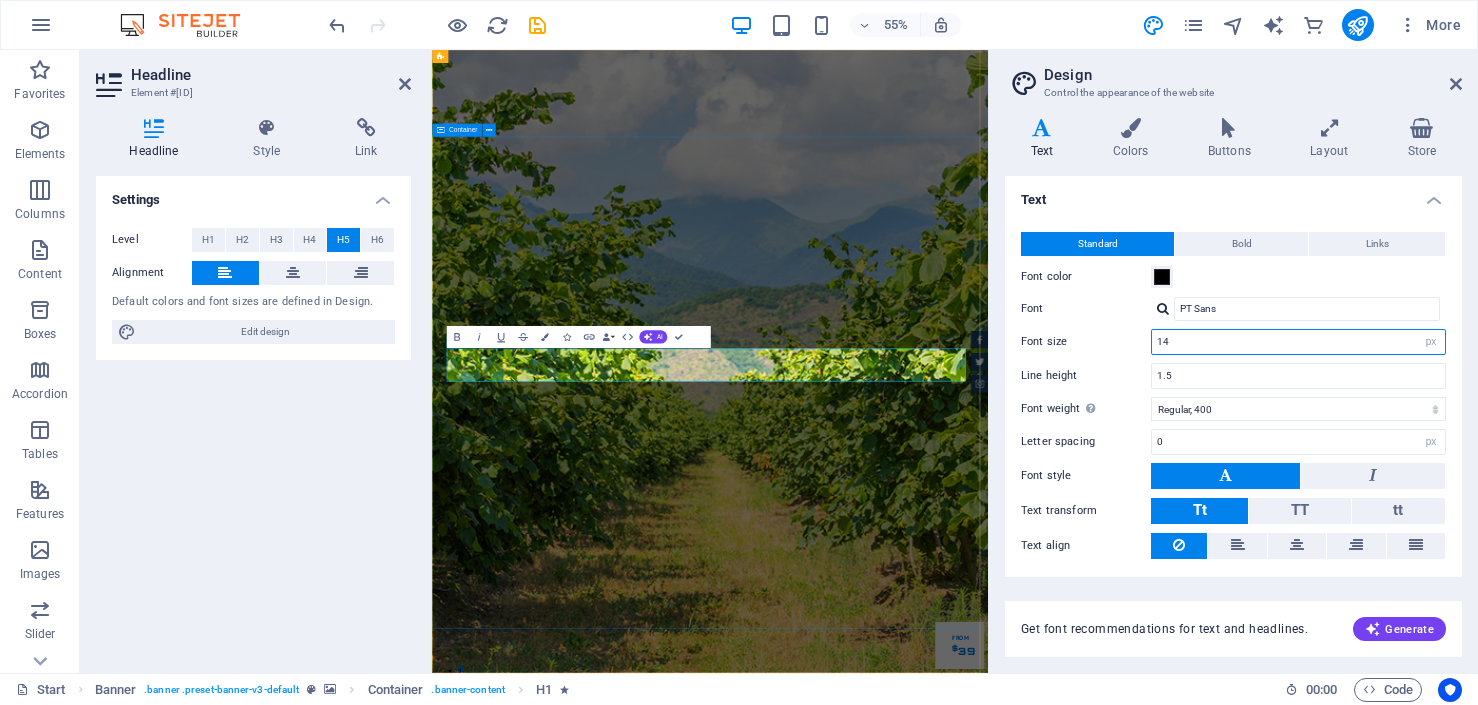 type on "14" 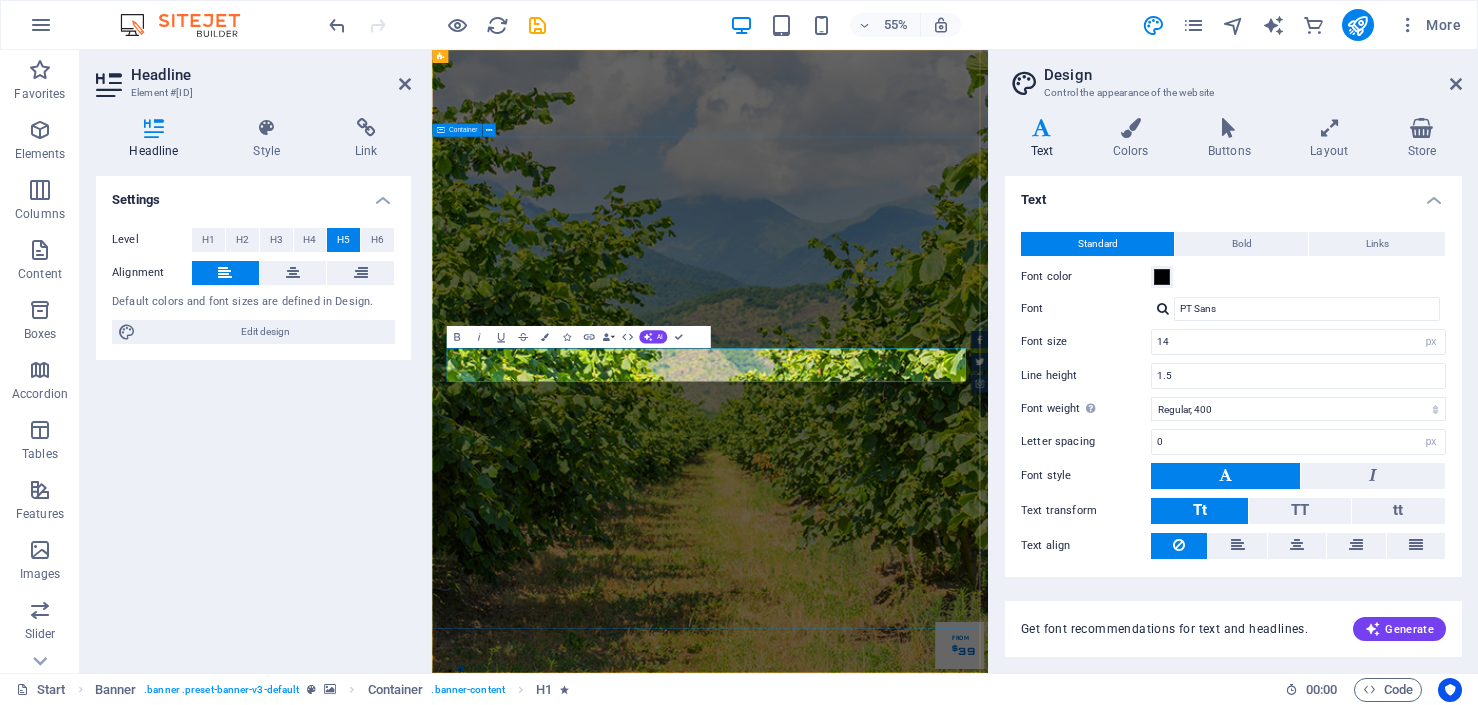 click on "Cultivating Excellence in Georgian Hazelnuts Since the 1990s Our Inventory Make an appointment" at bounding box center (937, 1602) 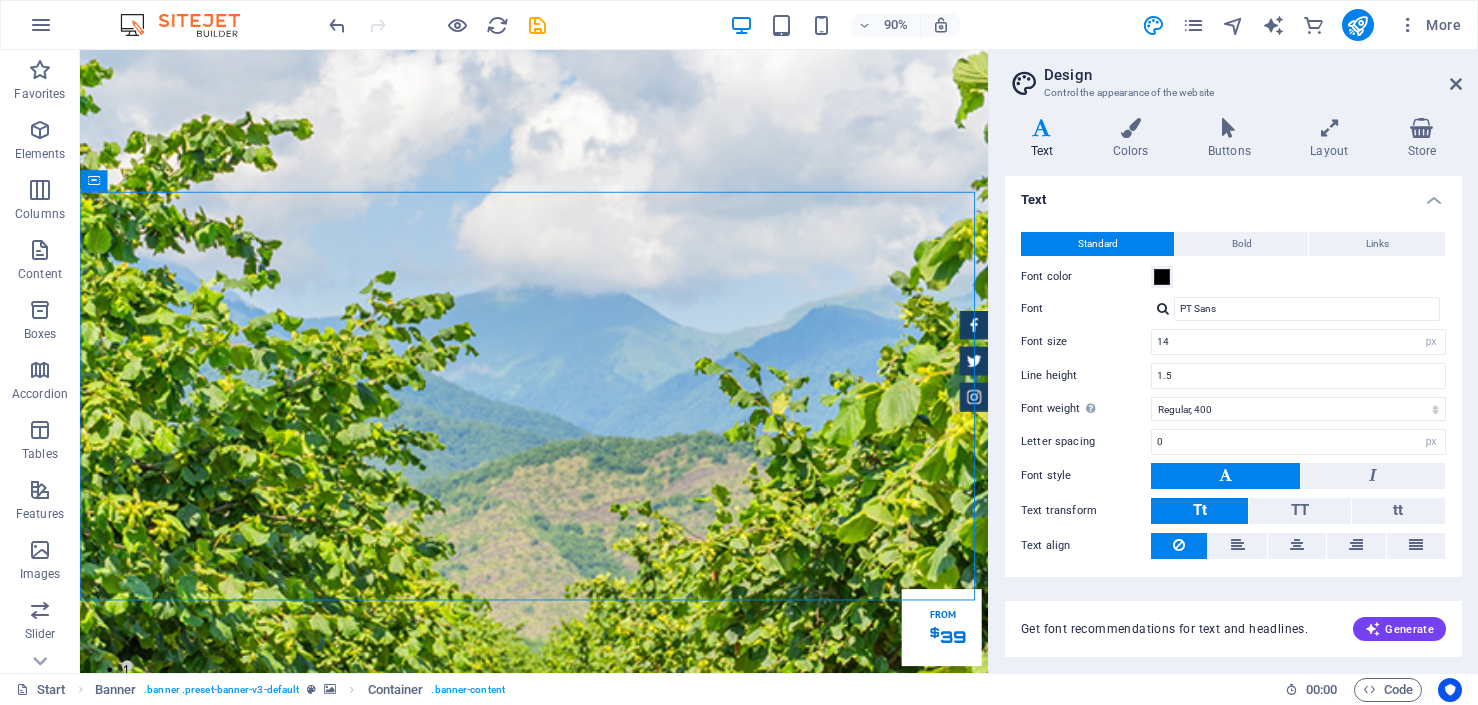 click on "Cultivating Excellence in Georgian Hazelnuts Since the 1990s Our Inventory Make an appointment" at bounding box center [584, 1602] 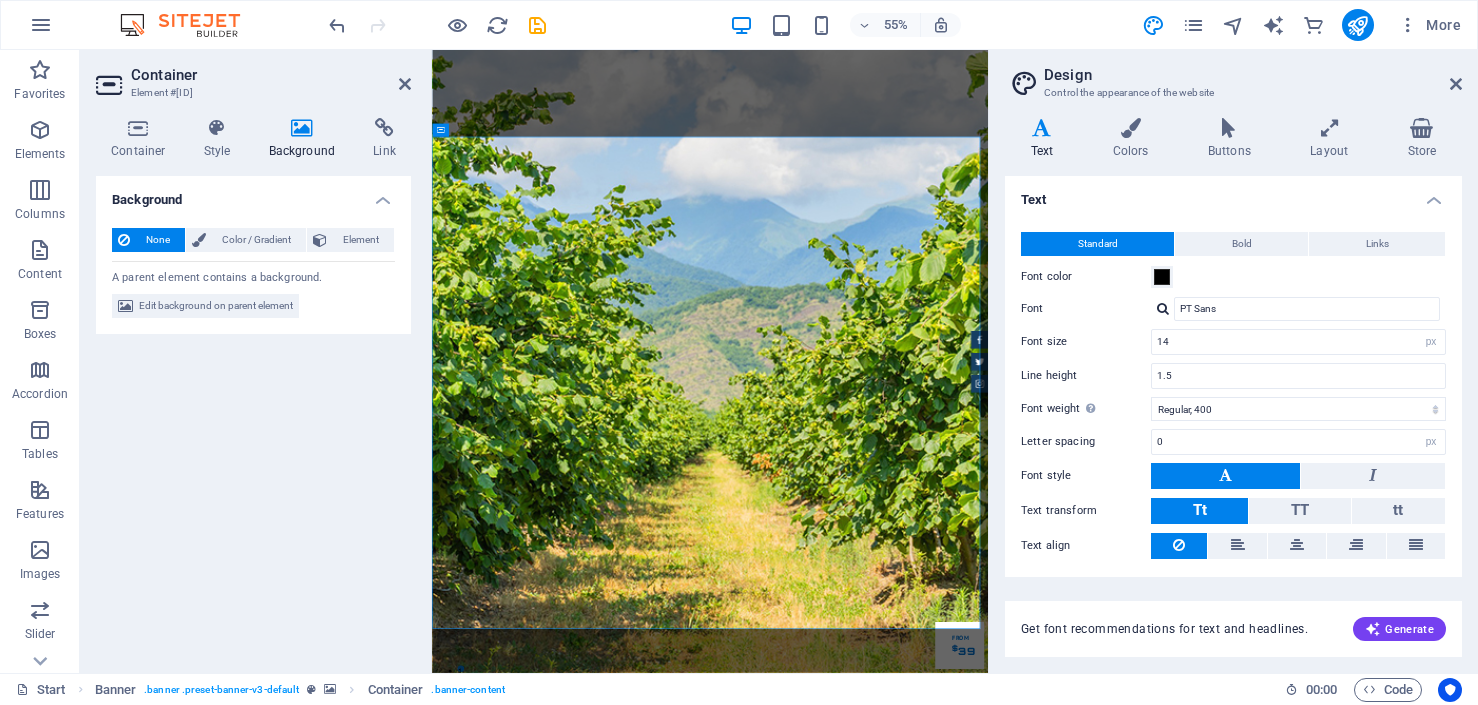 click on "Background" at bounding box center [253, 194] 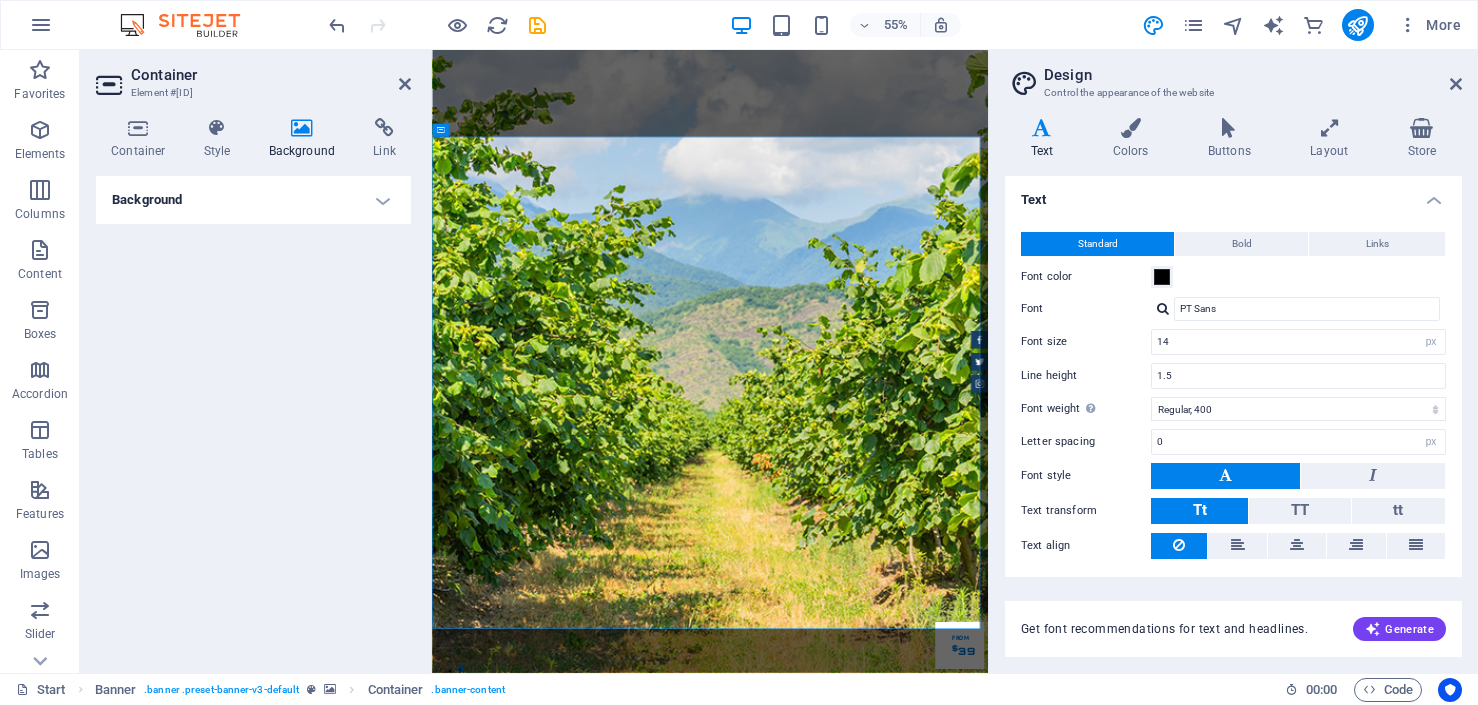 click on "Background" at bounding box center [253, 200] 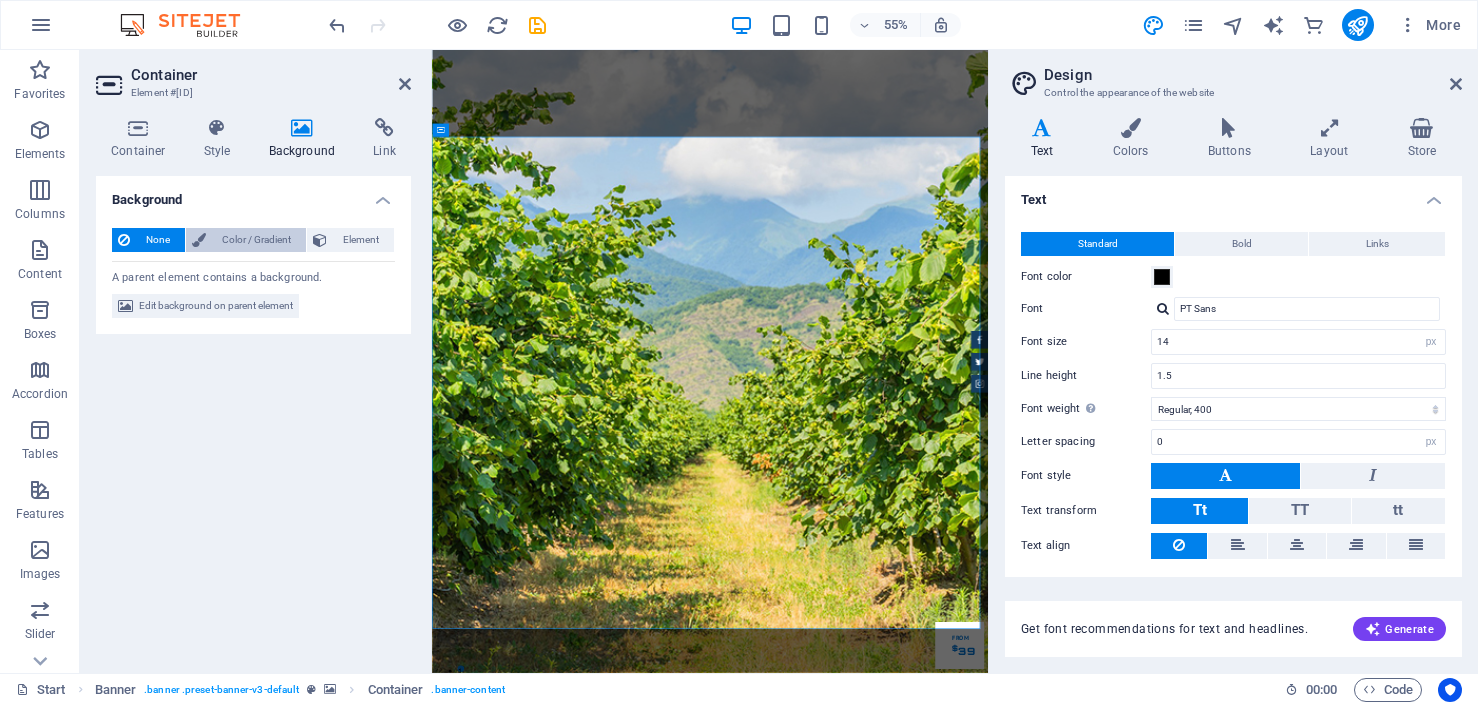 click on "Color / Gradient" at bounding box center [256, 240] 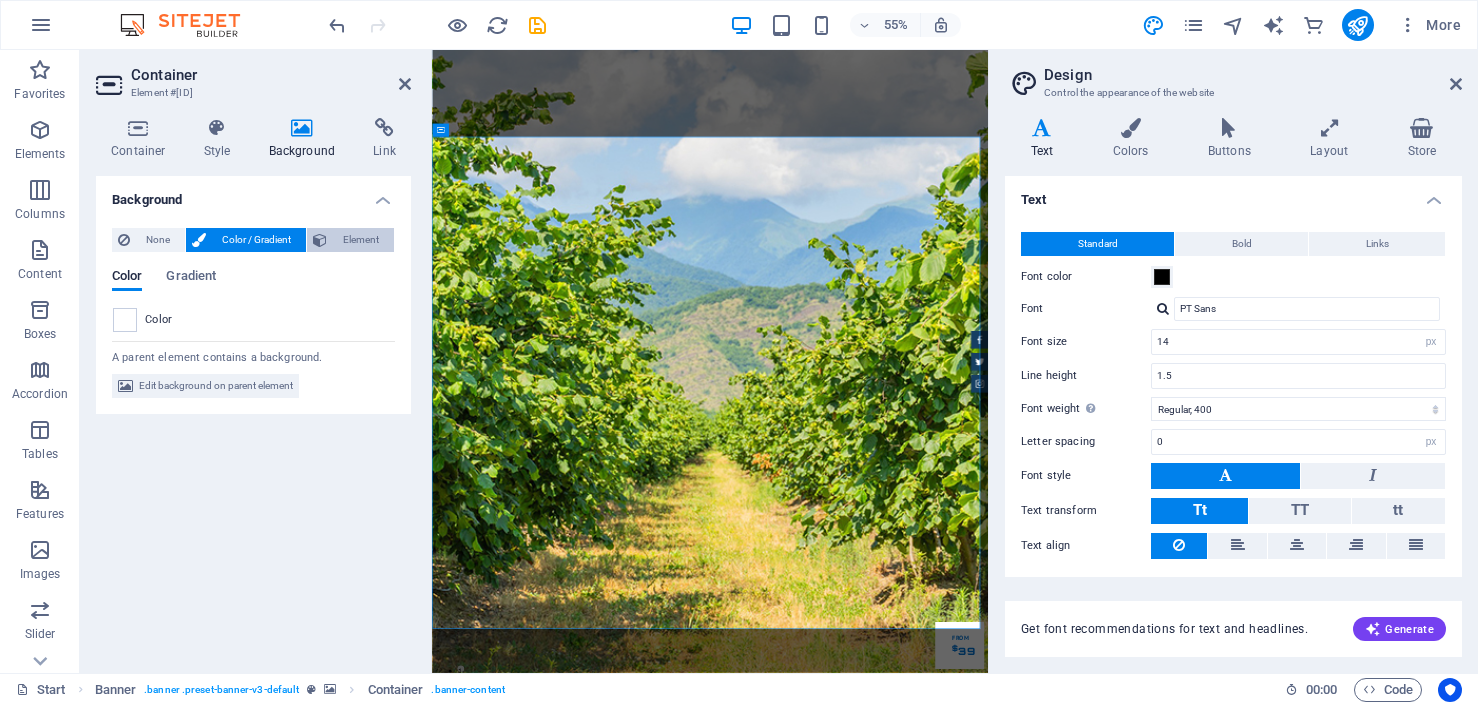 click on "Element" at bounding box center (360, 240) 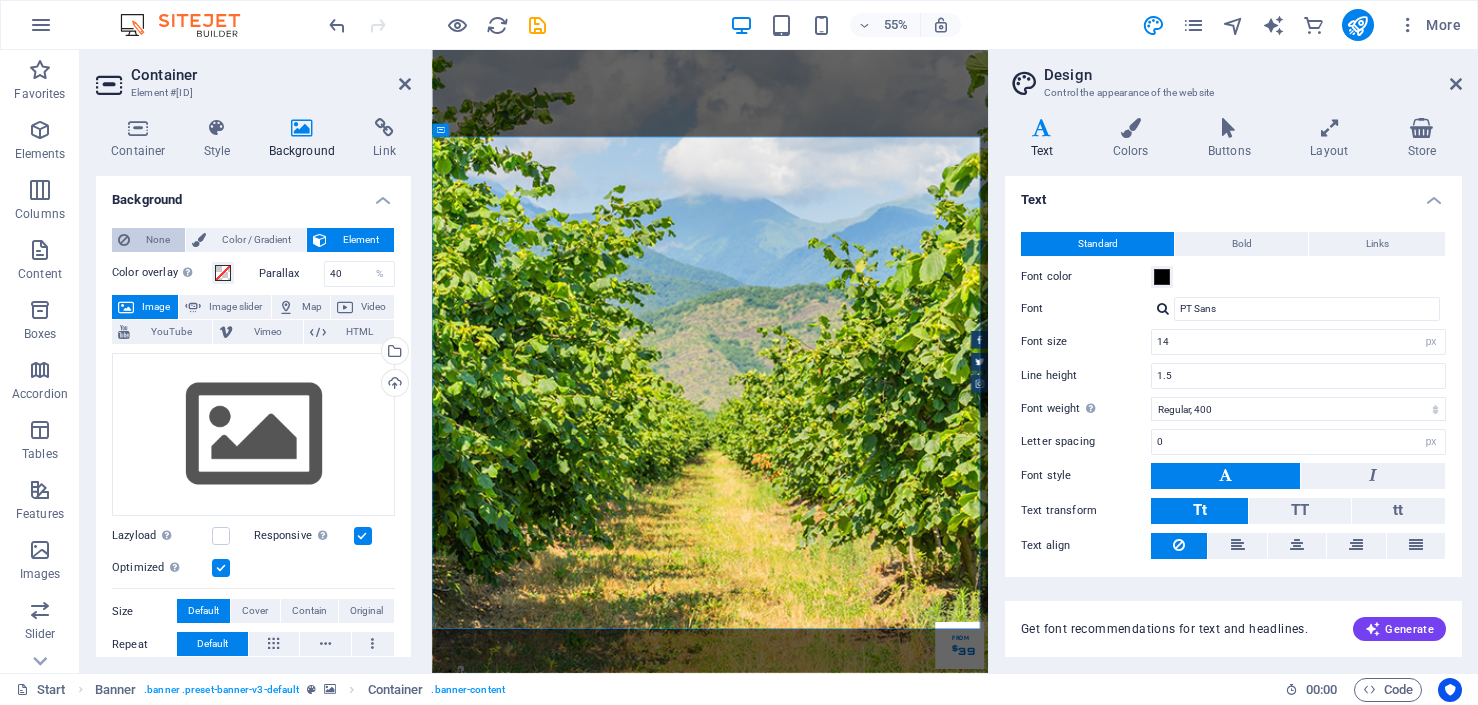 click on "None" at bounding box center (148, 240) 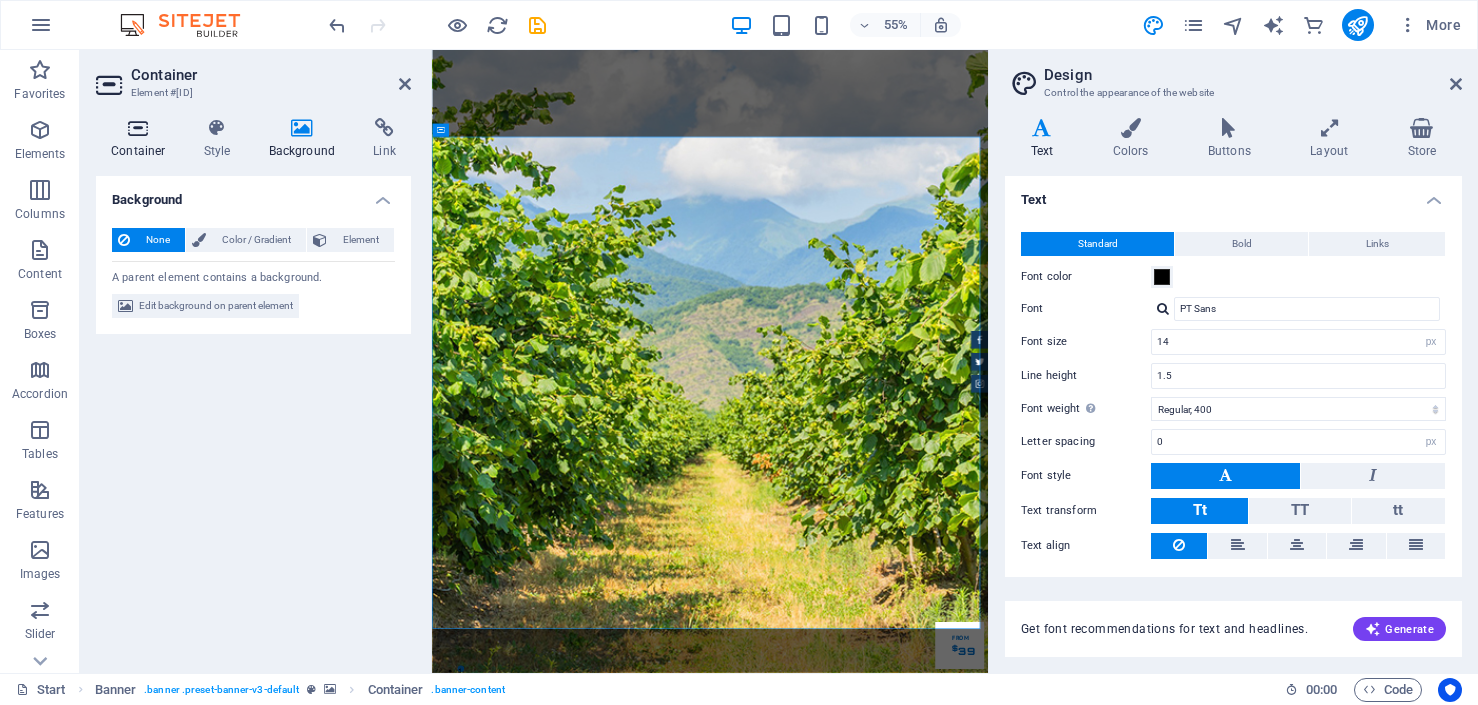 click at bounding box center [138, 128] 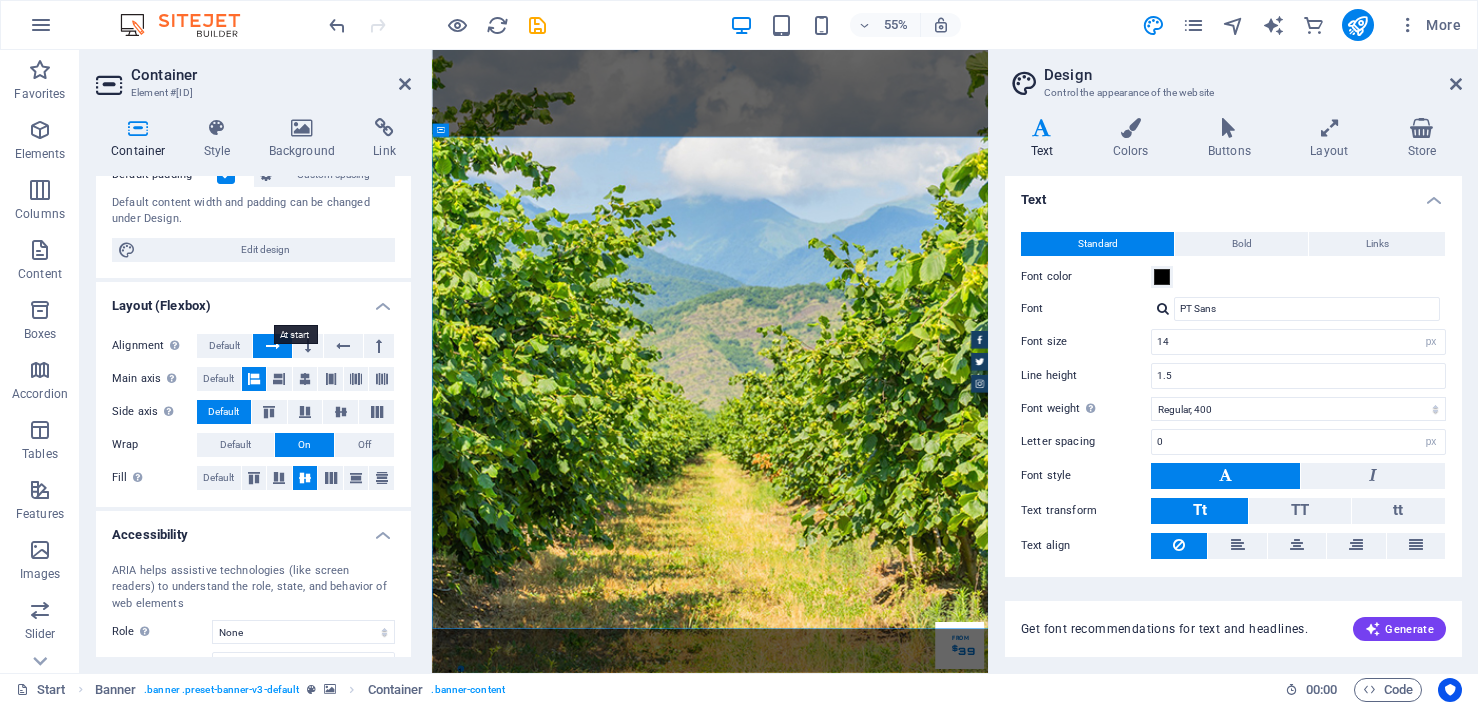 scroll, scrollTop: 133, scrollLeft: 0, axis: vertical 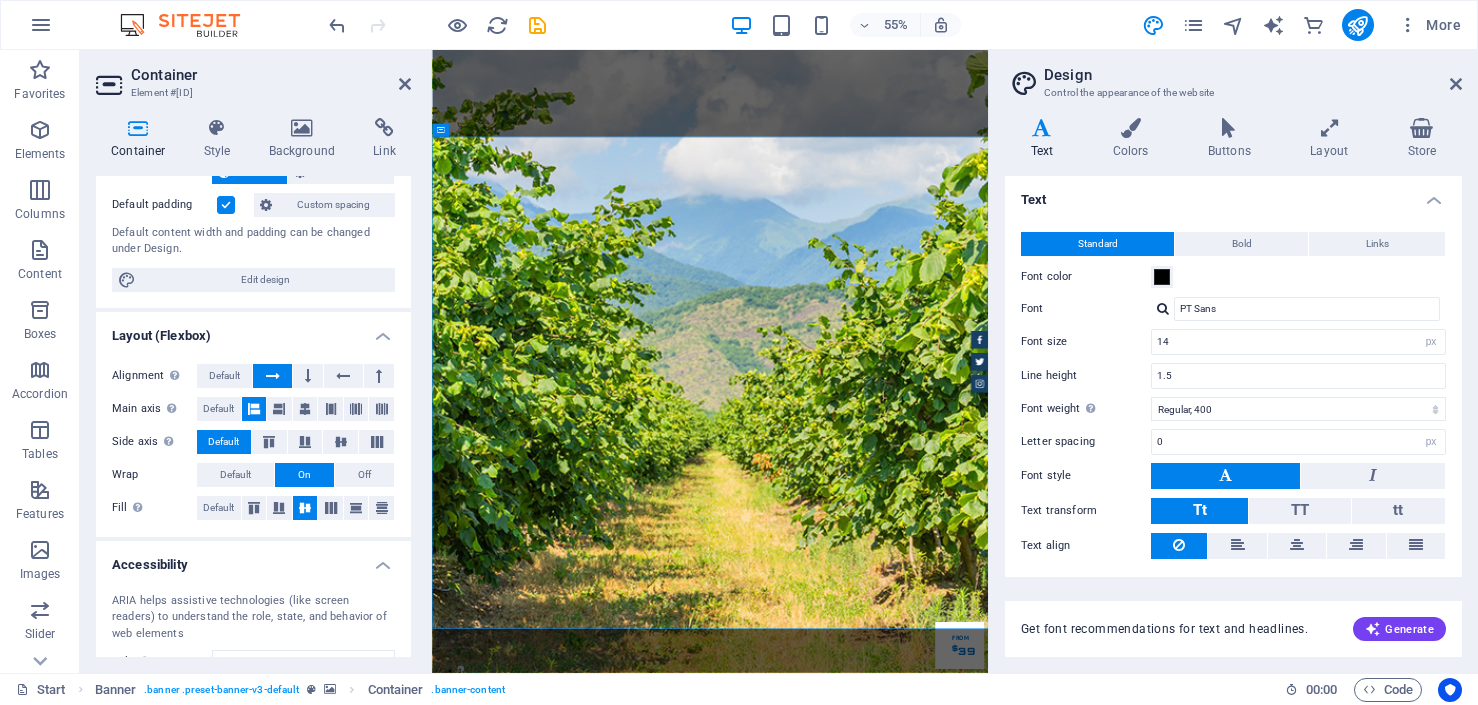 click at bounding box center [1042, 128] 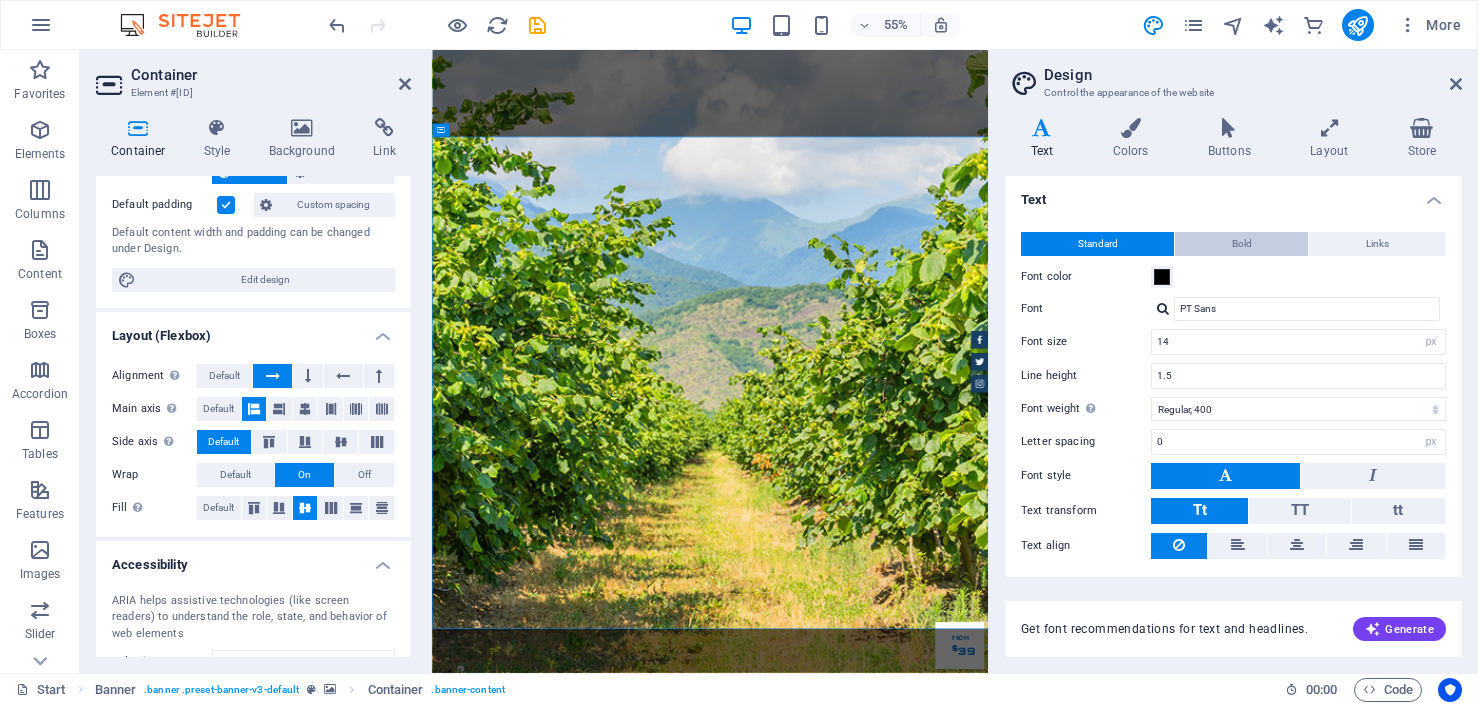 click on "Bold" at bounding box center [1242, 244] 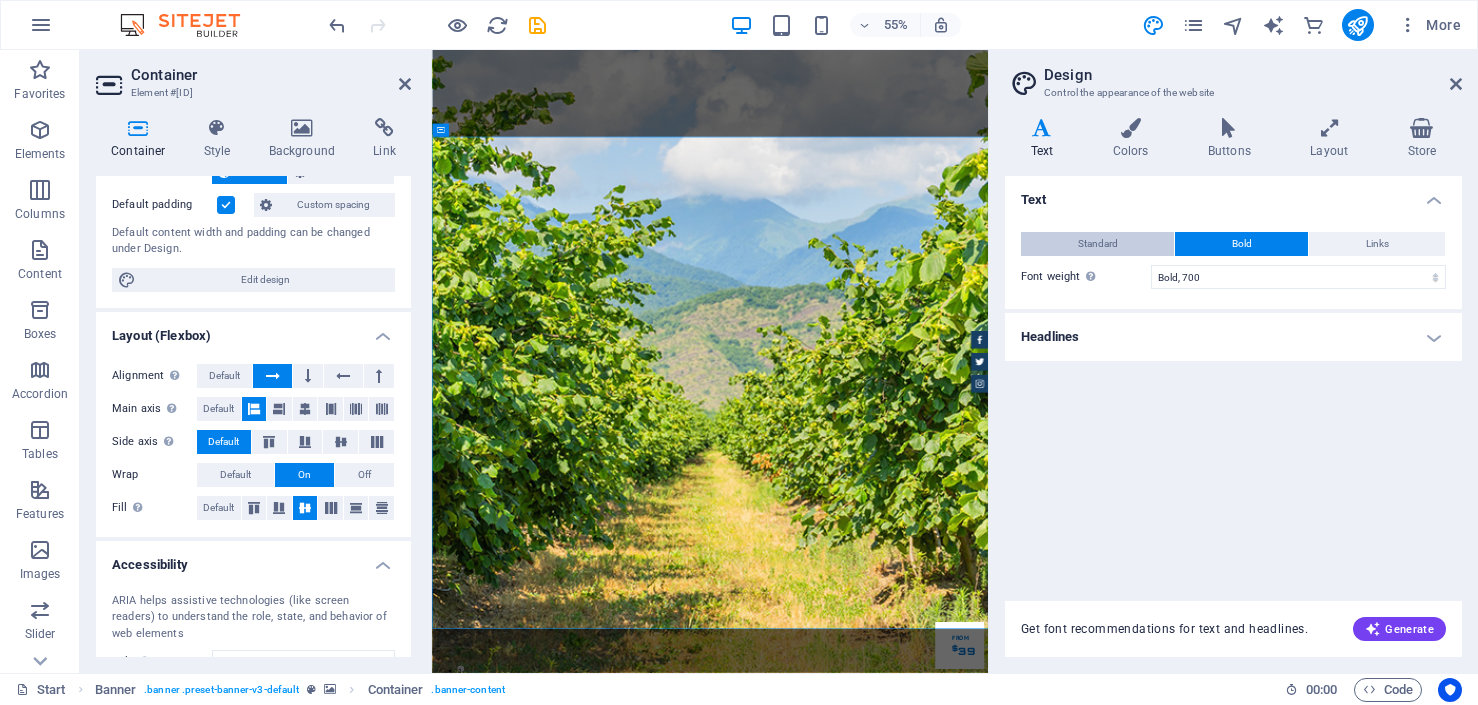 click on "Standard" at bounding box center (1098, 244) 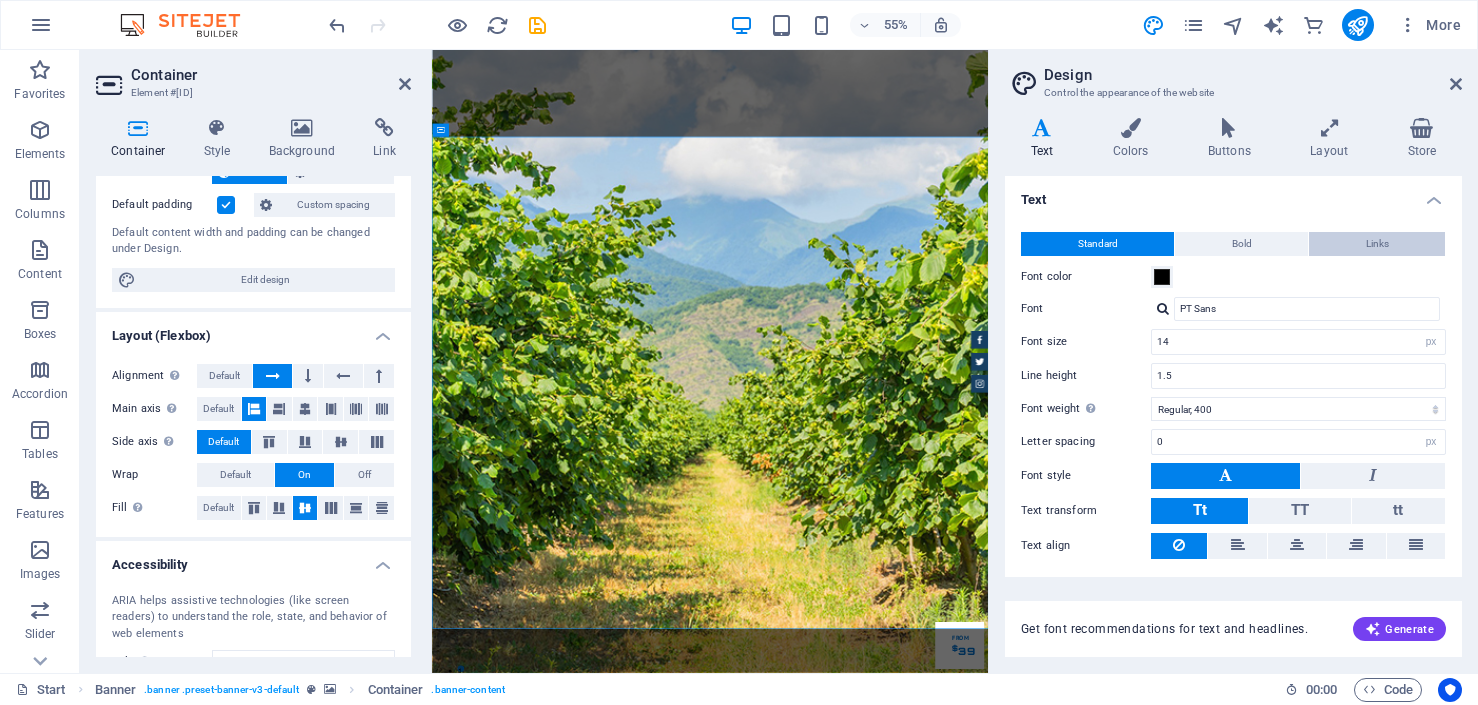 click on "Links" at bounding box center [1377, 244] 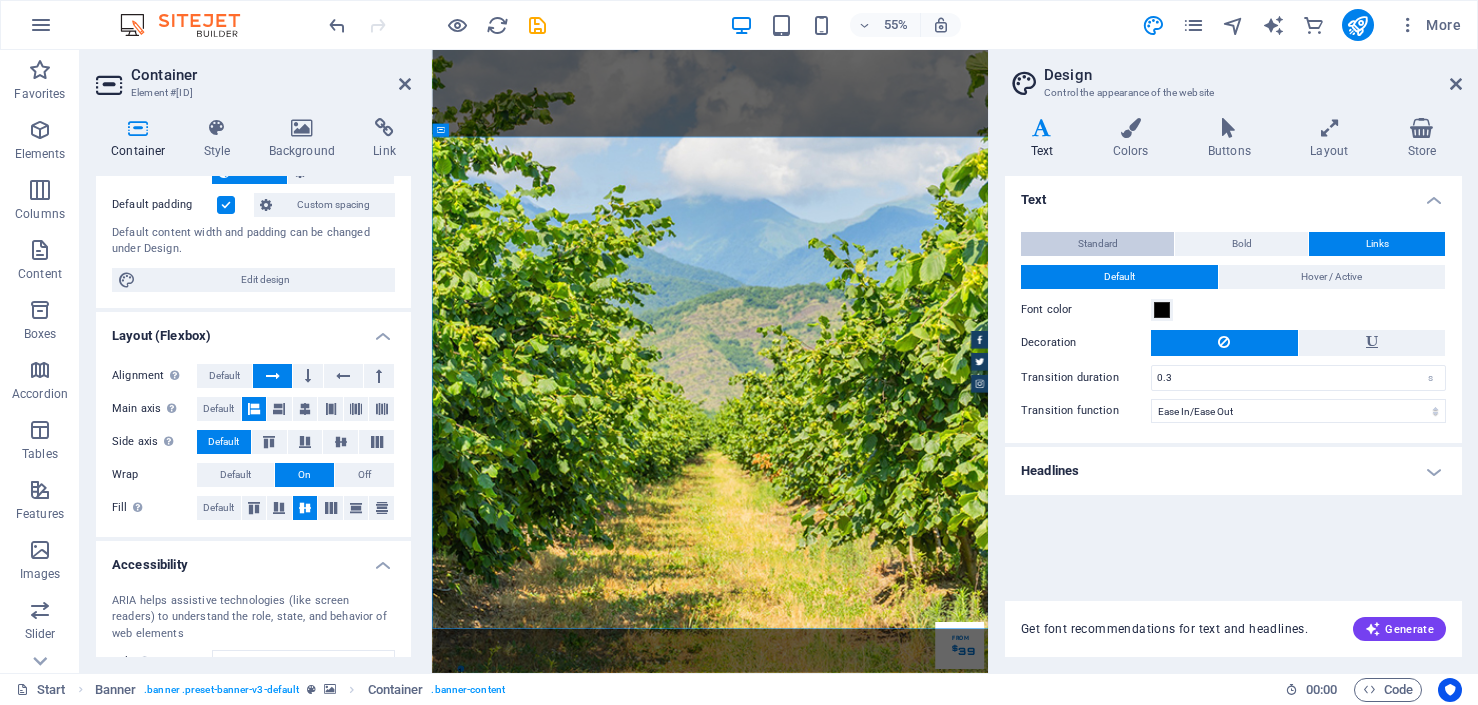 click on "Standard" at bounding box center (1097, 244) 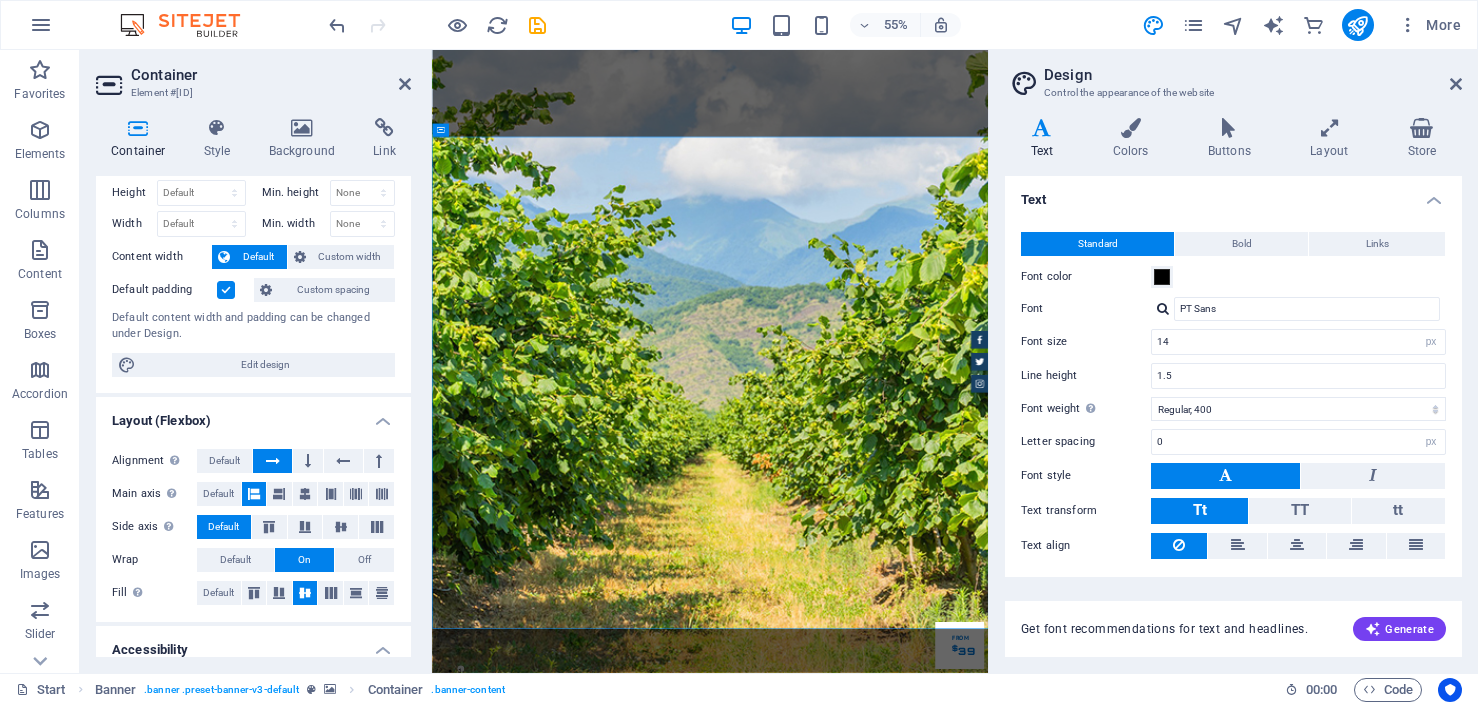 scroll, scrollTop: 0, scrollLeft: 0, axis: both 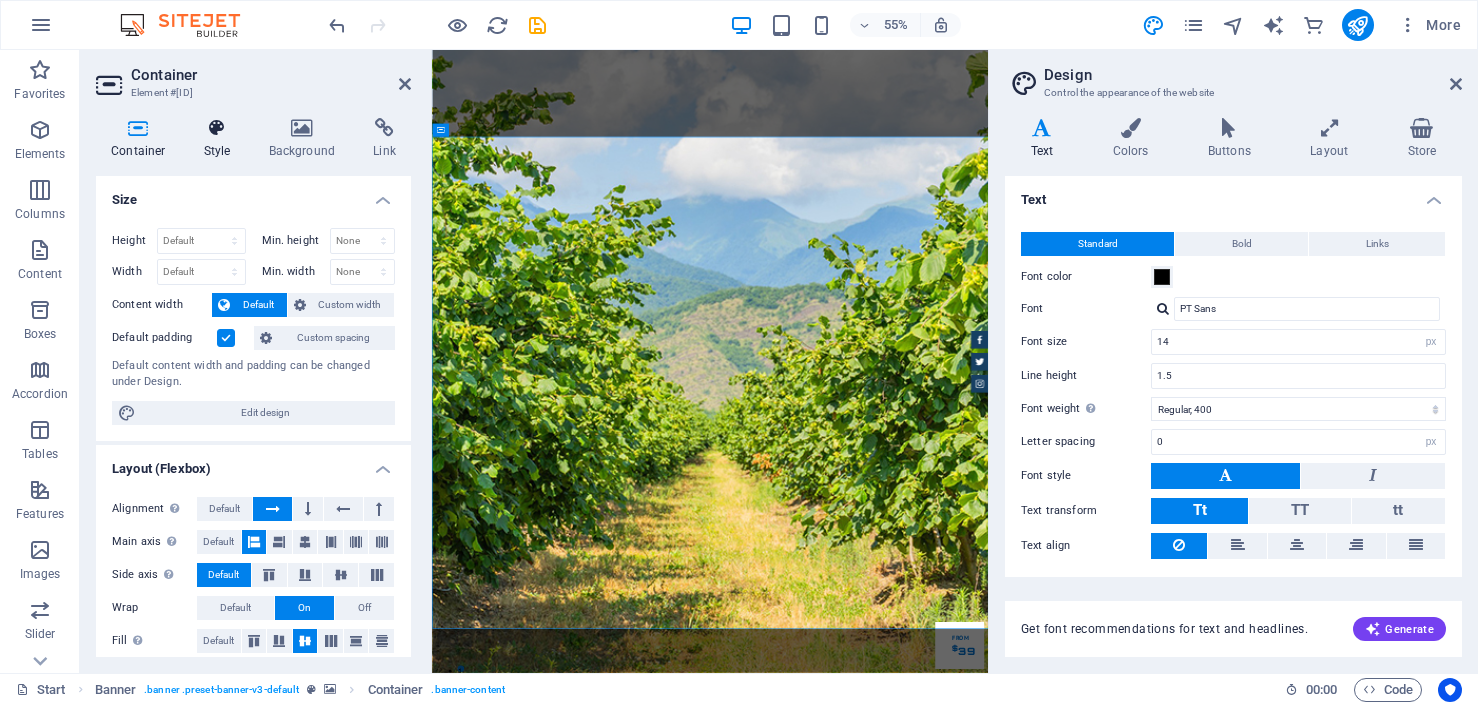 click on "Style" at bounding box center (221, 139) 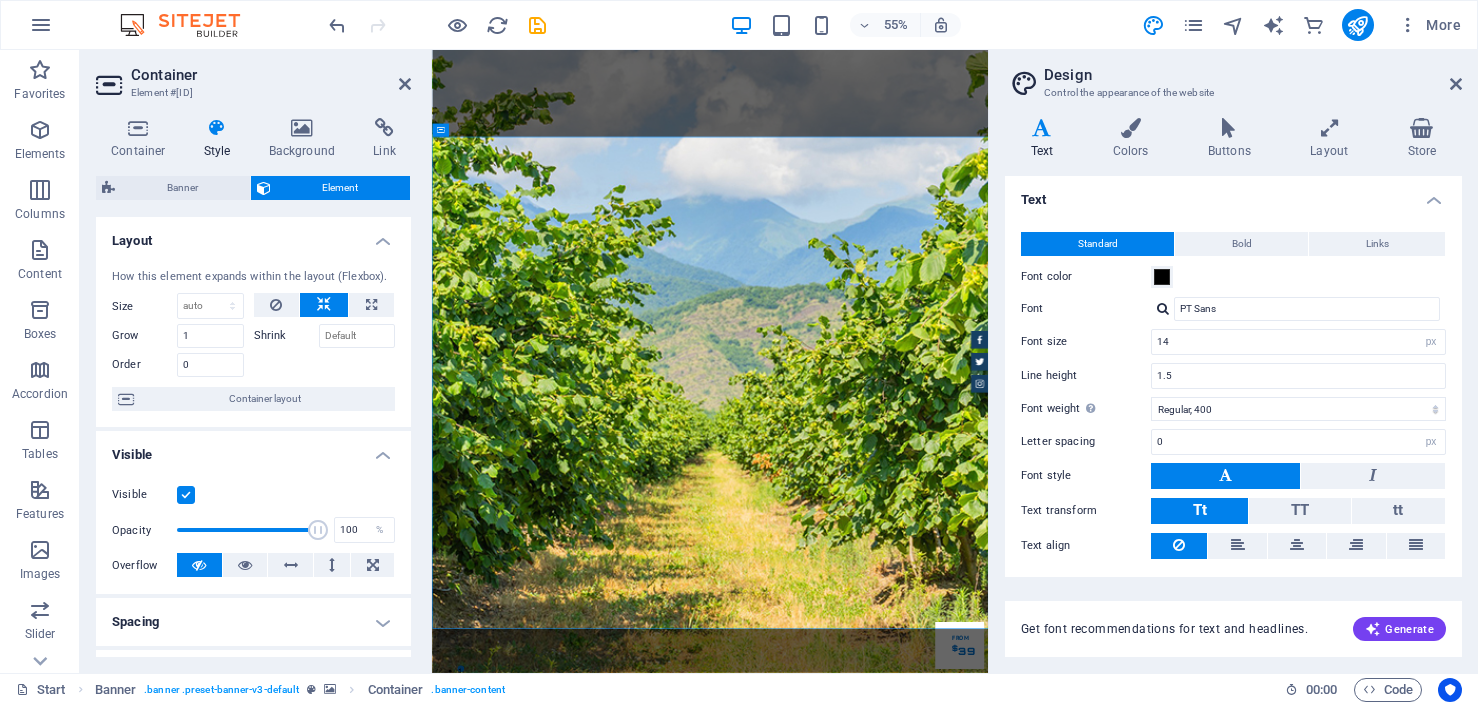 click on "Style" at bounding box center [221, 139] 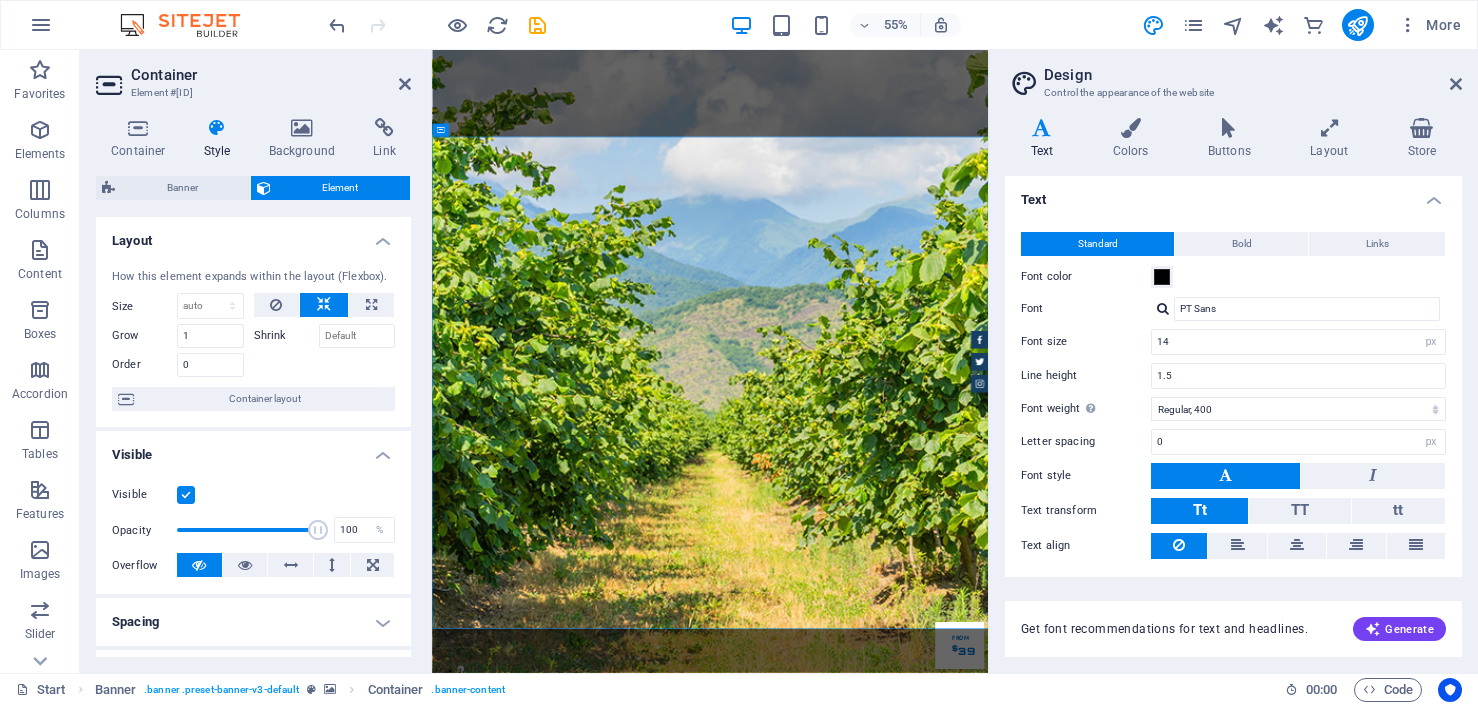 click on "Our Inventory" at bounding box center [938, 1619] 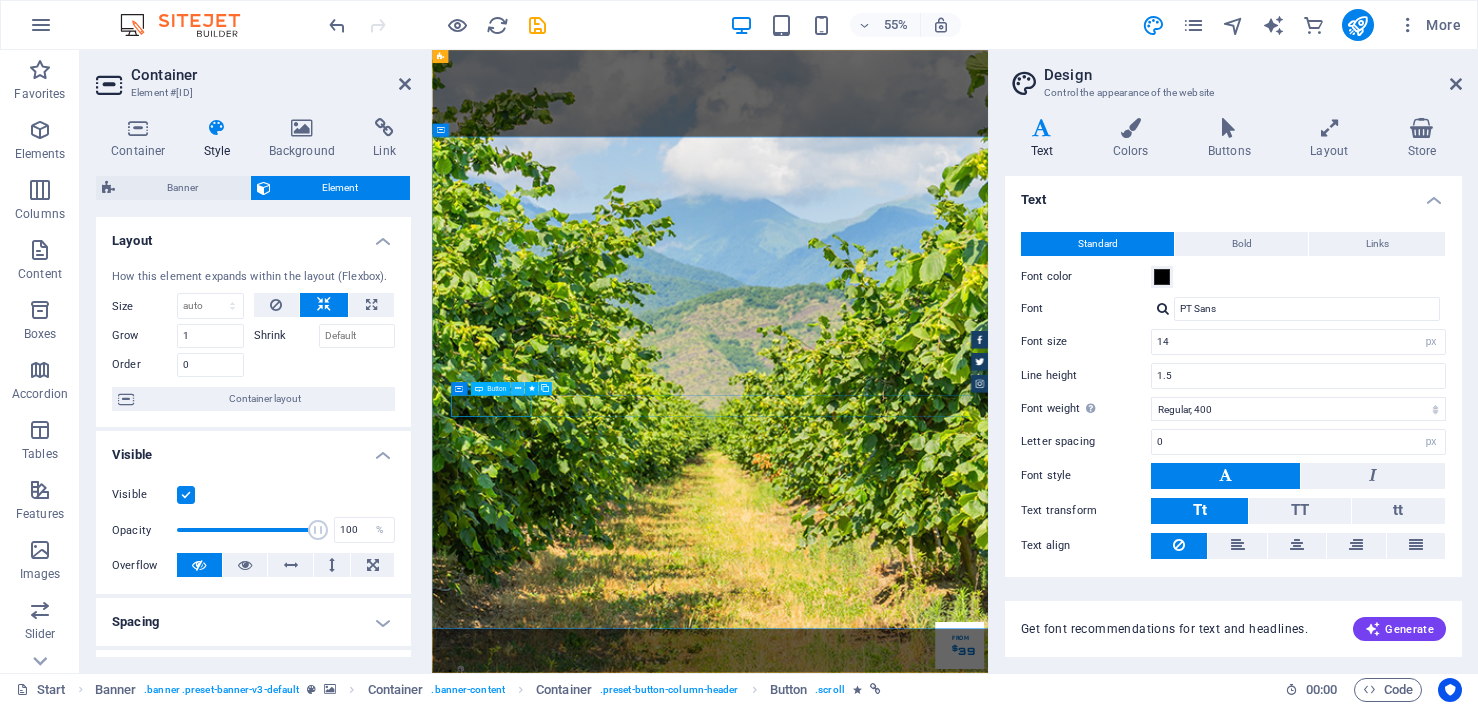 click at bounding box center (517, 389) 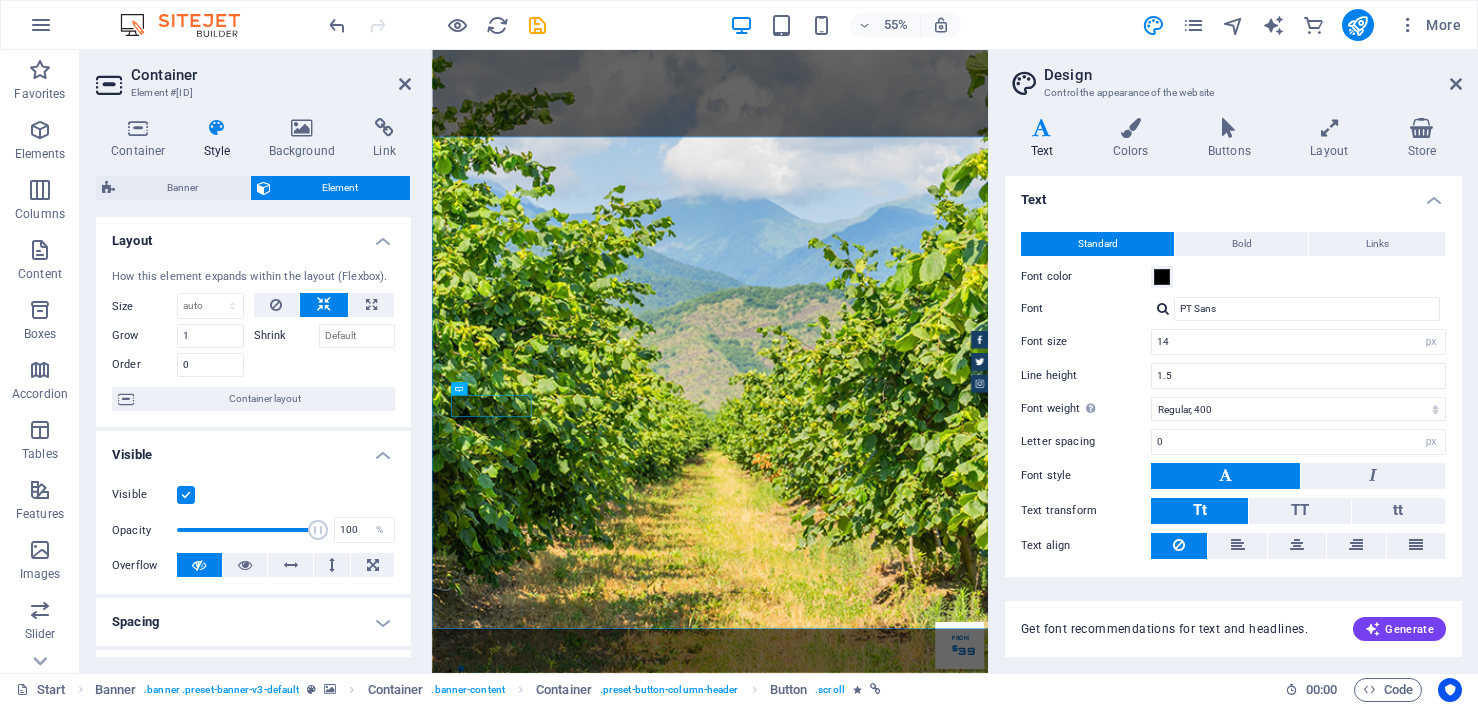 click on "Text" at bounding box center (1233, 194) 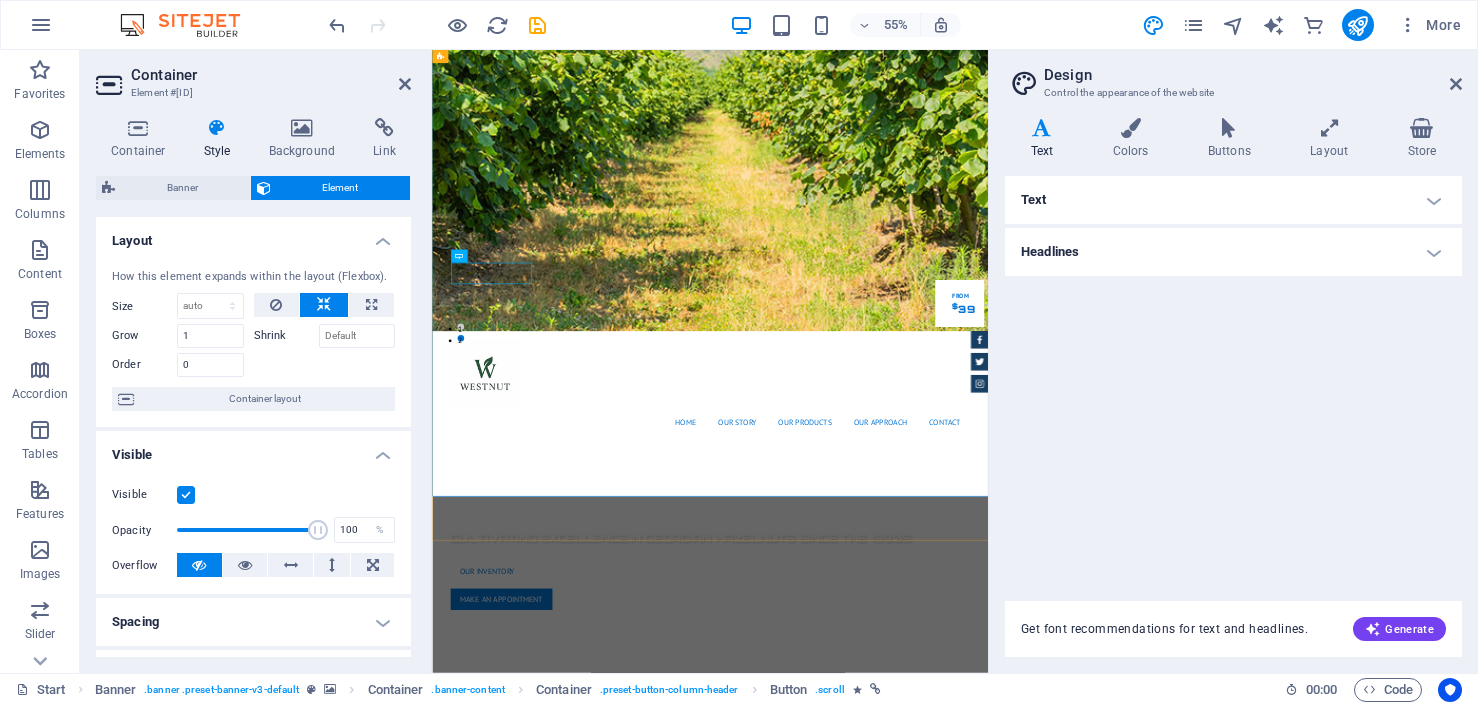 scroll, scrollTop: 636, scrollLeft: 0, axis: vertical 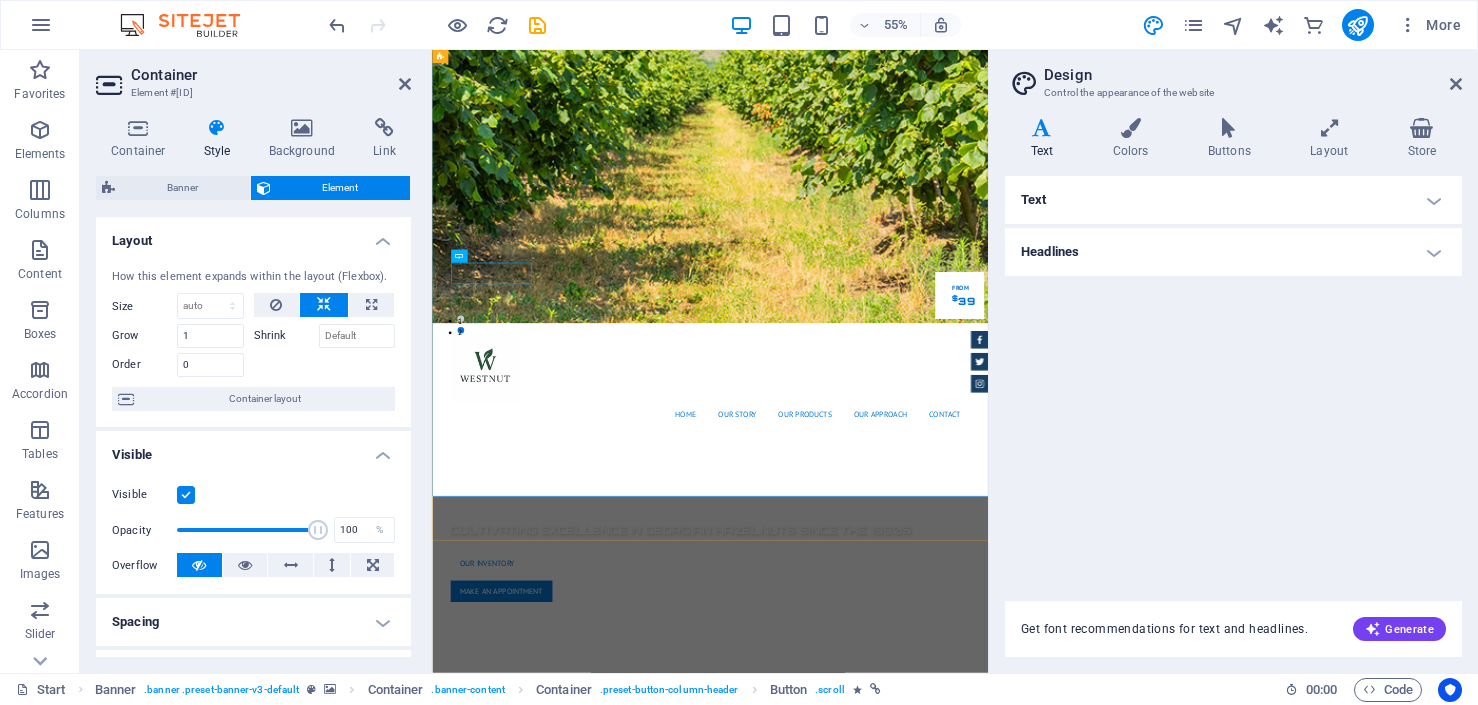 click on "About us" at bounding box center [938, 1356] 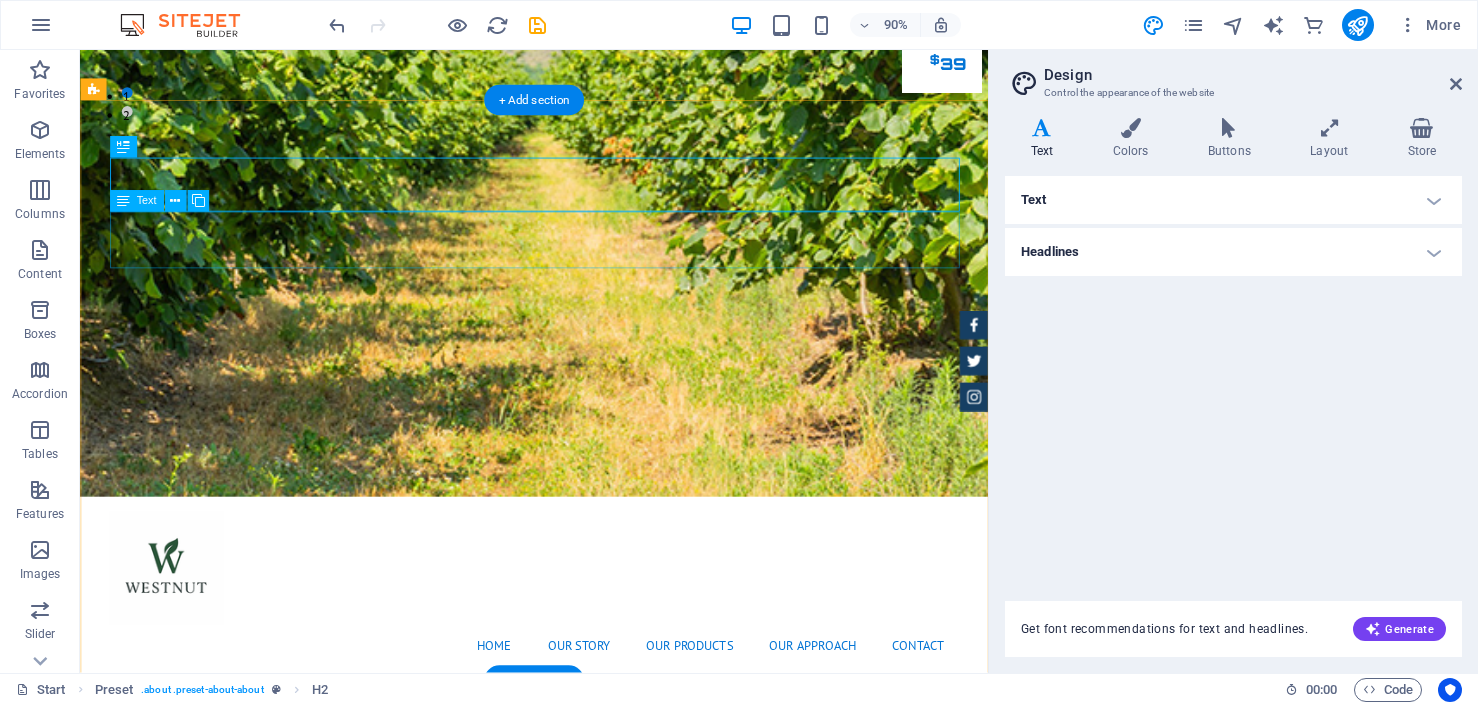click on "Lorem ipsum dolor sit amet, consectetur adipisicing elit. Libero, assumenda, dolore, cum vel modi asperiores consequatur suscipit quidem ducimus eveniet iure expedita consectetur odio voluptatum similique fugit voluptates rem accusamus quae quas dolorem tenetur facere tempora maiores adipisci reiciendis accusantium voluptatibus id voluptate tempore dolor harum nisi amet! Nobis, eaque." at bounding box center (585, 1417) 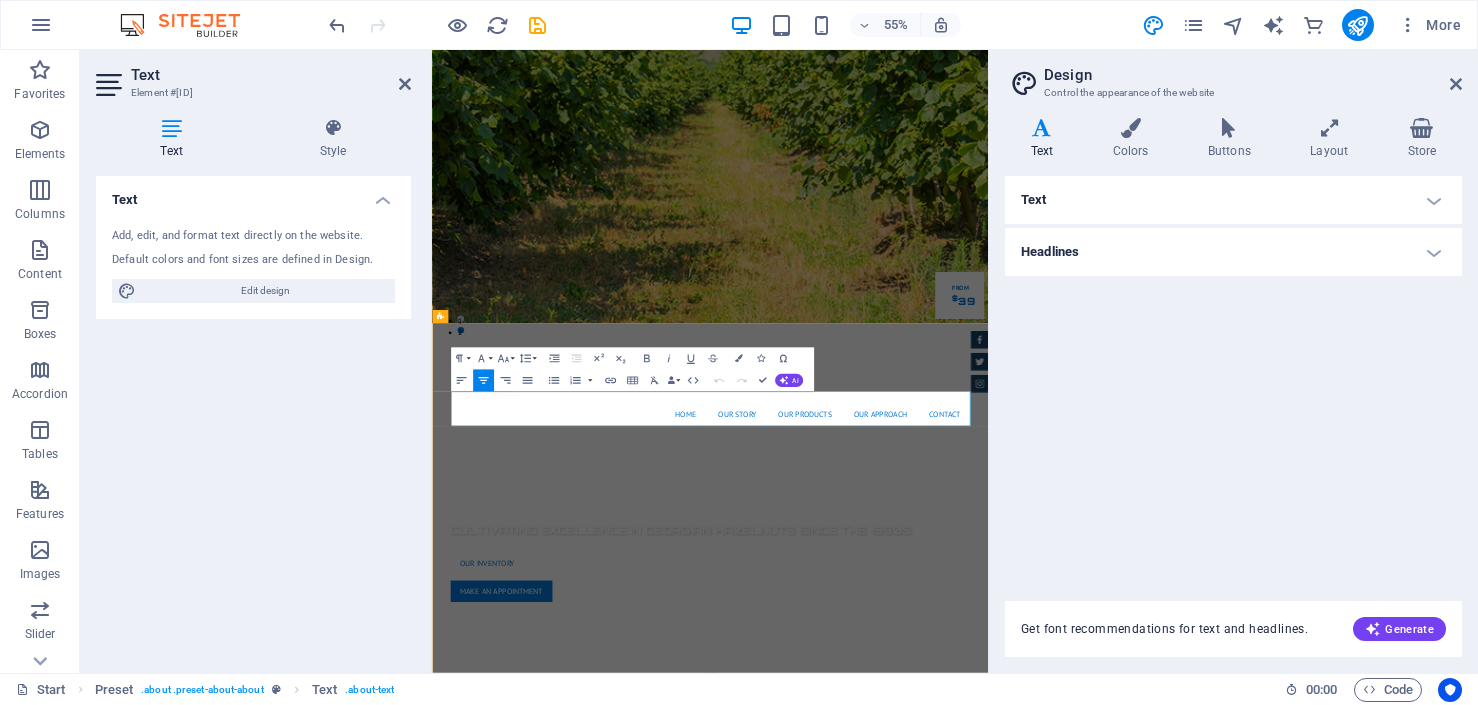 drag, startPoint x: 477, startPoint y: 683, endPoint x: 1213, endPoint y: 728, distance: 737.3744 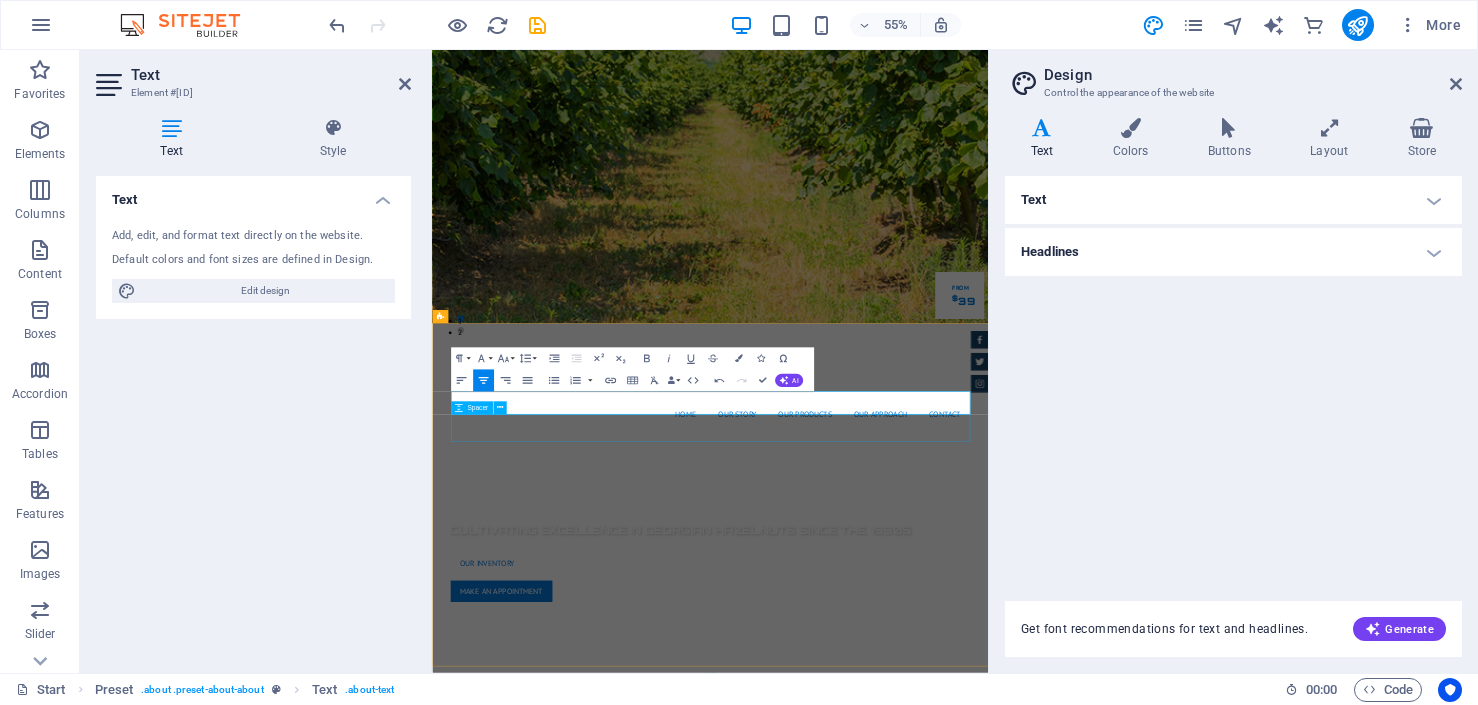 drag, startPoint x: 1254, startPoint y: 711, endPoint x: 466, endPoint y: 679, distance: 788.6495 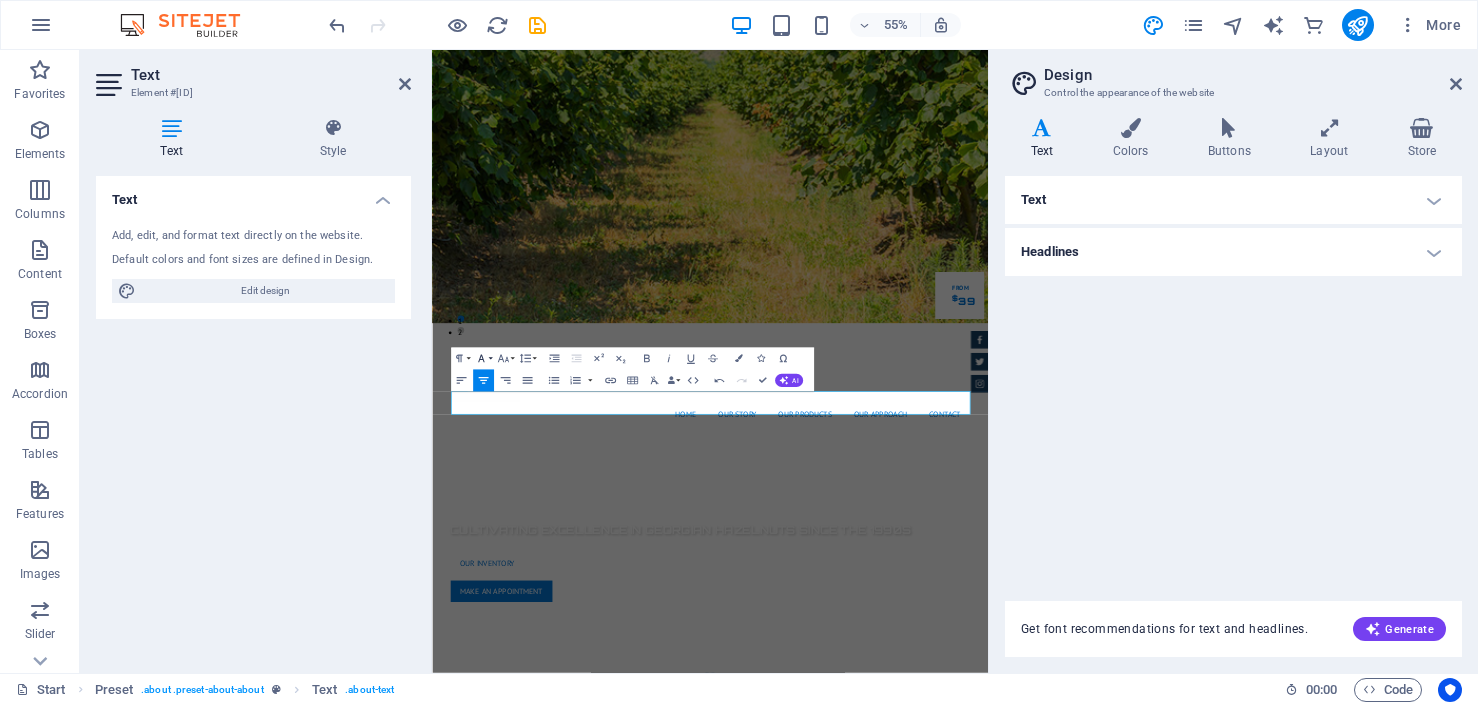 click on "Font Family" at bounding box center [482, 358] 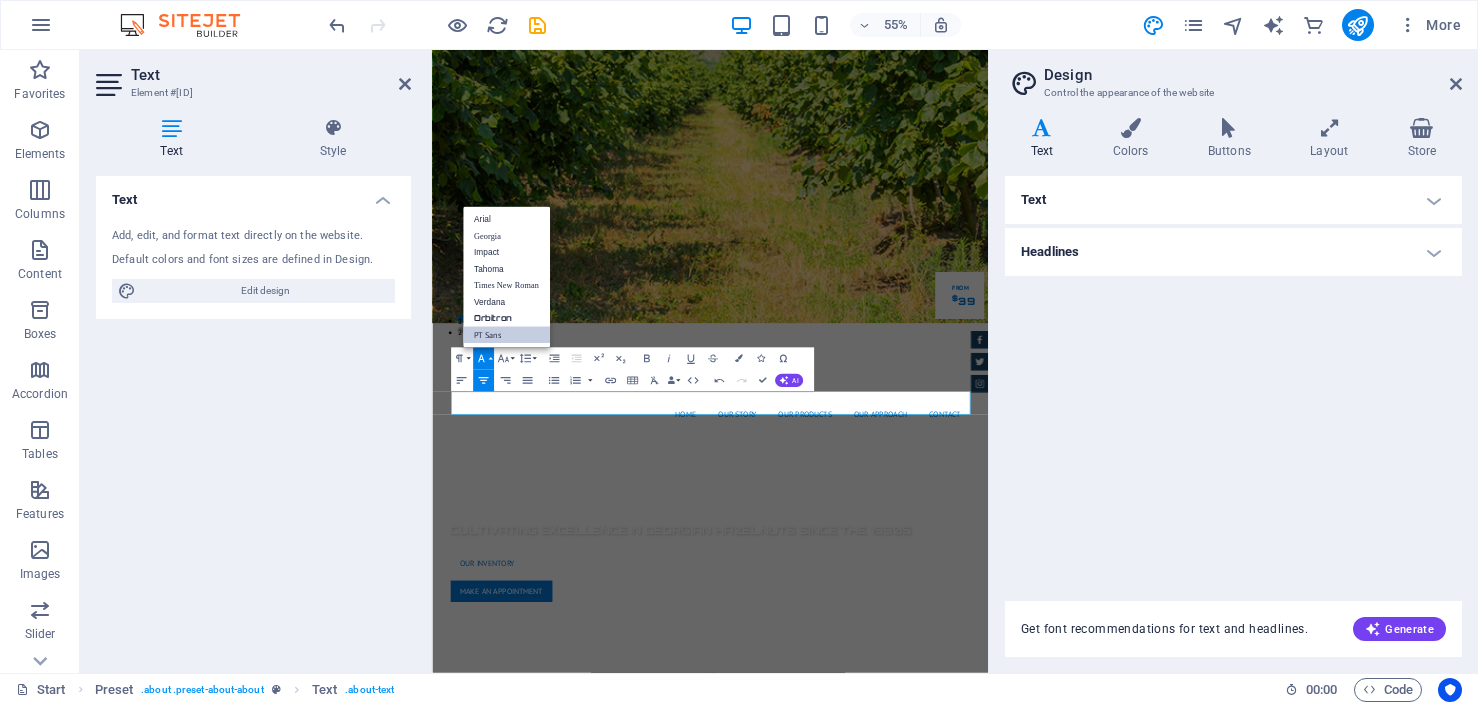scroll, scrollTop: 0, scrollLeft: 0, axis: both 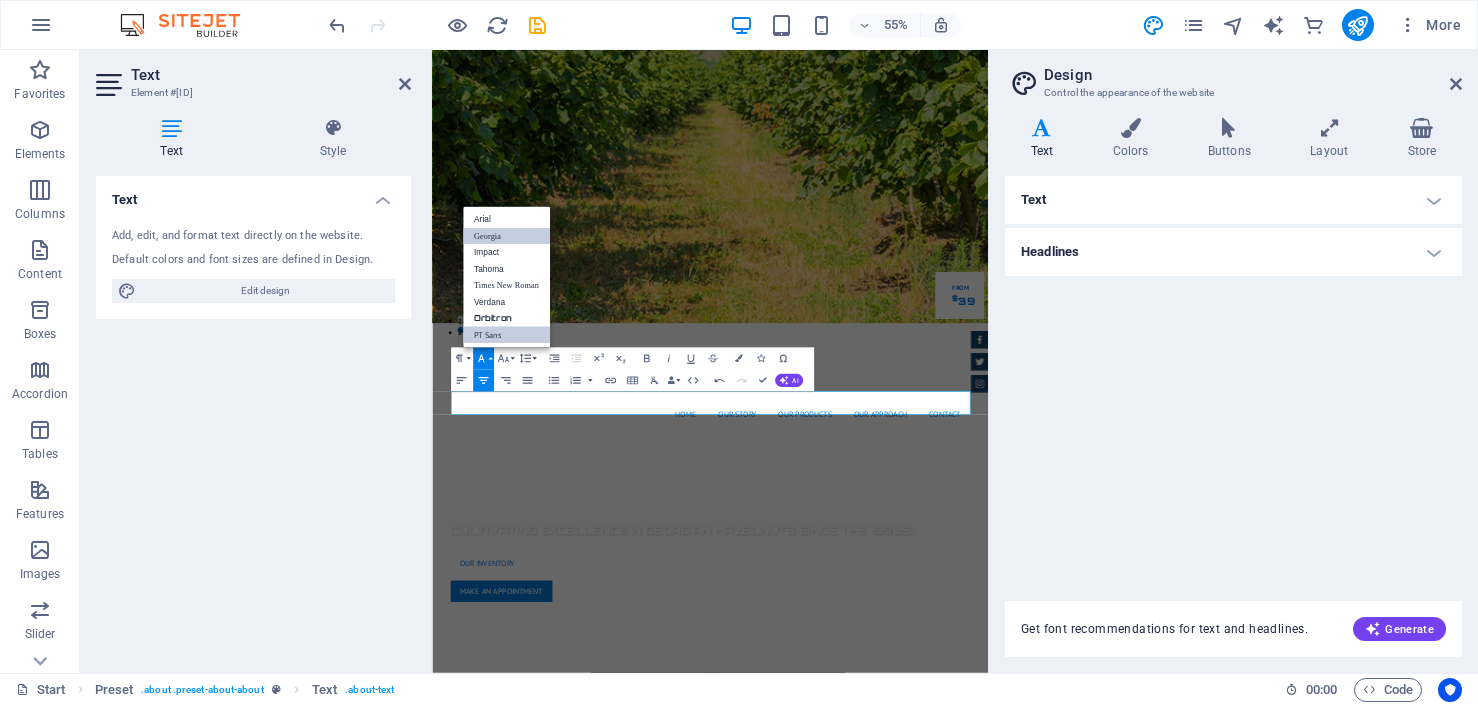 click on "Georgia" at bounding box center [506, 235] 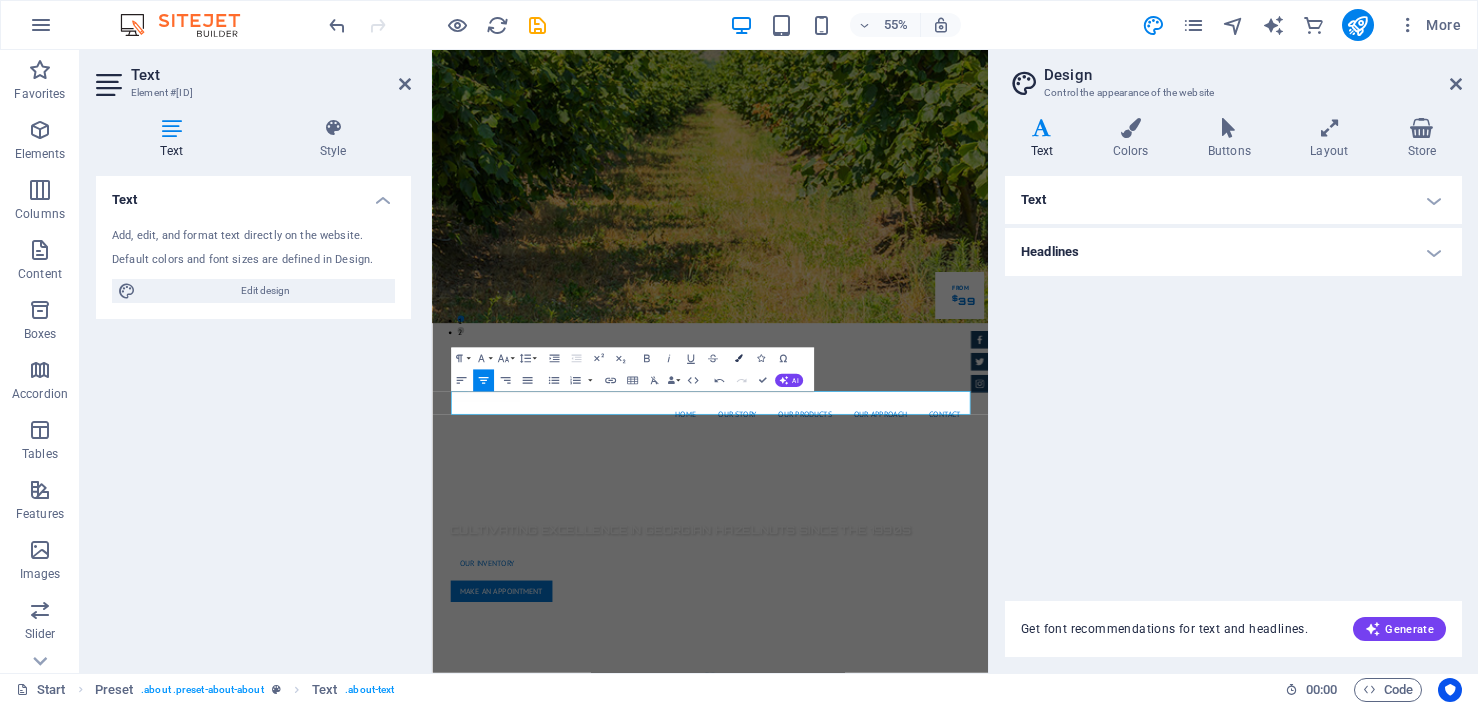 click at bounding box center [739, 358] 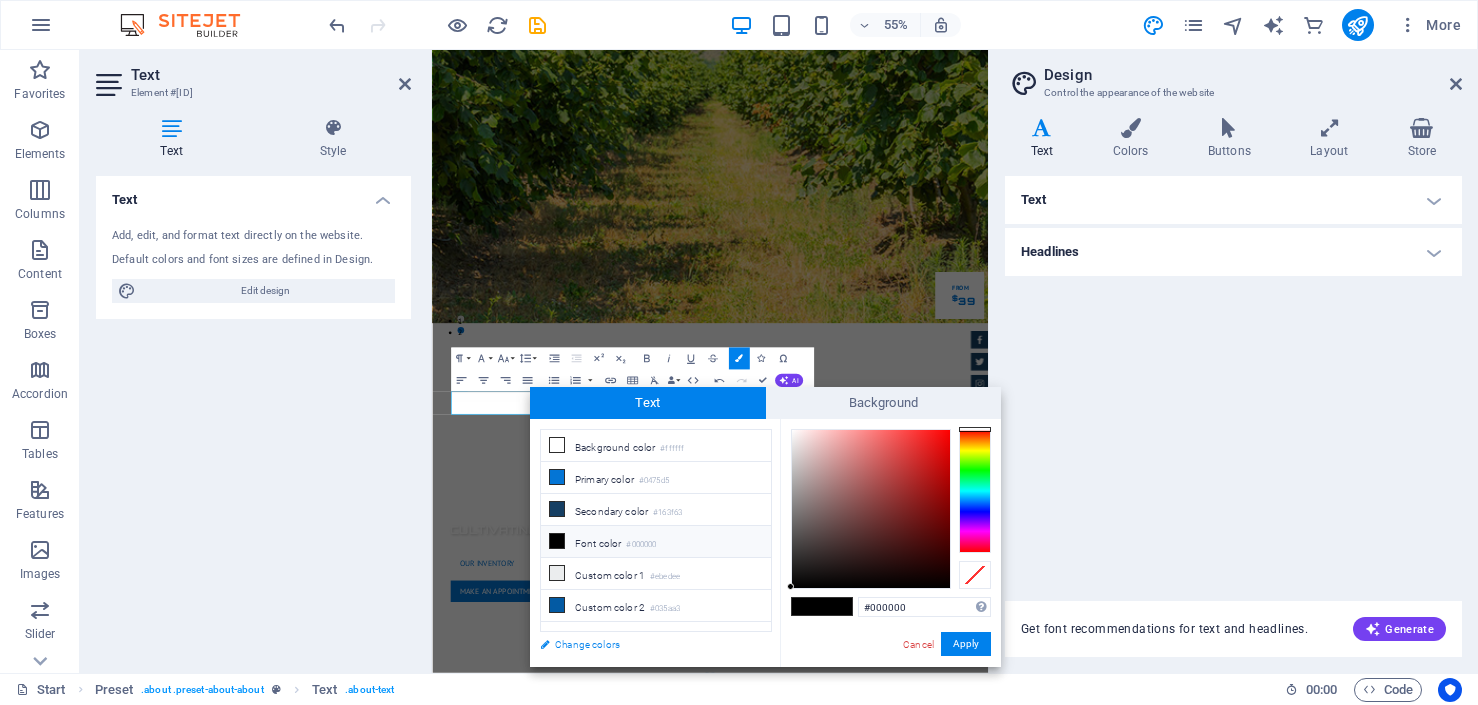 click on "Change colors" at bounding box center (646, 644) 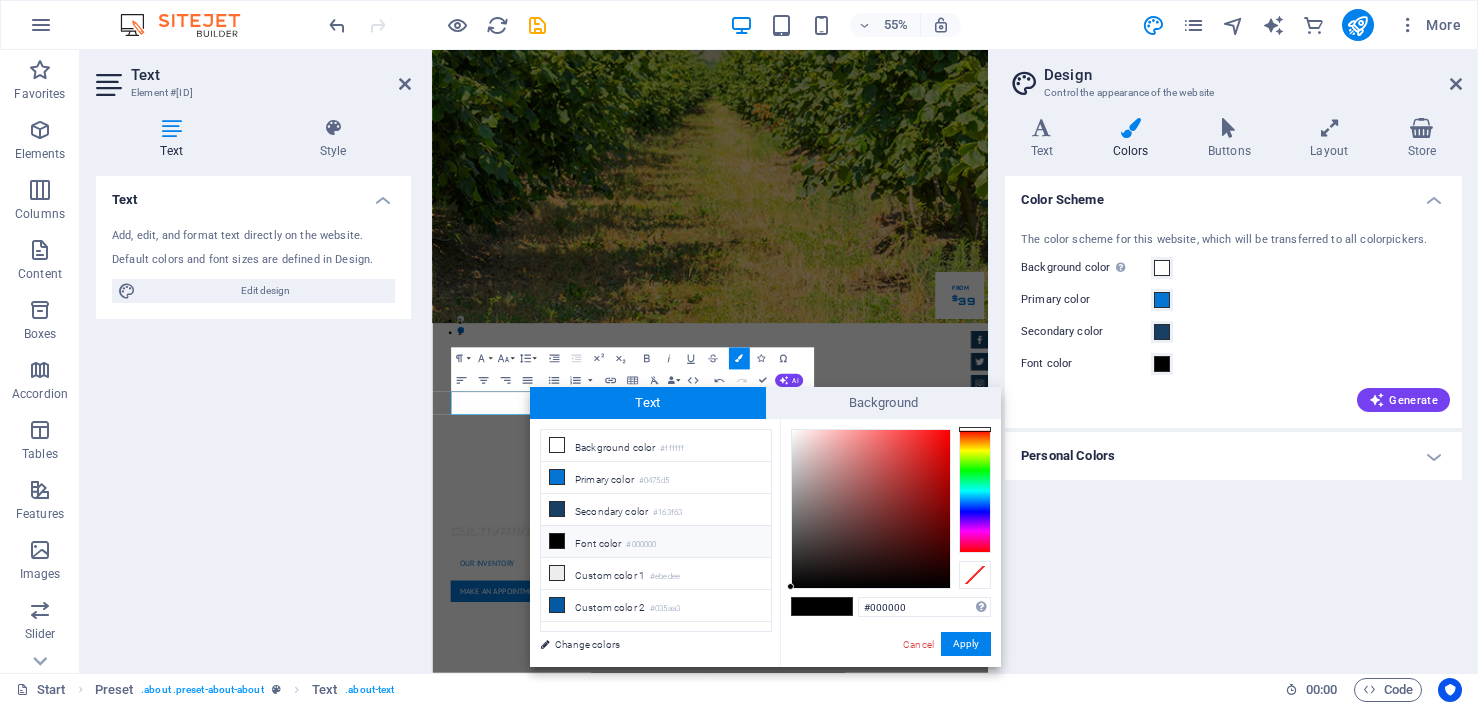 click at bounding box center [975, 491] 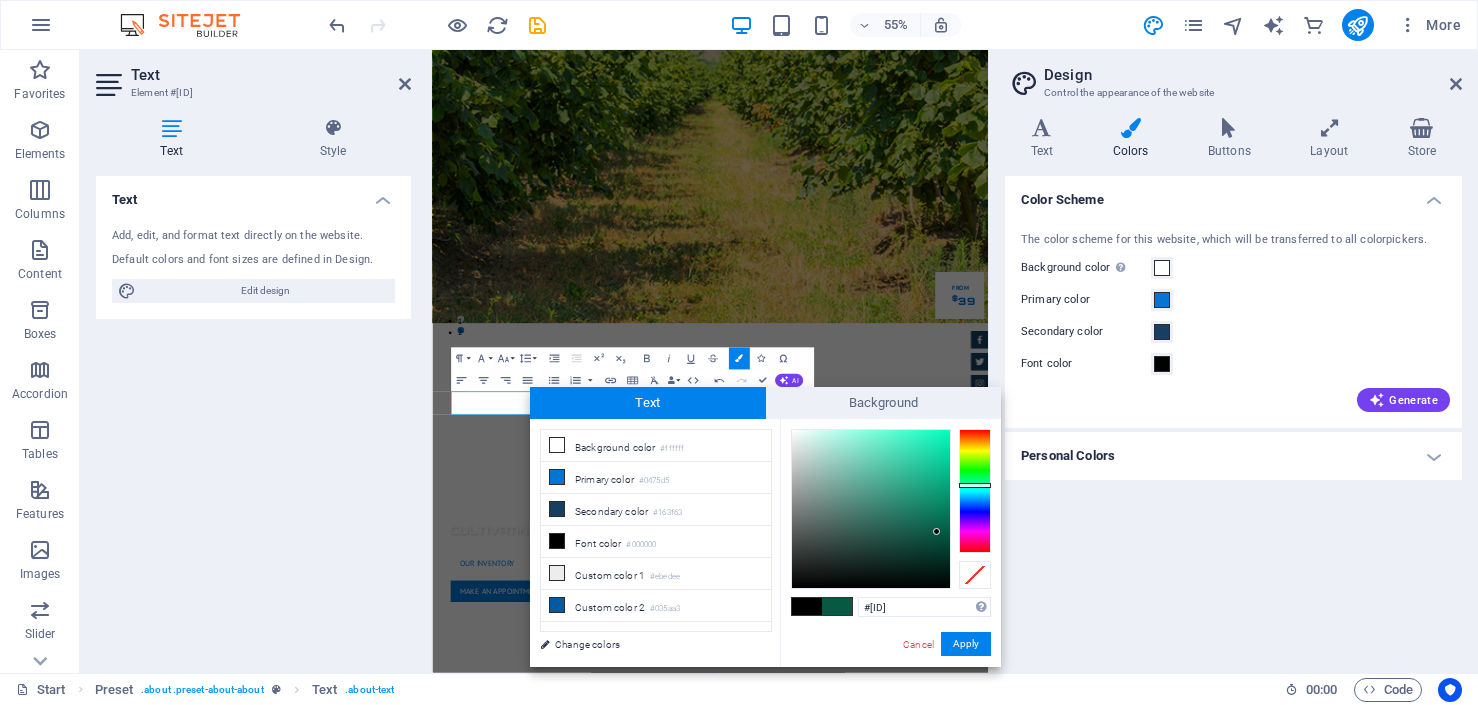 click at bounding box center (871, 509) 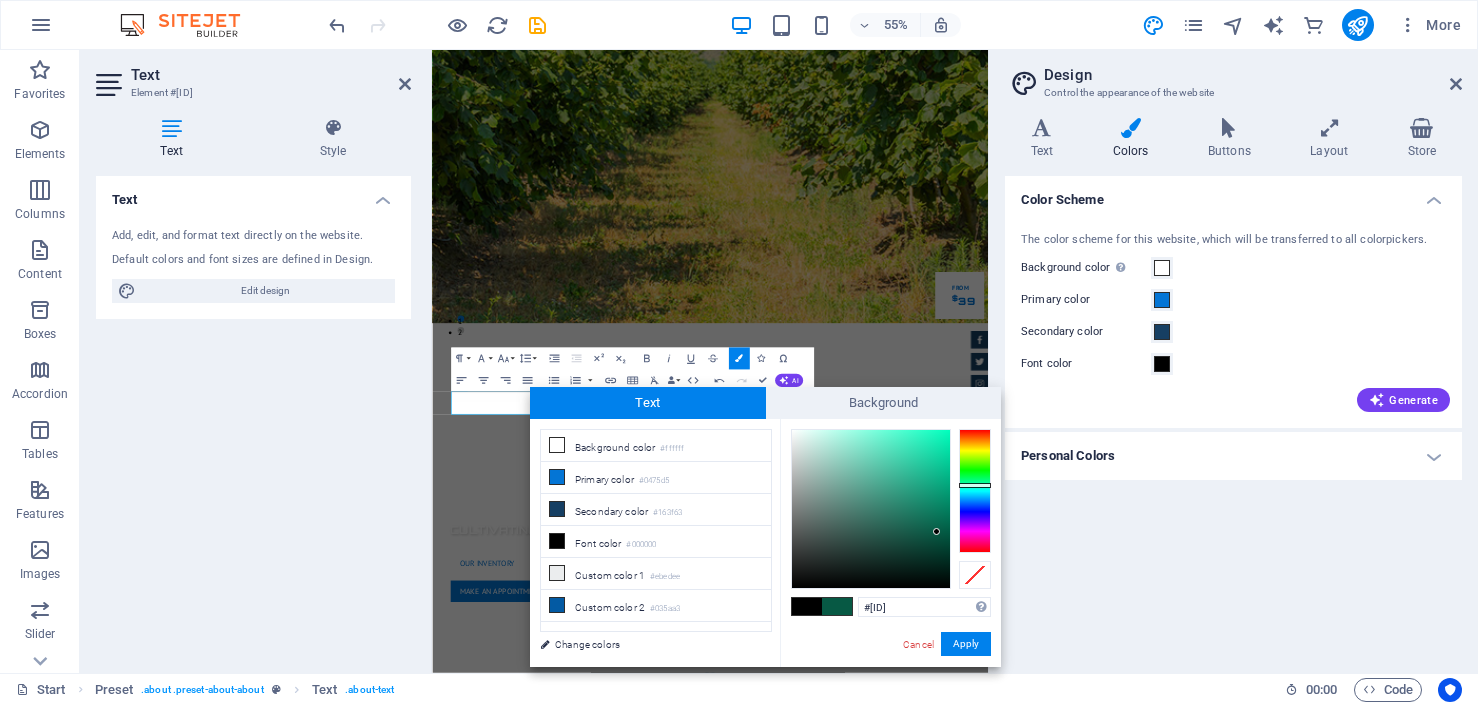 type on "#[ID]" 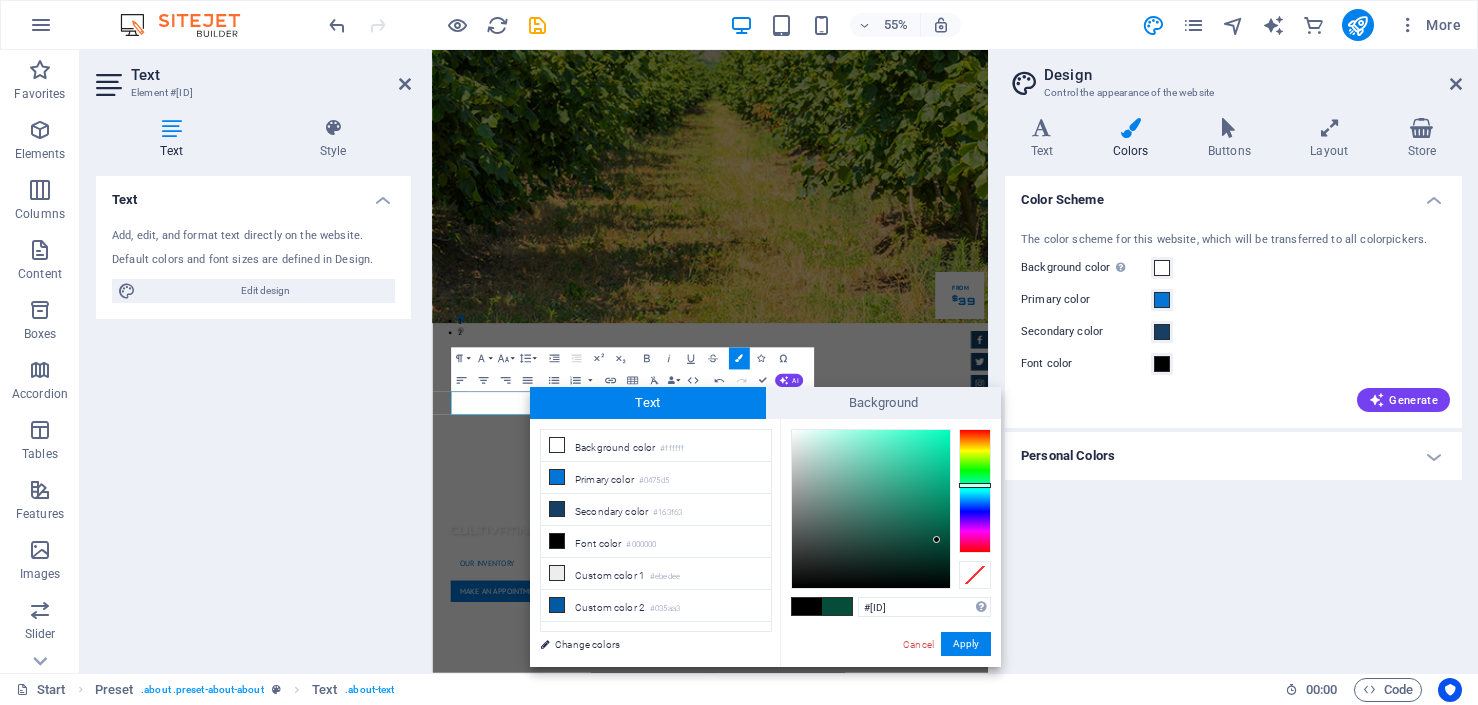 click at bounding box center [871, 509] 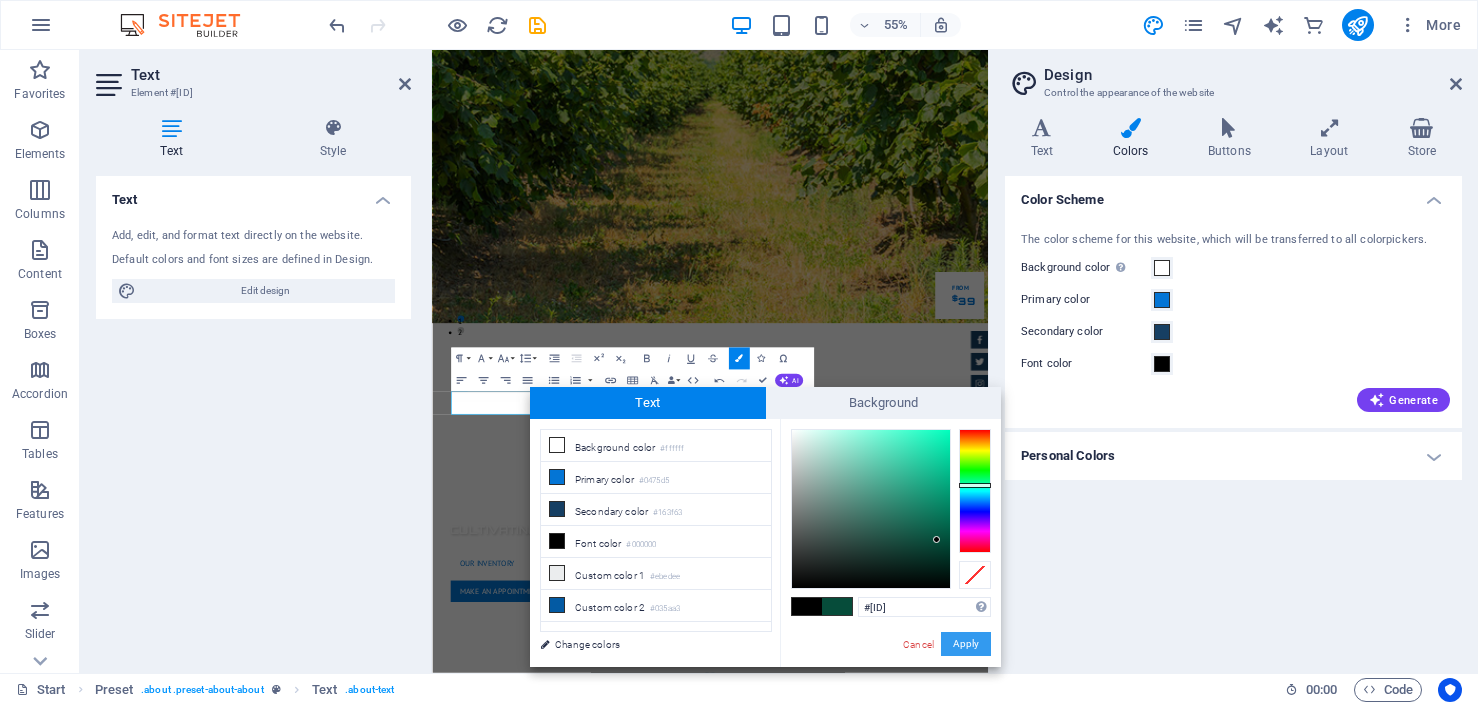 drag, startPoint x: 961, startPoint y: 652, endPoint x: 765, endPoint y: 956, distance: 361.70706 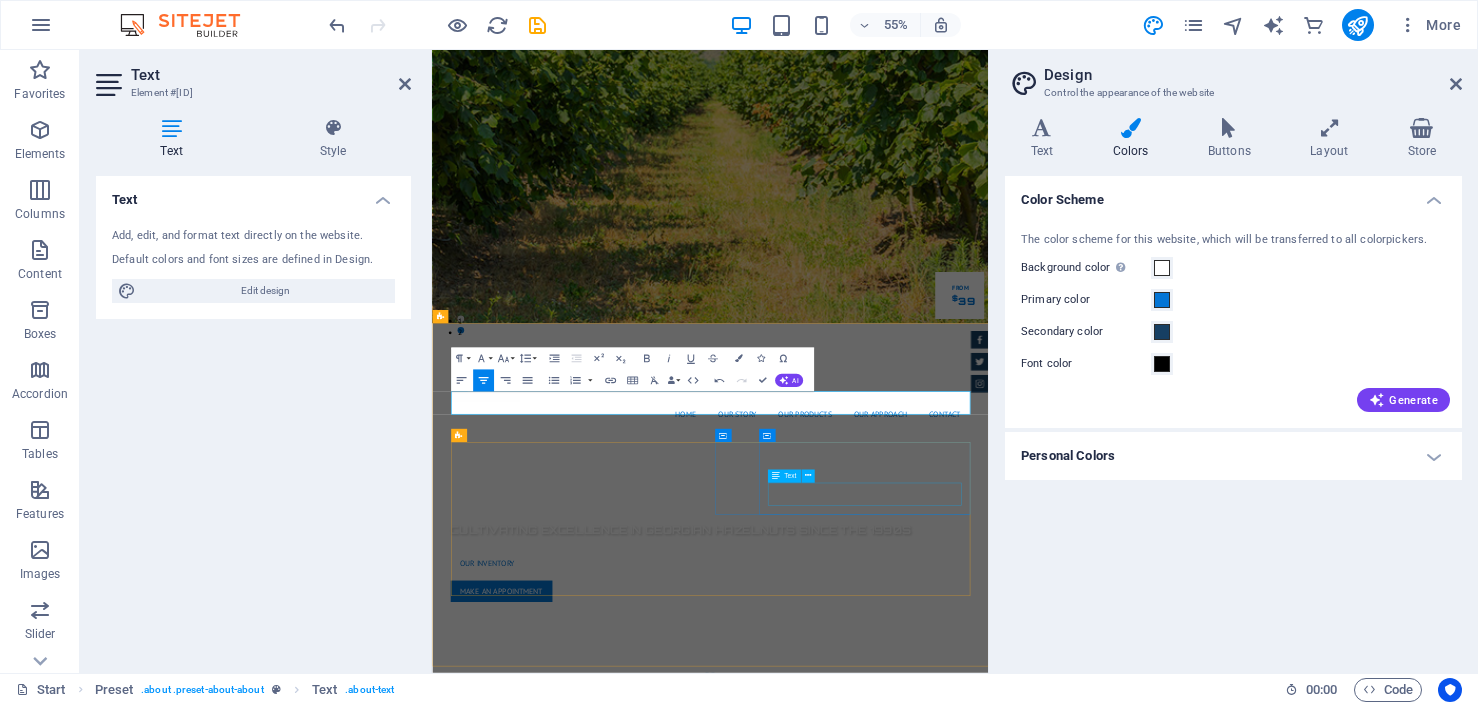 click on "About us" at bounding box center [938, 1356] 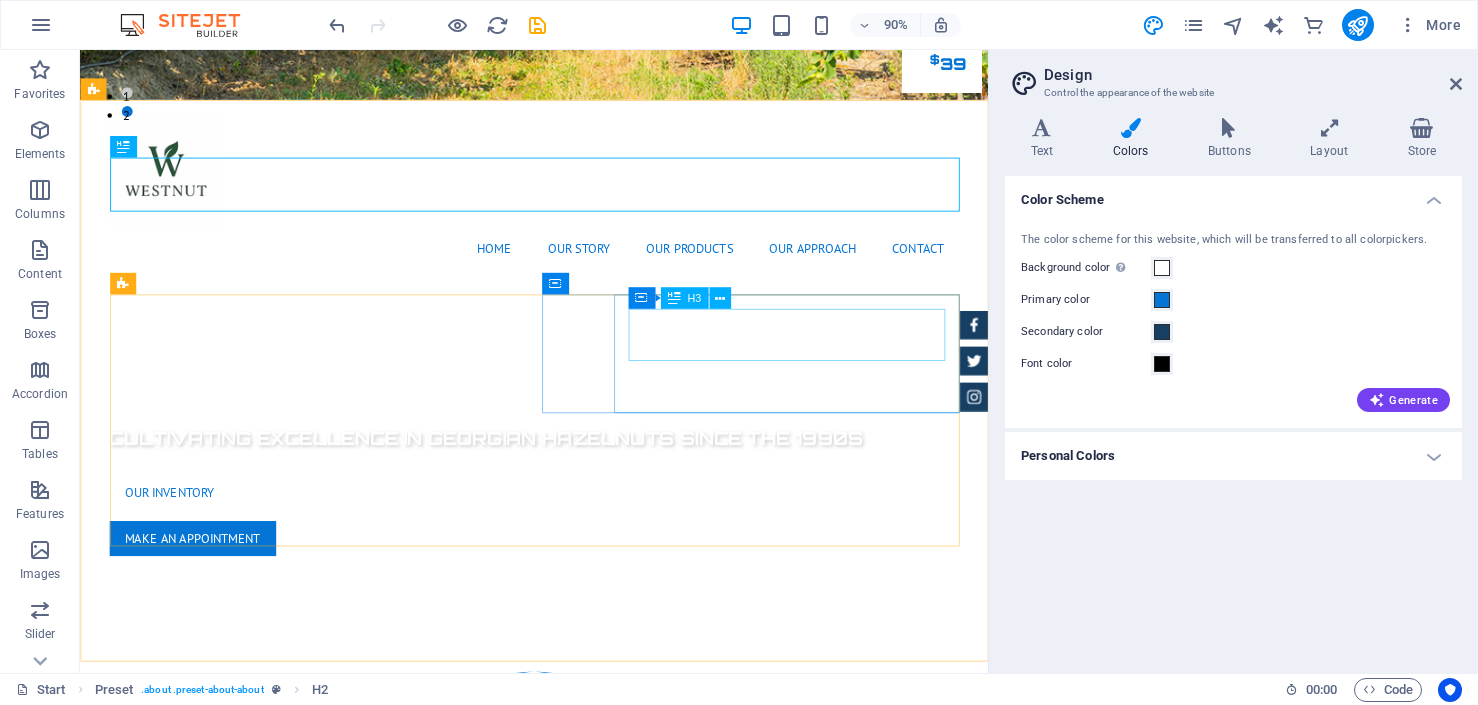 click on "About us" at bounding box center (585, 915) 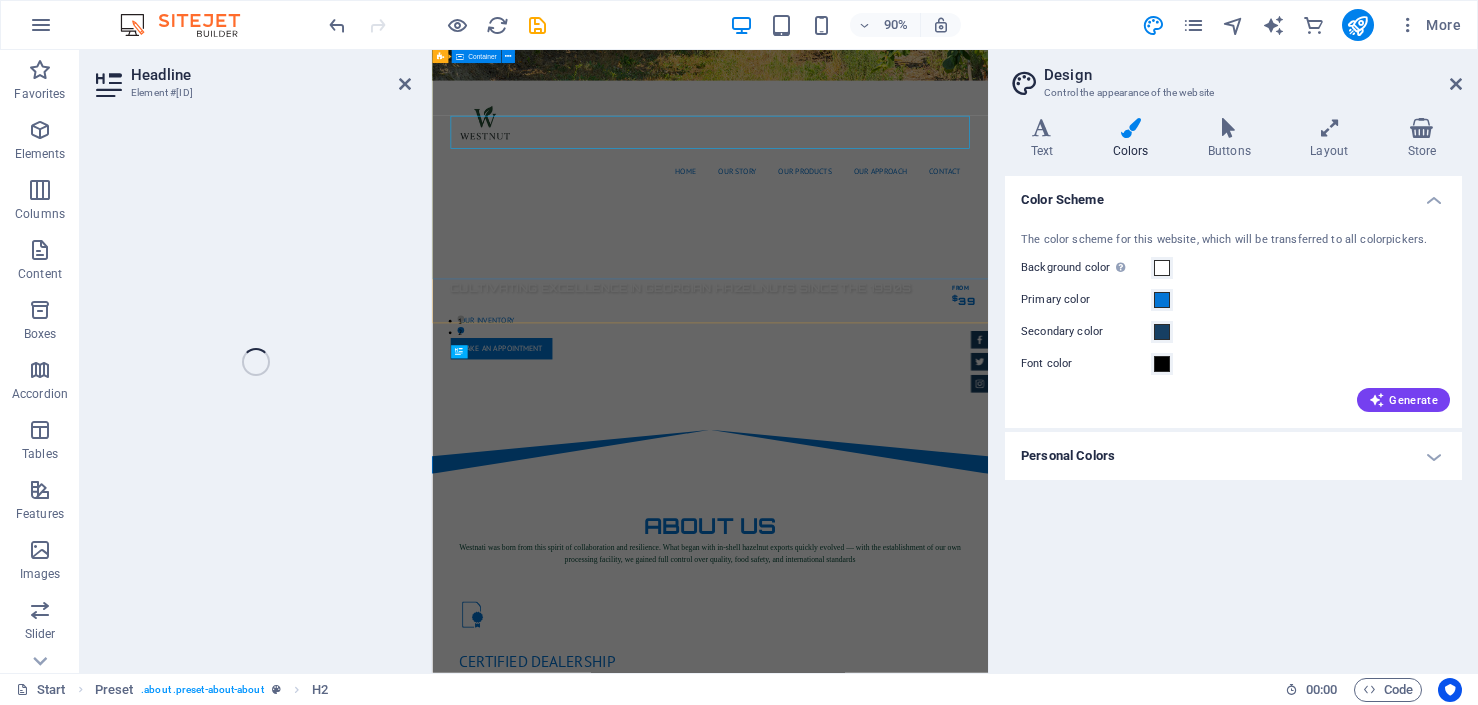 click on "Cultivating Excellence in Georgian Hazelnuts Since the 1990s Our Inventory Make an appointment" at bounding box center [937, 525] 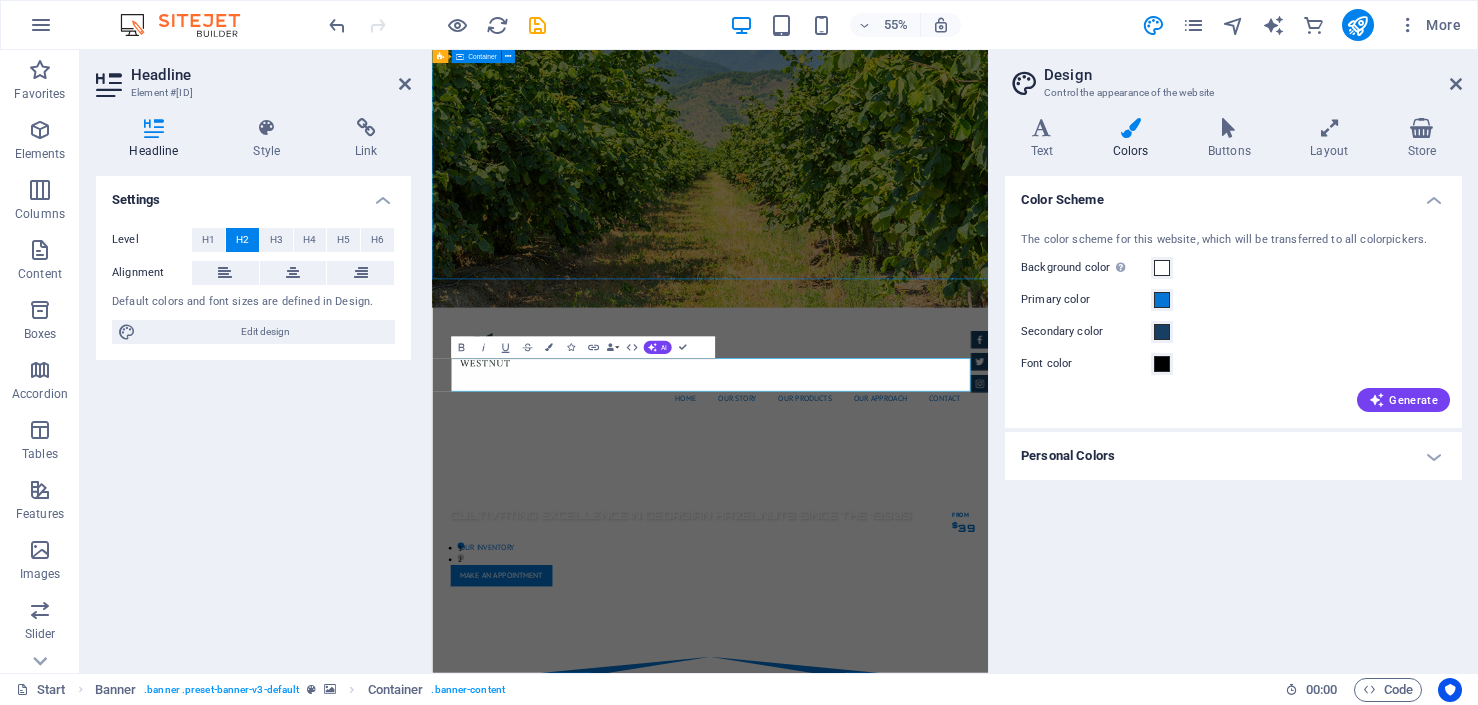 scroll, scrollTop: 287, scrollLeft: 0, axis: vertical 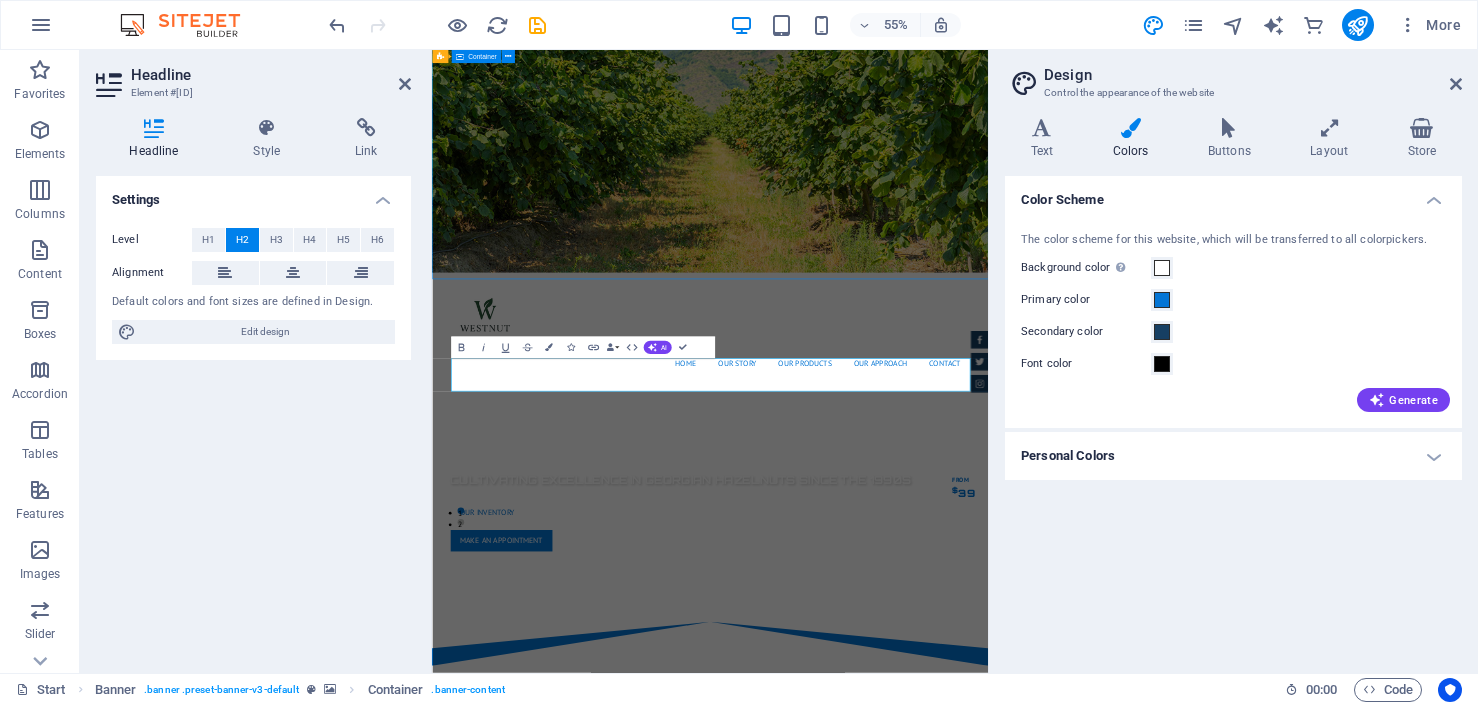 click on "About us" at bounding box center [938, 1264] 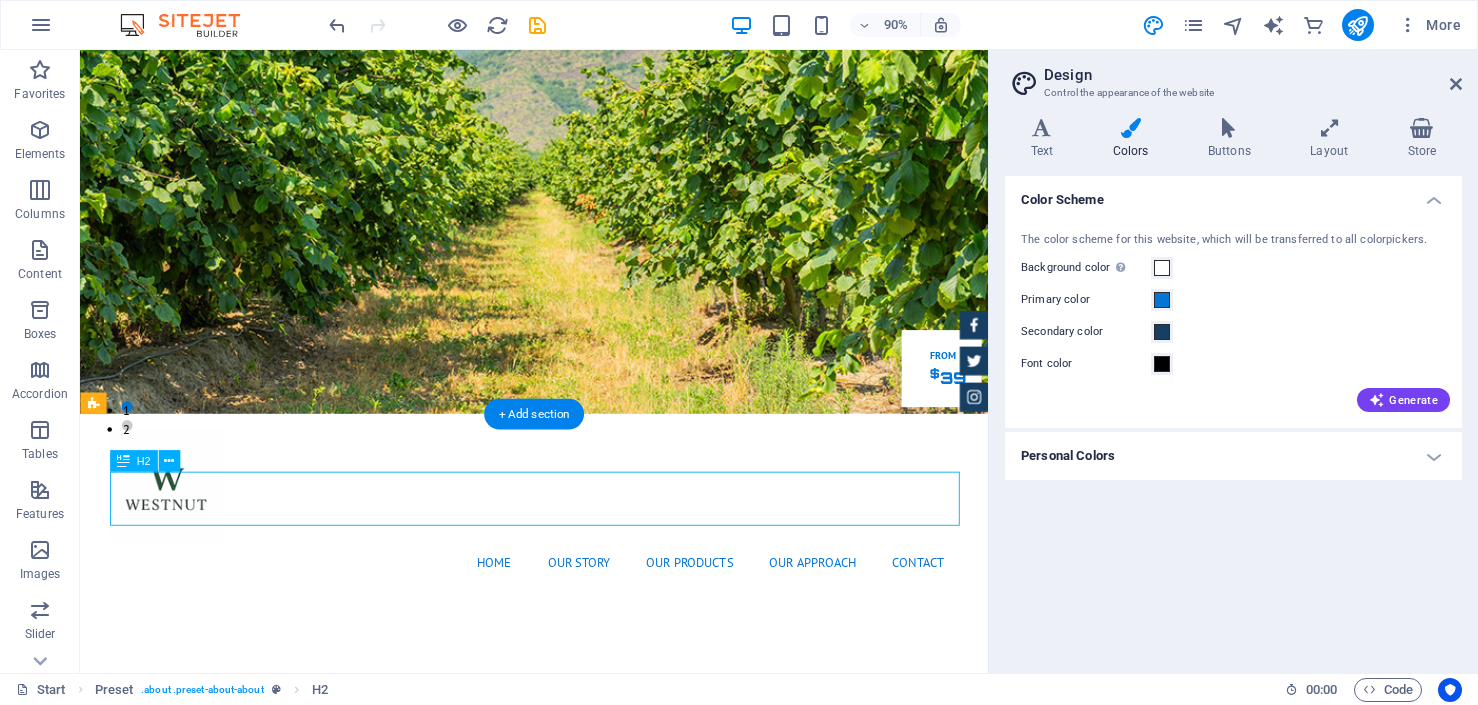 click on "About us" at bounding box center [585, 1264] 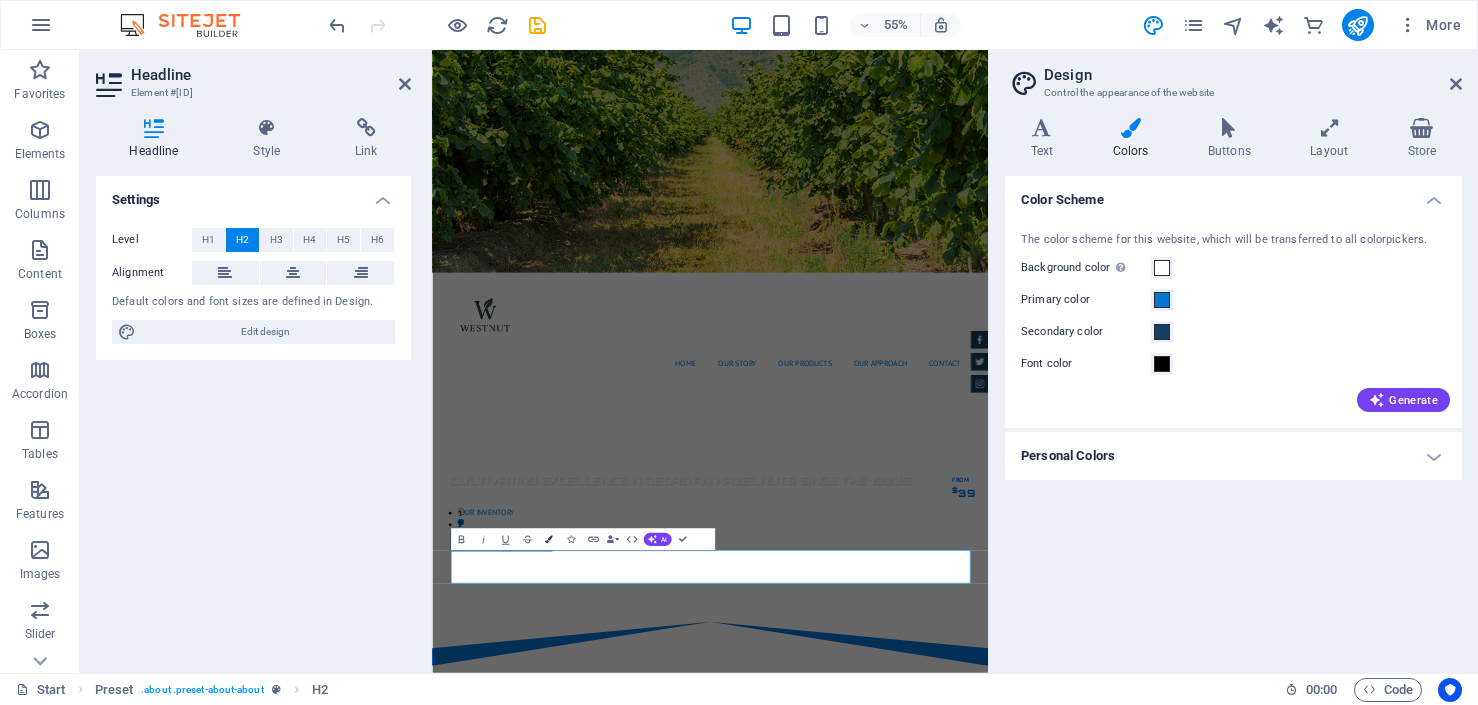 click at bounding box center [549, 539] 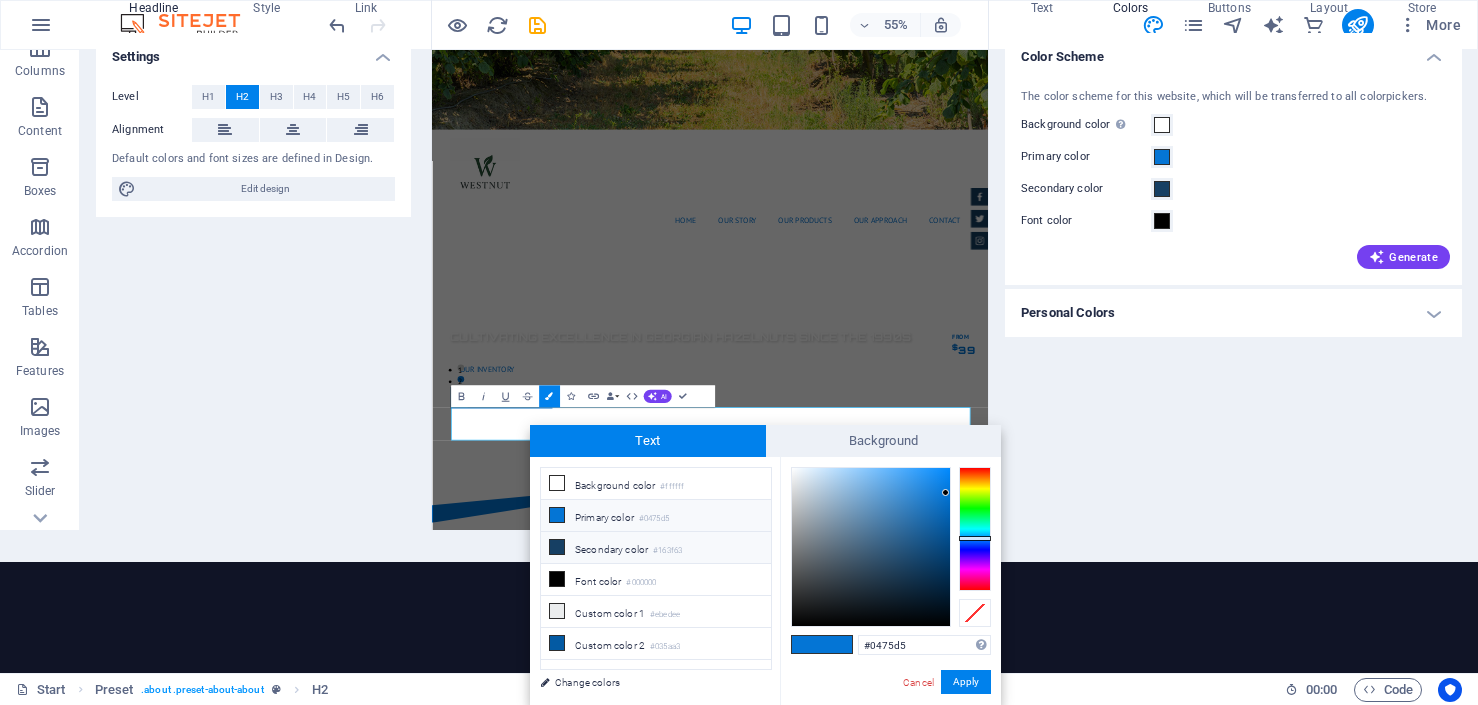 click on "Secondary color
#163f63" at bounding box center (656, 548) 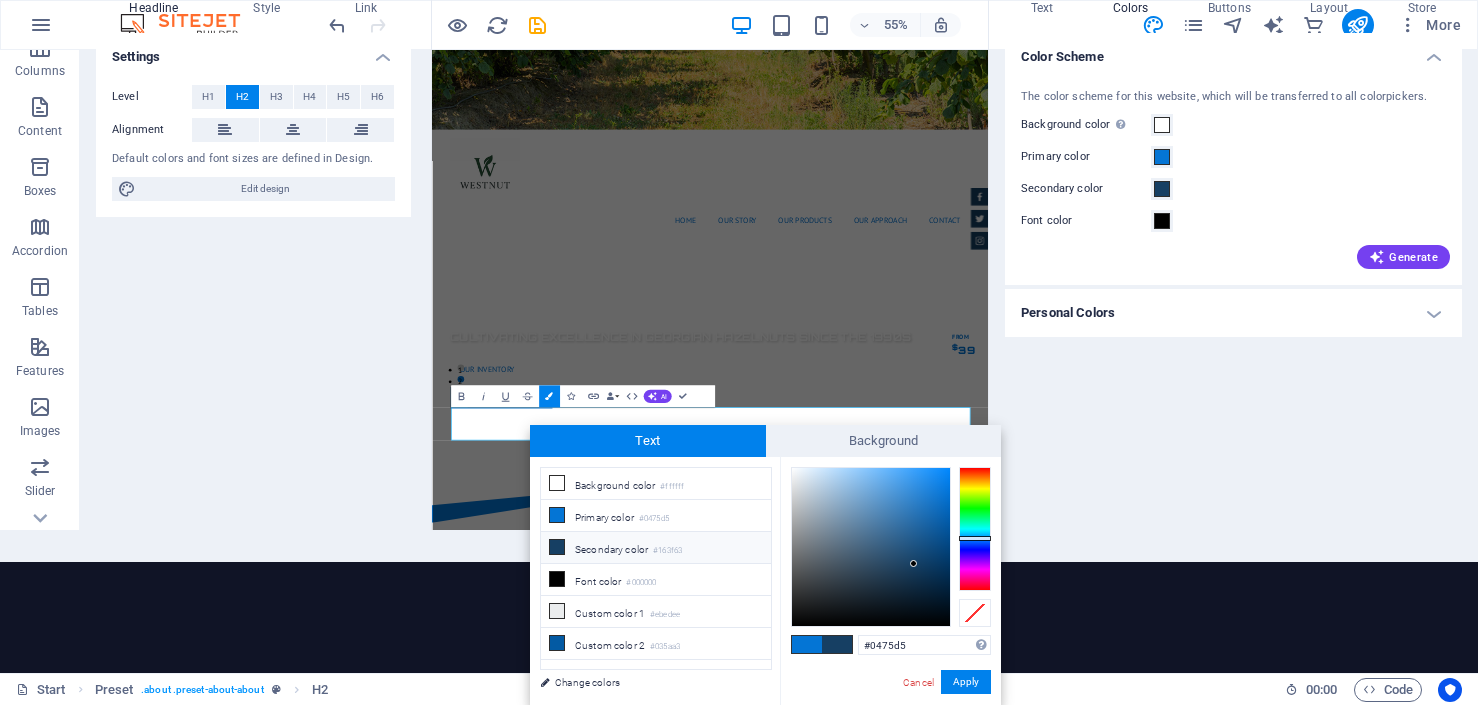 type on "#163f63" 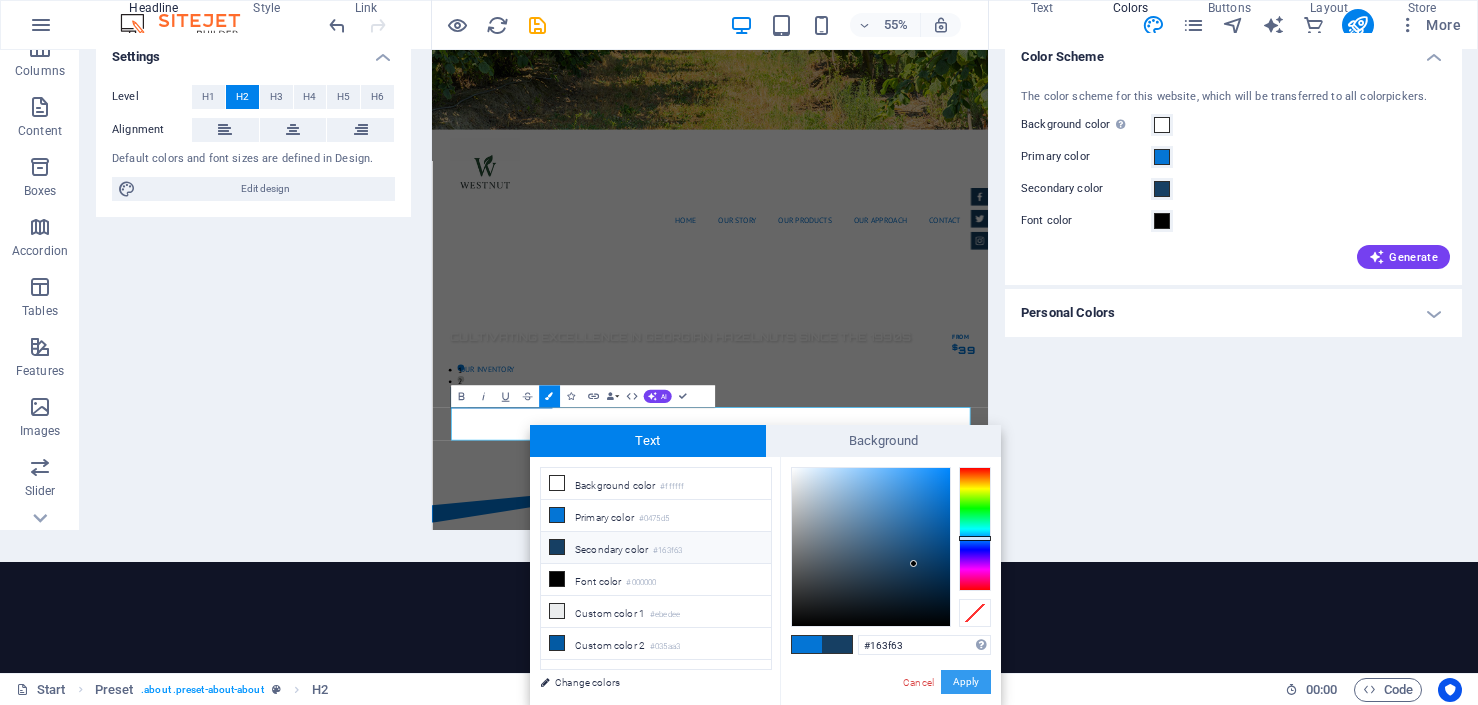 click on "Apply" at bounding box center (966, 682) 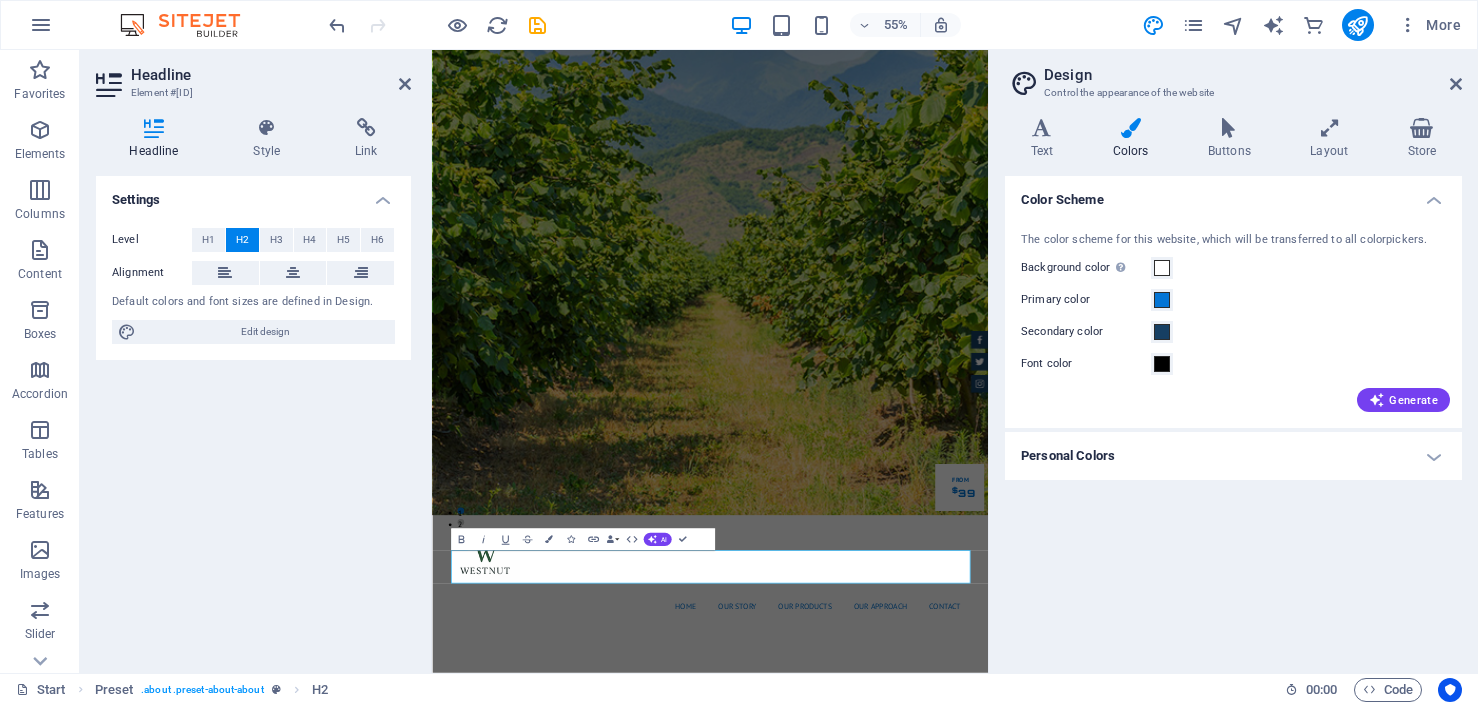 click on "Color Scheme The color scheme for this website, which will be transferred to all colorpickers. Background color Only visible if it is not covered by other backgrounds. Primary color Secondary color Font color Generate Personal Colors Custom color 1 Custom color 2 Custom color 3 Custom color 4 Custom color 5" at bounding box center [1233, 416] 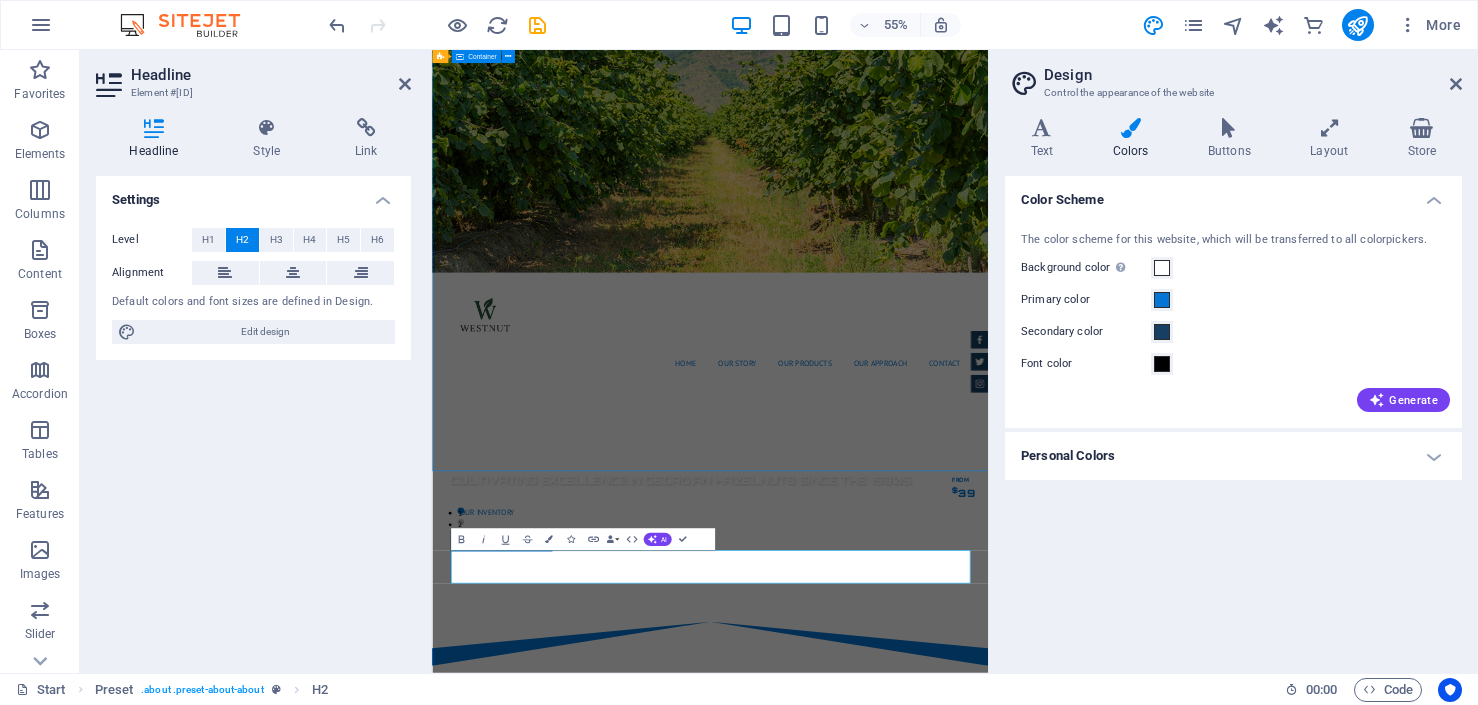 click at bounding box center [937, 1130] 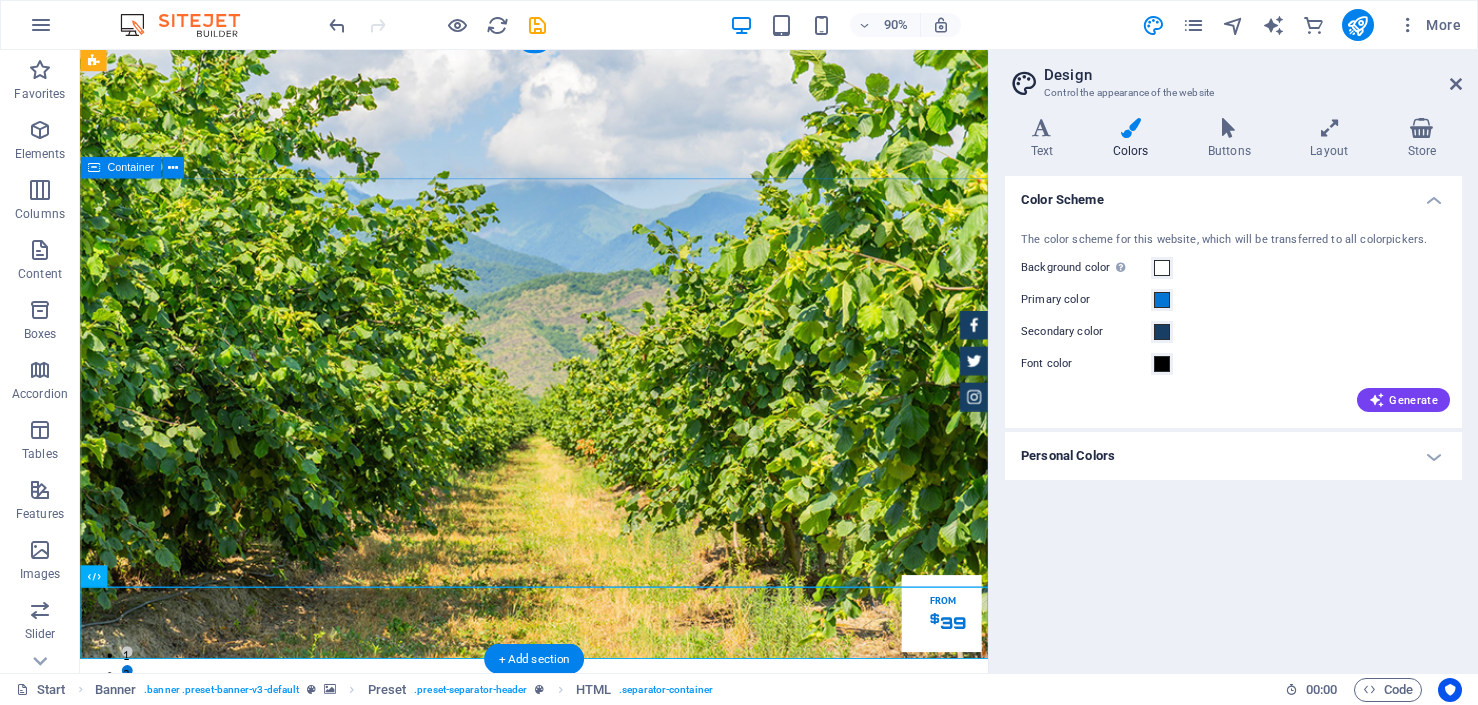scroll, scrollTop: 0, scrollLeft: 0, axis: both 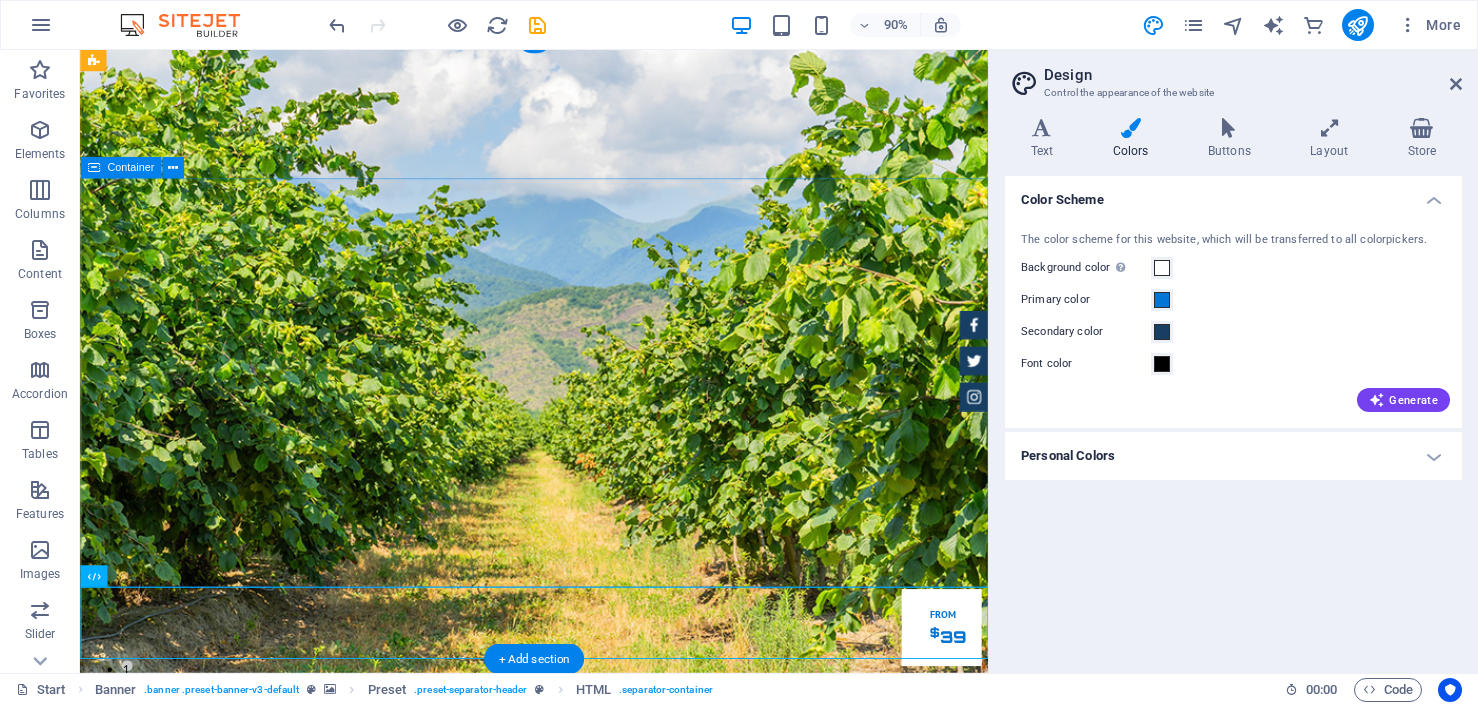 click at bounding box center (585, 821) 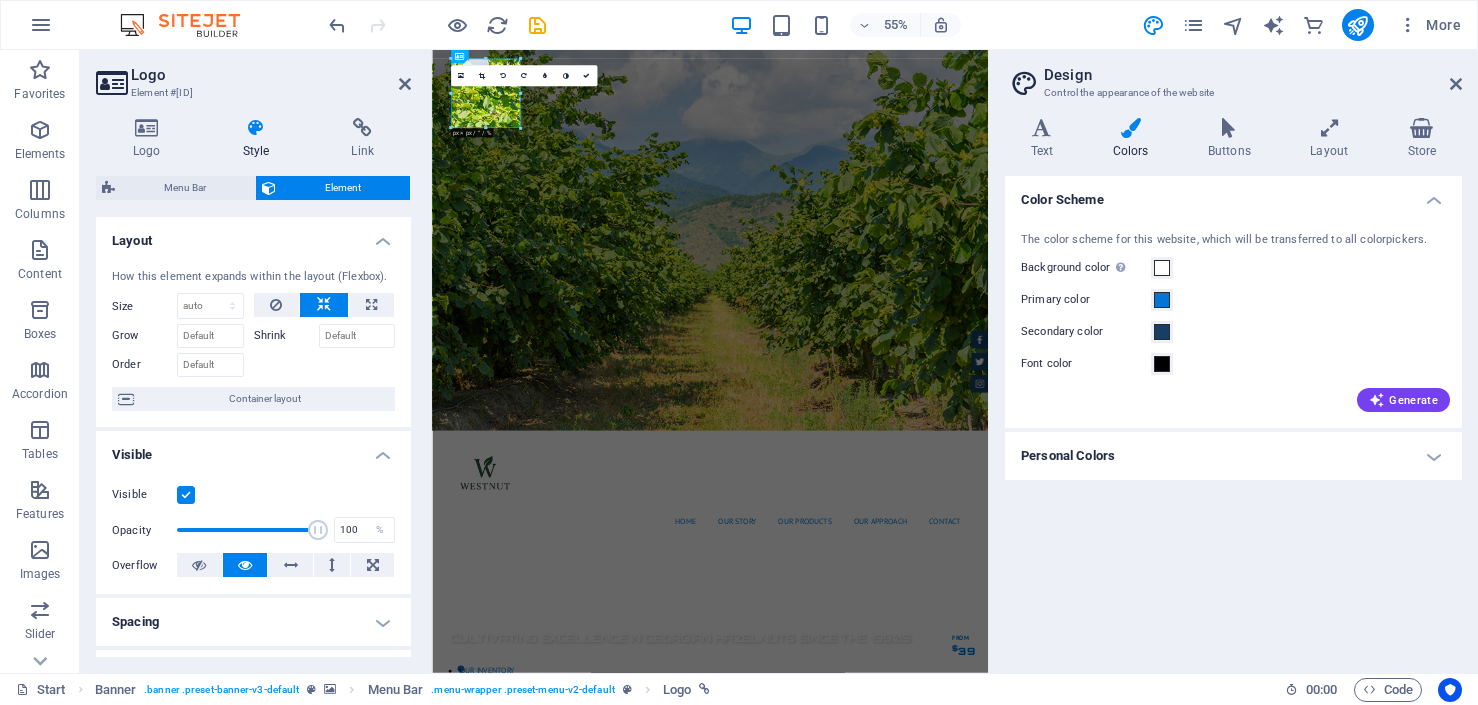 click on "Colors" at bounding box center (1134, 139) 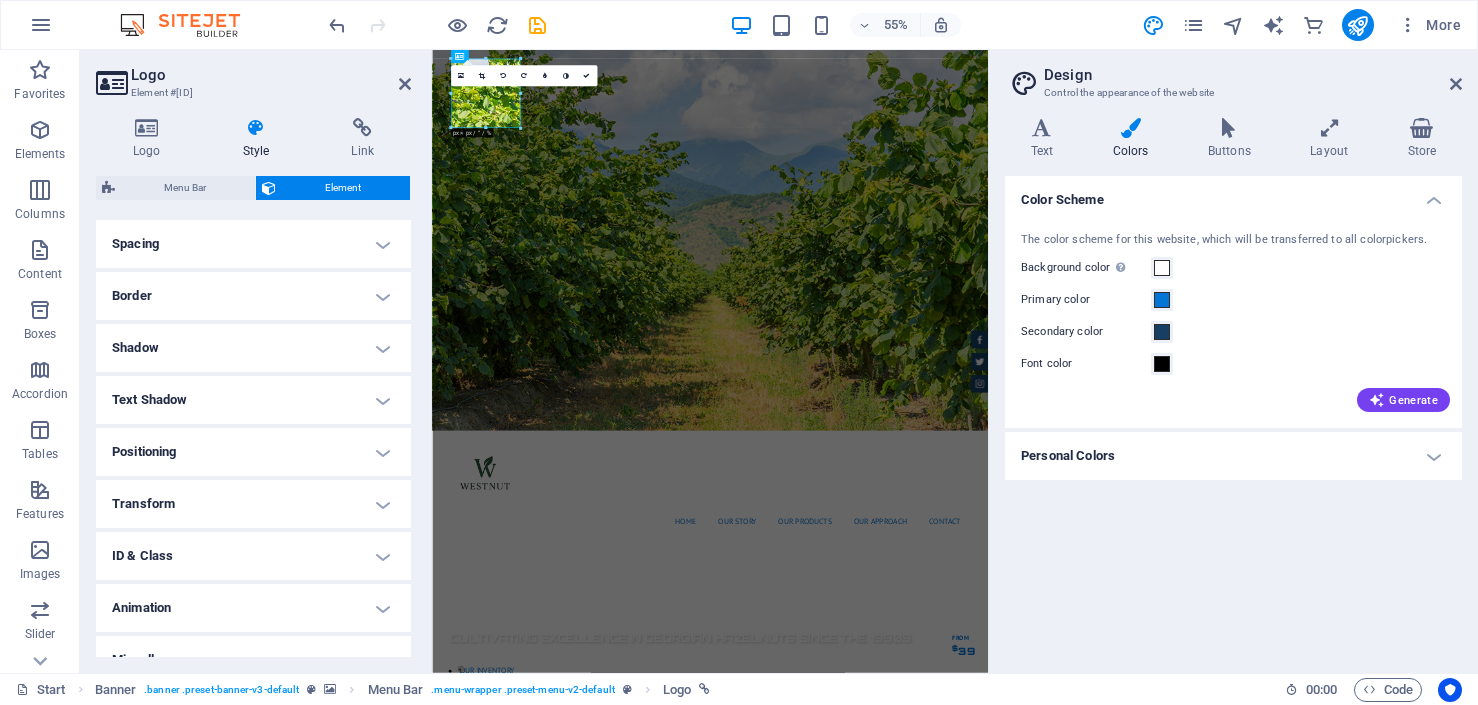 scroll, scrollTop: 288, scrollLeft: 0, axis: vertical 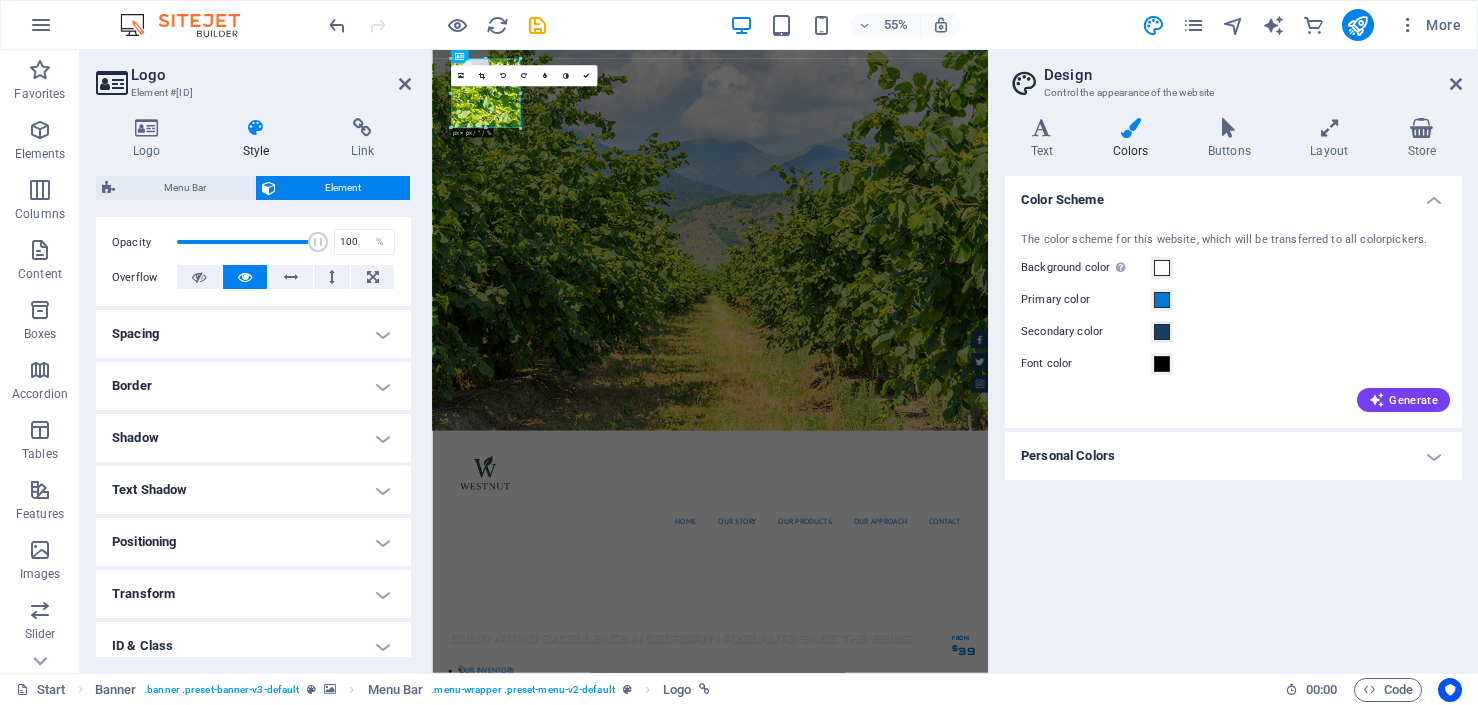 click on "Cultivating Excellence in Georgian Hazelnuts Since the 1990s Our Inventory Make an appointment" at bounding box center (937, 1161) 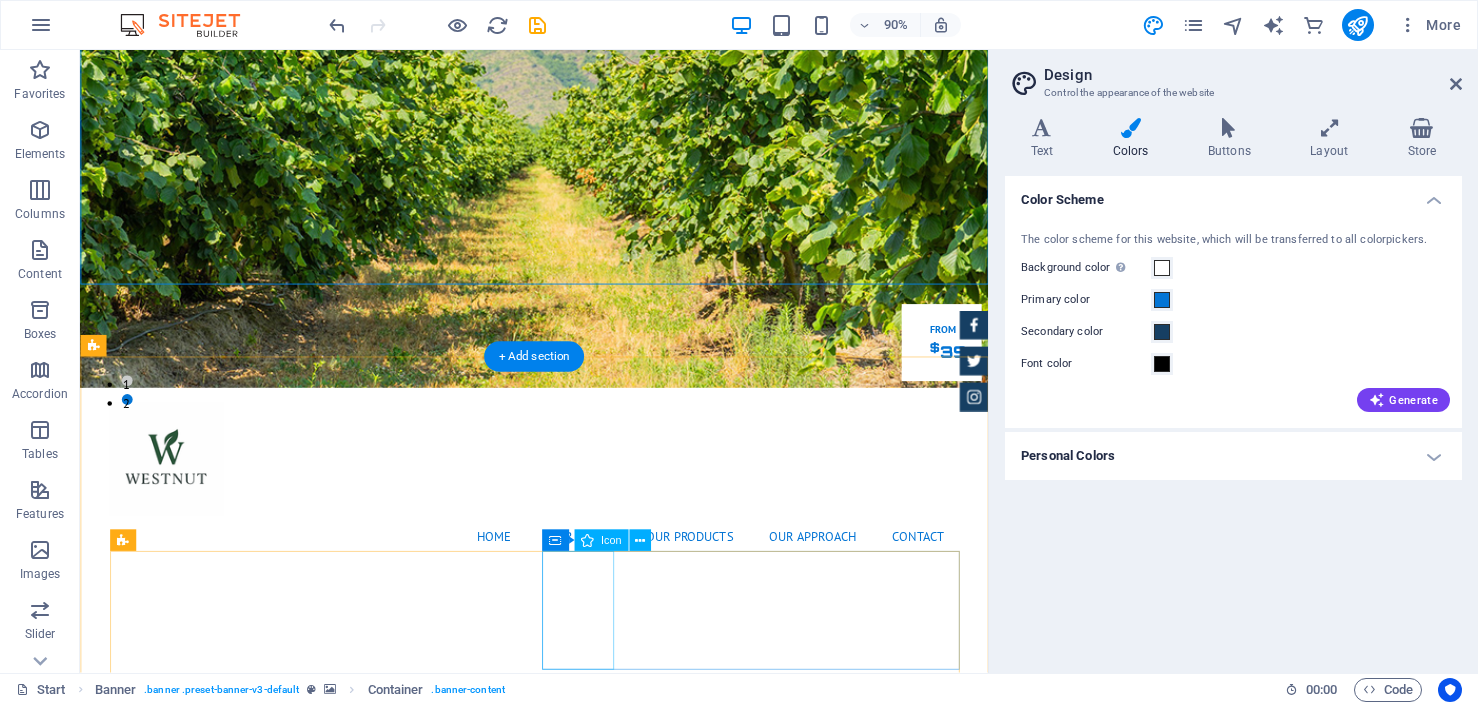 scroll, scrollTop: 308, scrollLeft: 0, axis: vertical 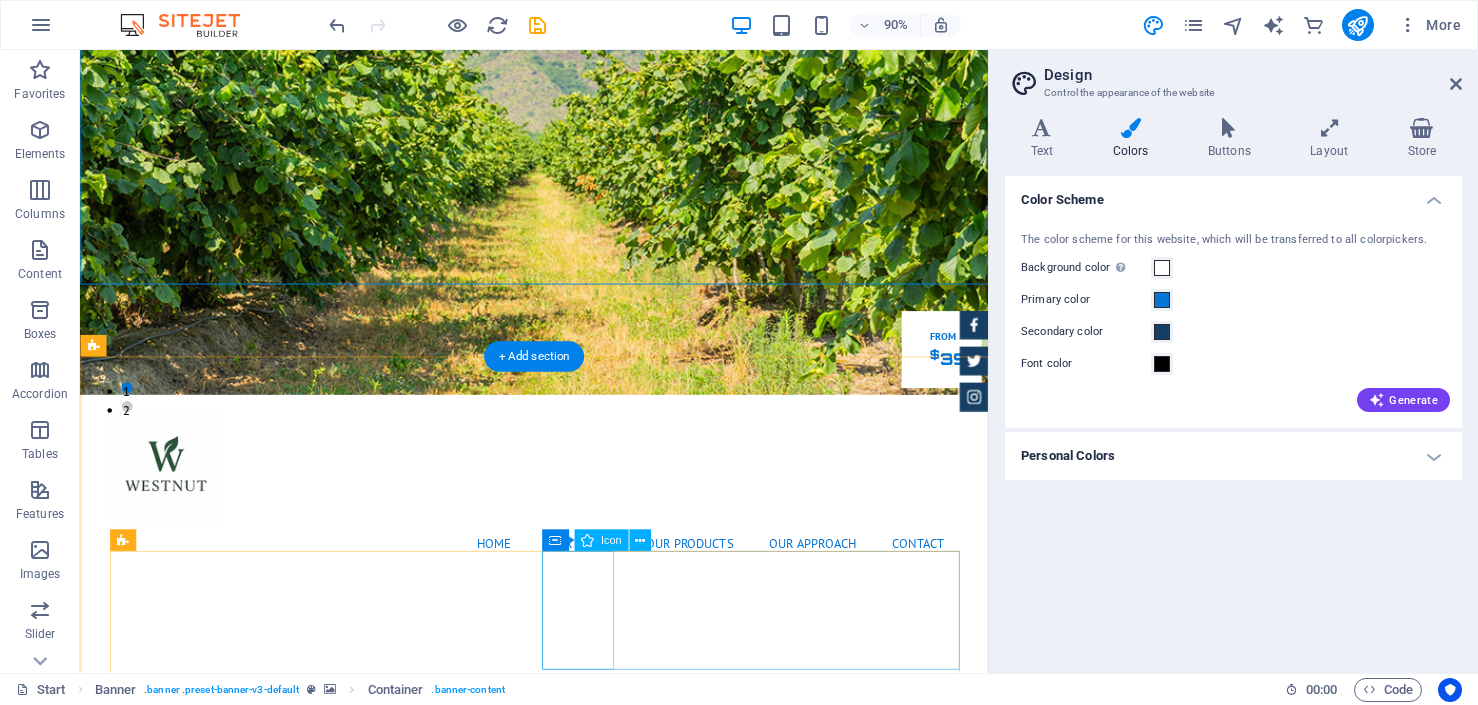 click on "Westnati was born from this spirit of collaboration and resilience. What began with in-shell hazelnut exports quickly evolved — with the establishment of our own processing facility, we gained full control over quality, food safety, and international standards" at bounding box center [585, 1294] 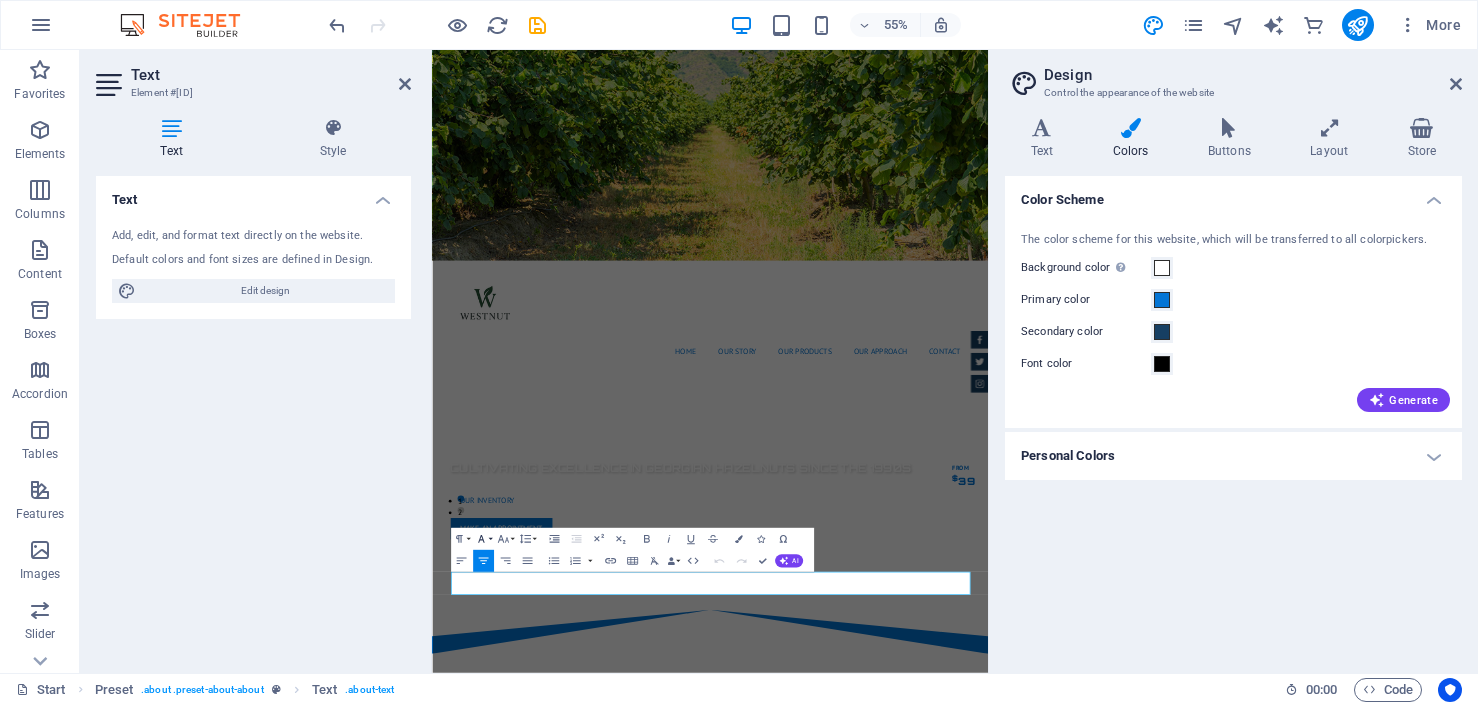 click 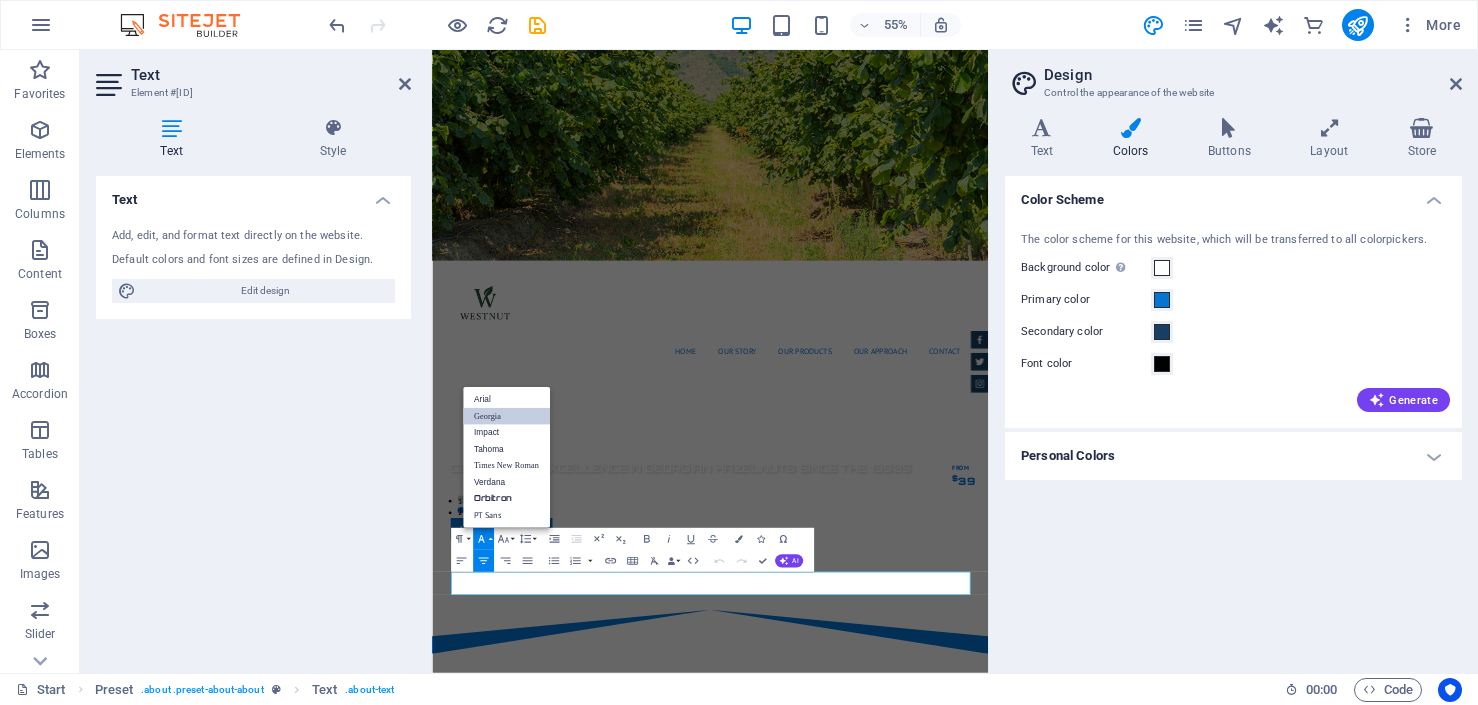 scroll, scrollTop: 0, scrollLeft: 0, axis: both 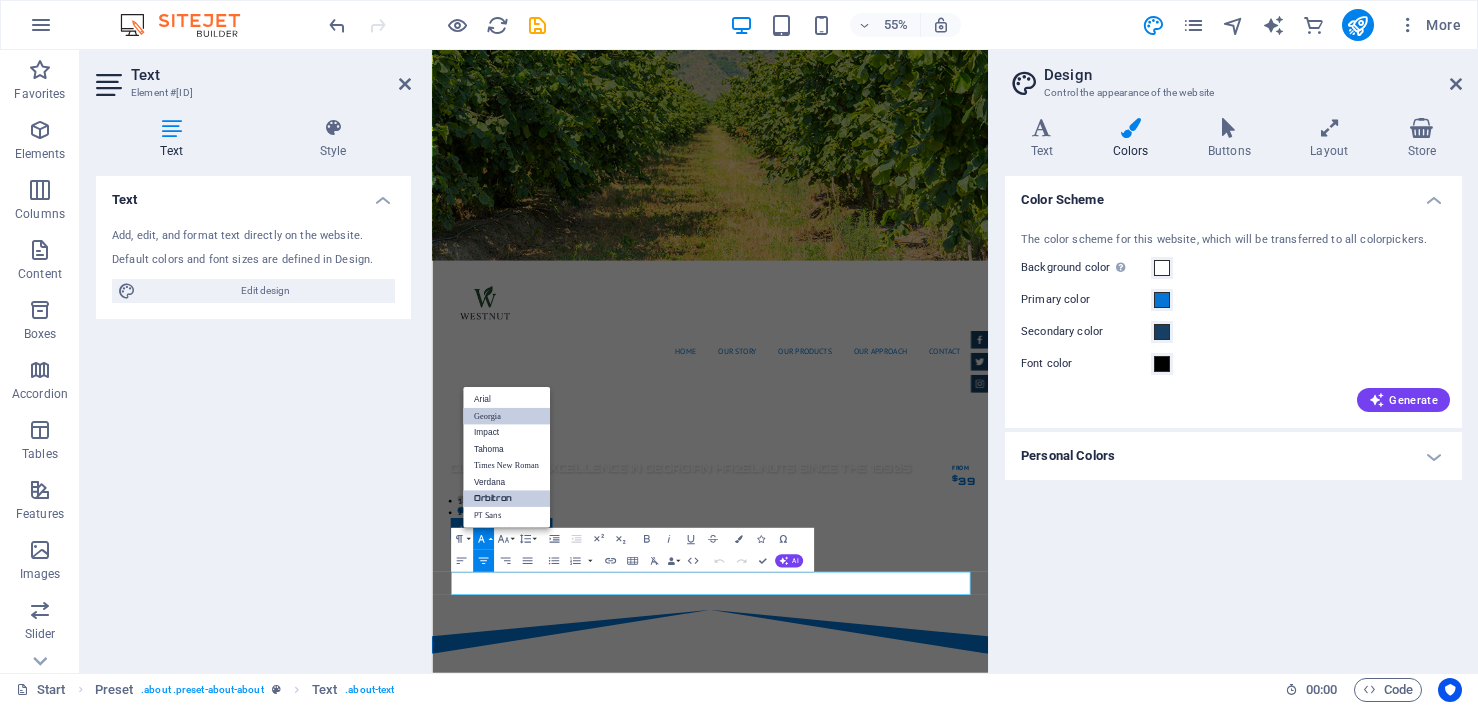 click on "Orbitron" at bounding box center (506, 498) 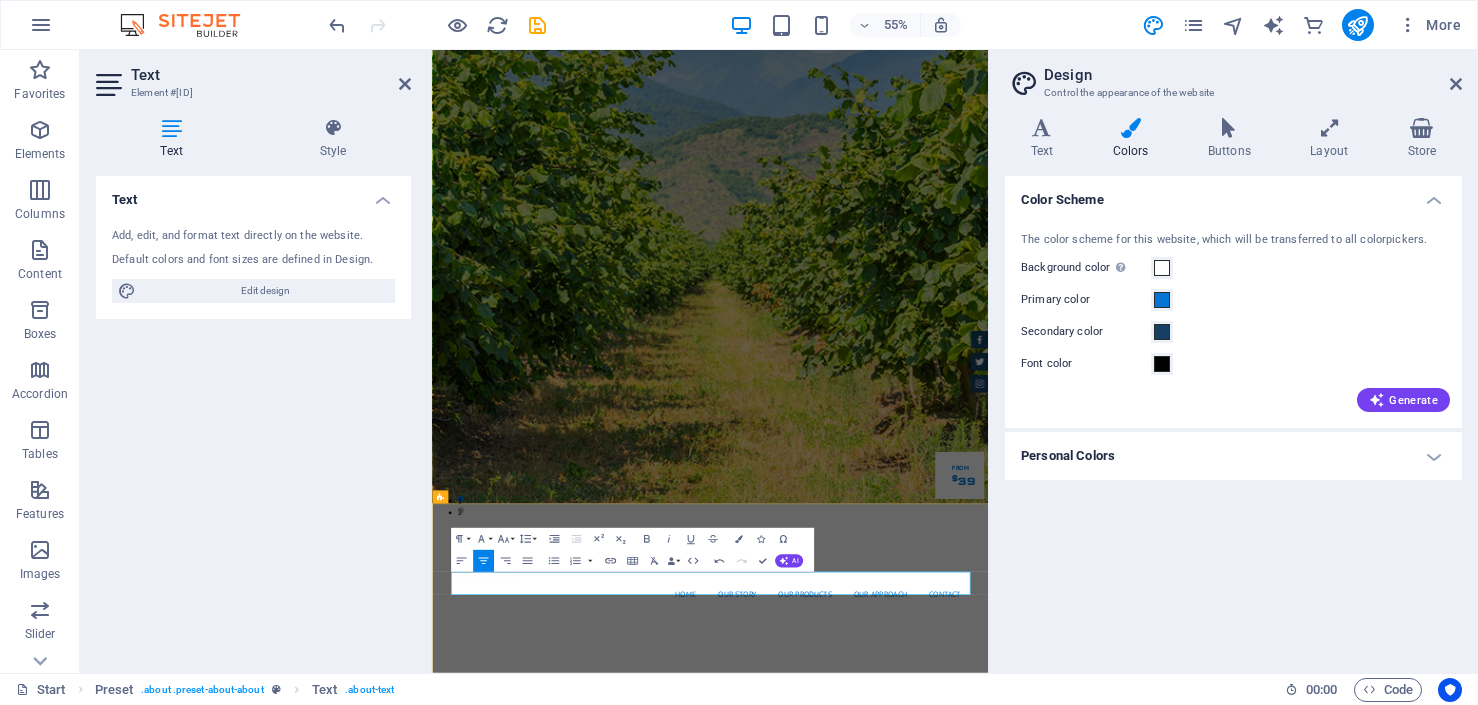 drag, startPoint x: 1287, startPoint y: 1033, endPoint x: 436, endPoint y: 1006, distance: 851.4282 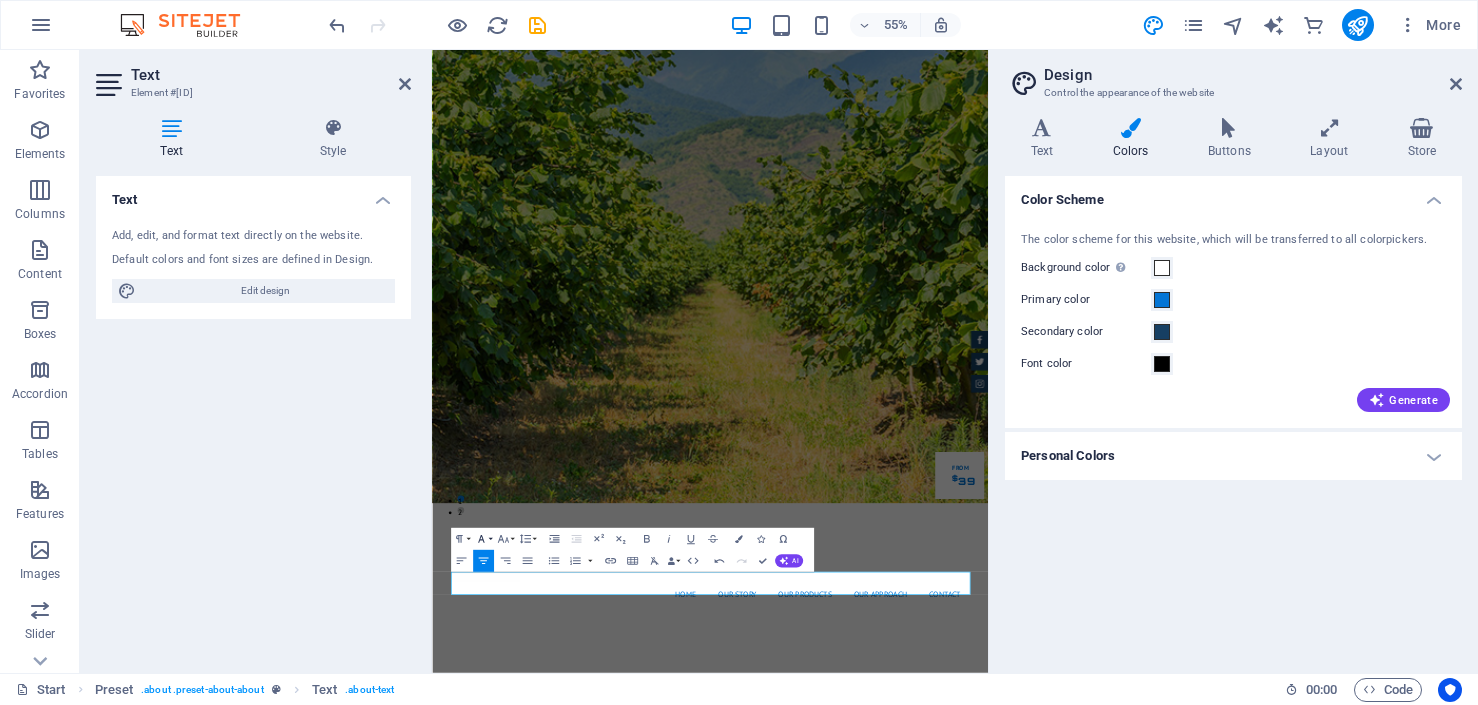 click on "Font Family" at bounding box center [482, 539] 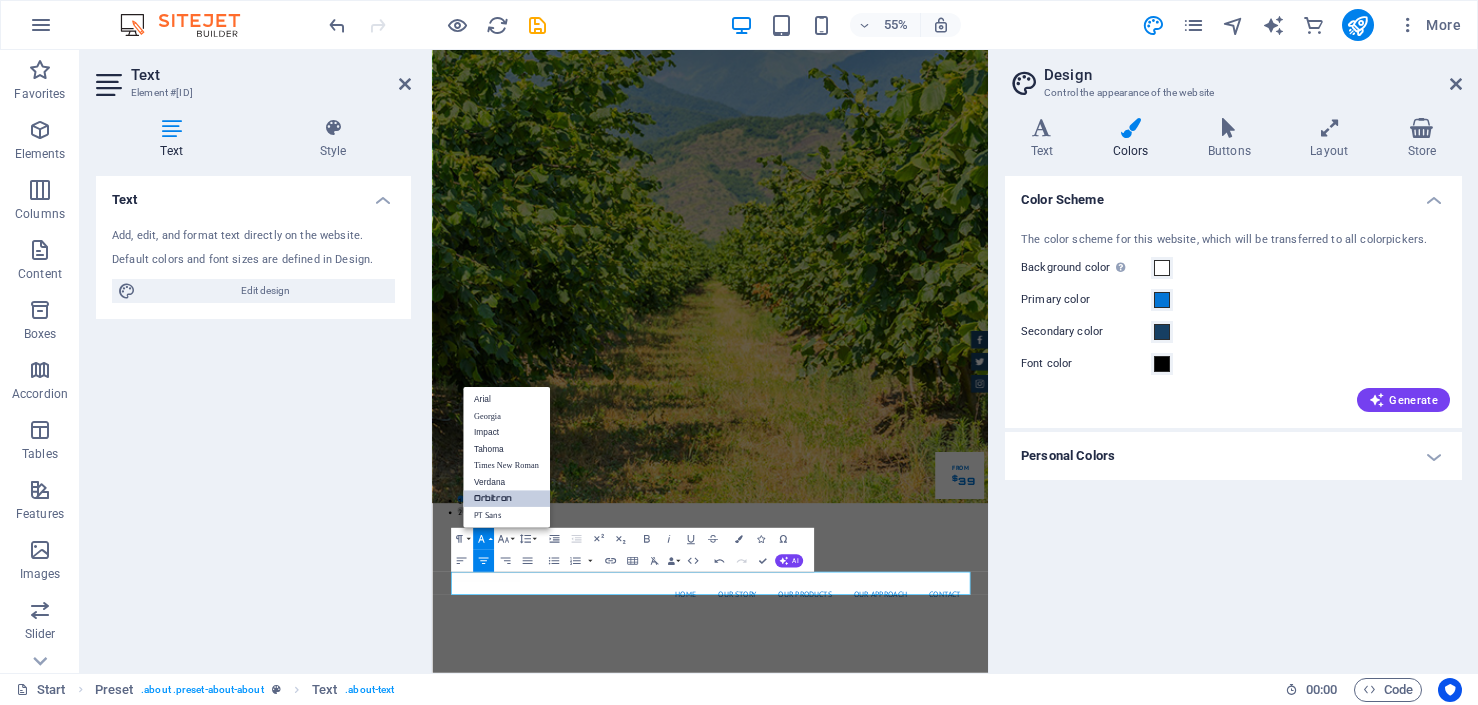 scroll, scrollTop: 0, scrollLeft: 0, axis: both 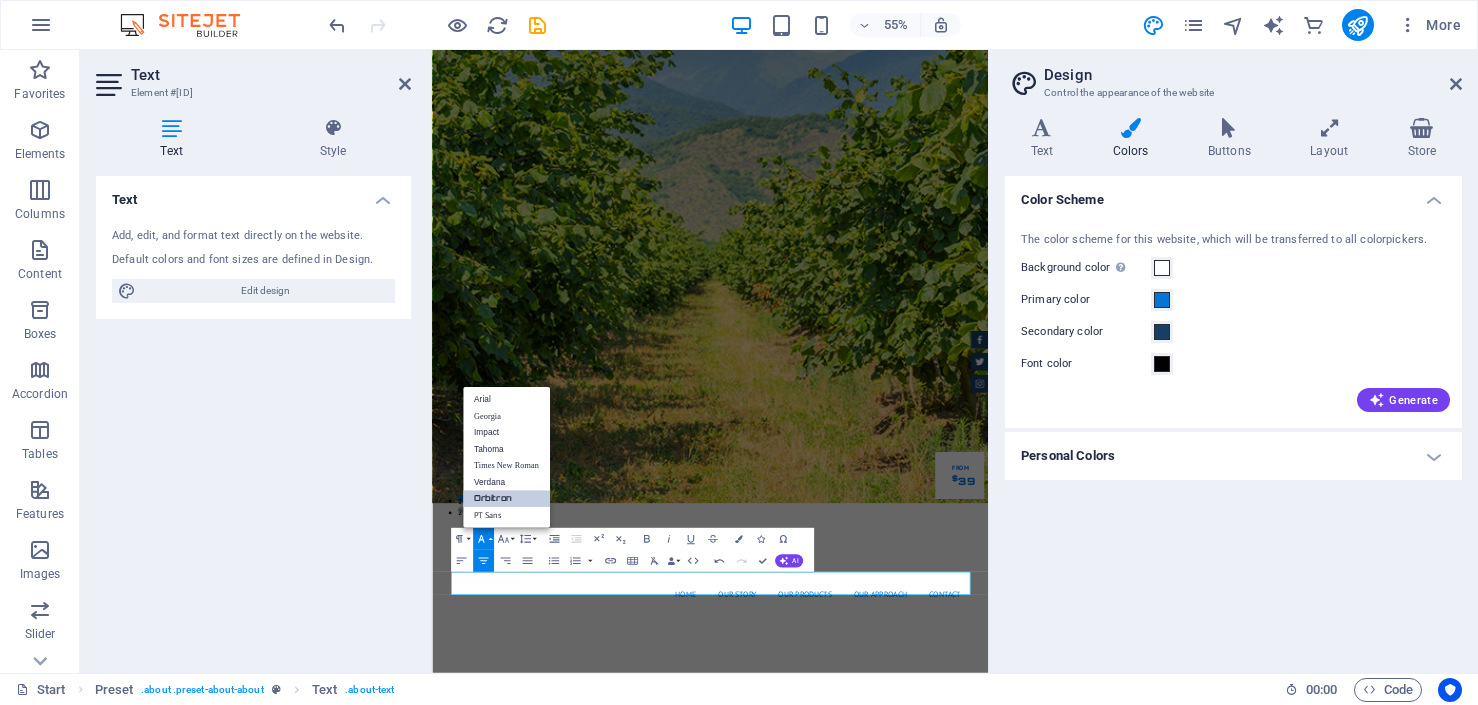drag, startPoint x: 510, startPoint y: 500, endPoint x: 153, endPoint y: 860, distance: 507 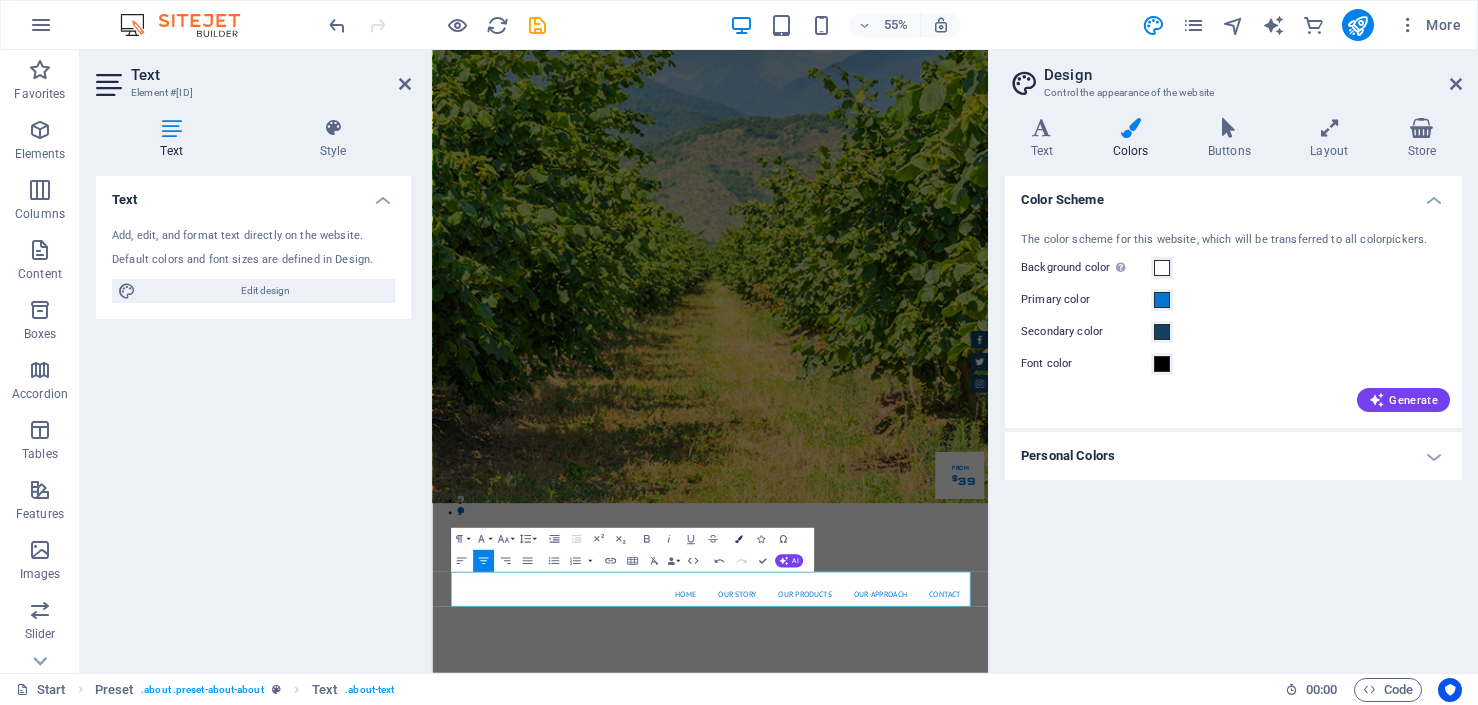 click at bounding box center [739, 539] 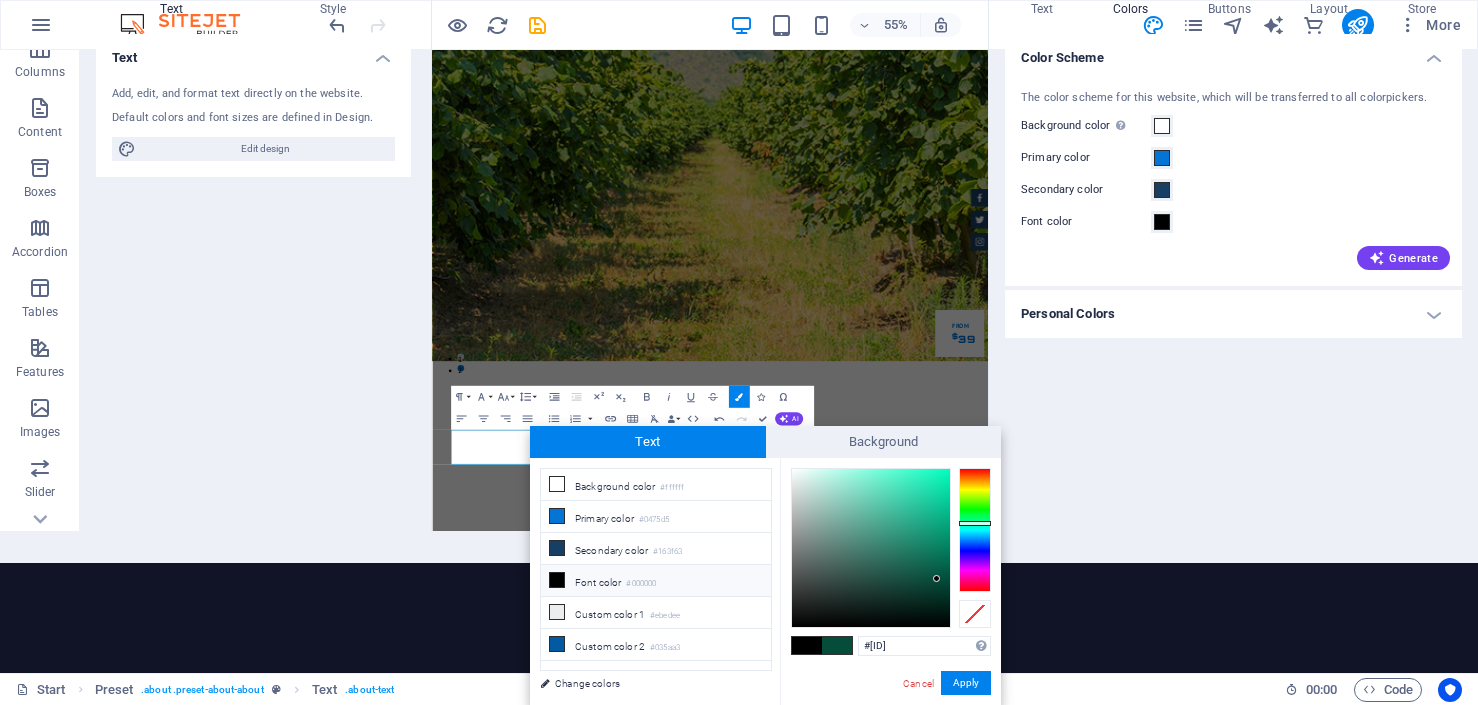 click at bounding box center [871, 548] 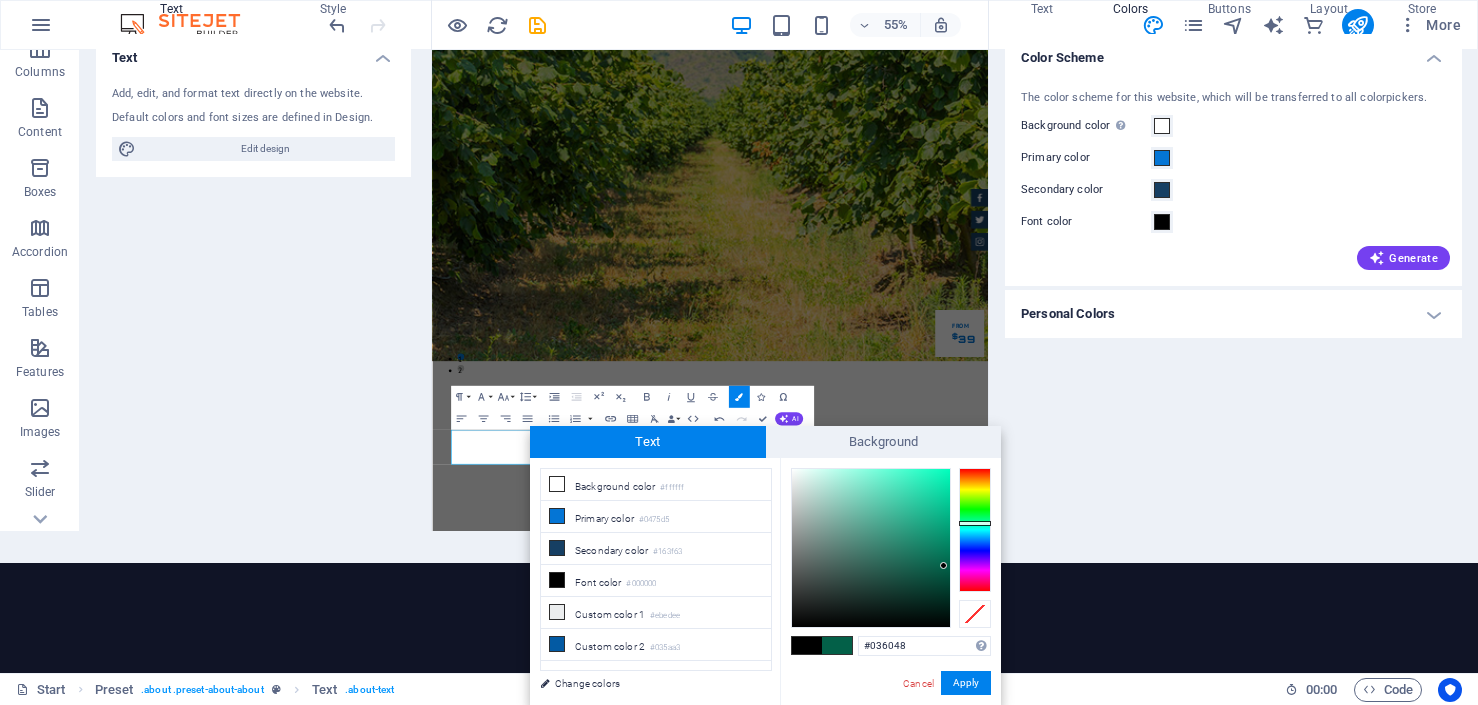 click at bounding box center (871, 548) 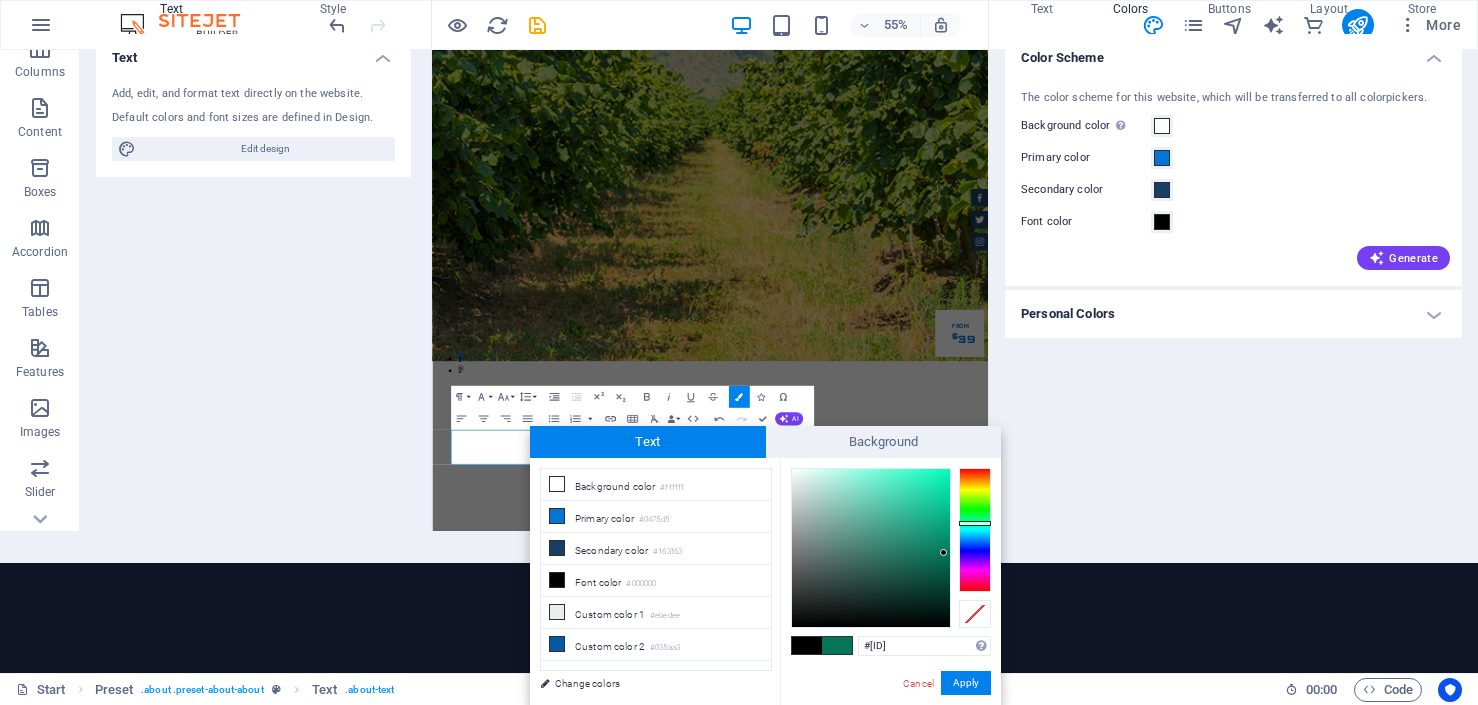 click at bounding box center (871, 548) 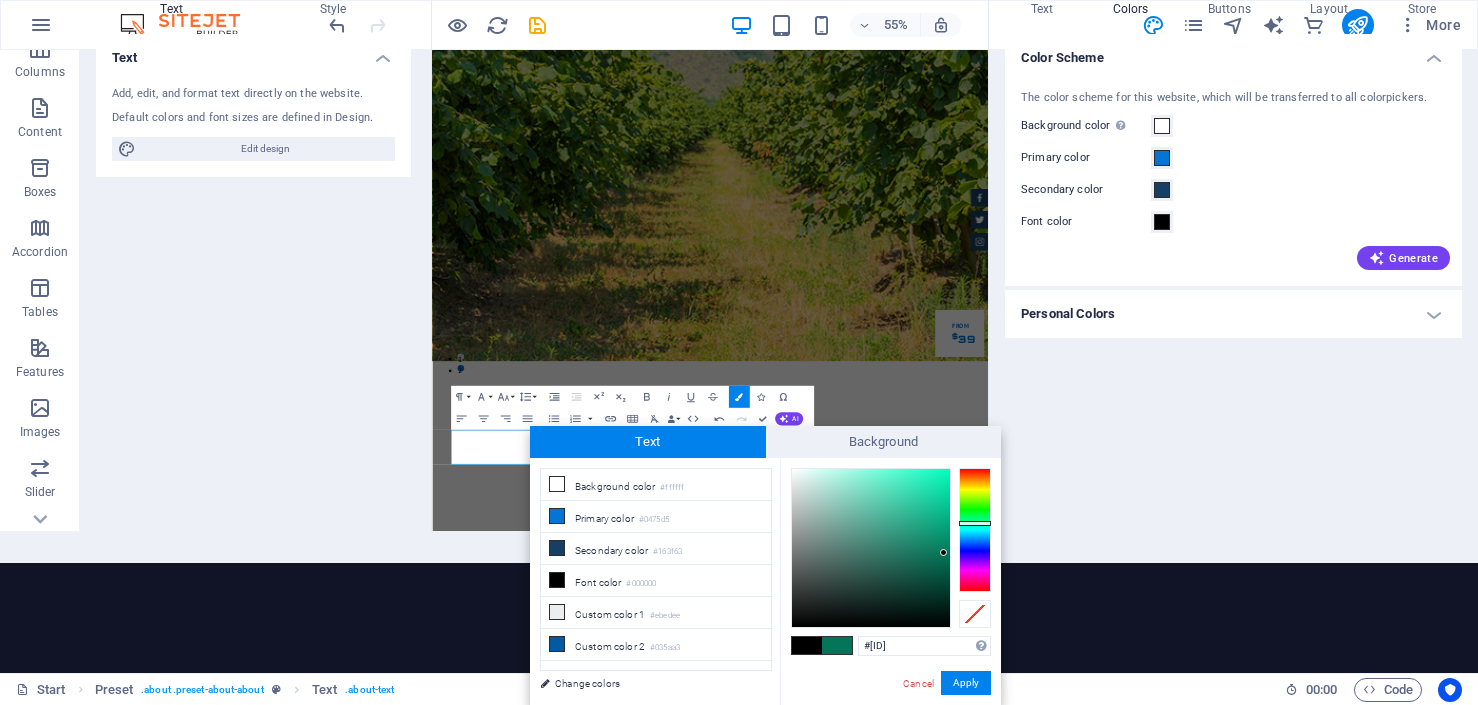 type on "#0a775b" 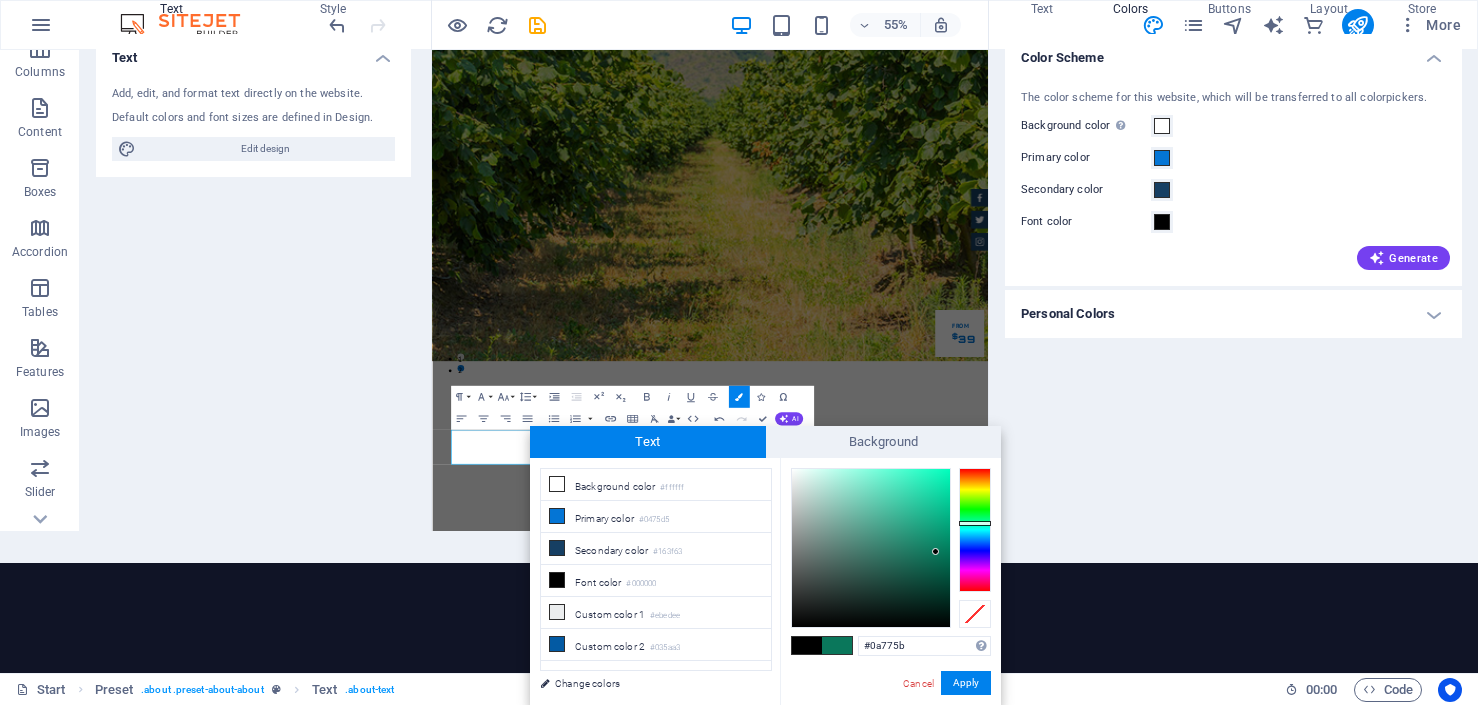 click at bounding box center [871, 548] 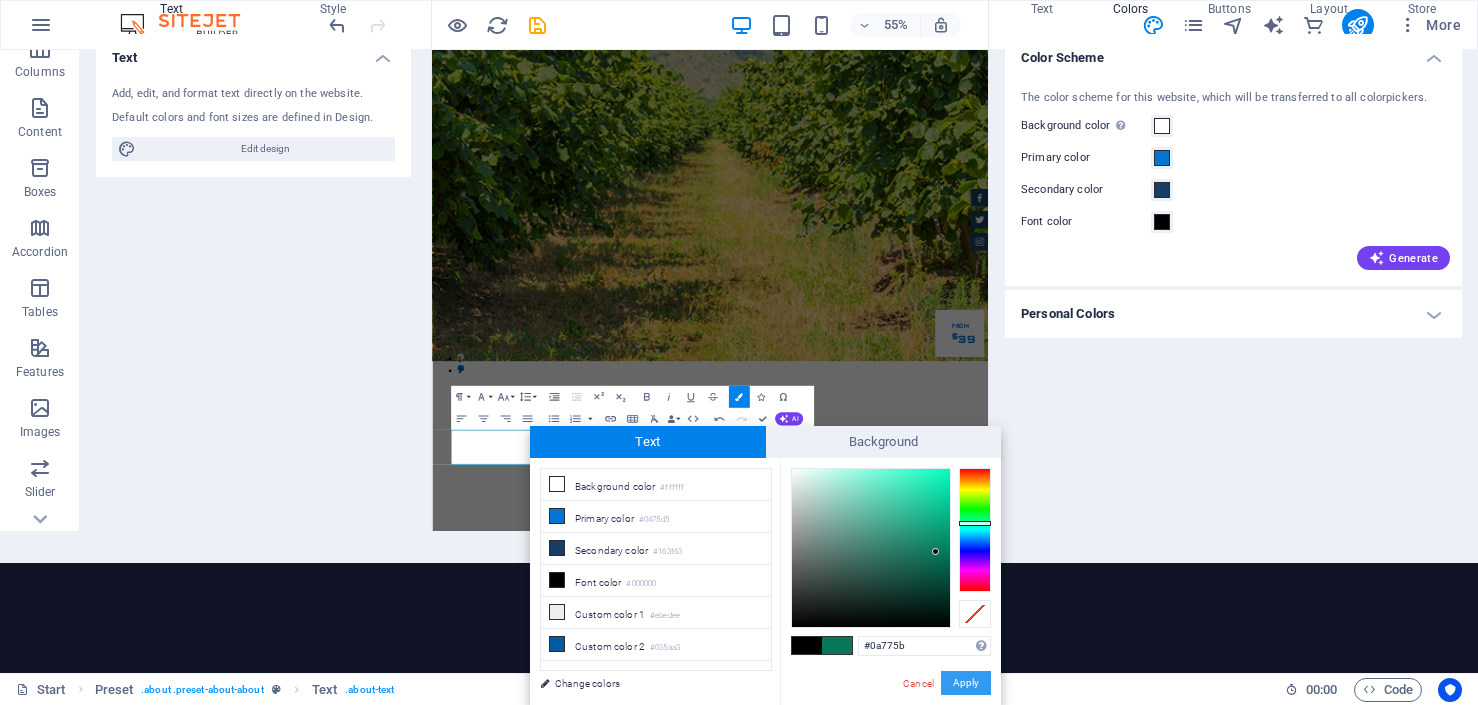 click on "Apply" at bounding box center [966, 683] 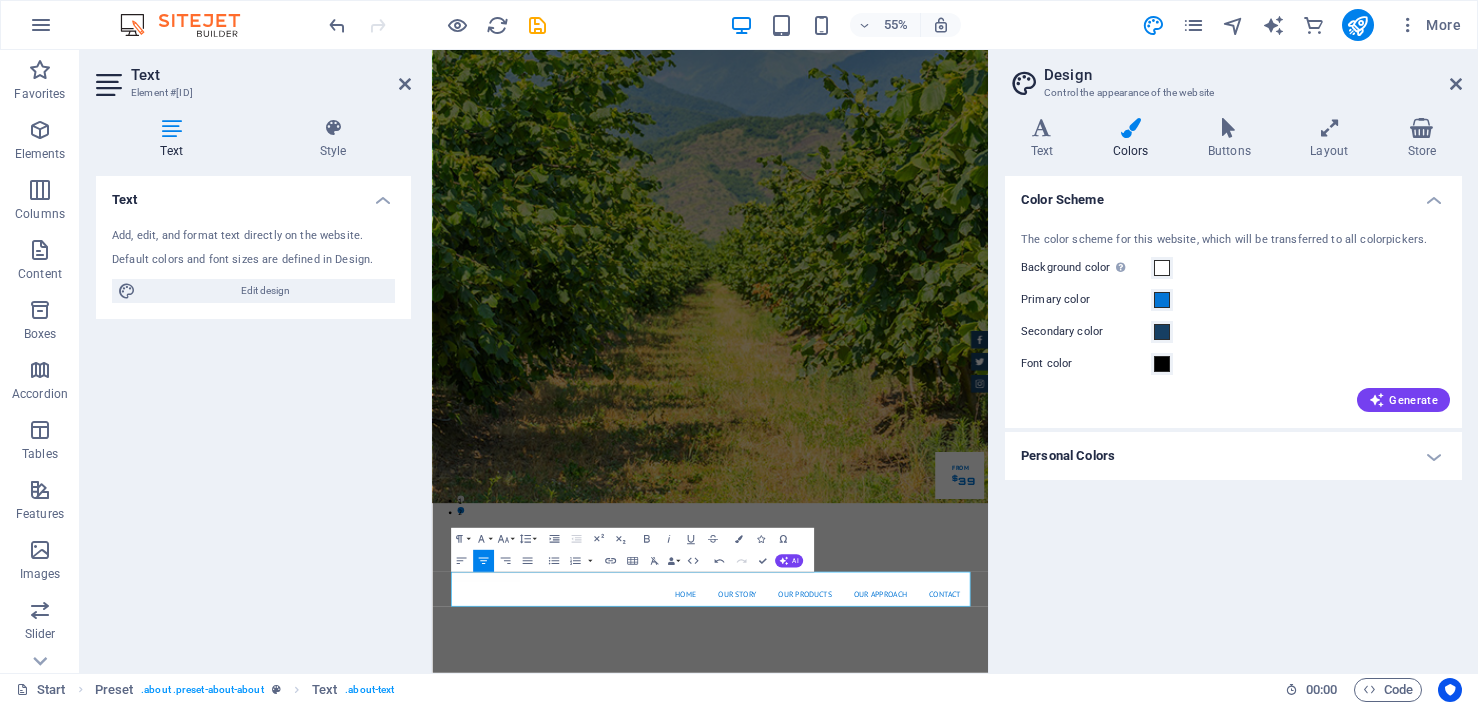 click on "[COMPANY] was born from this spirit of collaboration and resilience. What began with in-shell hazelnut exports quickly evolved — with the establishment of our own processing facility, we gained full control over quality, food safety, and international standards" at bounding box center (937, 1746) 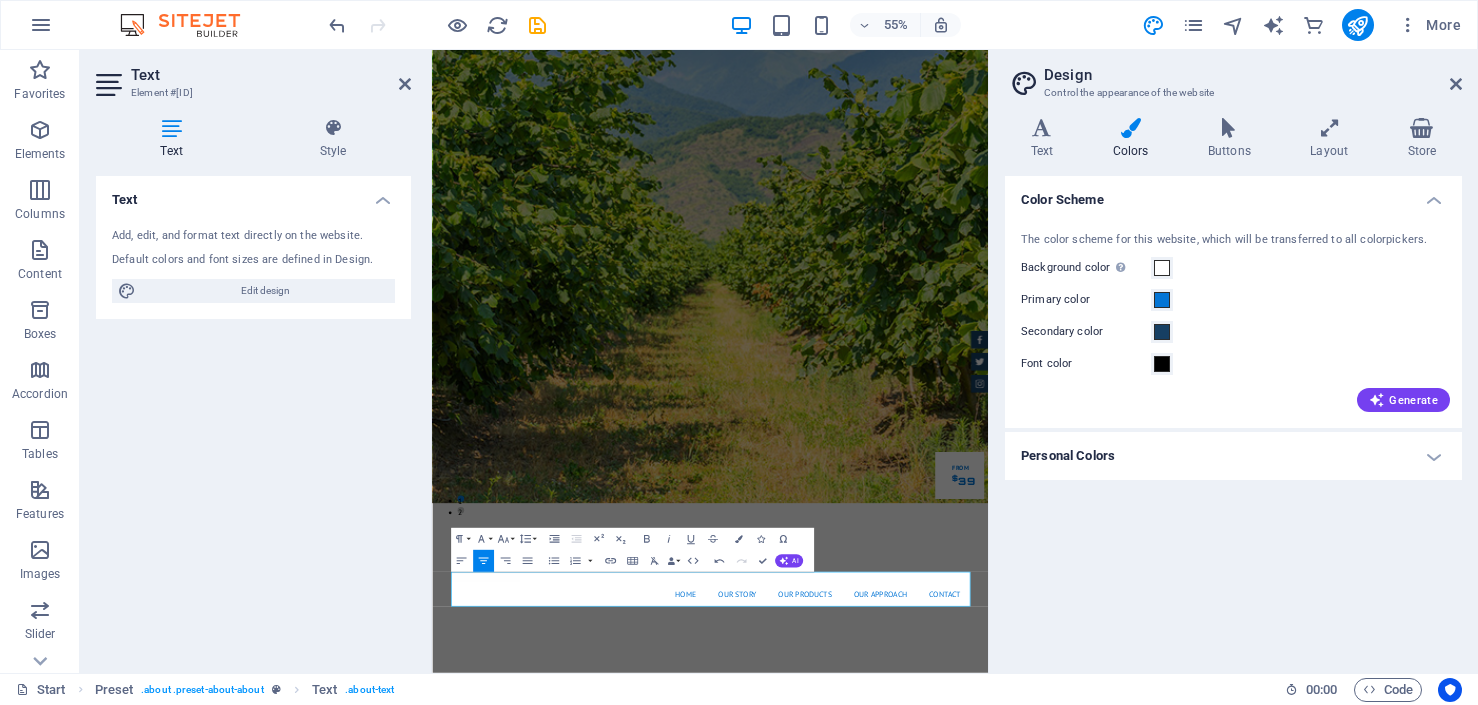 click on "[COMPANY] was born from this spirit of collaboration and resilience. What began with in-shell hazelnut exports quickly evolved — with the establishment of our own processing facility, we gained full control over quality, food safety, and international standards" at bounding box center (937, 1746) 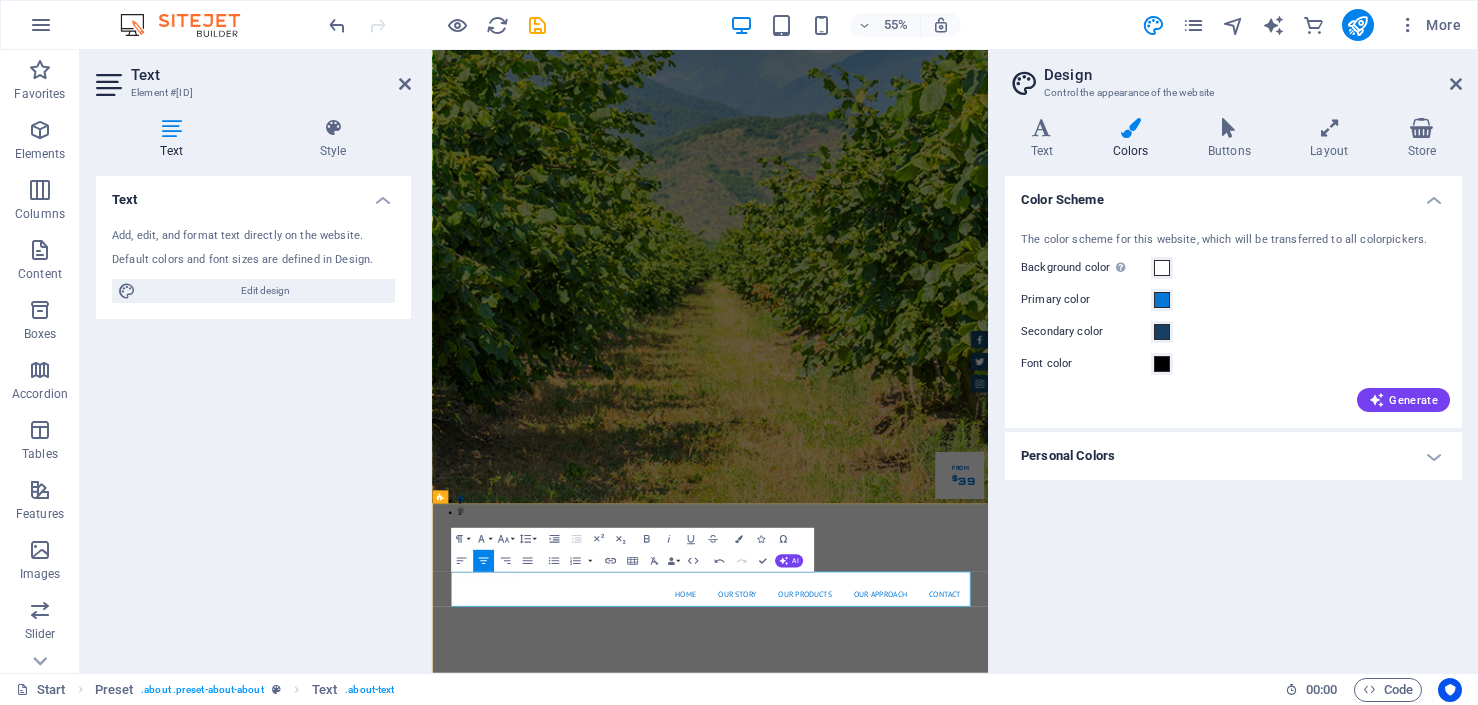 type 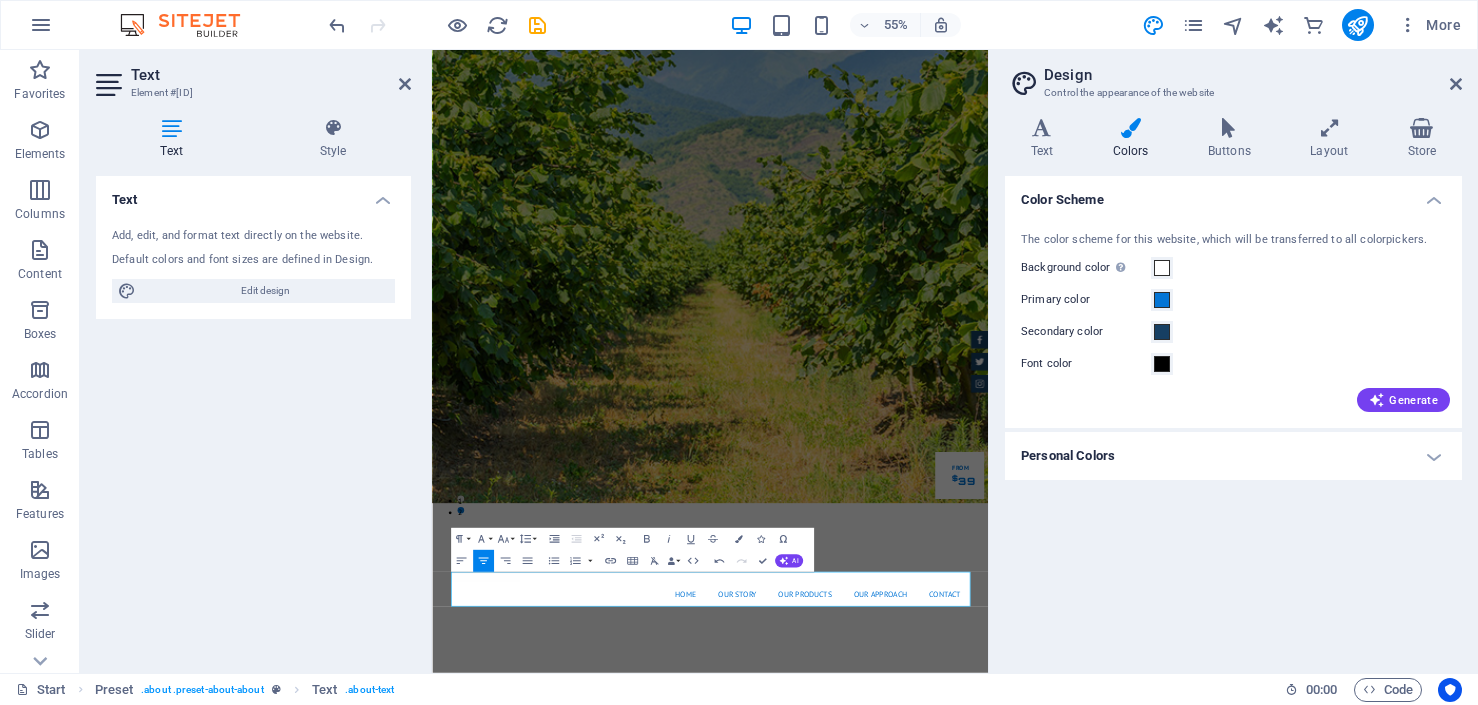 click on "Color Scheme The color scheme for this website, which will be transferred to all colorpickers. Background color Only visible if it is not covered by other backgrounds. Primary color Secondary color Font color Generate Personal Colors Custom color 1 Custom color 2 Custom color 3 Custom color 4 Custom color 5" at bounding box center [1233, 416] 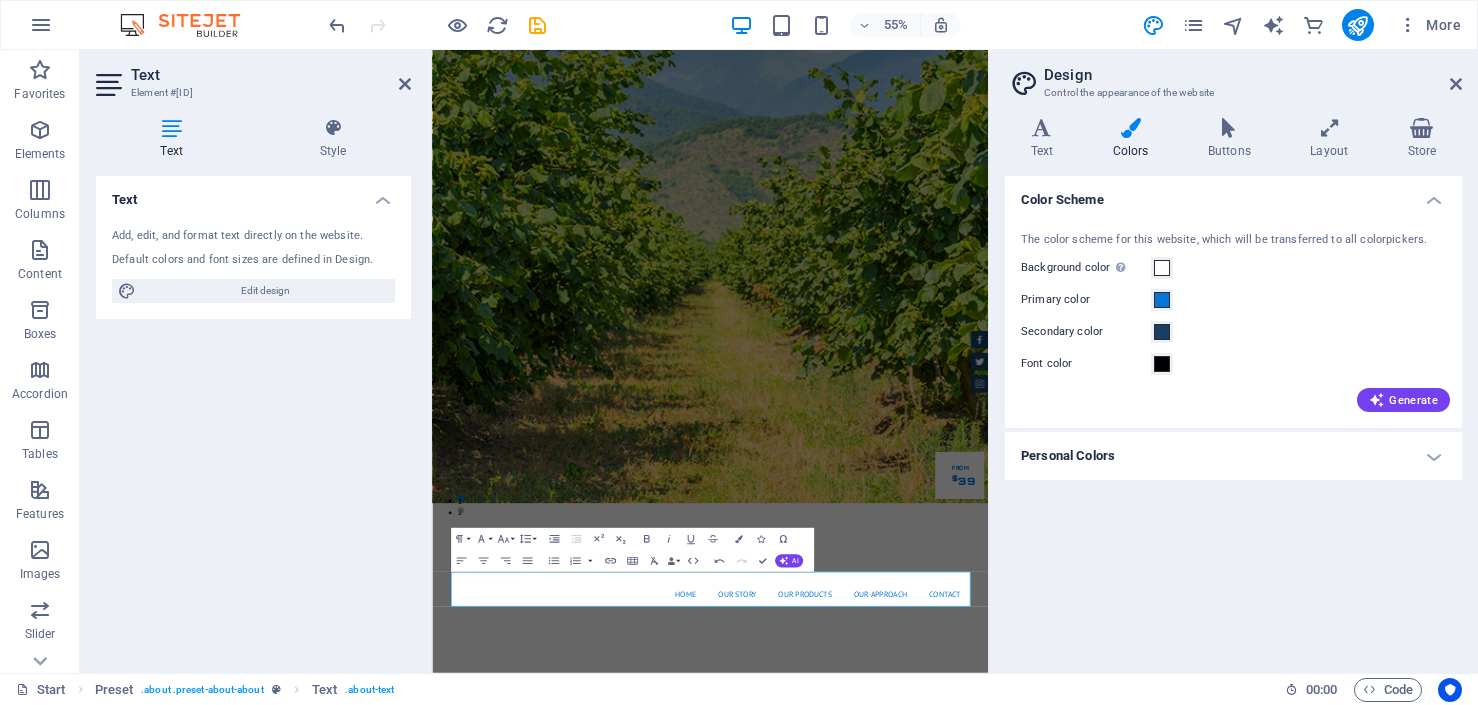 click on "Variants Text Colors Buttons Layout Store Text Standard Bold Links Font color Font PT Sans Font size 14 rem px Line height 1.5 Font weight To display the font weight correctly, it may need to be enabled. Manage Fonts Thin, 100 Extra-light, 200 Light, 300 Regular, 400 Medium, 500 Semi-bold, 600 Bold, 700 Extra-bold, 800 Black, 900 Letter spacing 0 rem px Font style Text transform Tt TT tt Text align Font weight To display the font weight correctly, it may need to be enabled. Manage Fonts Thin, 100 Extra-light, 200 Light, 300 Regular, 400 Medium, 500 Semi-bold, 600 Bold, 700 Extra-bold, 800 Black, 900 Default Hover / Active Font color Font color Decoration Decoration Transition duration 0.3 s Transition function Ease Ease In Ease Out Ease In/Ease Out Linear Headlines All H1 / Textlogo H2 H3 H4 H5 H6 Font color Font Orbitron Line height 1.5 Font weight To display the font weight correctly, it may need to be enabled. Manage Fonts Thin, 100 Extra-light, 200 Light, 300 Regular, 400 Medium, 500 Bold, 700 0 0" at bounding box center [1233, 387] 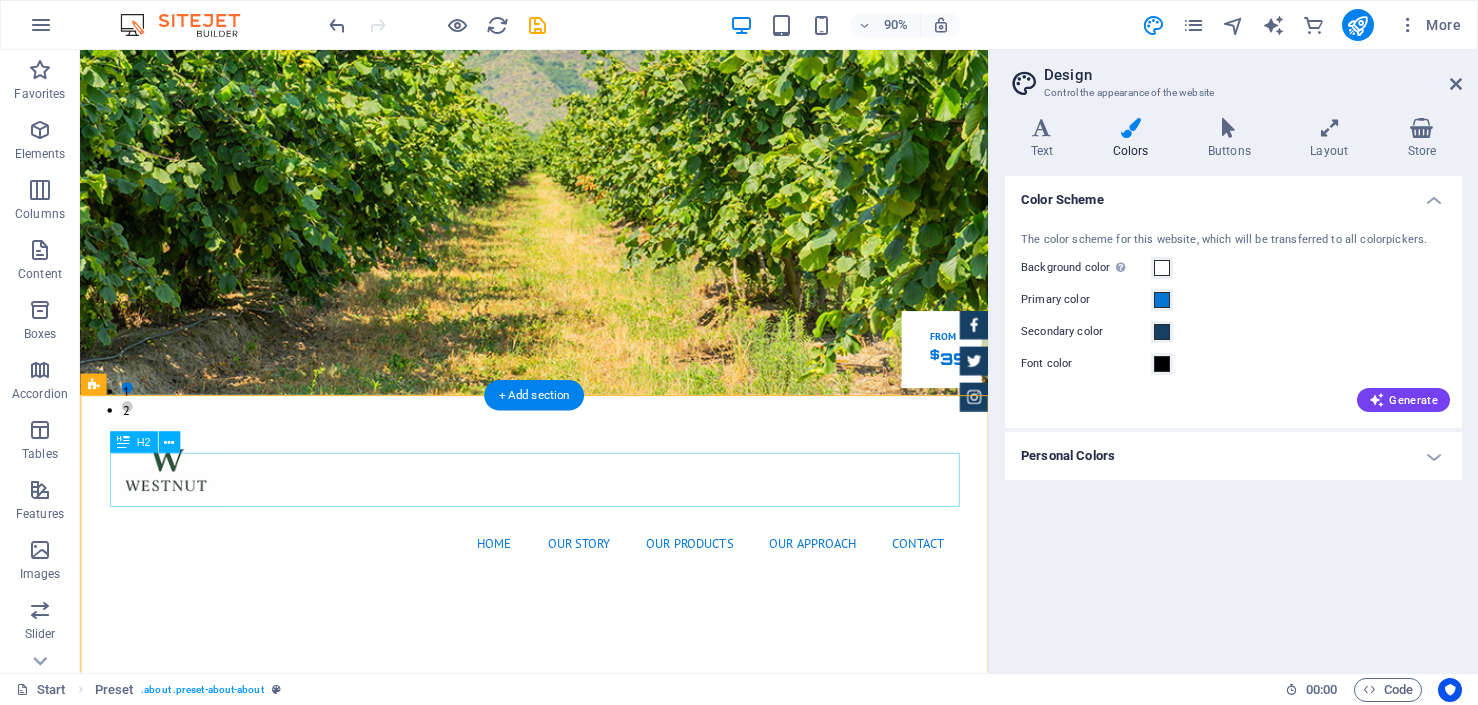 click on "About us" at bounding box center [585, 1243] 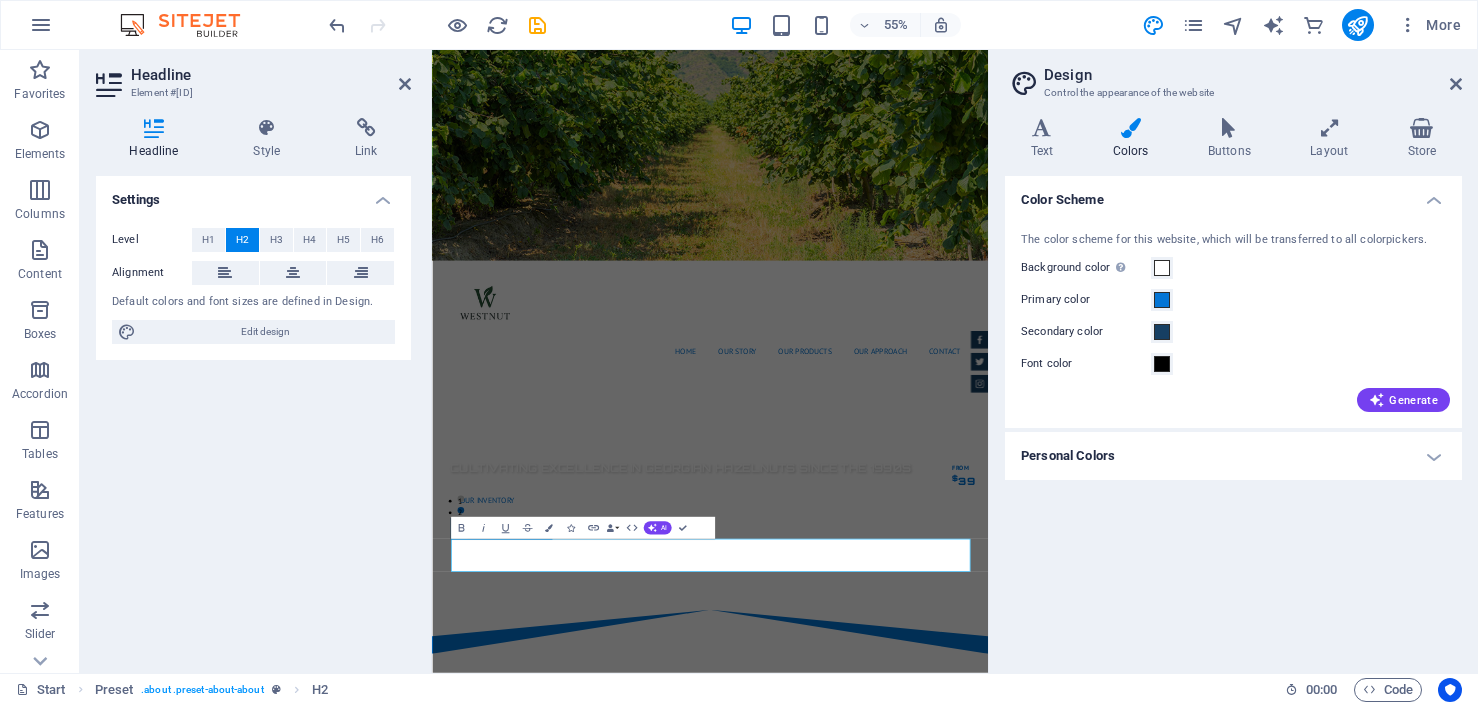 click at bounding box center [1130, 128] 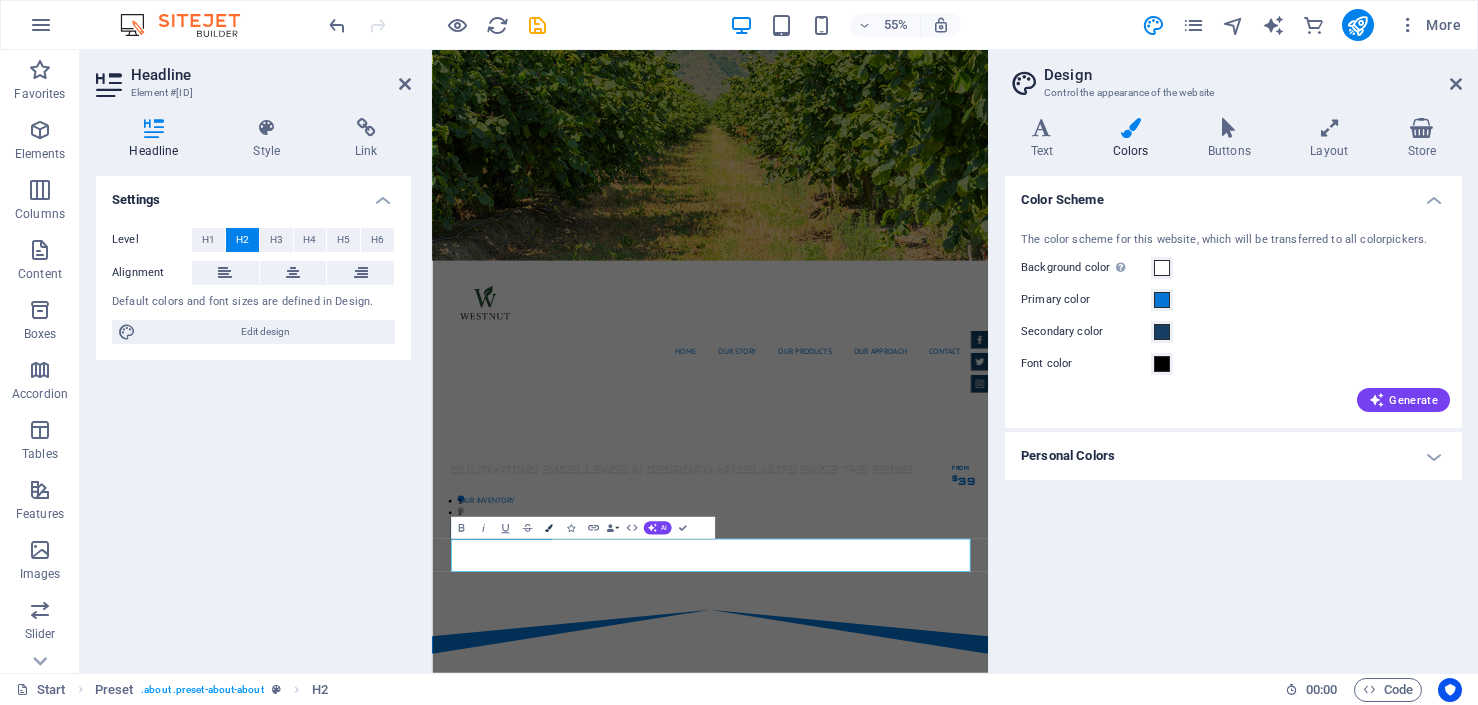 click at bounding box center [549, 528] 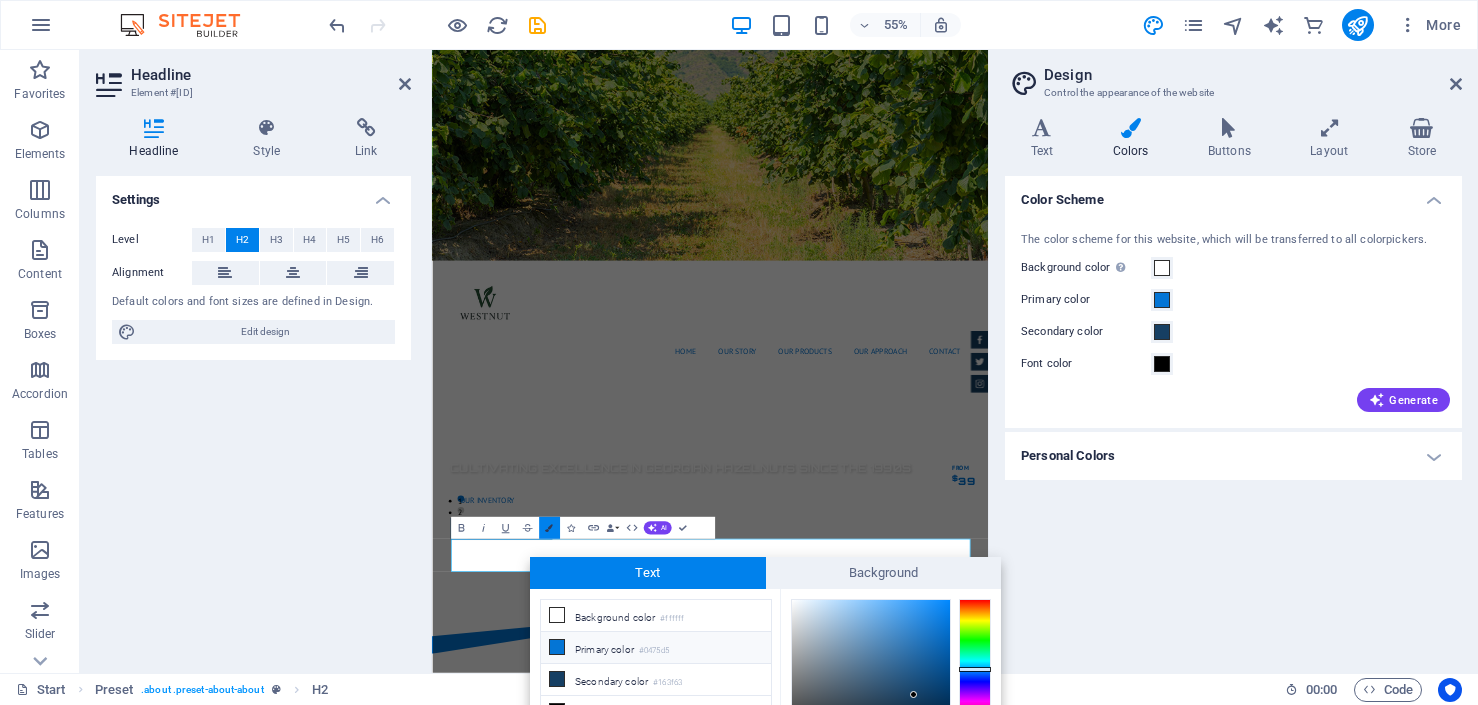 scroll, scrollTop: 131, scrollLeft: 0, axis: vertical 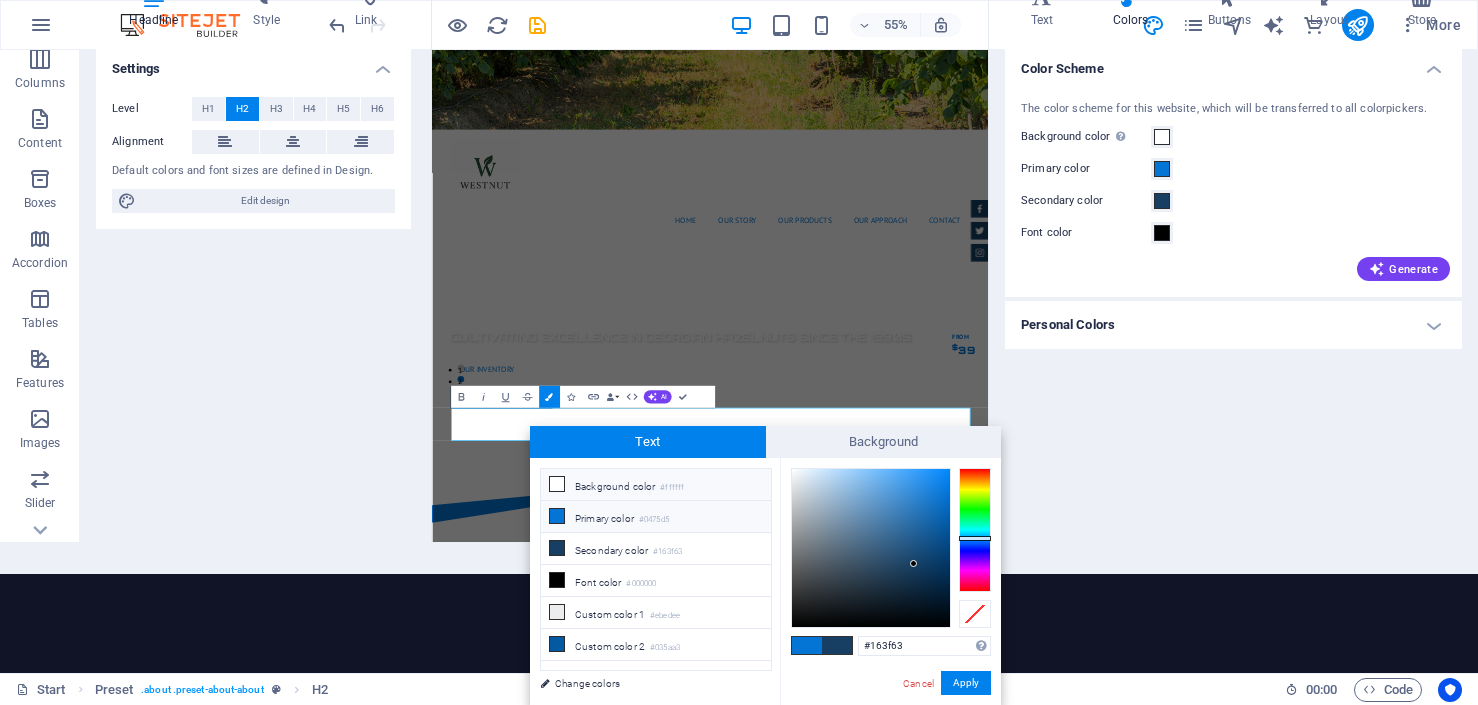 click on "#ffffff" at bounding box center [672, 488] 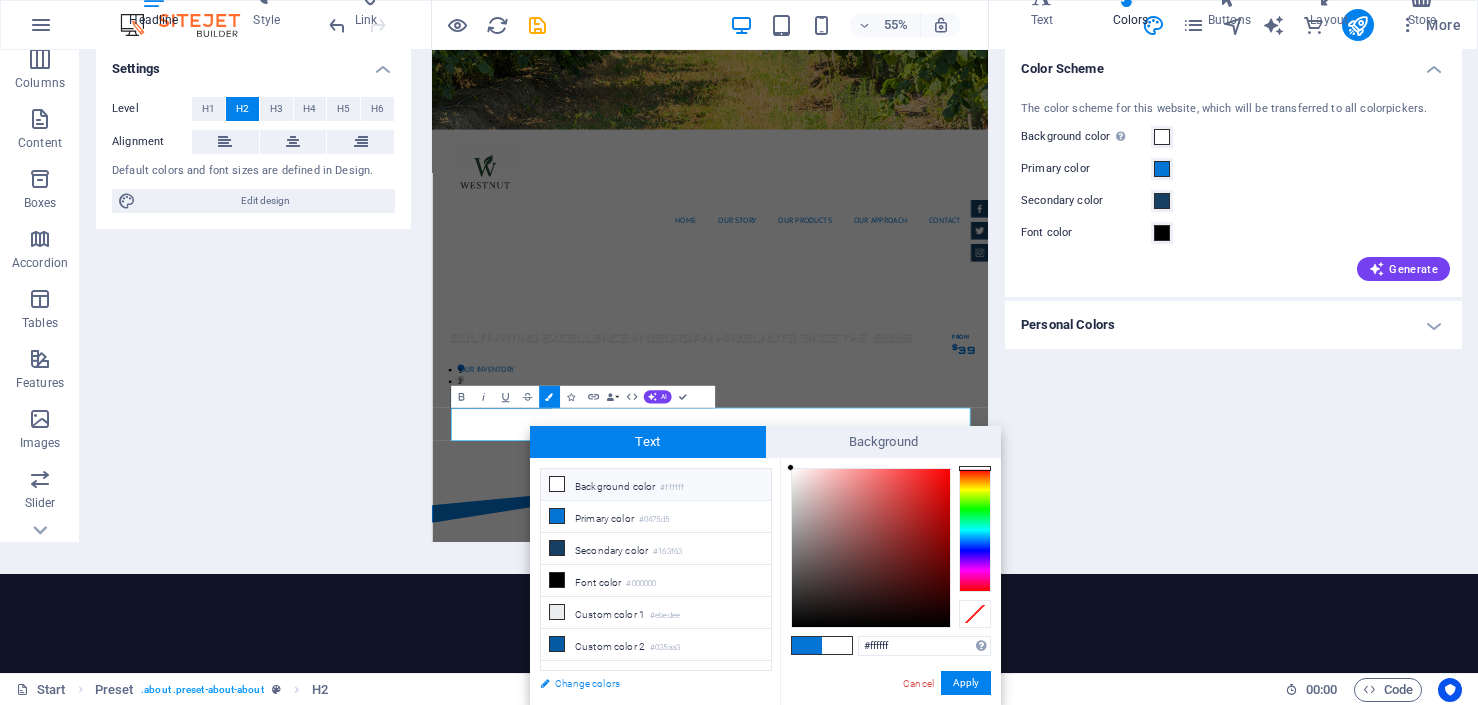 click on "Change colors" at bounding box center [646, 683] 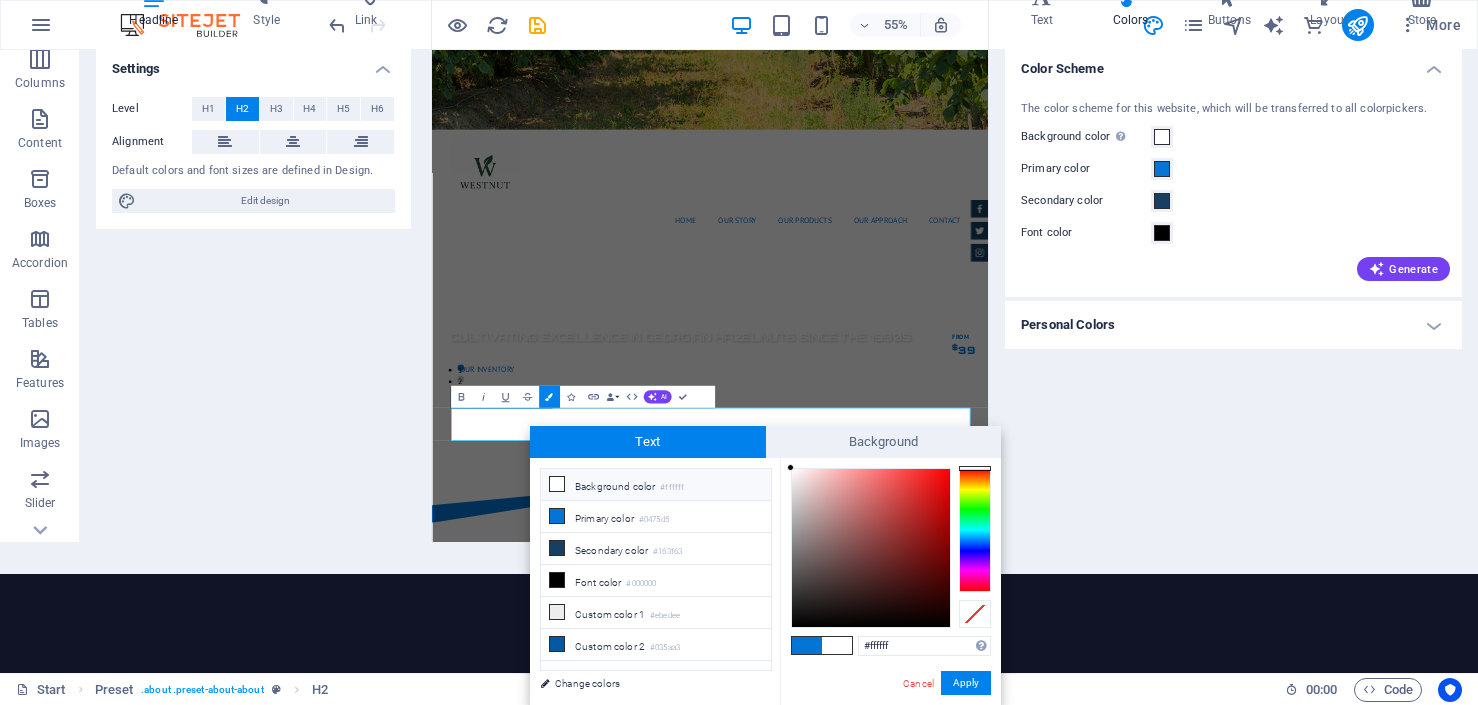 click at bounding box center (975, 530) 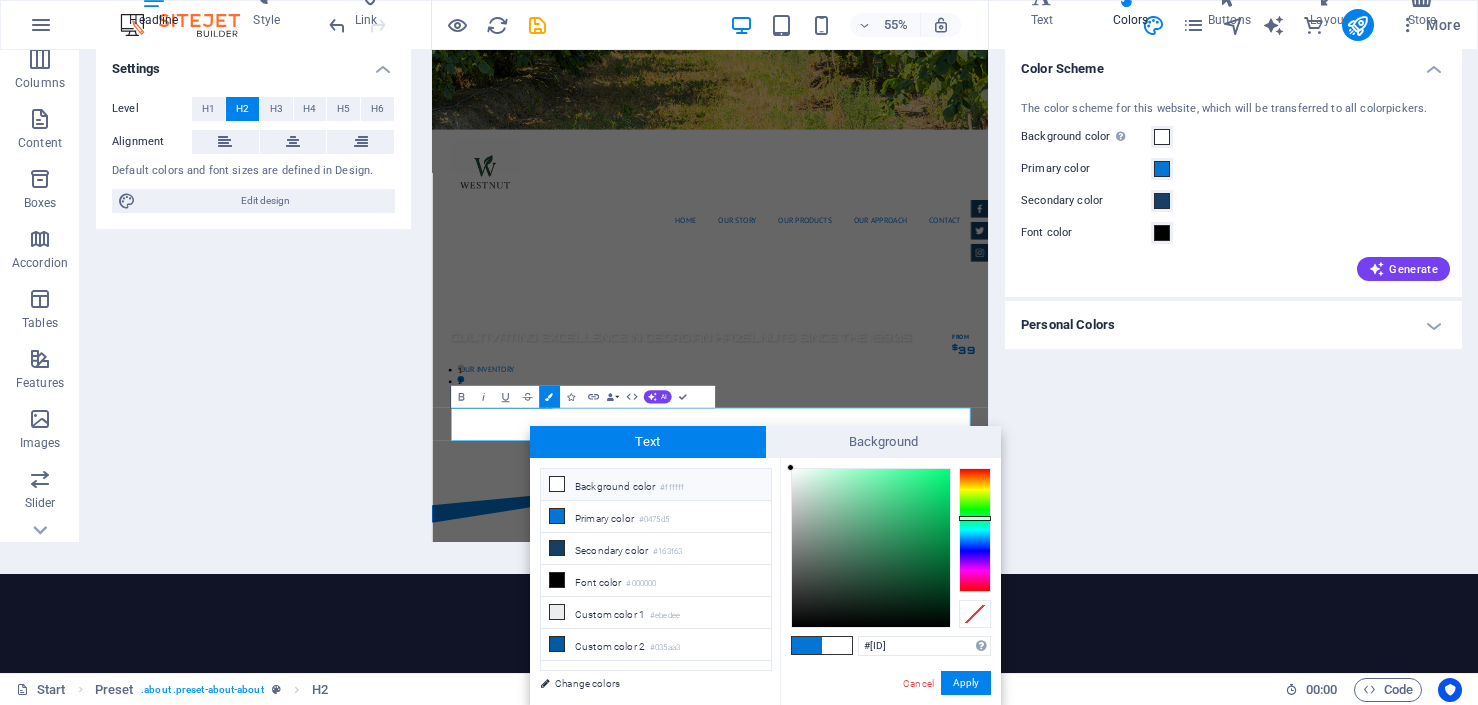 click at bounding box center (871, 548) 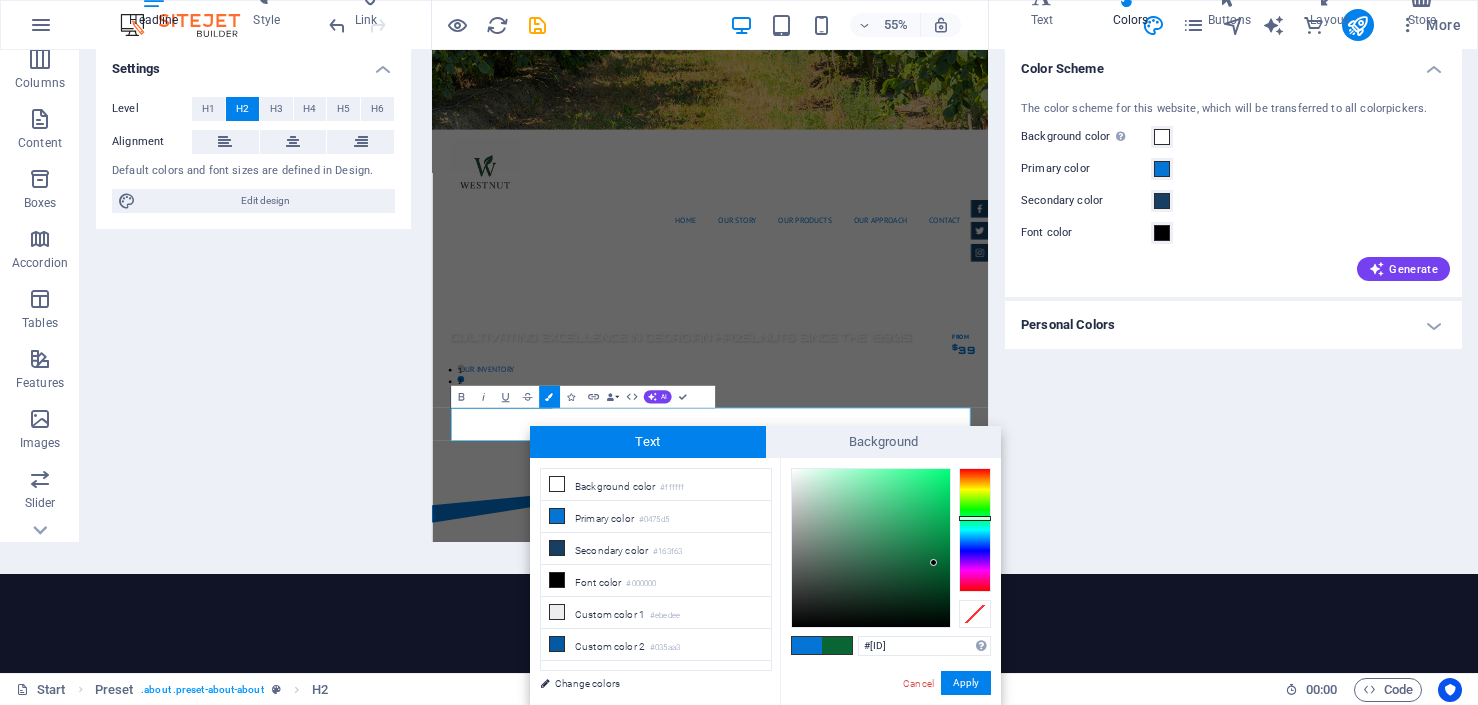 type on "#[ID]" 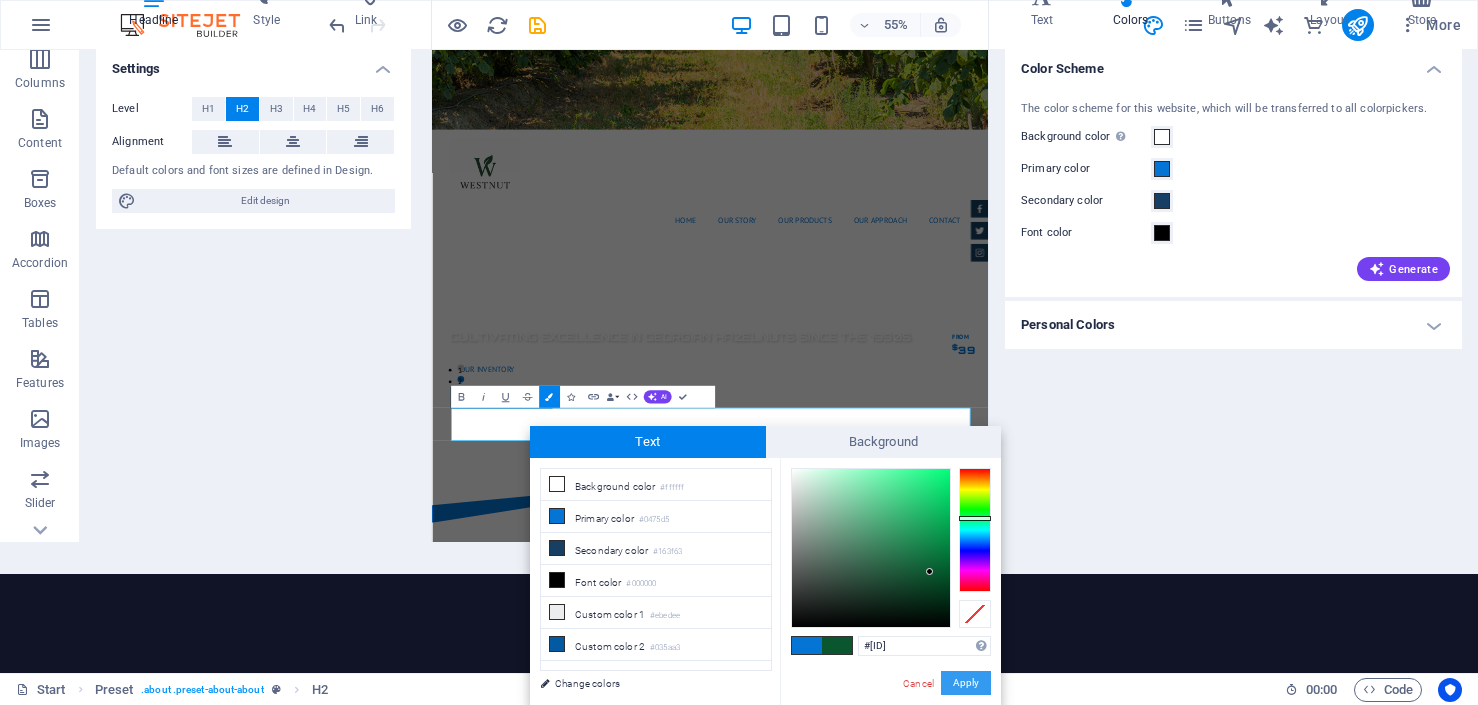 click on "Apply" at bounding box center (966, 683) 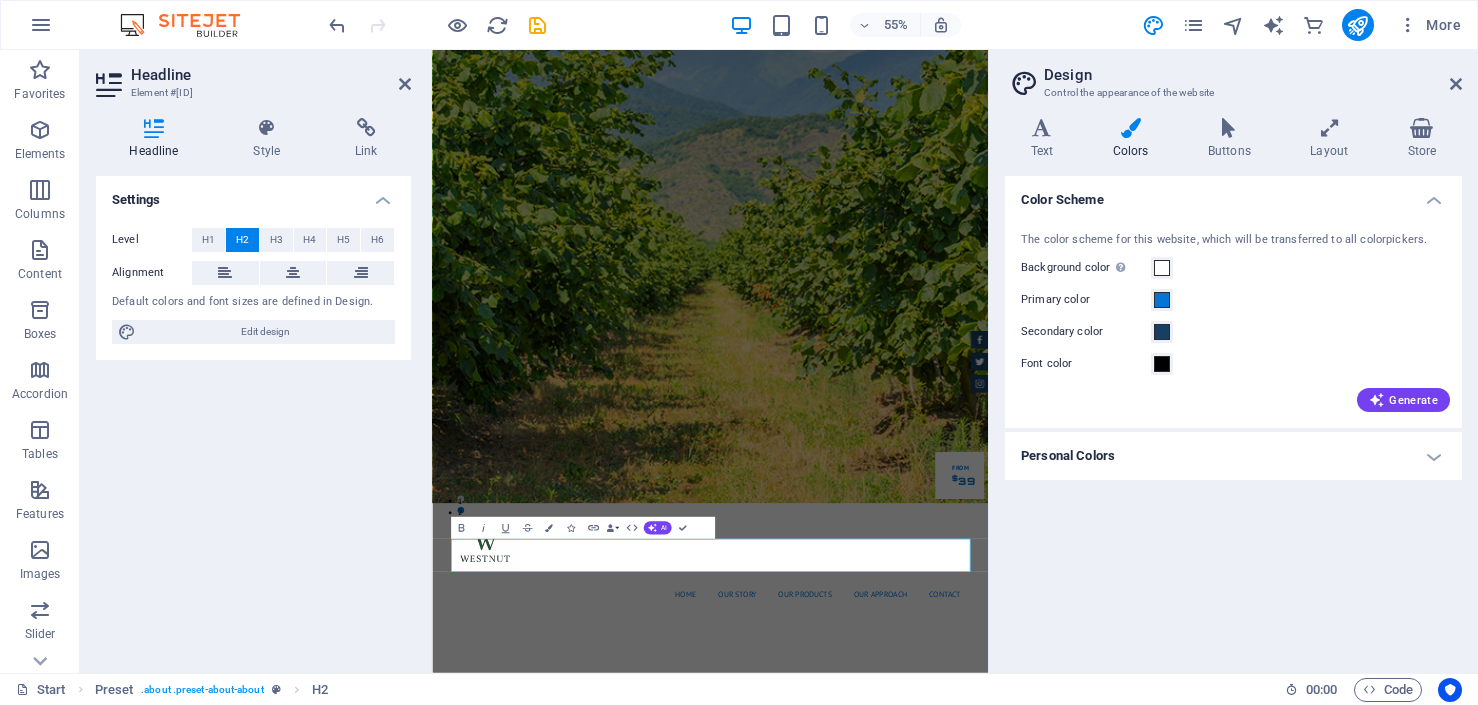 click on "Color Scheme The color scheme for this website, which will be transferred to all colorpickers. Background color Only visible if it is not covered by other backgrounds. Primary color Secondary color Font color Generate Personal Colors Custom color 1 Custom color 2 Custom color 3 Custom color 4 Custom color 5" at bounding box center (1233, 416) 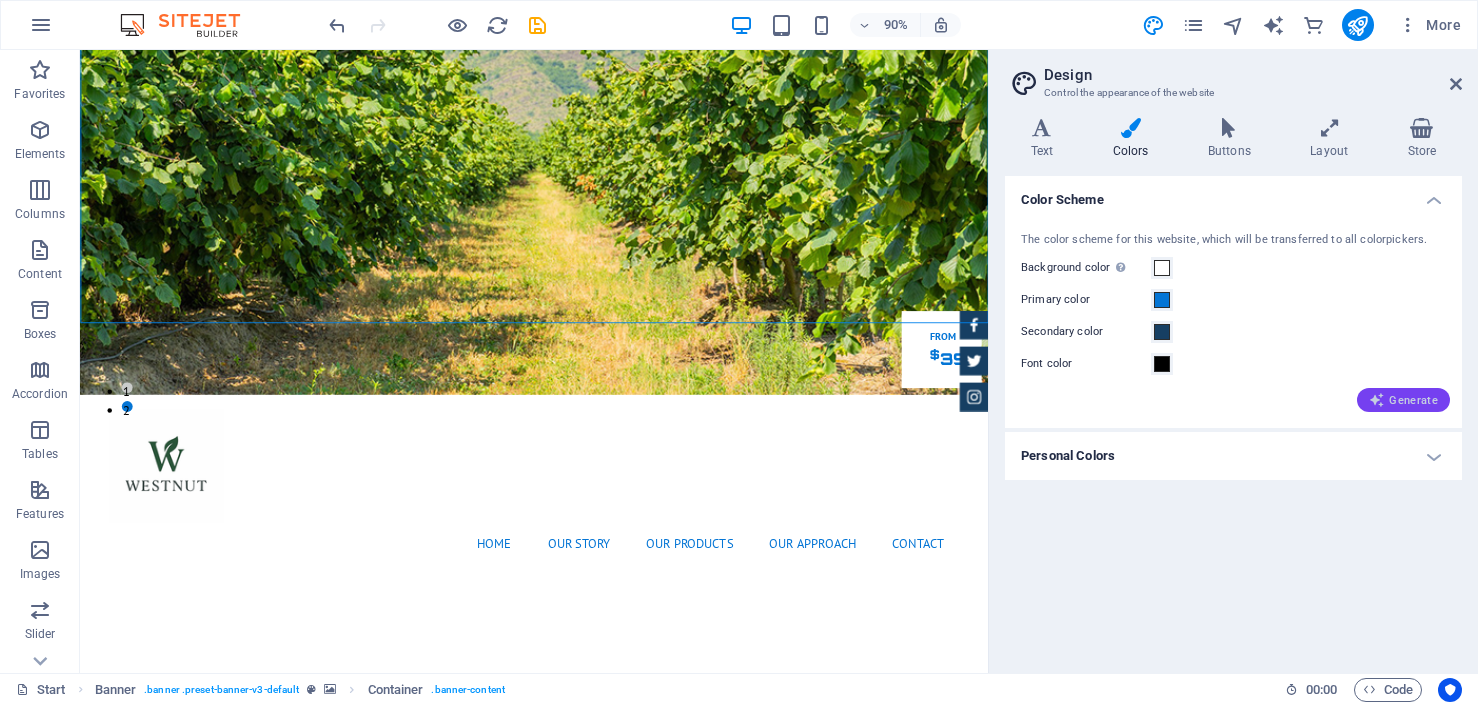 click on "Generate" at bounding box center (1403, 400) 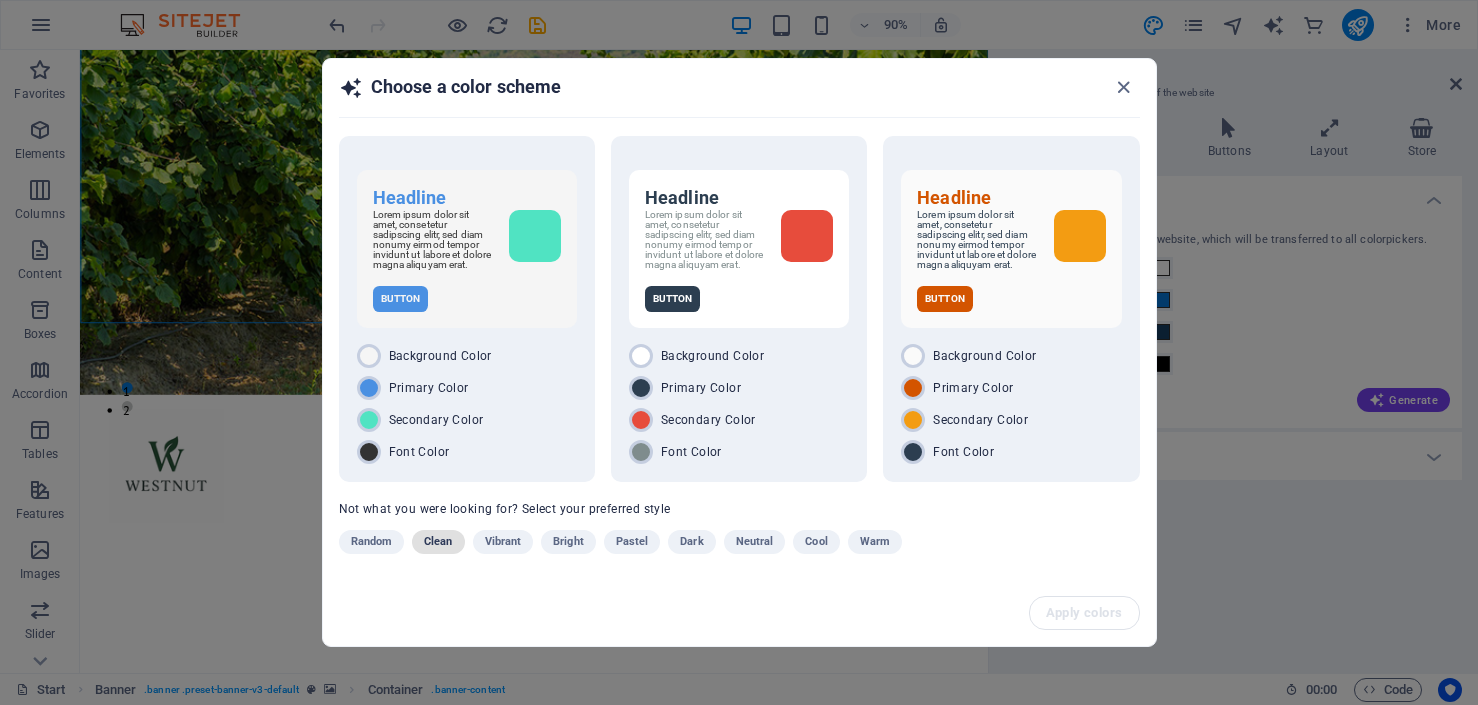 click on "Clean" at bounding box center (438, 542) 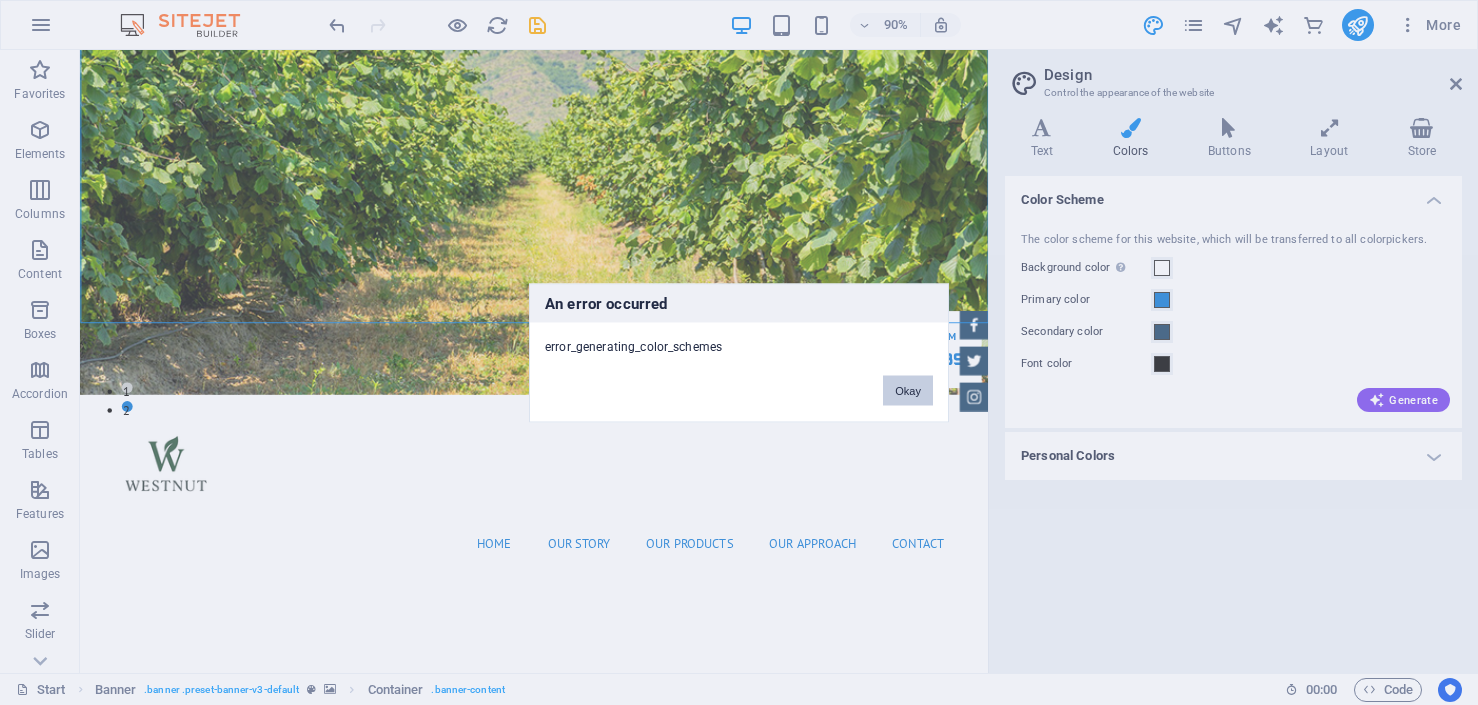 click on "Okay" at bounding box center [908, 390] 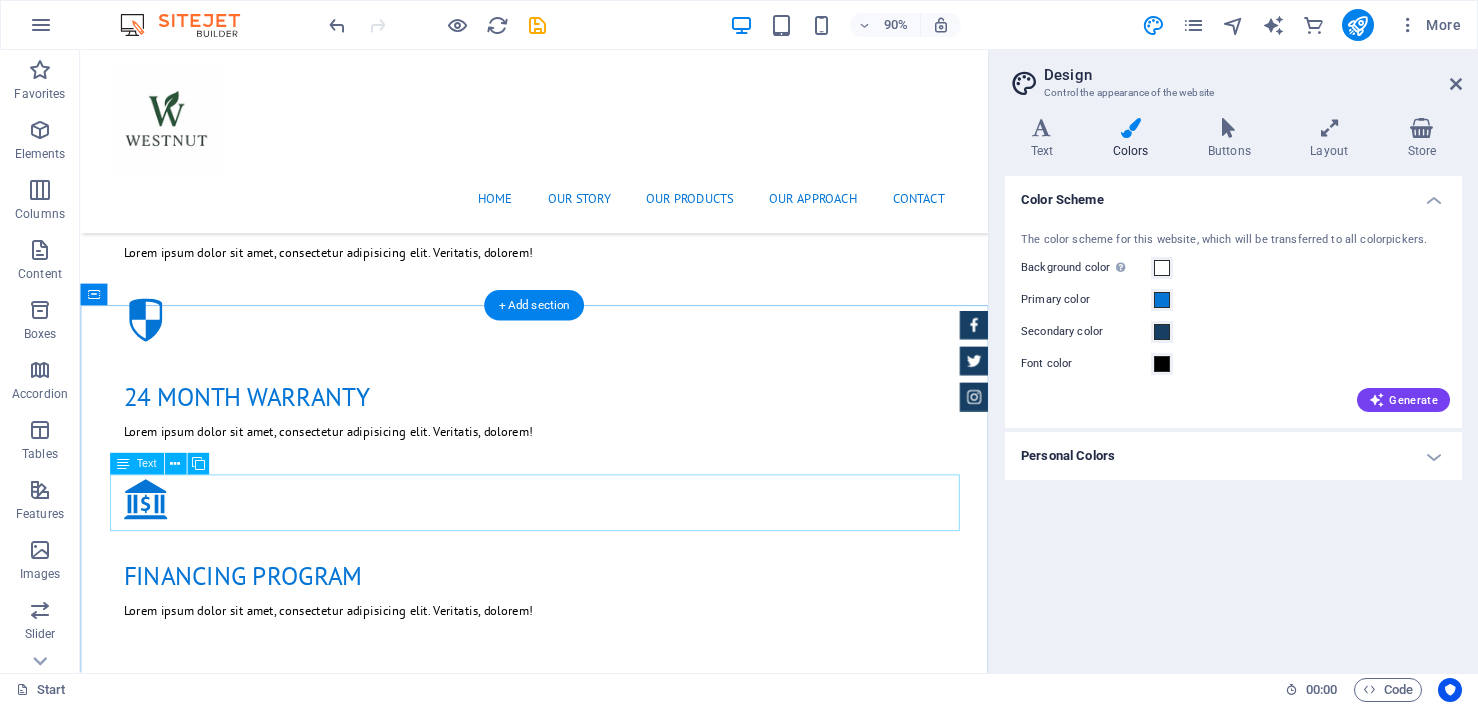 scroll, scrollTop: 1734, scrollLeft: 0, axis: vertical 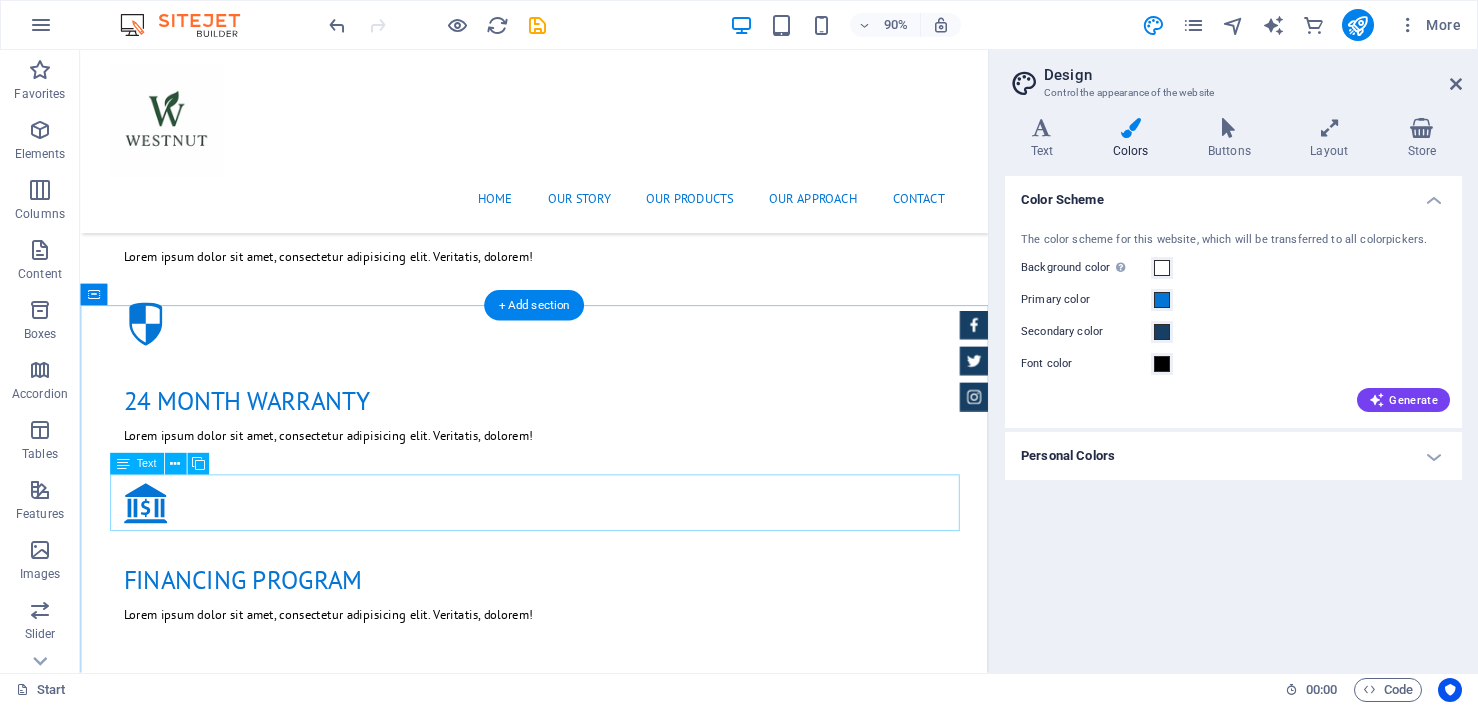 click on "Services" at bounding box center [585, 1704] 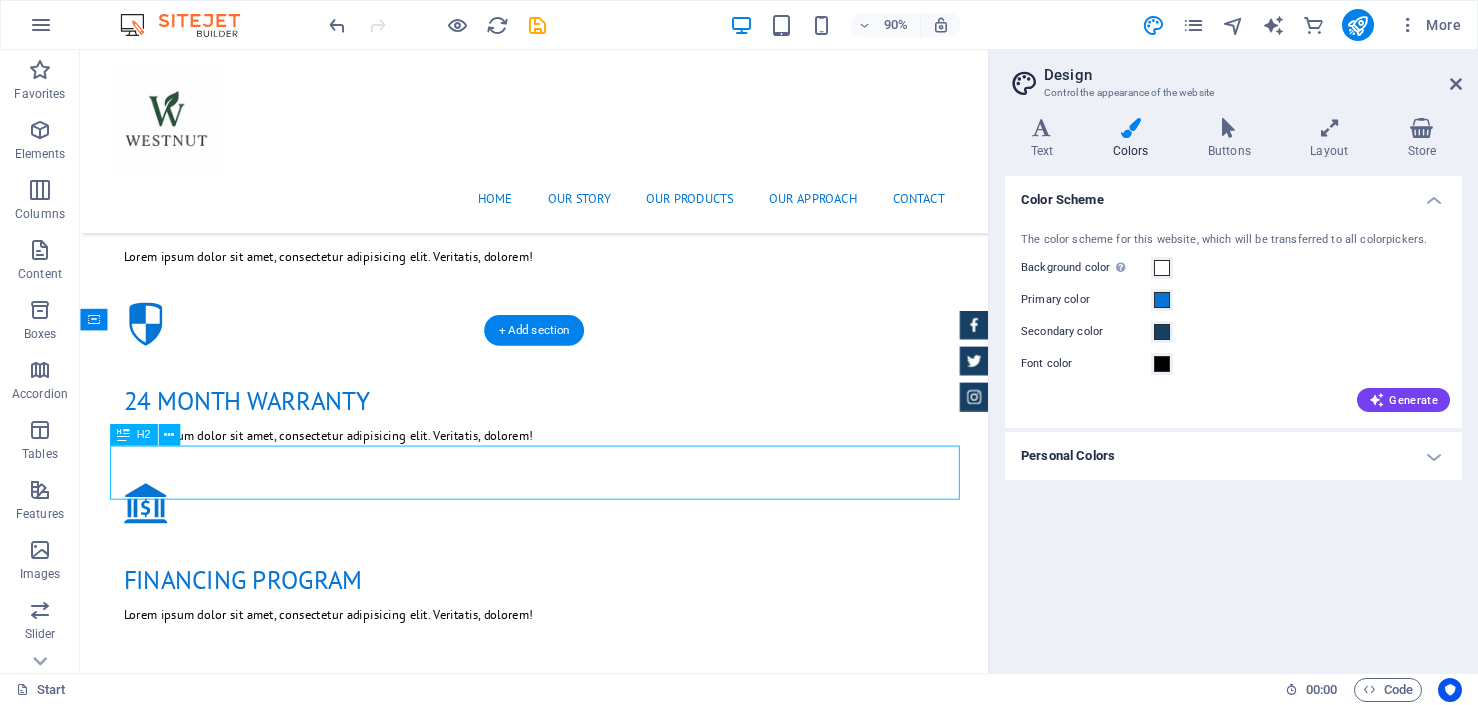 click on "Services" at bounding box center [585, 1704] 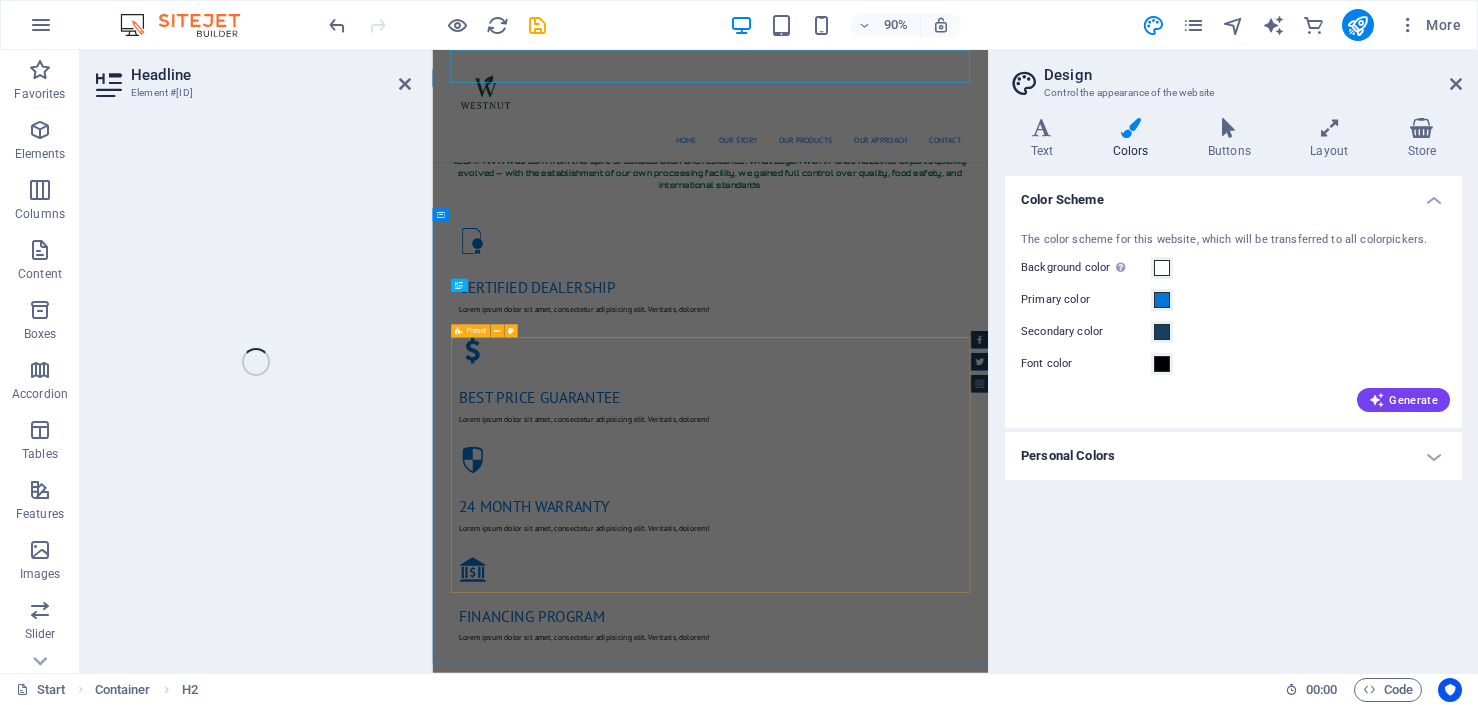 scroll, scrollTop: 2174, scrollLeft: 0, axis: vertical 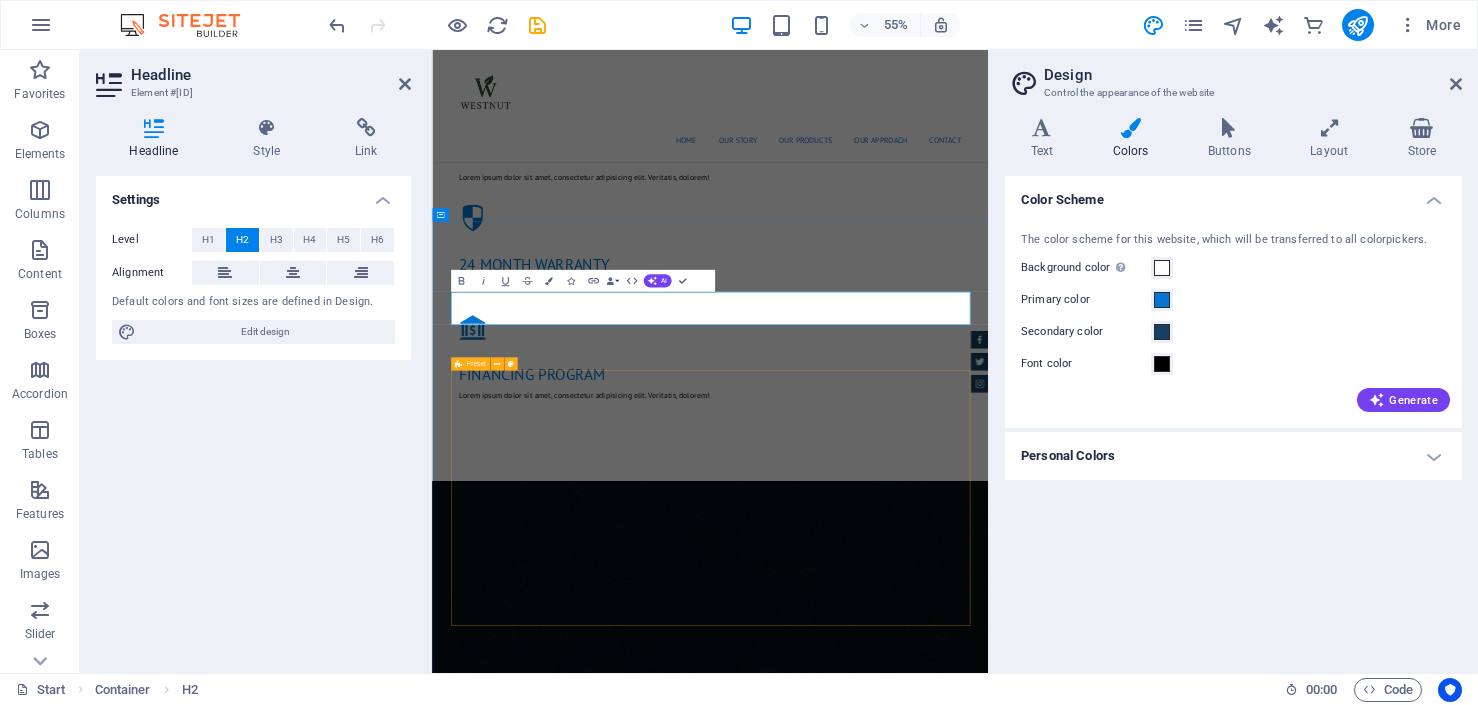 type 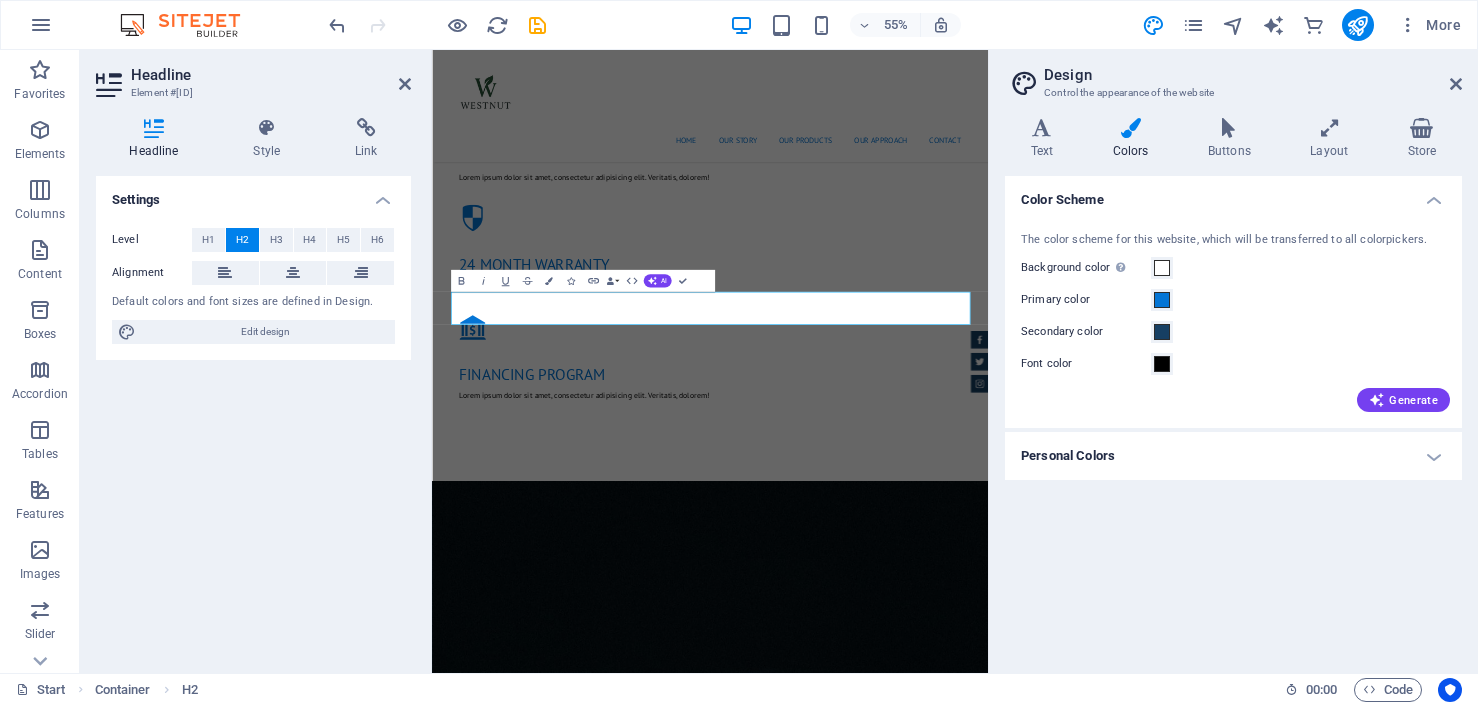 click on "Color Scheme The color scheme for this website, which will be transferred to all colorpickers. Background color Only visible if it is not covered by other backgrounds. Primary color Secondary color Font color Generate Personal Colors Custom color 1 Custom color 2 Custom color 3 Custom color 4 Custom color 5" at bounding box center (1233, 416) 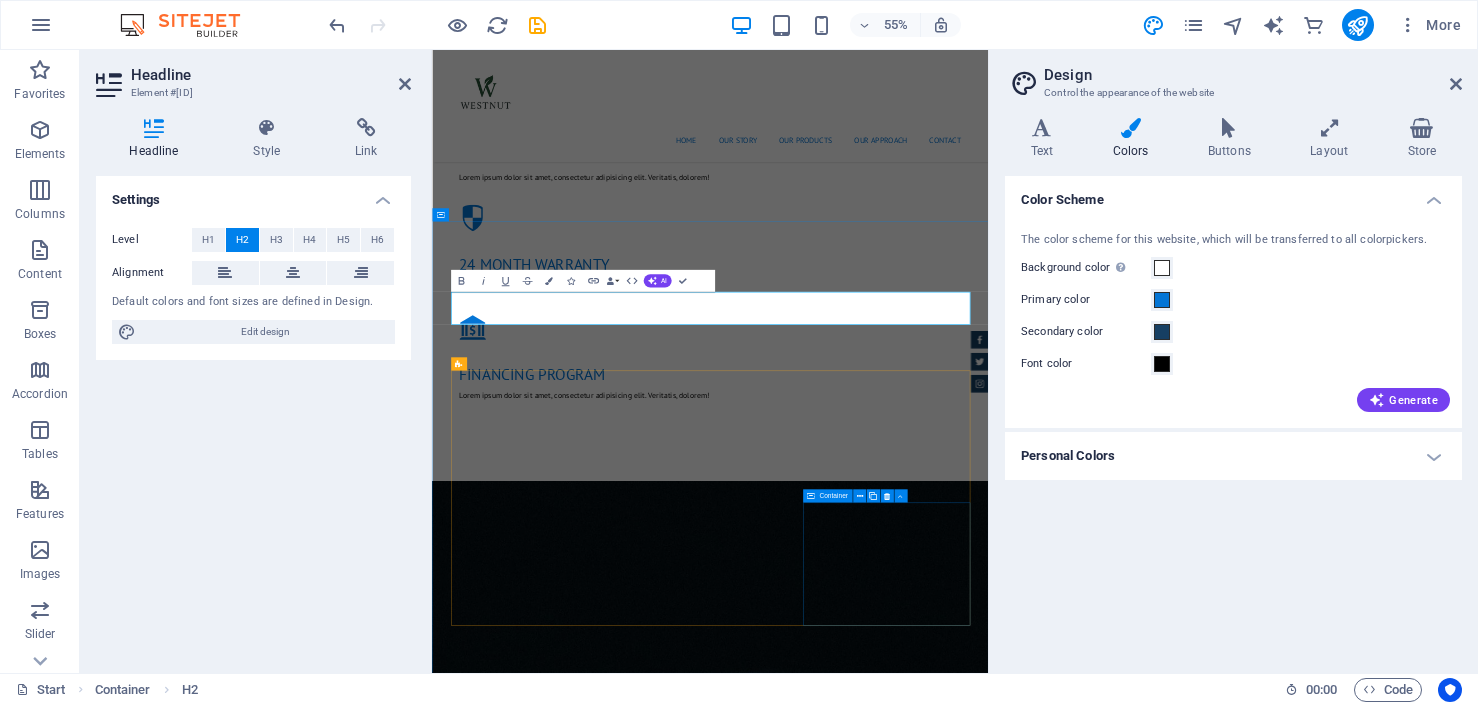 click on "OUR PRODUCTS Lorem ipsum dolor sit amet, consectetur adipisicing elit. Libero, assumenda, dolore, cum vel modi asperiores consequatur suscipit quidem ducimus eveniet iure expedita consectetur odio voluptatum similique fugit voluptates rem accusamus quae quas dolorem tenetur facere tempora maiores adipisci reiciendis accusantium voluptatibus id voluptate tempore dolor harum nisi amet! Nobis, eaque. CAR  CHECK Lorum ipsum At vero eos et  Stet clita kasd  Ut wisi enim from $ 119 Insurance cover Lorum ipsum At vero eos et Stet clita kasd  Ut wisi enim from $ 259 Tire  Change Lorum ipsum At vero eos et  Stet clita kasd  Ut wisi enim from $ 49 System upgrade Lorum ipsum At vero eos et  Stet clita kasd  Ut wisi enim from $ 99 Oil Change Lorum ipsum At vero eos et  Stet clita kasd  Ut wisi enim from $ 19 Car Cleanup Lorum ipsum At vero eos et  Stet clita kasd  Ut wisi enim from $ 39" at bounding box center (937, 2410) 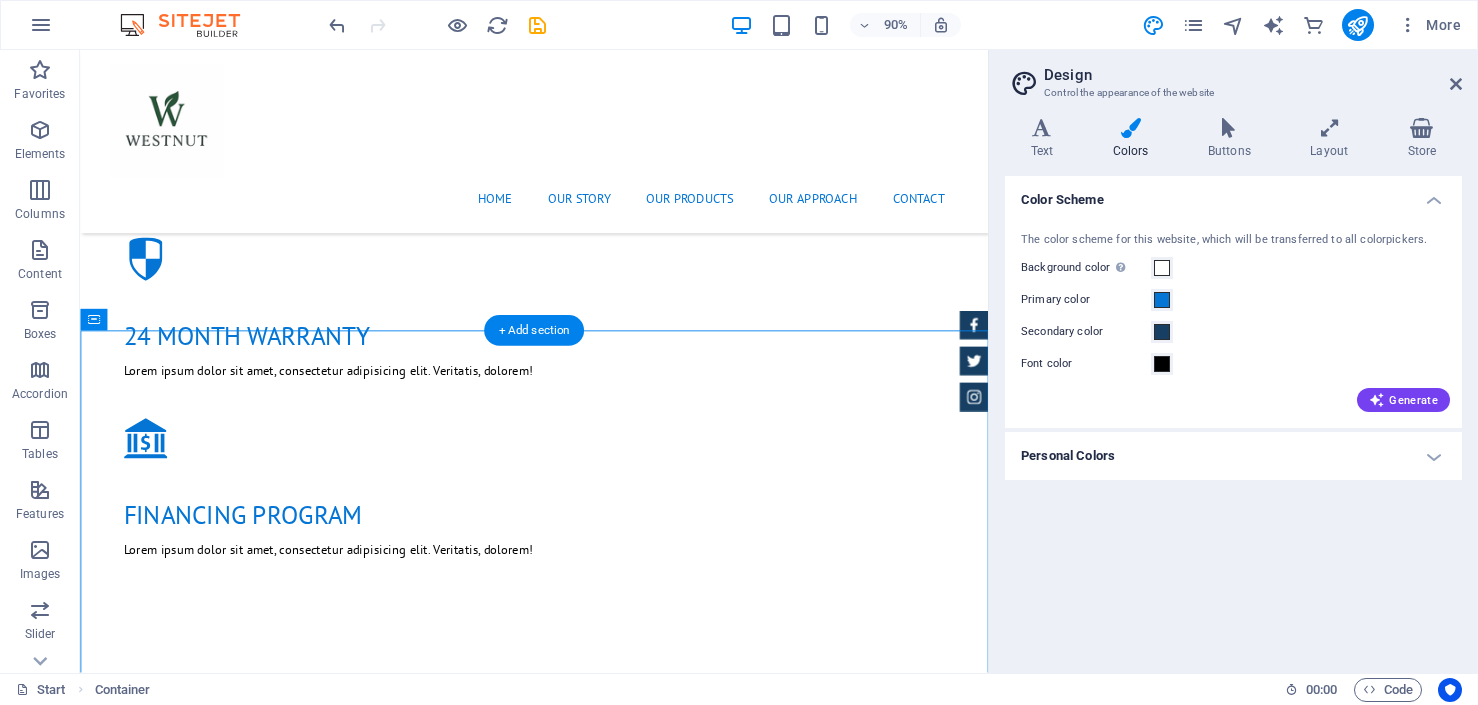 scroll, scrollTop: 1825, scrollLeft: 0, axis: vertical 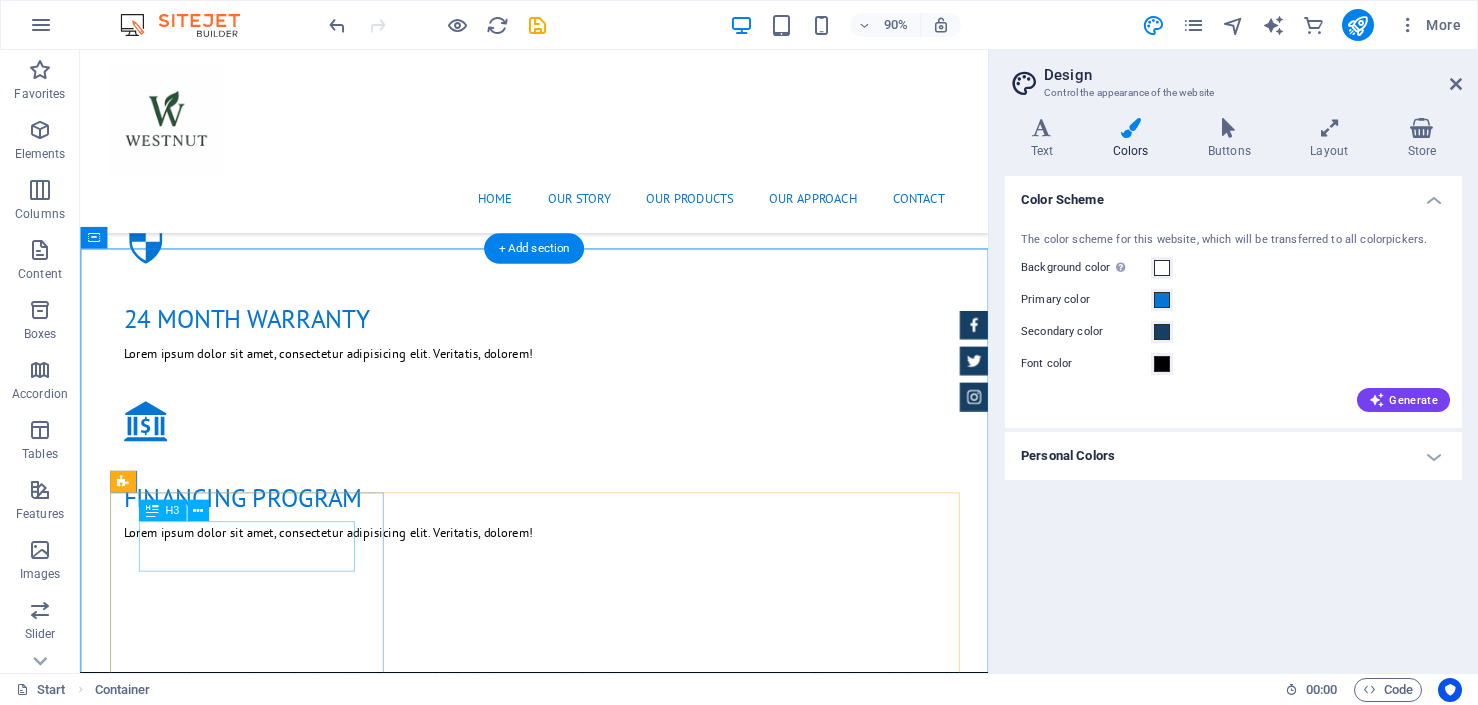 click on "CAR CHECK" at bounding box center [585, 1786] 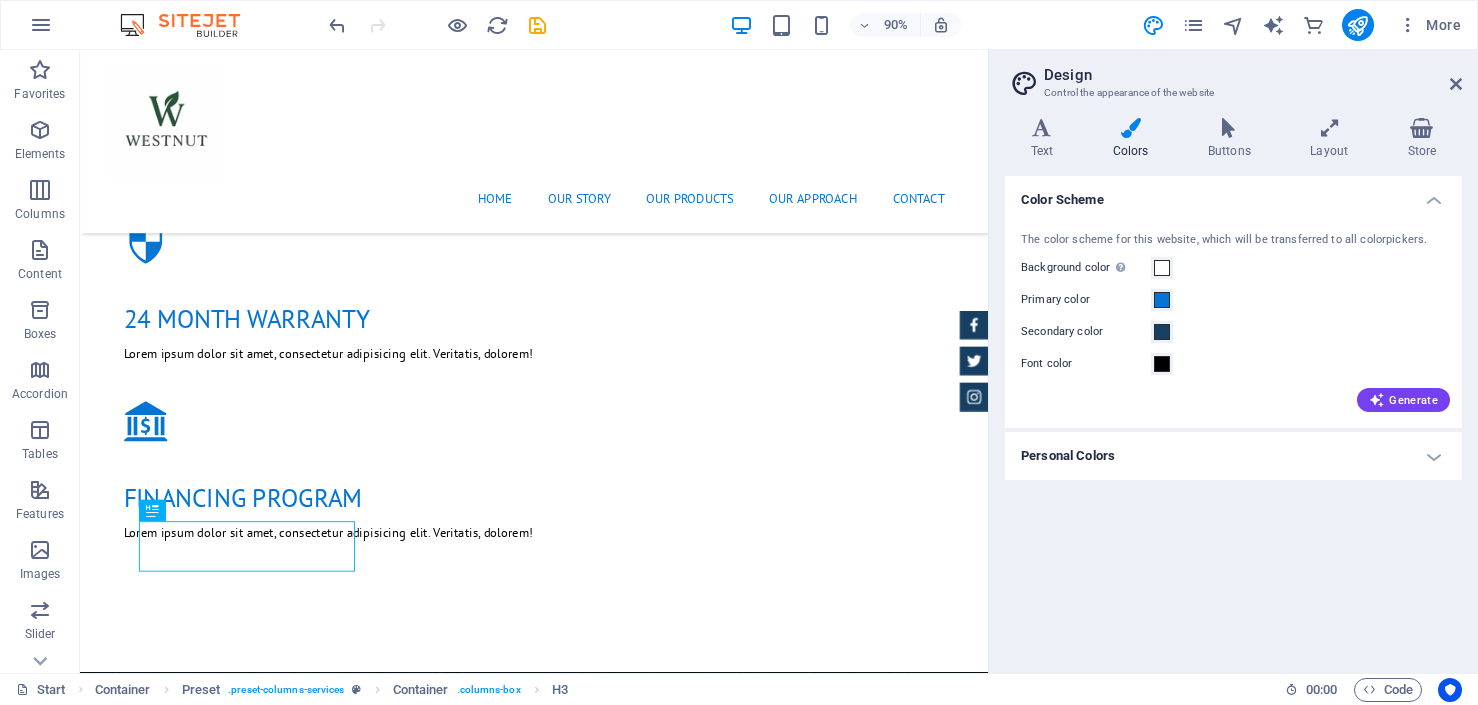 click on "CAR CHECK" at bounding box center [585, 1786] 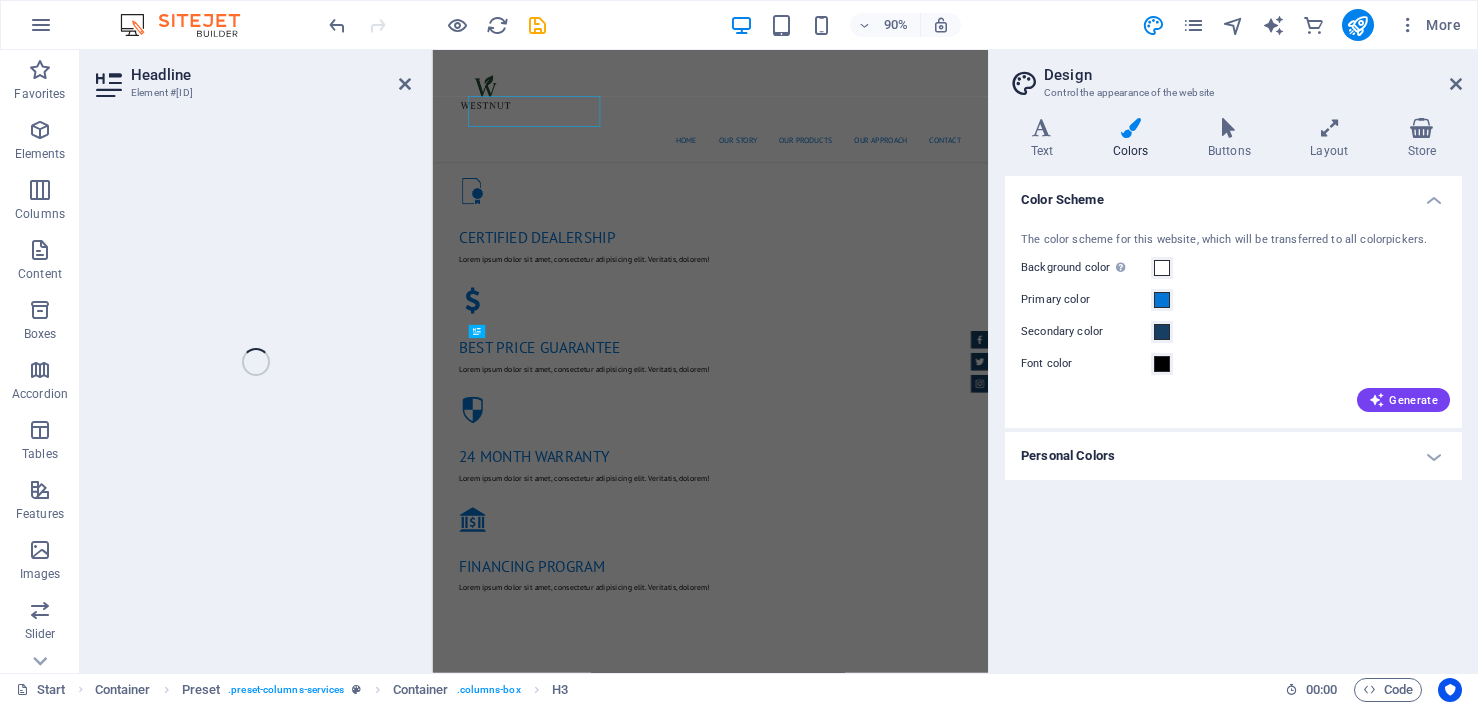scroll, scrollTop: 2265, scrollLeft: 0, axis: vertical 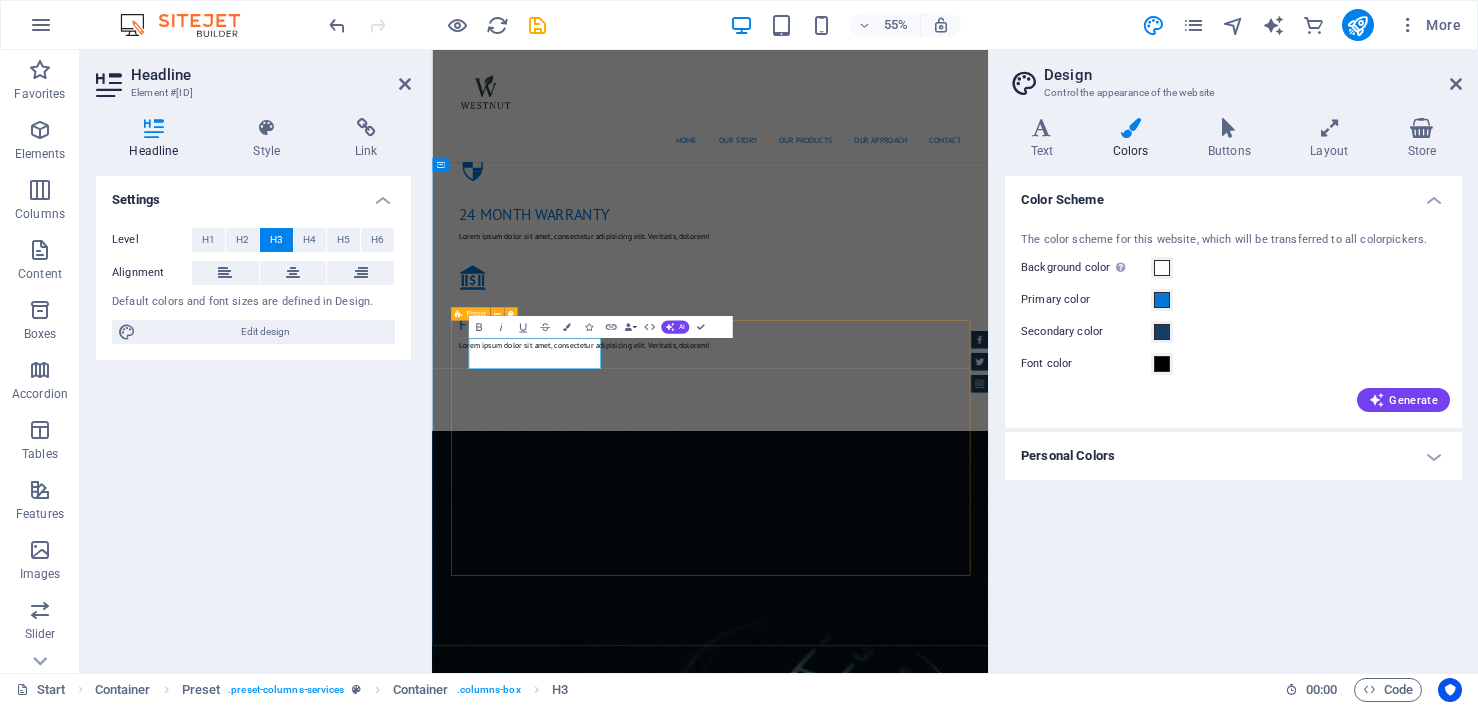 click on "Insurance cover" at bounding box center [938, 1977] 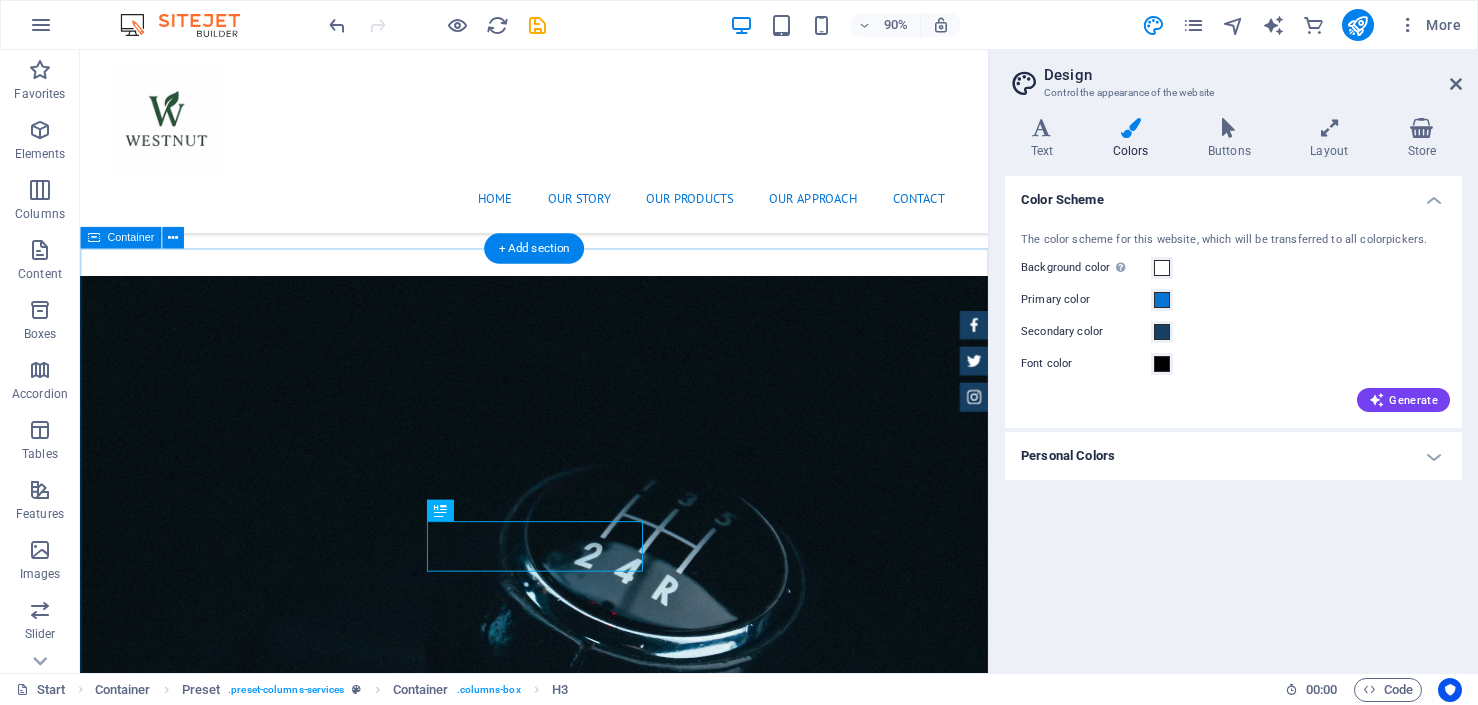 scroll, scrollTop: 1825, scrollLeft: 0, axis: vertical 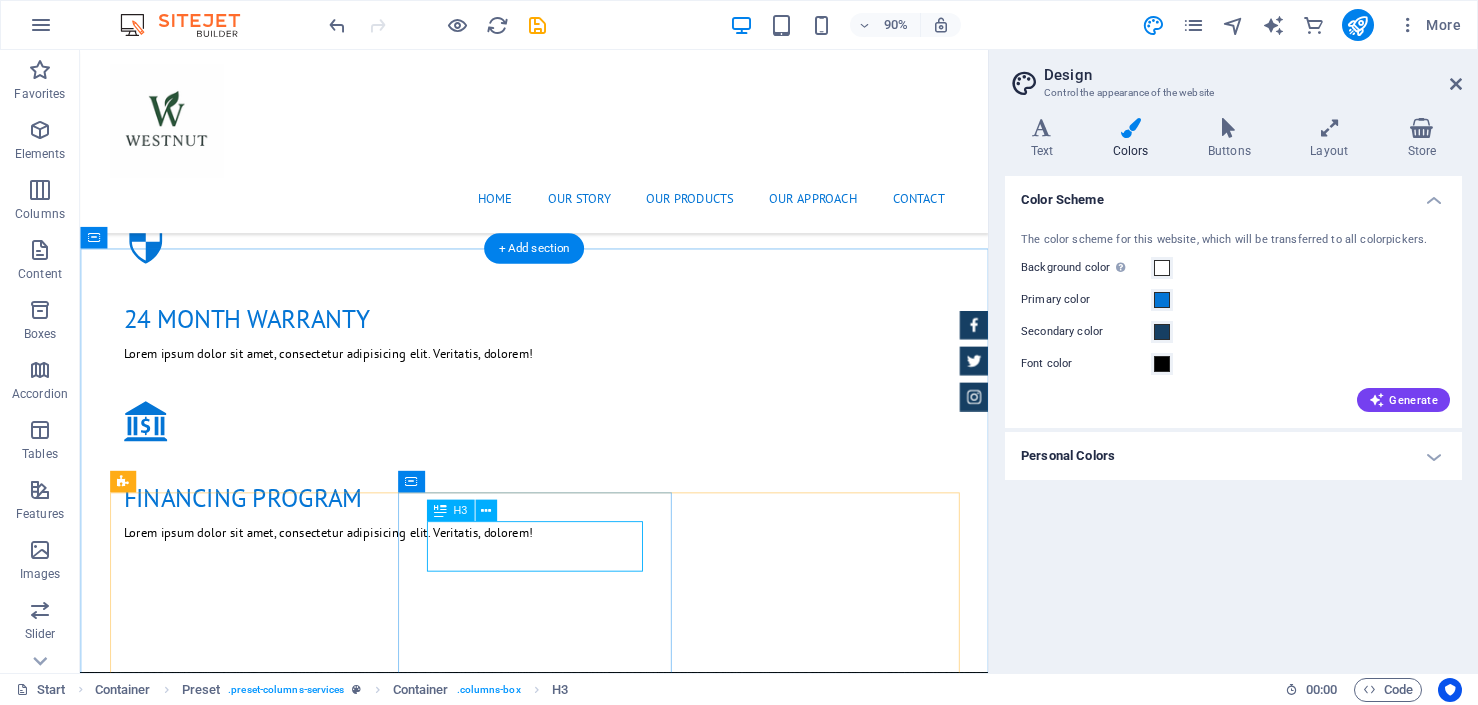 click on "Insurance cover" at bounding box center (585, 1976) 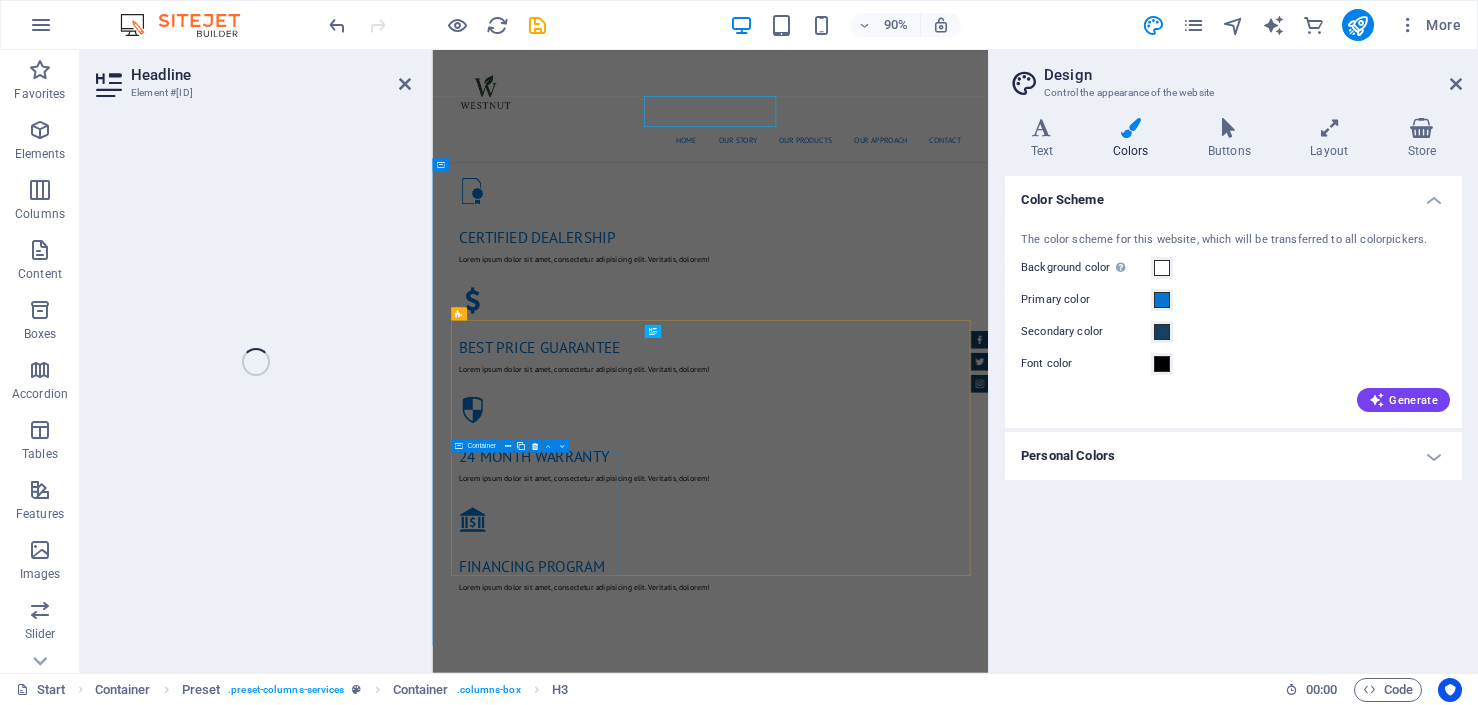 scroll, scrollTop: 2265, scrollLeft: 0, axis: vertical 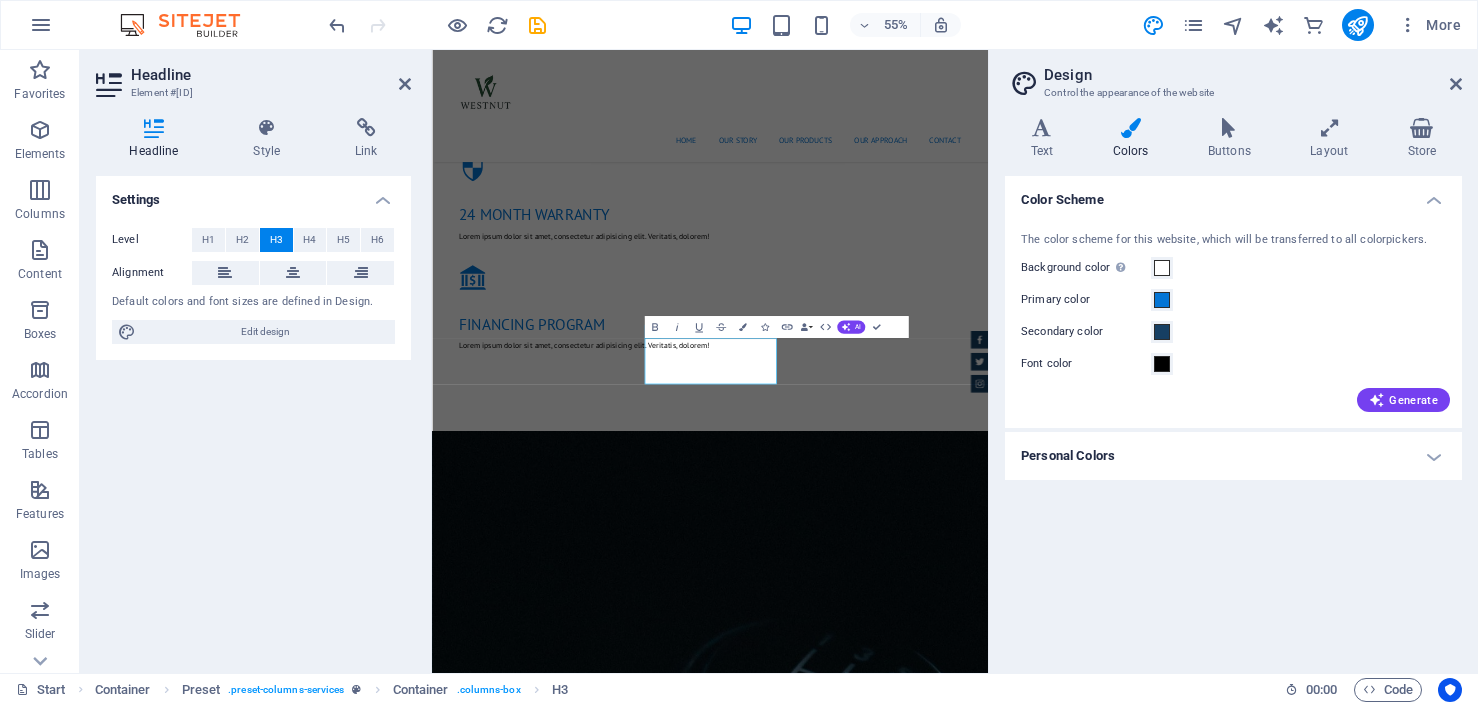 click at bounding box center (938, 2233) 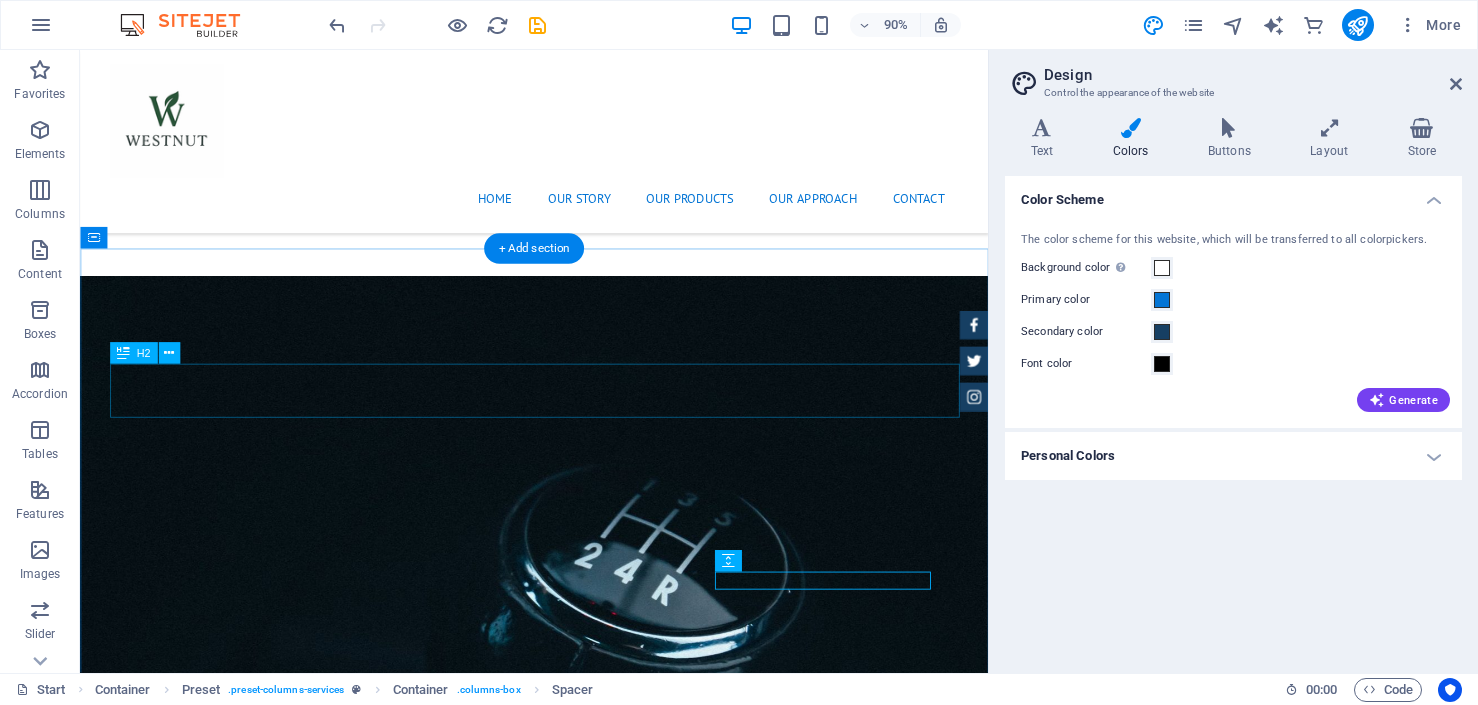 scroll, scrollTop: 1825, scrollLeft: 0, axis: vertical 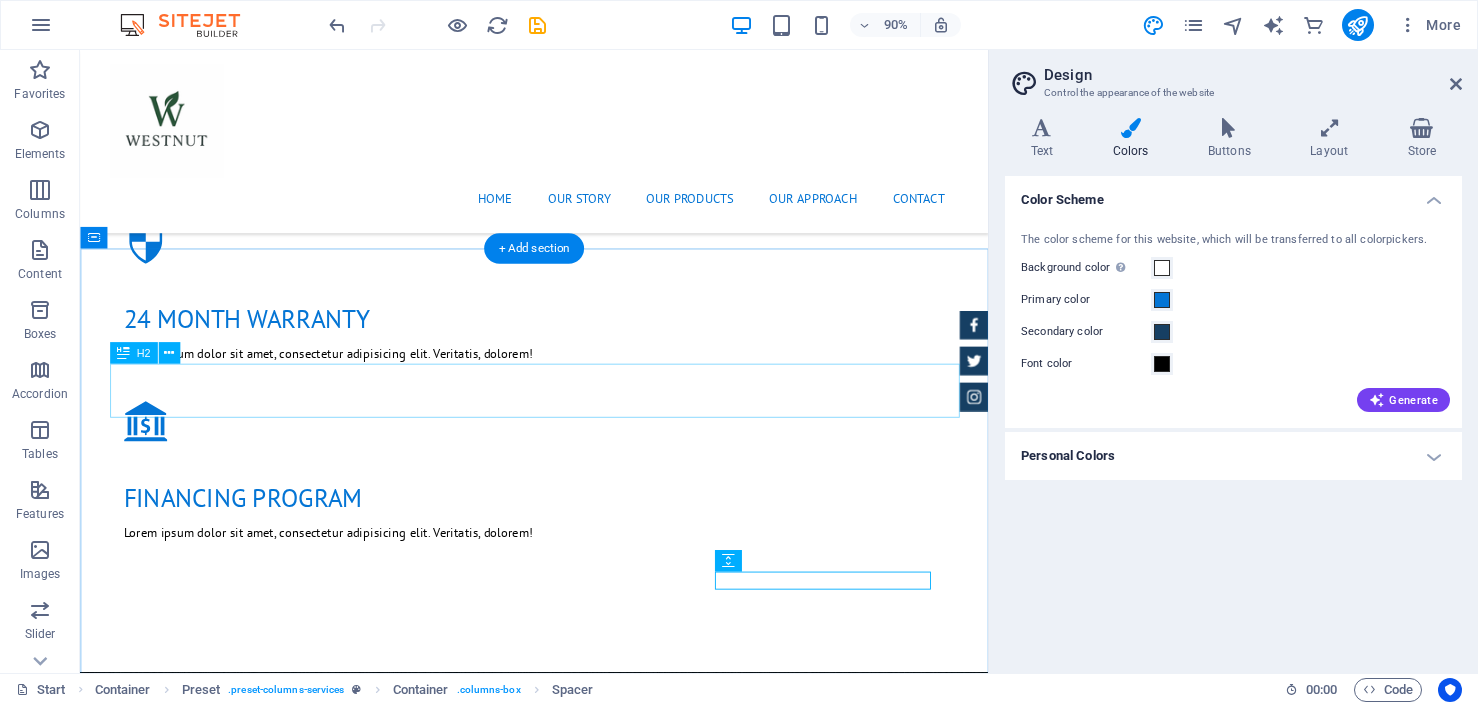 click on "Tire Change" at bounding box center [585, 2194] 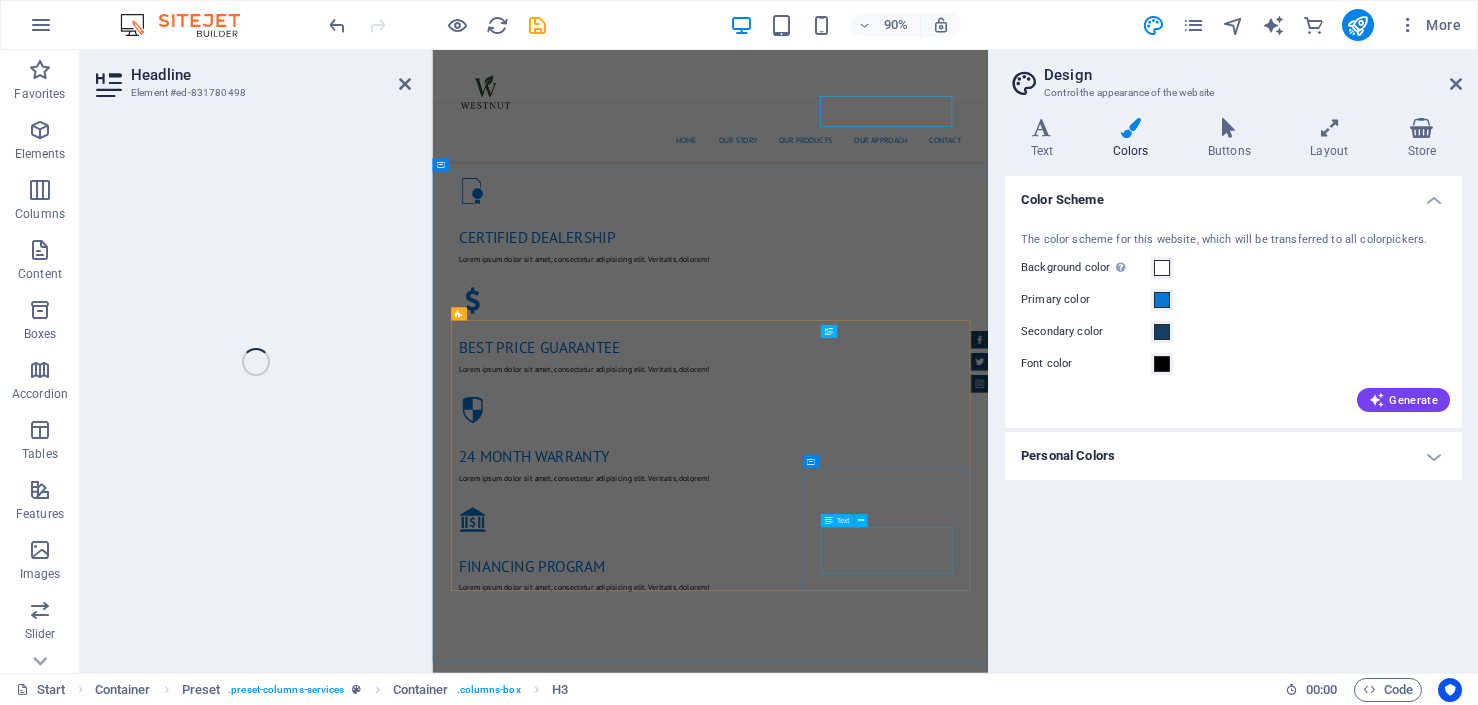 scroll, scrollTop: 2265, scrollLeft: 0, axis: vertical 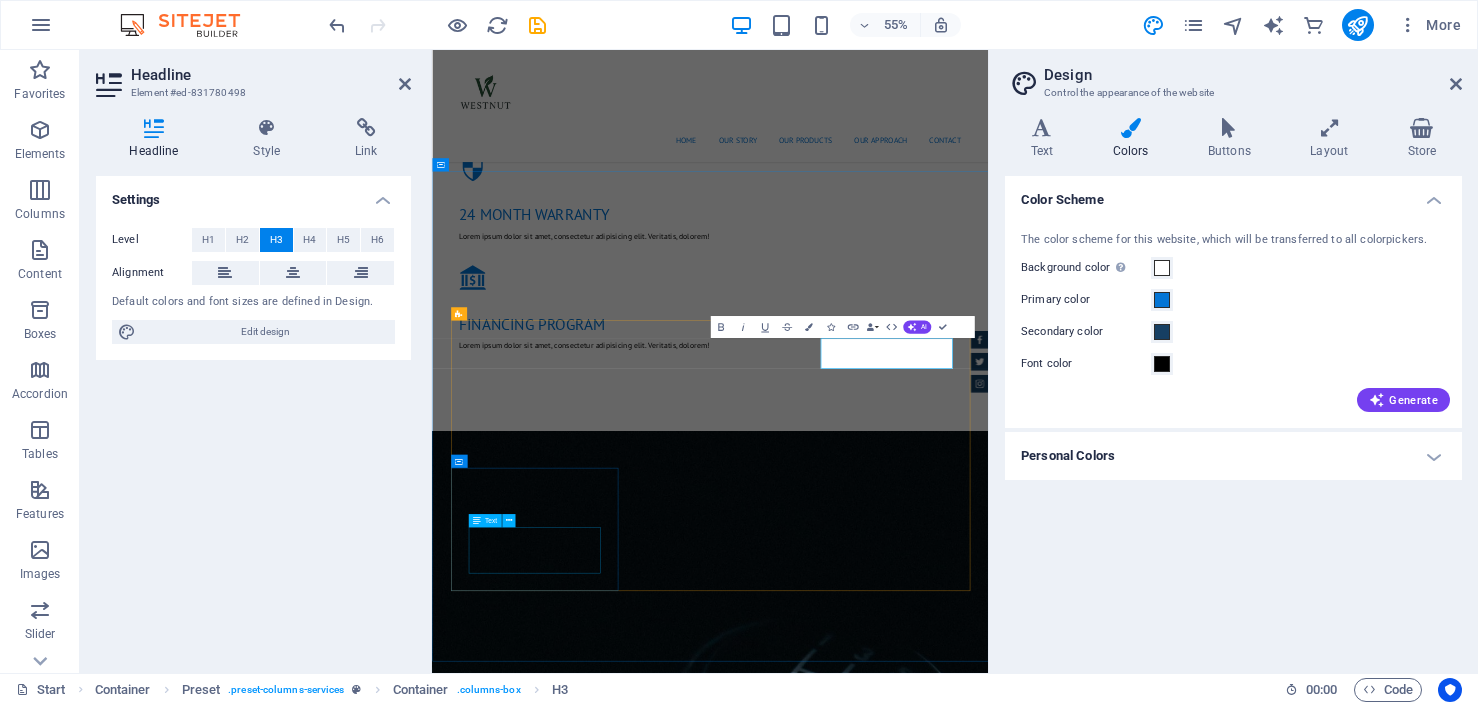 click on "System upgrade" at bounding box center (938, 2385) 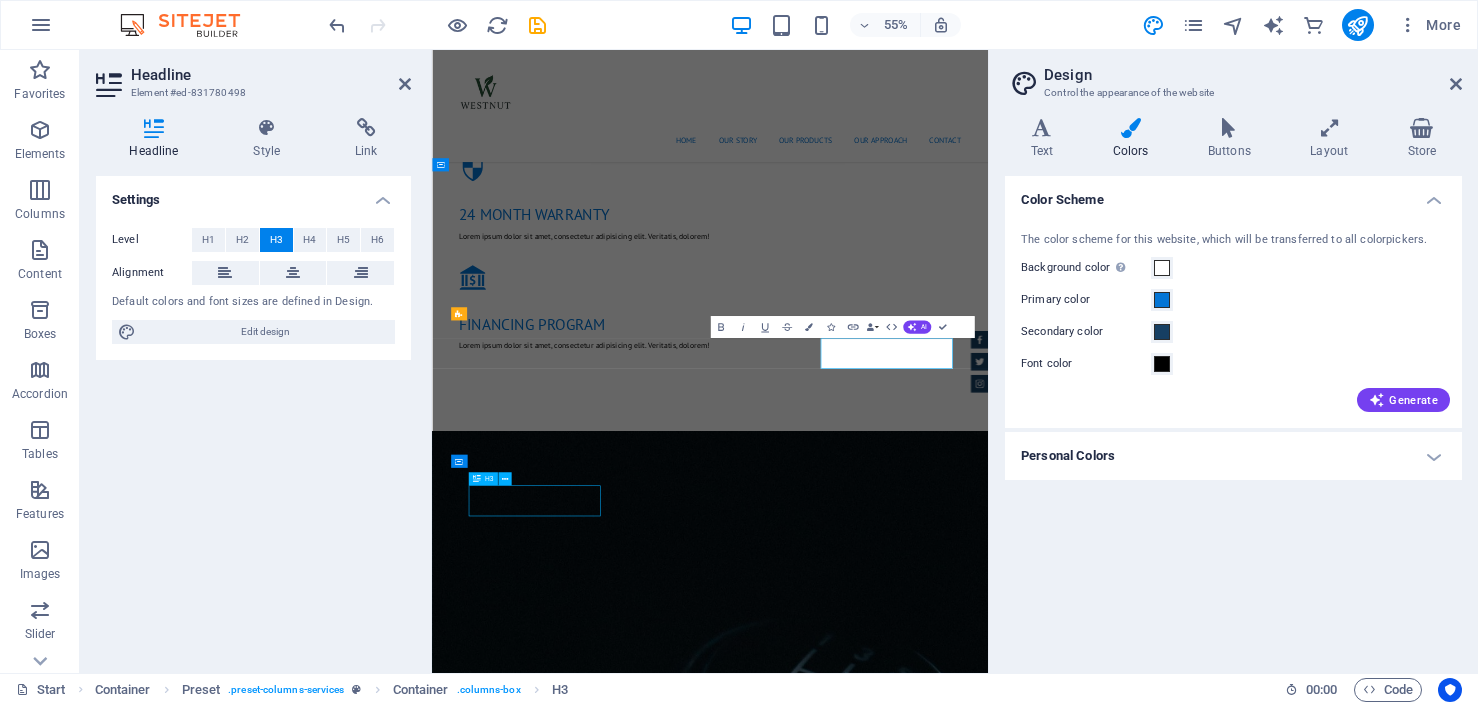 click on "System upgrade" at bounding box center (938, 2385) 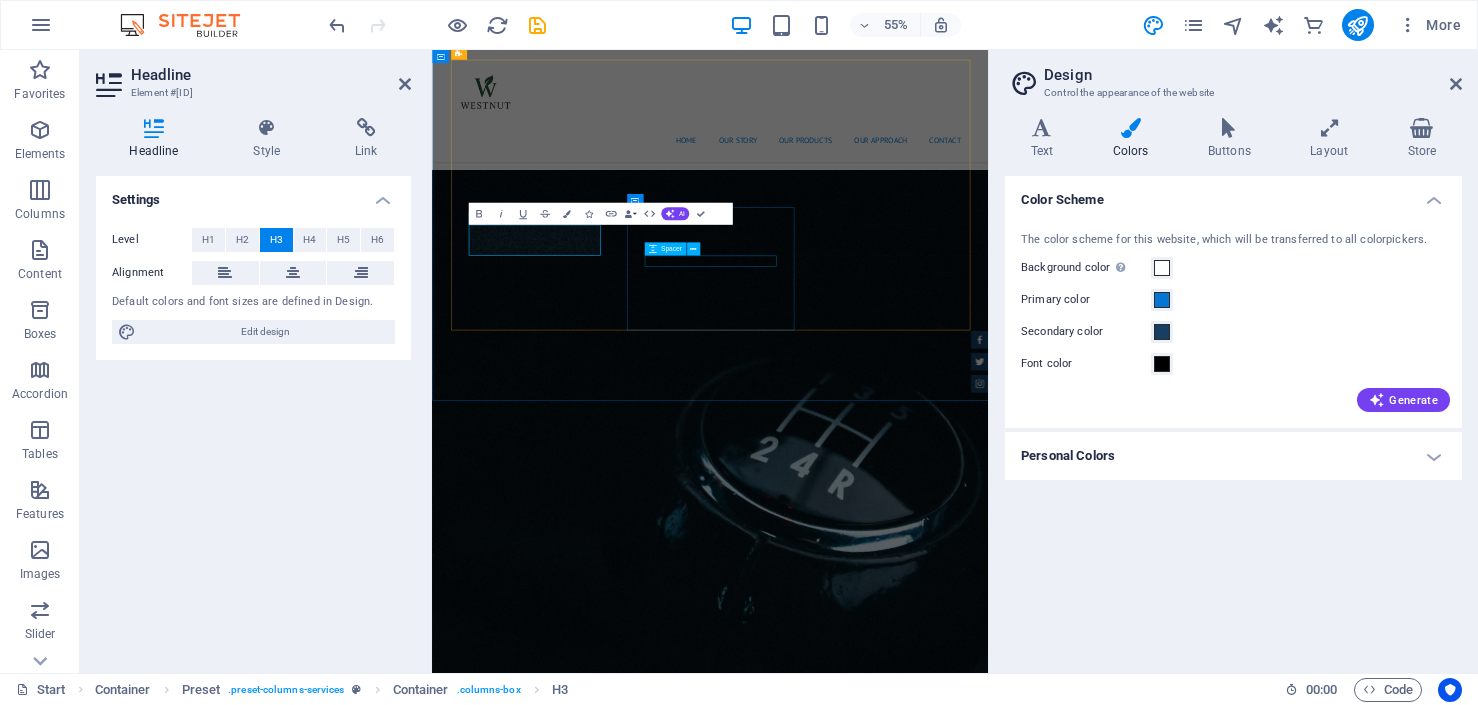 click on "Oil Change" at bounding box center (938, 2129) 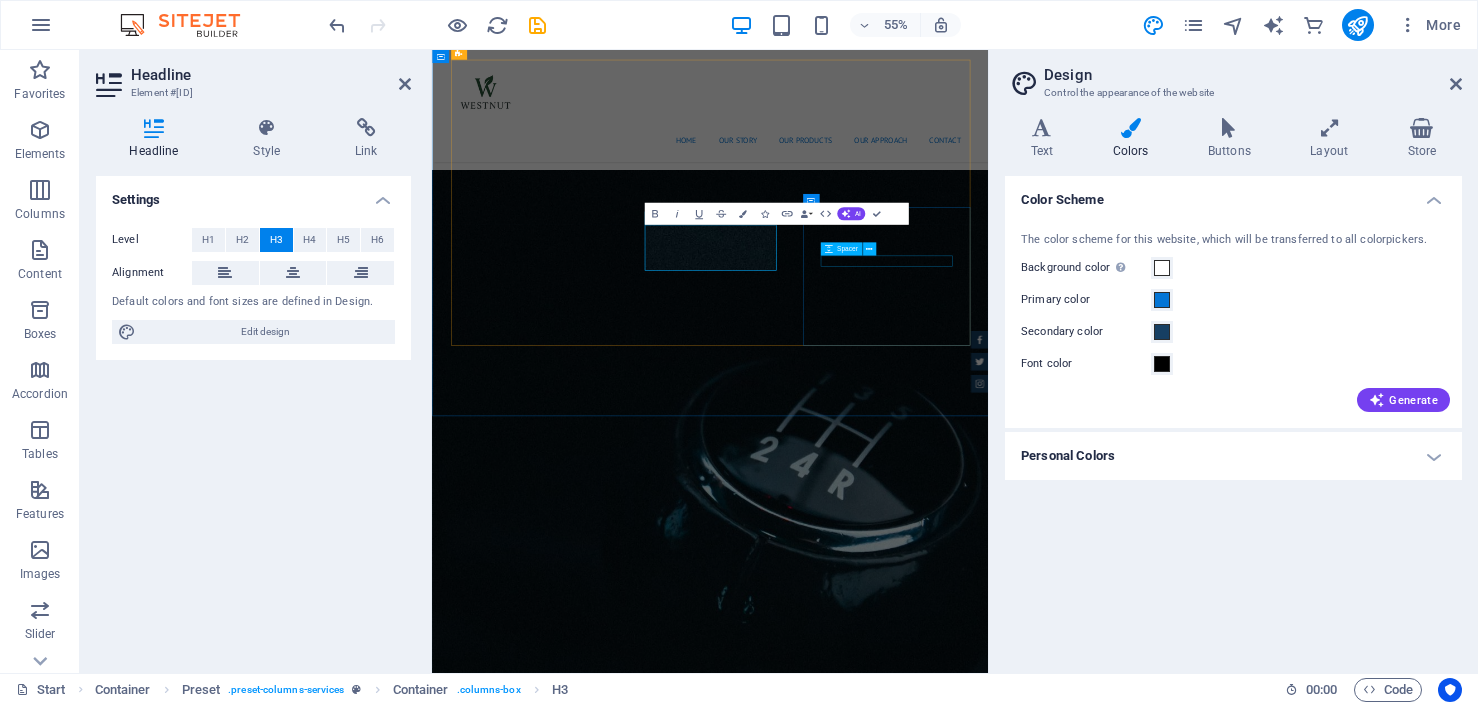 click at bounding box center (828, 249) 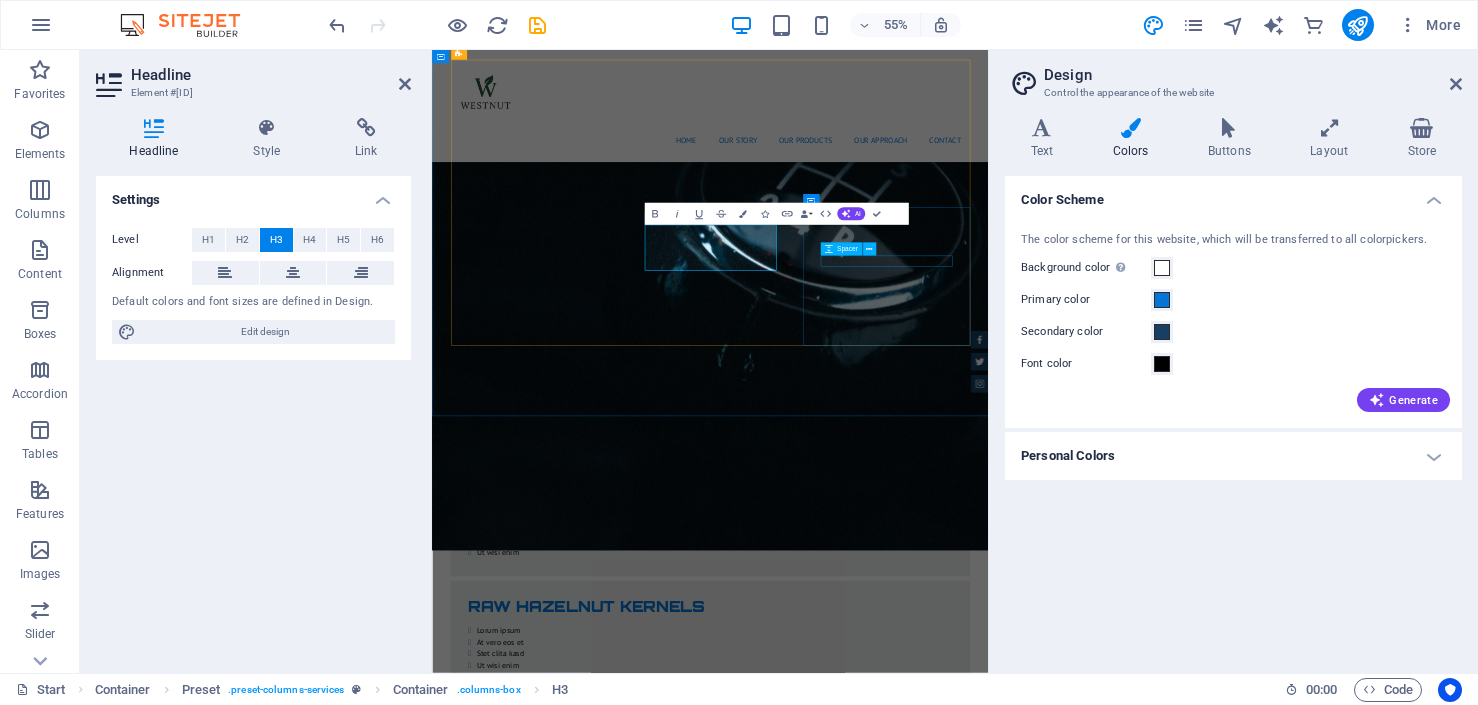 scroll, scrollTop: 2299, scrollLeft: 0, axis: vertical 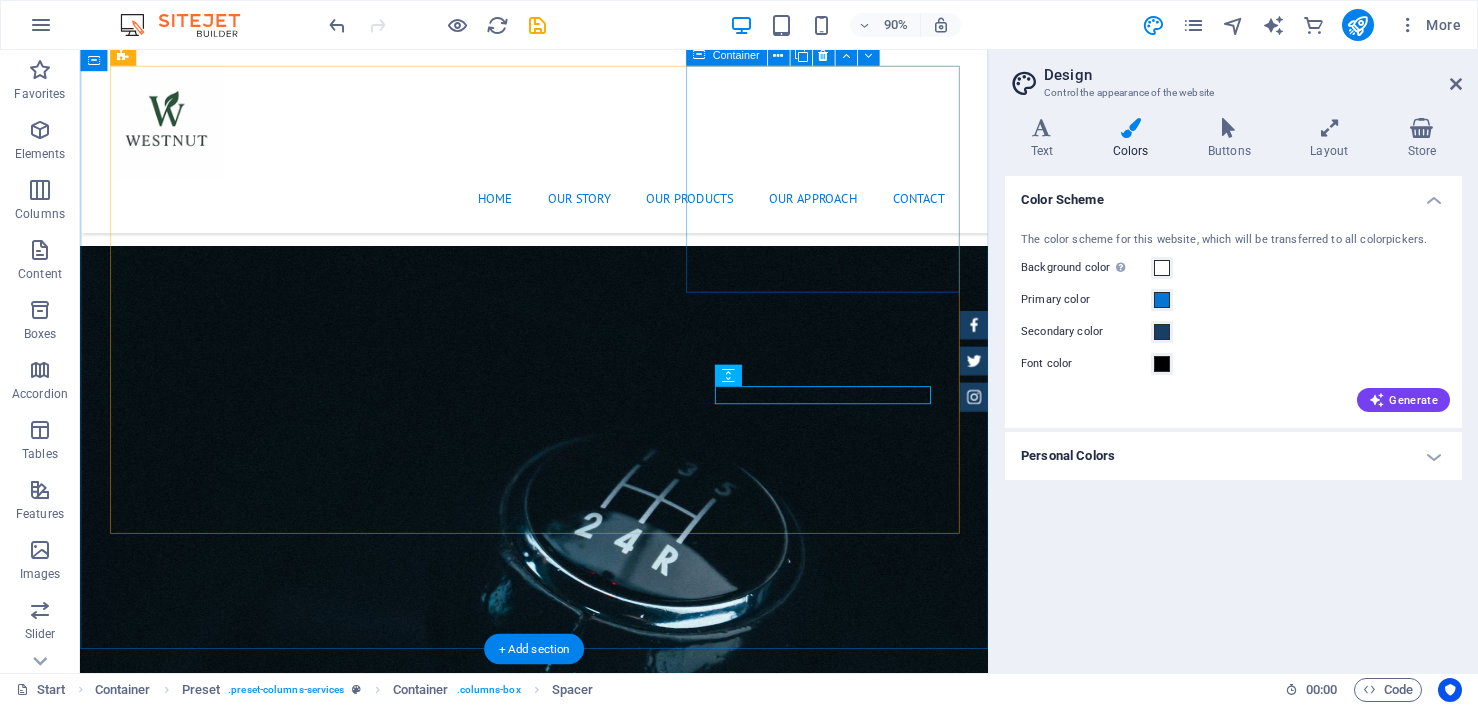 click on "Car Cleanup" at bounding box center (585, 2332) 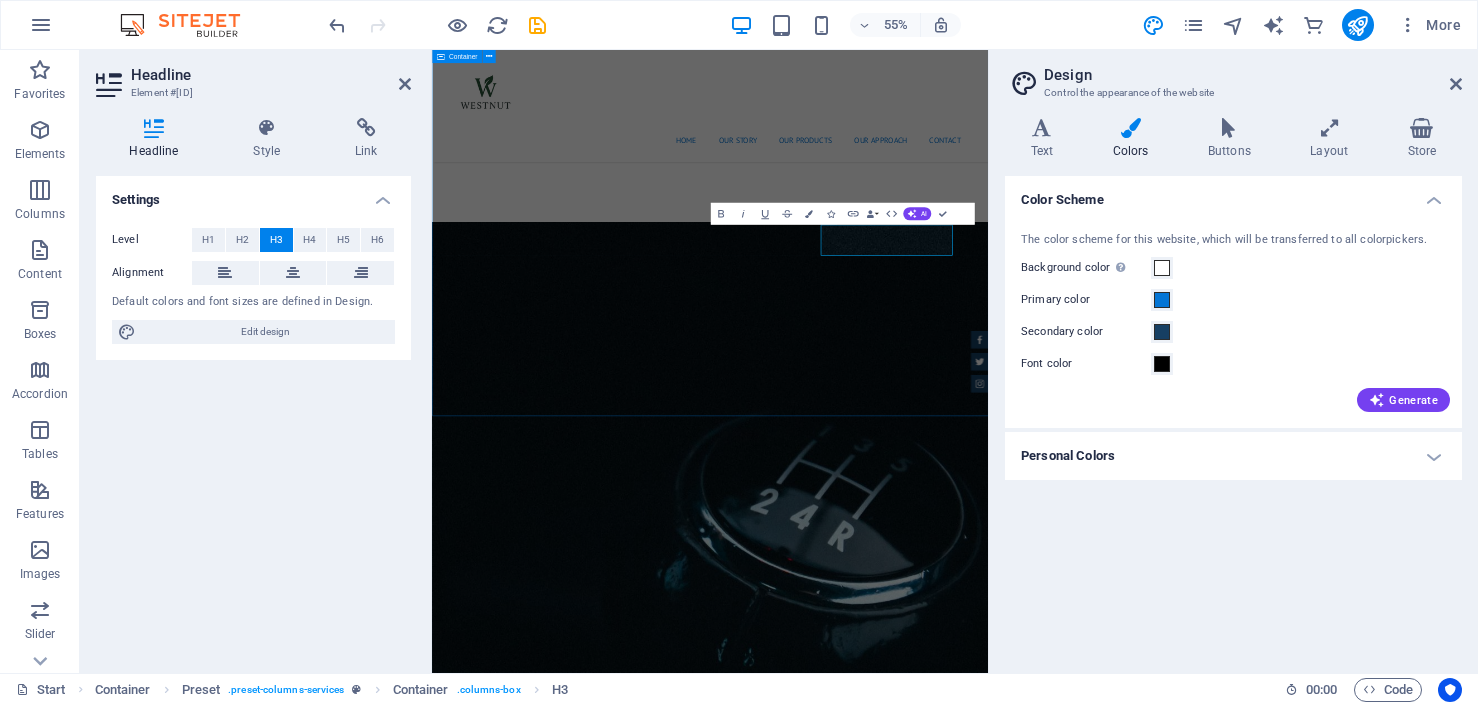 scroll, scrollTop: 2640, scrollLeft: 0, axis: vertical 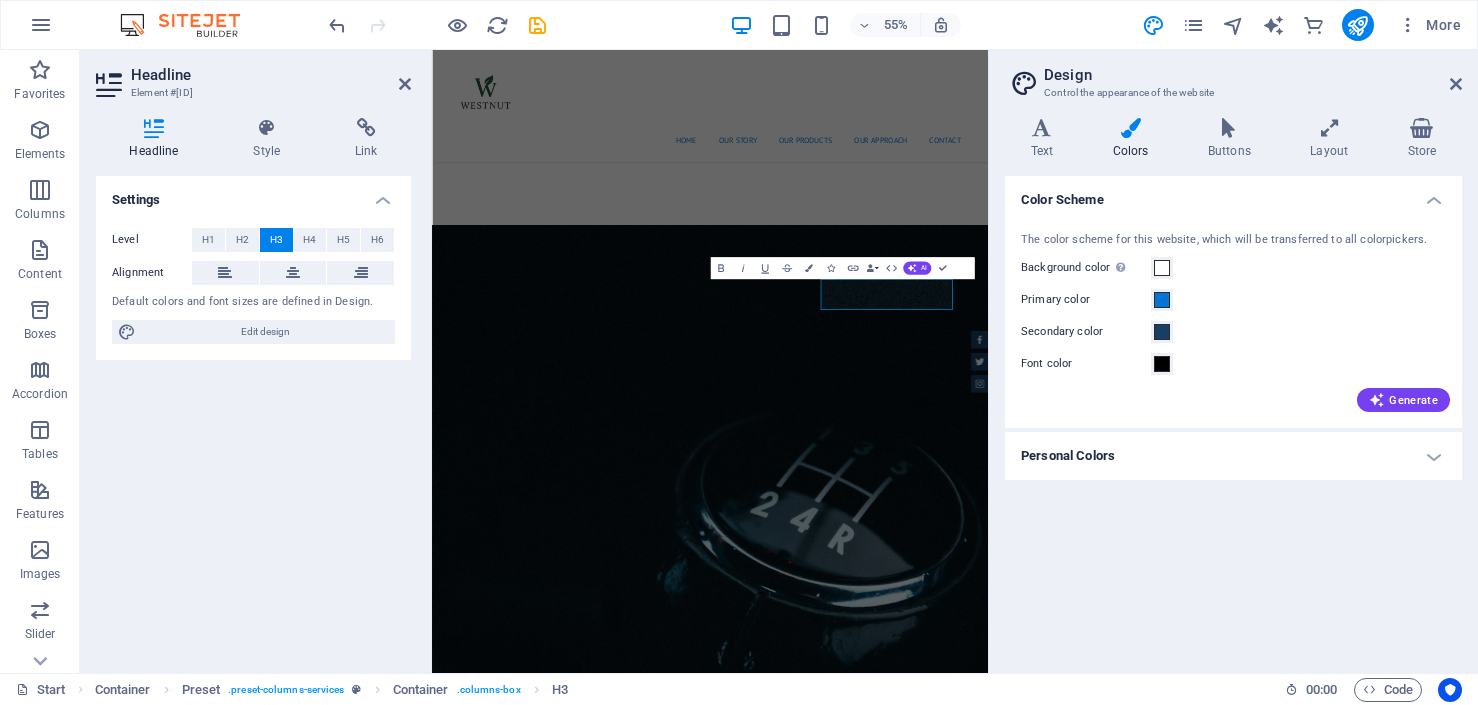click on "Color Scheme The color scheme for this website, which will be transferred to all colorpickers. Background color Only visible if it is not covered by other backgrounds. Primary color Secondary color Font color Generate Personal Colors Custom color 1 Custom color 2 Custom color 3 Custom color 4 Custom color 5" at bounding box center [1233, 416] 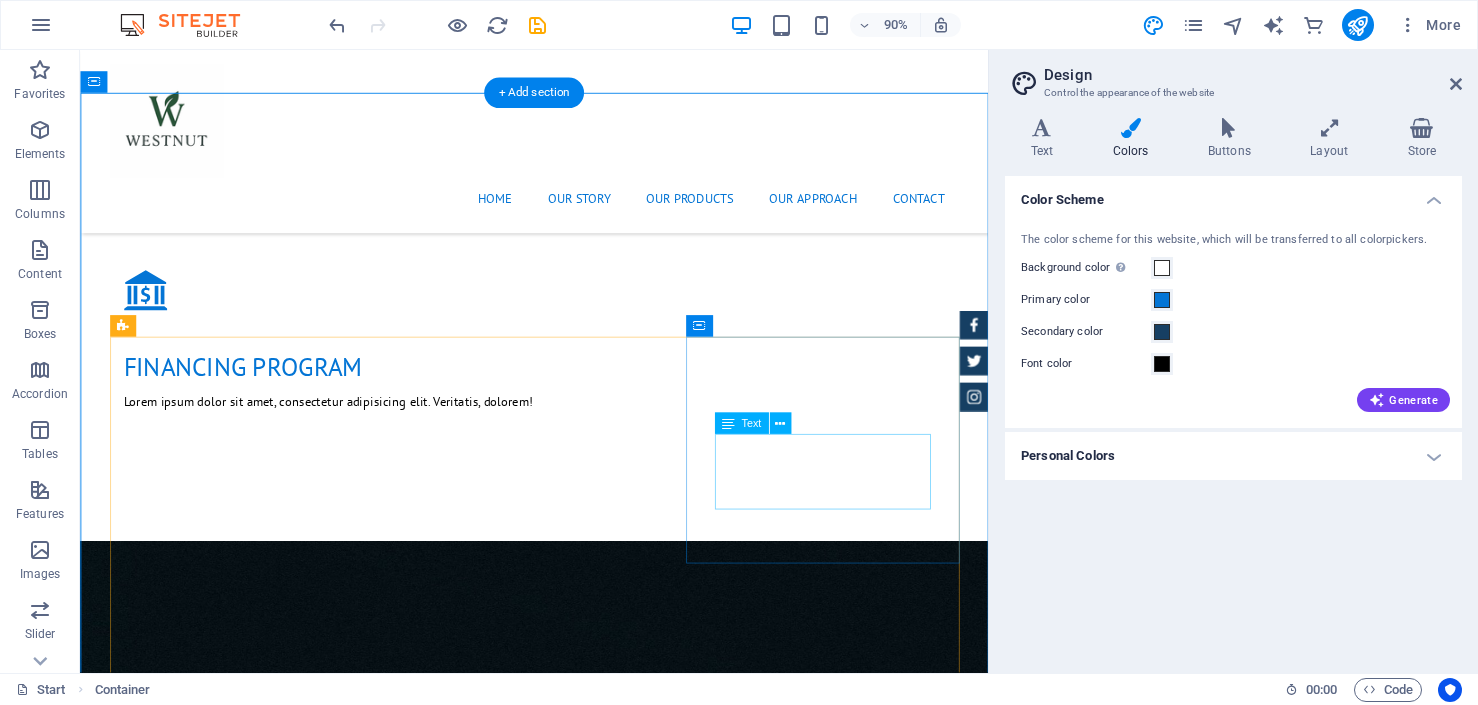 scroll, scrollTop: 1970, scrollLeft: 0, axis: vertical 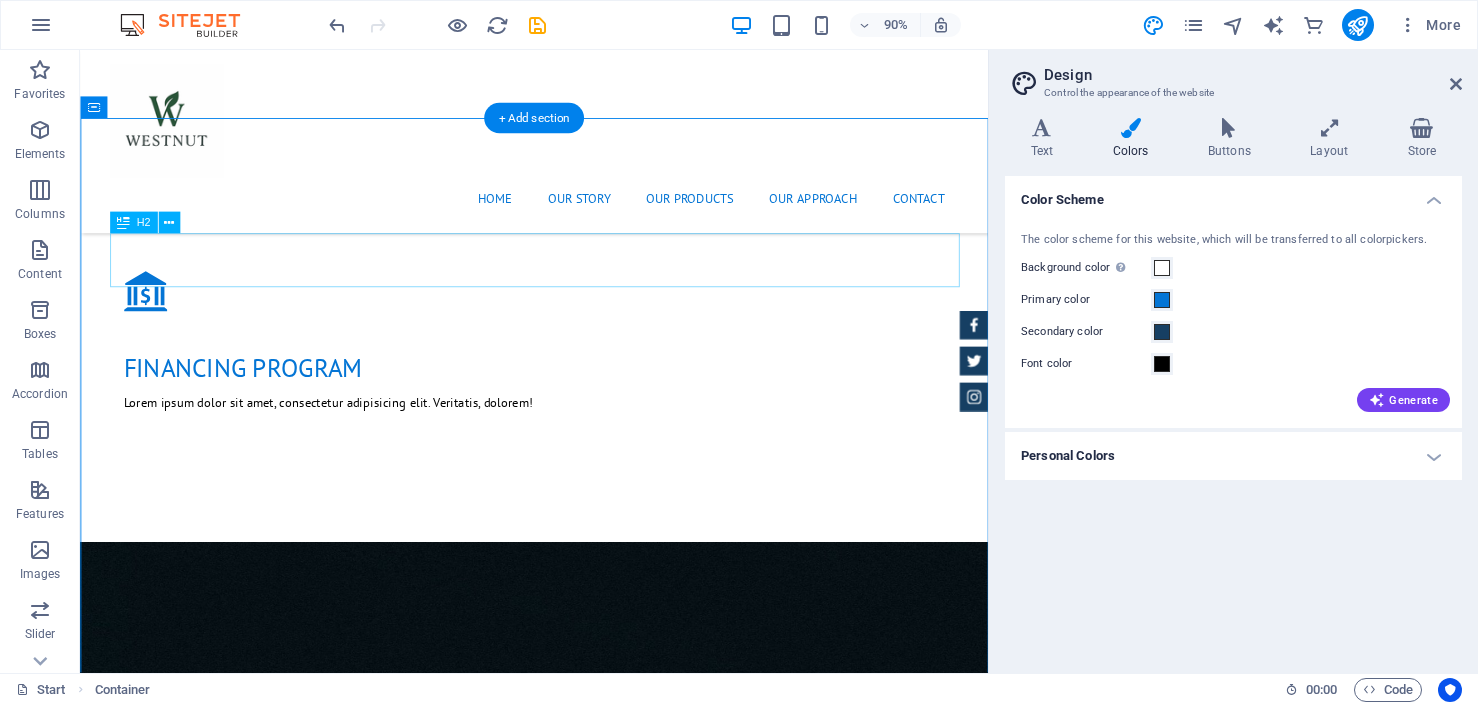 click on "Lorem ipsum dolor sit amet, consectetur adipisicing elit. Libero, assumenda, dolore, cum vel modi asperiores consequatur suscipit quidem ducimus eveniet iure expedita consectetur odio voluptatum similique fugit voluptates rem accusamus quae quas dolorem tenetur facere tempora maiores adipisci reiciendis accusantium voluptatibus id voluptate tempore dolor harum nisi amet! Nobis, eaque." at bounding box center [585, 1529] 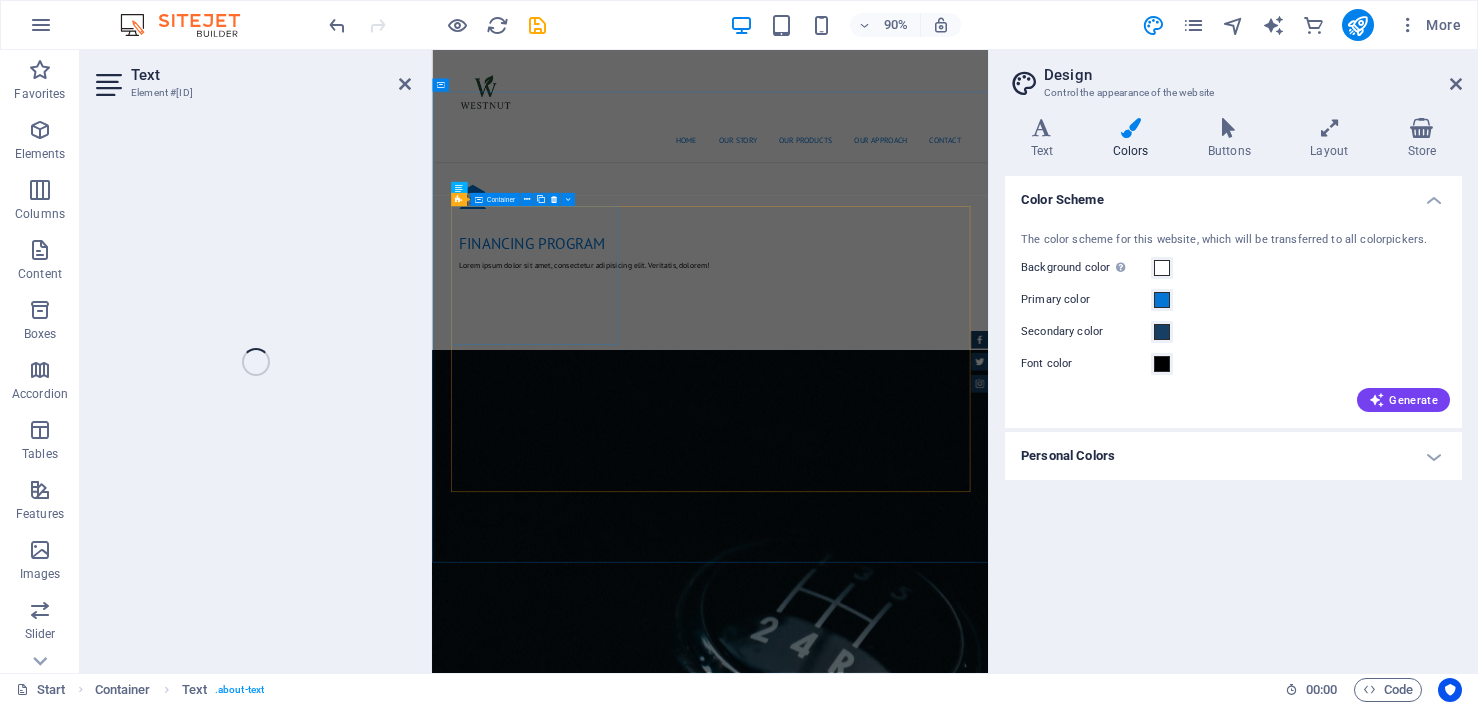 scroll, scrollTop: 2410, scrollLeft: 0, axis: vertical 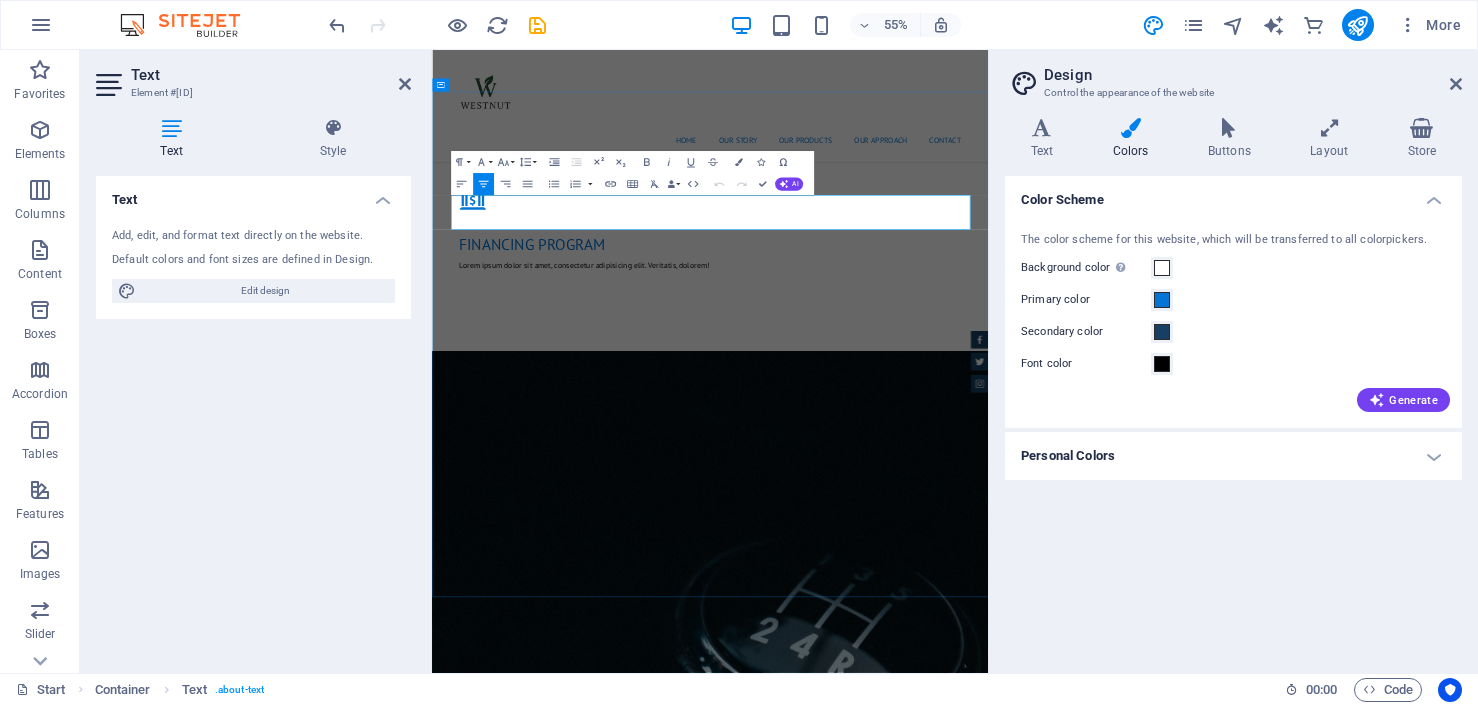 drag, startPoint x: 1213, startPoint y: 364, endPoint x: 473, endPoint y: 324, distance: 741.0803 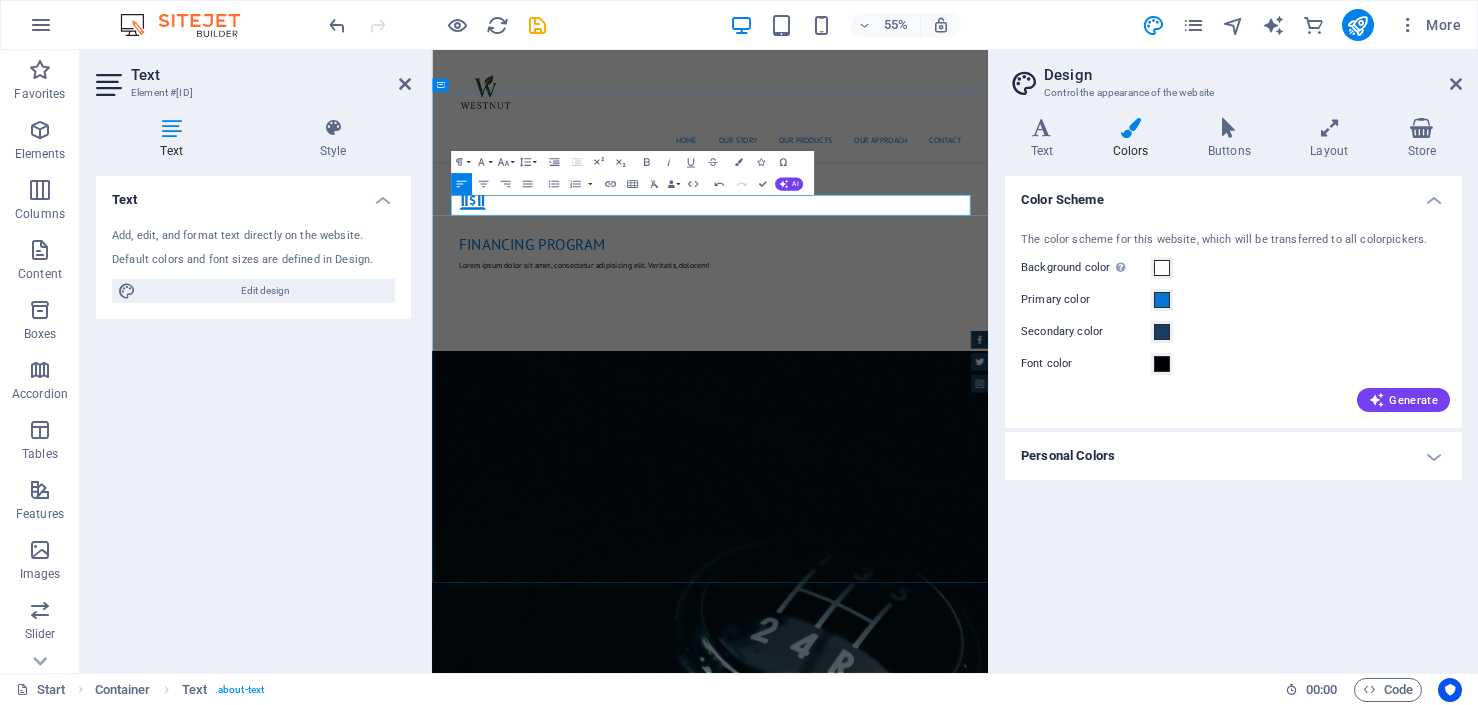 drag, startPoint x: 659, startPoint y: 337, endPoint x: 469, endPoint y: 325, distance: 190.37857 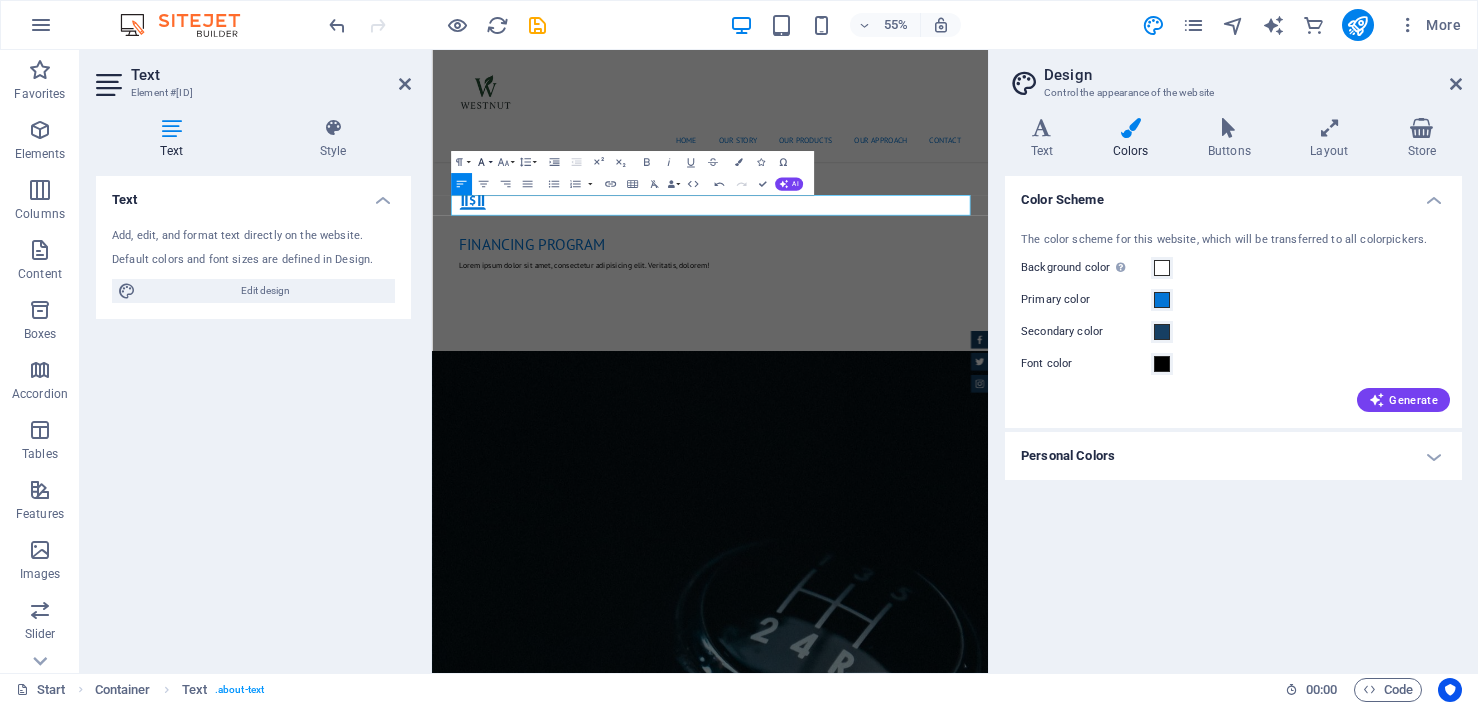 click 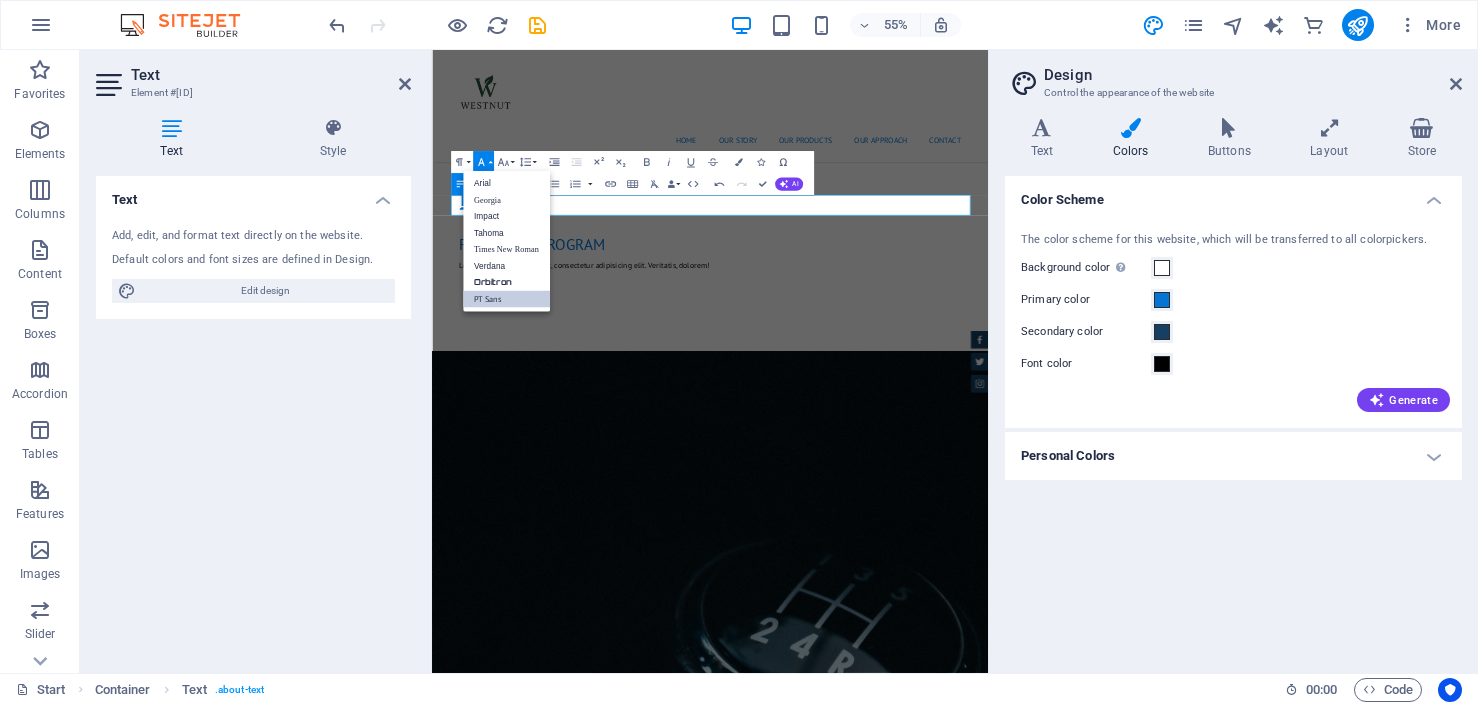 scroll, scrollTop: 0, scrollLeft: 0, axis: both 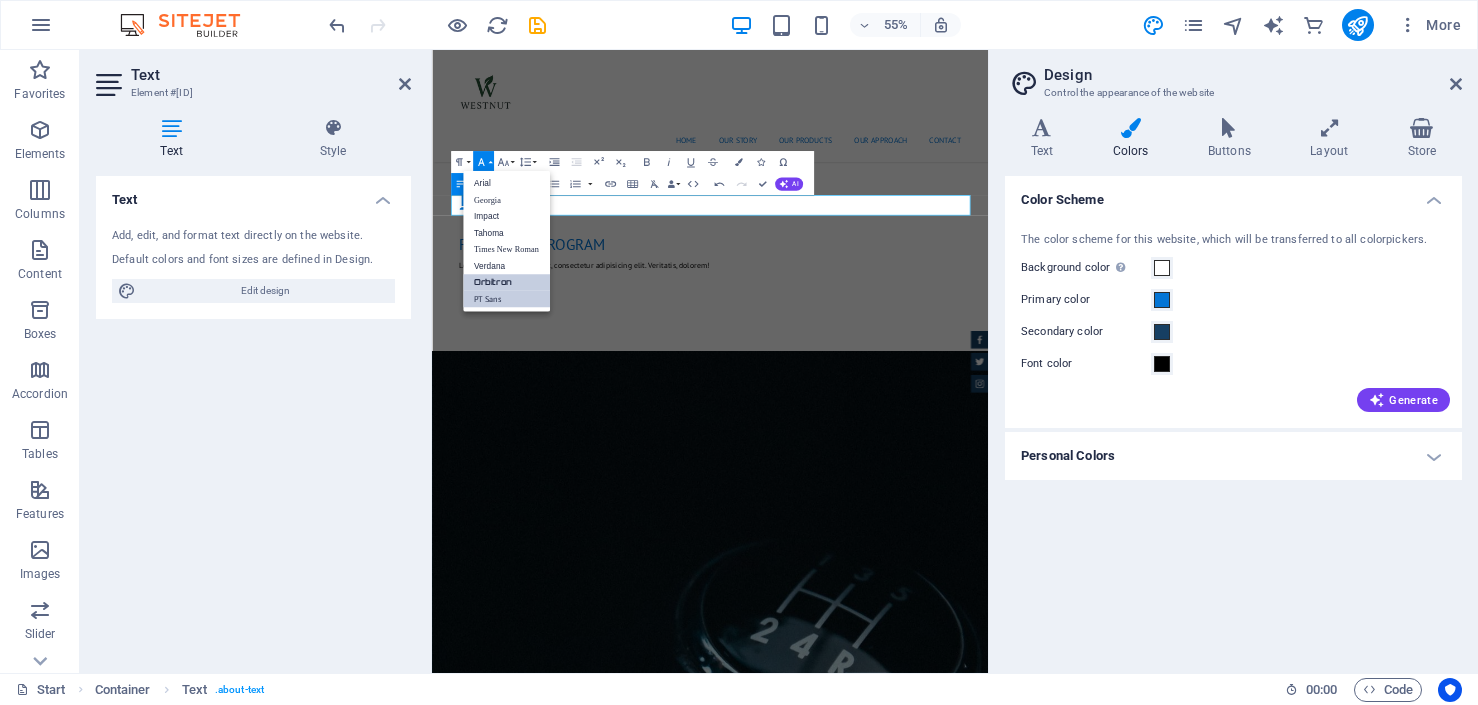 click on "Orbitron" at bounding box center [506, 282] 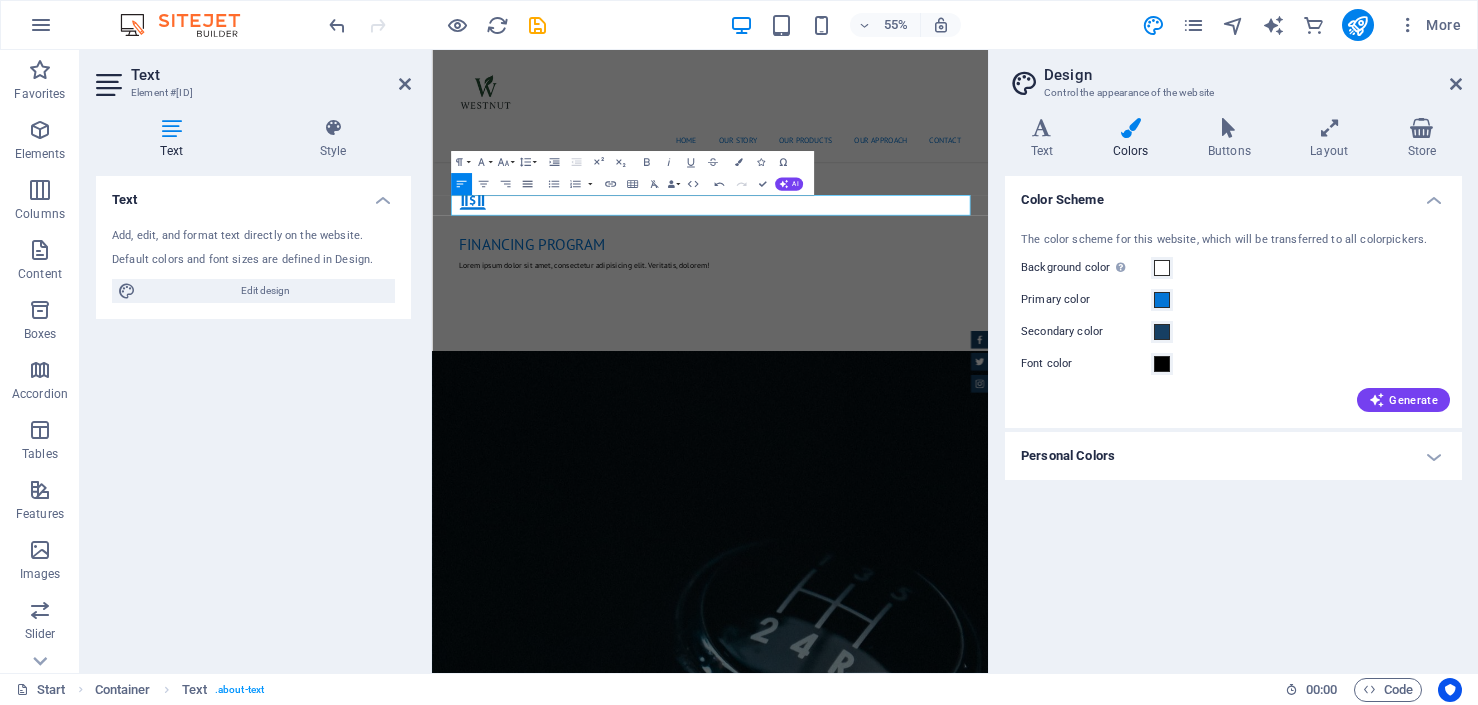click 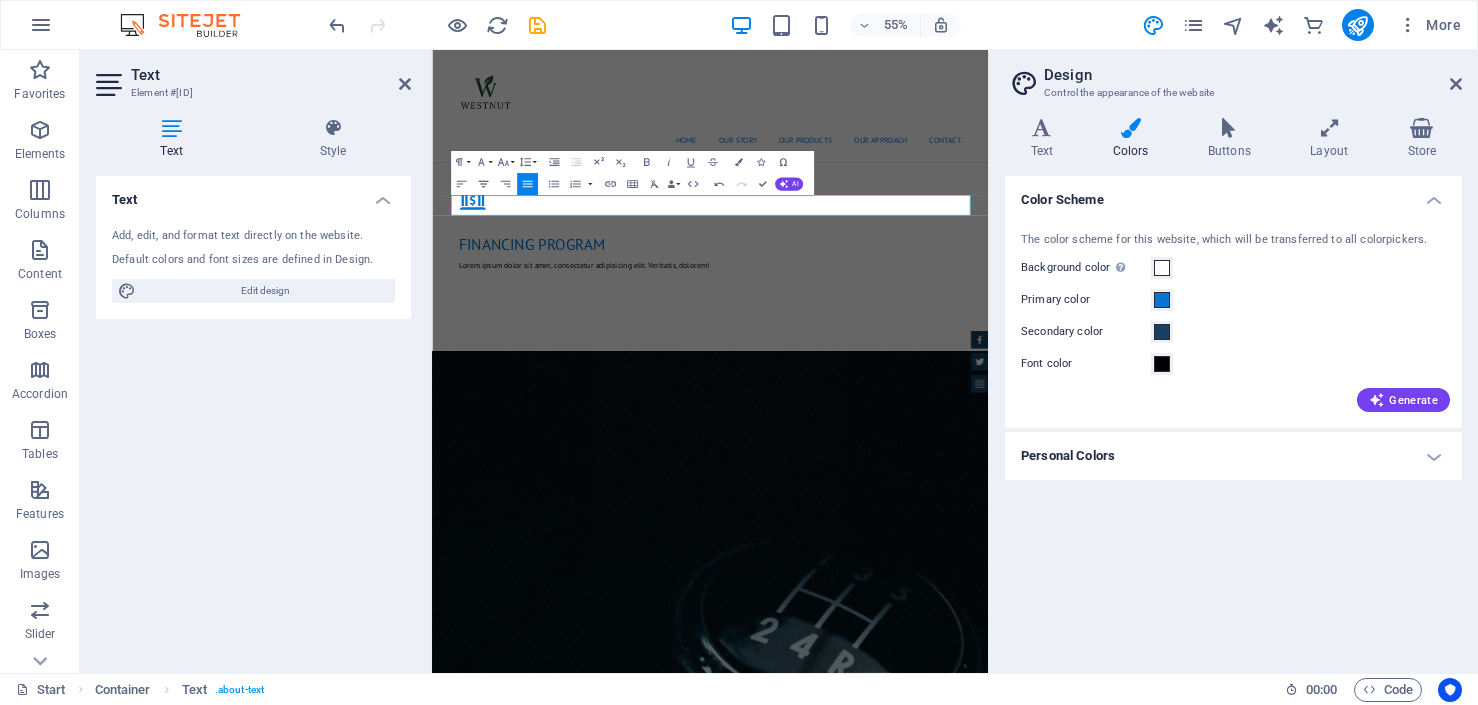 click 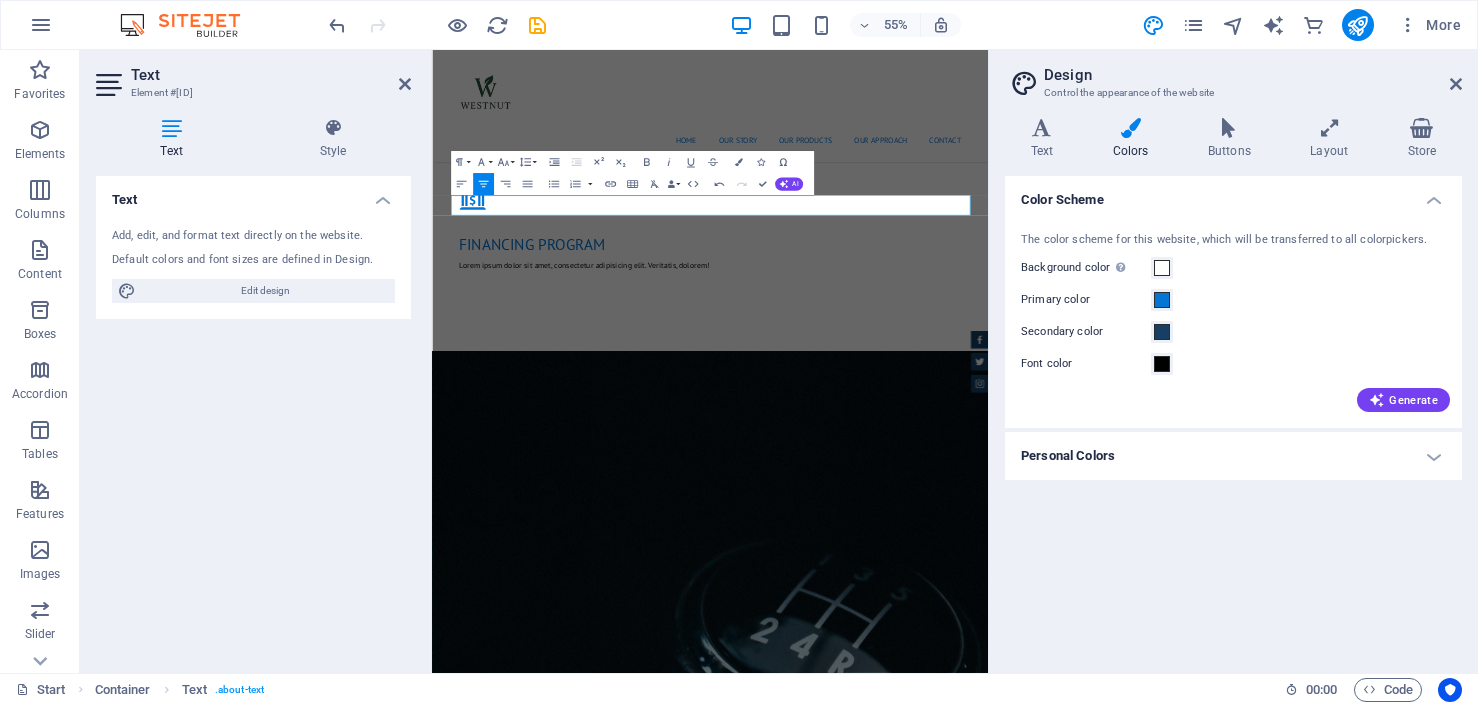 click on "Roasted Kernels Lorum ipsum At vero eos et Stet clita kasd Ut wisi enim from $ 49" at bounding box center (938, 2061) 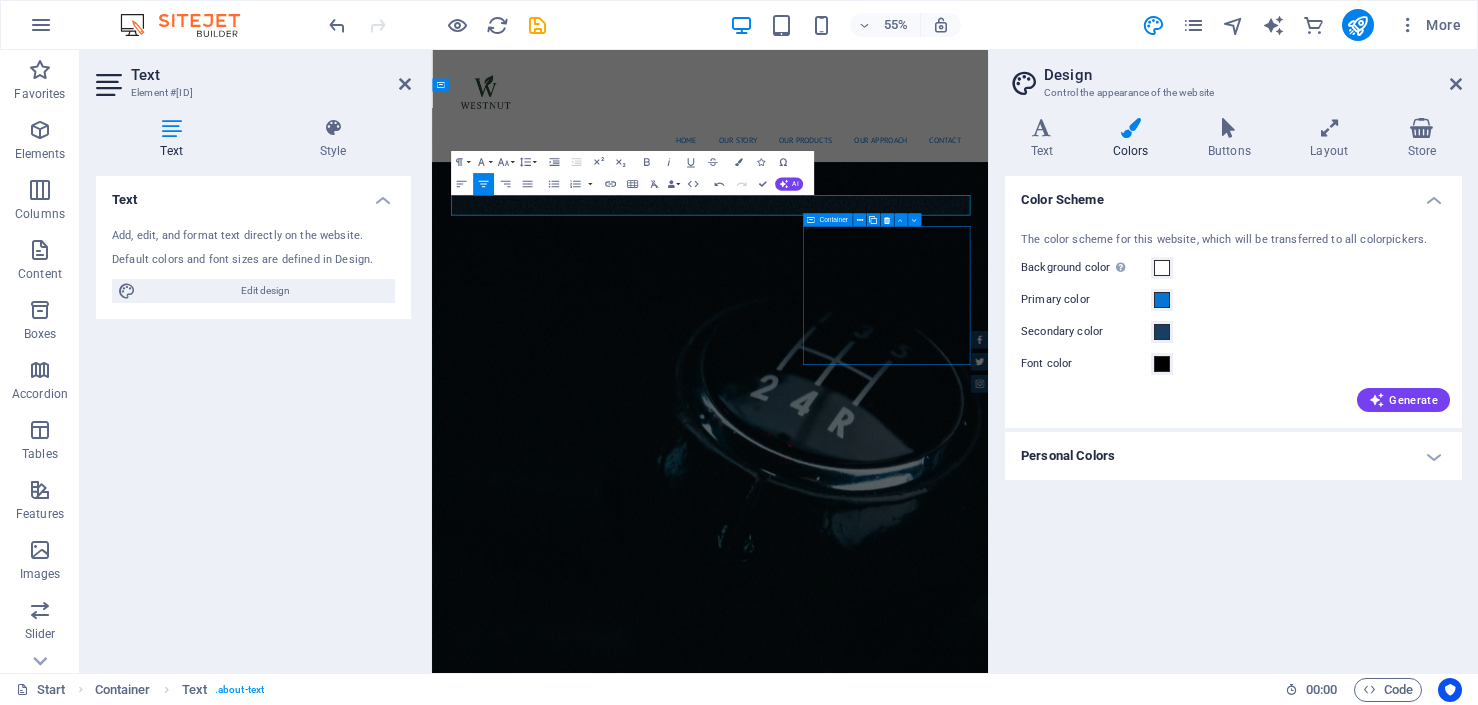 scroll, scrollTop: 1970, scrollLeft: 0, axis: vertical 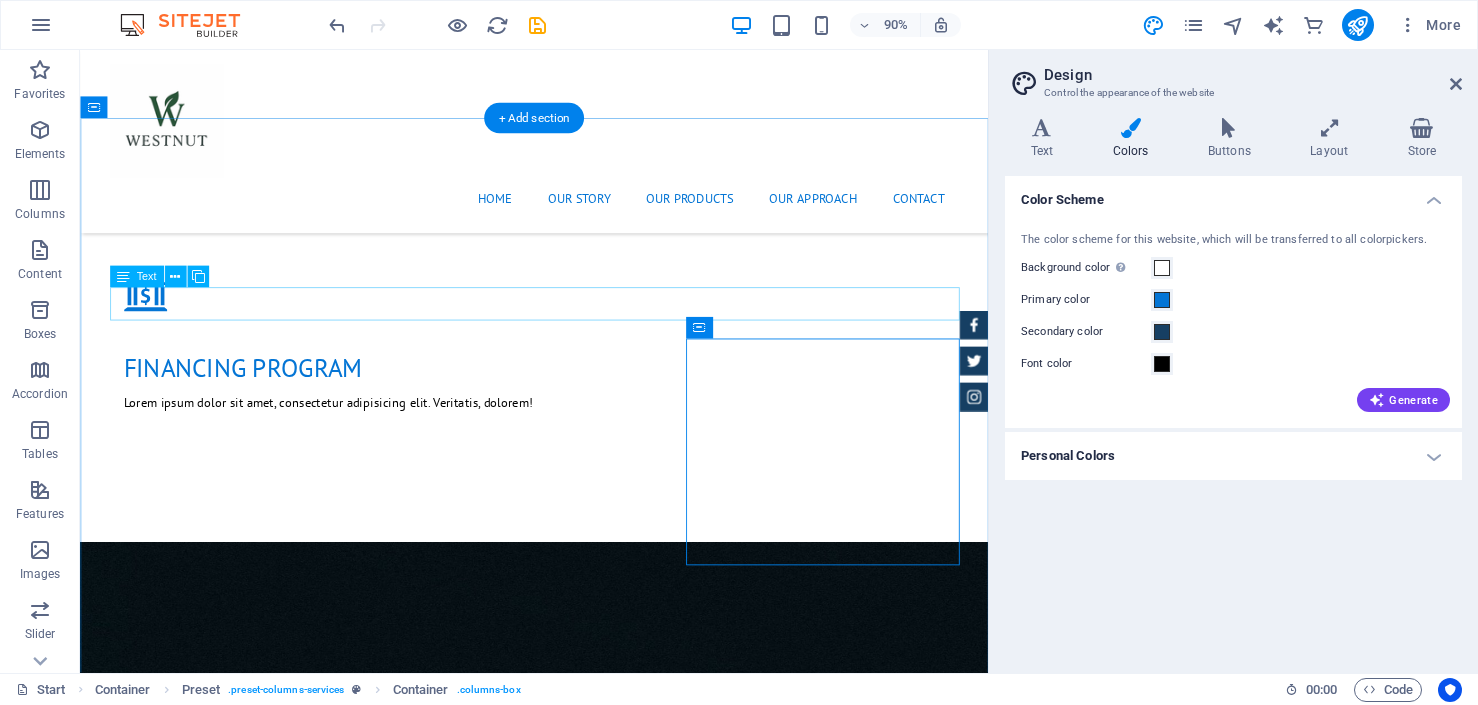 click on "OUR PRODUCTS" at bounding box center (585, 1468) 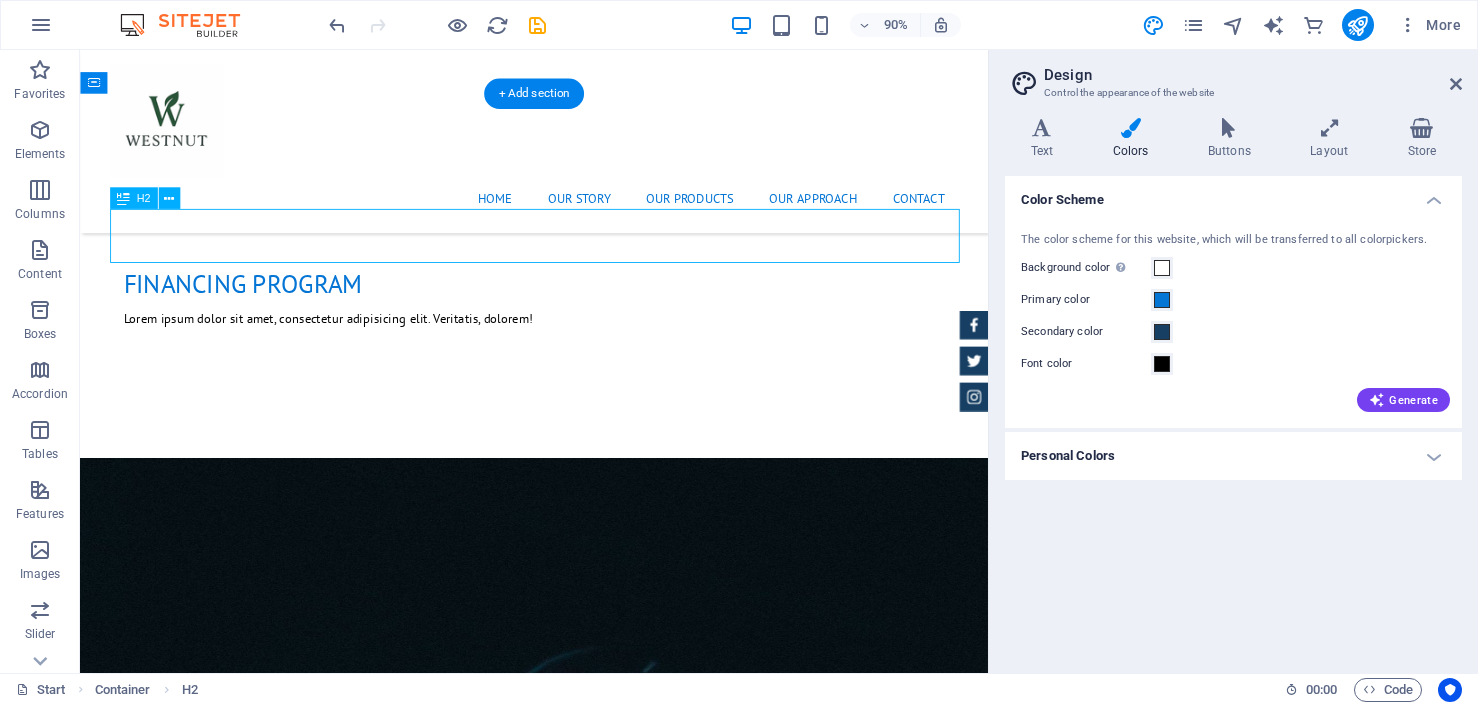 scroll, scrollTop: 2067, scrollLeft: 0, axis: vertical 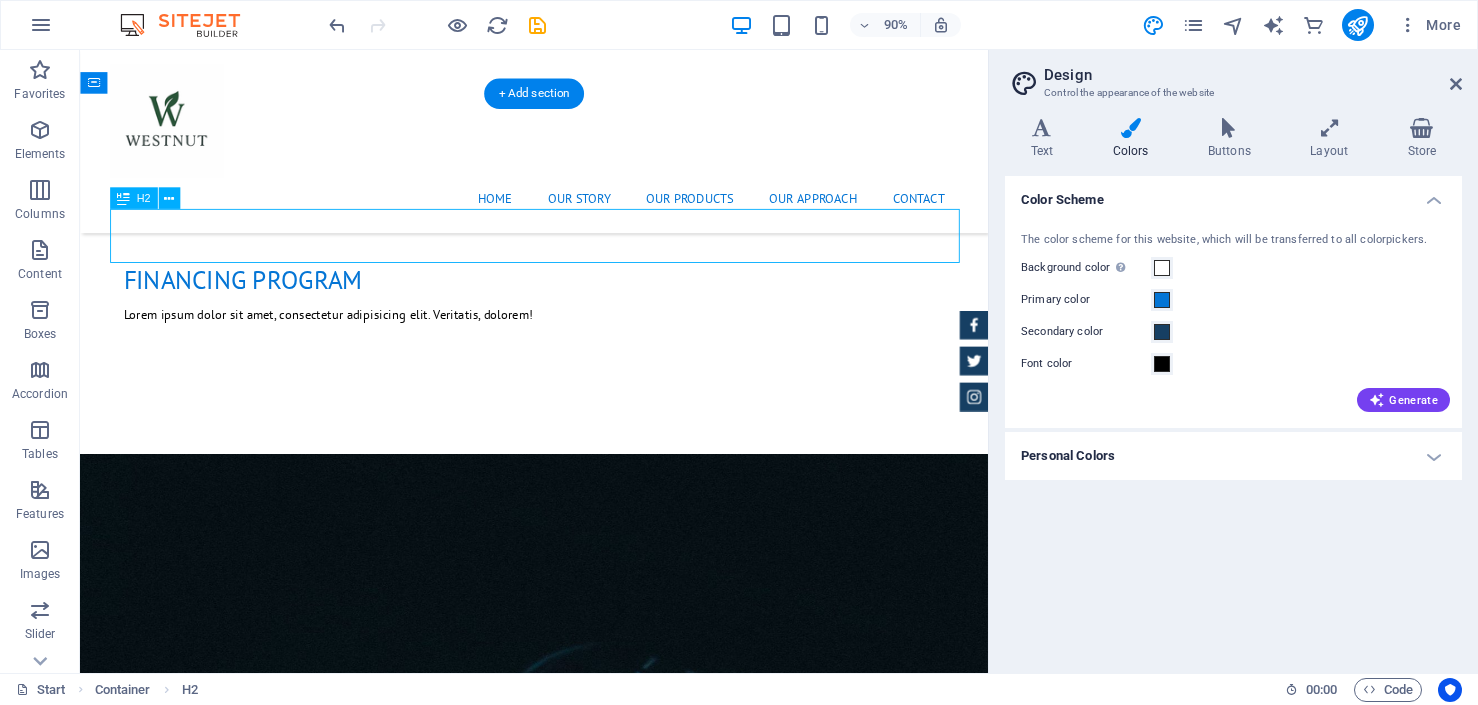click on "from $ 119" at bounding box center (1045, -1376) 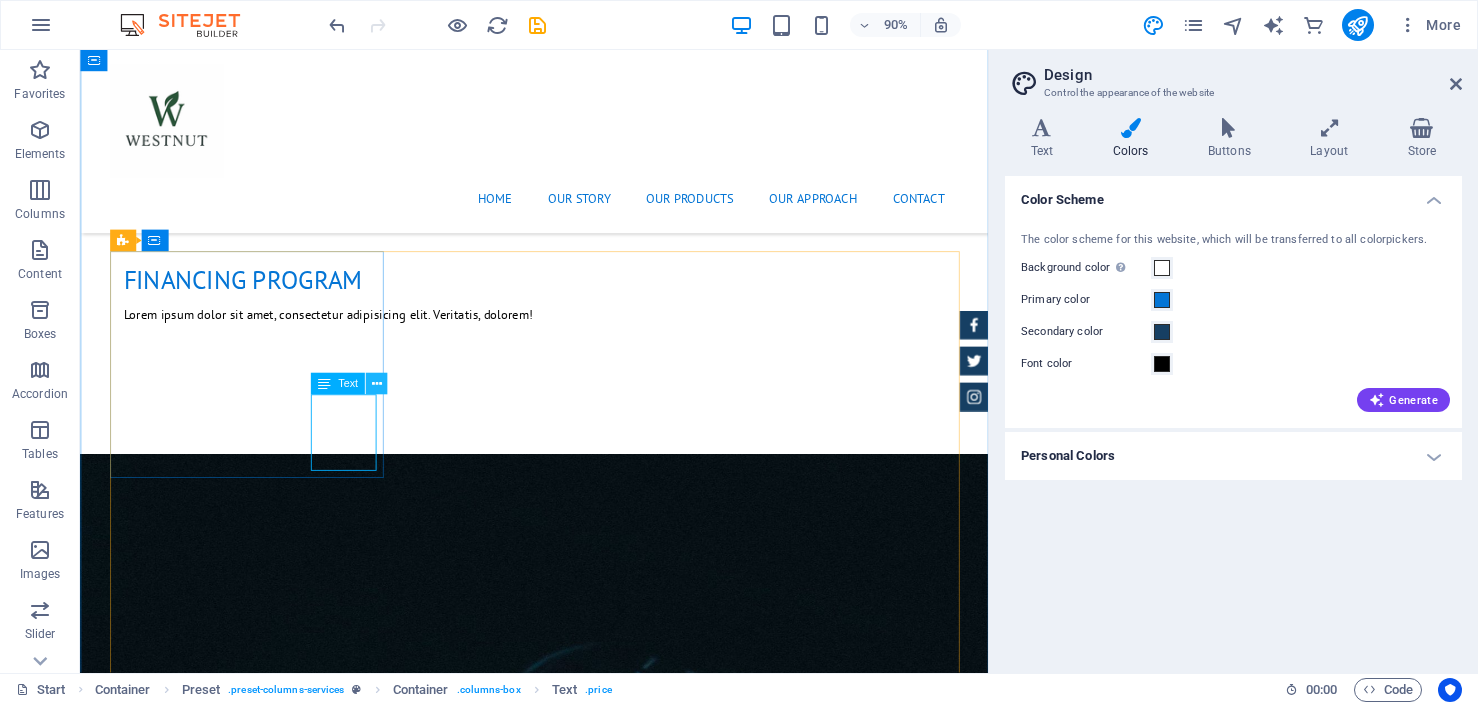 click at bounding box center (377, 383) 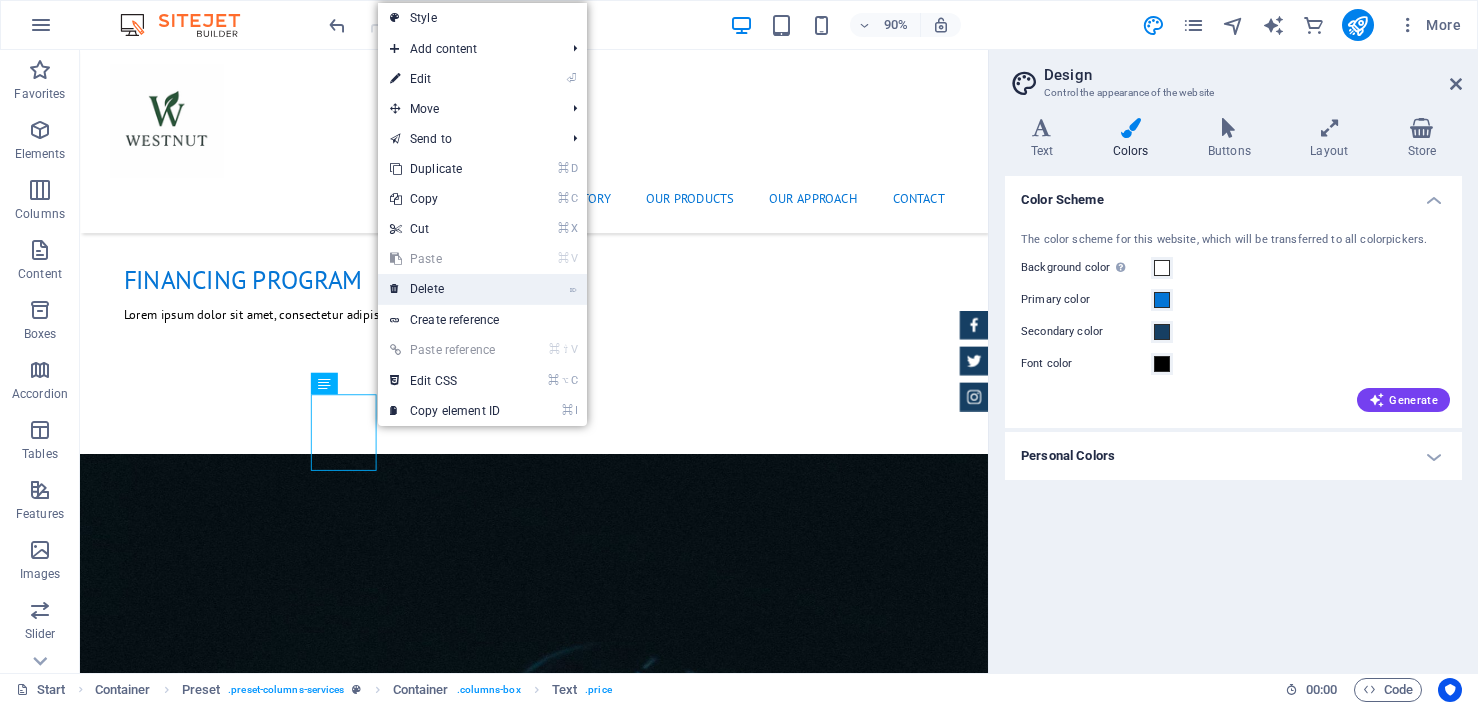 click on "⌦  Delete" at bounding box center [445, 289] 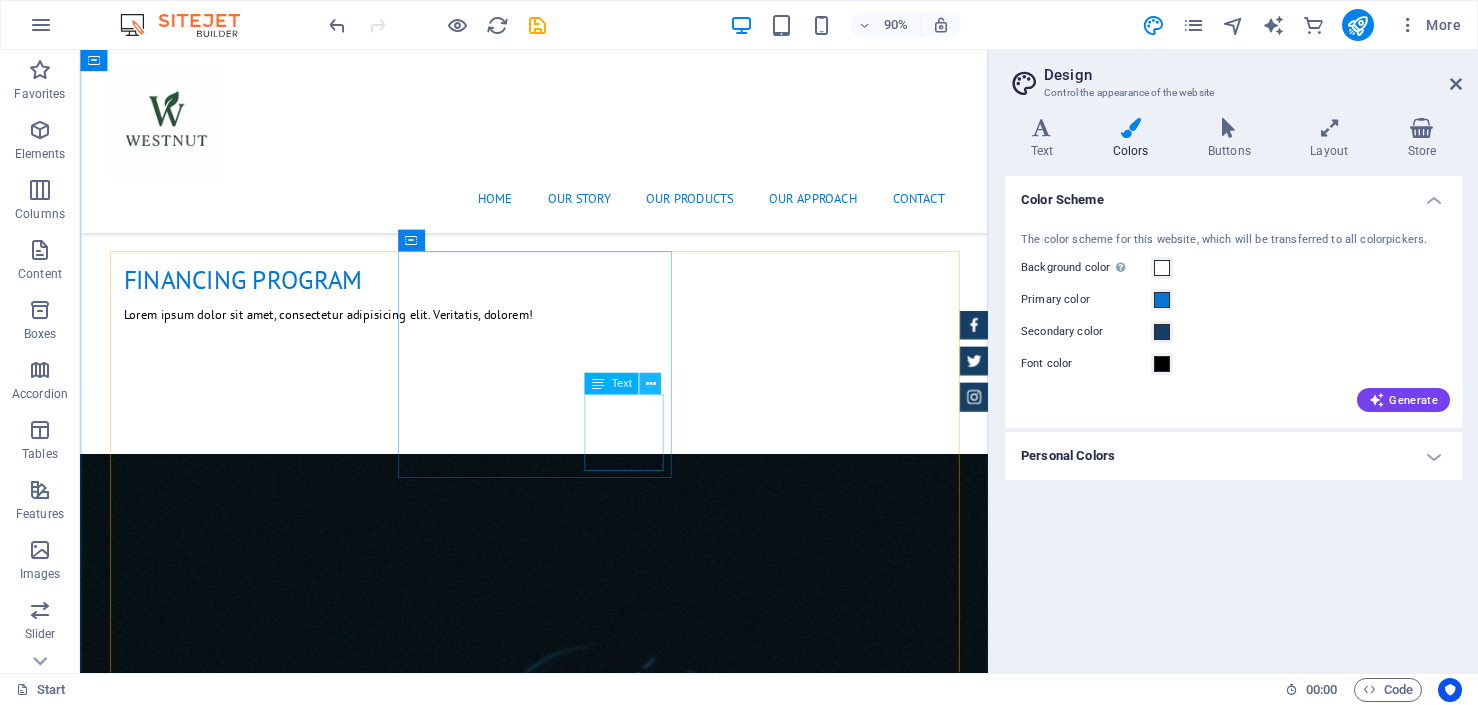 click at bounding box center (650, 383) 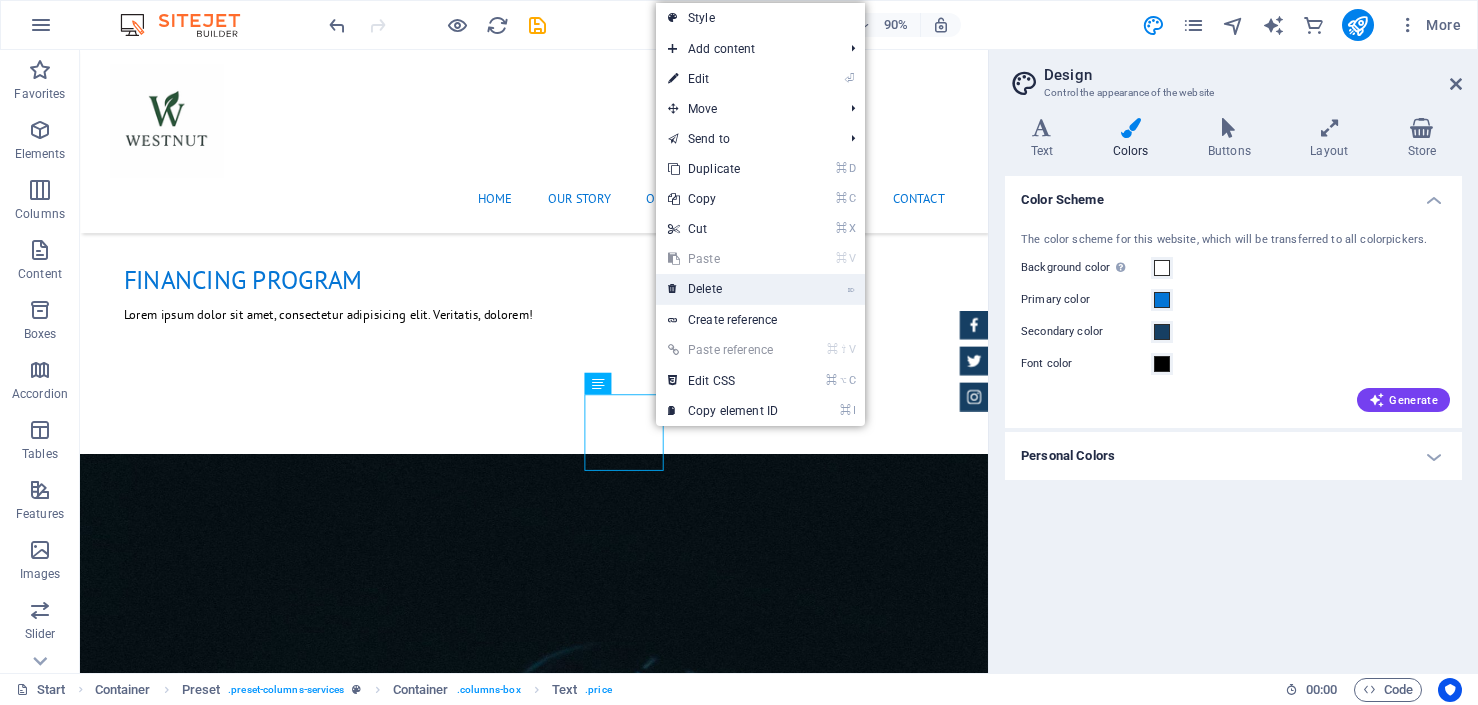 click on "⌦  Delete" at bounding box center (723, 289) 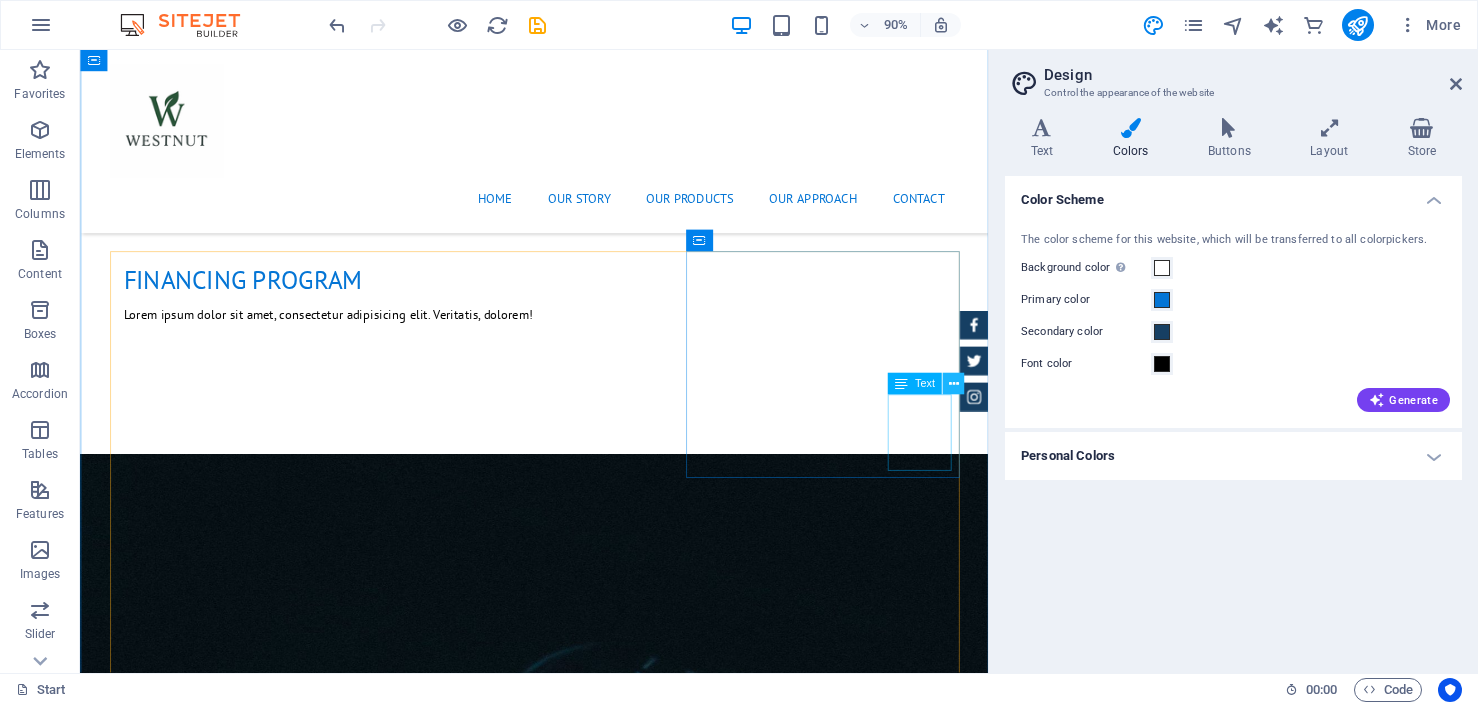 click at bounding box center [953, 383] 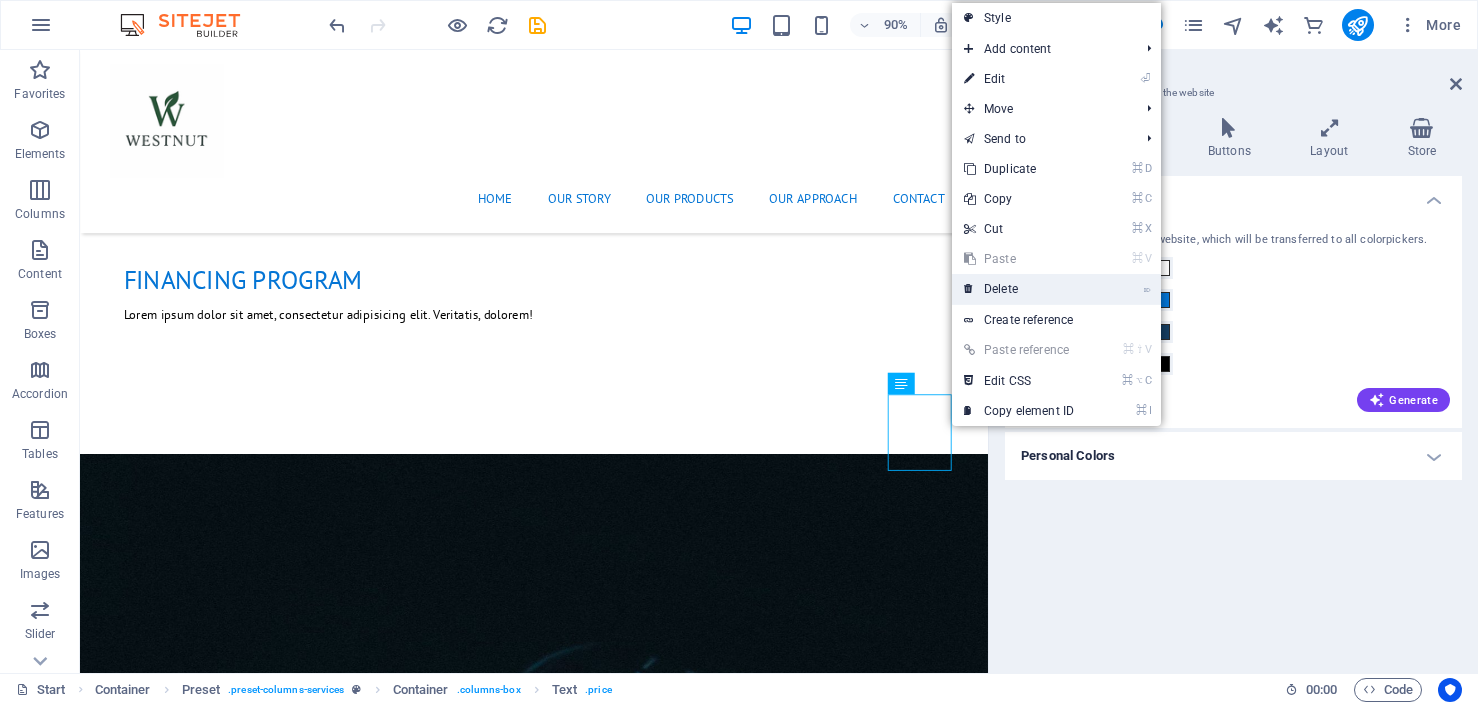 click on "⌦  Delete" at bounding box center (1019, 289) 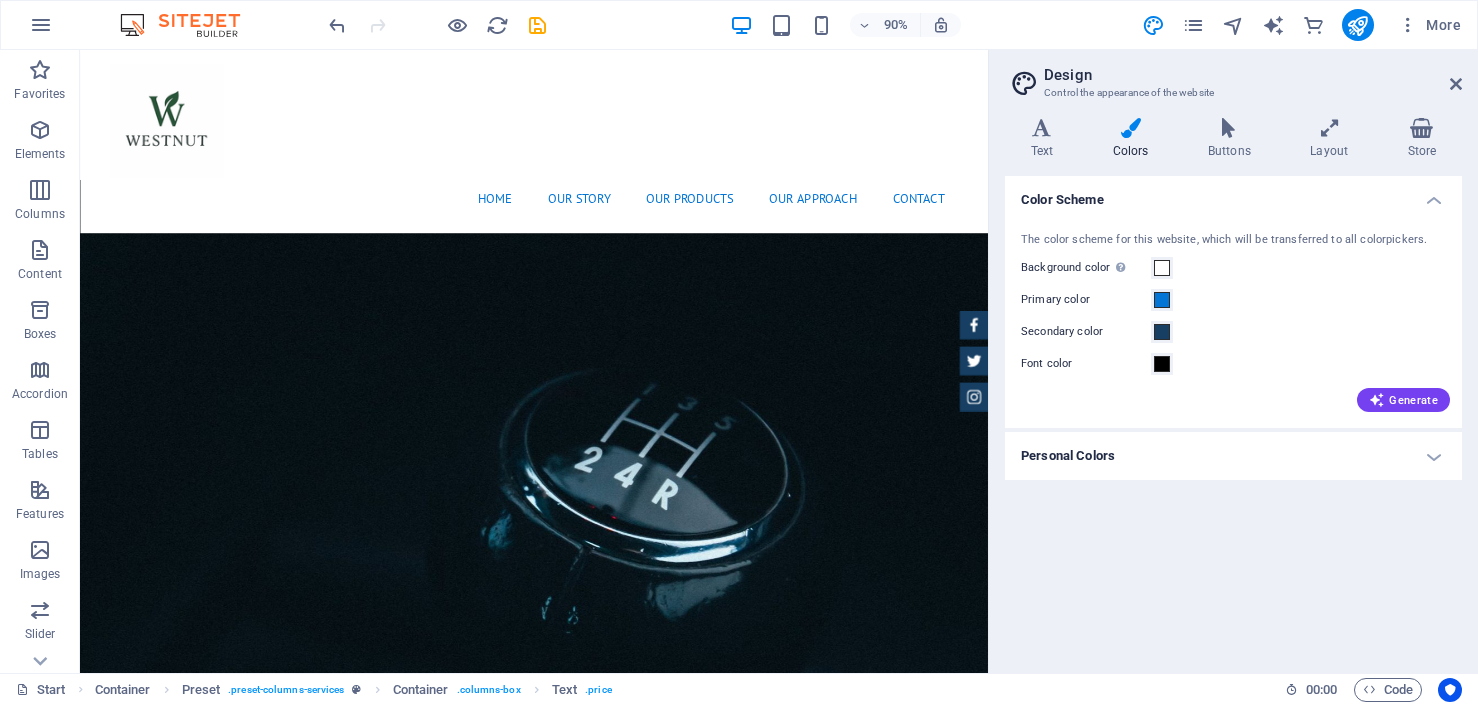 scroll, scrollTop: 2406, scrollLeft: 0, axis: vertical 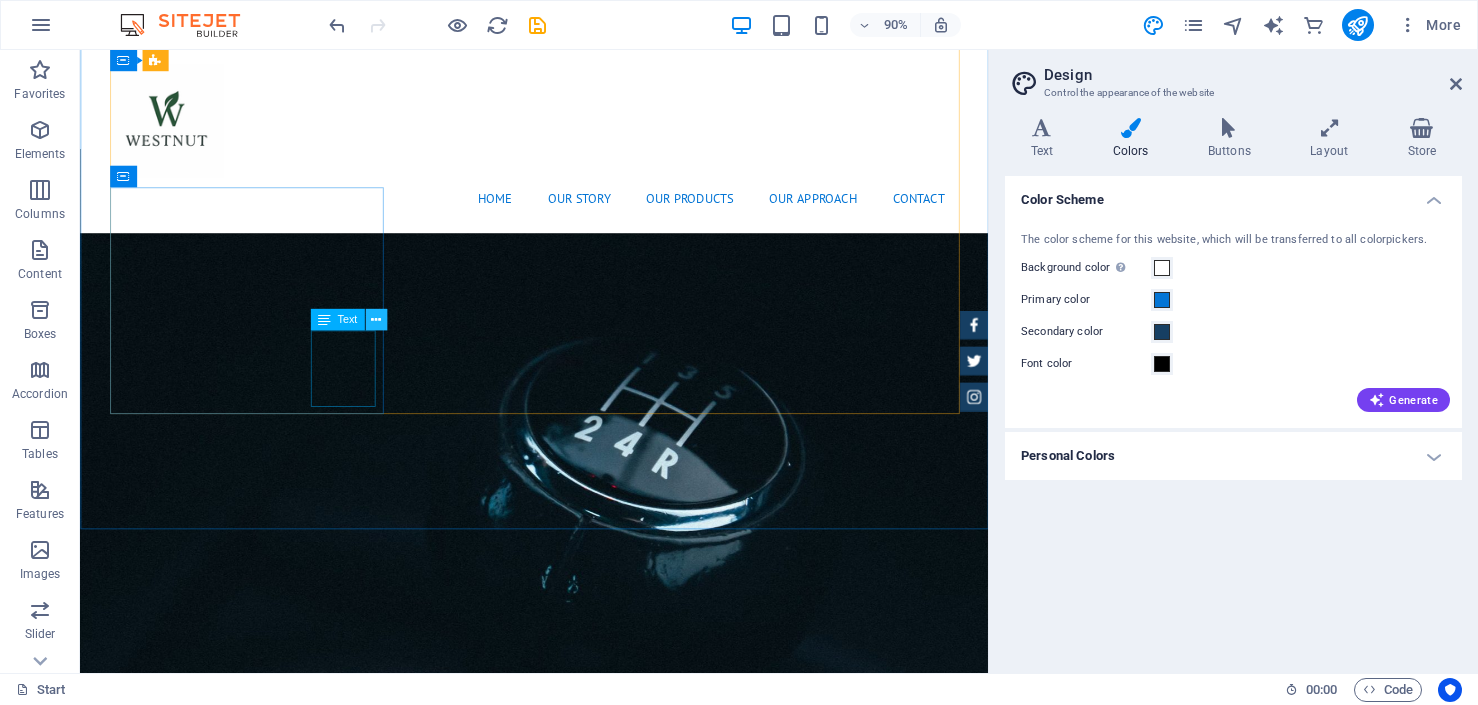 click at bounding box center (376, 320) 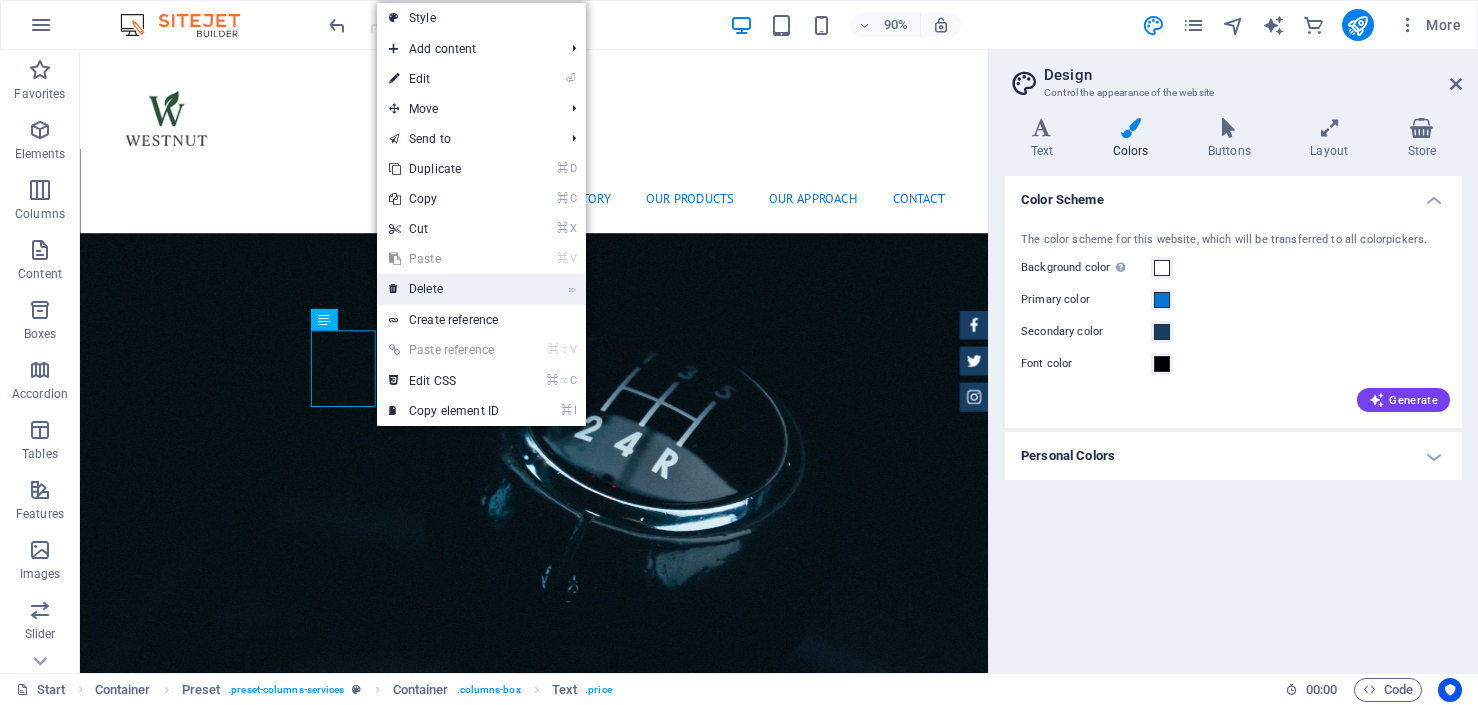click on "⌦  Delete" at bounding box center (444, 289) 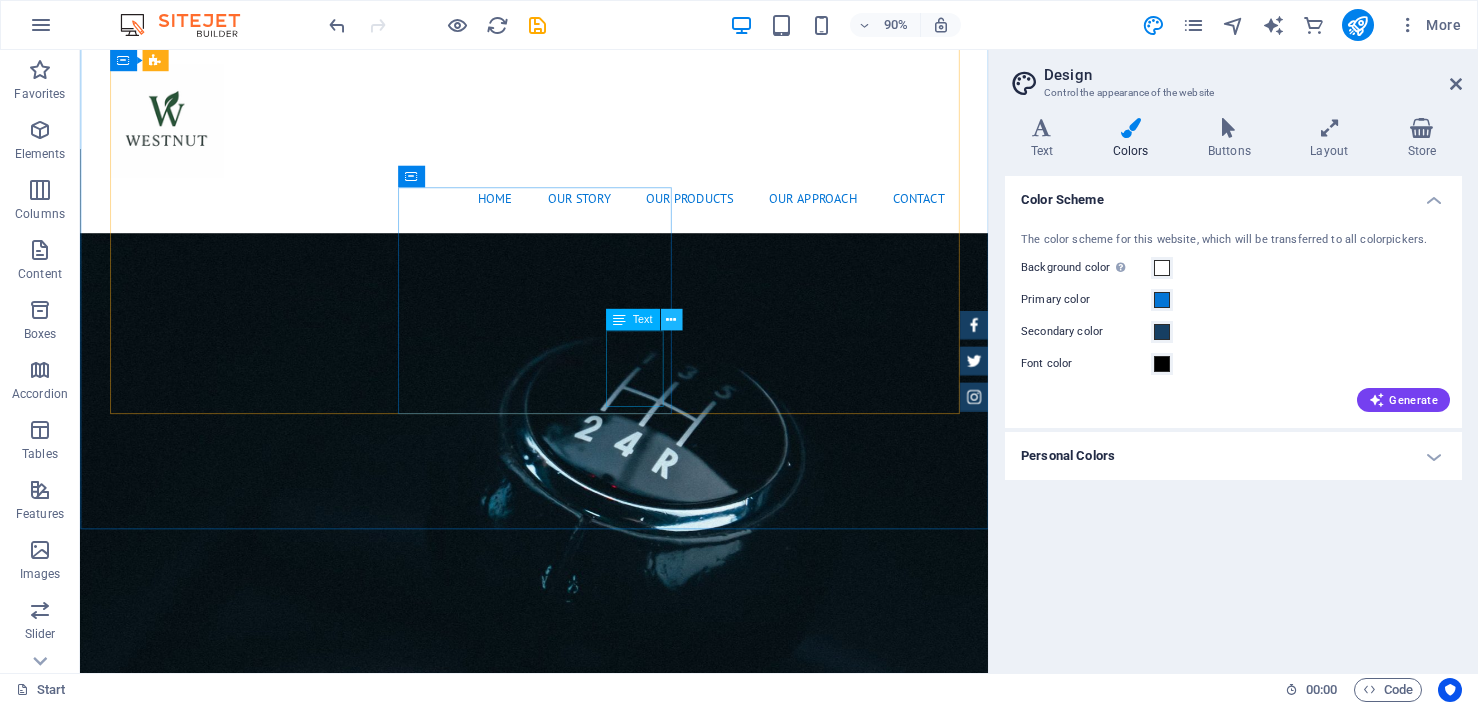 click at bounding box center (671, 320) 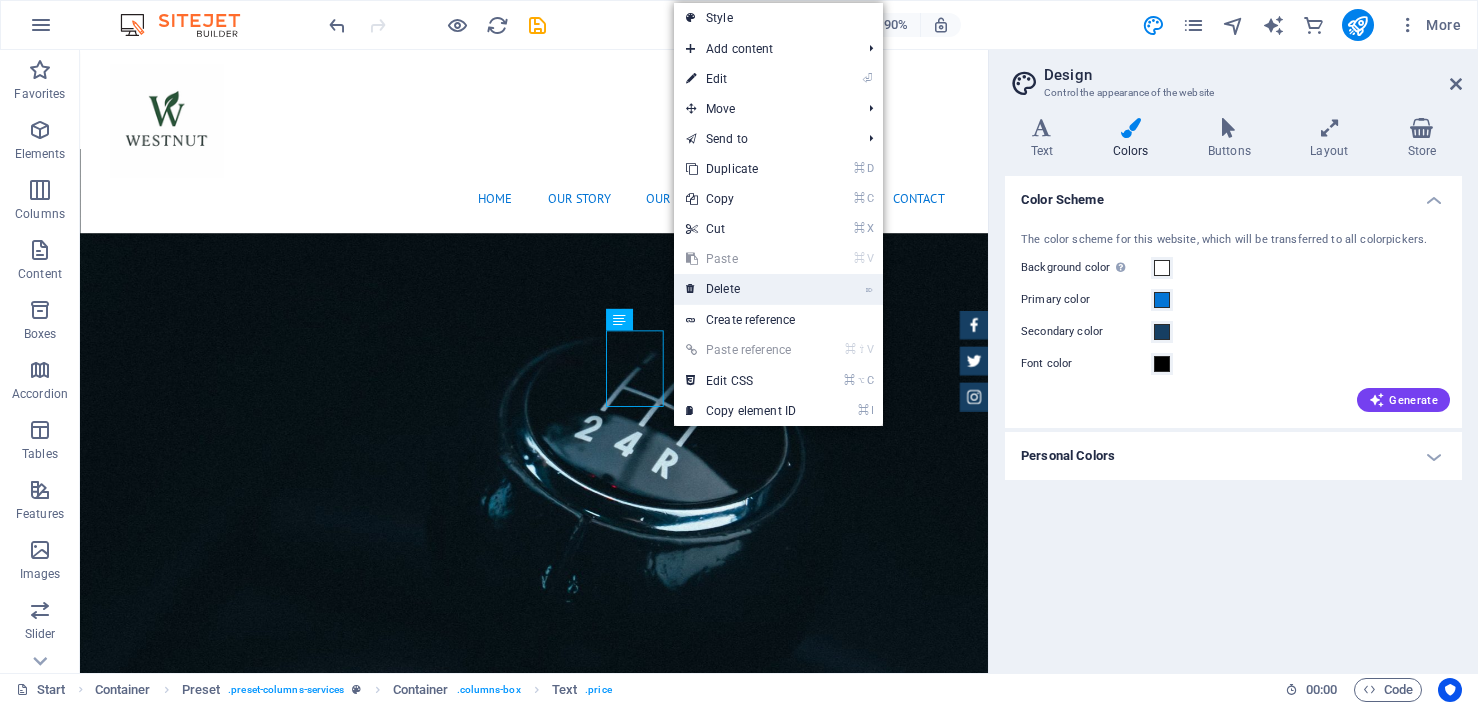 click on "⌦  Delete" at bounding box center (741, 289) 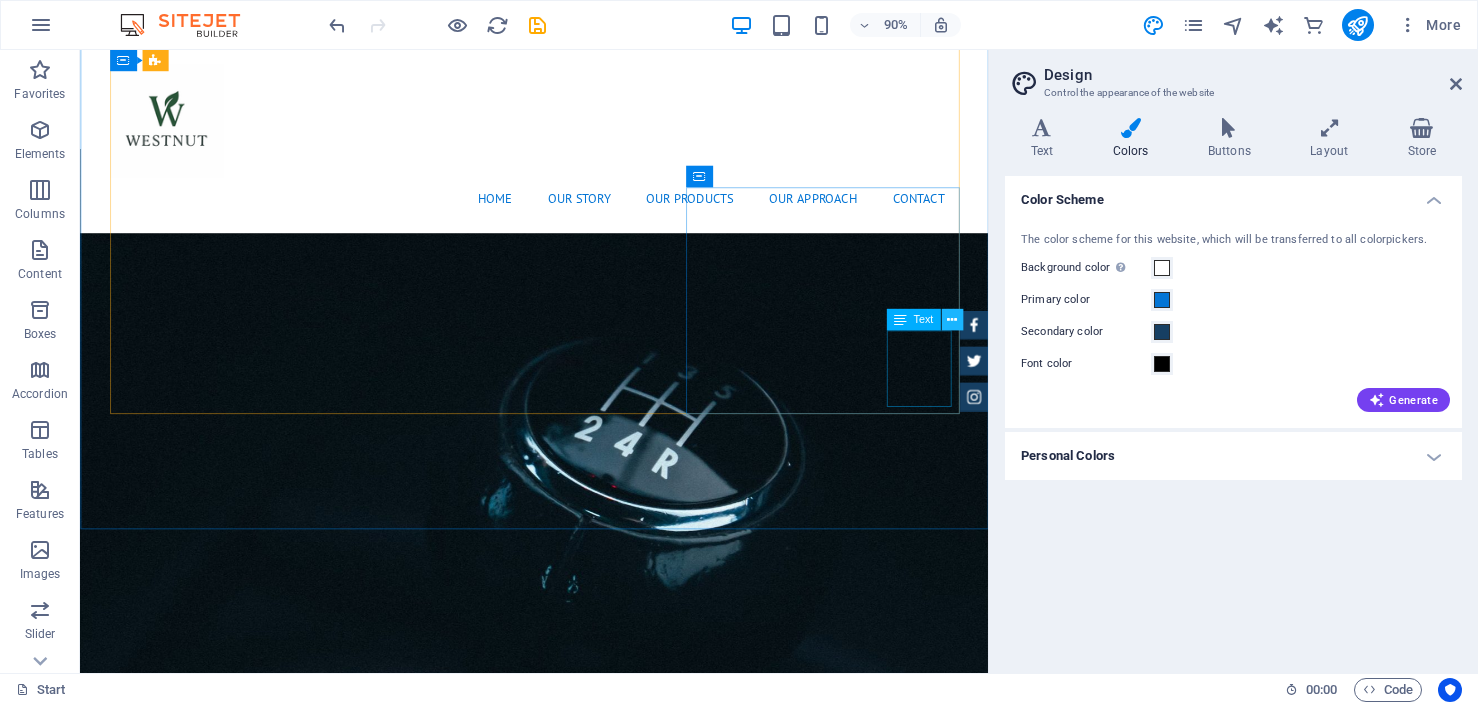 click at bounding box center [952, 320] 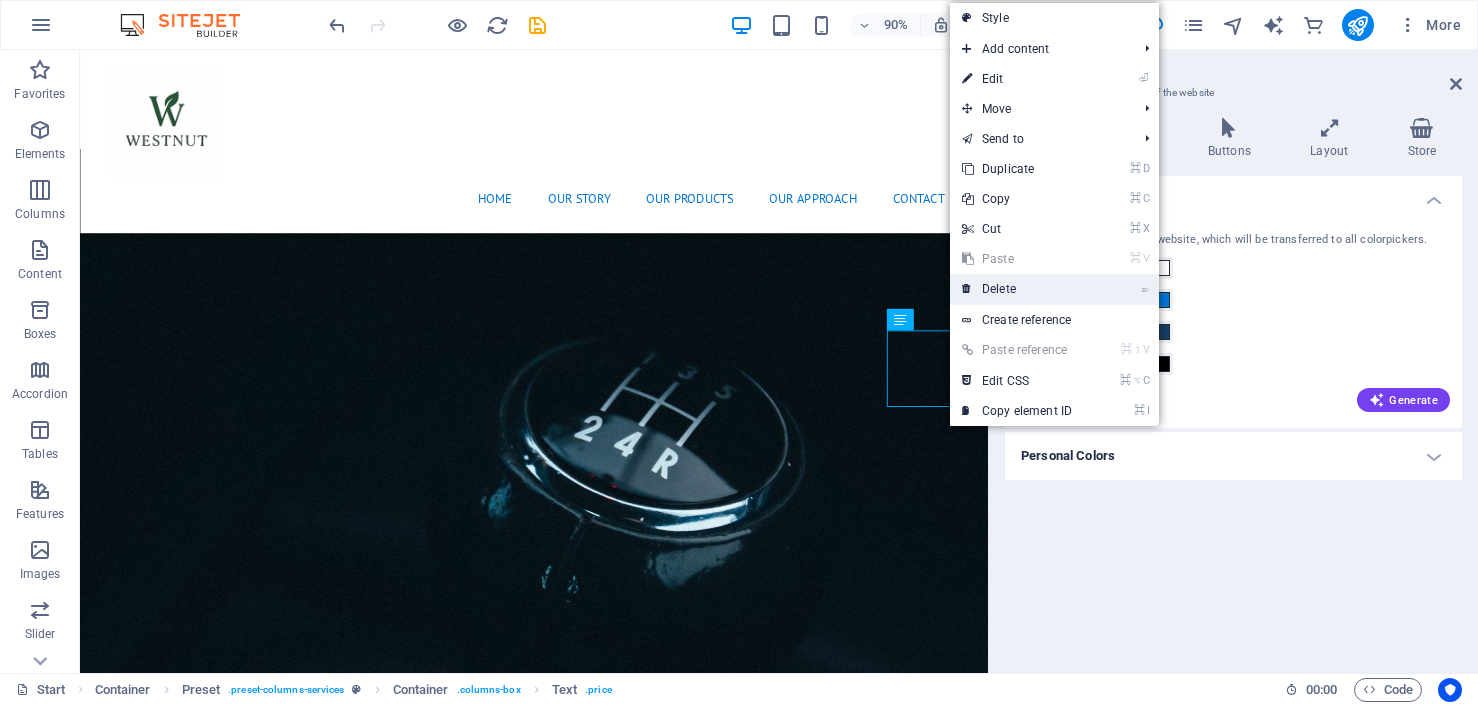 click on "⌦  Delete" at bounding box center [1017, 289] 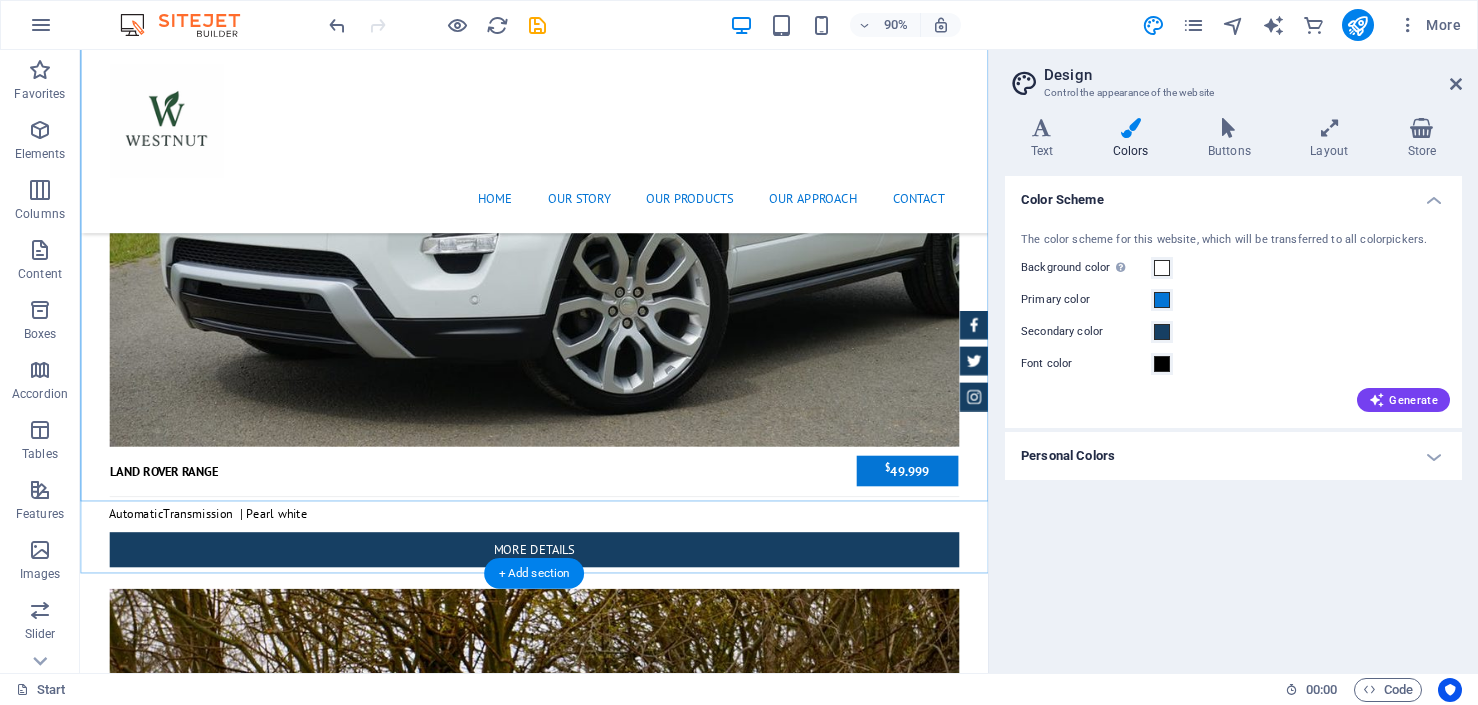 scroll, scrollTop: 6759, scrollLeft: 0, axis: vertical 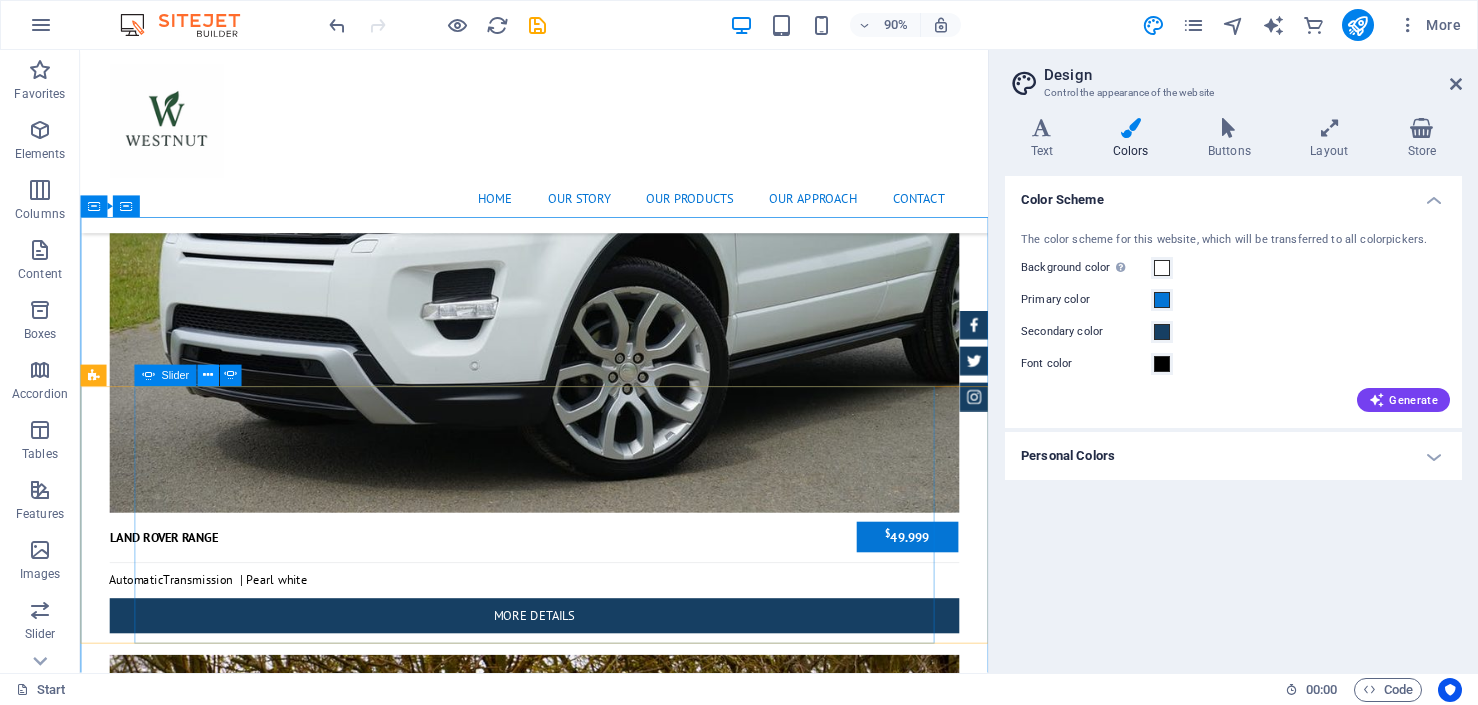 click at bounding box center [208, 375] 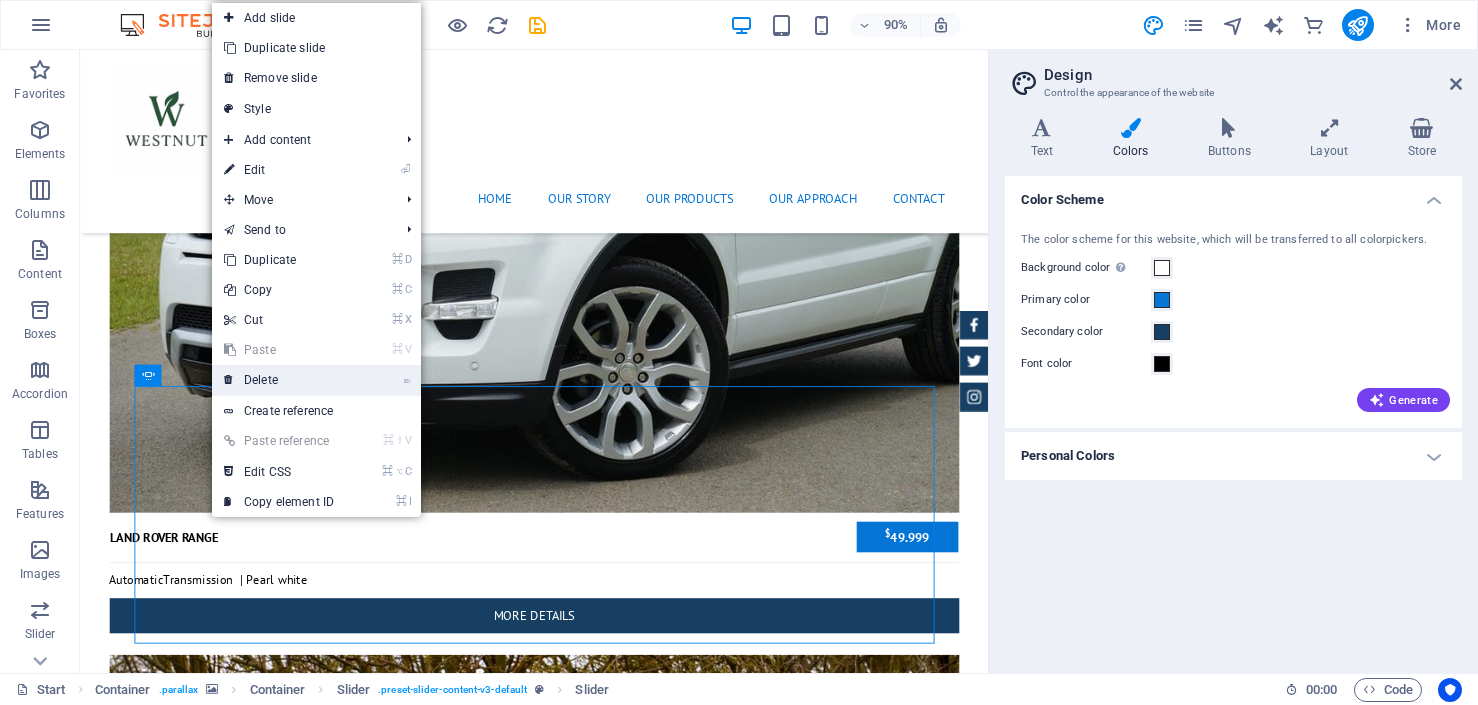 click on "⌦  Delete" at bounding box center (279, 380) 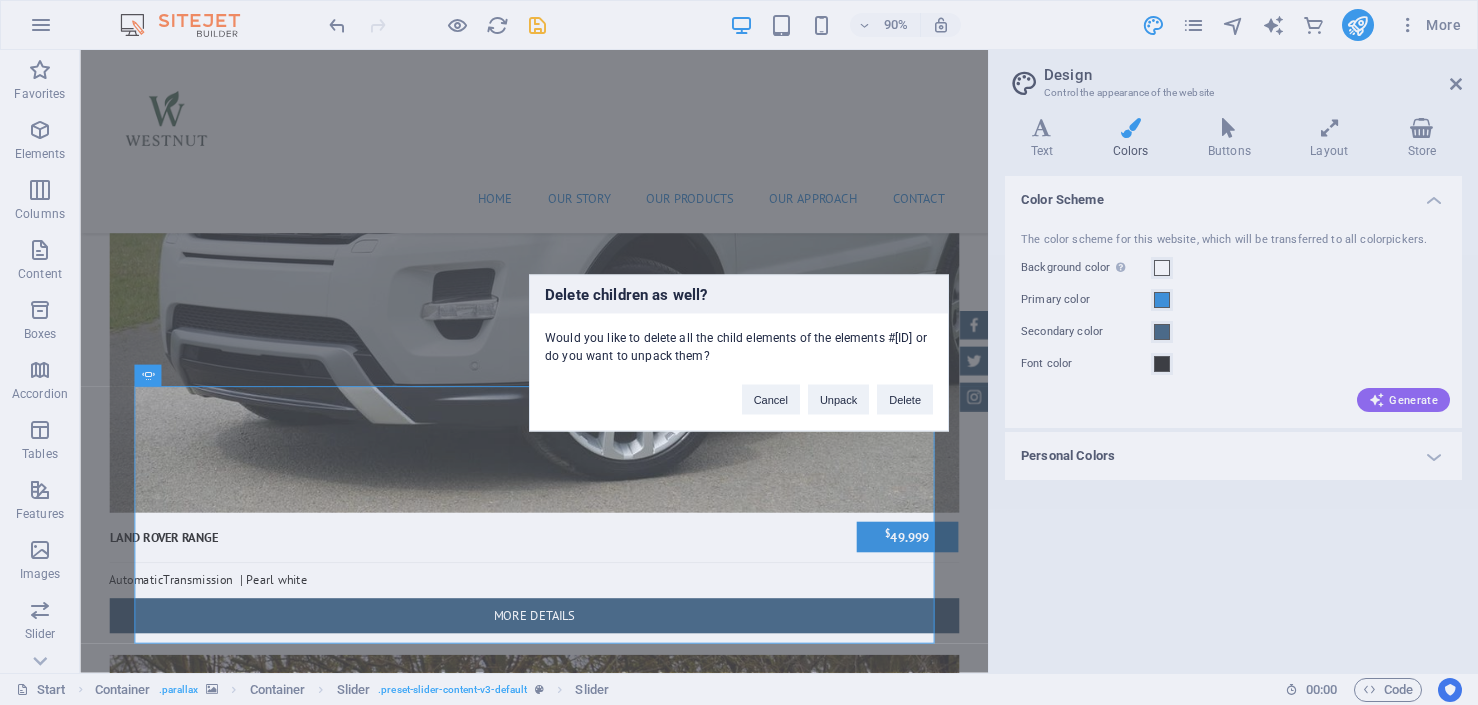 click on "Delete" at bounding box center (905, 399) 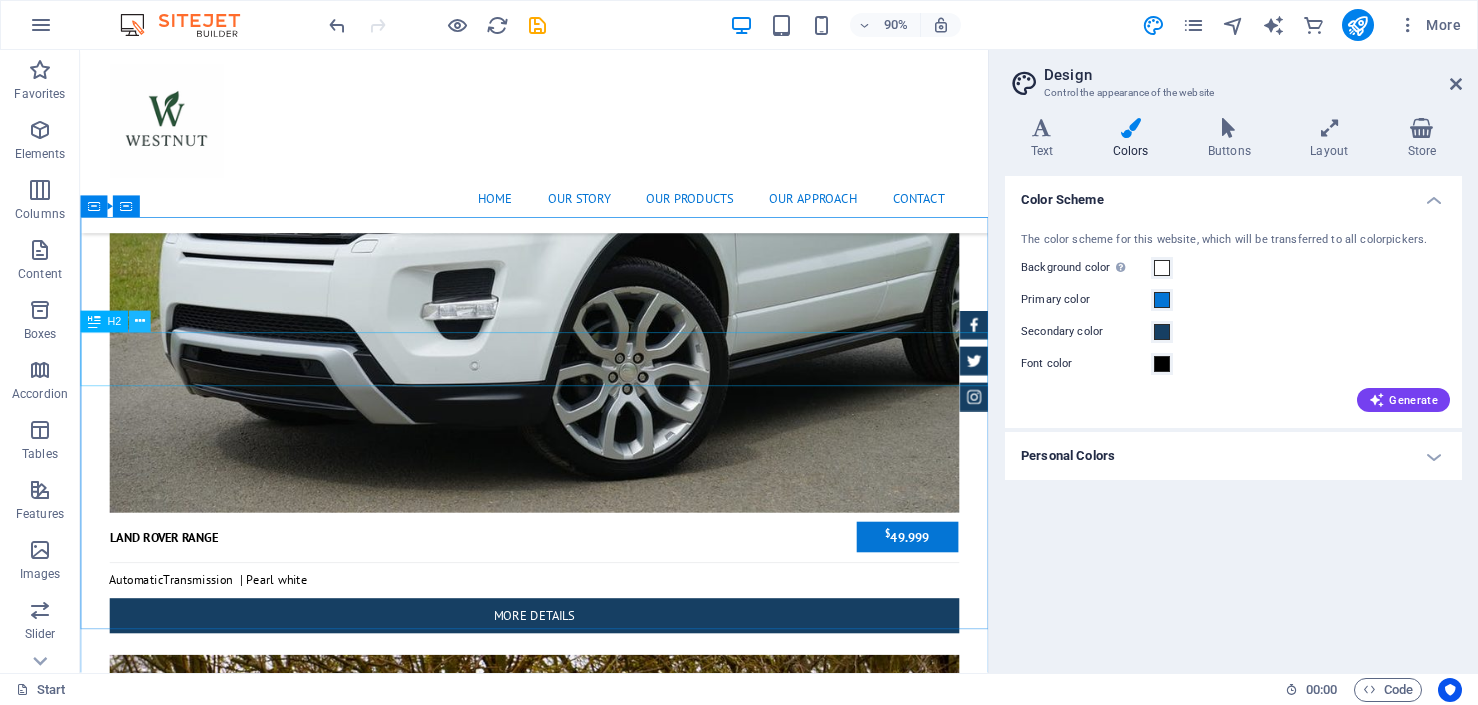 click at bounding box center [140, 321] 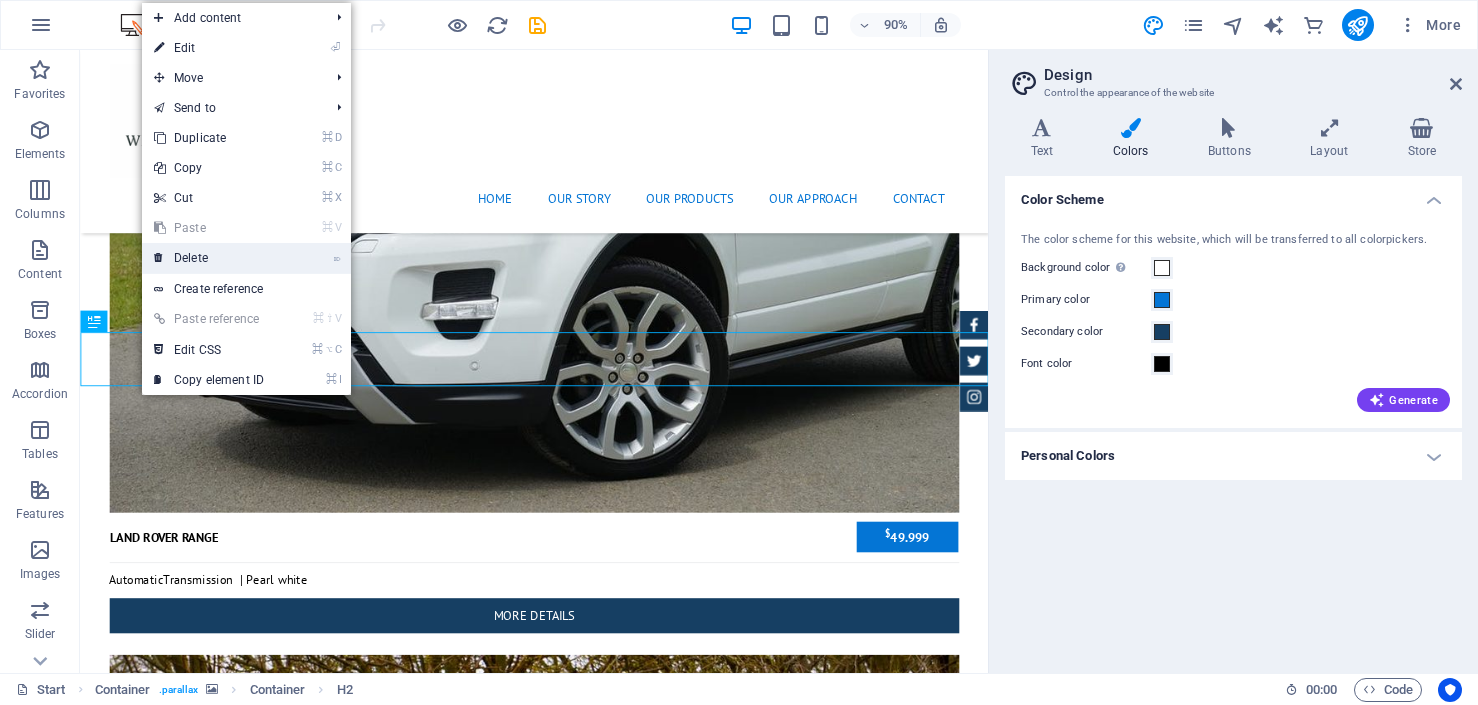drag, startPoint x: 200, startPoint y: 257, endPoint x: 83, endPoint y: 319, distance: 132.41223 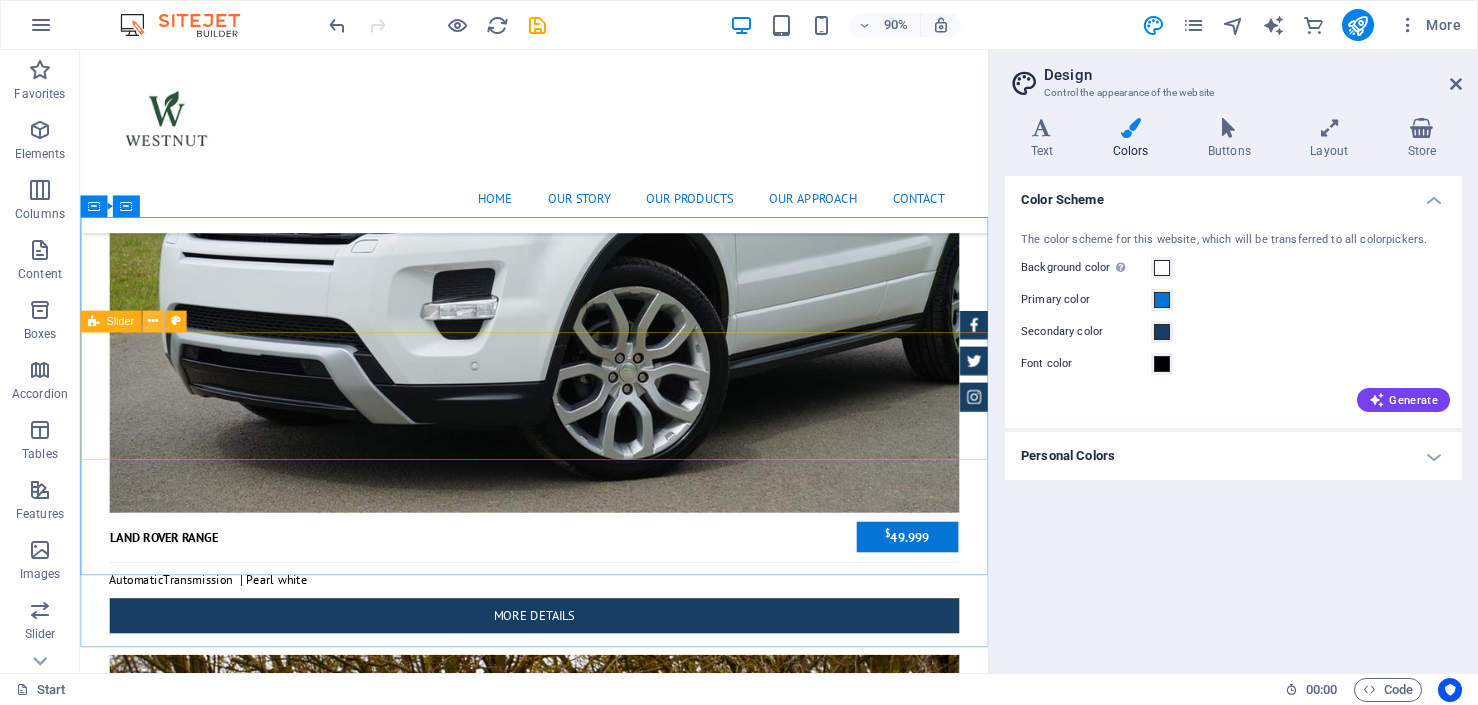 click at bounding box center [153, 321] 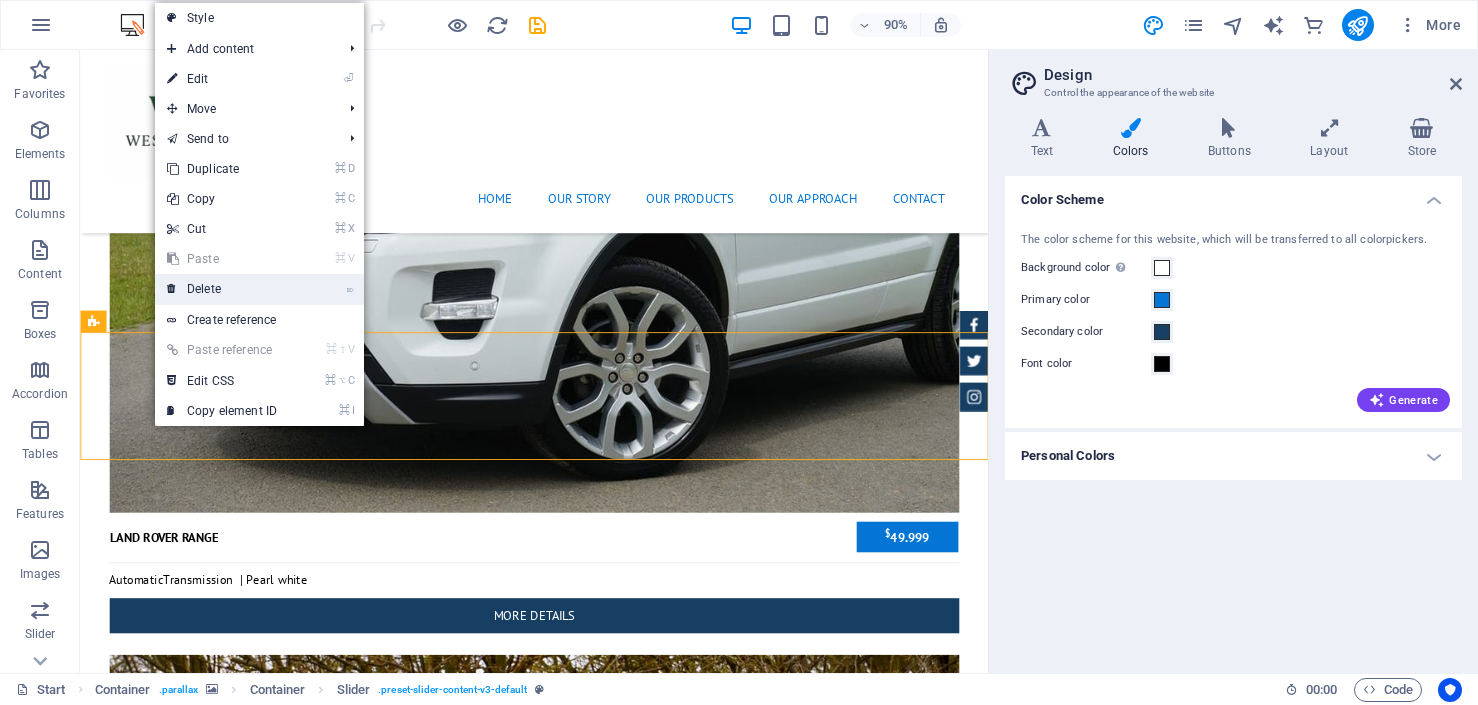 click on "⌦  Delete" at bounding box center [222, 289] 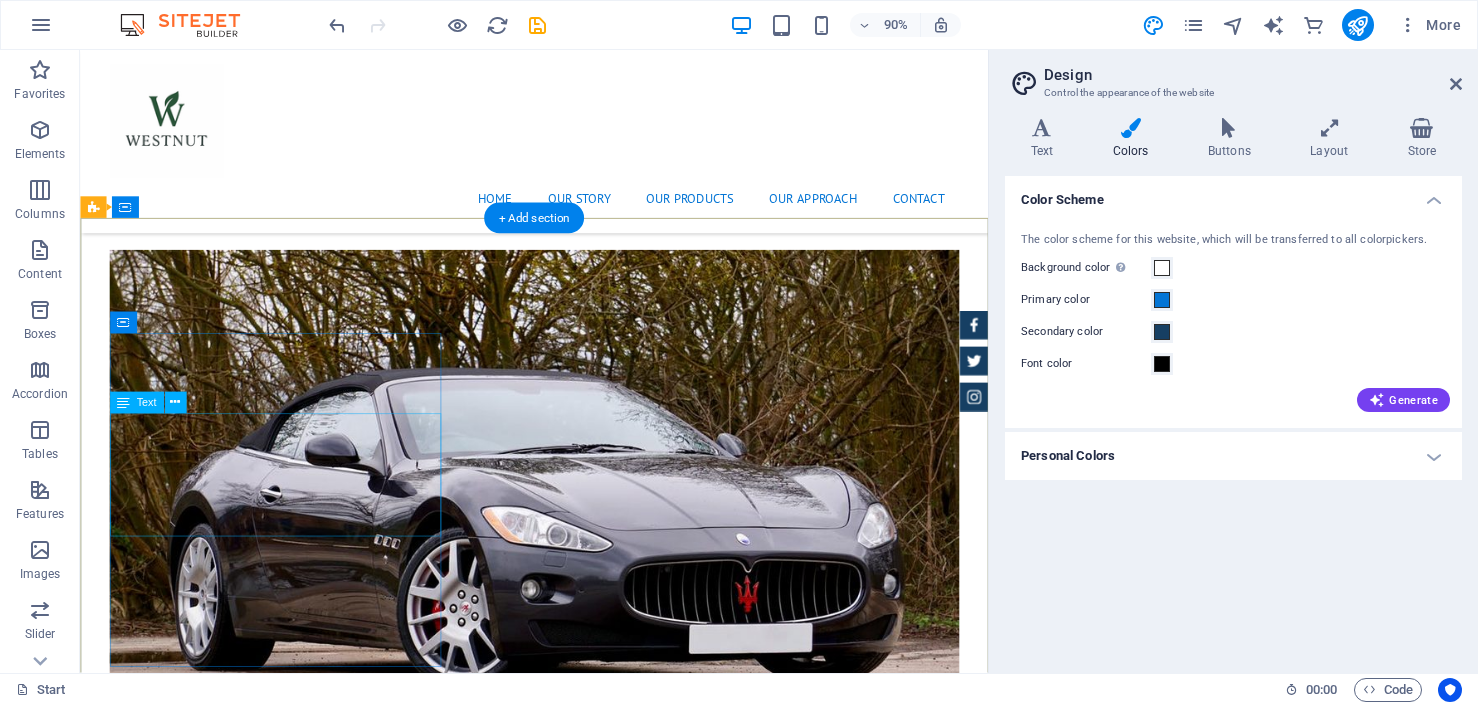 scroll, scrollTop: 7194, scrollLeft: 0, axis: vertical 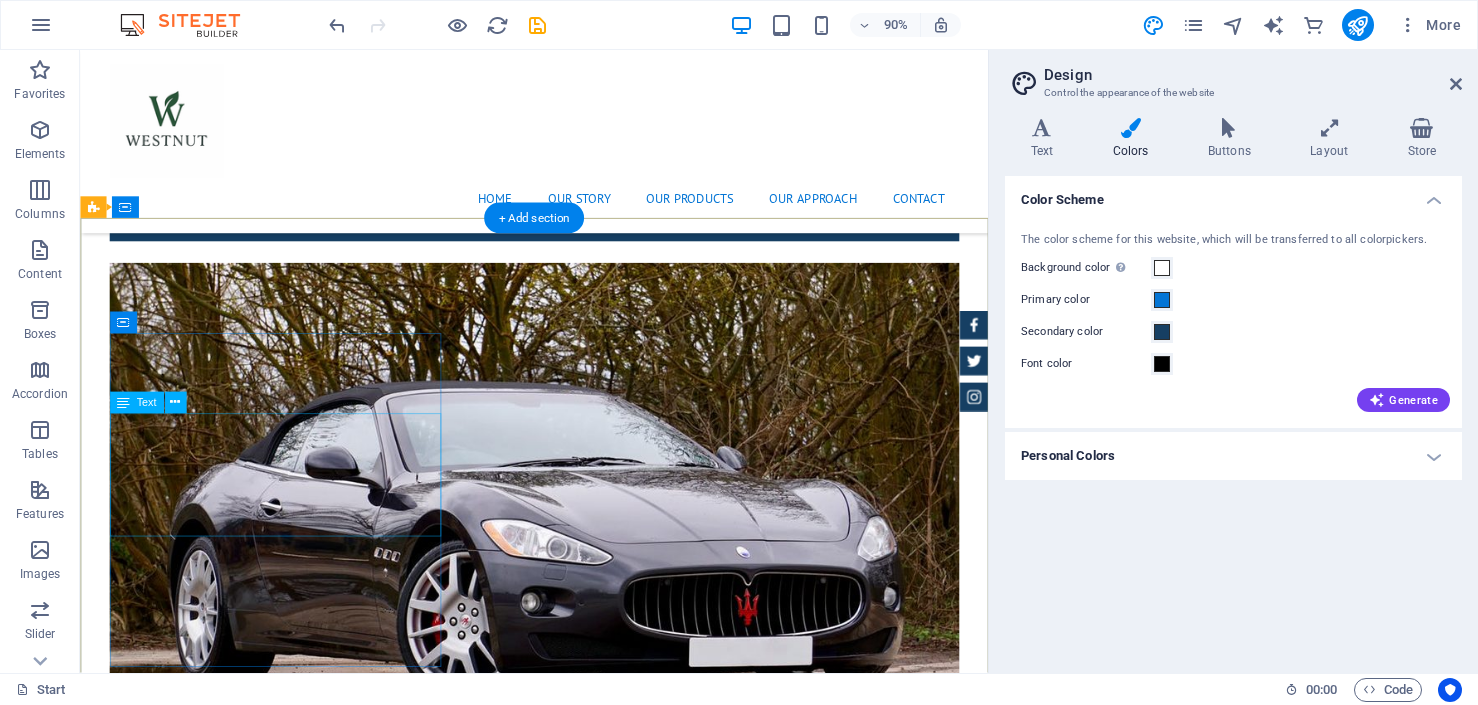click on "[CITY], [COUNTRY] [NUMBER] [STREET], [CITY], [STATE] [POSTAL_CODE] [PHONE] [EMAIL] Legal Notice | Privacy" at bounding box center (568, 15561) 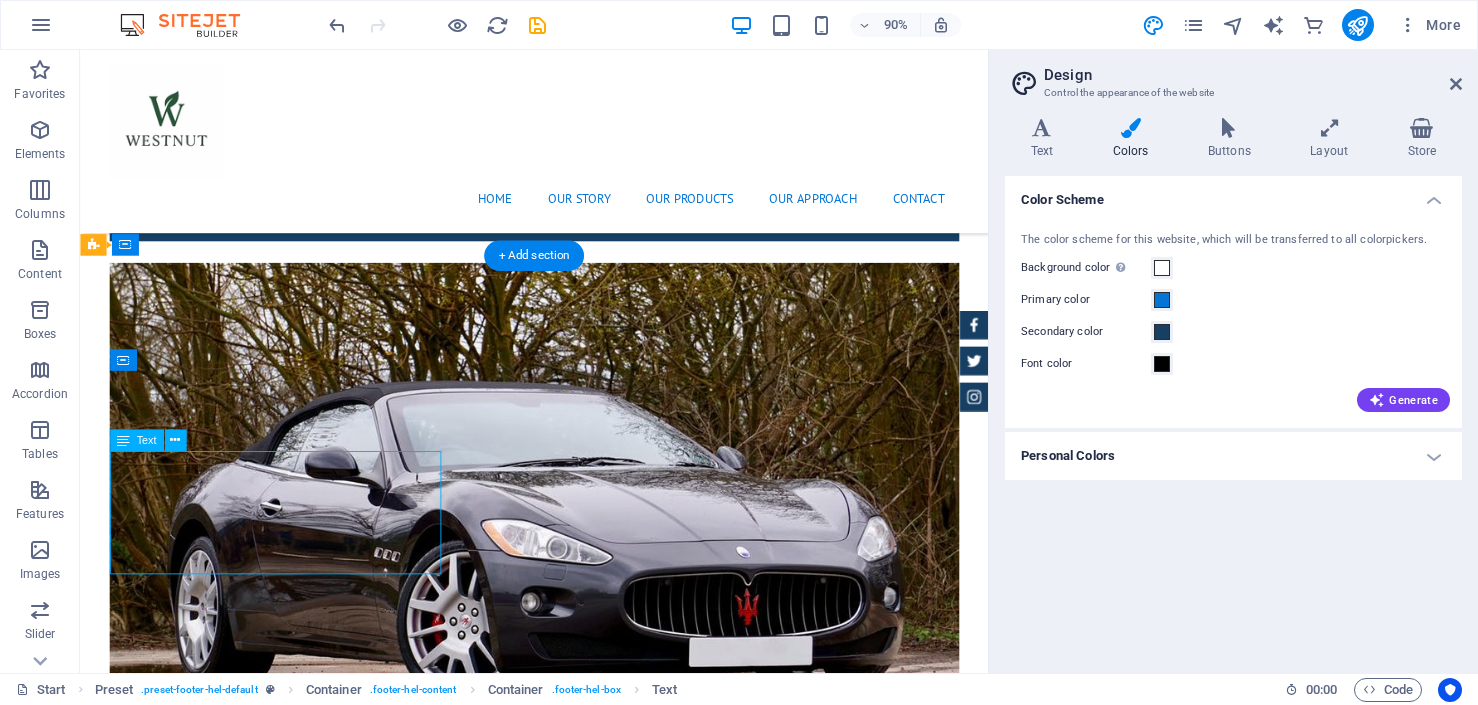click on "[CITY], [COUNTRY] [NUMBER] [STREET], [CITY], [STATE] [POSTAL_CODE] [PHONE] [EMAIL] Legal Notice | Privacy" at bounding box center (568, 15561) 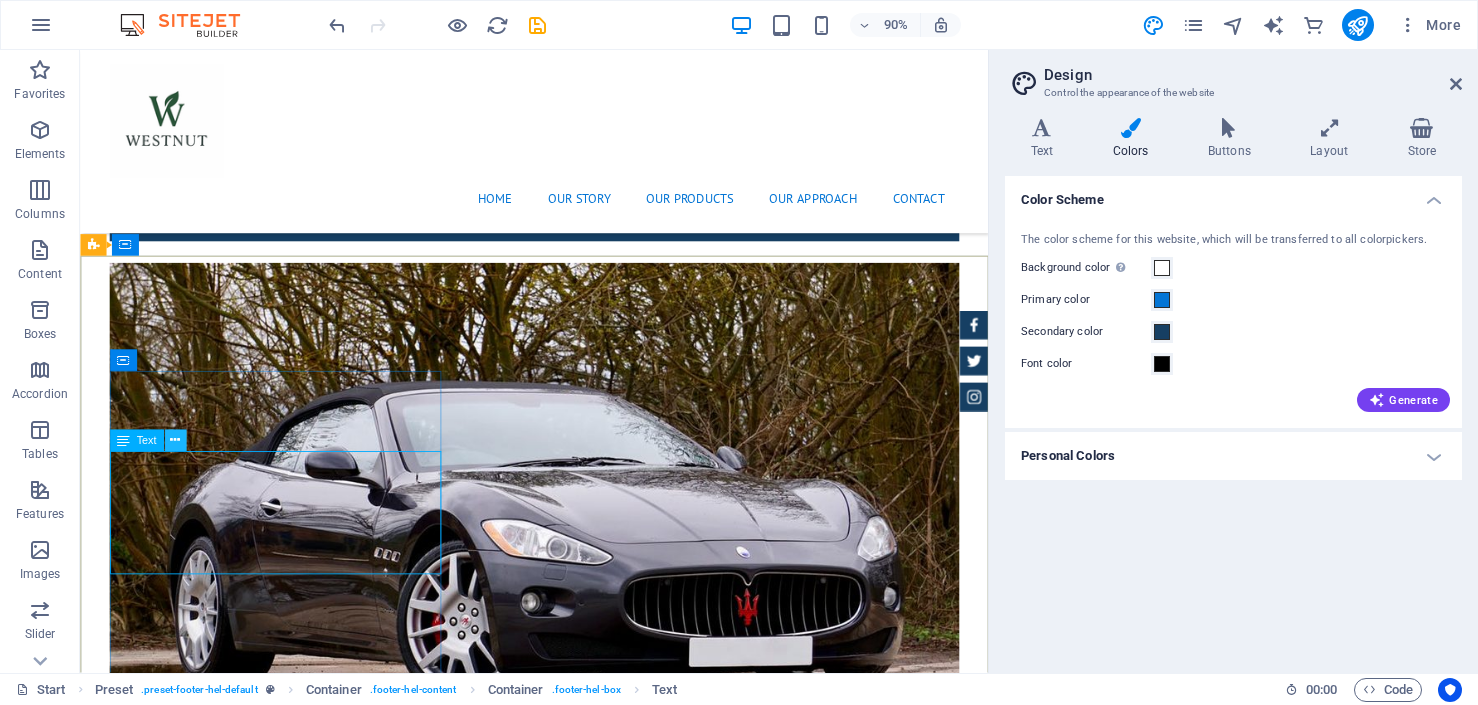 click at bounding box center (175, 441) 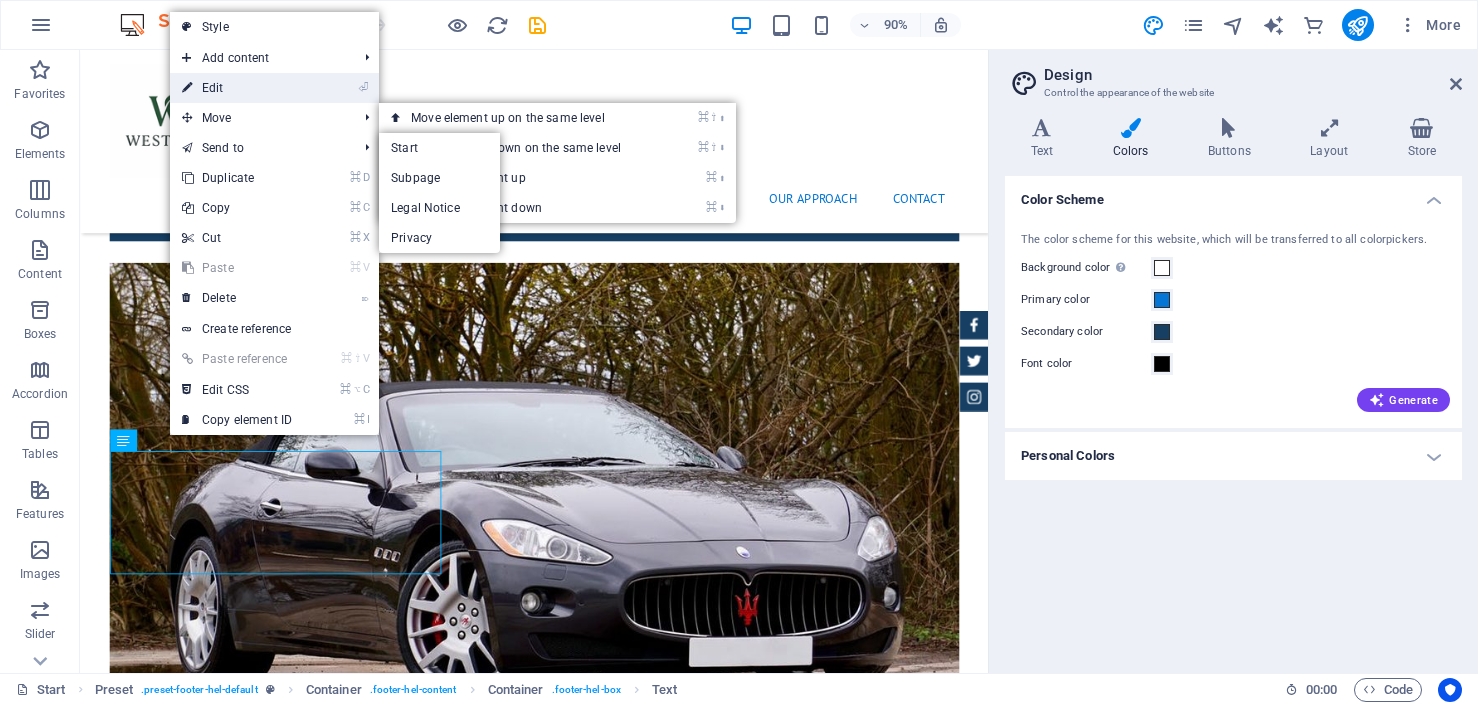 click on "⏎  Edit" at bounding box center (237, 88) 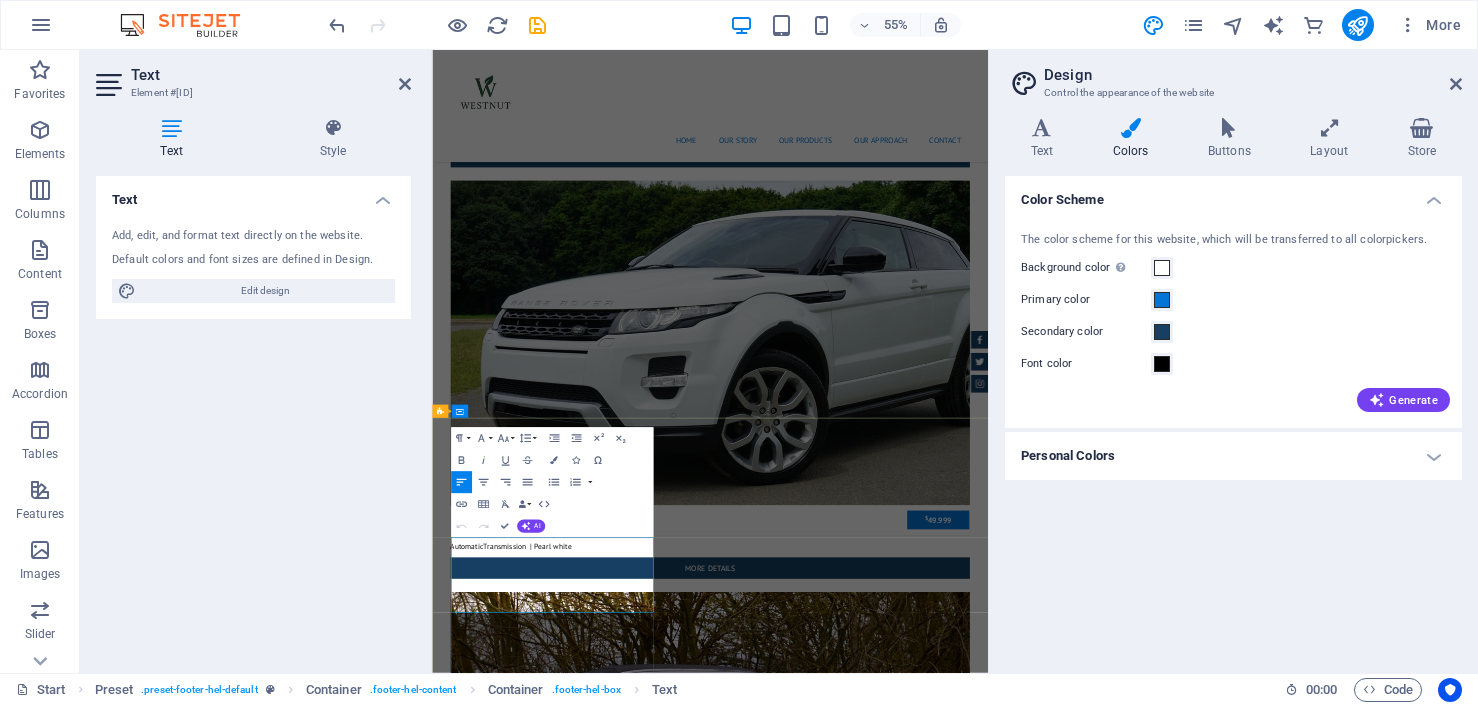 type 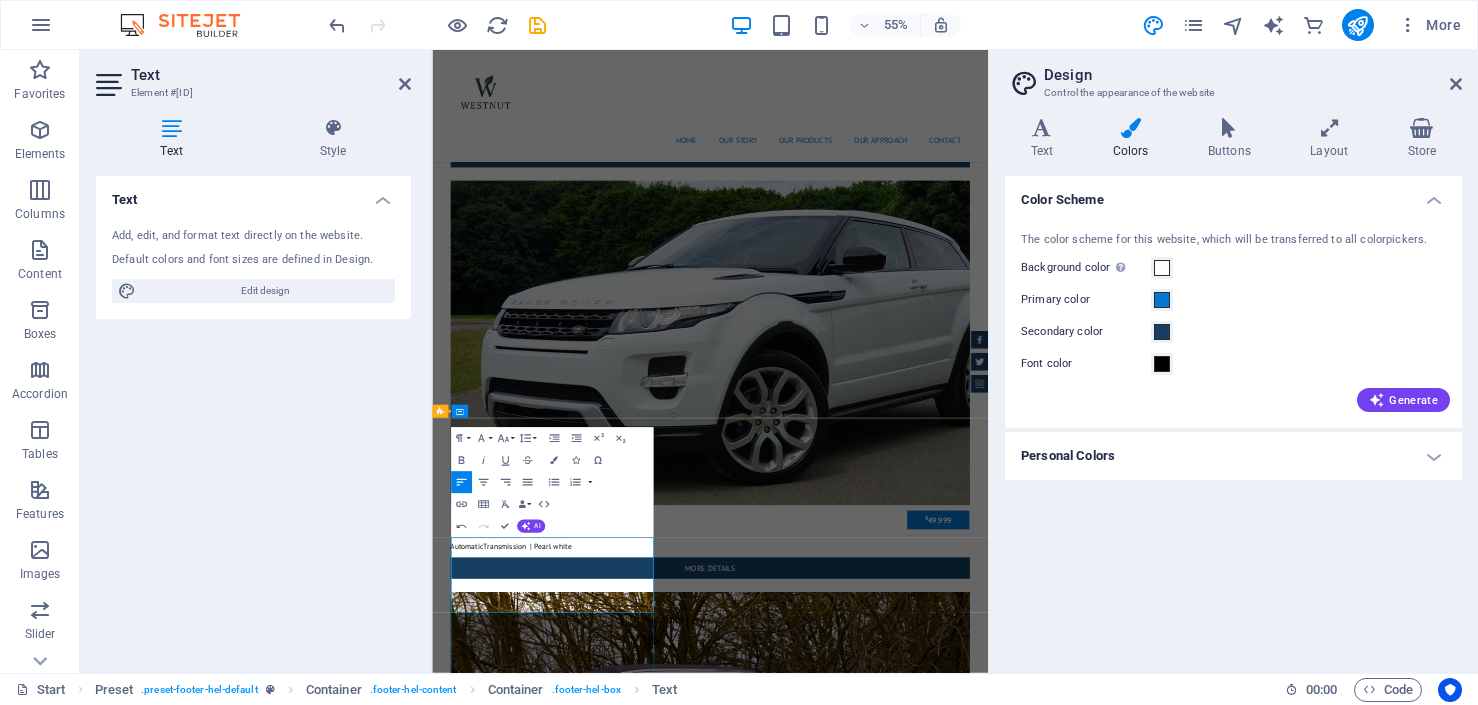 click on "[DOMAIN]" at bounding box center [477, 16472] 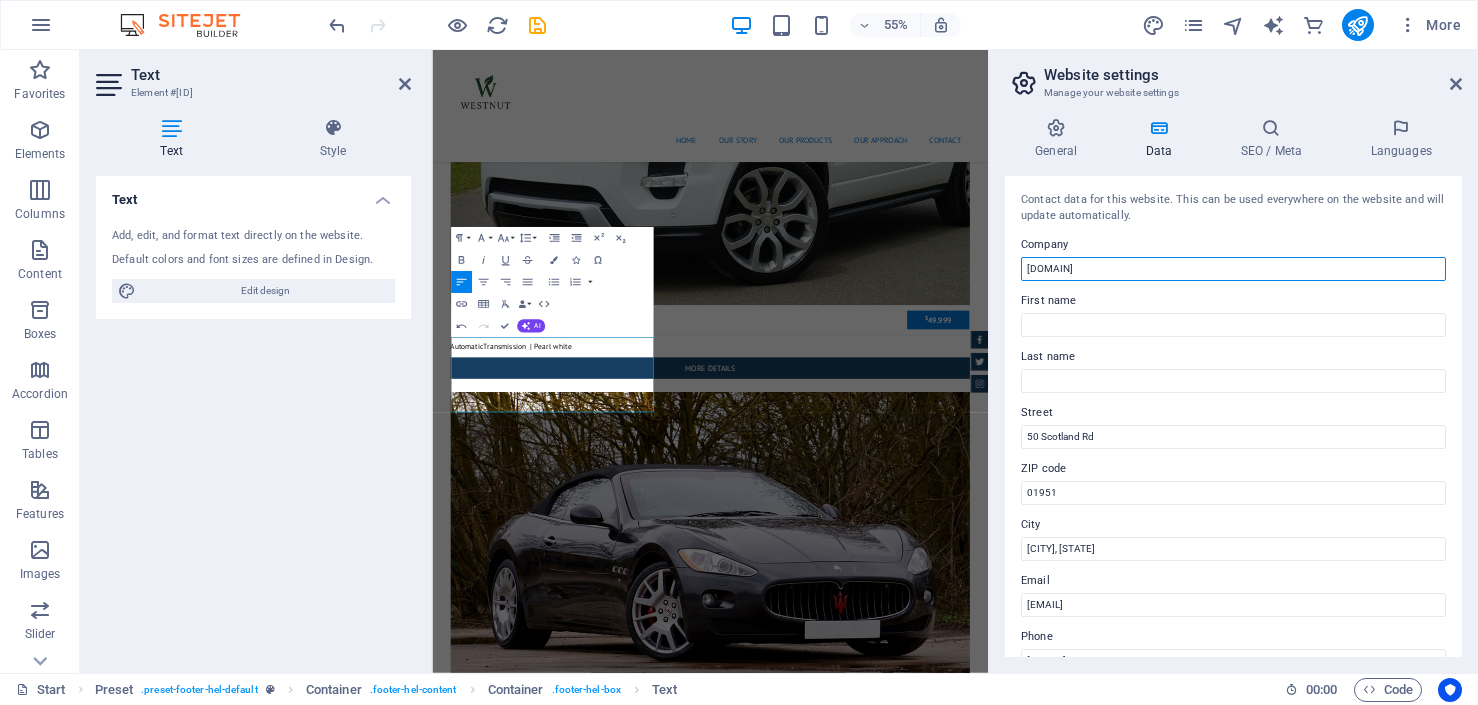 drag, startPoint x: 1132, startPoint y: 271, endPoint x: 1005, endPoint y: 271, distance: 127 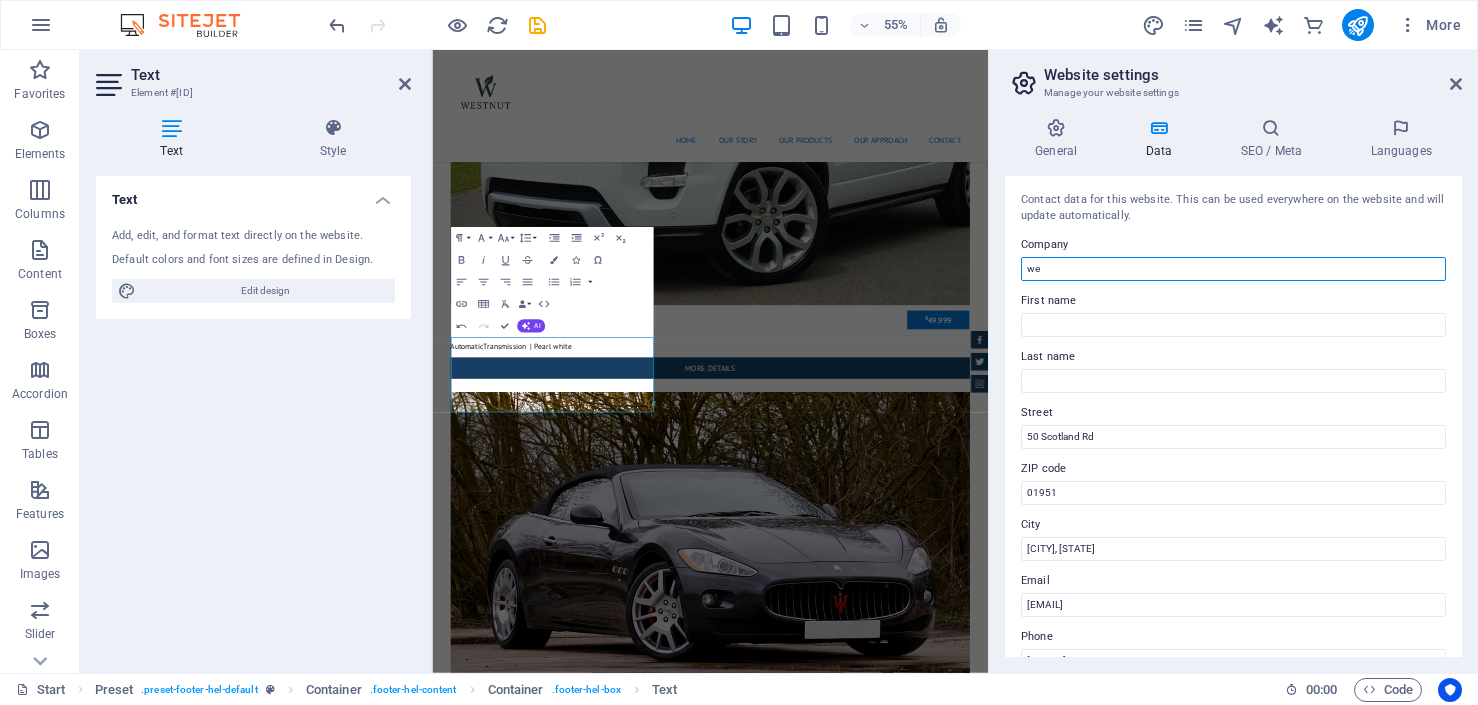 type on "w" 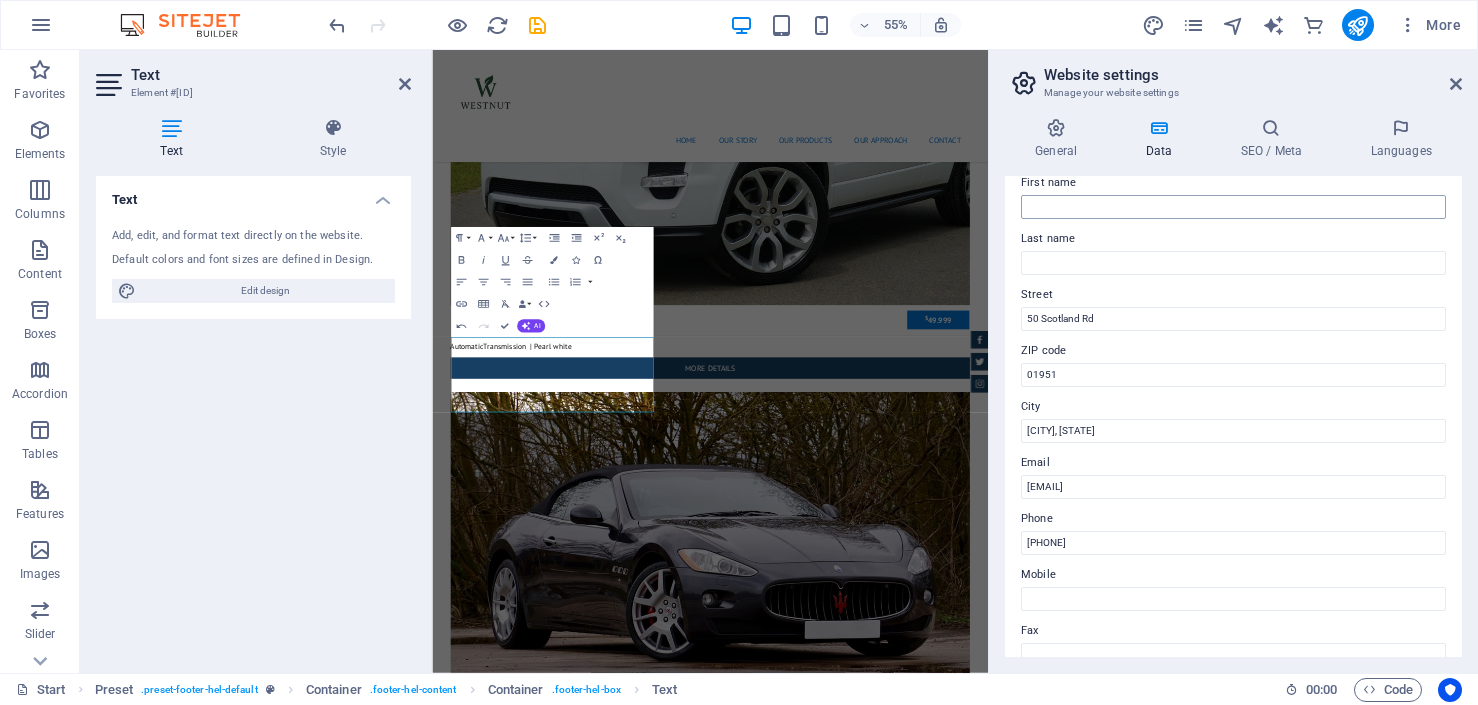 scroll, scrollTop: 119, scrollLeft: 0, axis: vertical 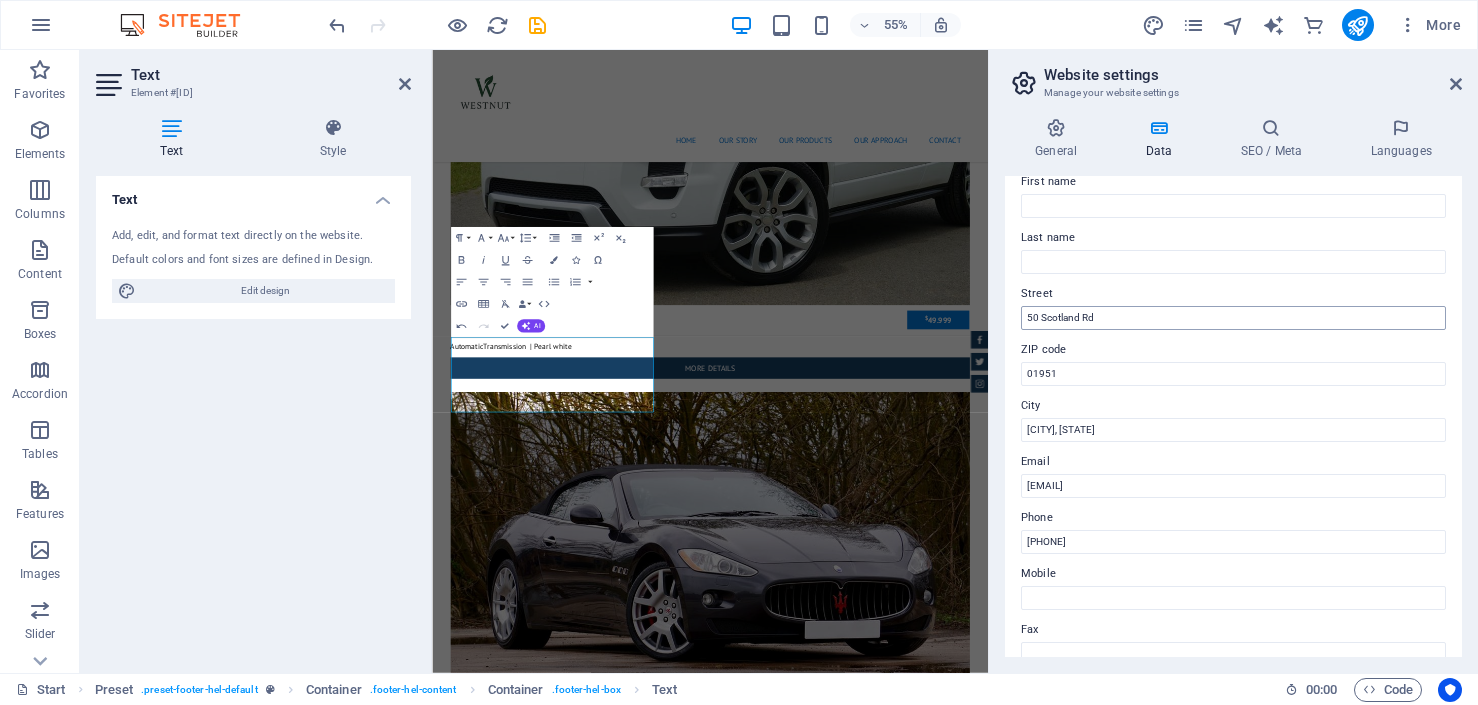 type on "WESTNUT" 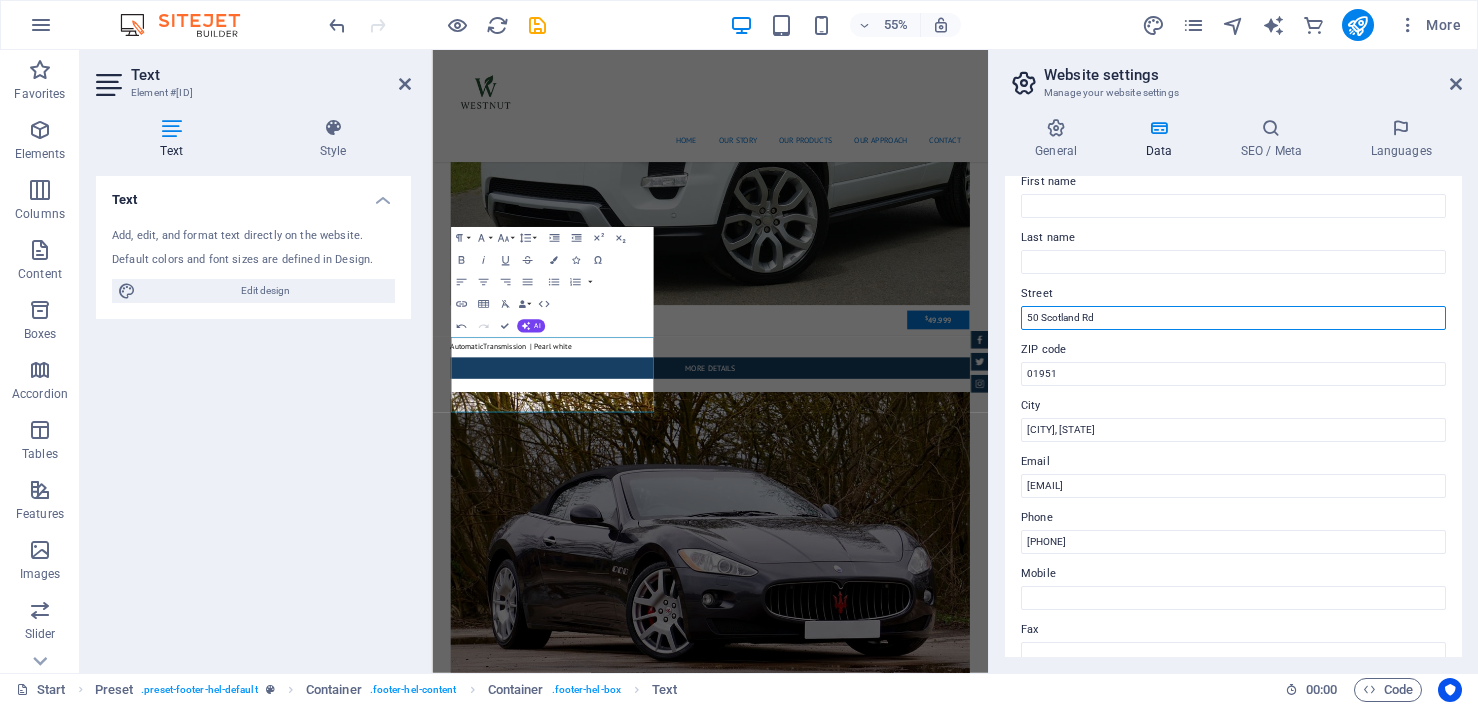 drag, startPoint x: 1109, startPoint y: 321, endPoint x: 1011, endPoint y: 303, distance: 99.63935 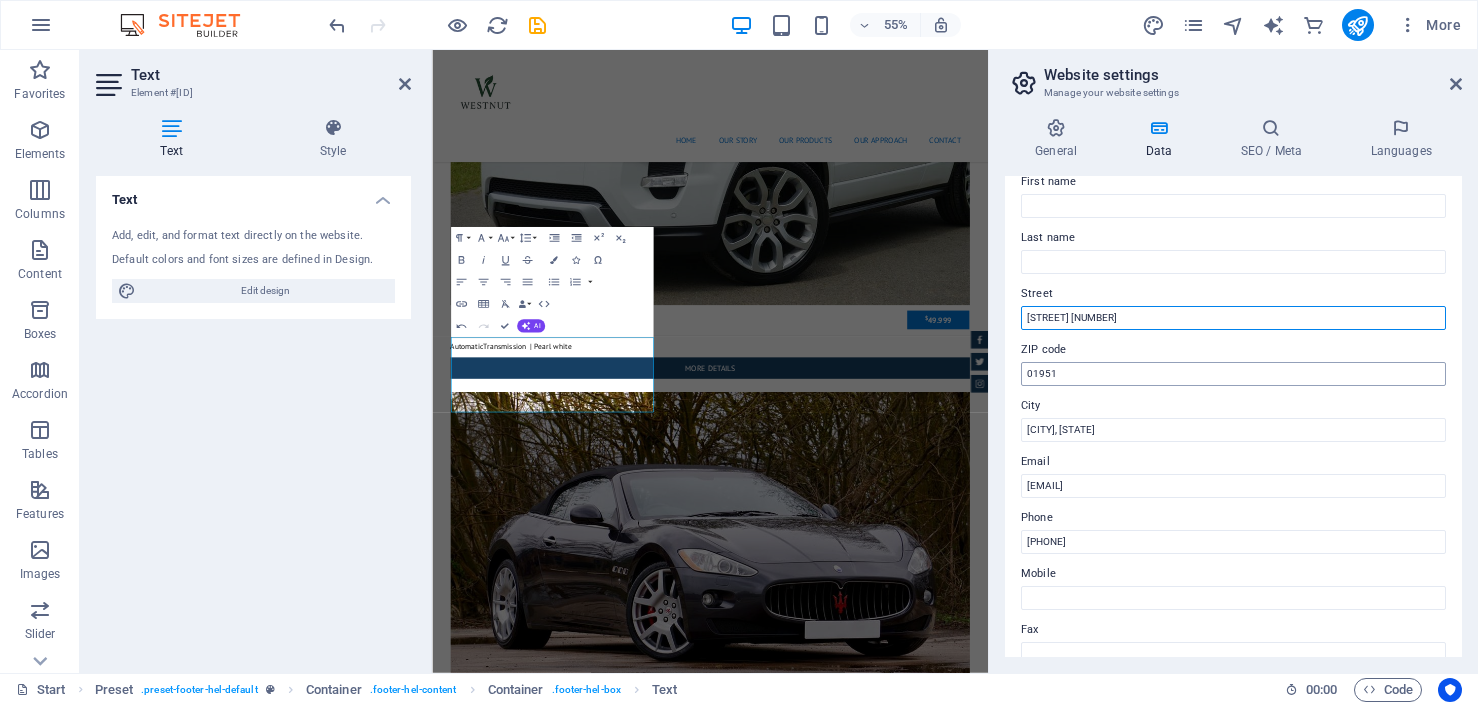 type on "[STREET] [NUMBER]" 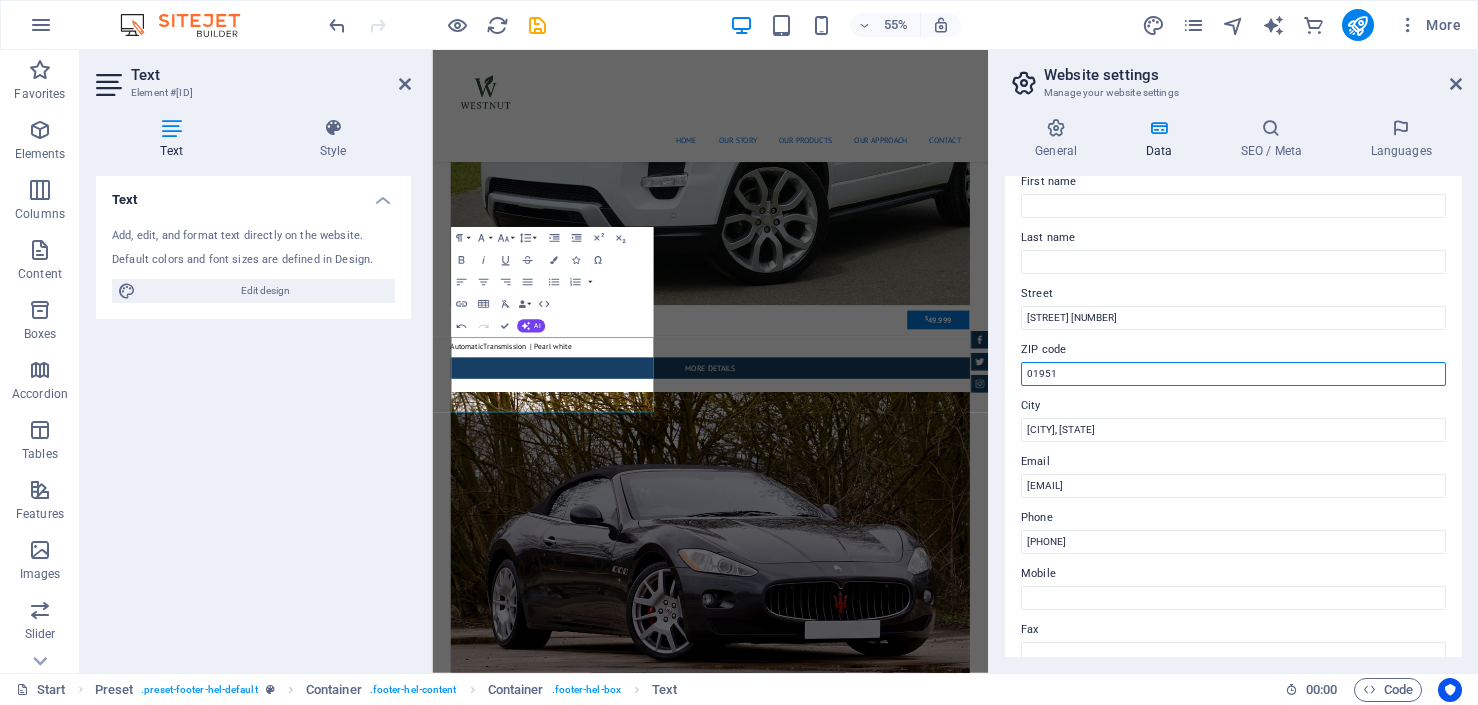 drag, startPoint x: 1070, startPoint y: 372, endPoint x: 1012, endPoint y: 370, distance: 58.034473 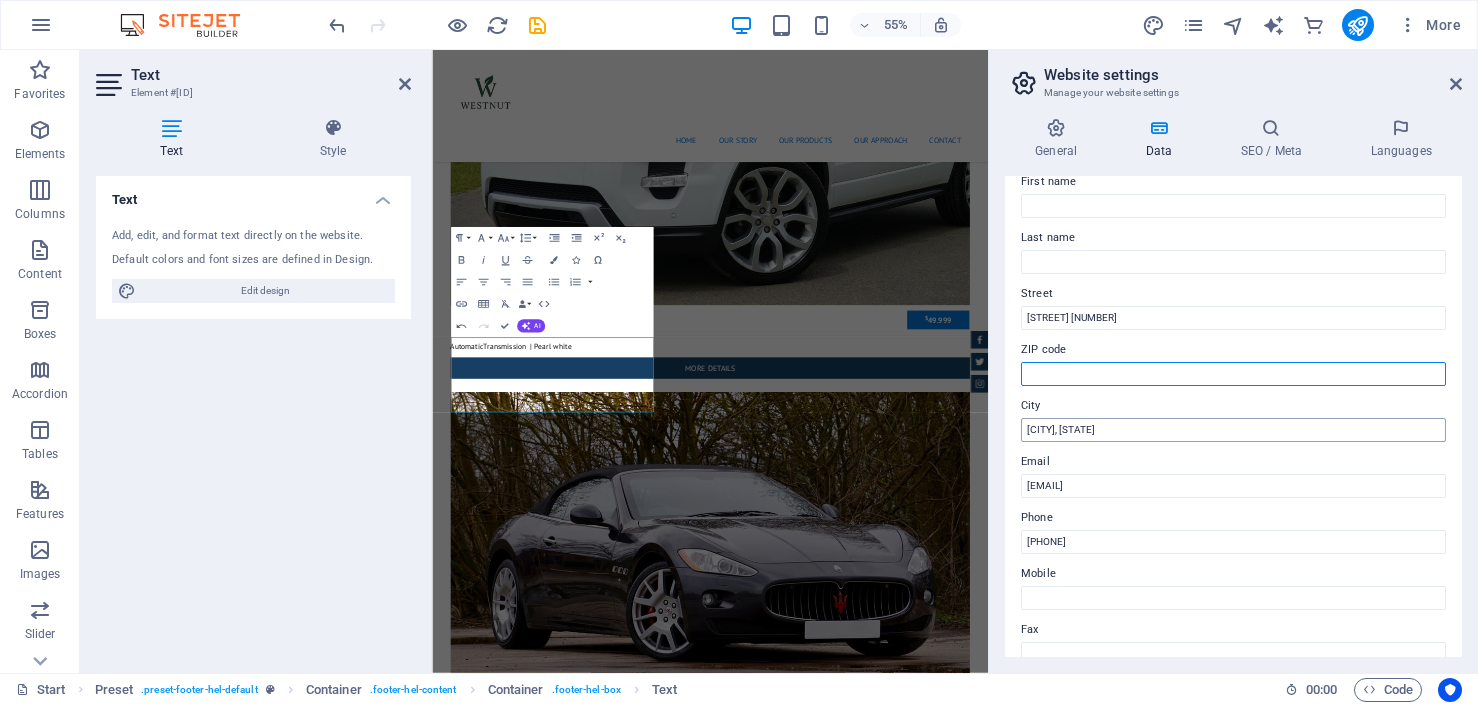 type 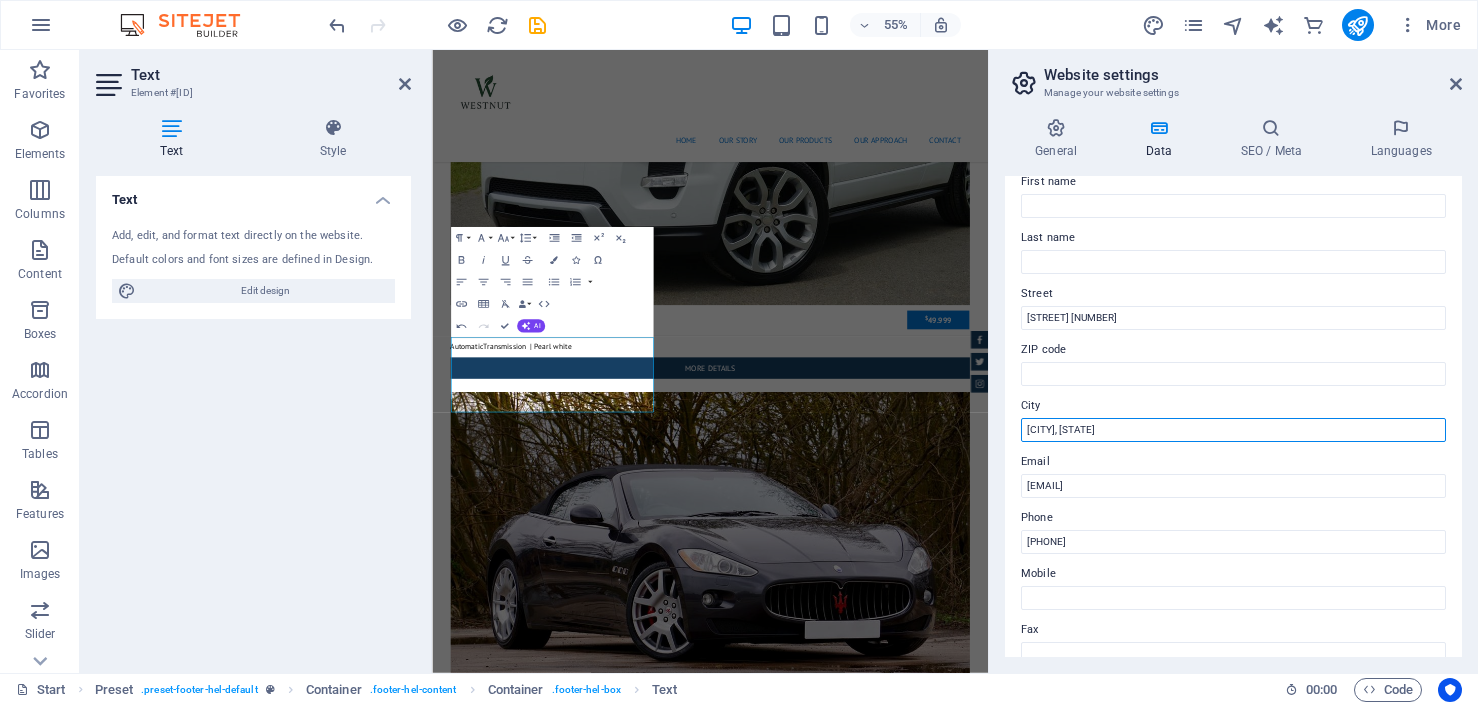 drag, startPoint x: 1099, startPoint y: 431, endPoint x: 1008, endPoint y: 429, distance: 91.02197 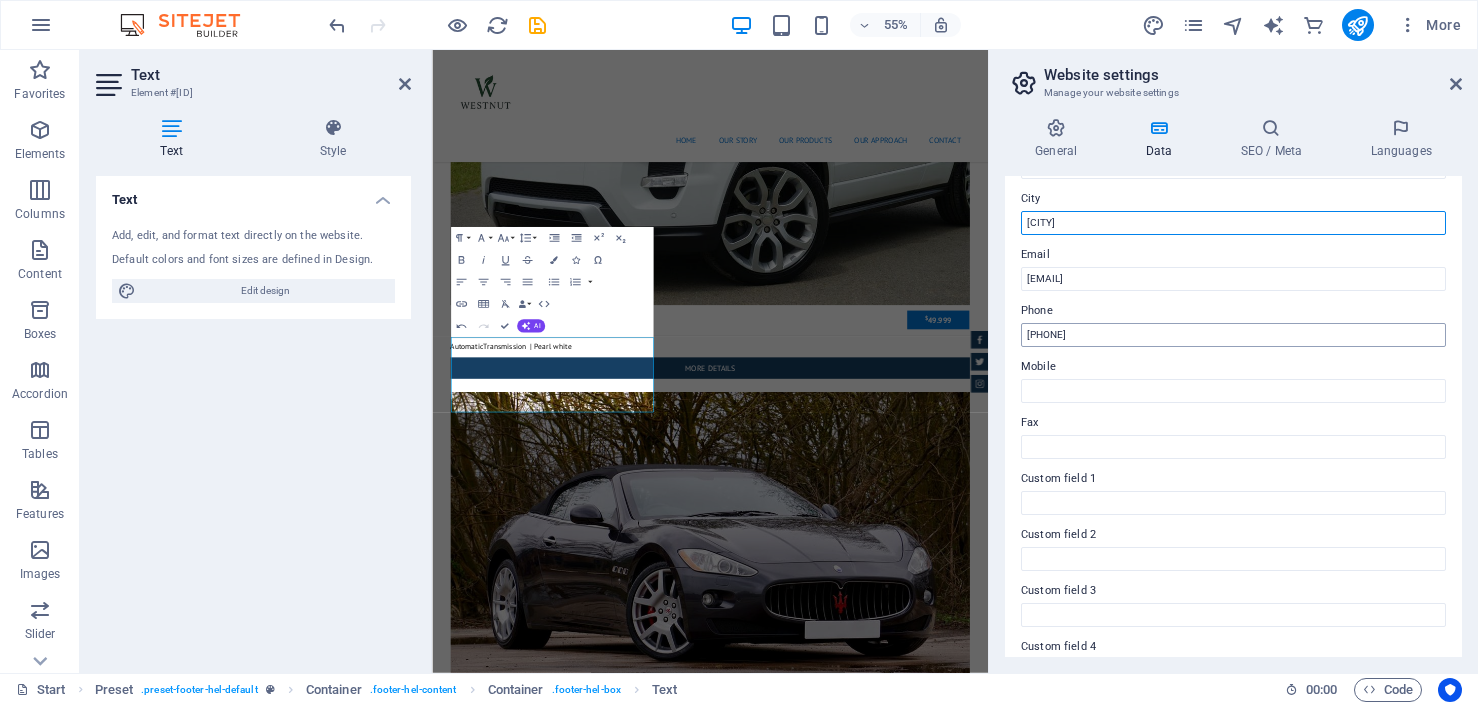 scroll, scrollTop: 328, scrollLeft: 0, axis: vertical 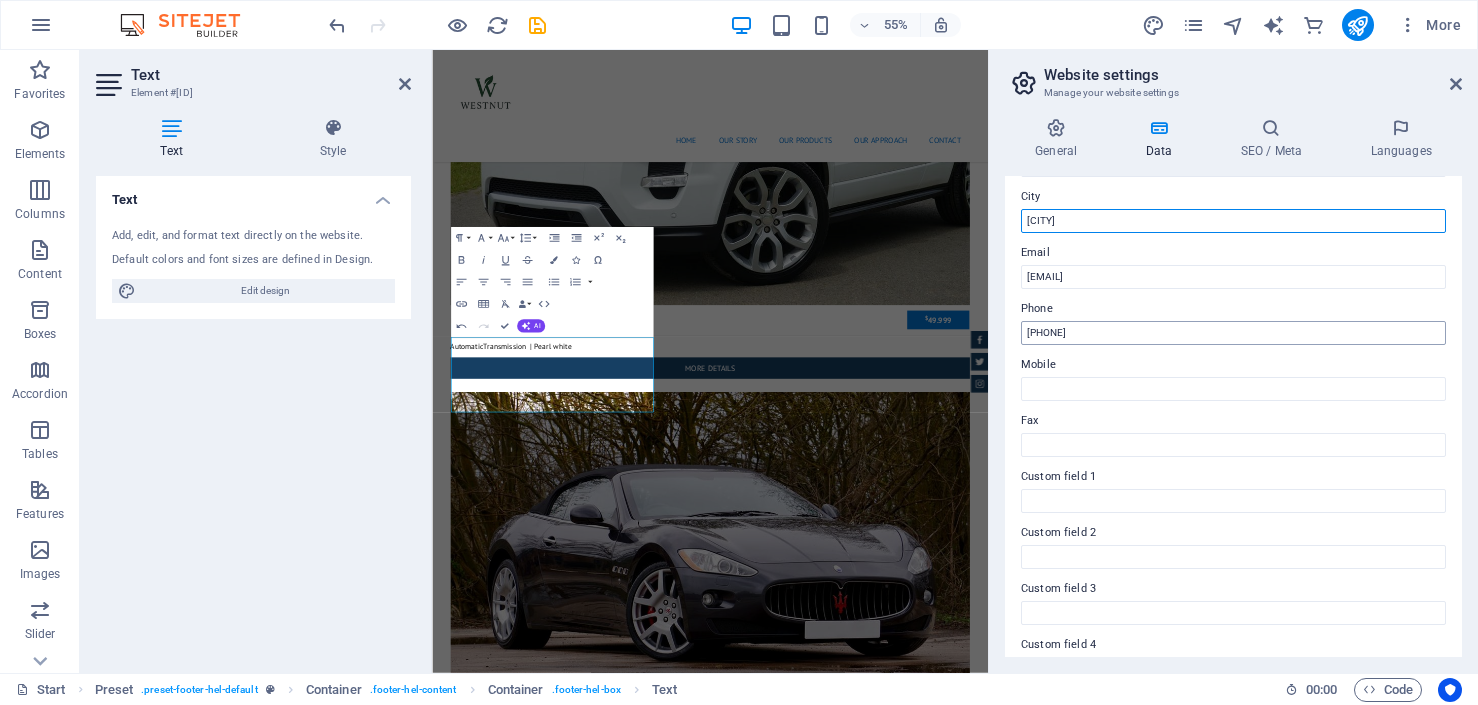 type on "[CITY]" 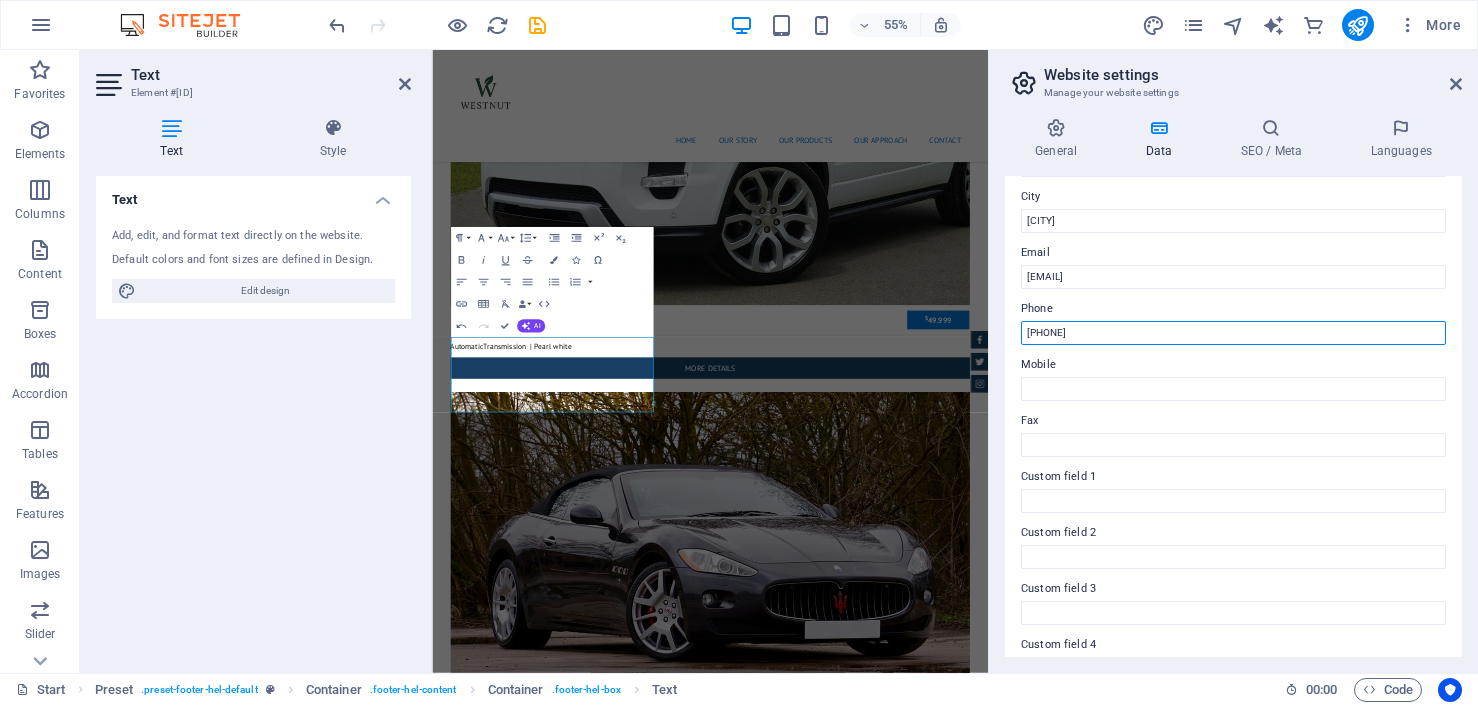 drag, startPoint x: 1118, startPoint y: 330, endPoint x: 1032, endPoint y: 330, distance: 86 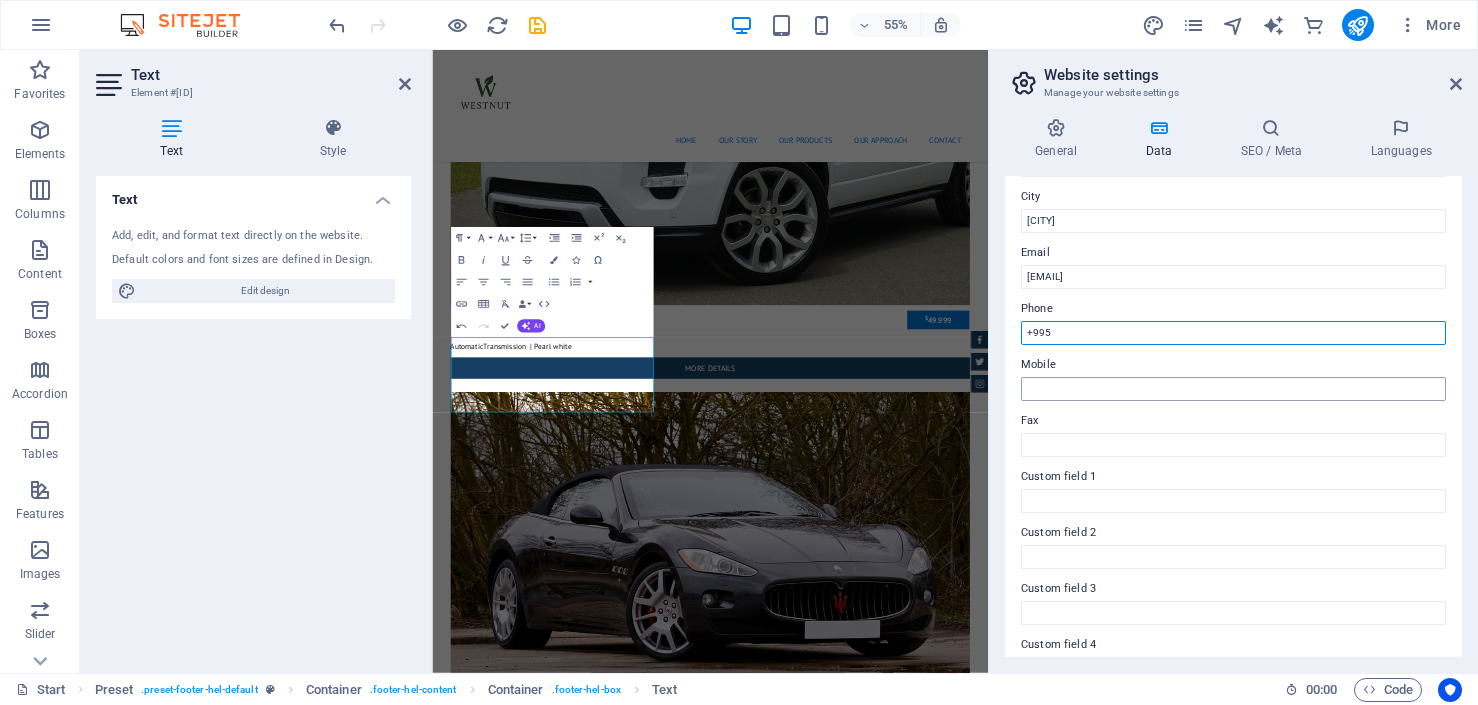 type on "+995" 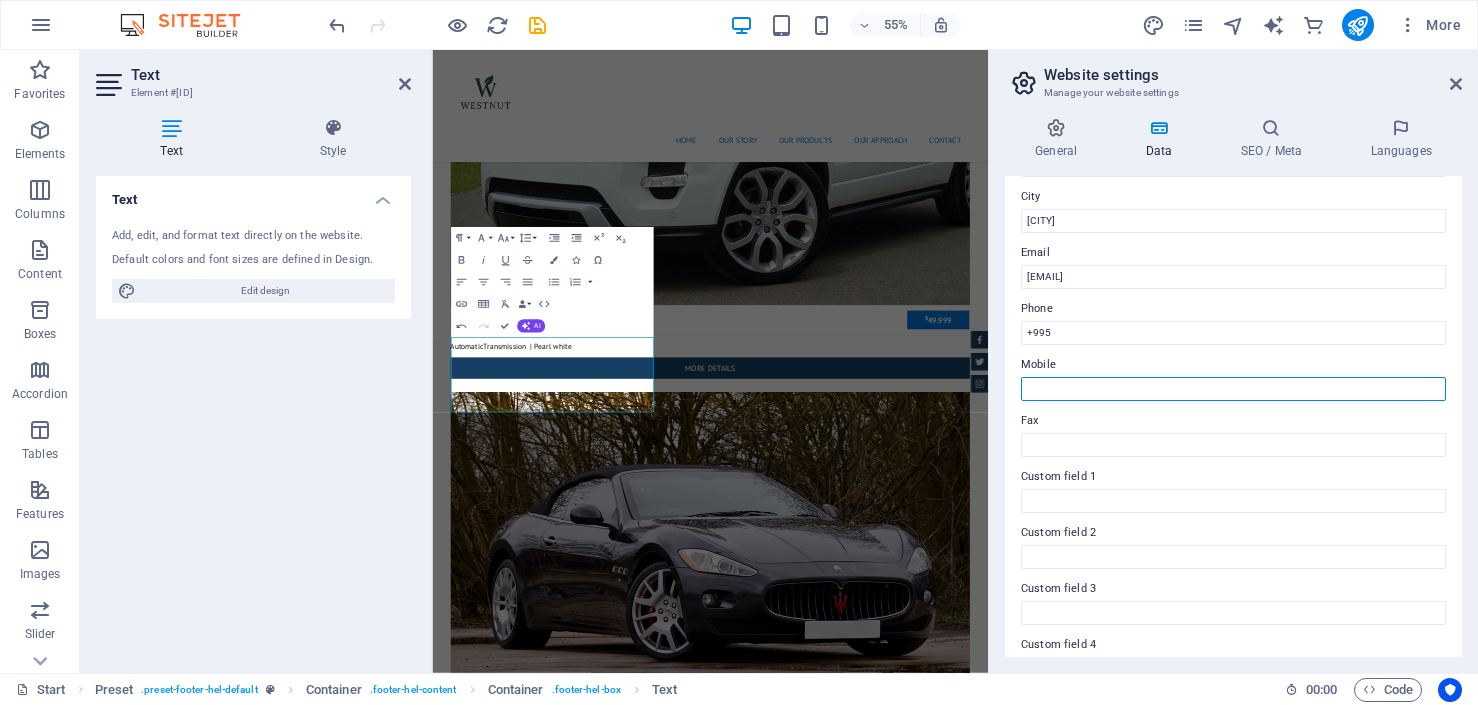 click on "Mobile" at bounding box center (1233, 389) 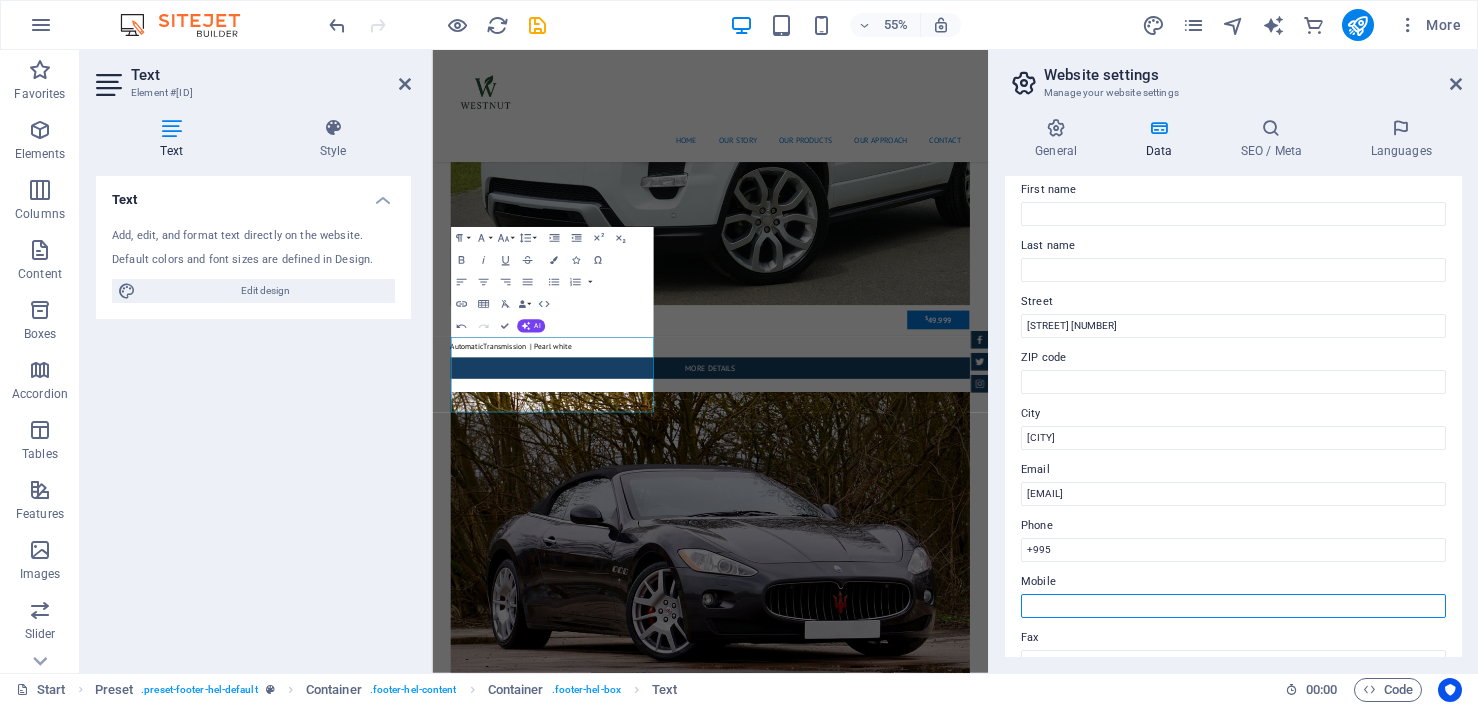 scroll, scrollTop: 102, scrollLeft: 0, axis: vertical 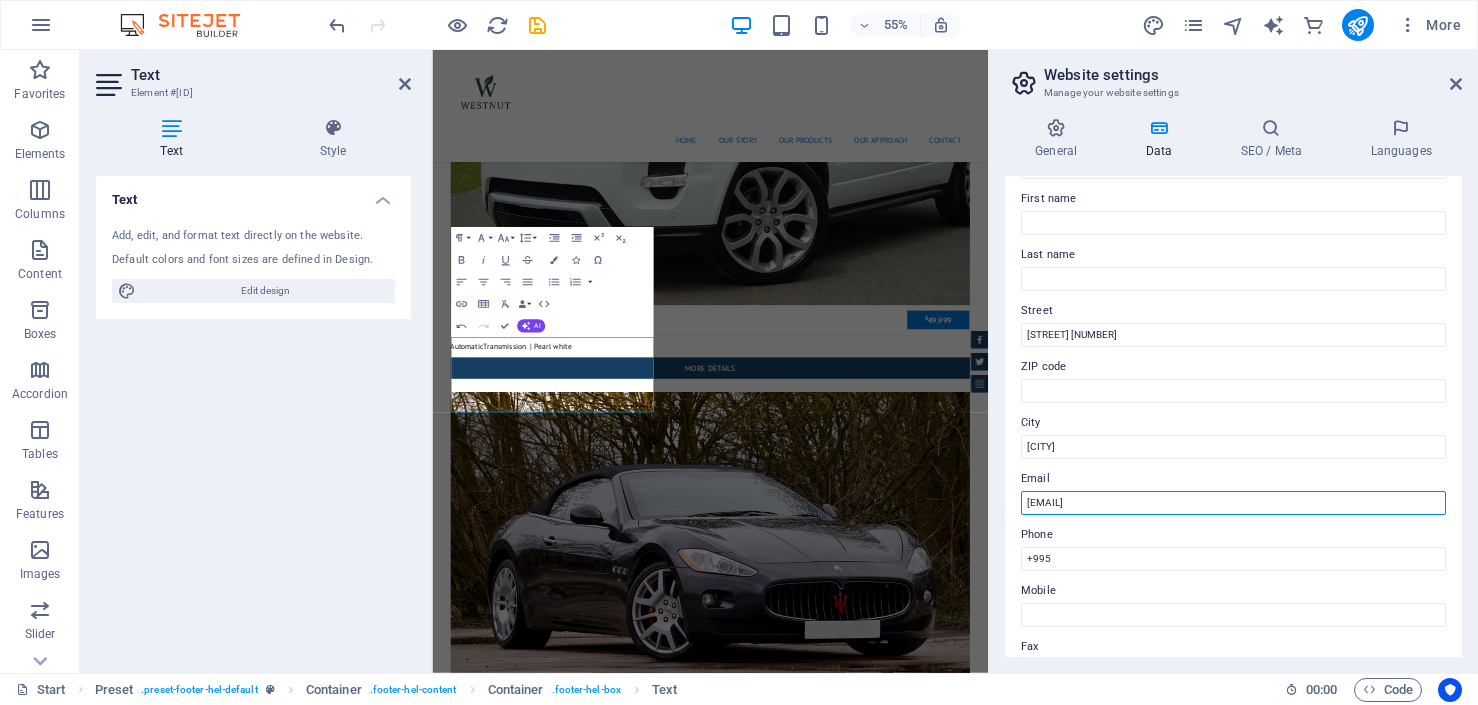 drag, startPoint x: 1280, startPoint y: 508, endPoint x: 1024, endPoint y: 478, distance: 257.75183 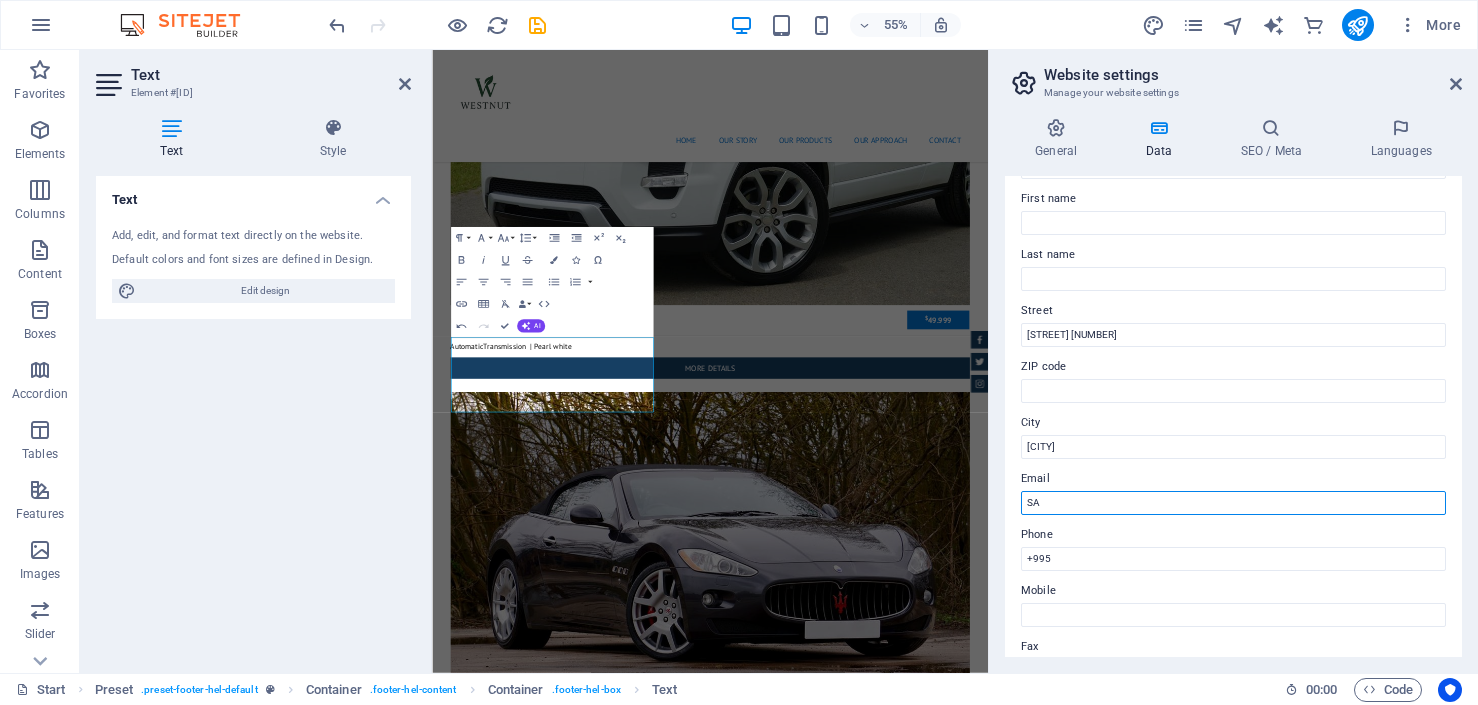 type on "S" 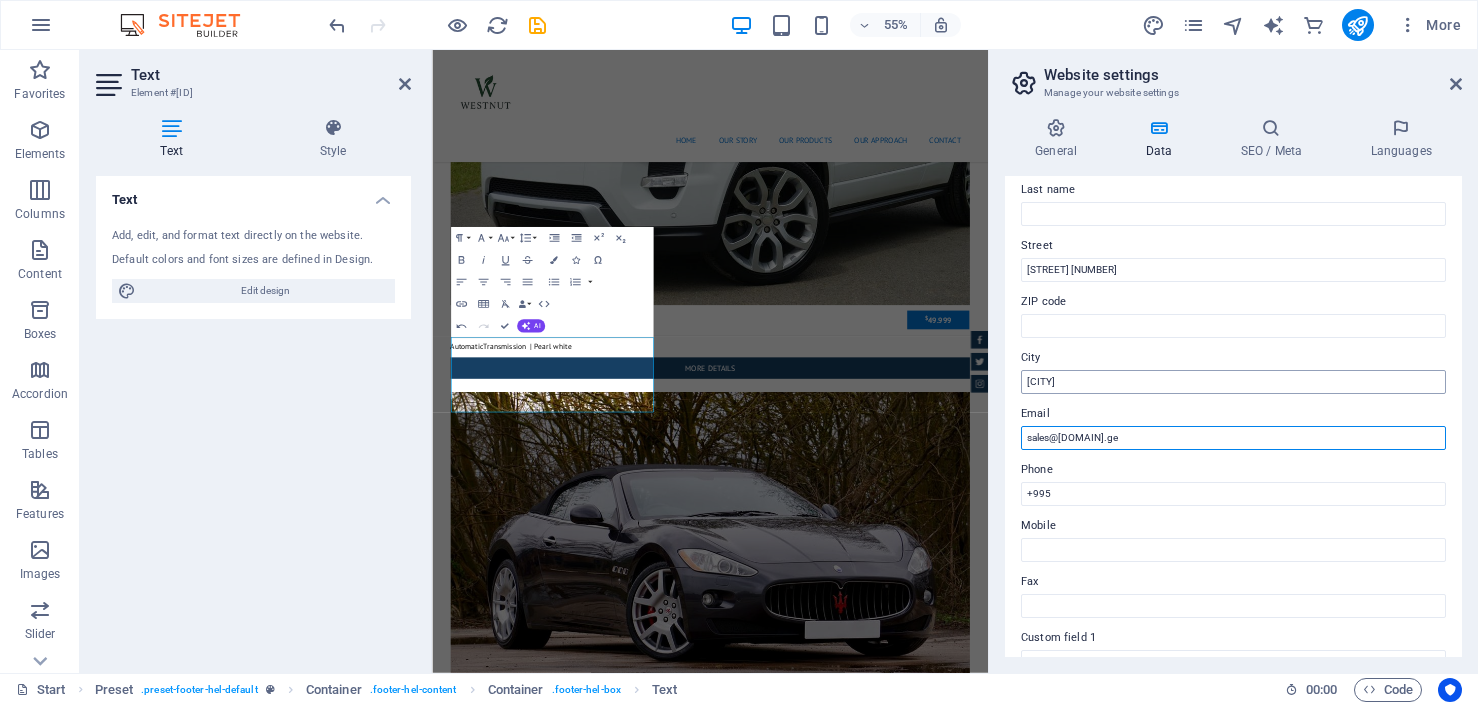 scroll, scrollTop: 131, scrollLeft: 0, axis: vertical 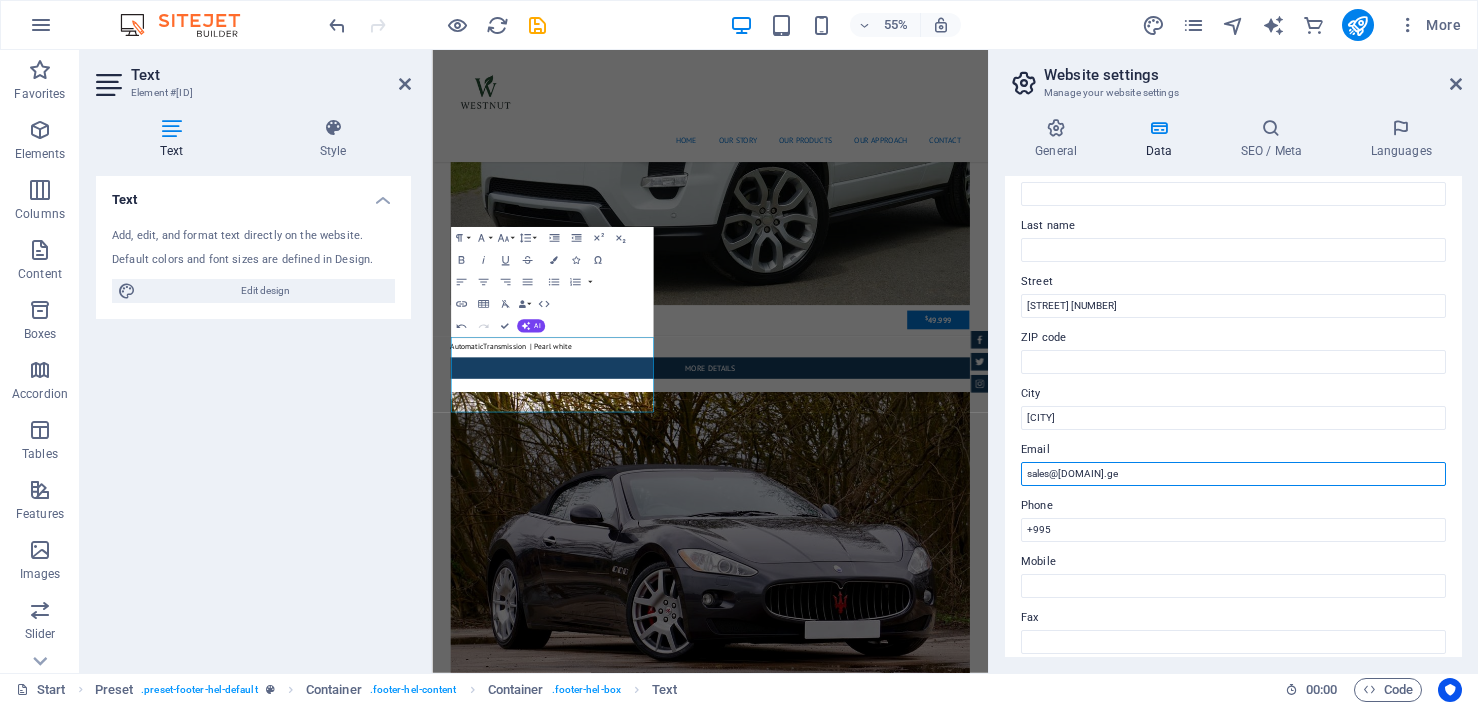 type on "sales@[DOMAIN].ge" 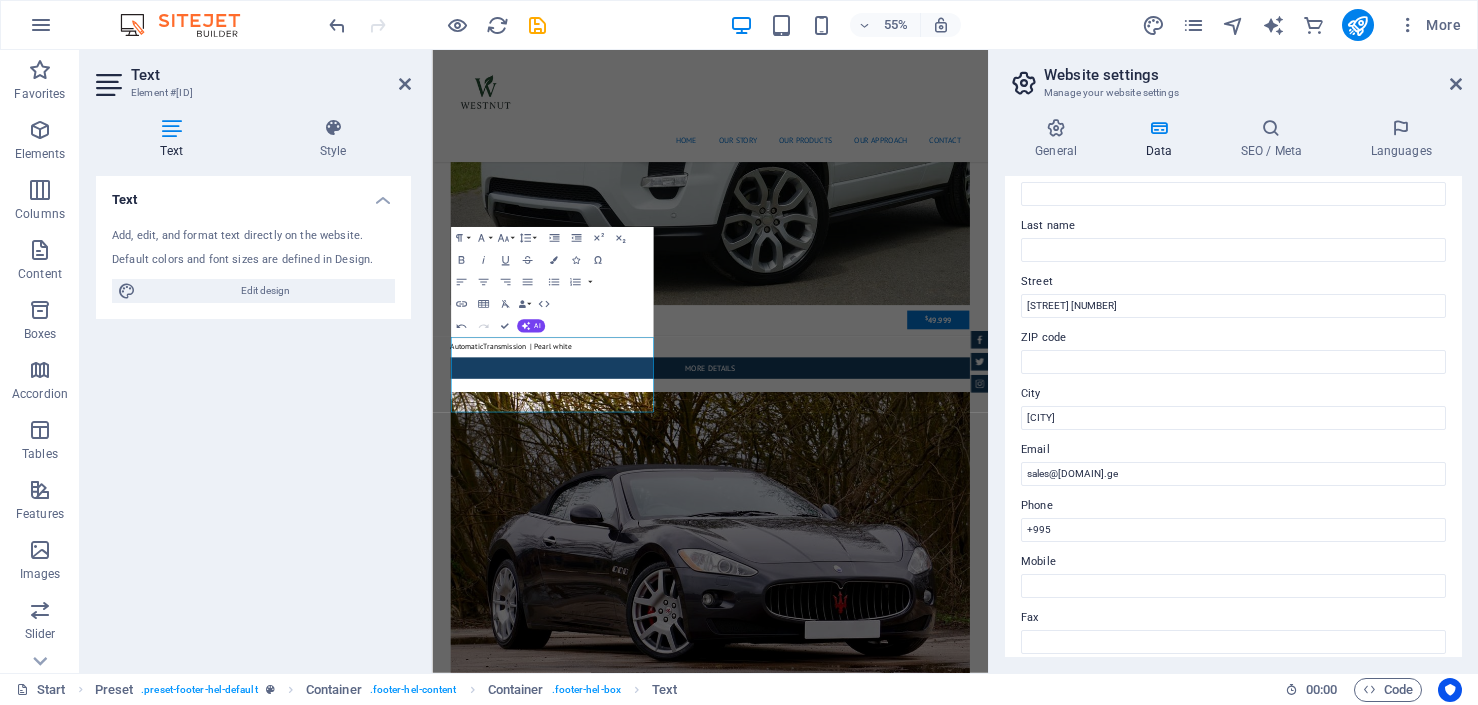 click on "Contact data for this website. This can be used everywhere on the website and will update automatically. Company WESTNUT First name Last name Street [STREET] [NUMBER] ZIP code City [CITY], [COUNTRY] Email sales@[EMAIL] Phone +995 Mobile Fax Custom field 1 Custom field 2 Custom field 3 Custom field 4 Custom field 5 Custom field 6" at bounding box center (1233, 416) 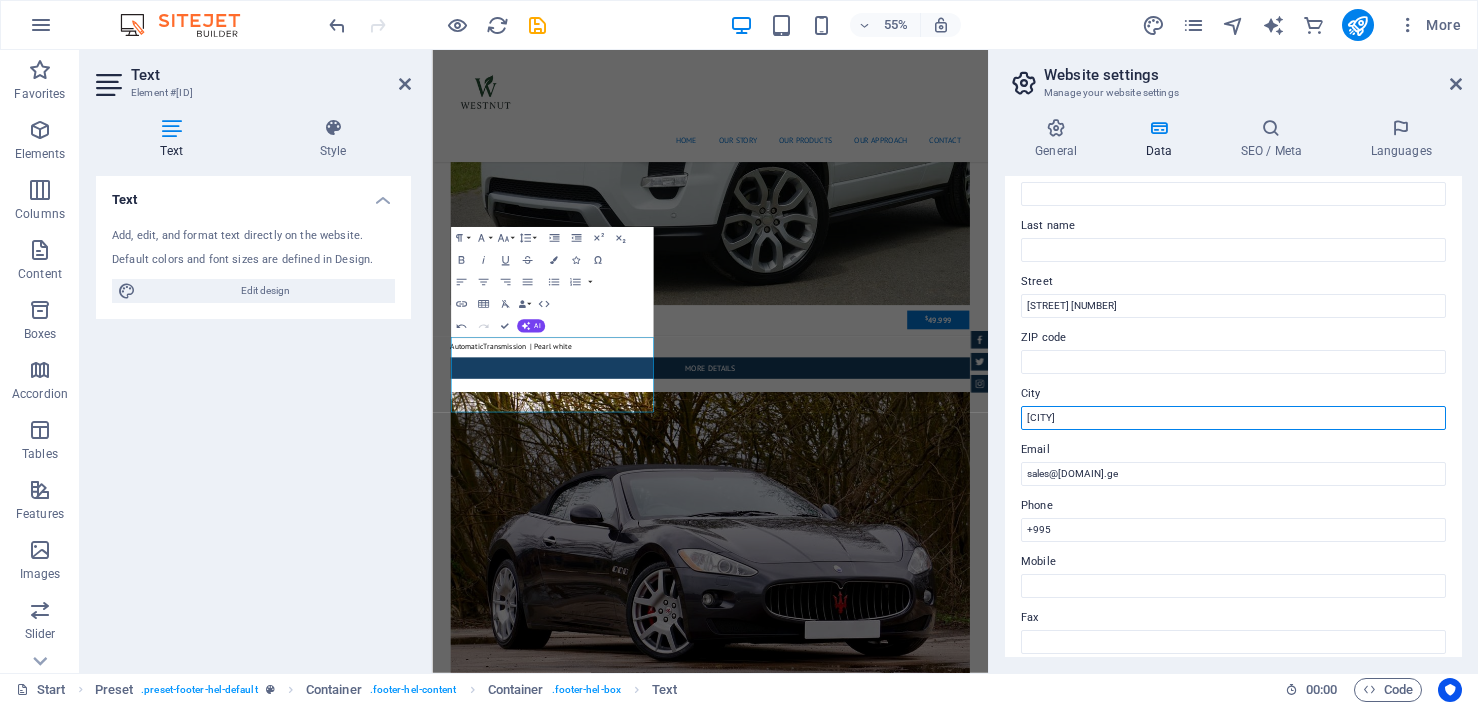 click on "[CITY]" at bounding box center [1233, 418] 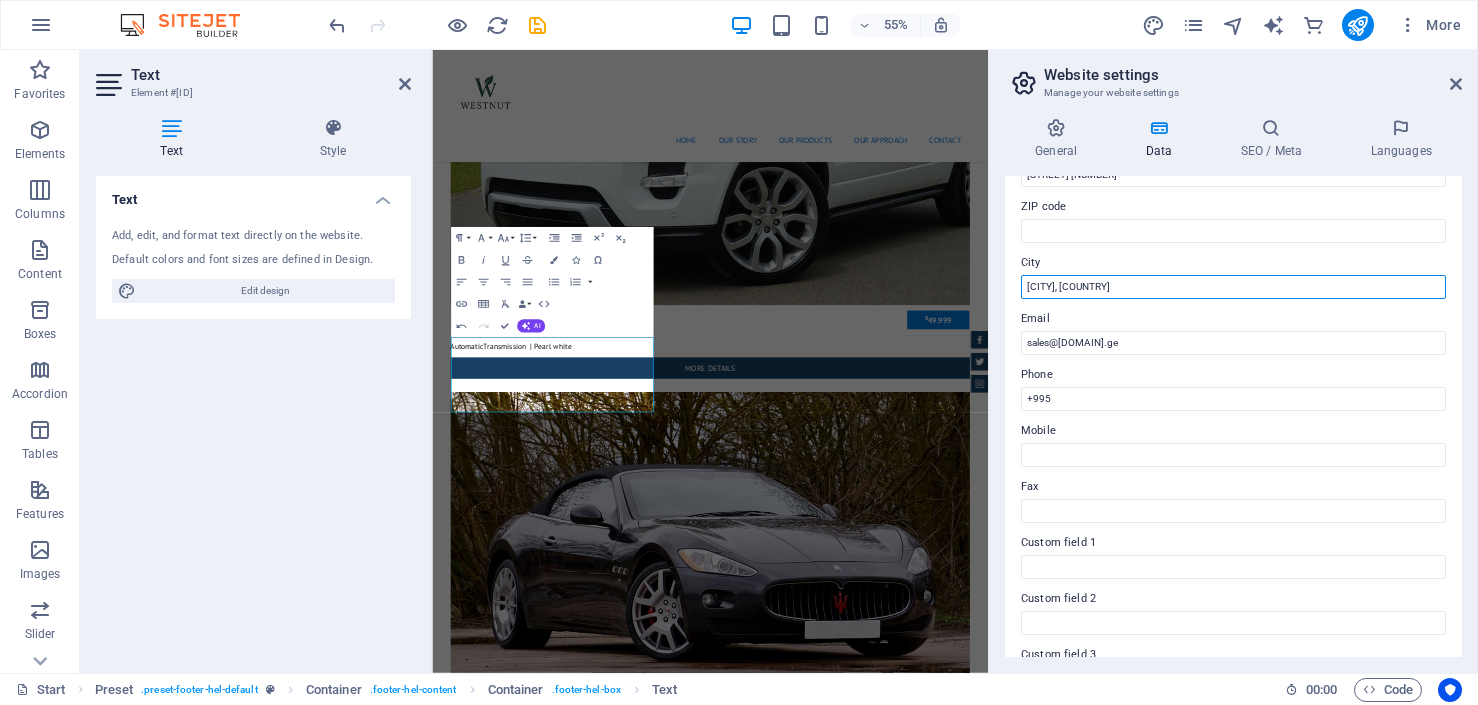 scroll, scrollTop: 479, scrollLeft: 0, axis: vertical 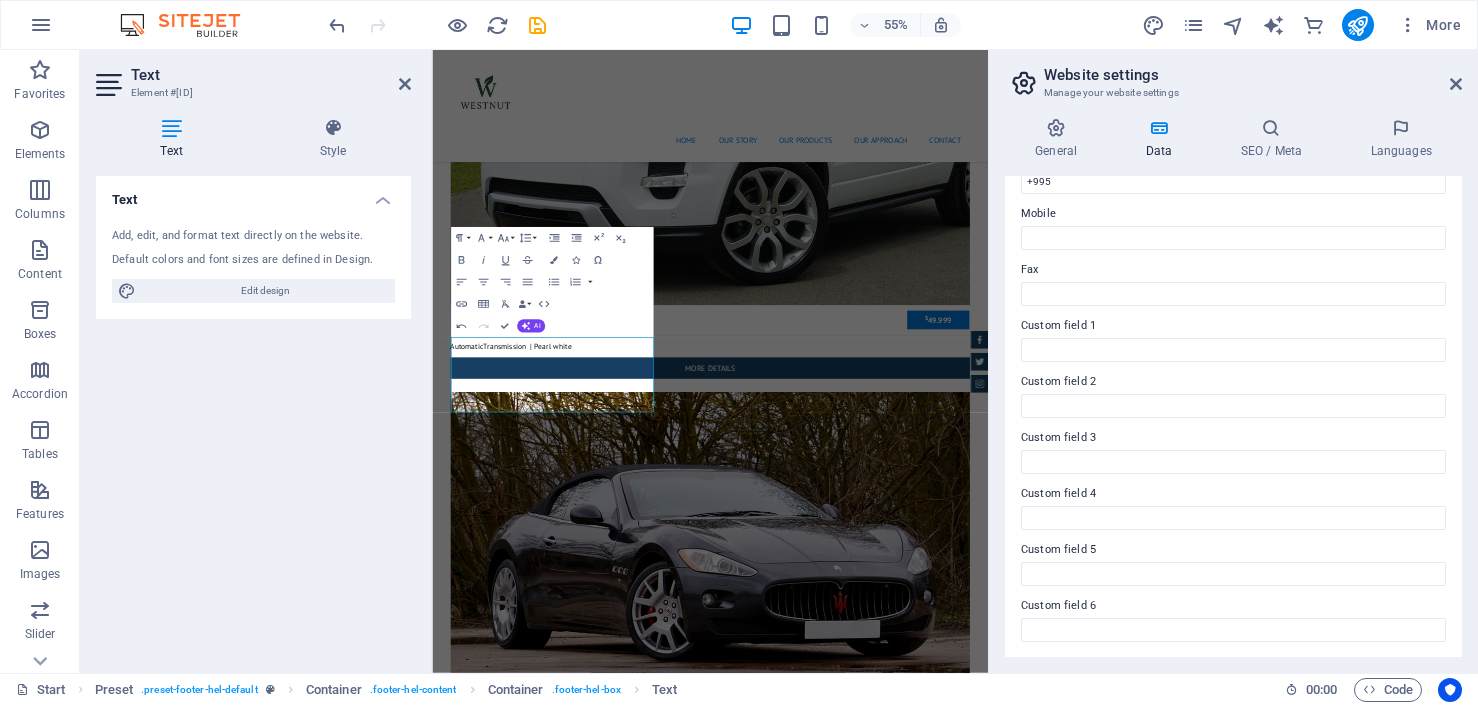 type on "[CITY], [COUNTRY]" 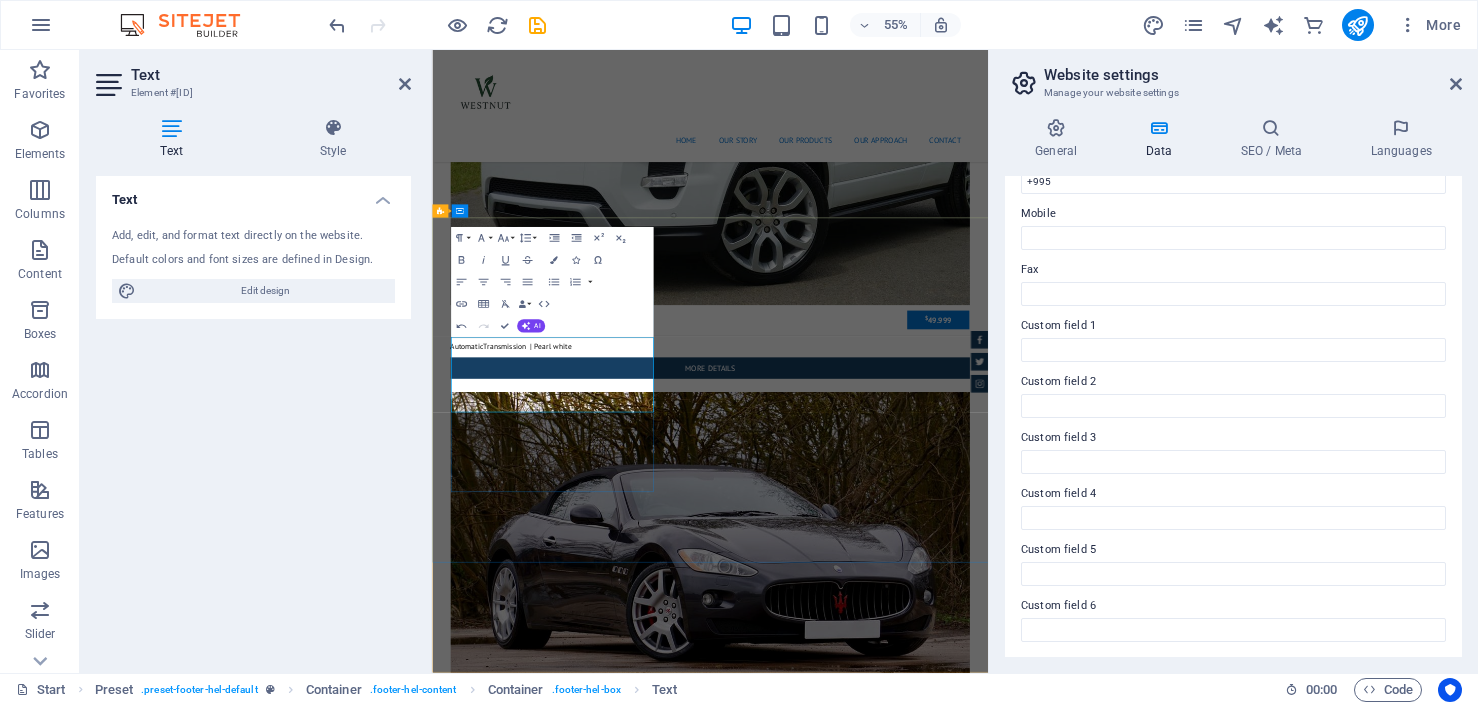 click on "Privacy" at bounding box center (548, 16224) 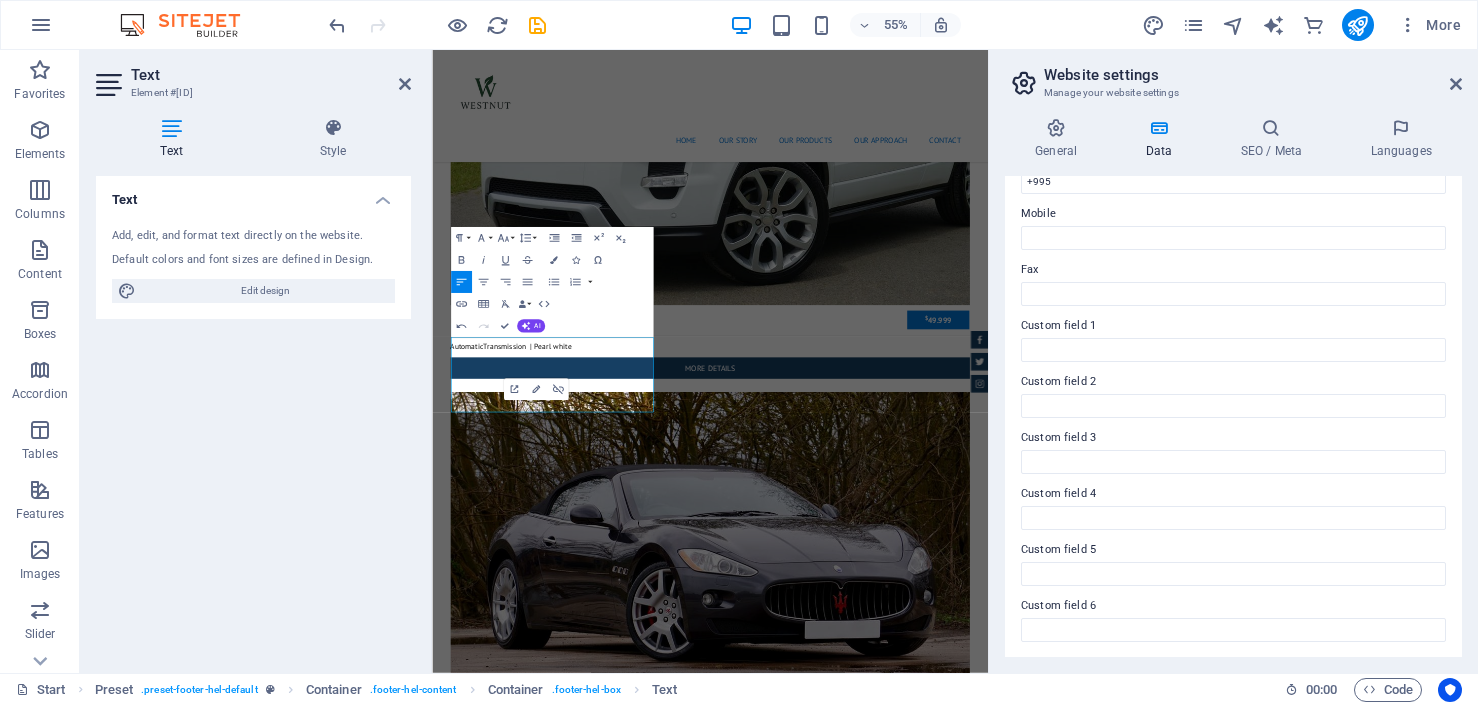 click on "Contact We are happy to assist you WESTNUT [STREET] [NUMBER], [CITY], [COUNTRY] +995 sales@[EMAIL] Legal Notice | Privacy" at bounding box center (920, 16123) 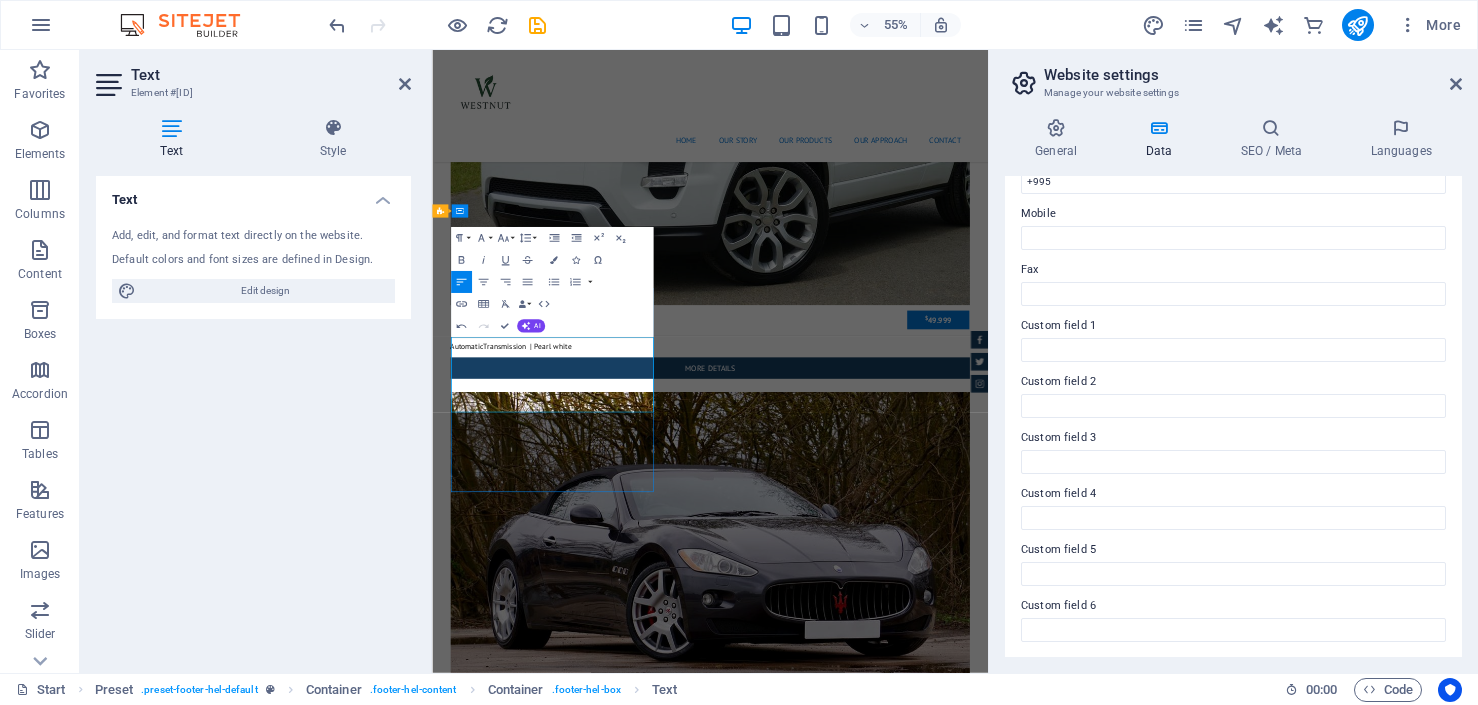 scroll, scrollTop: 7117, scrollLeft: 0, axis: vertical 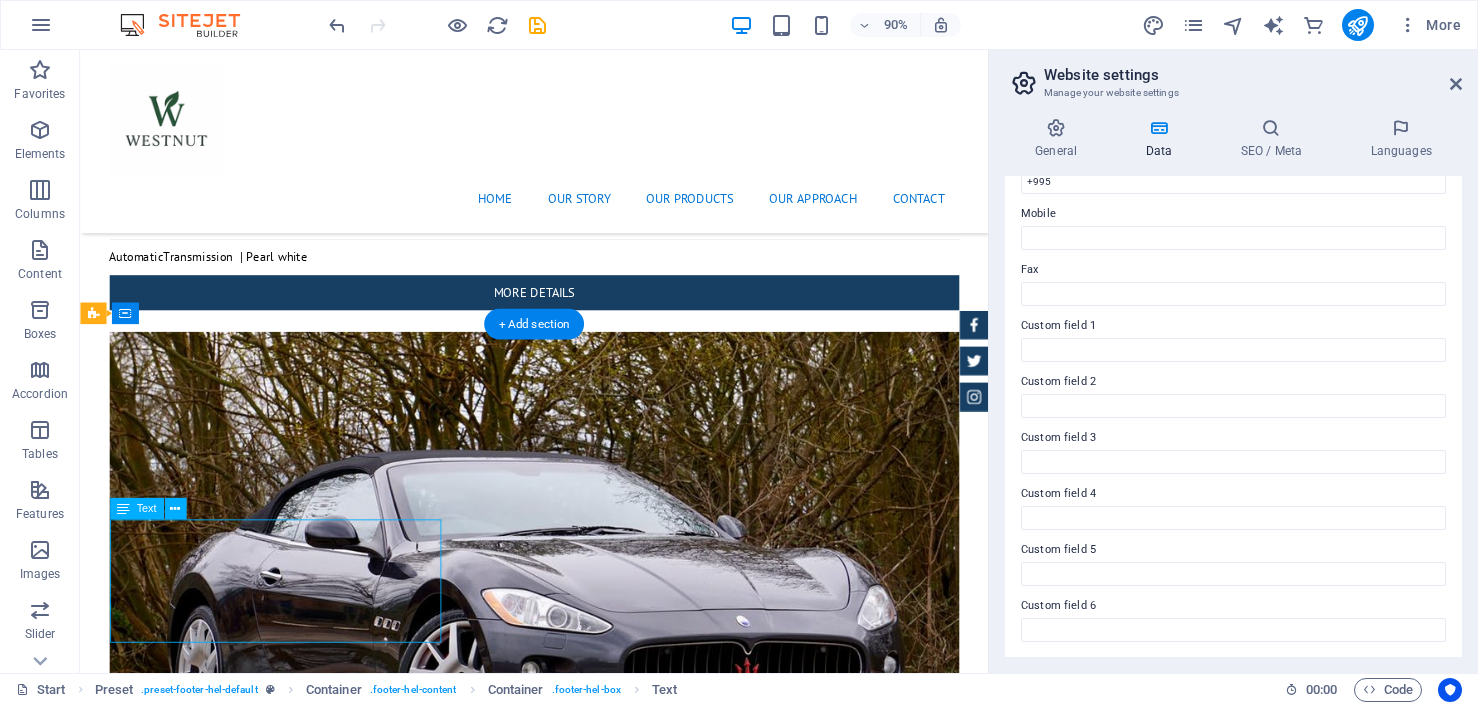 drag, startPoint x: 280, startPoint y: 694, endPoint x: 148, endPoint y: 601, distance: 161.47136 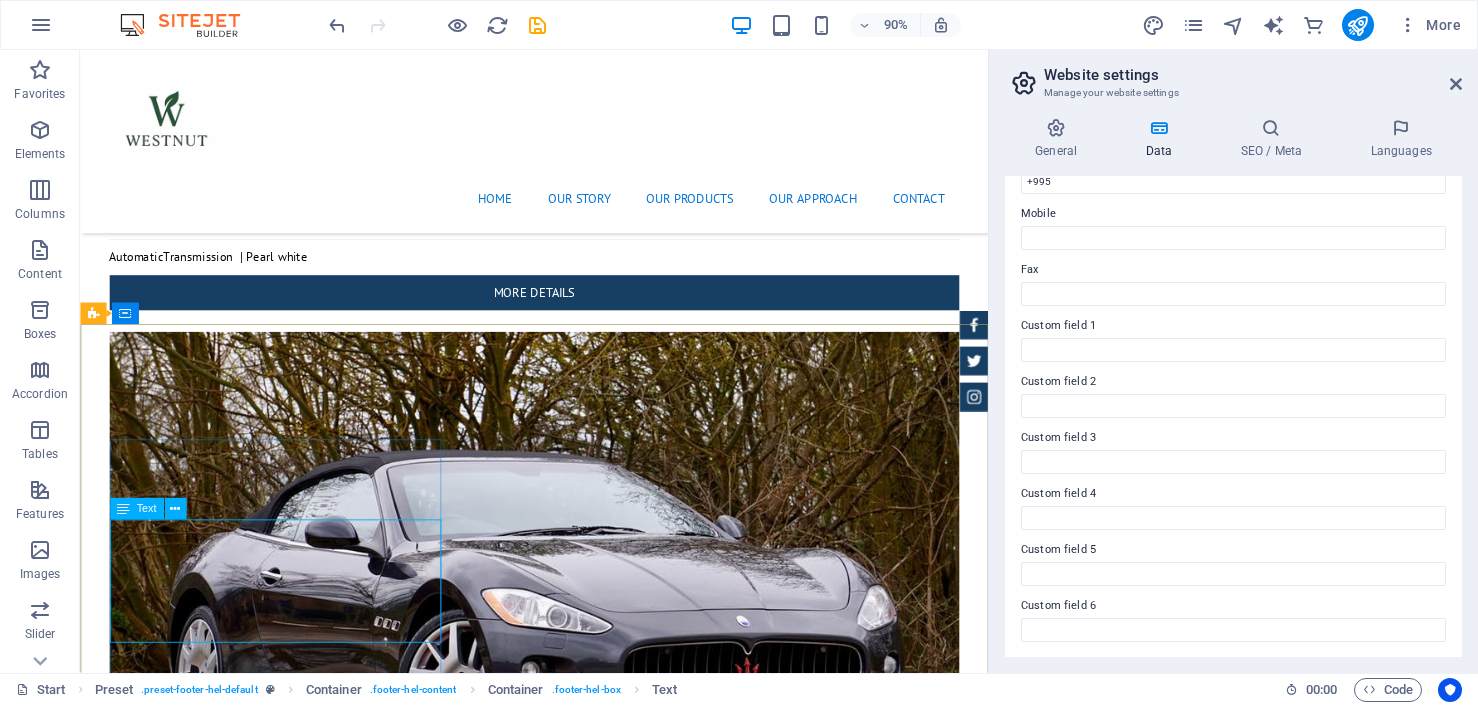 click on "Text" at bounding box center [146, 509] 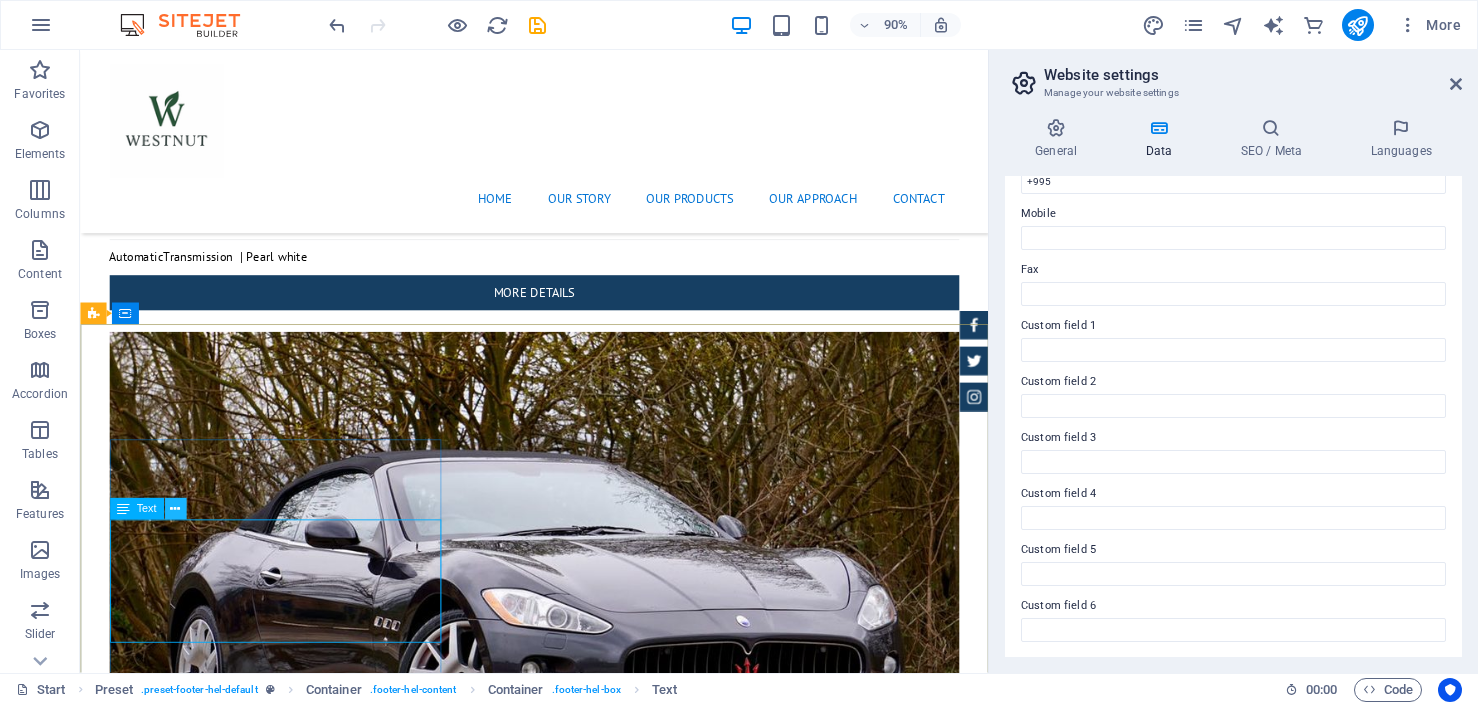 click at bounding box center (175, 509) 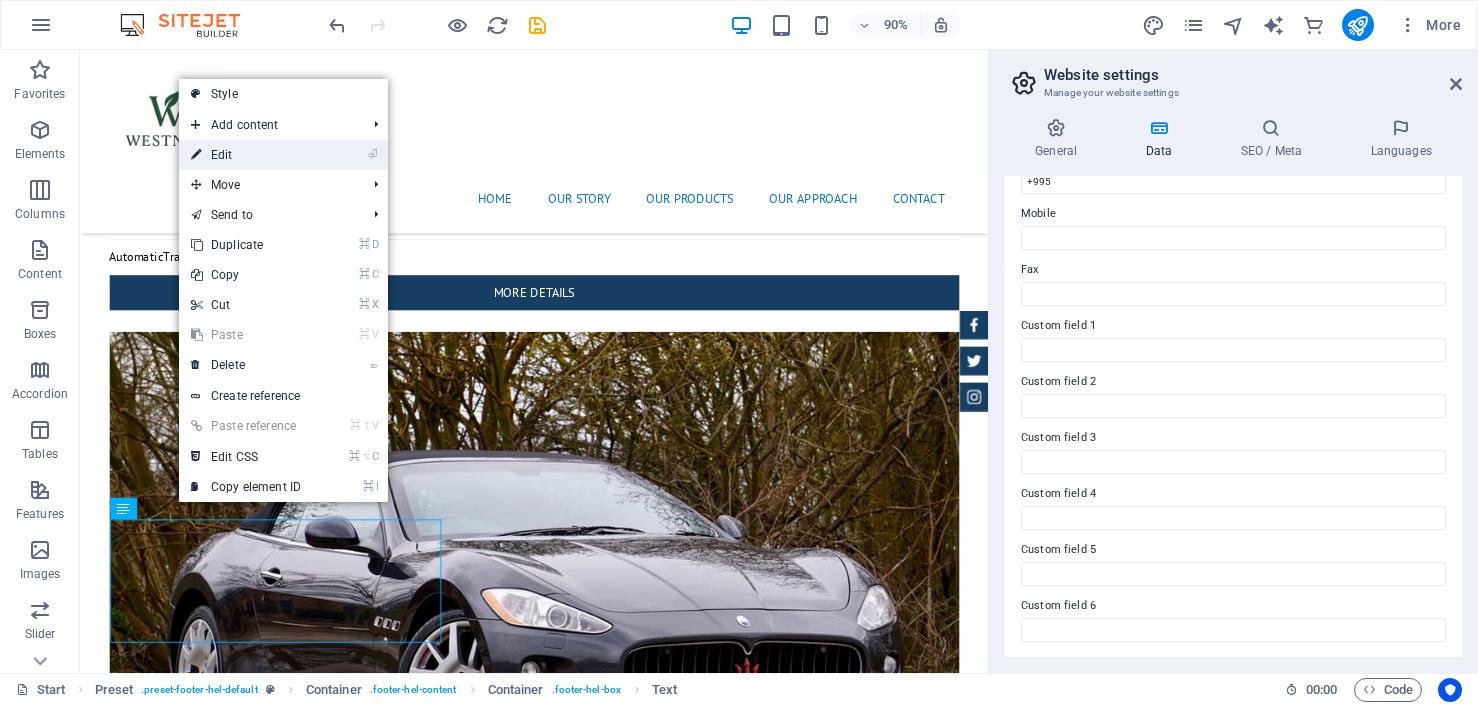 click on "⏎  Edit" at bounding box center [246, 155] 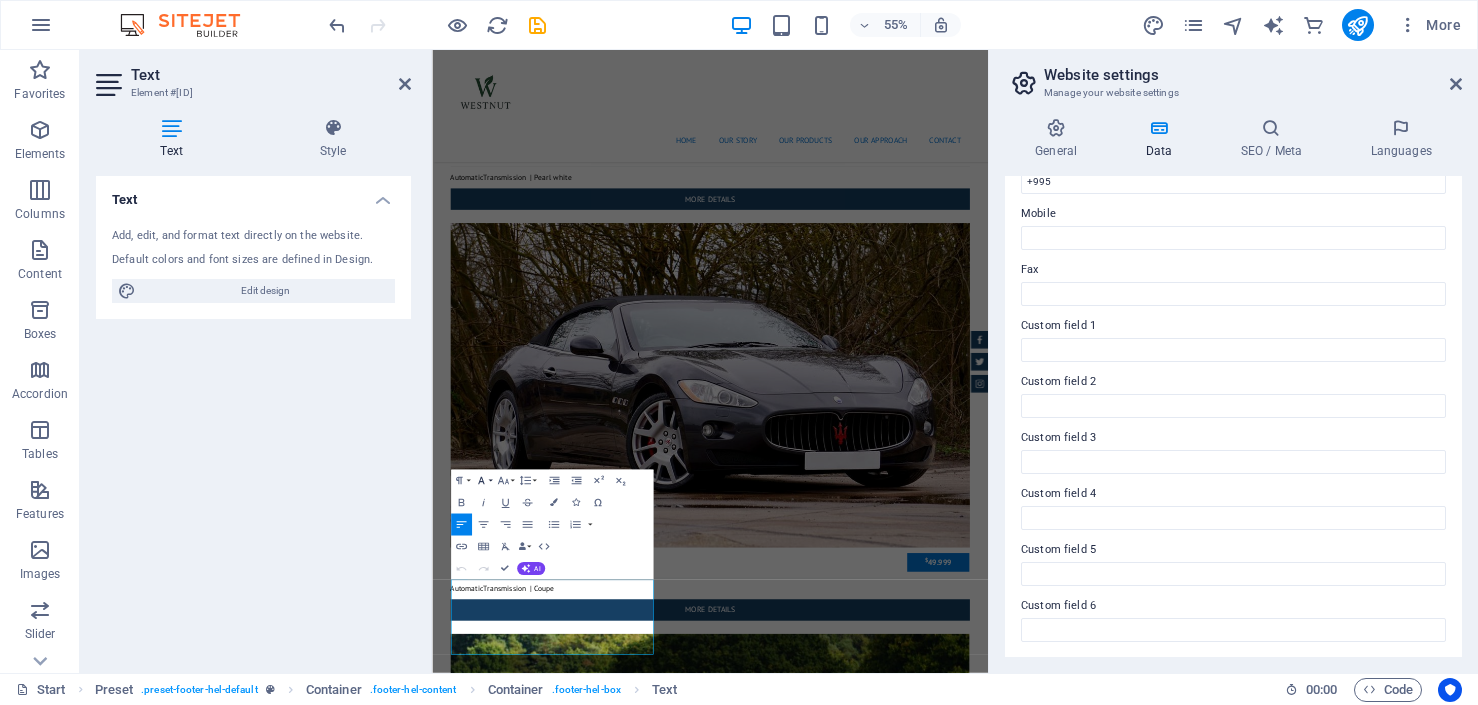 click on "Font Family" at bounding box center (482, 481) 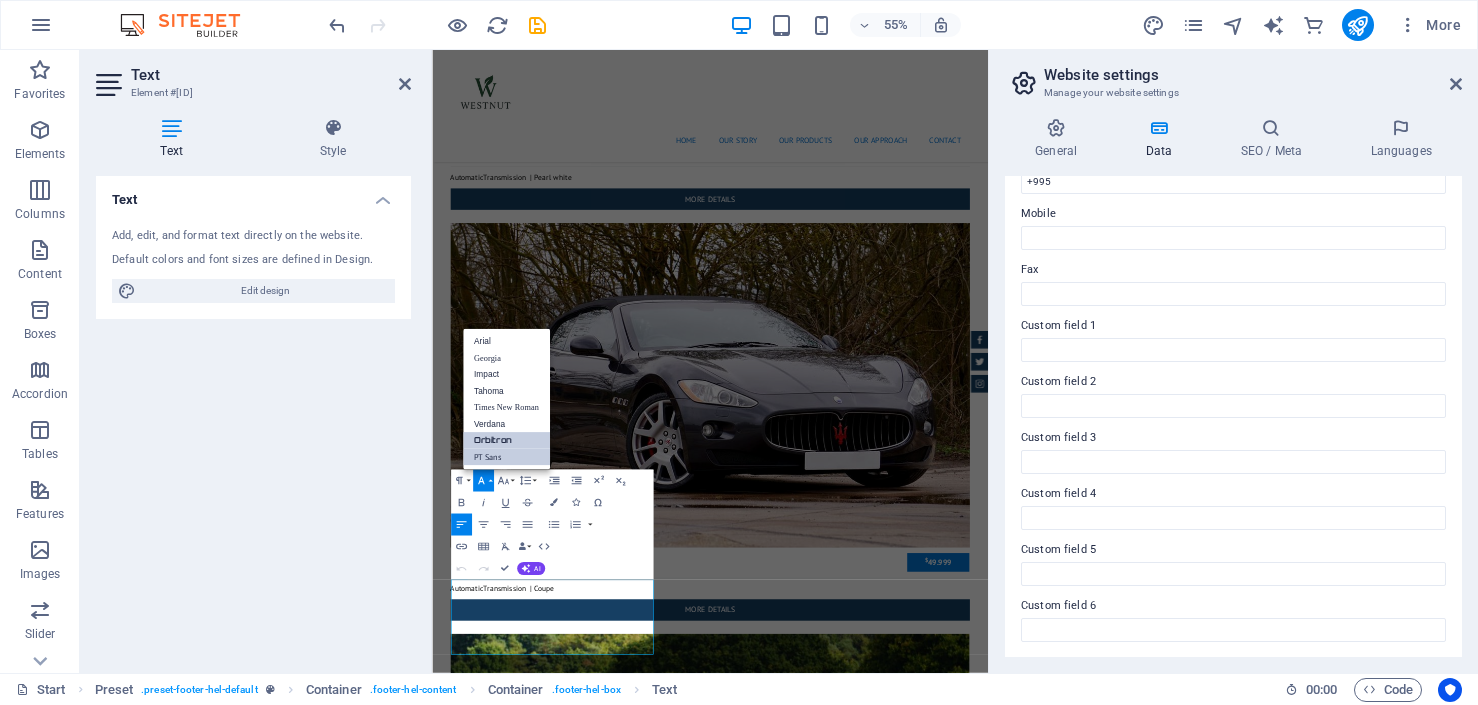click on "Orbitron" at bounding box center [506, 440] 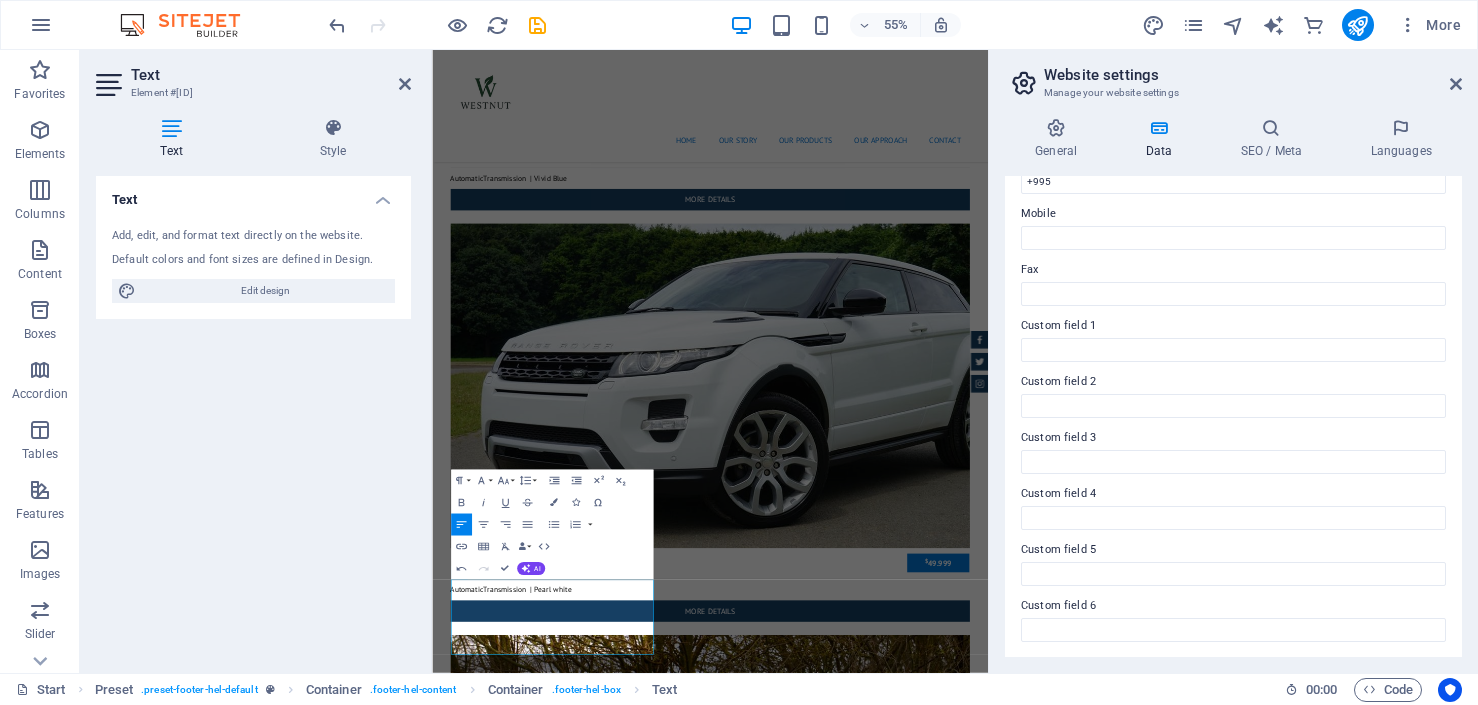 drag, startPoint x: 738, startPoint y: 1057, endPoint x: 489, endPoint y: 1053, distance: 249.03212 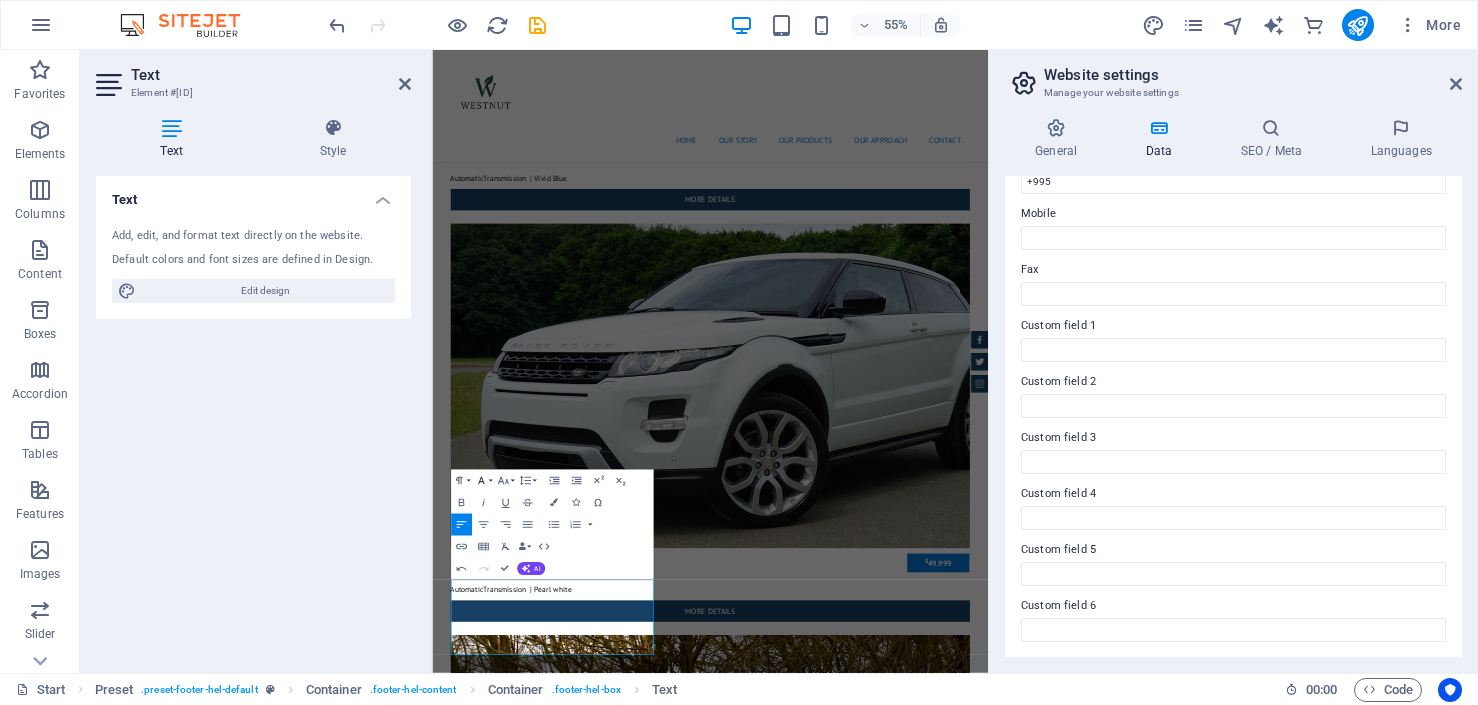 click on "Font Family" at bounding box center (482, 481) 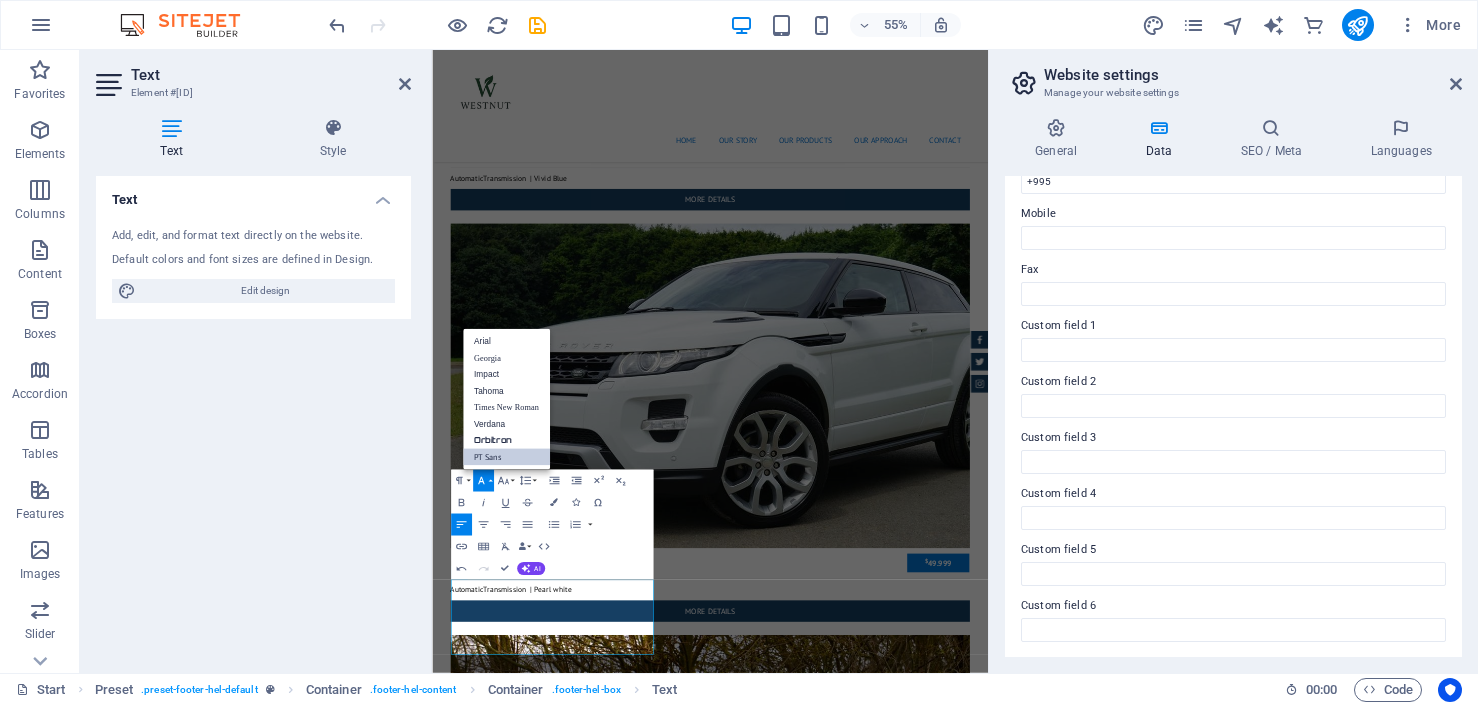 scroll, scrollTop: 0, scrollLeft: 0, axis: both 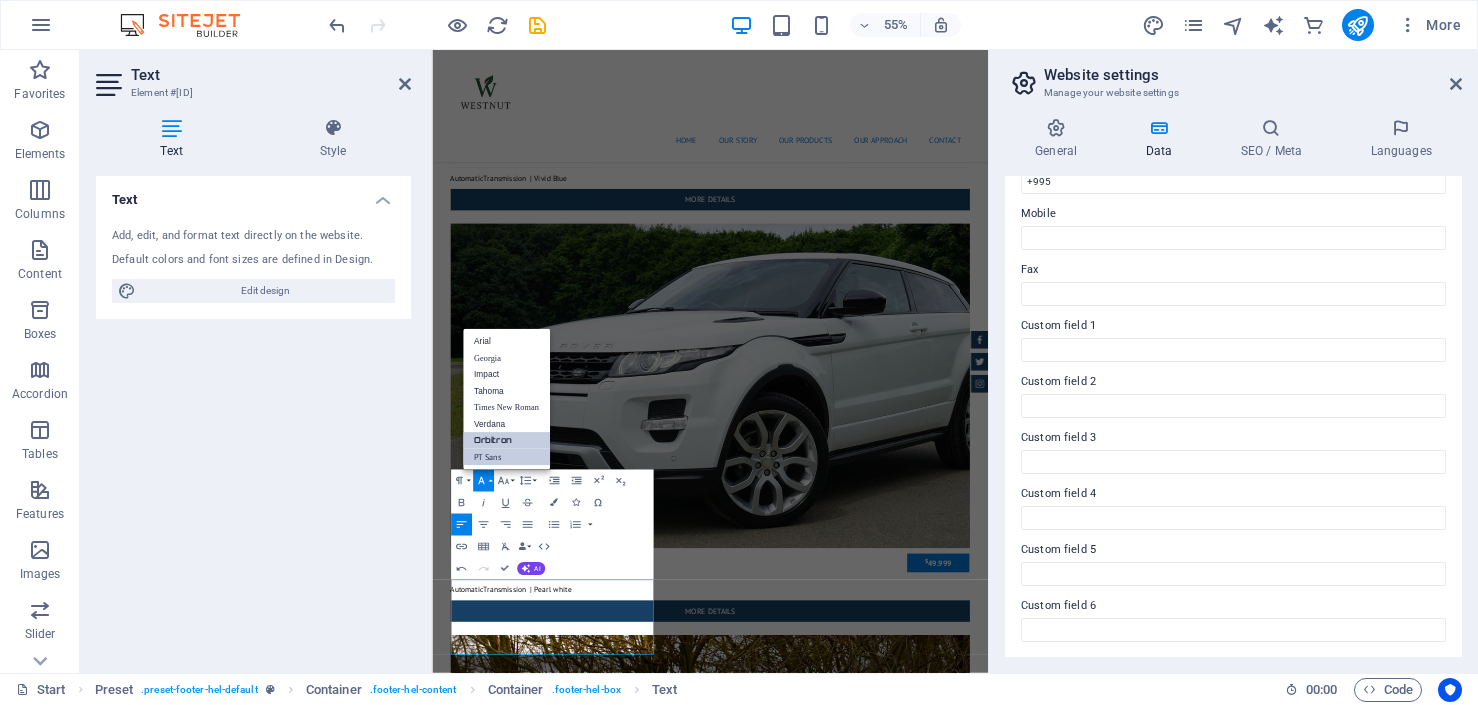 click on "Orbitron" at bounding box center [506, 440] 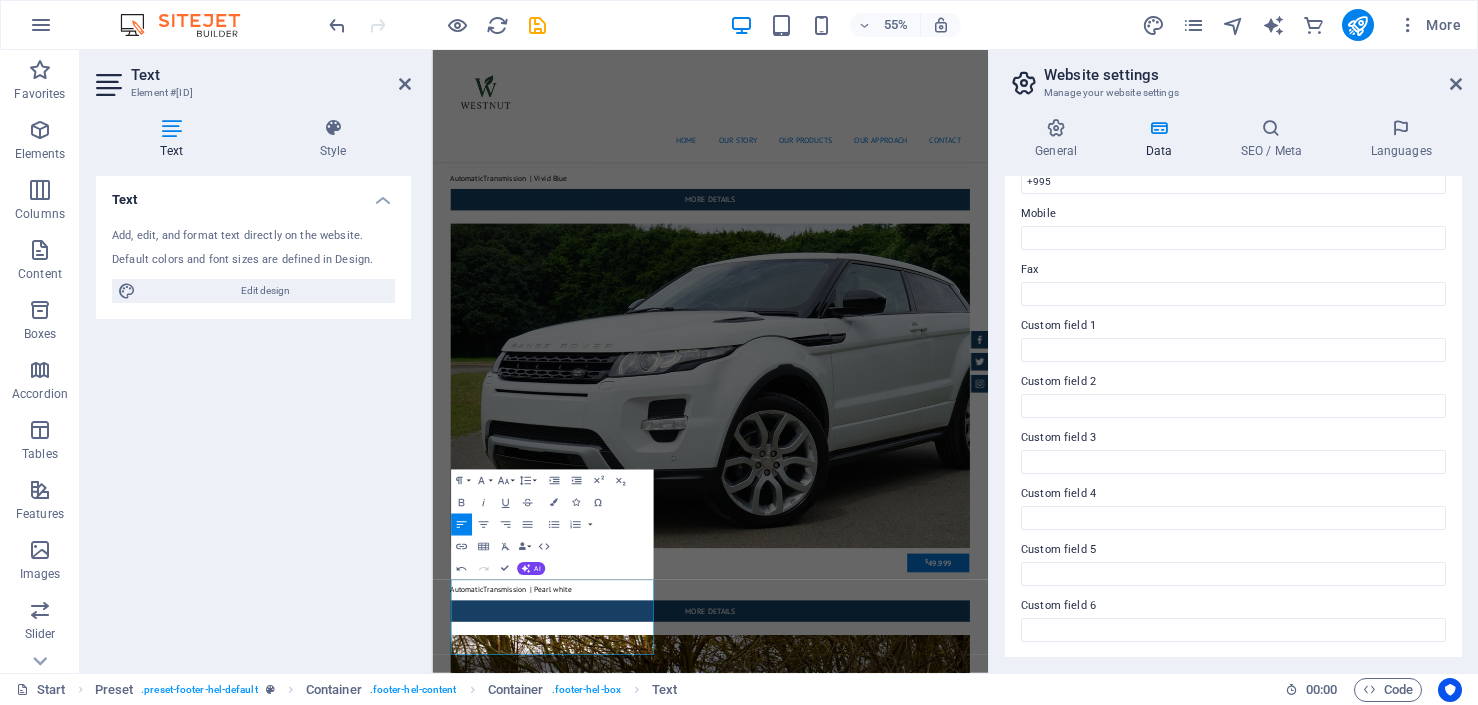 drag, startPoint x: 542, startPoint y: 1084, endPoint x: 487, endPoint y: 1081, distance: 55.081757 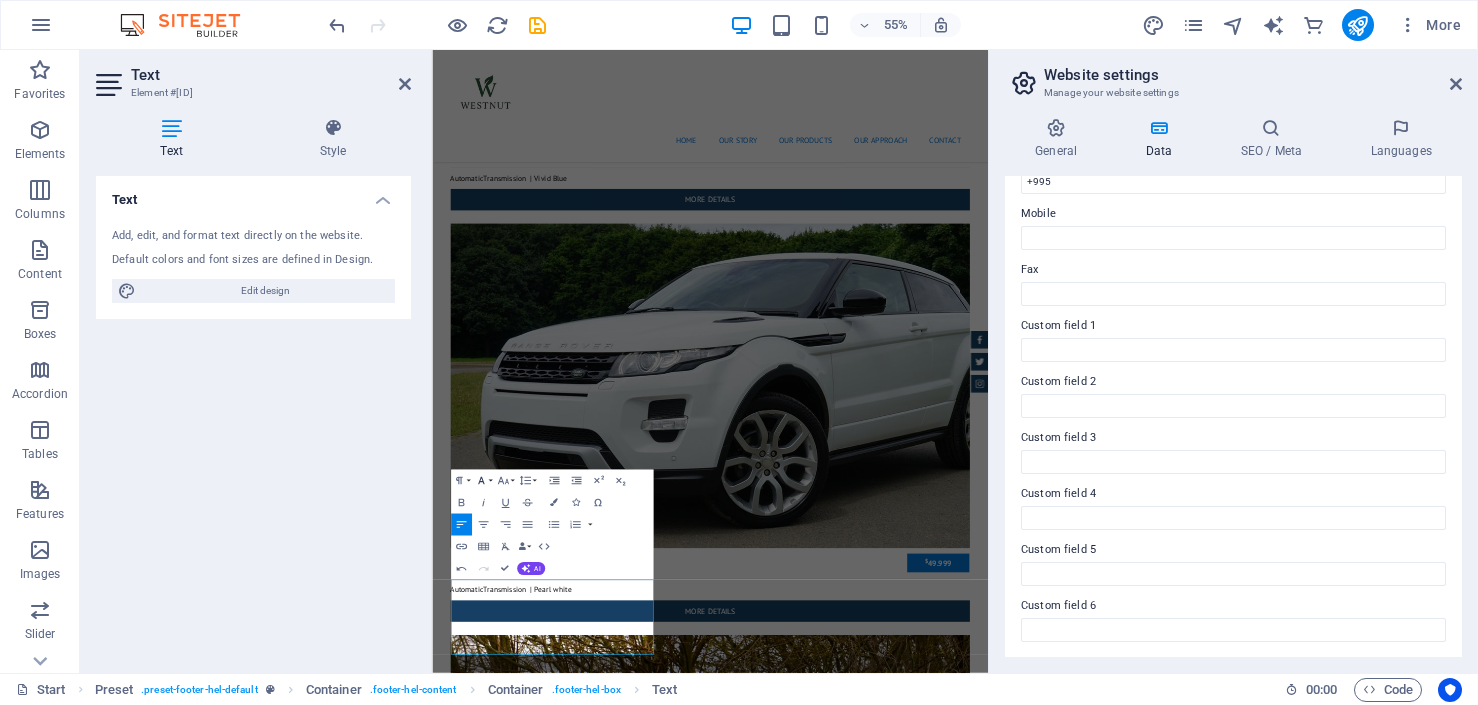 click 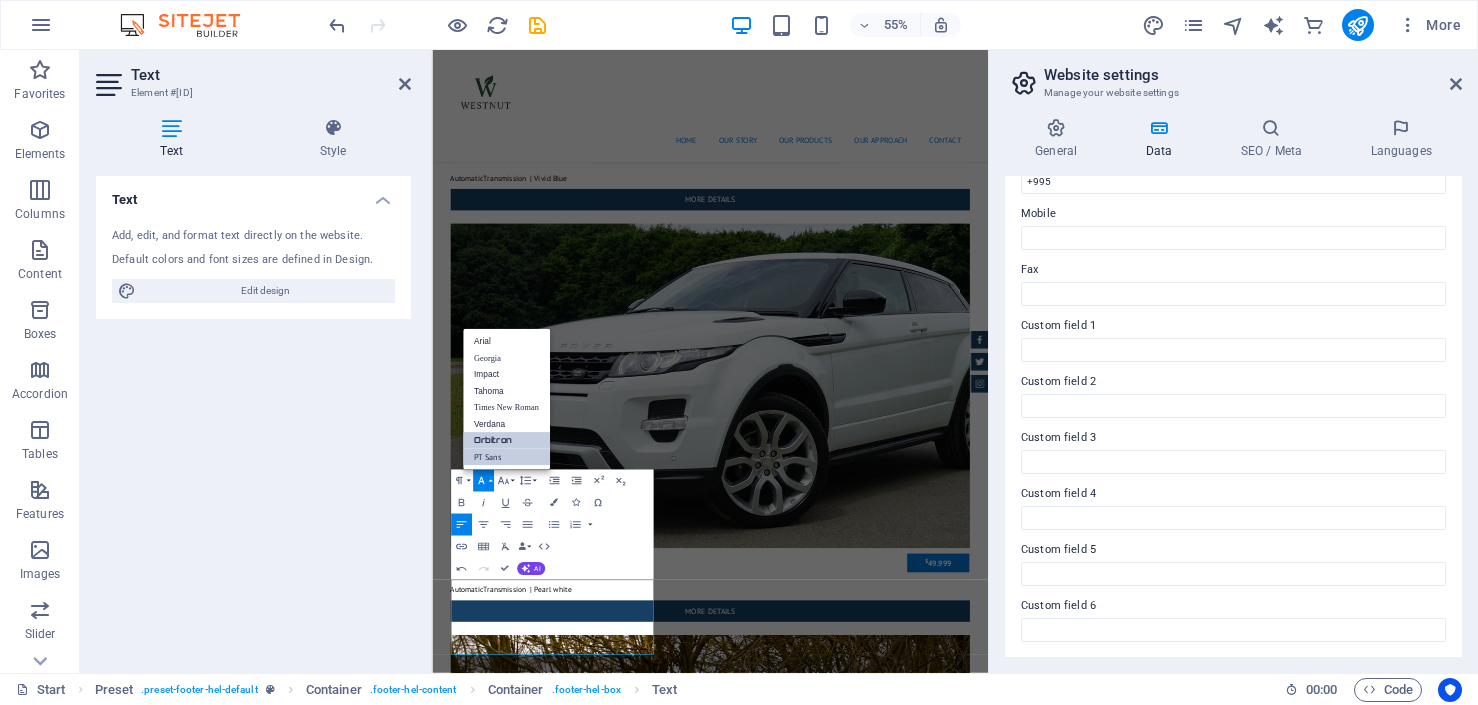 scroll, scrollTop: 0, scrollLeft: 0, axis: both 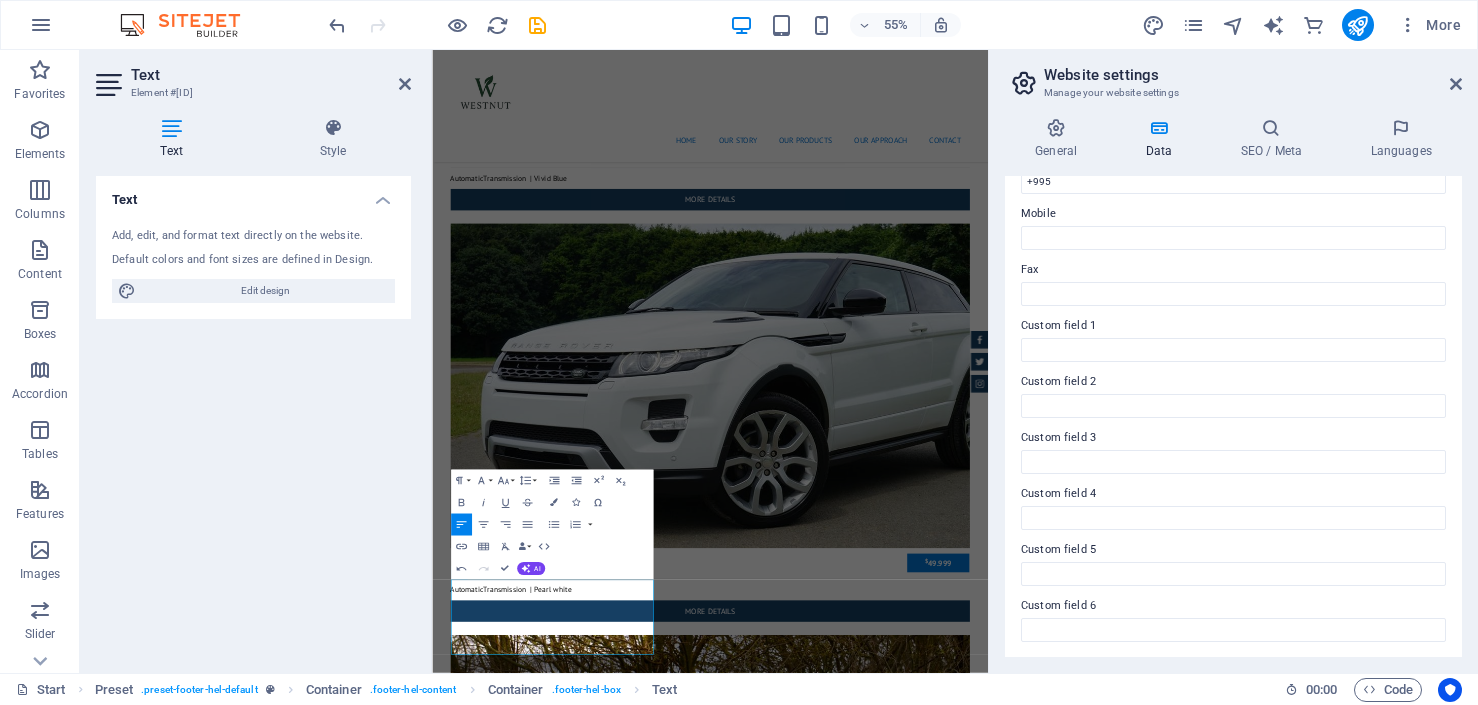 drag, startPoint x: 657, startPoint y: 1121, endPoint x: 490, endPoint y: 1118, distance: 167.02695 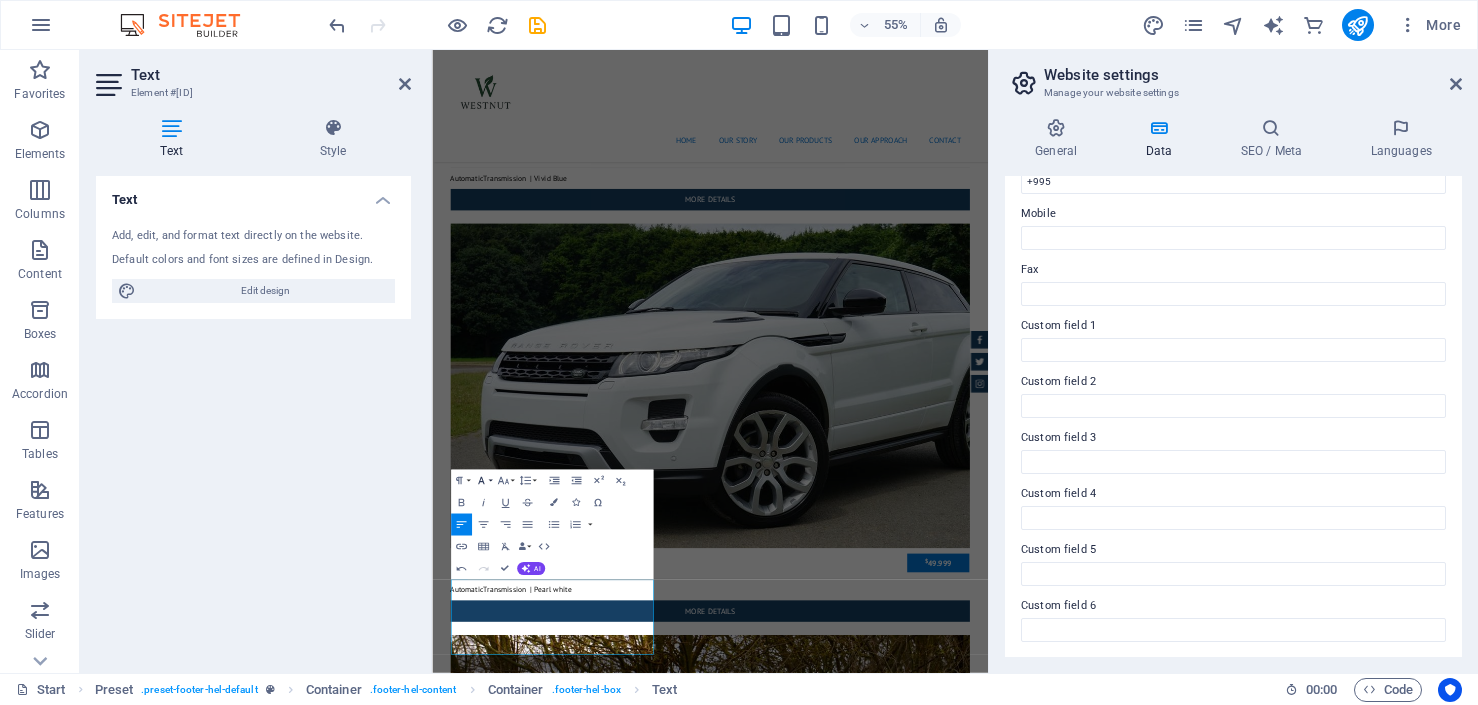 click 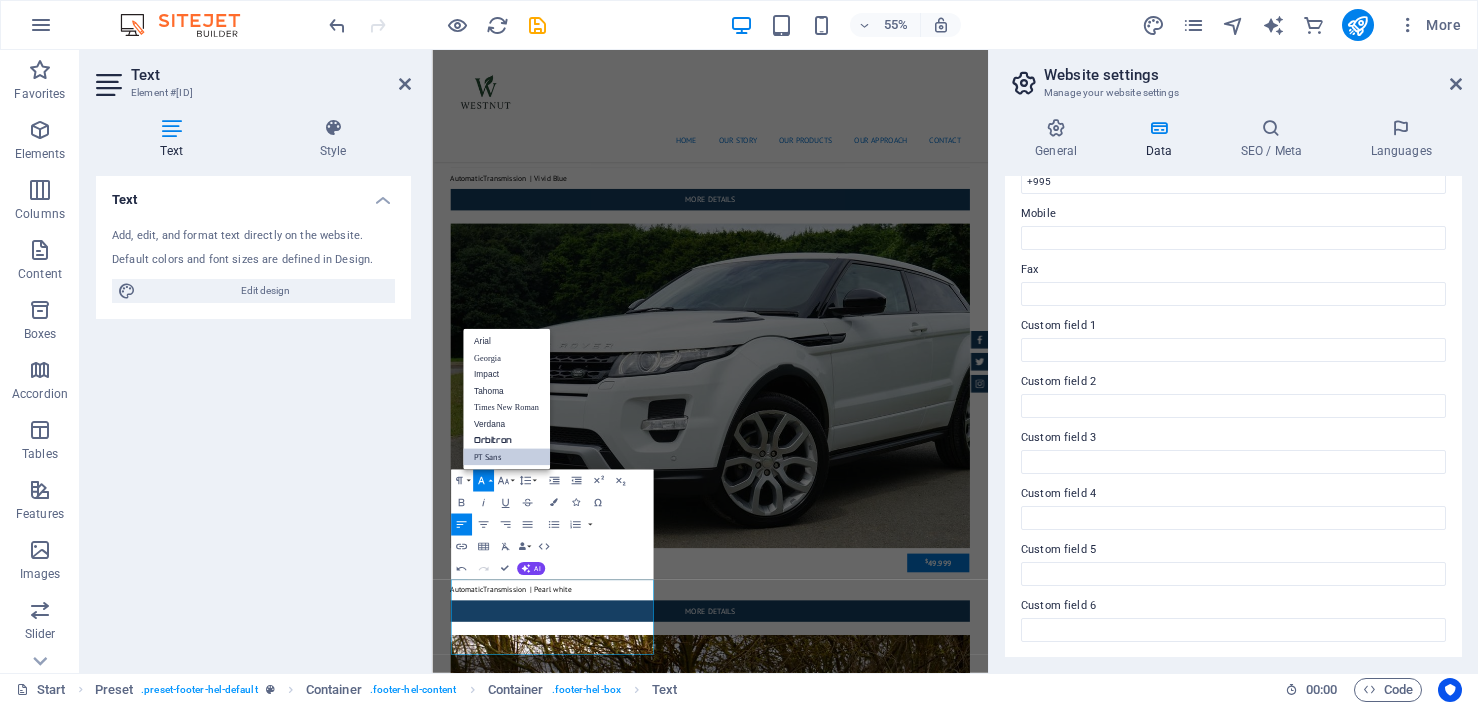 scroll, scrollTop: 0, scrollLeft: 0, axis: both 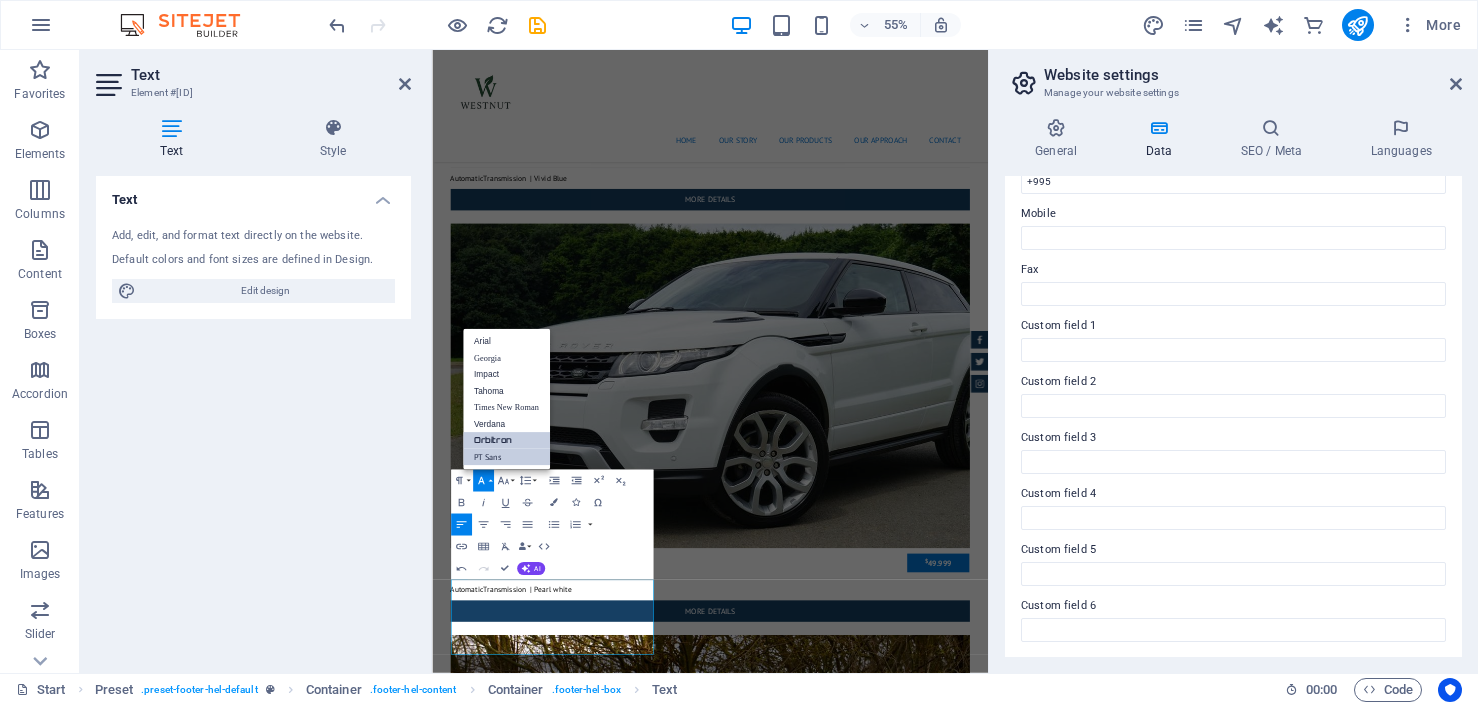 click on "Orbitron" at bounding box center [506, 440] 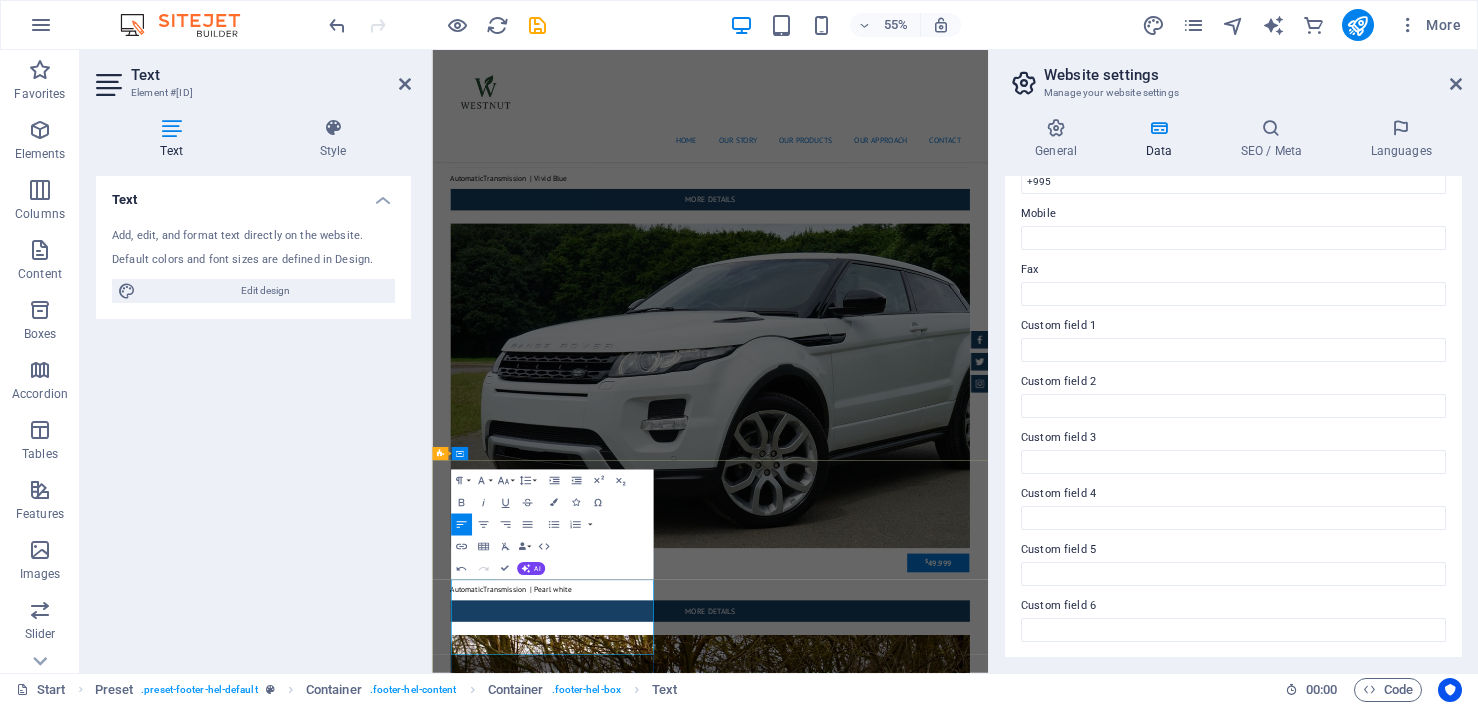 drag, startPoint x: 651, startPoint y: 1135, endPoint x: 496, endPoint y: 1138, distance: 155.02902 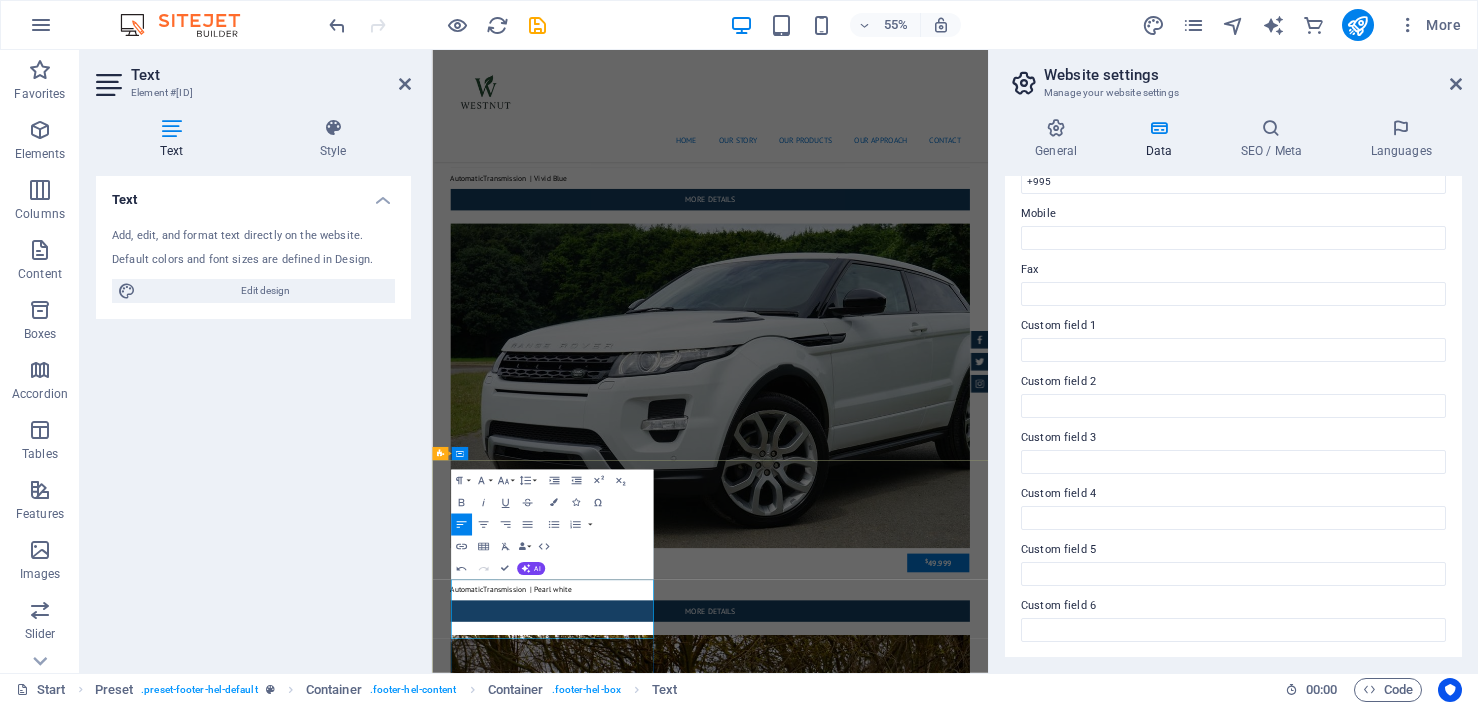 drag, startPoint x: 560, startPoint y: 1018, endPoint x: 488, endPoint y: 1017, distance: 72.00694 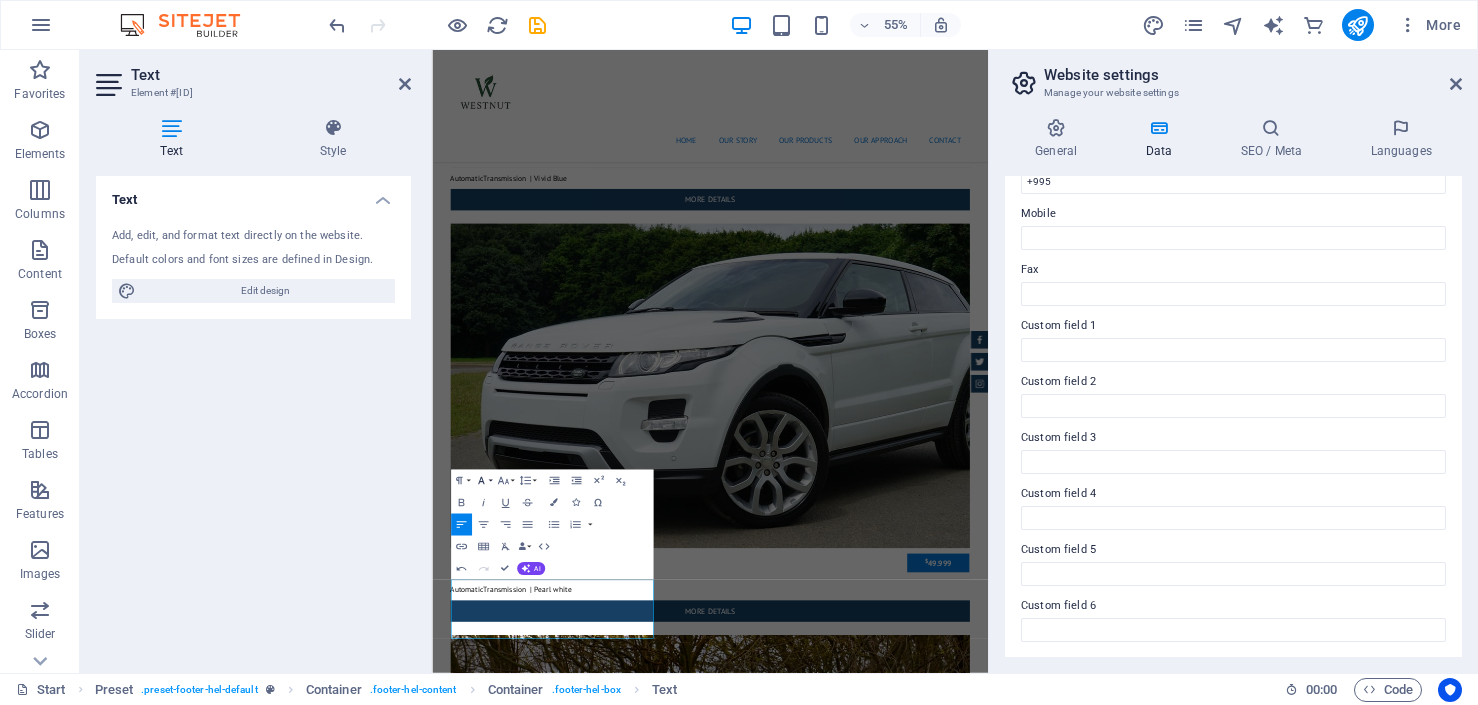 click 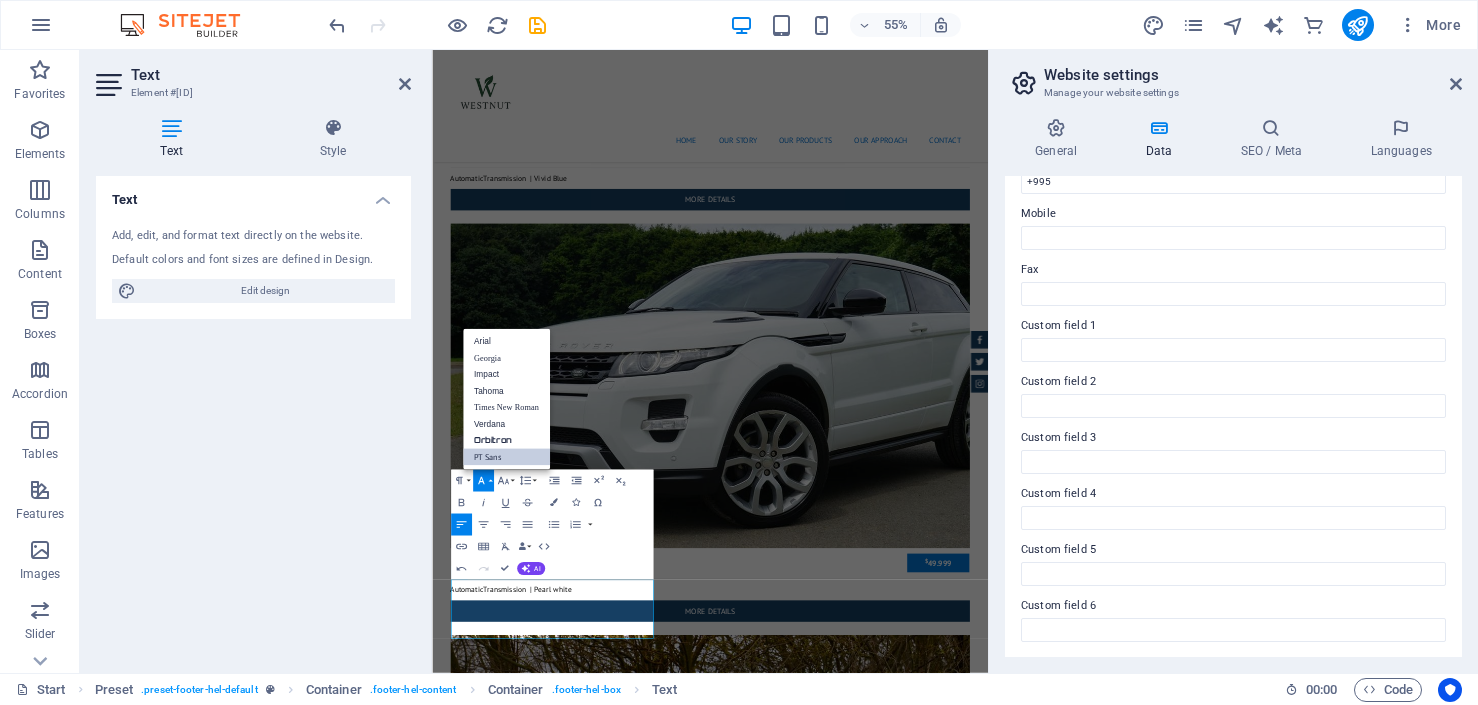 scroll, scrollTop: 0, scrollLeft: 0, axis: both 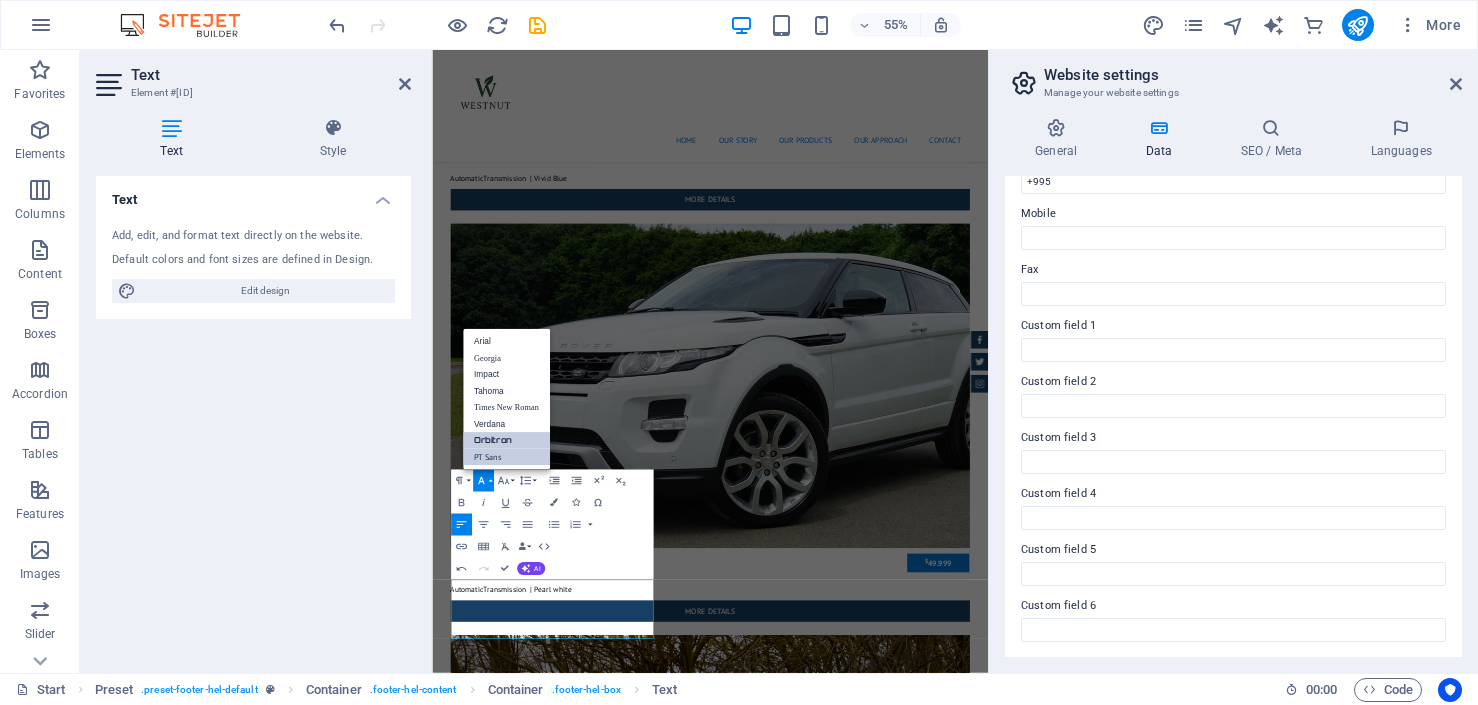 click on "Orbitron" at bounding box center (506, 440) 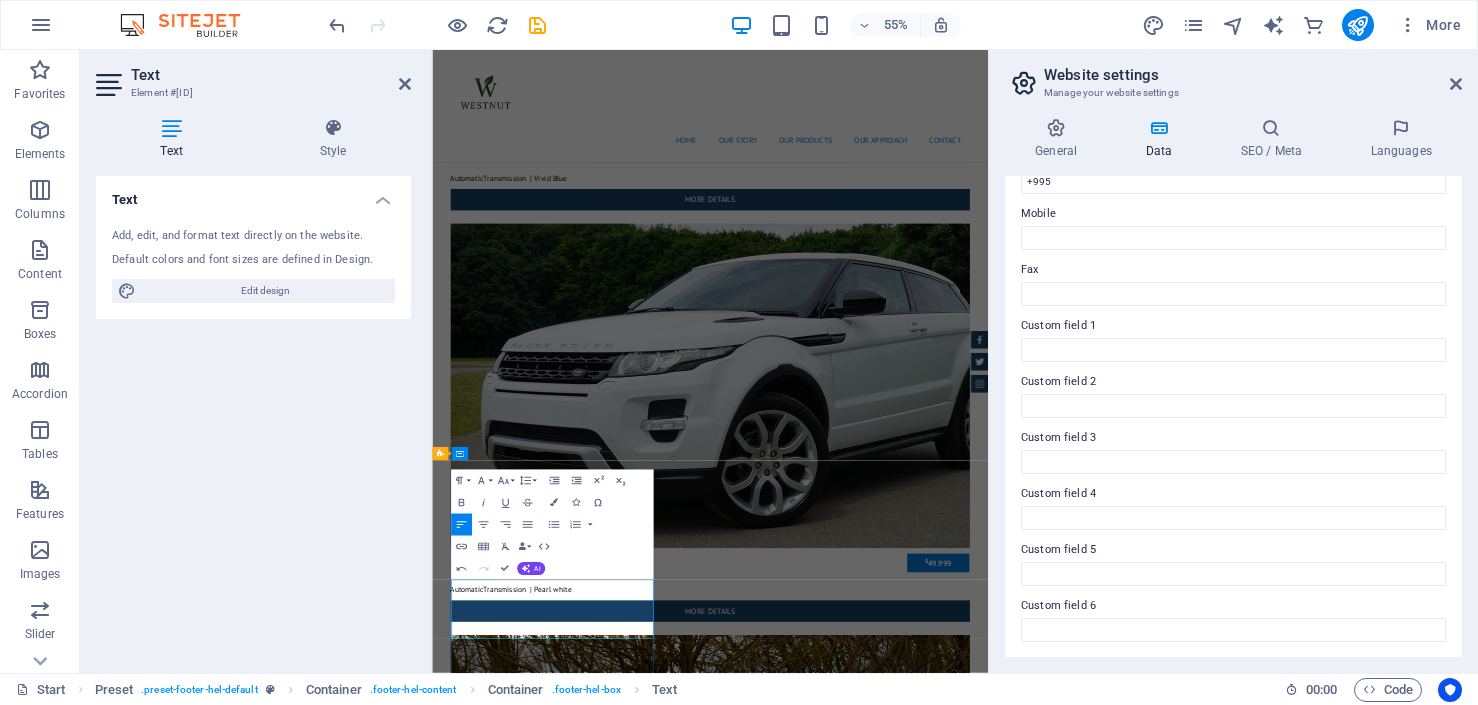 drag, startPoint x: 567, startPoint y: 1016, endPoint x: 505, endPoint y: 1019, distance: 62.072536 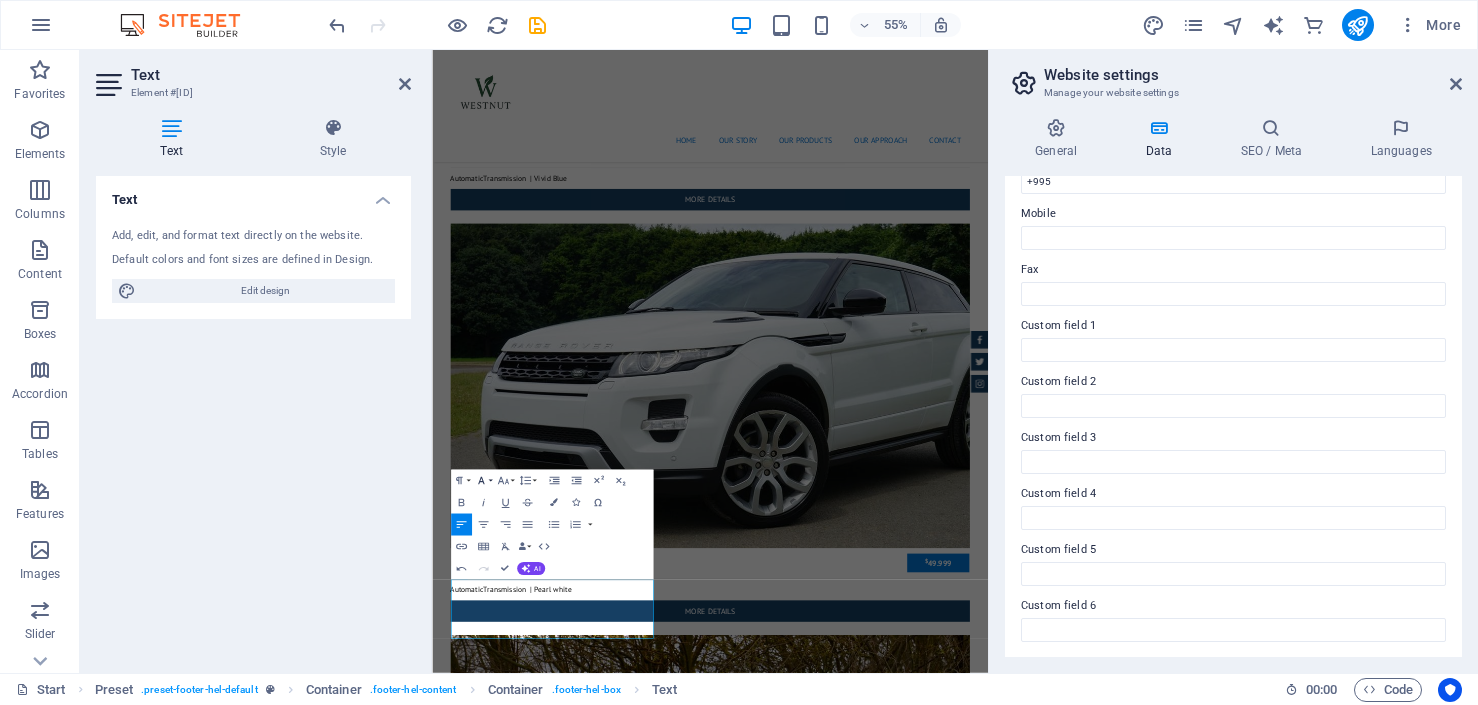 click on "Font Family" at bounding box center (482, 481) 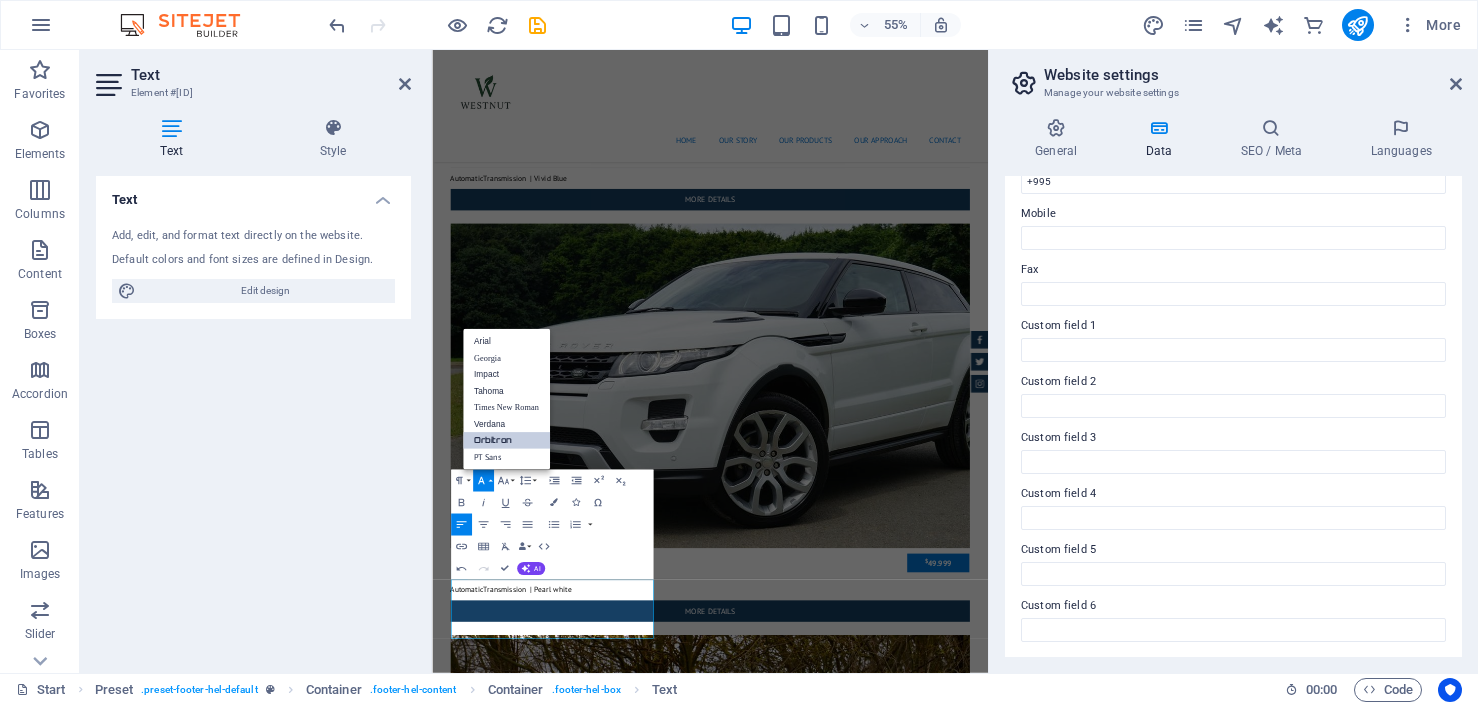 scroll, scrollTop: 0, scrollLeft: 0, axis: both 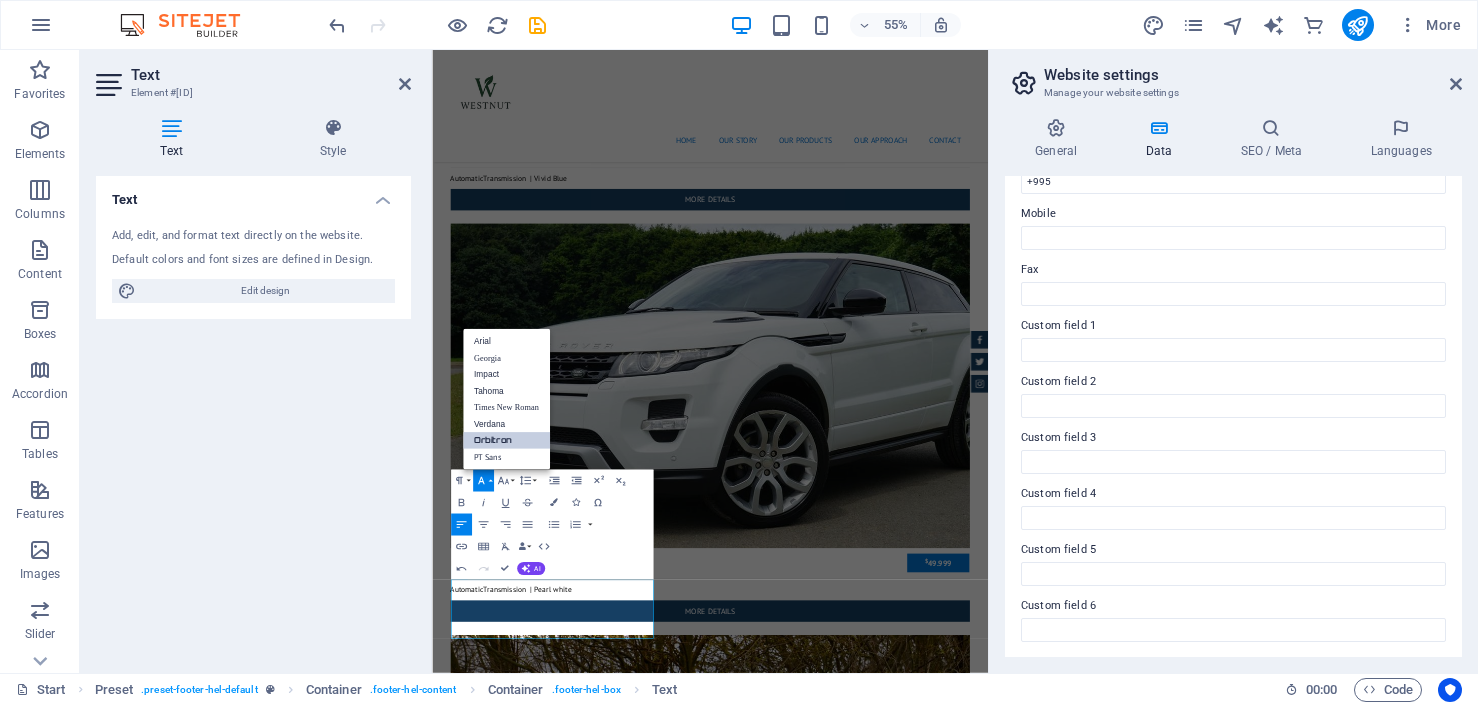 click on "Orbitron" at bounding box center [506, 440] 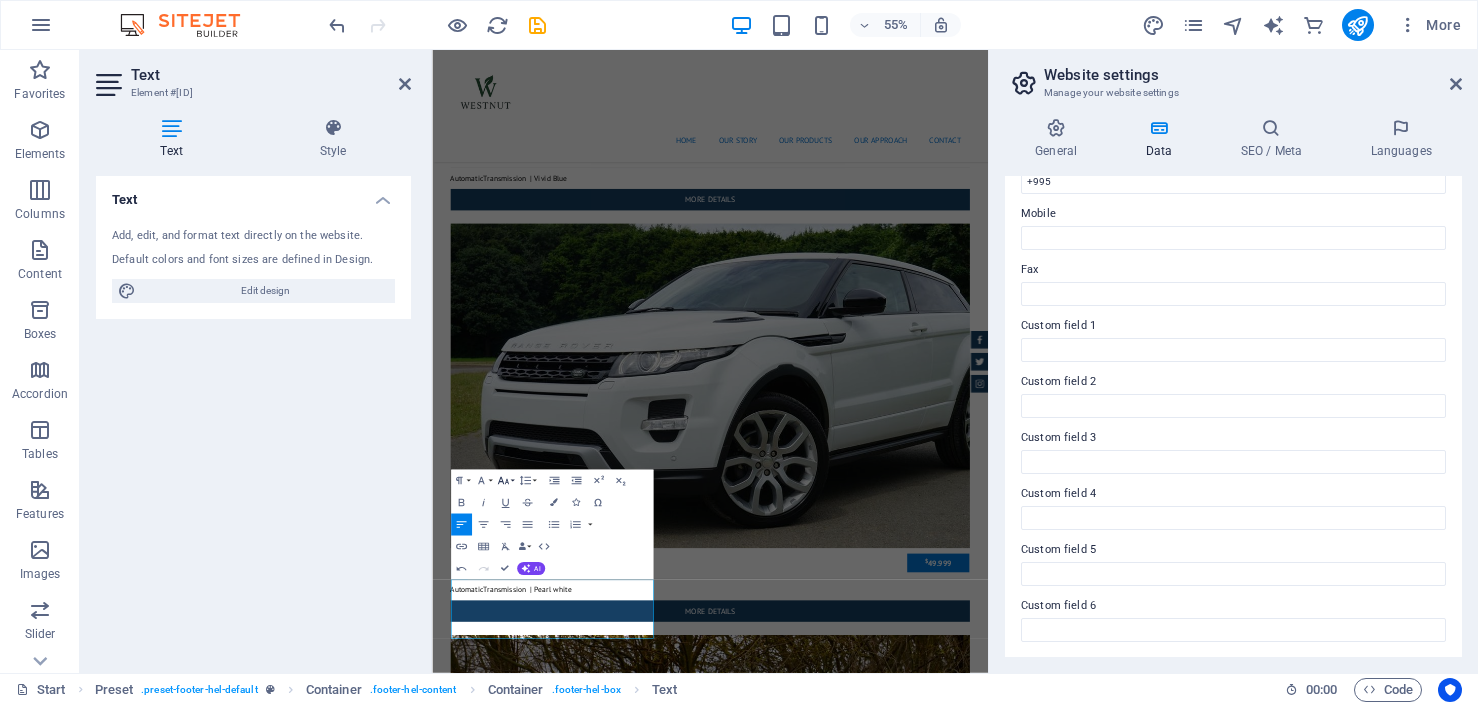 click on "Font Size" at bounding box center (504, 481) 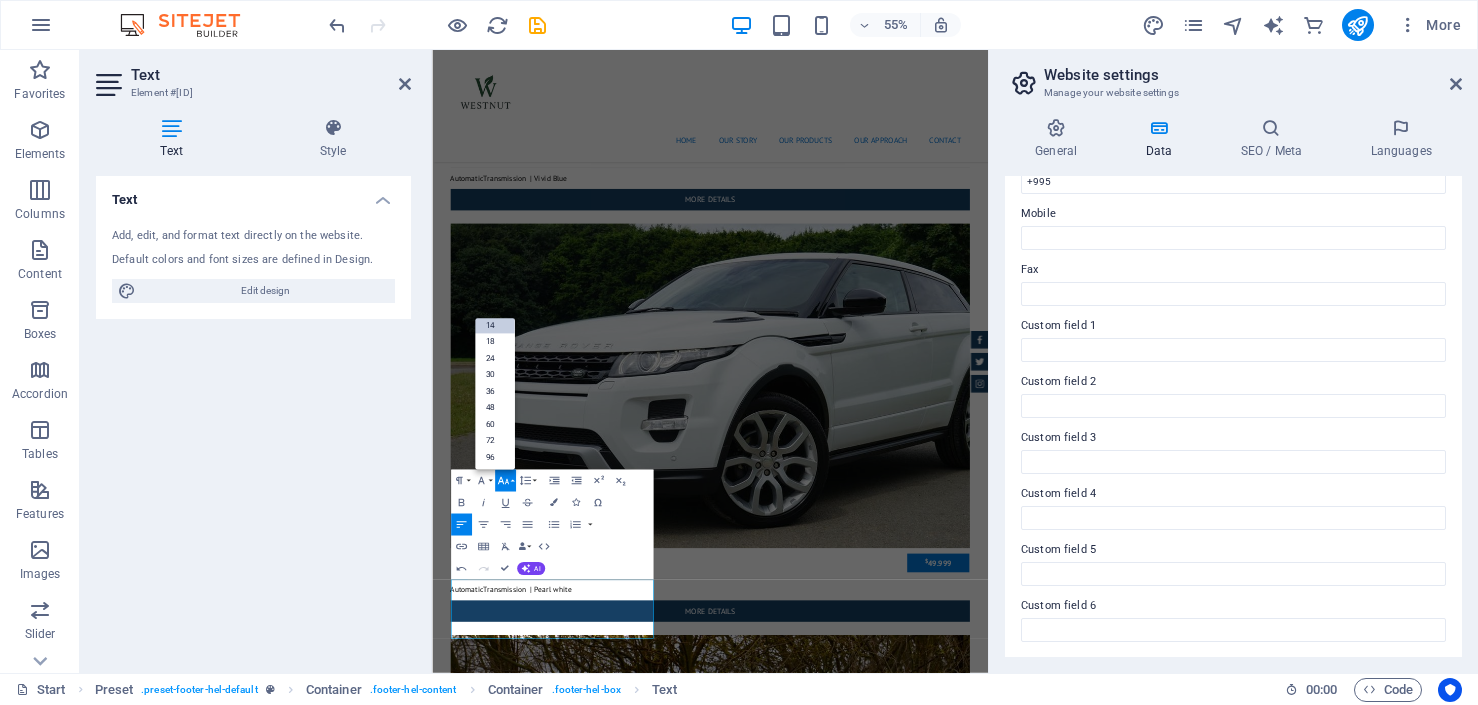 scroll, scrollTop: 161, scrollLeft: 0, axis: vertical 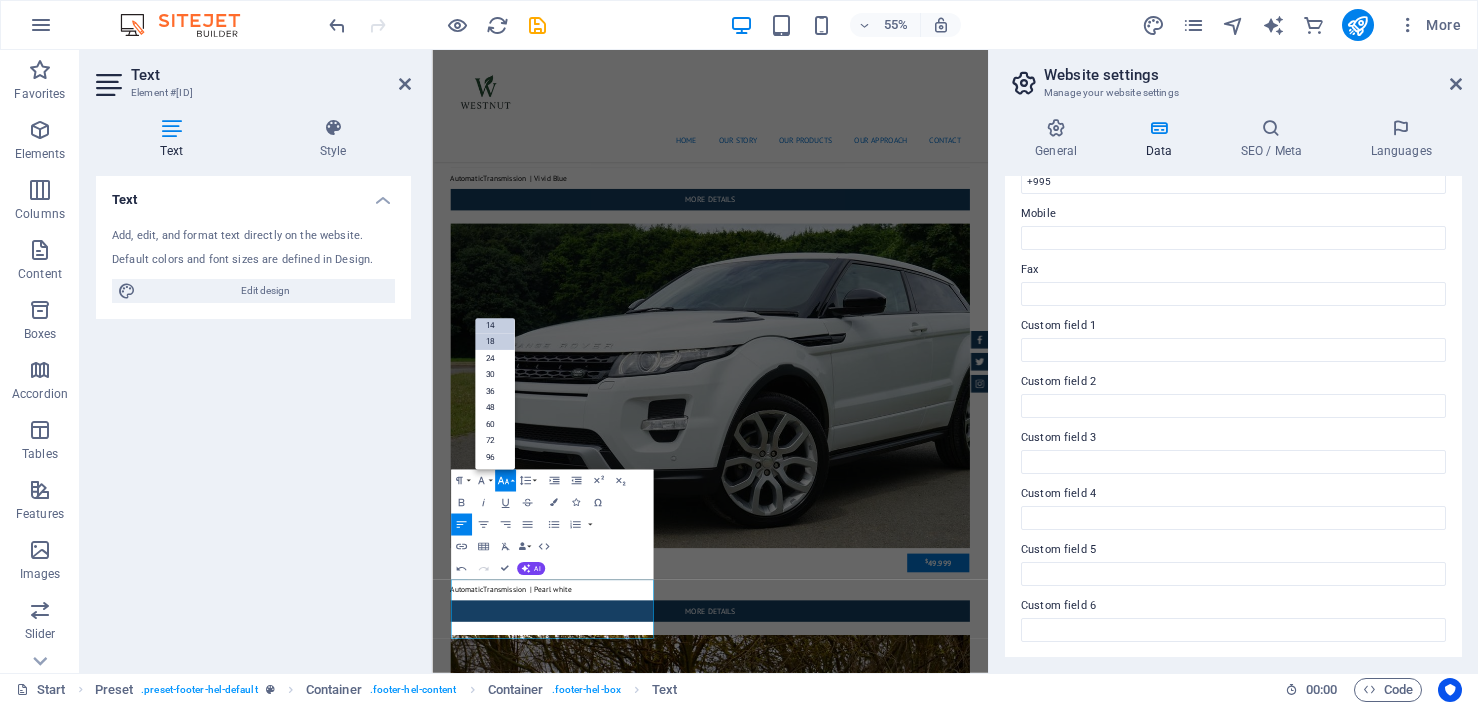 click on "18" at bounding box center (495, 341) 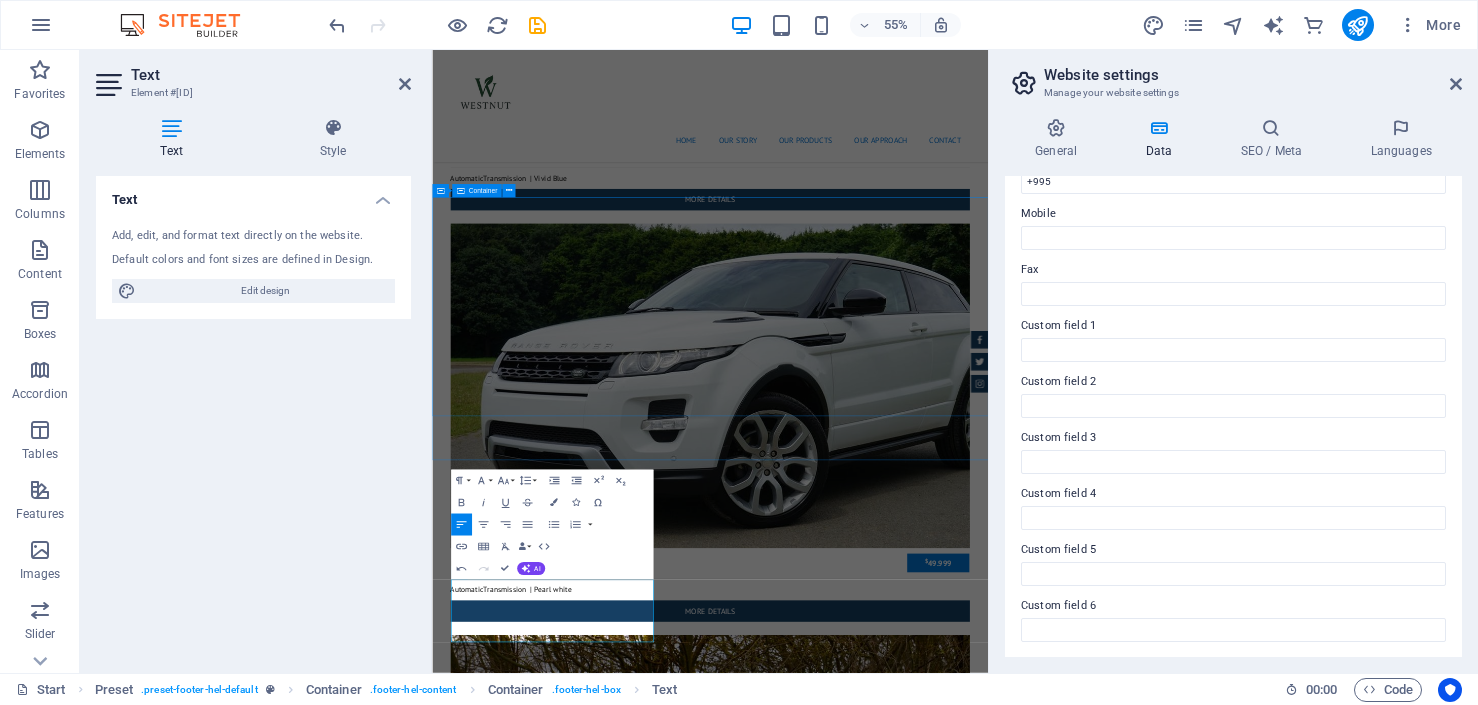 click on "Contact We are happy to assist you ​ ​[COMPANY] [STREET] [NUMBER] ,  [CITY], [COUNTRY_CODE]   +995 sales@[DOMAIN].ge   I have read and understand the privacy policy. Unreadable? Load new Send" at bounding box center [937, 16717] 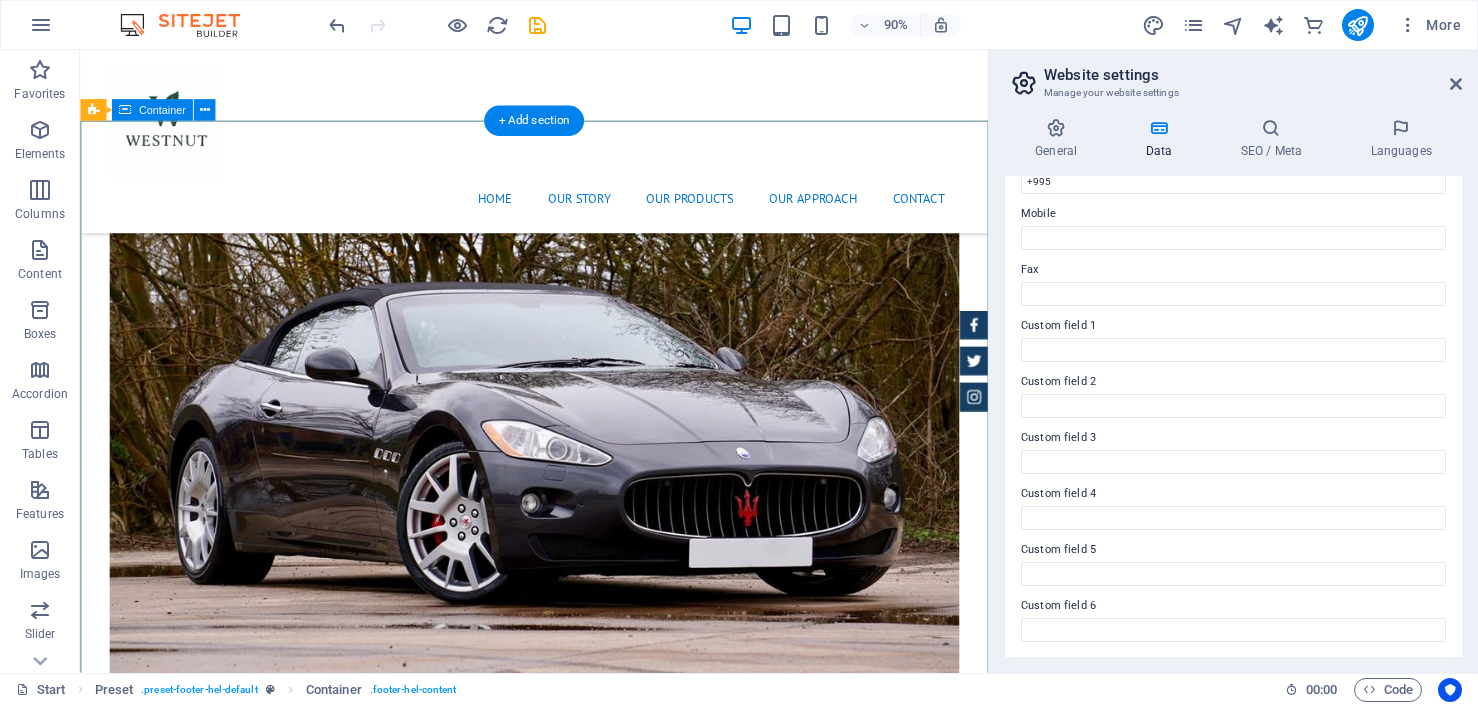scroll, scrollTop: 7303, scrollLeft: 0, axis: vertical 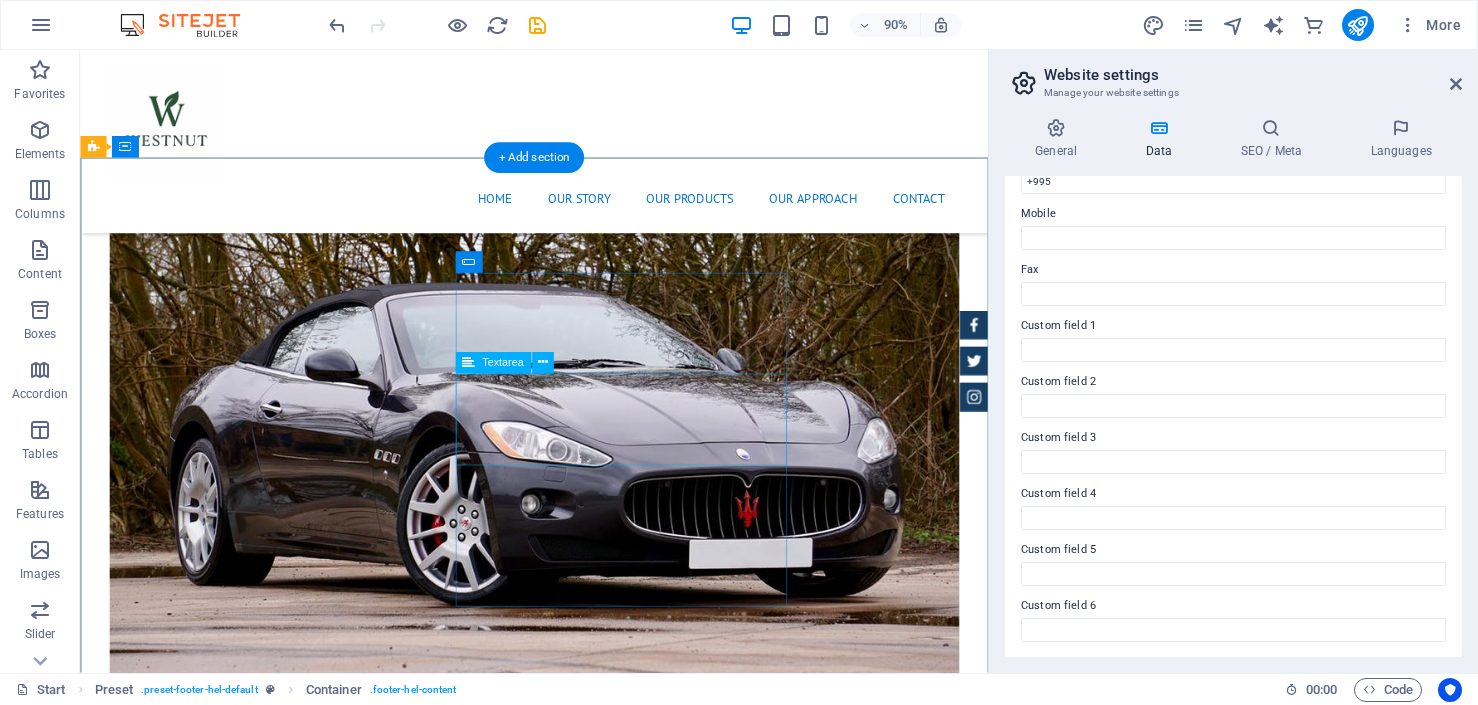 click on "We are happy to assist you" at bounding box center [568, 15370] 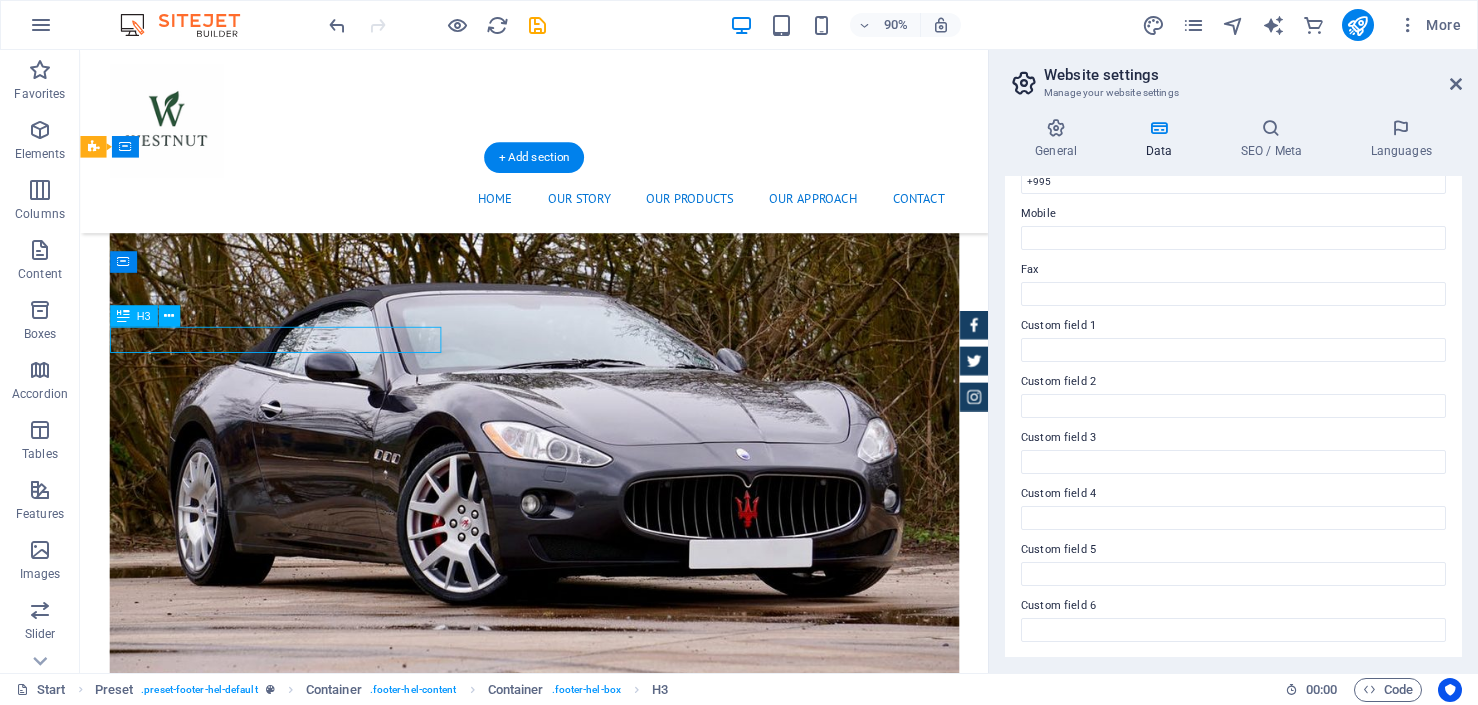 click on "We are happy to assist you" at bounding box center [568, 15370] 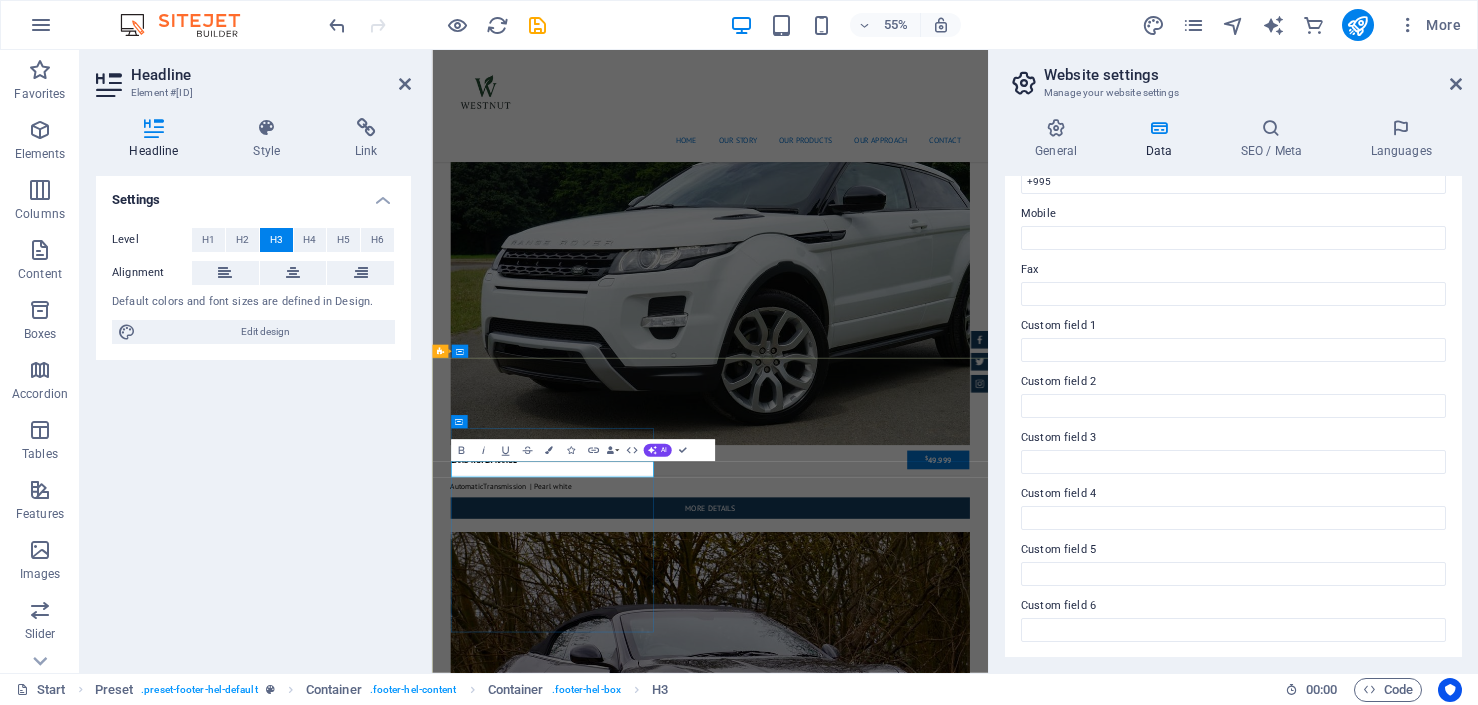 drag, startPoint x: 770, startPoint y: 814, endPoint x: 468, endPoint y: 815, distance: 302.00165 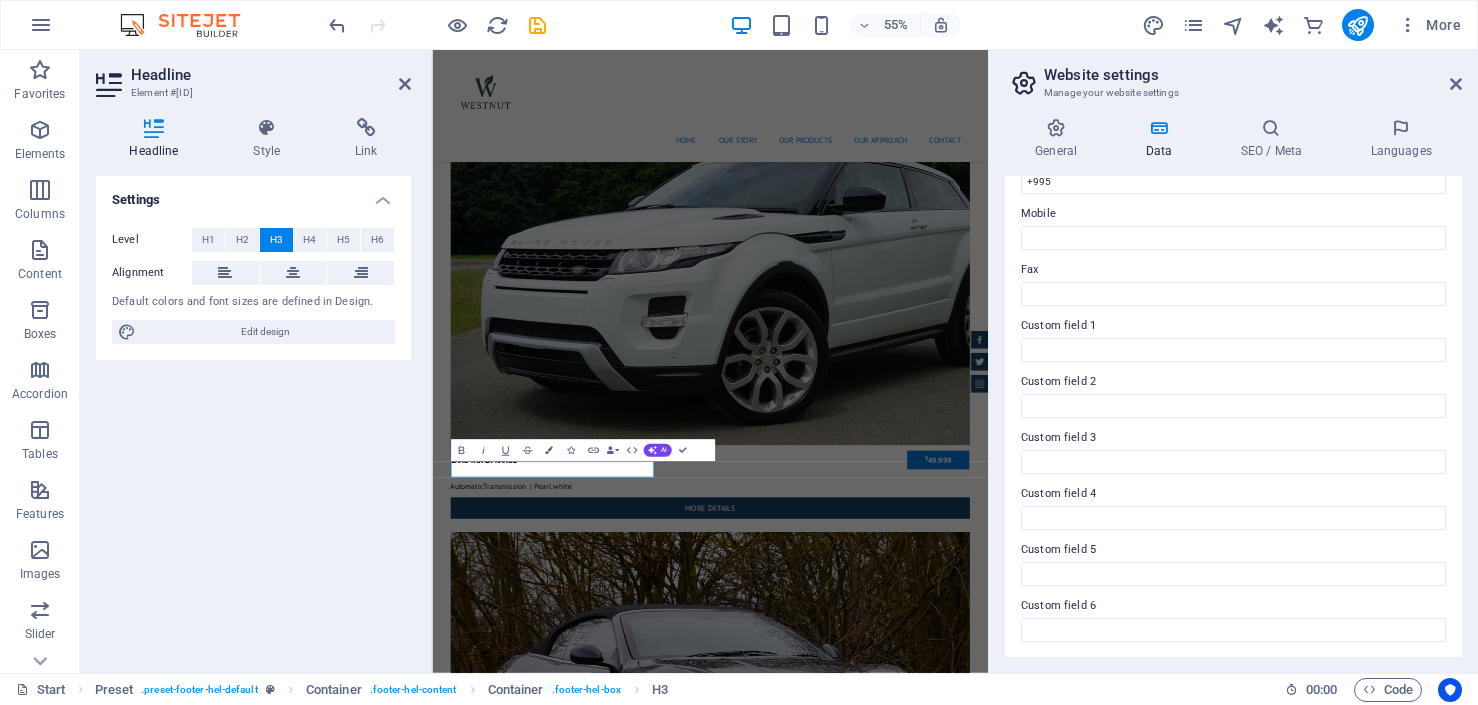 click on "Get in Touch with Westnati" at bounding box center (920, 16339) 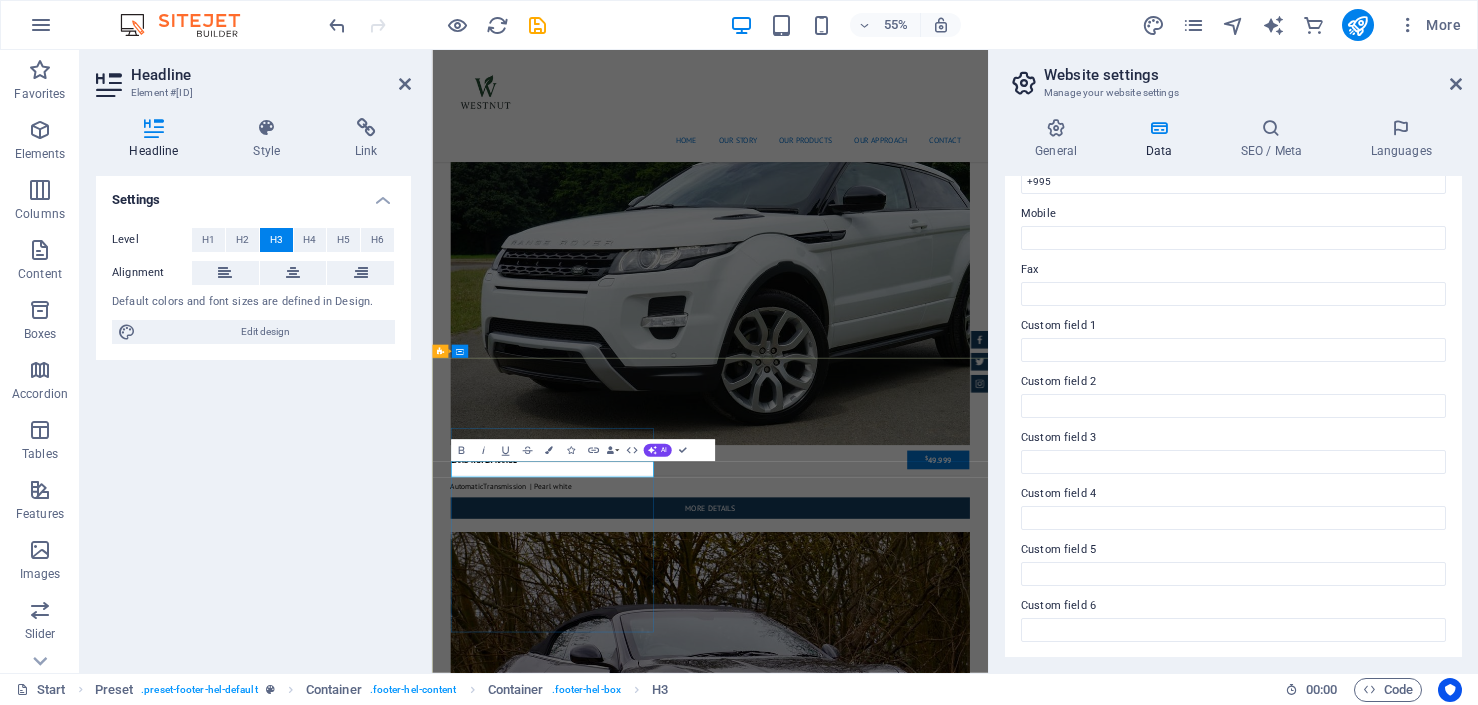 type 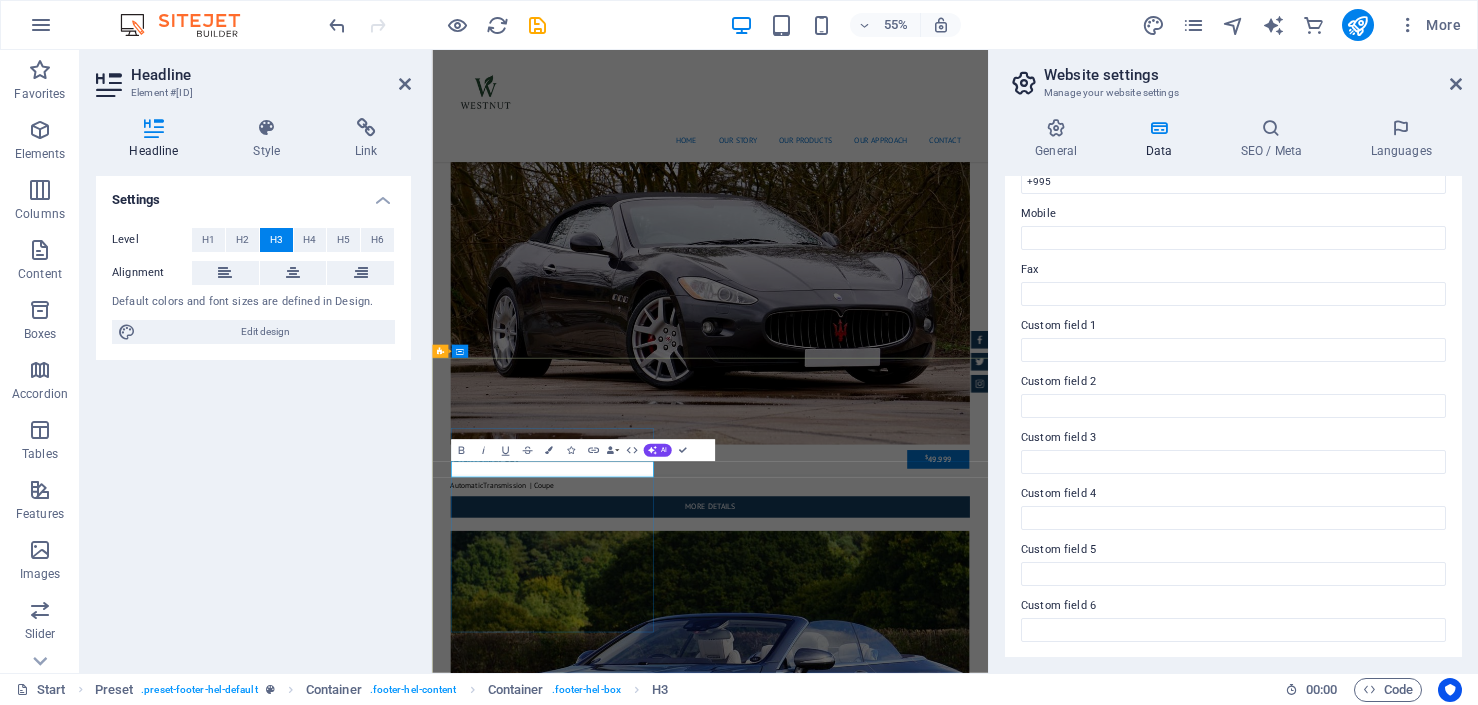 scroll, scrollTop: 7350, scrollLeft: 0, axis: vertical 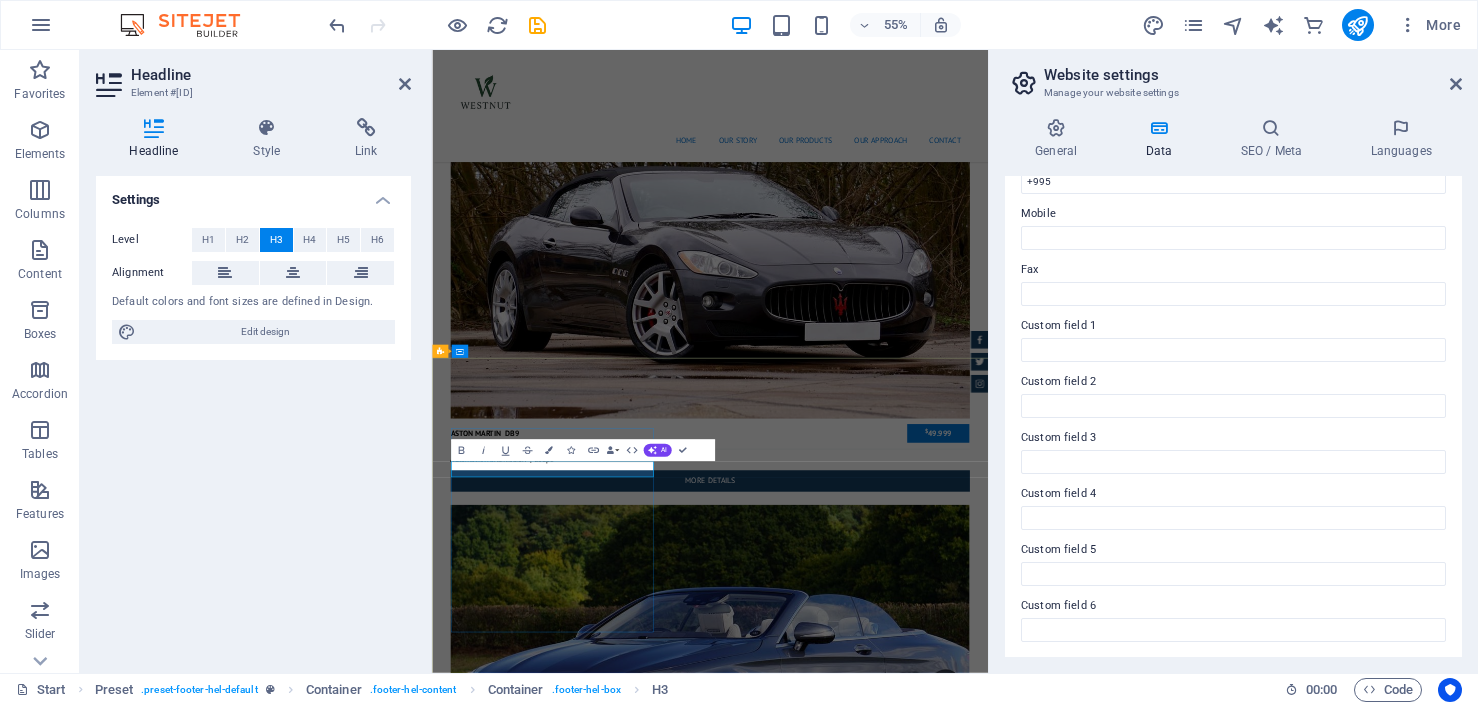 click on "Contact Get in Touch with [COMPANY] [COMPANY] [STREET] [NUMBER] ,  [CITY], [COUNTRY_CODE]   +995 sales@[DOMAIN].ge   I have read and understand the privacy policy. Unreadable? Load new Send" at bounding box center (937, 15515) 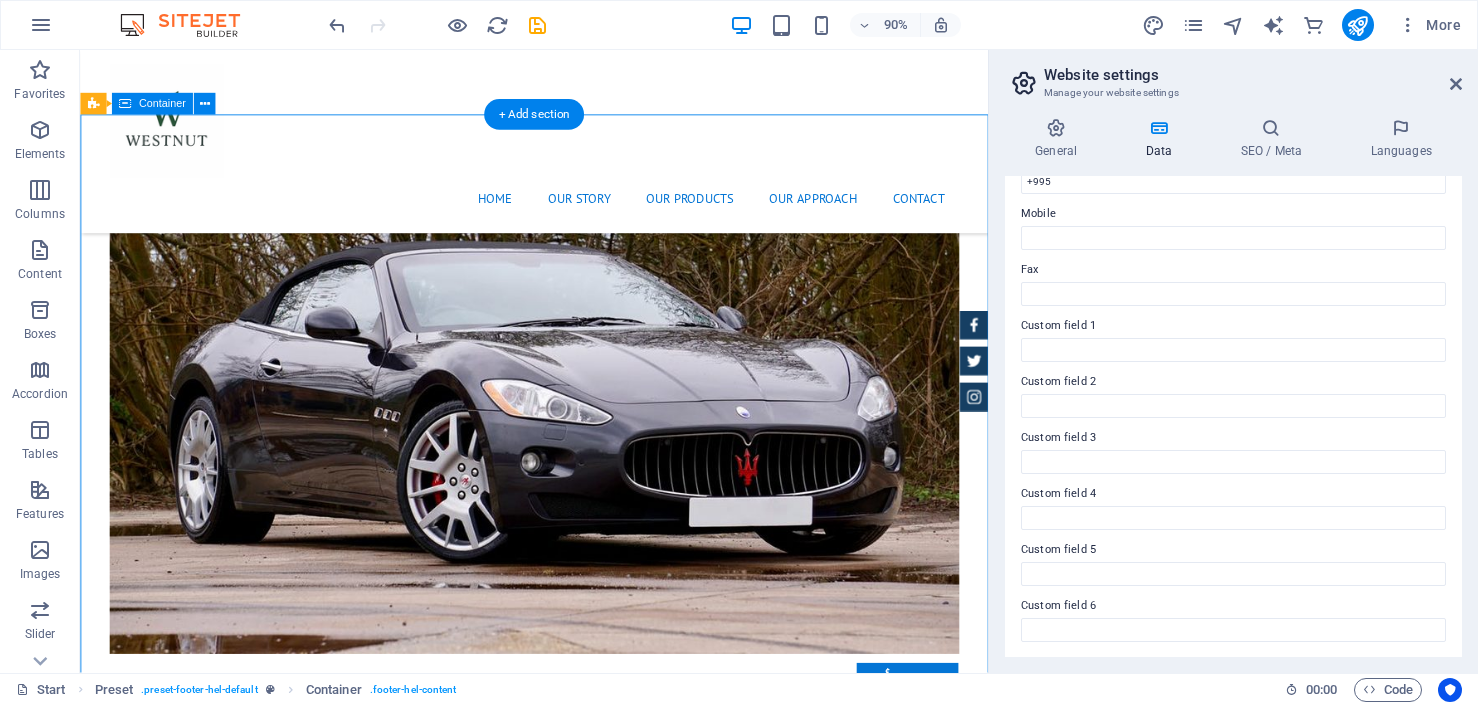 click on "Get in Touch with [COMPANY]" at bounding box center (568, 15323) 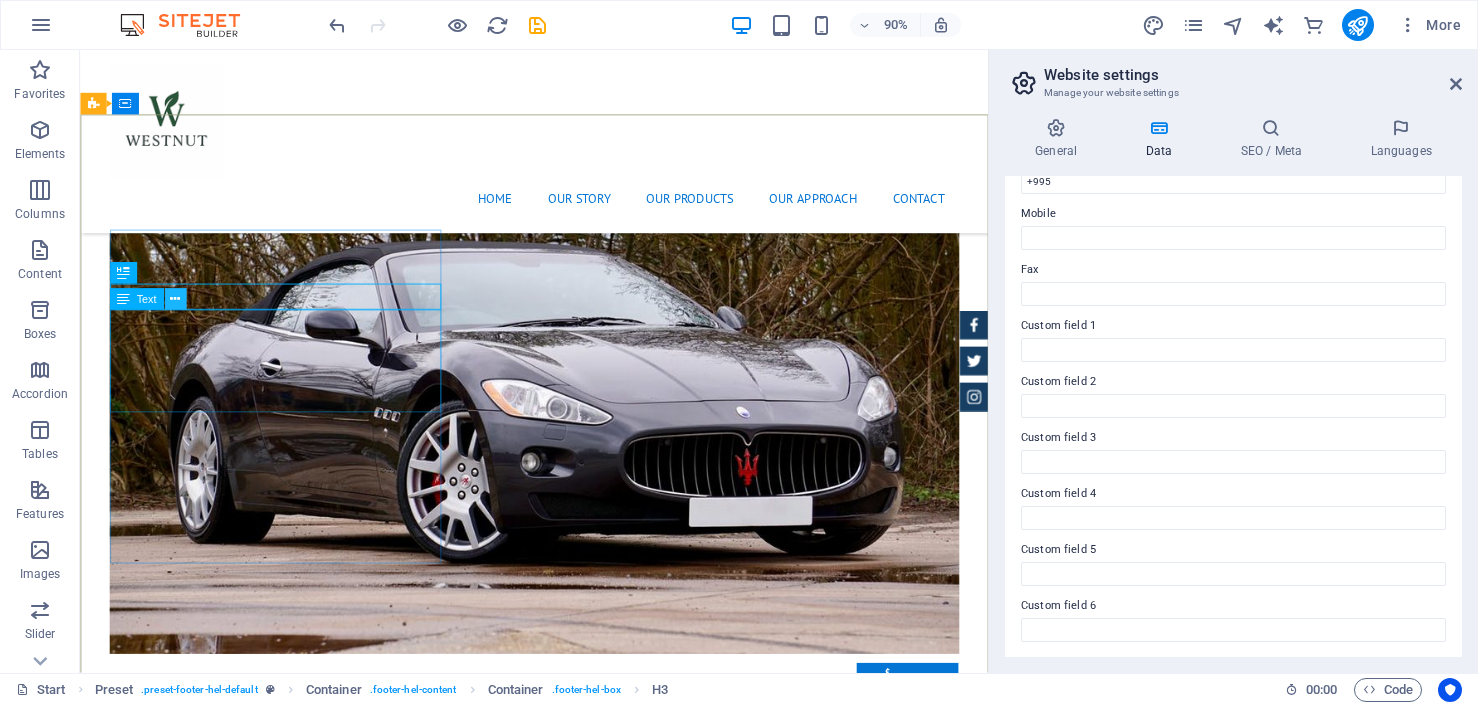 click at bounding box center (175, 299) 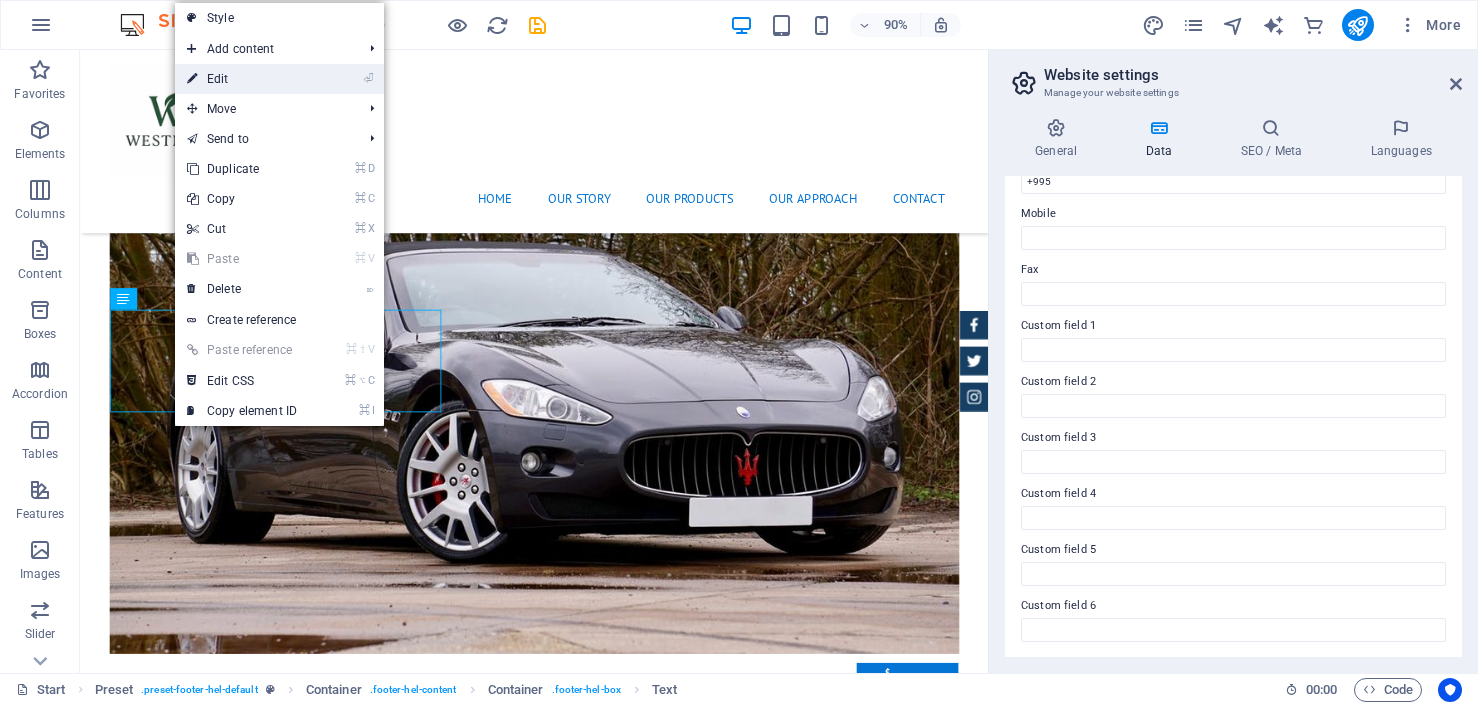 click on "⏎  Edit" at bounding box center (242, 79) 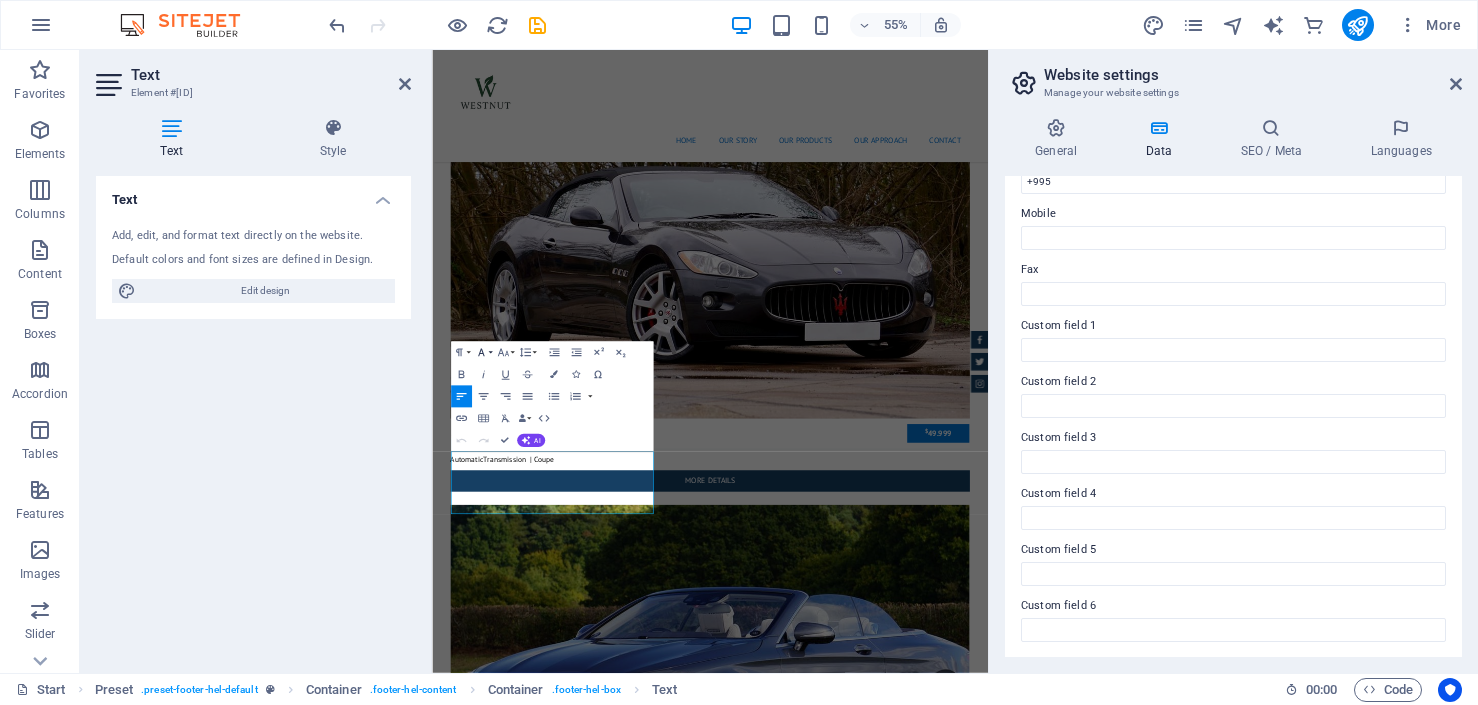 click 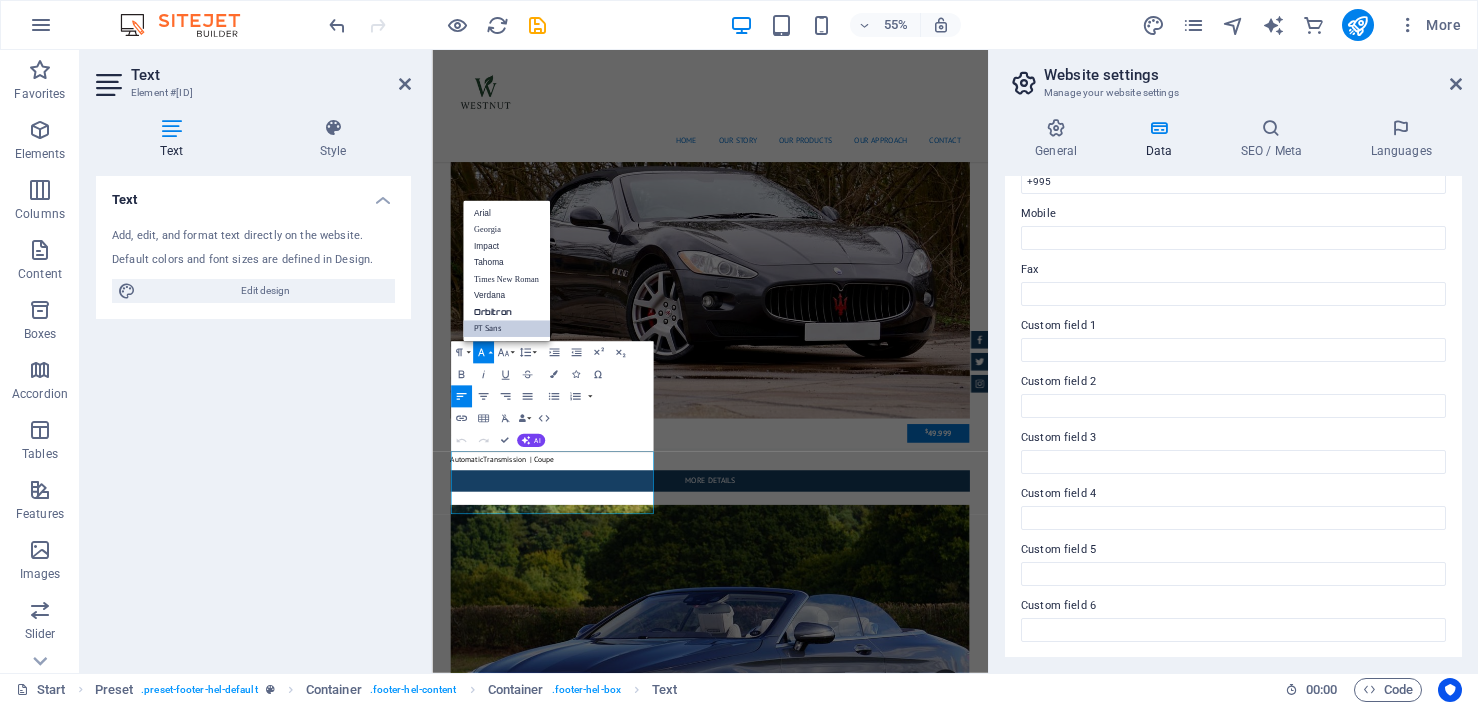 scroll, scrollTop: 0, scrollLeft: 0, axis: both 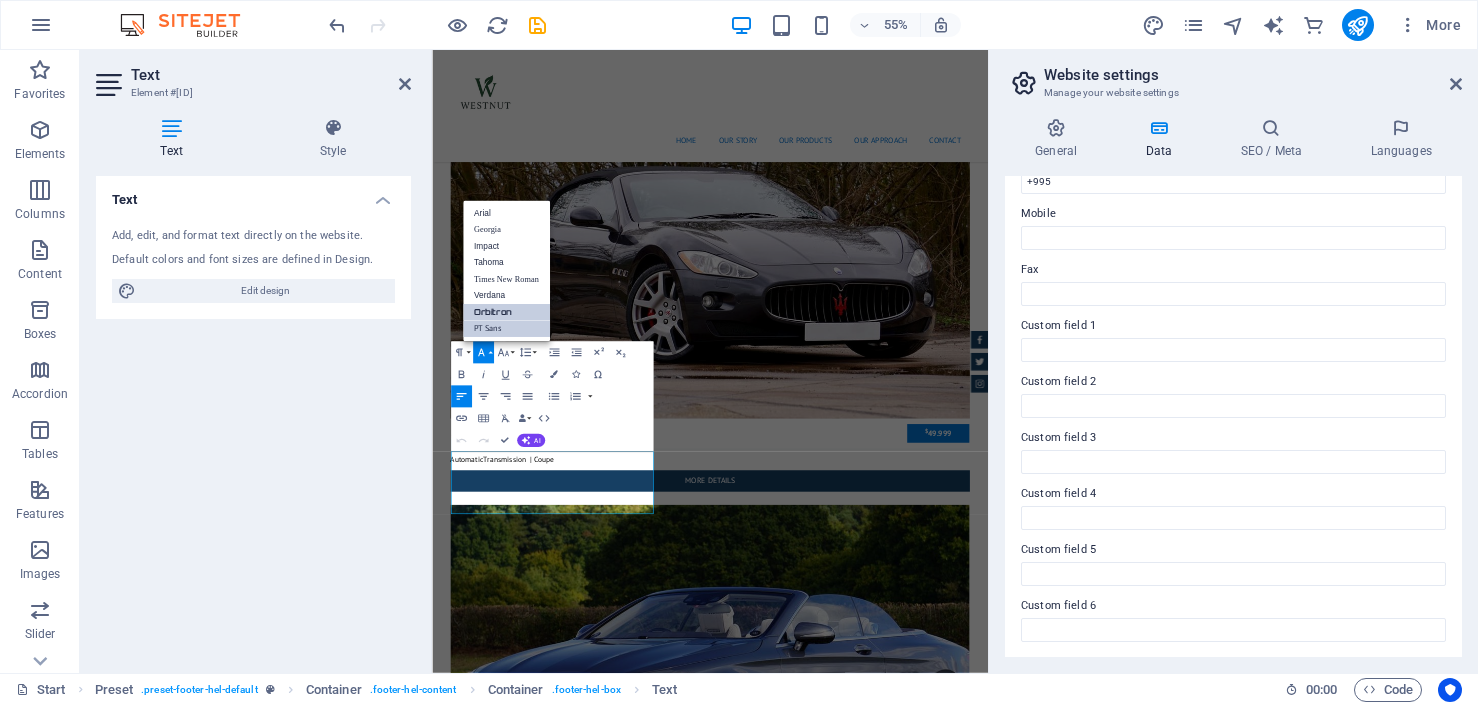 click on "Orbitron" at bounding box center [506, 312] 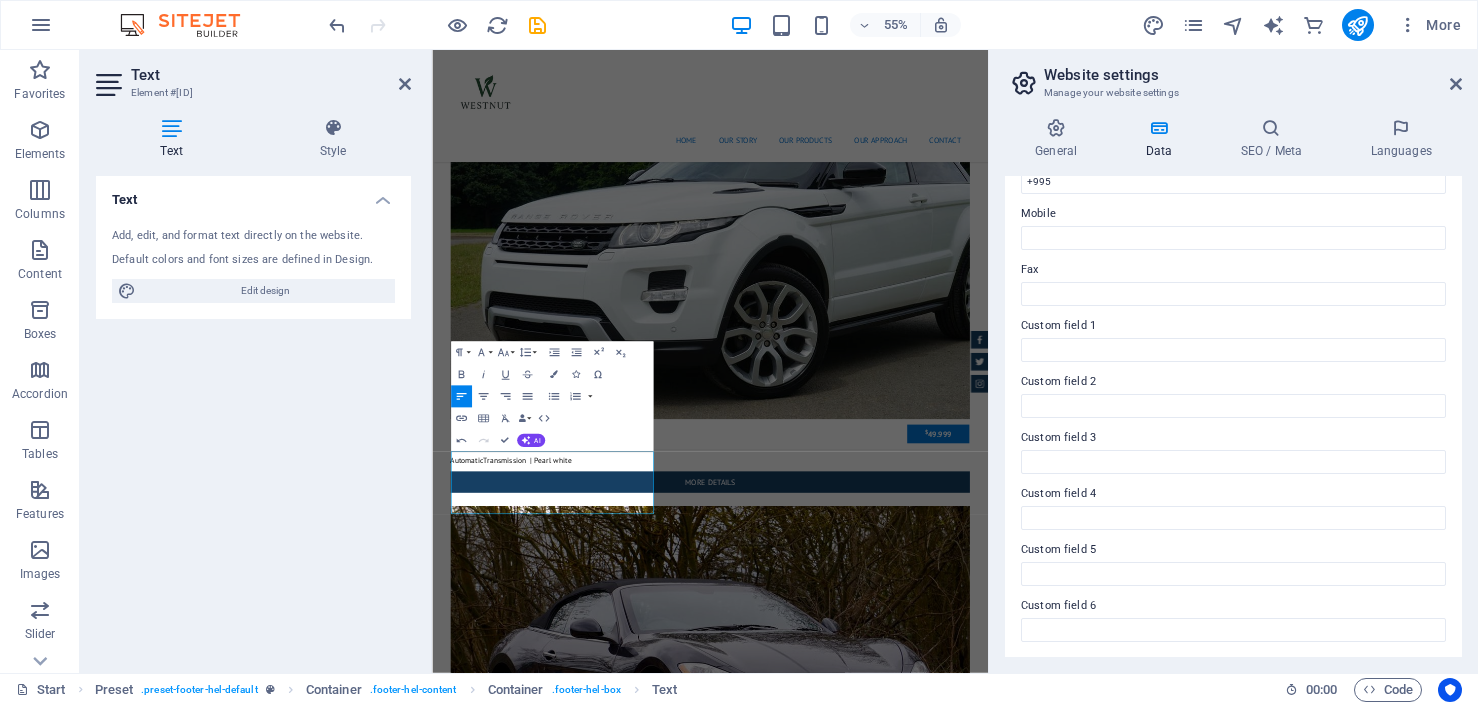 click on "Text Add, edit, and format text directly on the website. Default colors and font sizes are defined in Design. Edit design Alignment Left aligned Centered Right aligned" at bounding box center [253, 416] 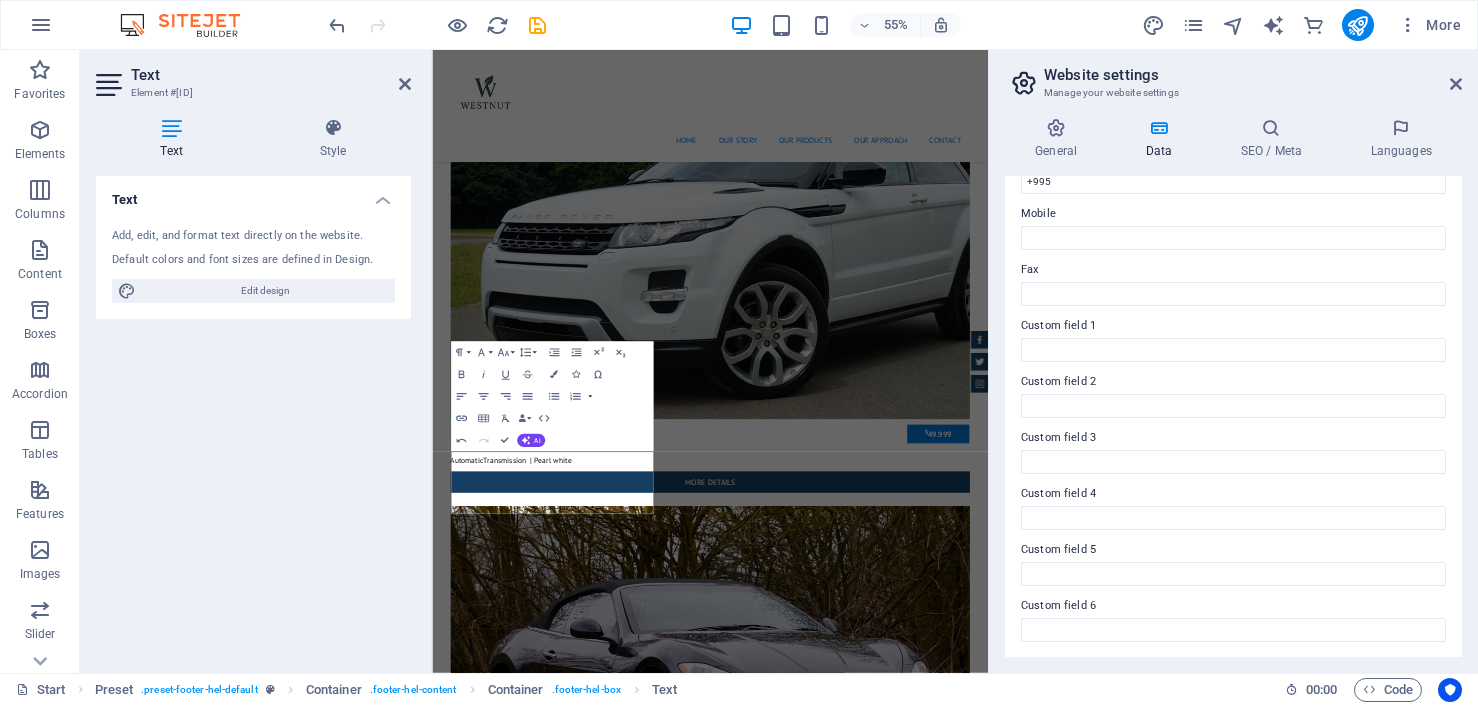 click on "Contact Get in Touch with [COMPANY] ​ [COMPANY] [STREET] [NUMBER] ,  [CITY], [COUNTRY_CODE]   +995 sales@[DOMAIN].ge" at bounding box center (920, 16321) 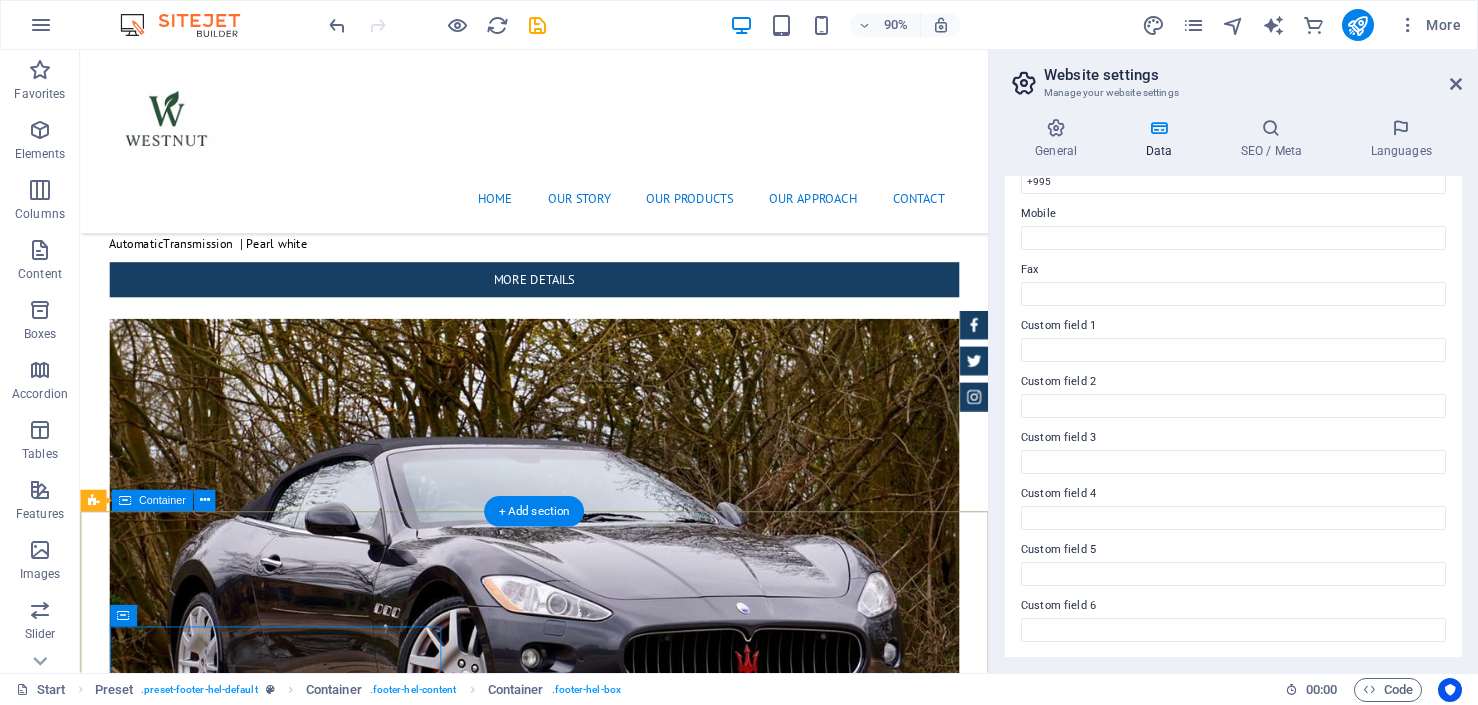 scroll, scrollTop: 7152, scrollLeft: 0, axis: vertical 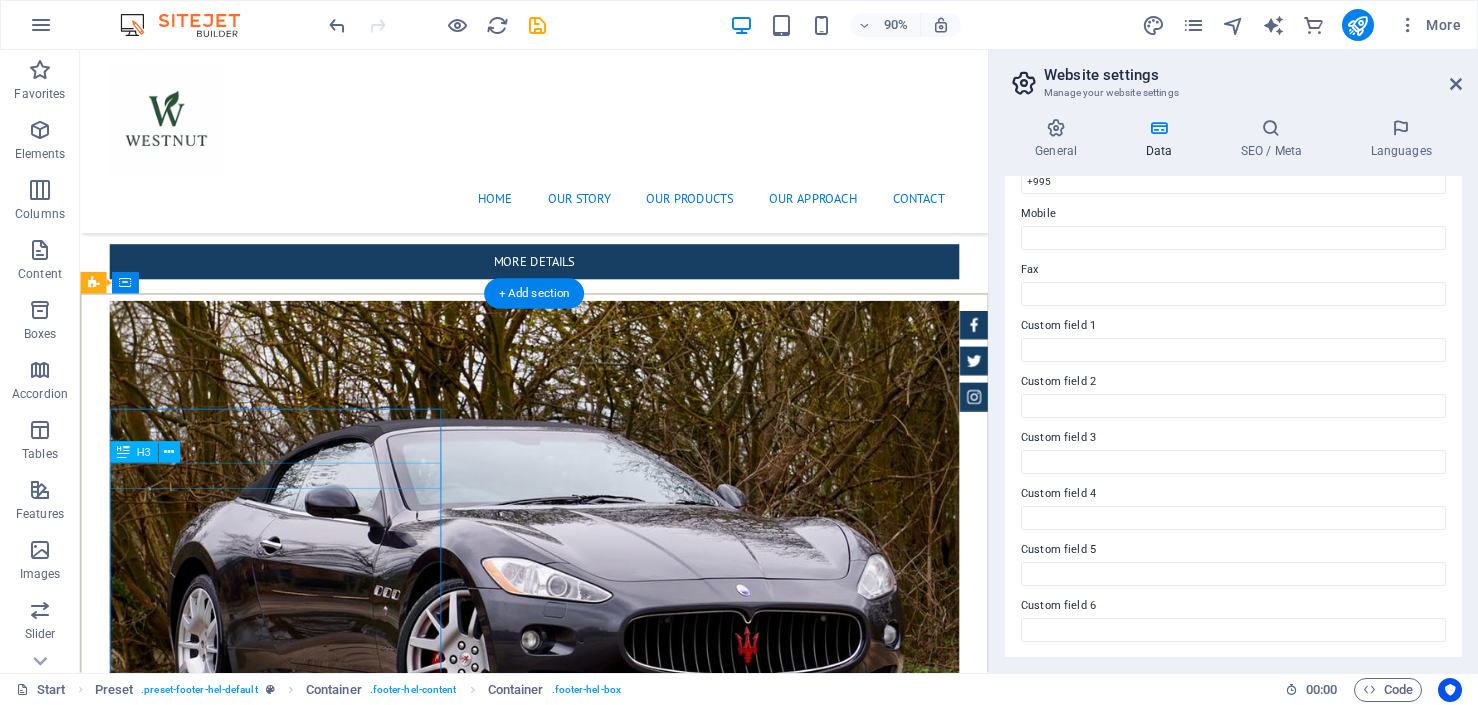click on "Get in Touch with [COMPANY]" at bounding box center (568, 15521) 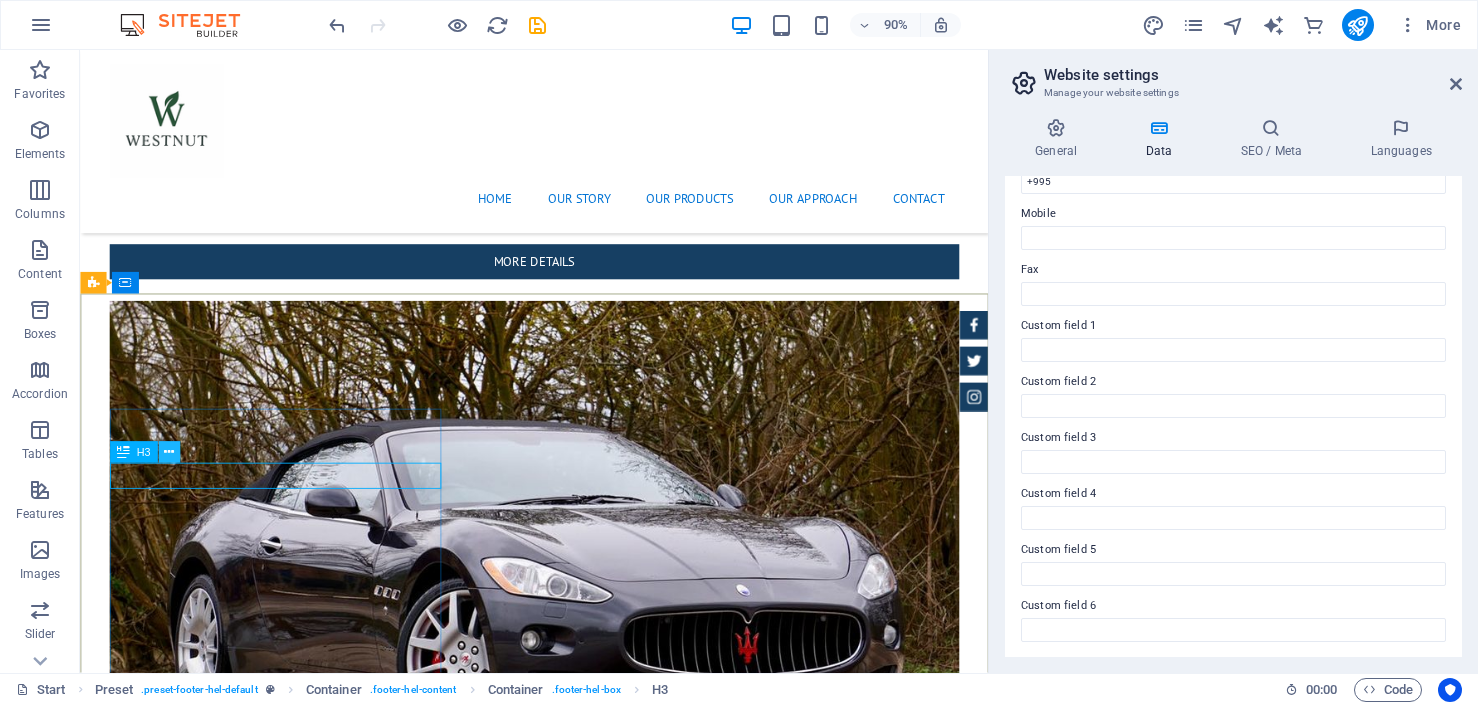 click at bounding box center (169, 452) 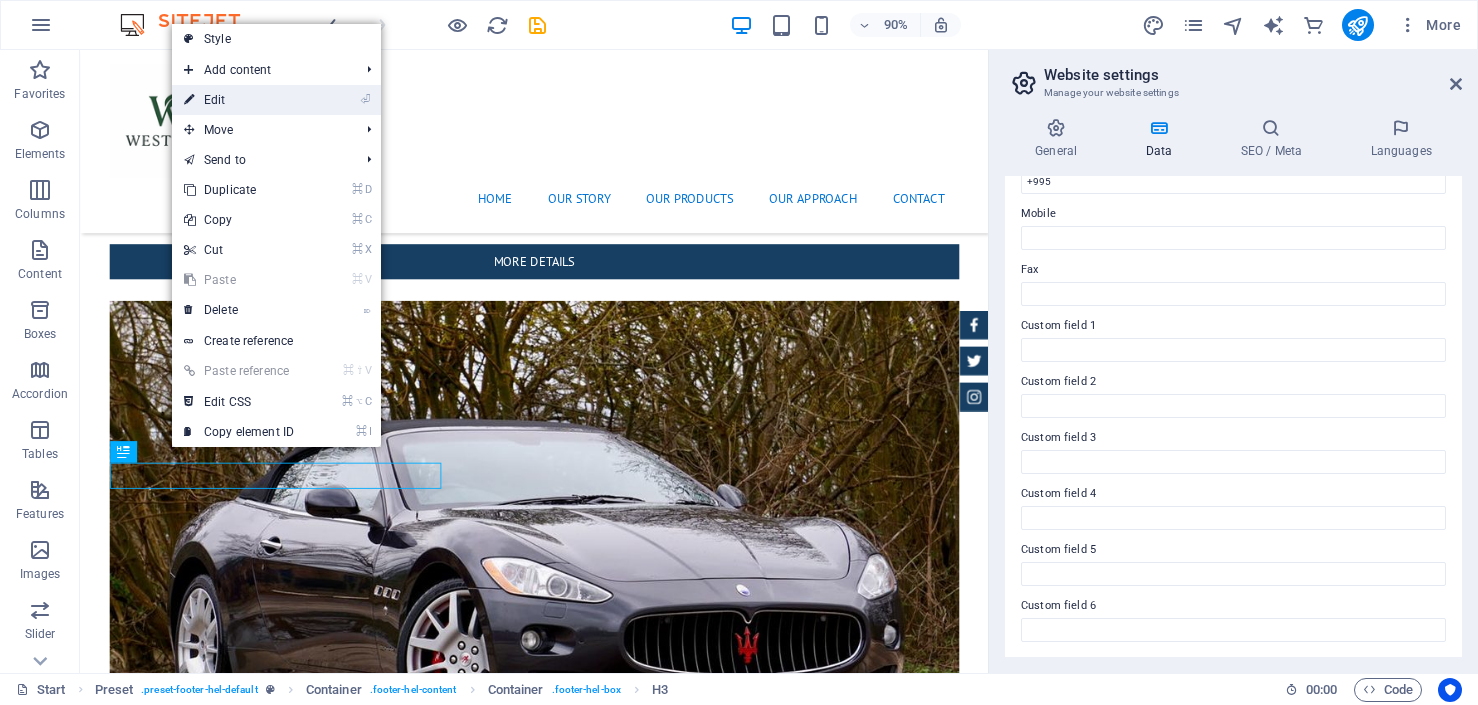 click on "⏎  Edit" at bounding box center [239, 100] 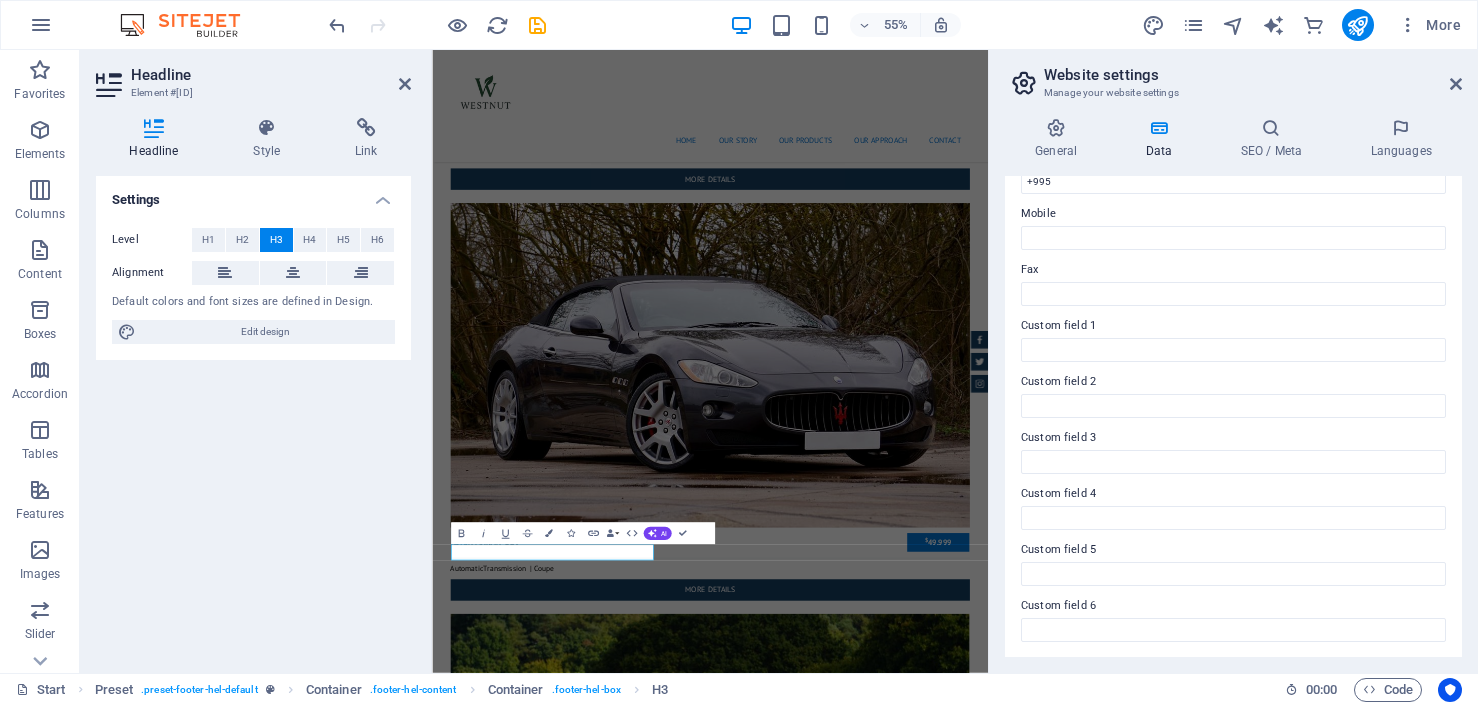 click on "Settings Level H1 H2 H3 H4 H5 H6 Alignment Default colors and font sizes are defined in Design. Edit design" at bounding box center (253, 416) 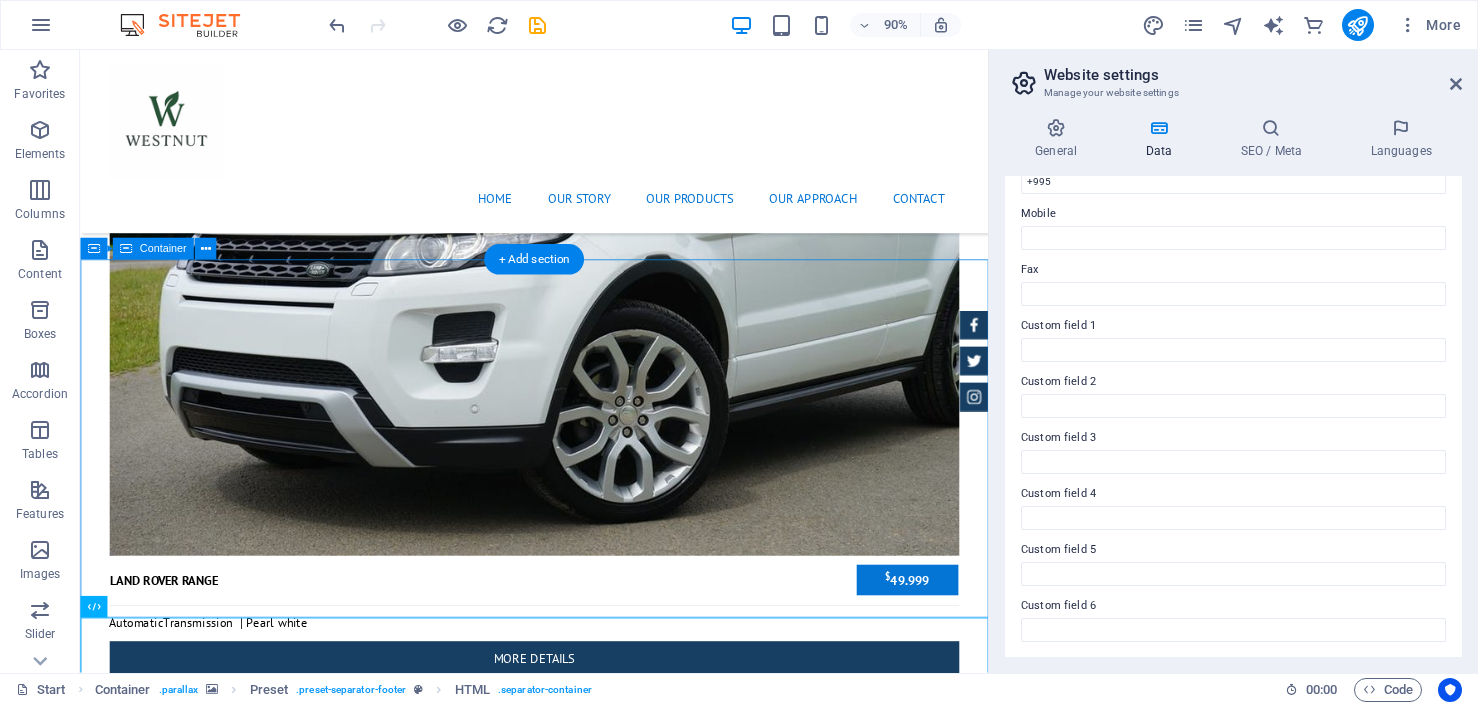 click on "Drop content here or  Add elements  Paste clipboard" at bounding box center (584, 15481) 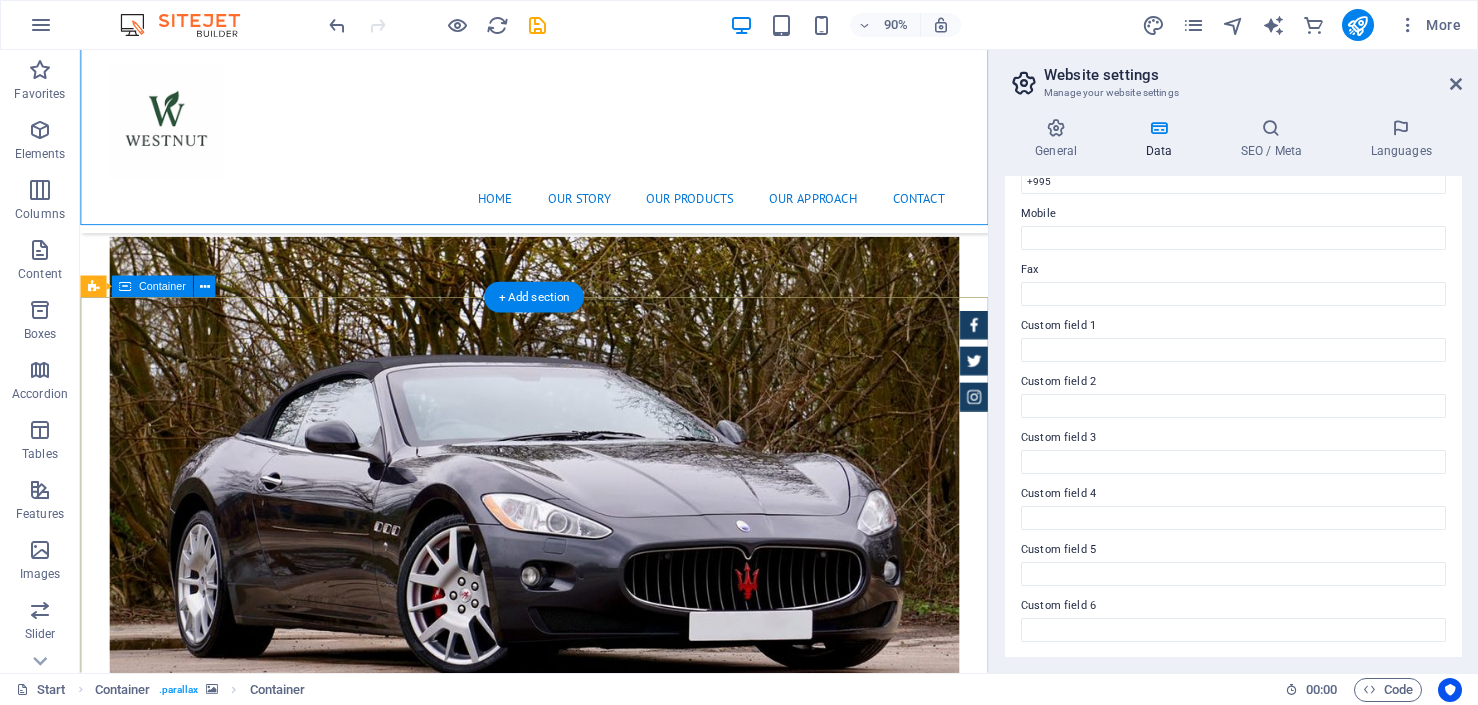 scroll, scrollTop: 7243, scrollLeft: 0, axis: vertical 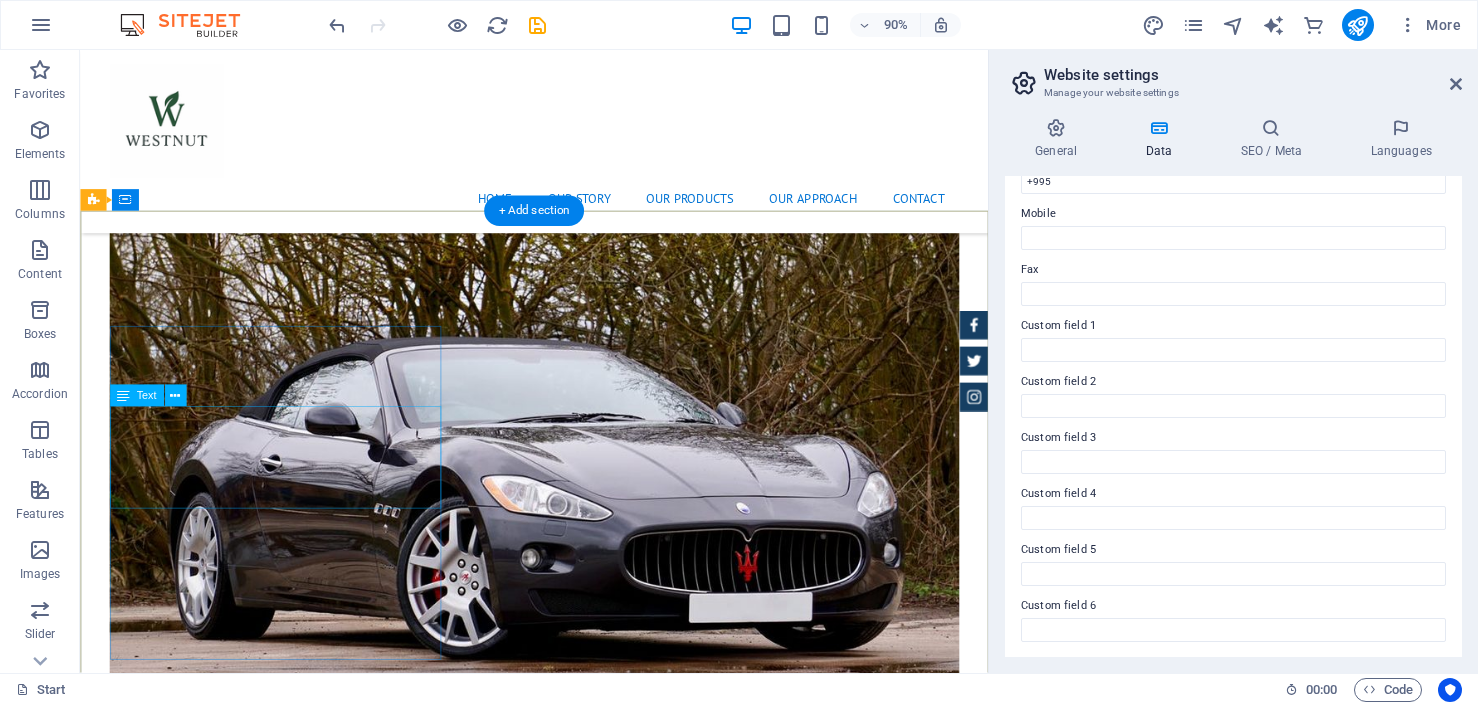 click on "WESTNUT" at bounding box center [172, 15457] 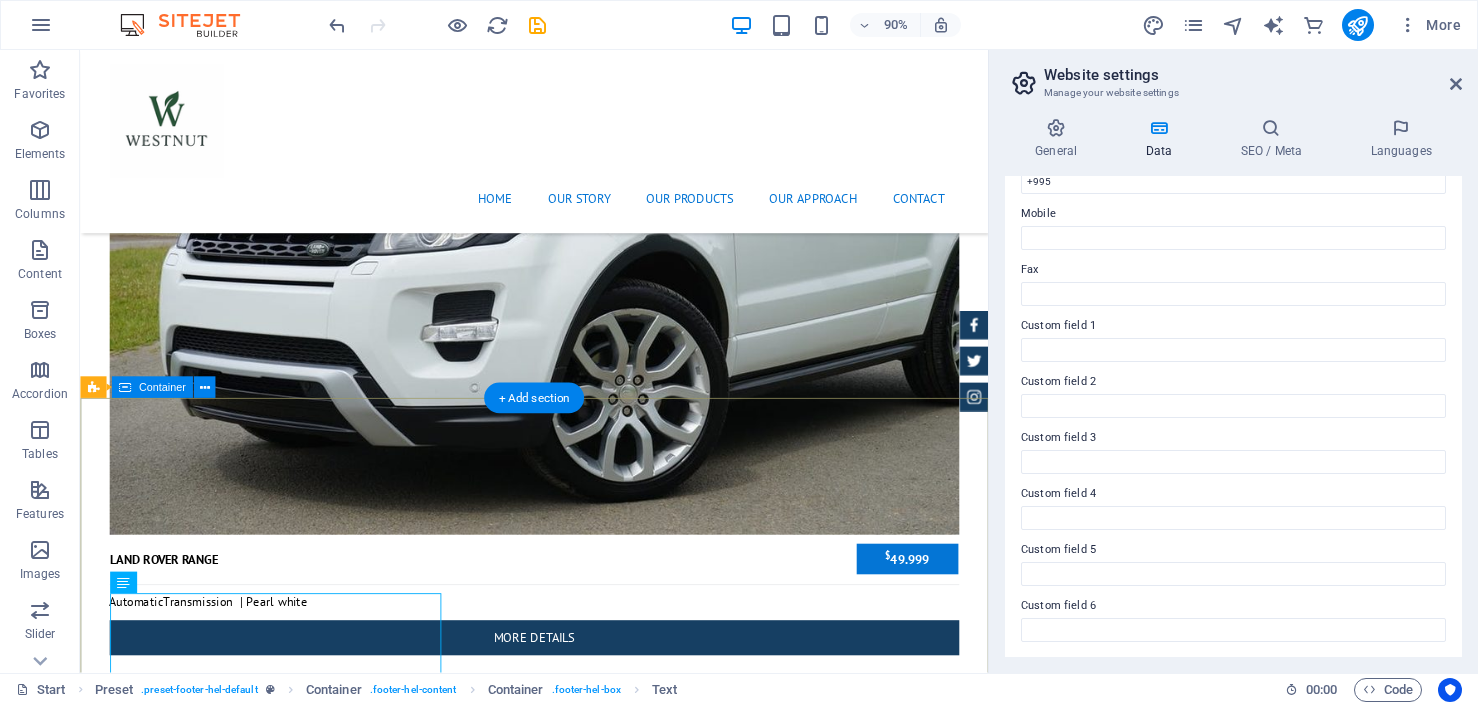 scroll, scrollTop: 6696, scrollLeft: 0, axis: vertical 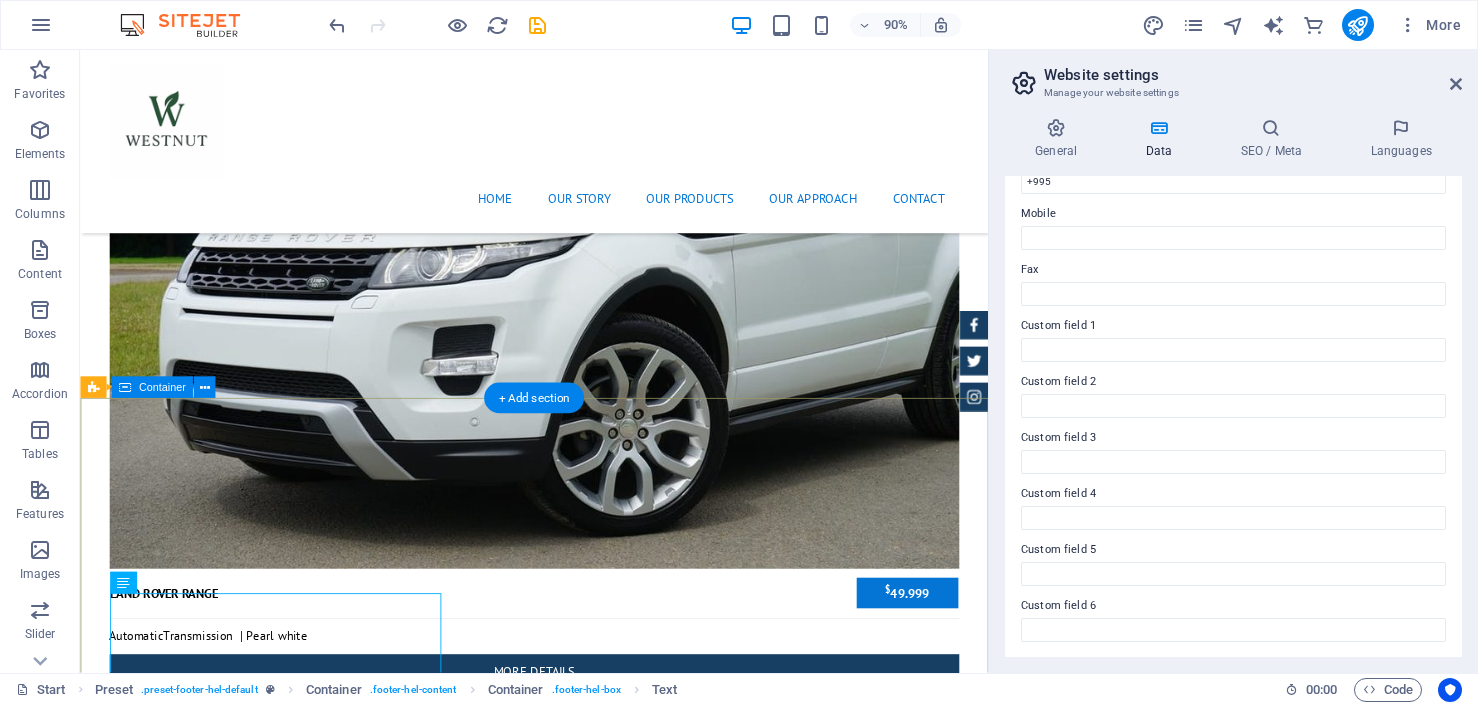 click on "Drop content here or  Add elements  Paste clipboard" at bounding box center (584, 15496) 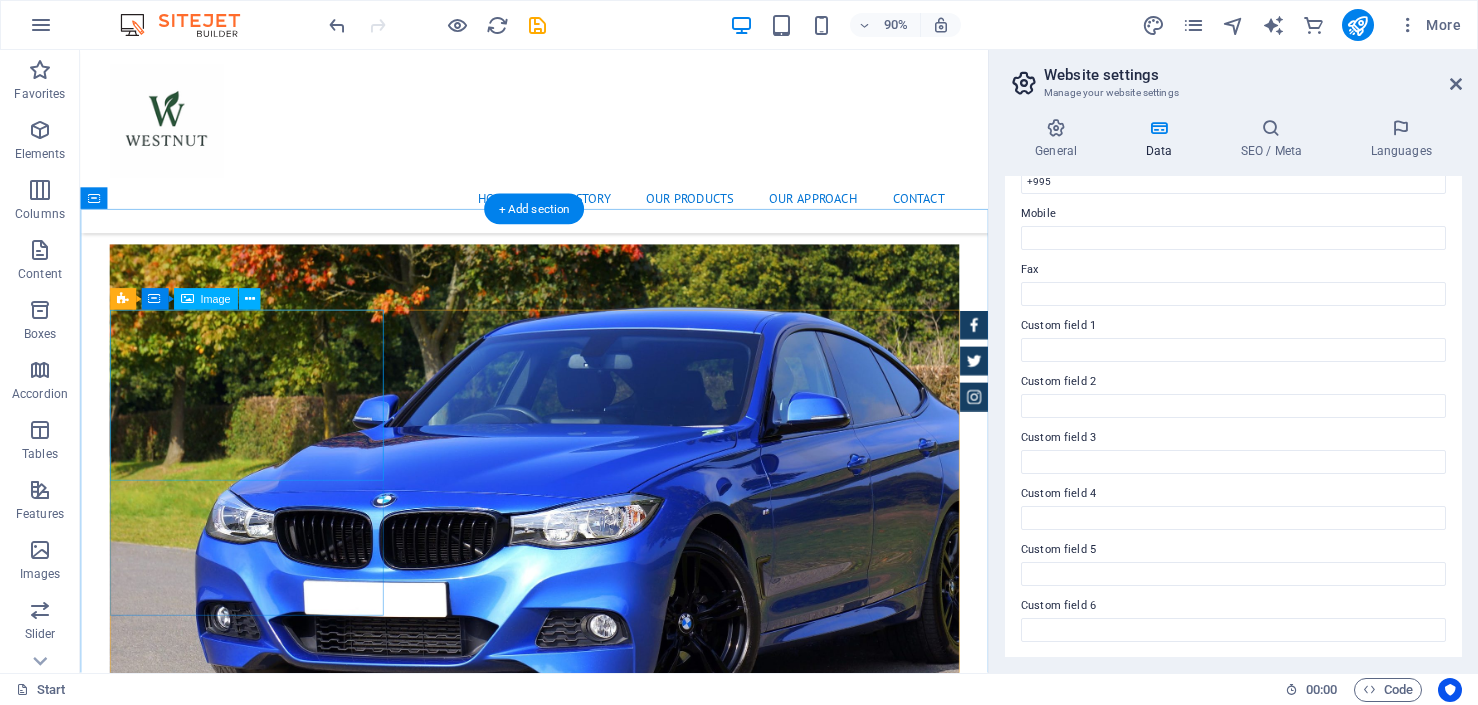scroll, scrollTop: 5719, scrollLeft: 0, axis: vertical 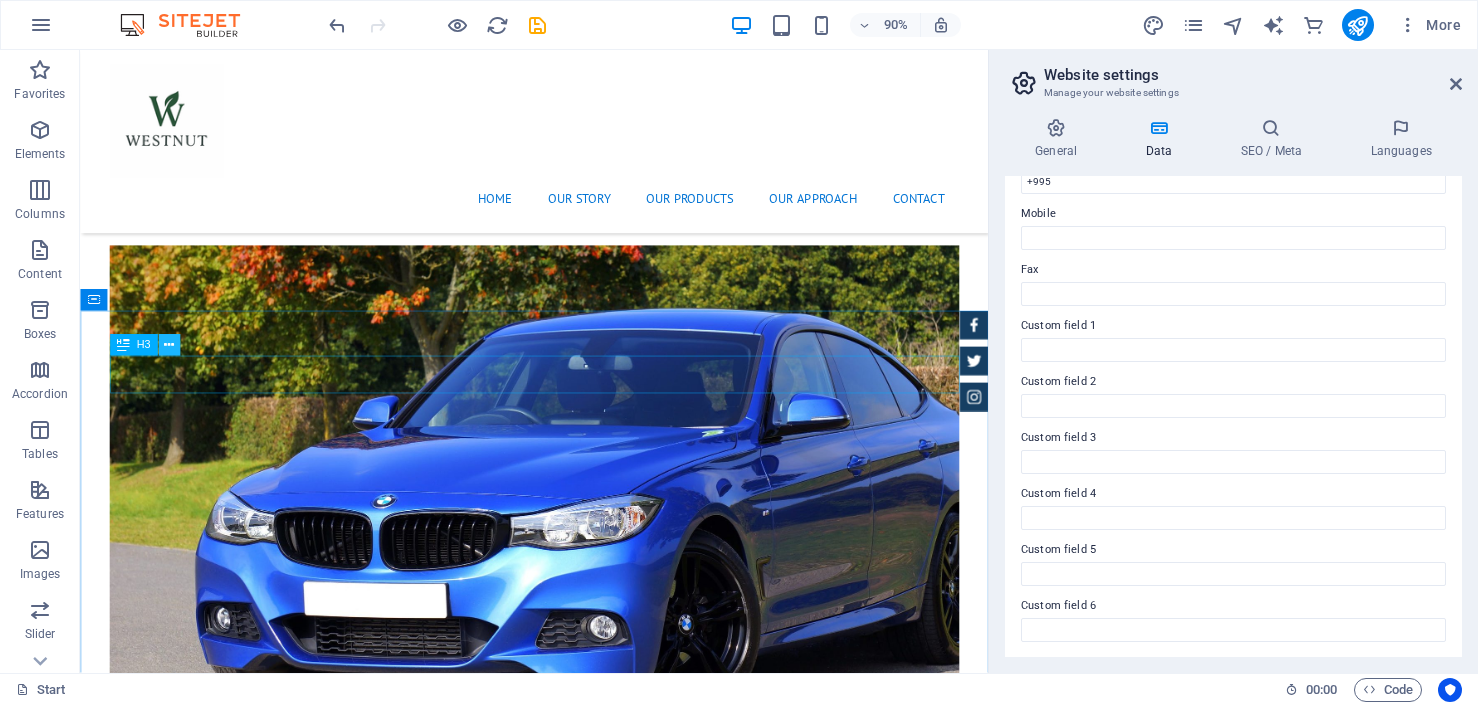 click at bounding box center (169, 345) 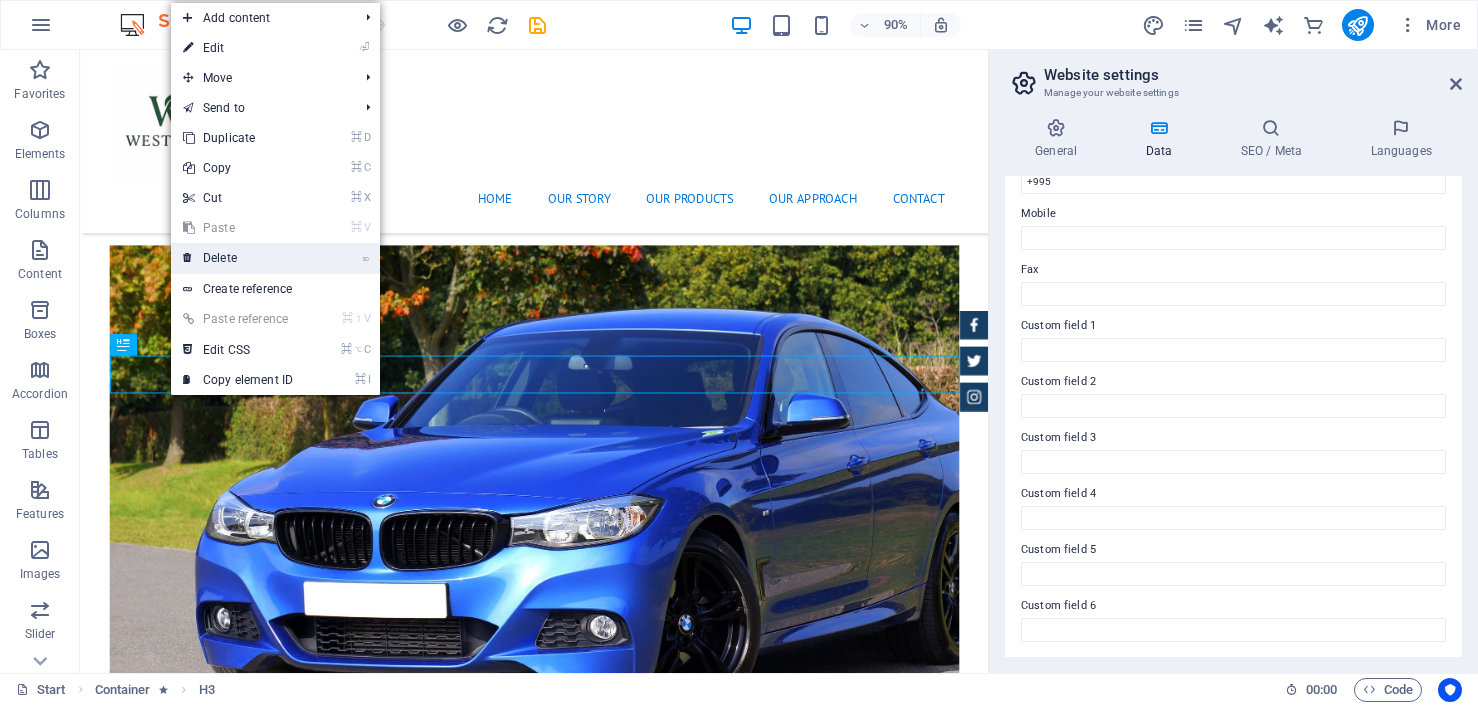 click on "⌦  Delete" at bounding box center (238, 258) 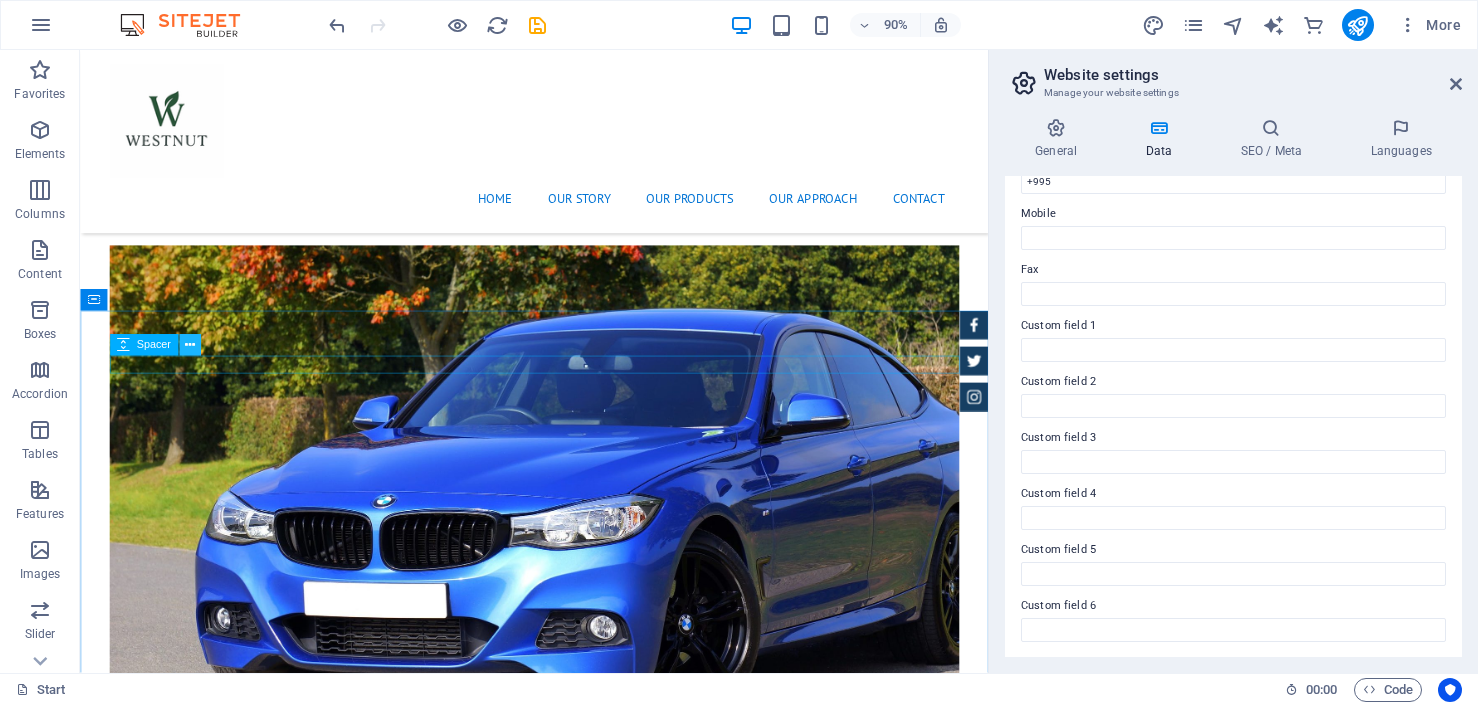 click at bounding box center [189, 345] 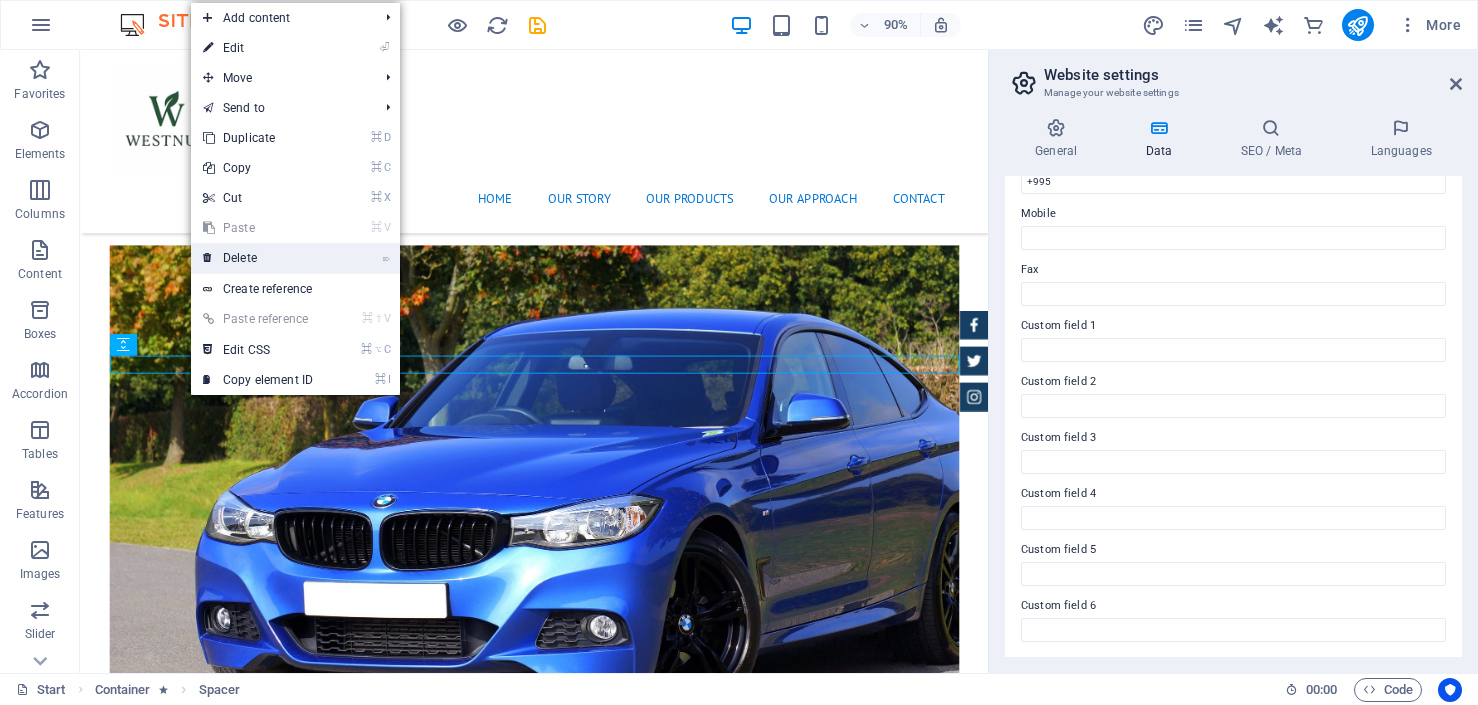 drag, startPoint x: 257, startPoint y: 261, endPoint x: 129, endPoint y: 313, distance: 138.15933 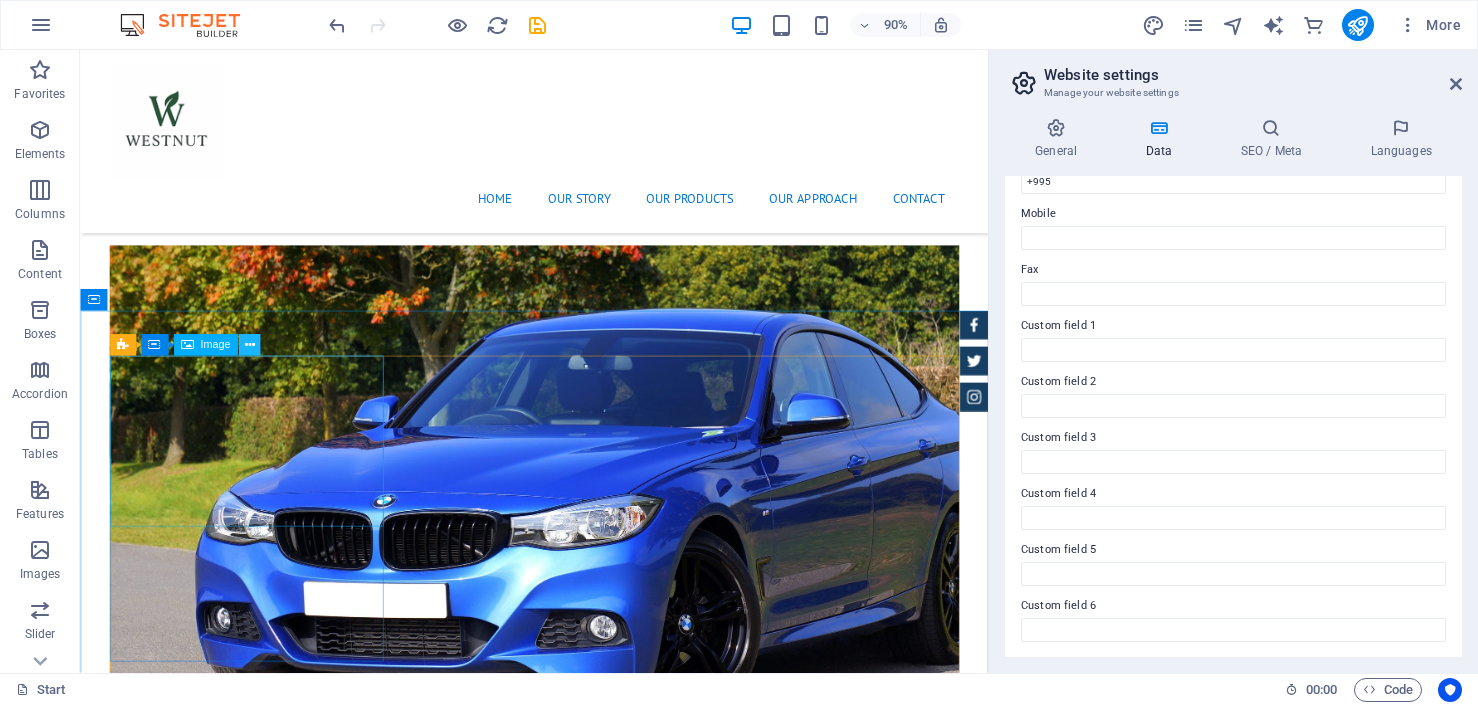 click at bounding box center (249, 345) 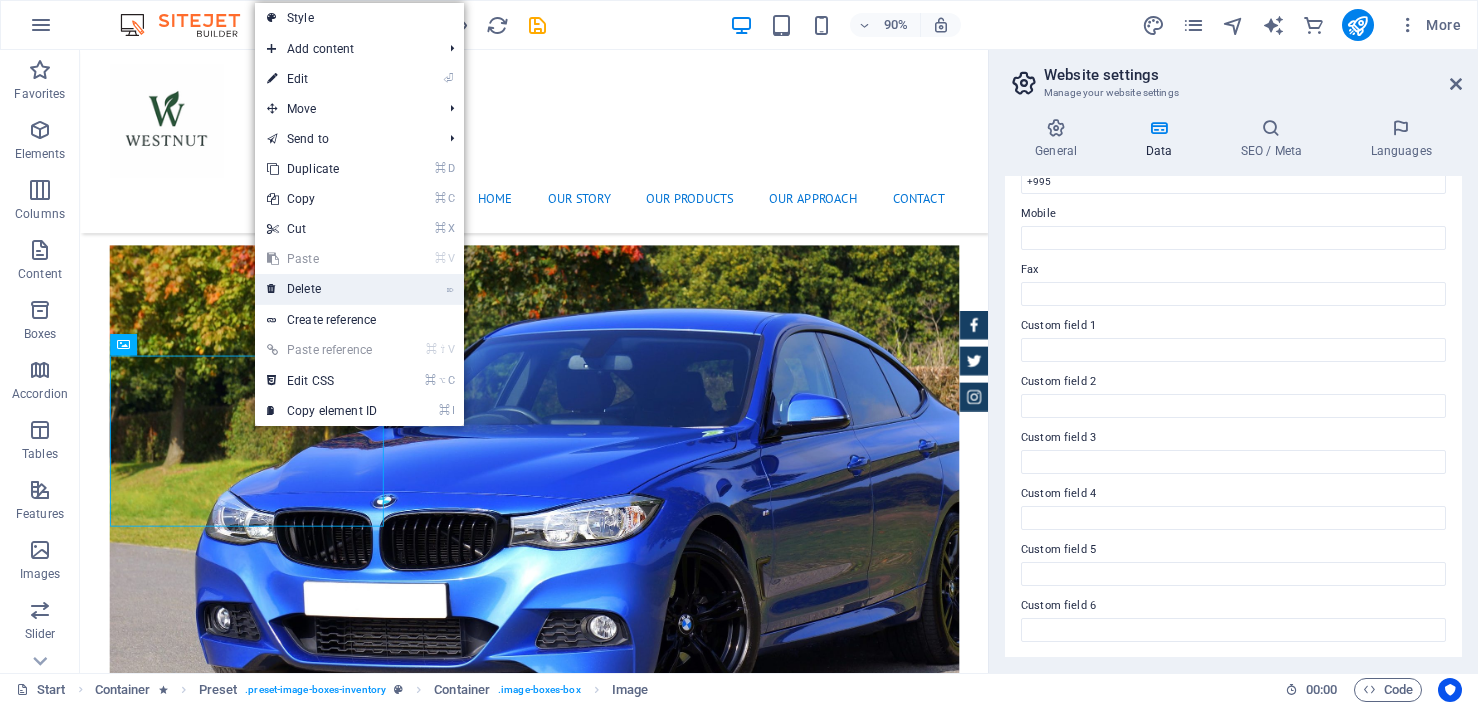 click on "⌦  Delete" at bounding box center (322, 289) 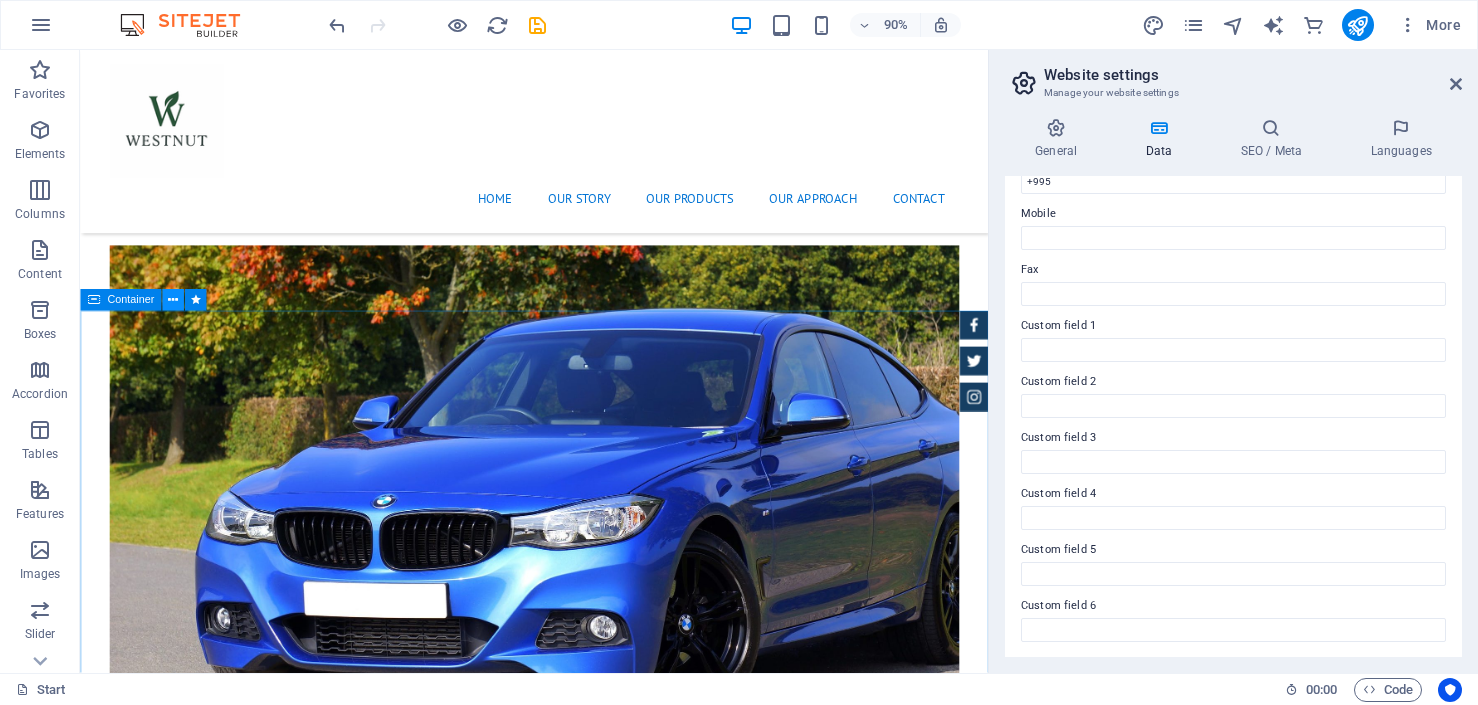 click at bounding box center [173, 301] 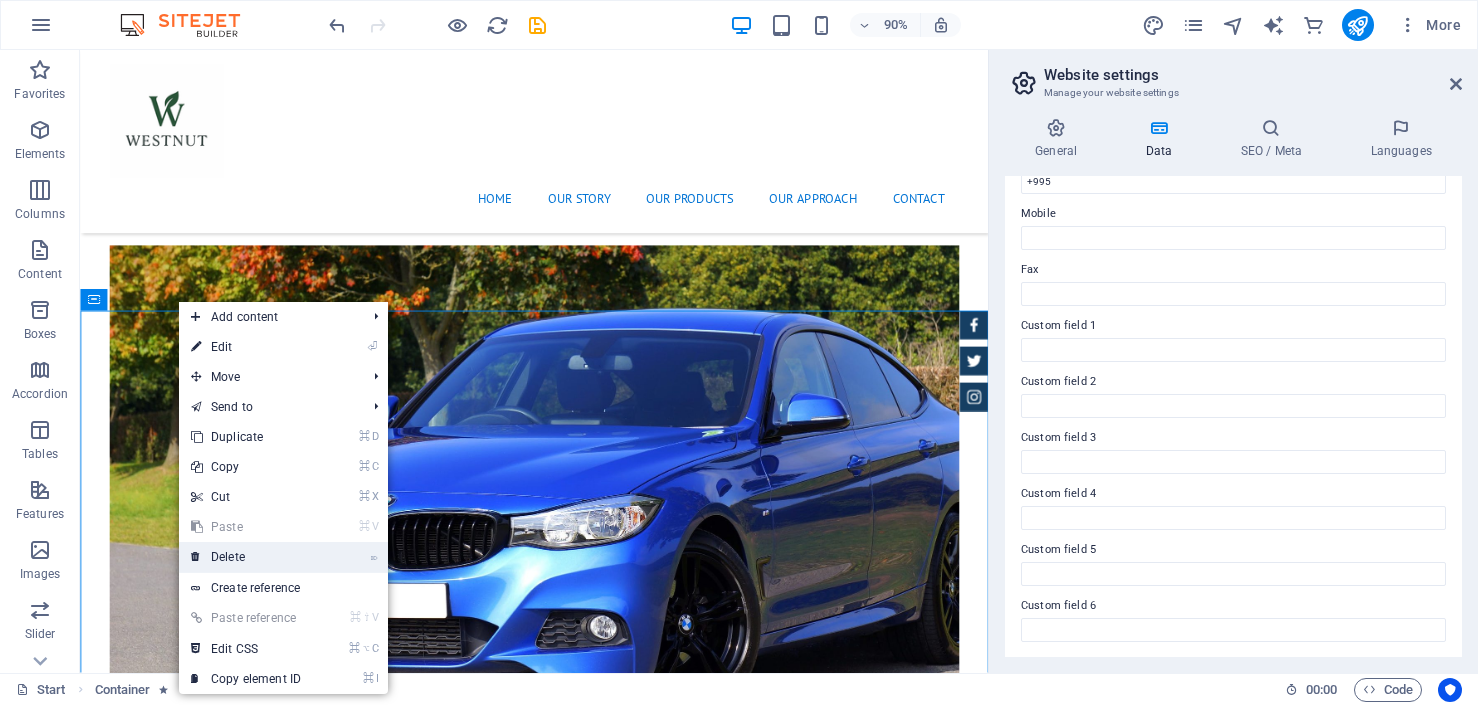 click on "⌦  Delete" at bounding box center (246, 557) 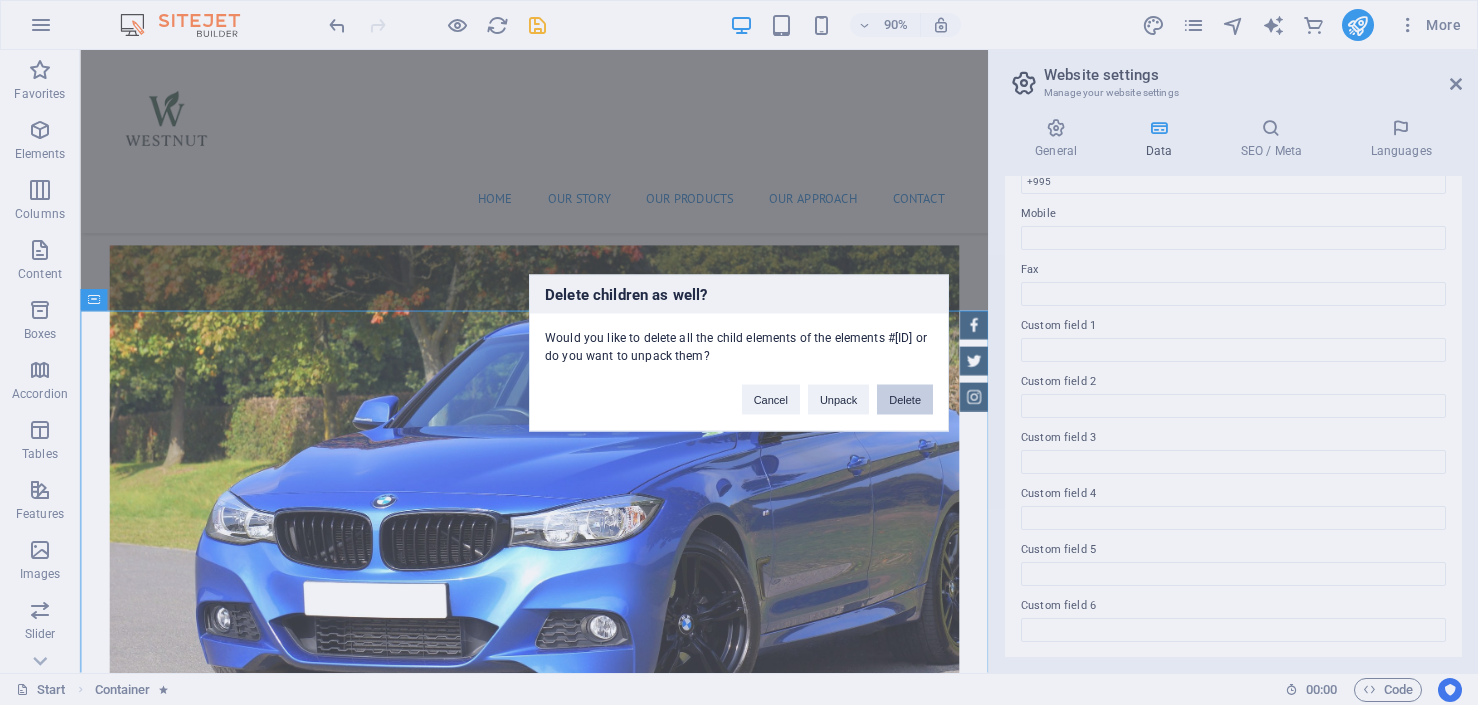 click on "Delete" at bounding box center (905, 399) 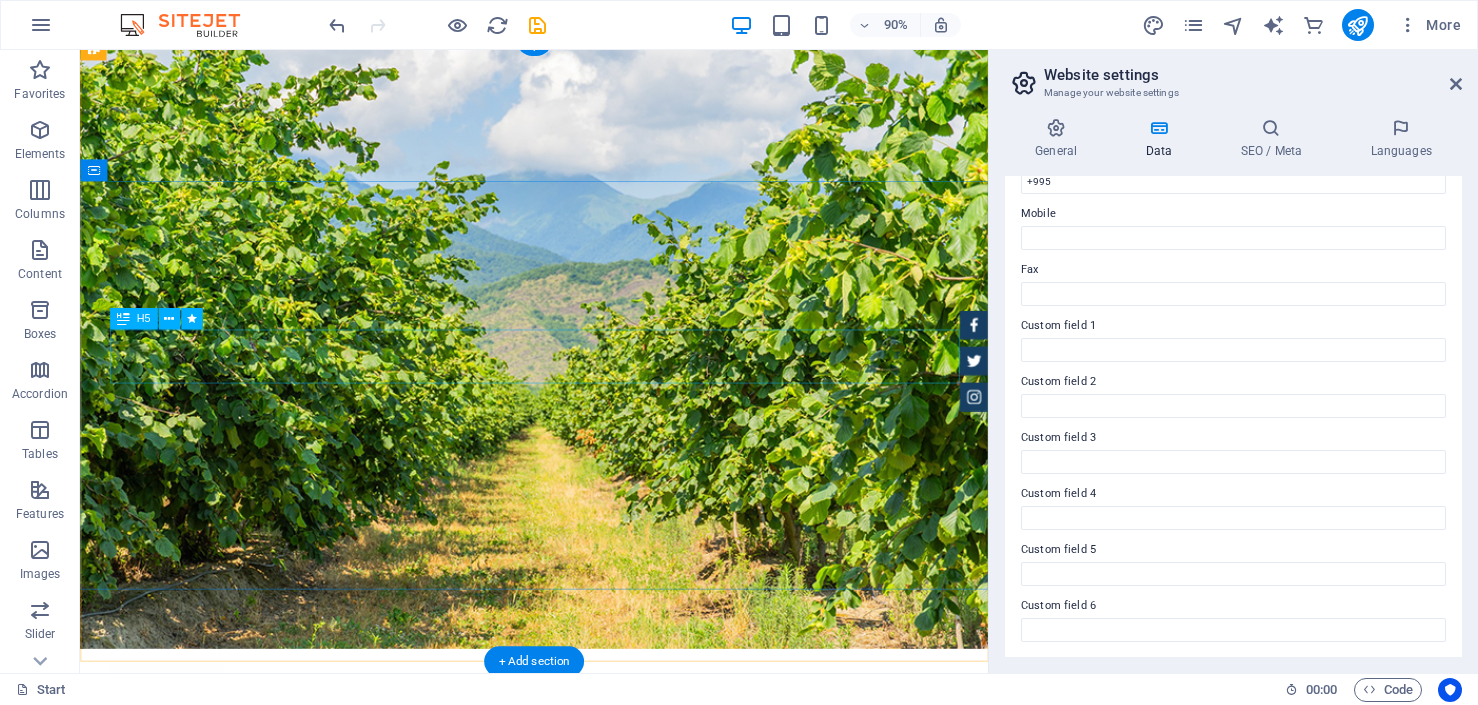 scroll, scrollTop: 0, scrollLeft: 0, axis: both 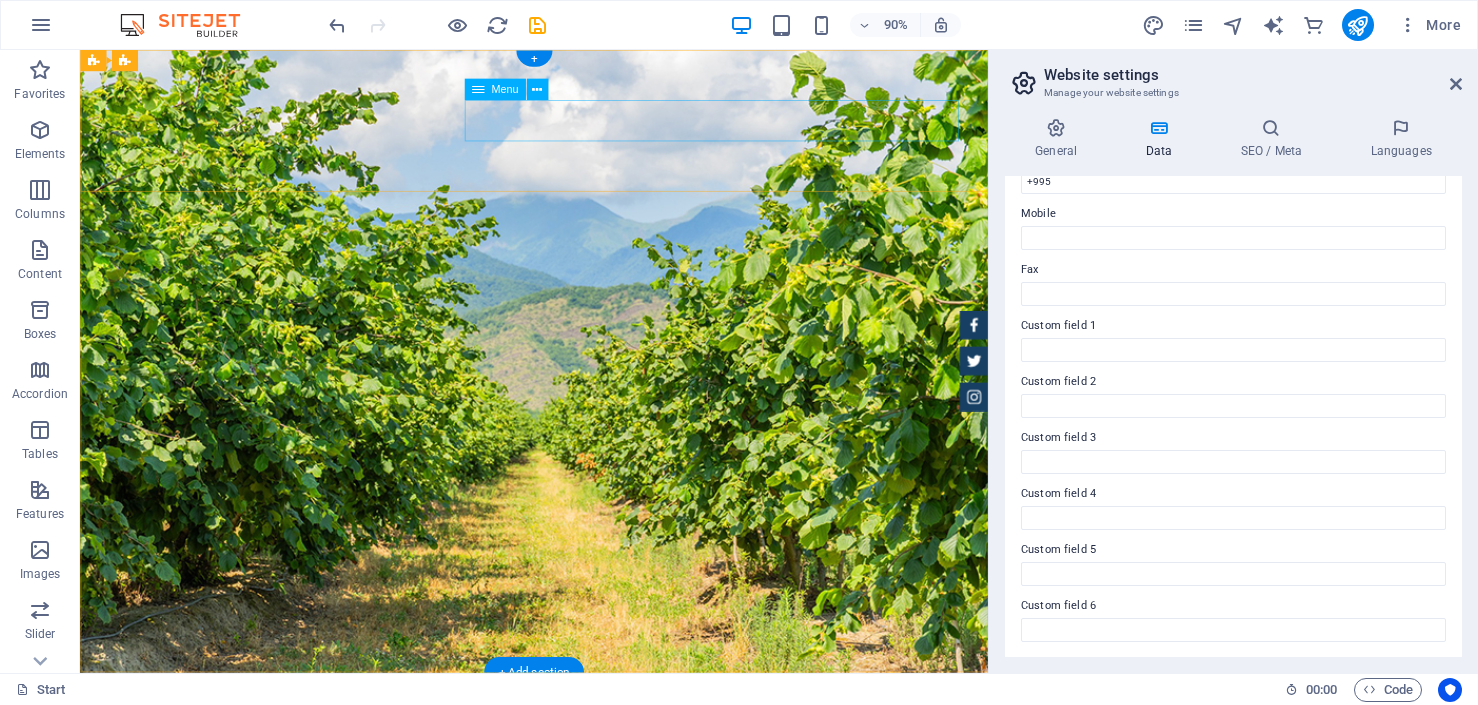 click on "Home Our Story Our Products Our Approach Contact" at bounding box center [585, 907] 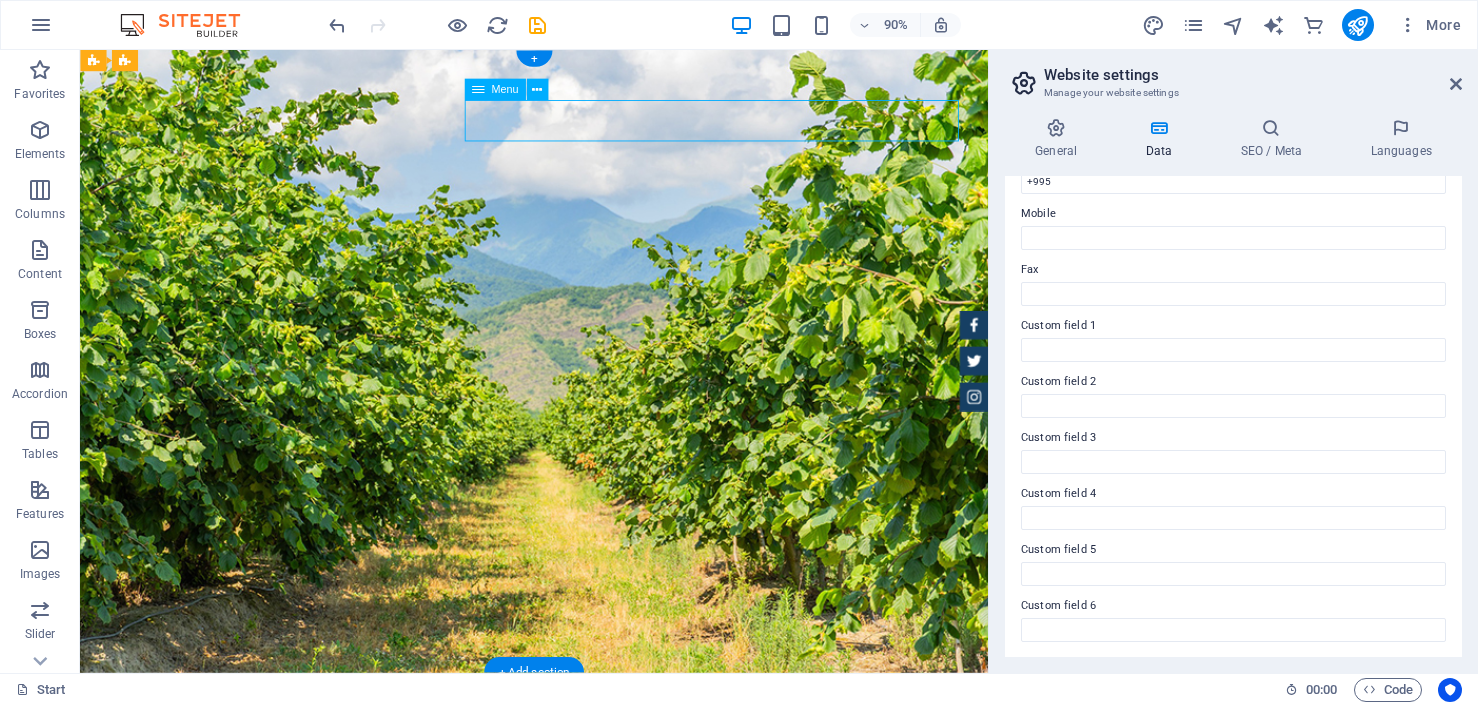 click on "Home Our Story Our Products Our Approach Contact" at bounding box center (585, 907) 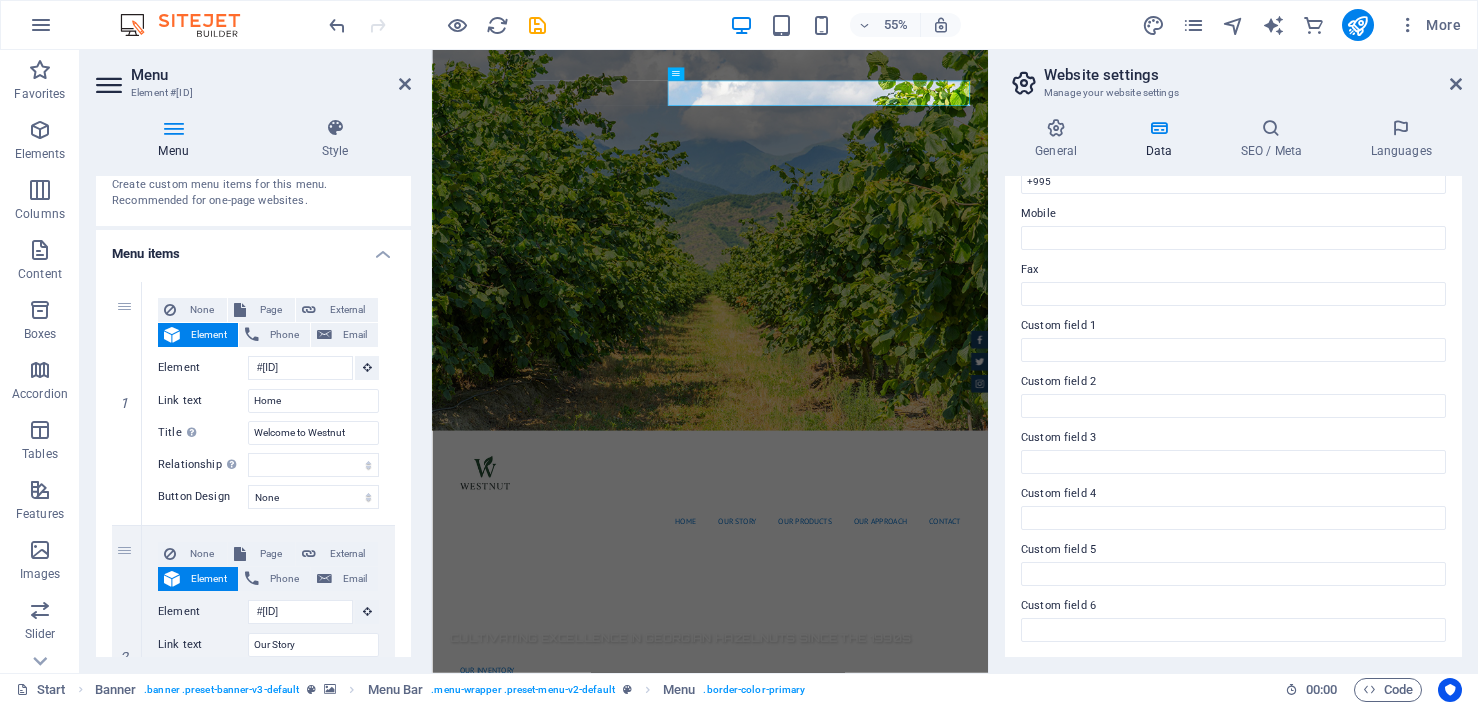 scroll, scrollTop: 97, scrollLeft: 0, axis: vertical 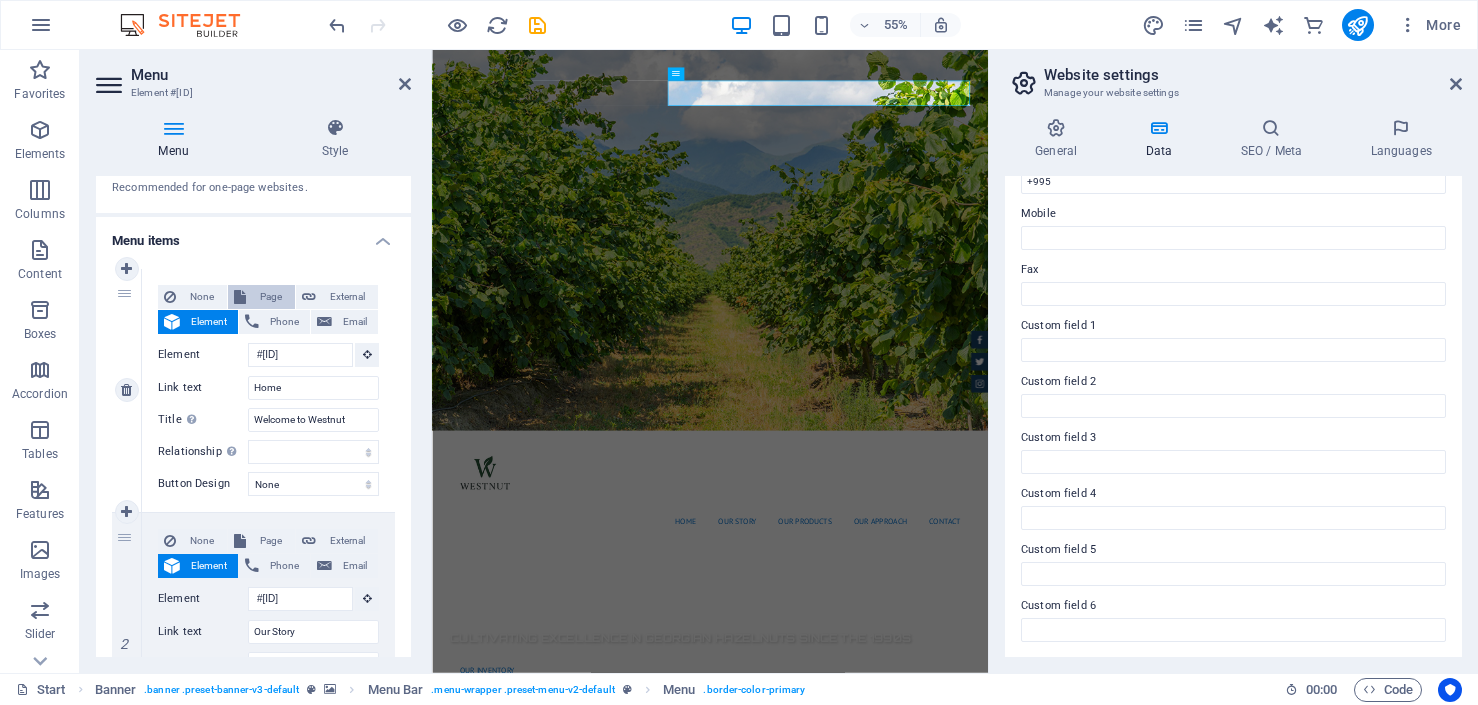 click on "Page" at bounding box center [270, 297] 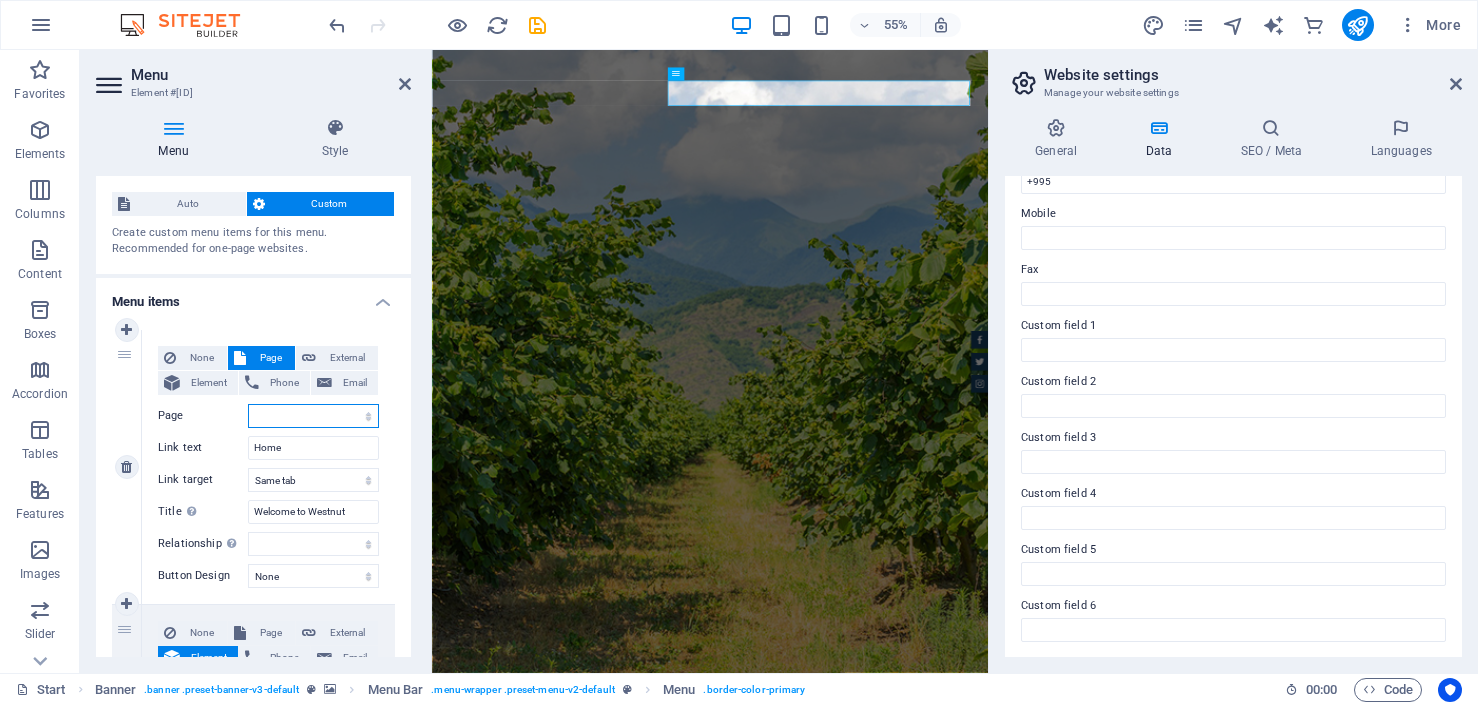 scroll, scrollTop: 0, scrollLeft: 0, axis: both 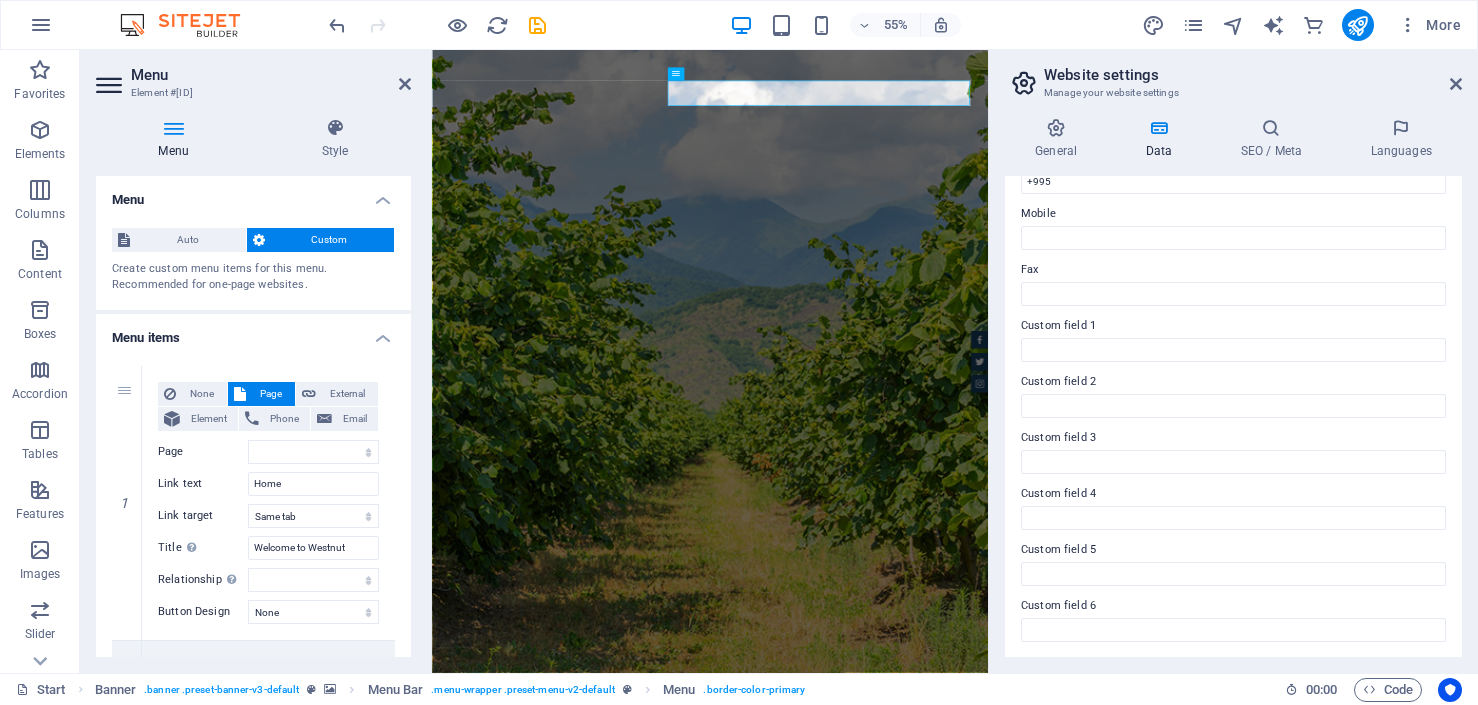 click on "Create custom menu items for this menu. Recommended for one-page websites." at bounding box center (253, 277) 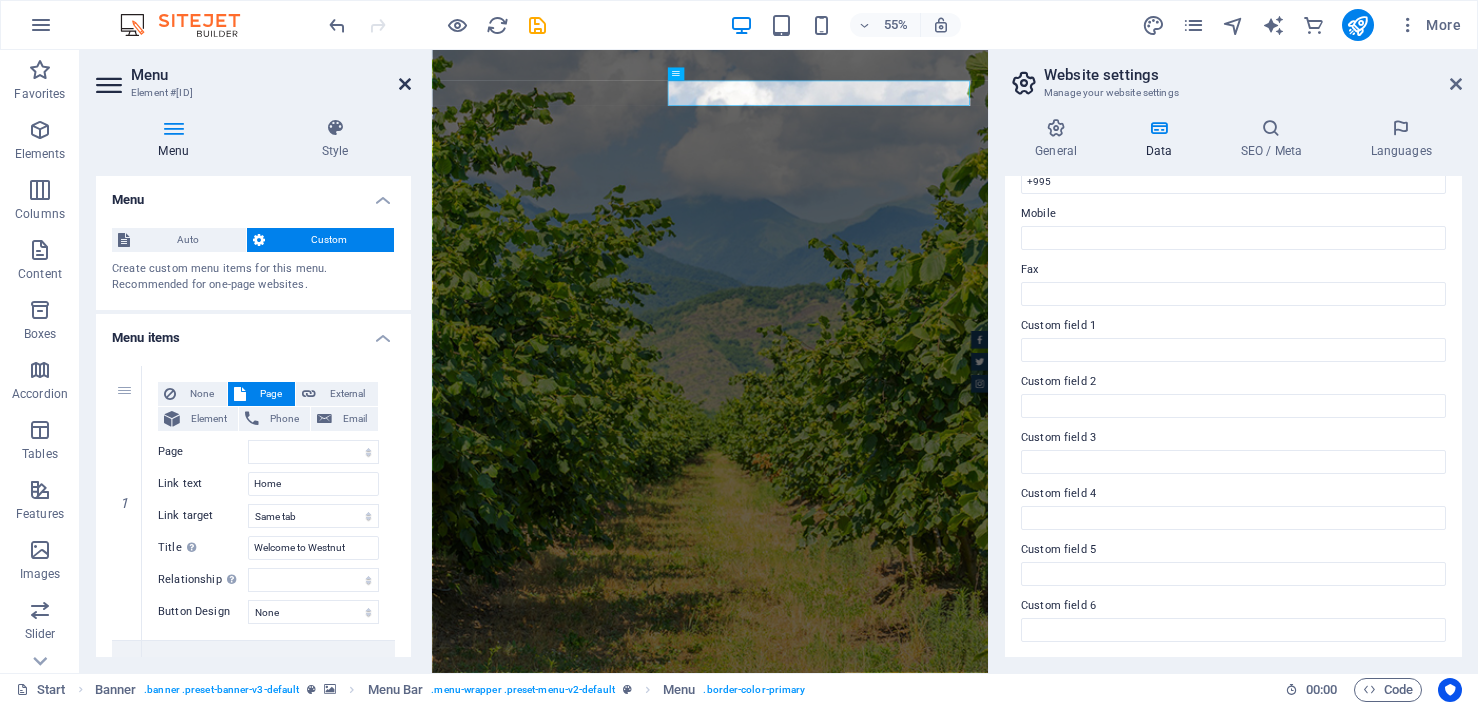 drag, startPoint x: 401, startPoint y: 88, endPoint x: 393, endPoint y: 38, distance: 50.635956 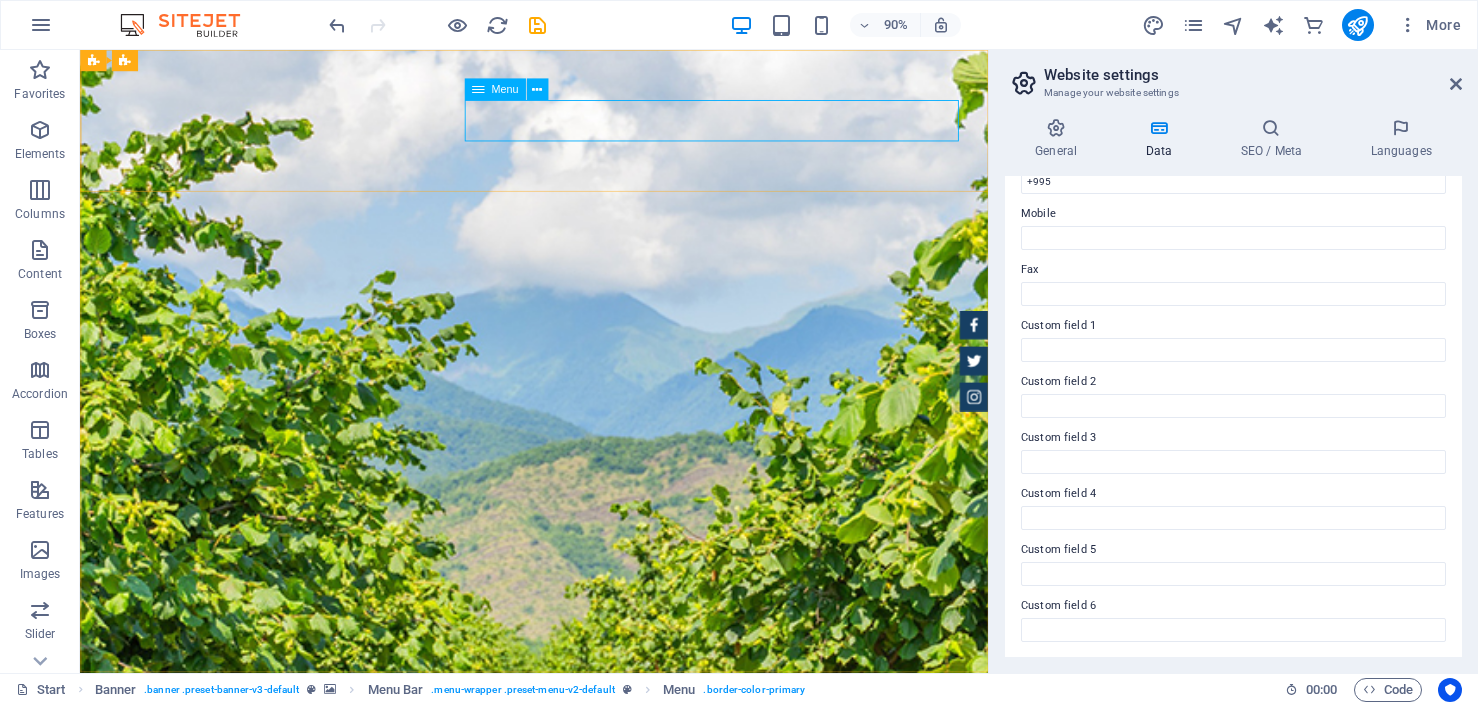 click on "Home Our Story Our Products Our Approach Contact" at bounding box center [585, 1348] 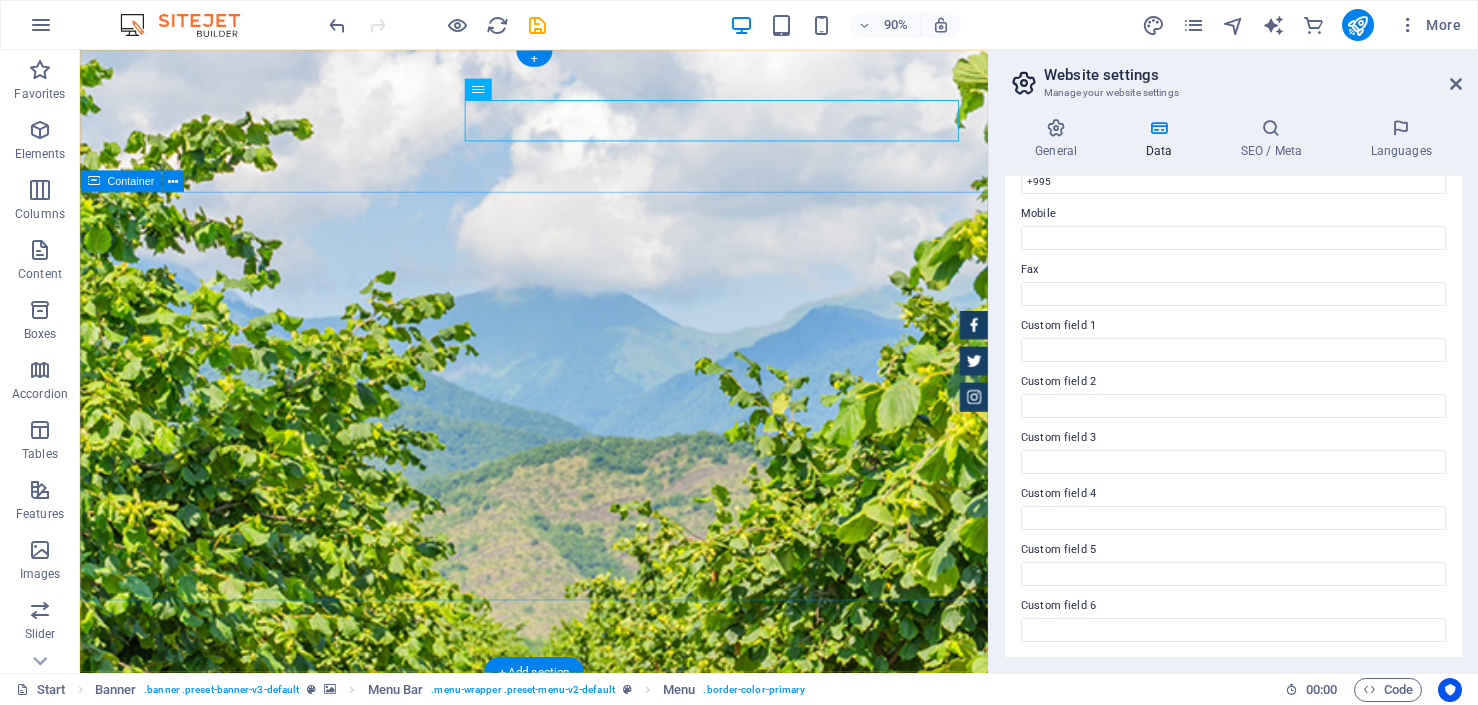 click on "Cultivating Excellence in Georgian Hazelnuts Since the 1990s Our Inventory Make an appointment" at bounding box center (584, 1602) 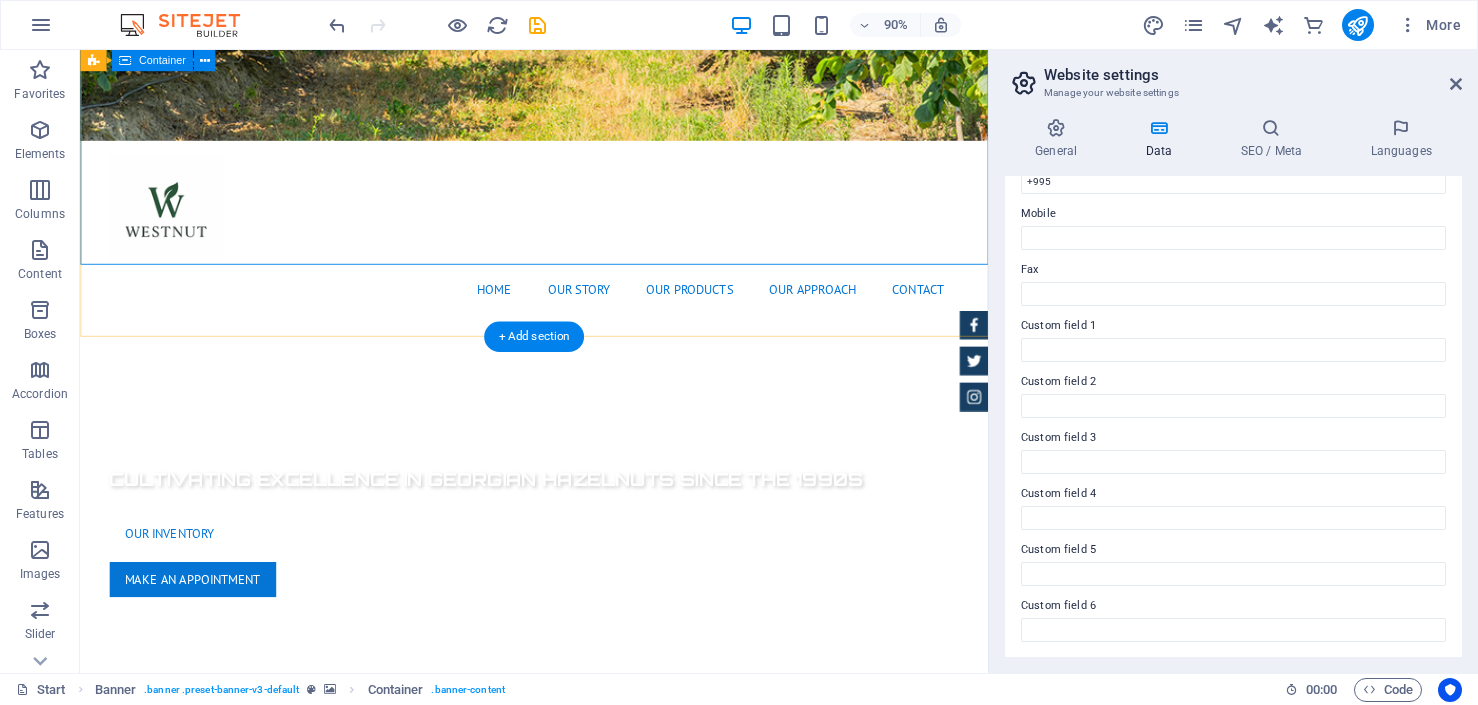 scroll, scrollTop: 592, scrollLeft: 0, axis: vertical 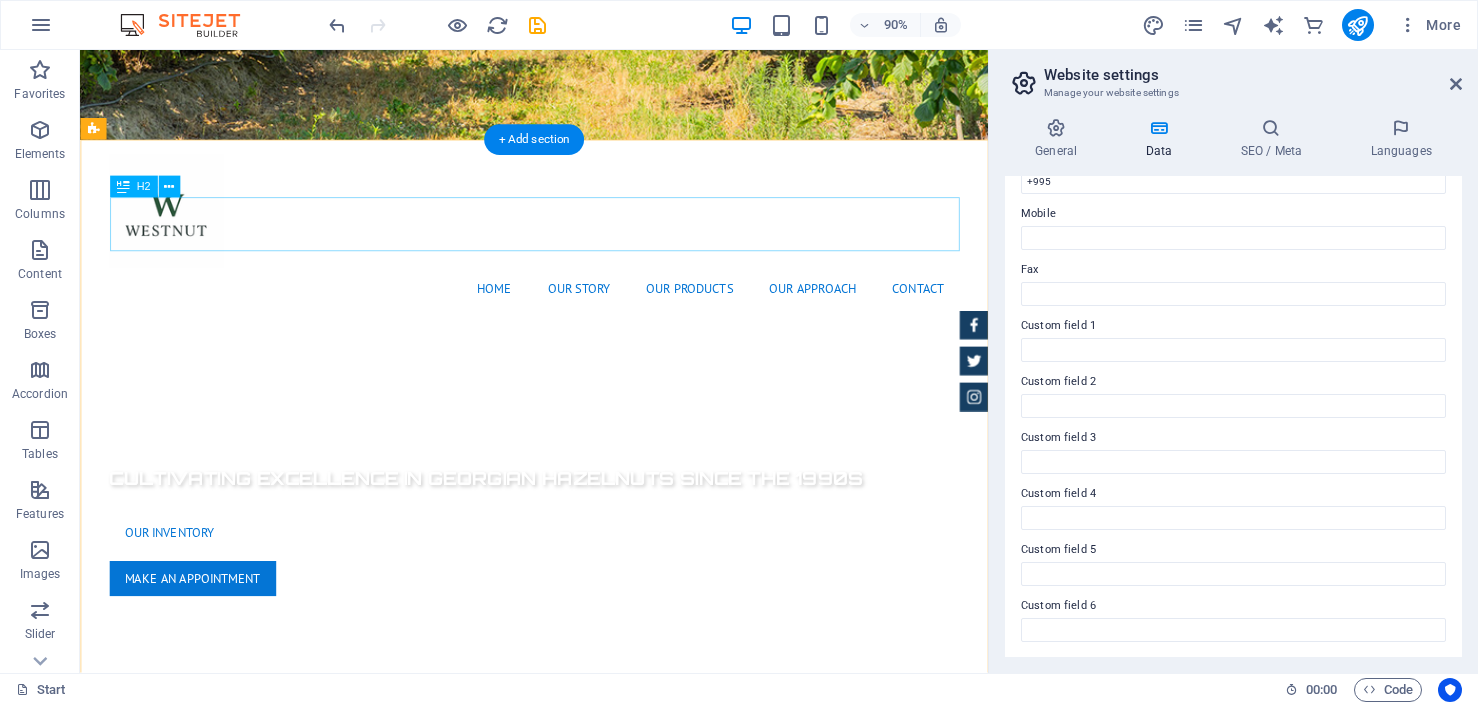 click on "About us" at bounding box center (585, 959) 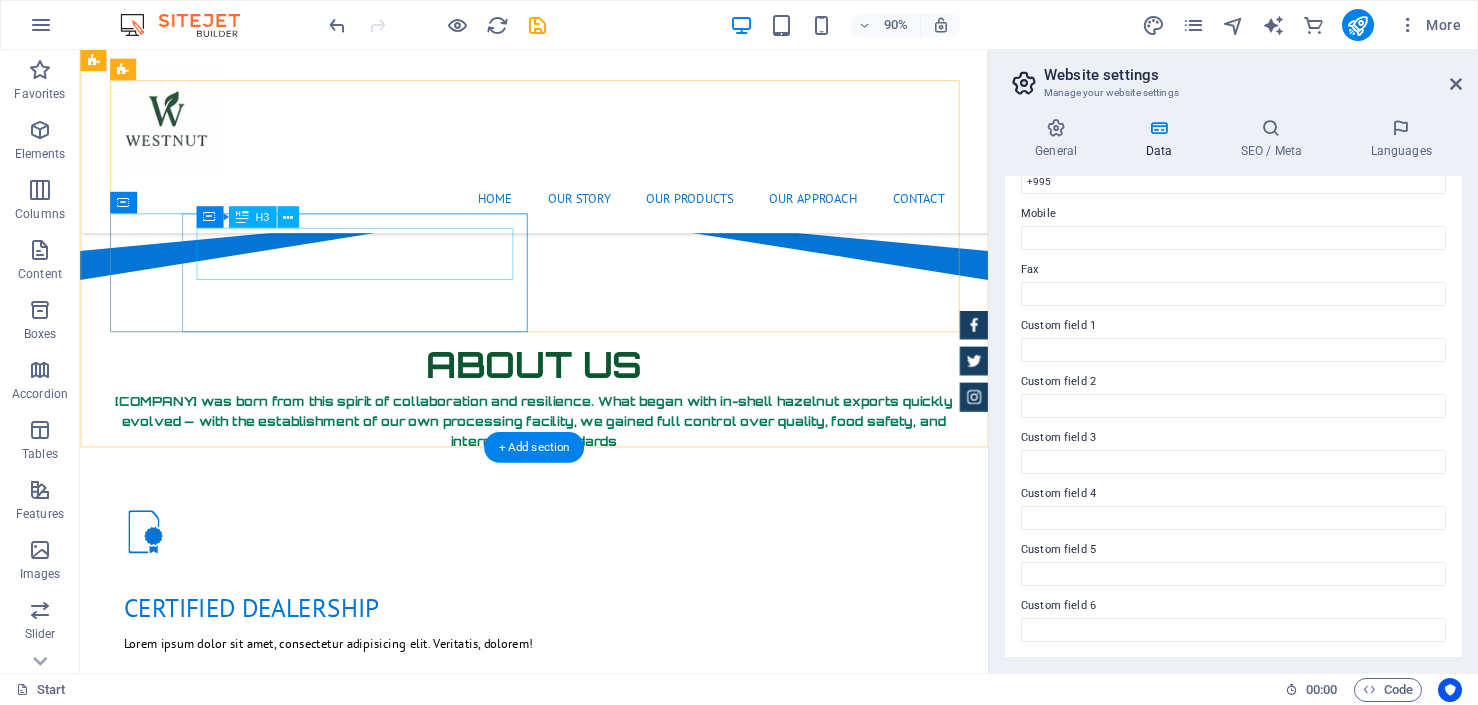 scroll, scrollTop: 1127, scrollLeft: 0, axis: vertical 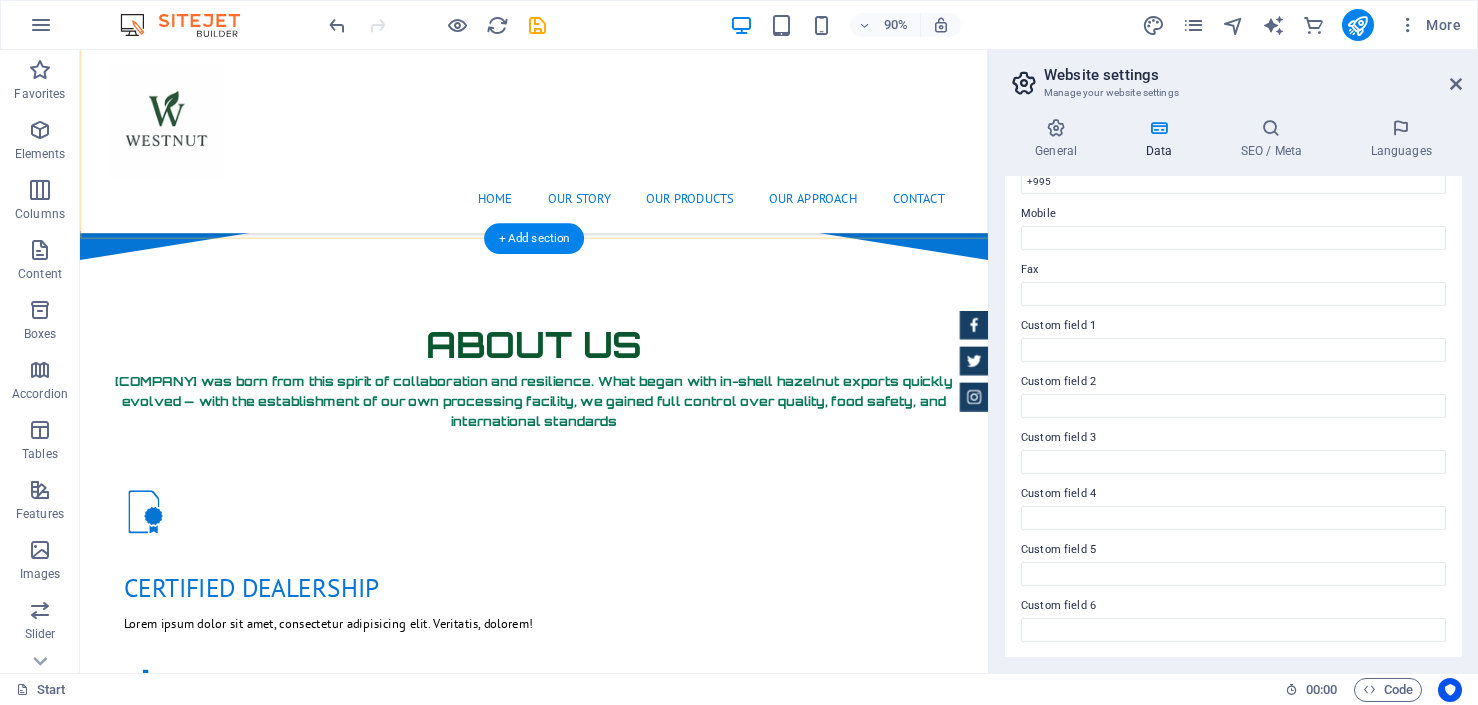 click on "Home Our Story Our Products Our Approach Contact" at bounding box center [585, 215] 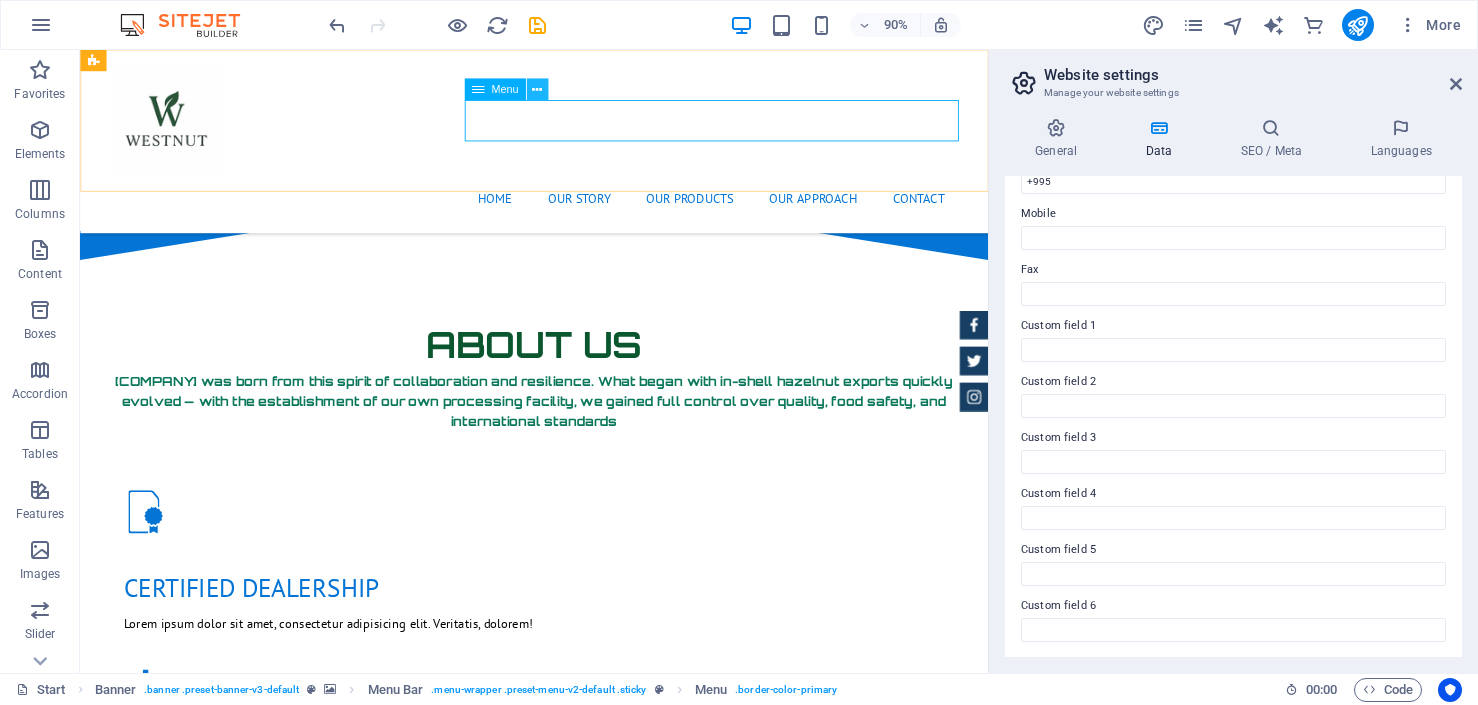 click at bounding box center [537, 90] 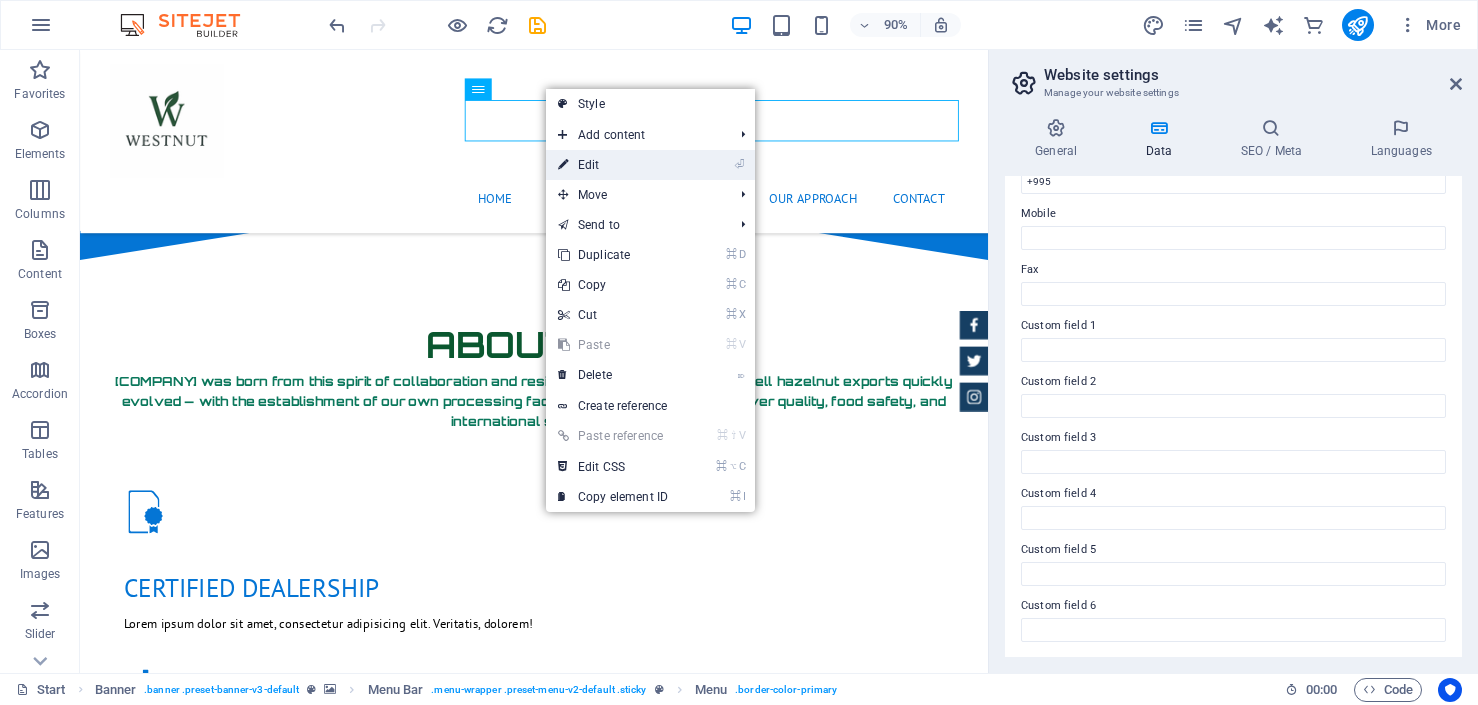 click on "⏎  Edit" at bounding box center [613, 165] 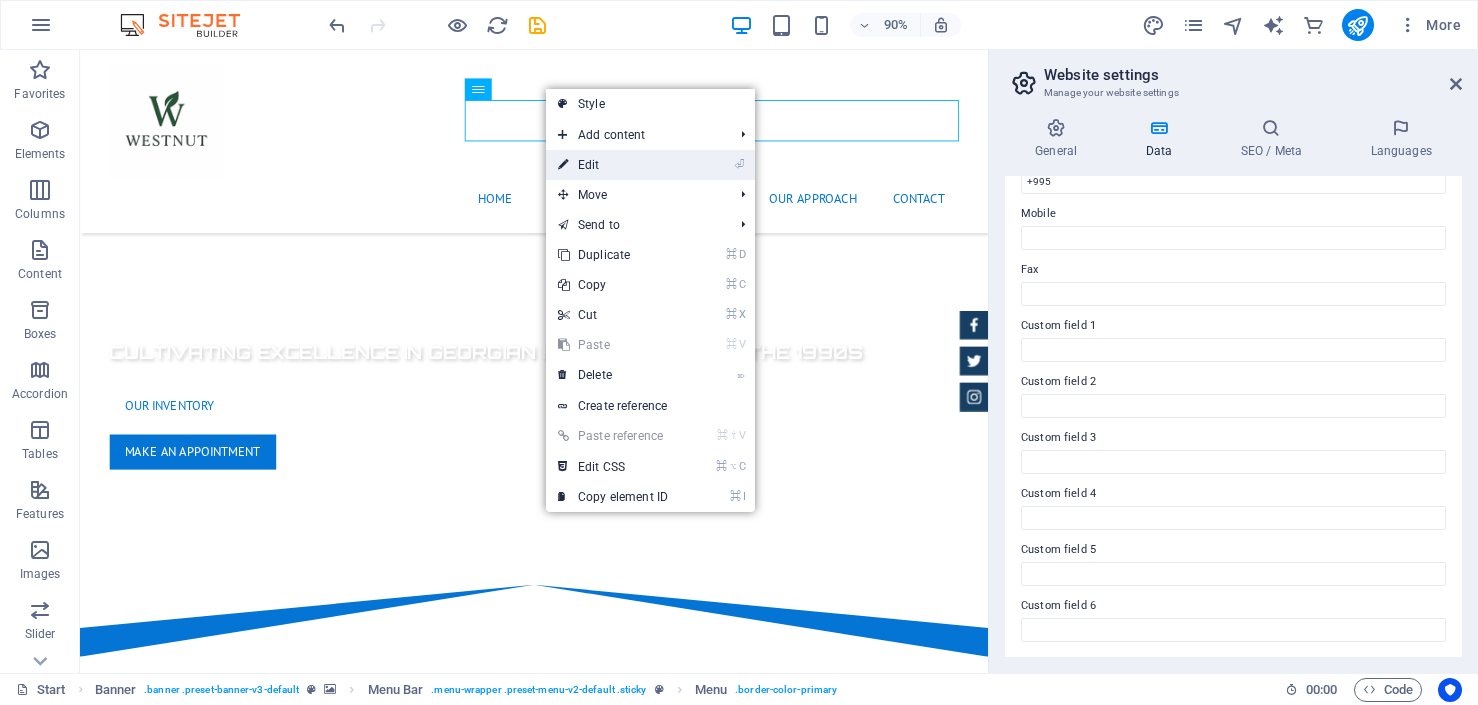scroll, scrollTop: 1567, scrollLeft: 0, axis: vertical 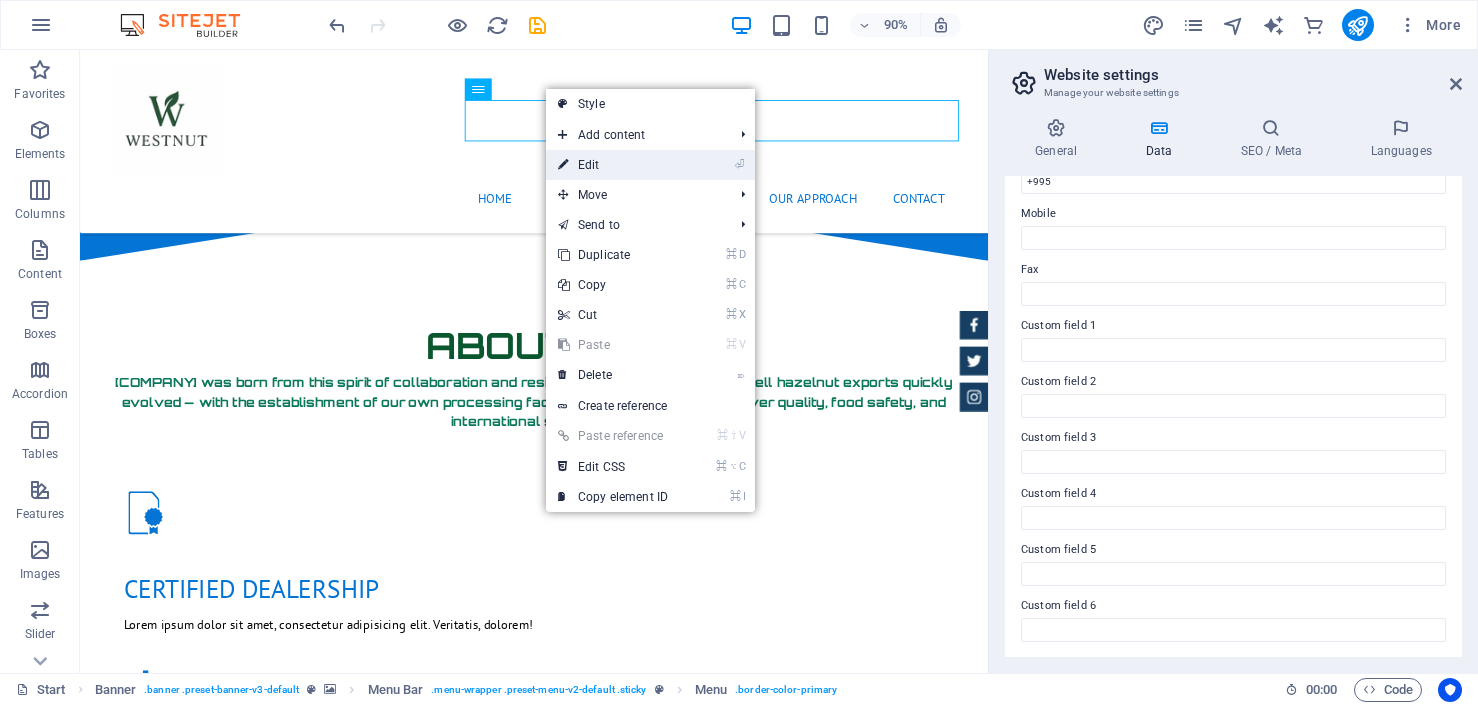 select 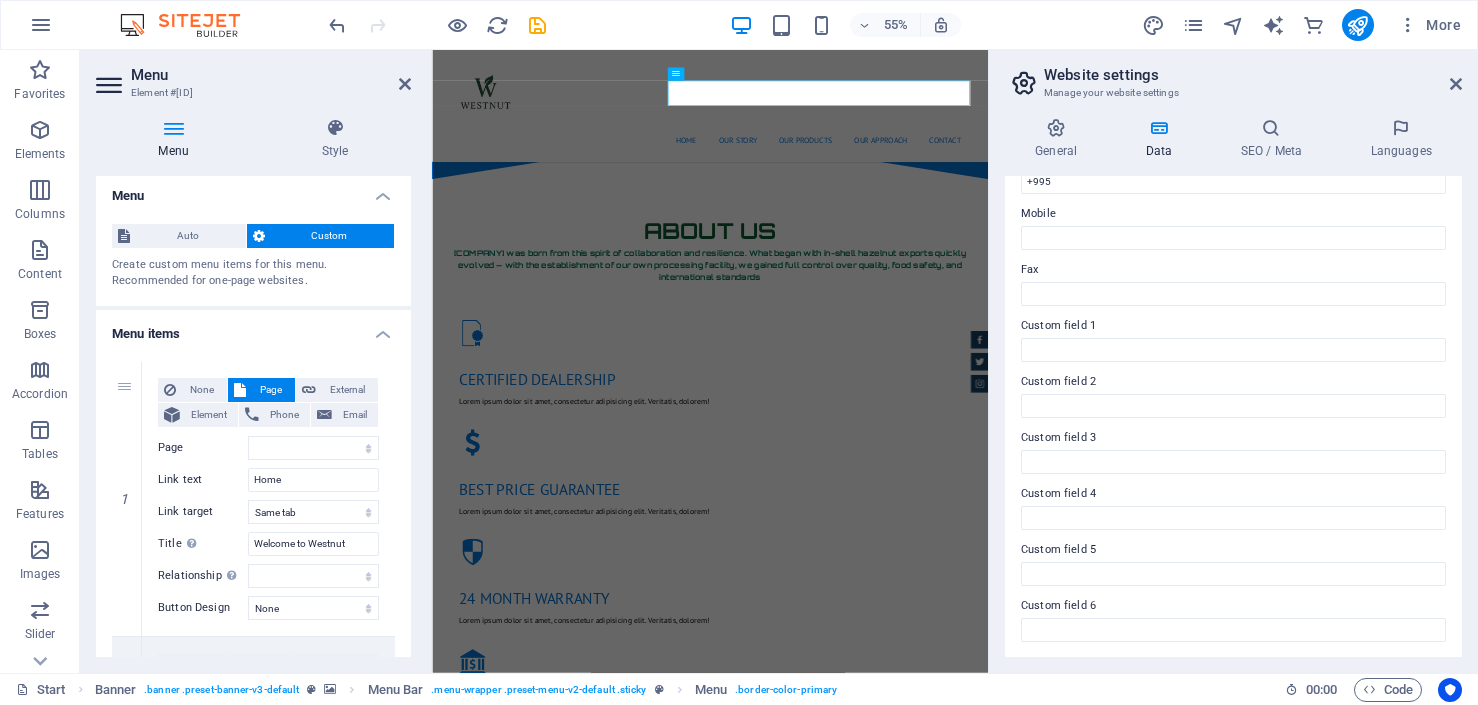 scroll, scrollTop: 0, scrollLeft: 0, axis: both 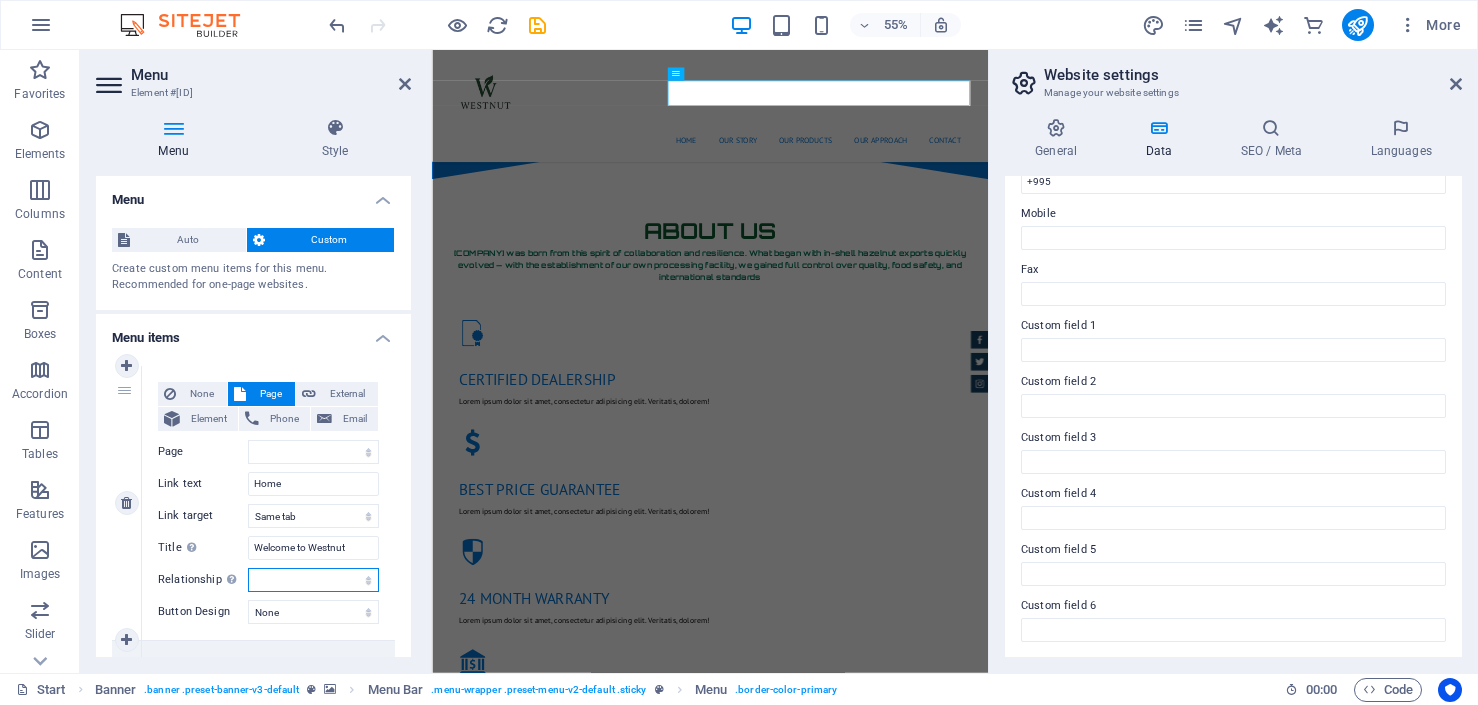 click on "alternate author bookmark external help license next nofollow noreferrer noopener prev search tag" at bounding box center [313, 580] 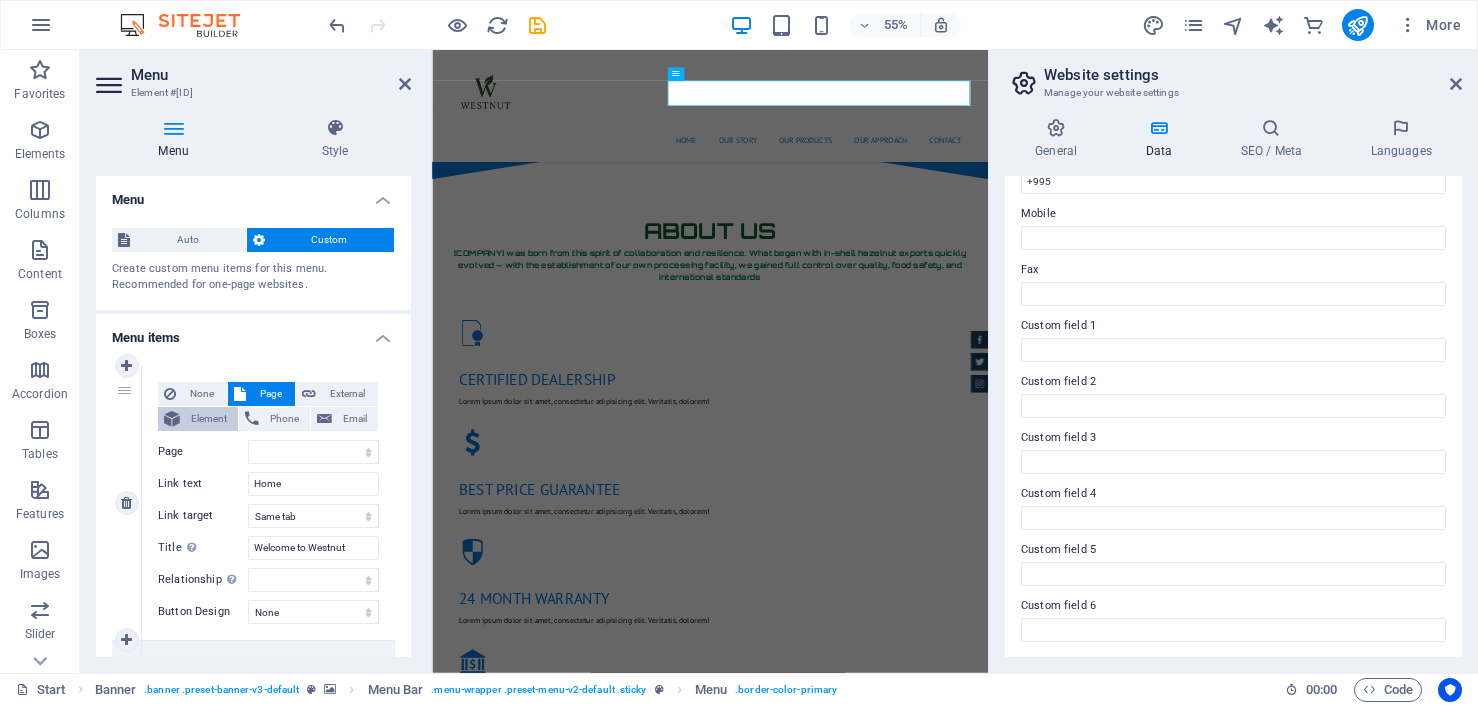 click on "Element" at bounding box center (209, 419) 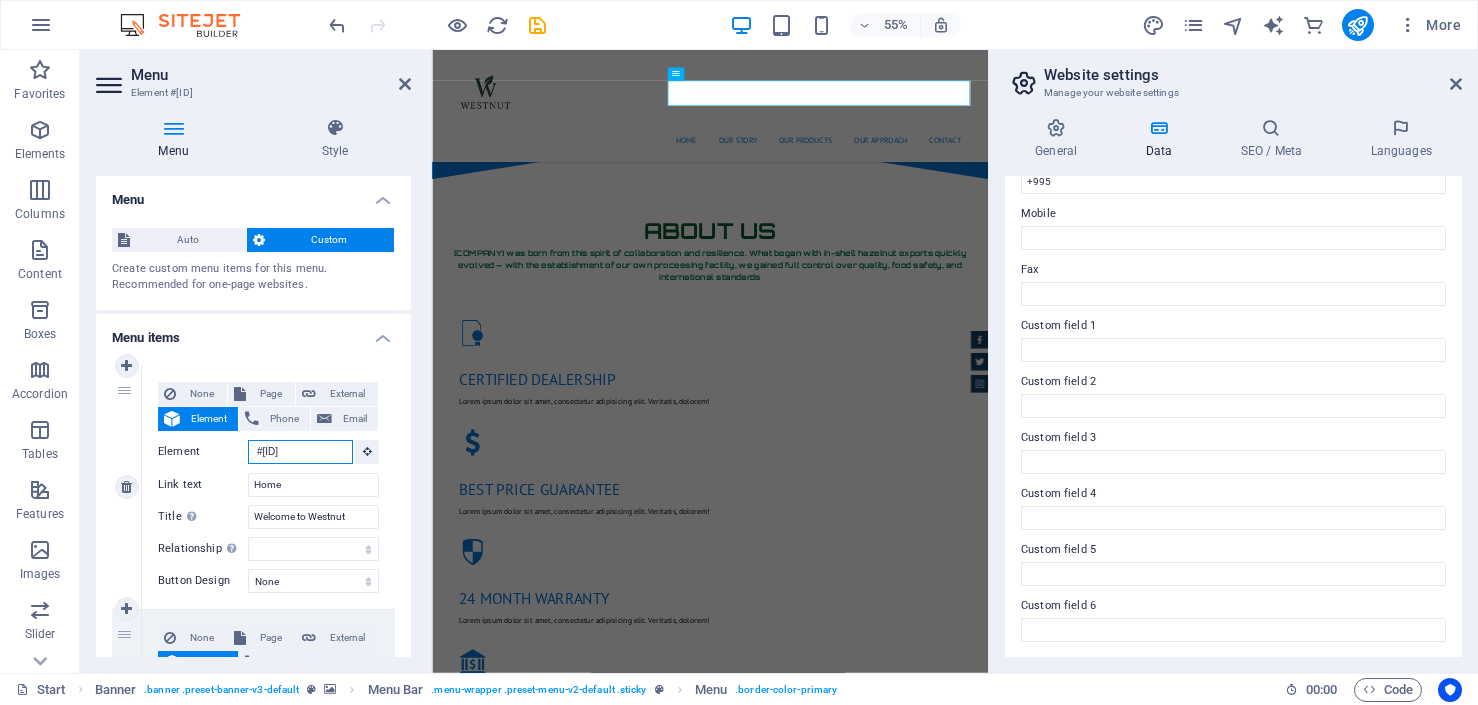 select 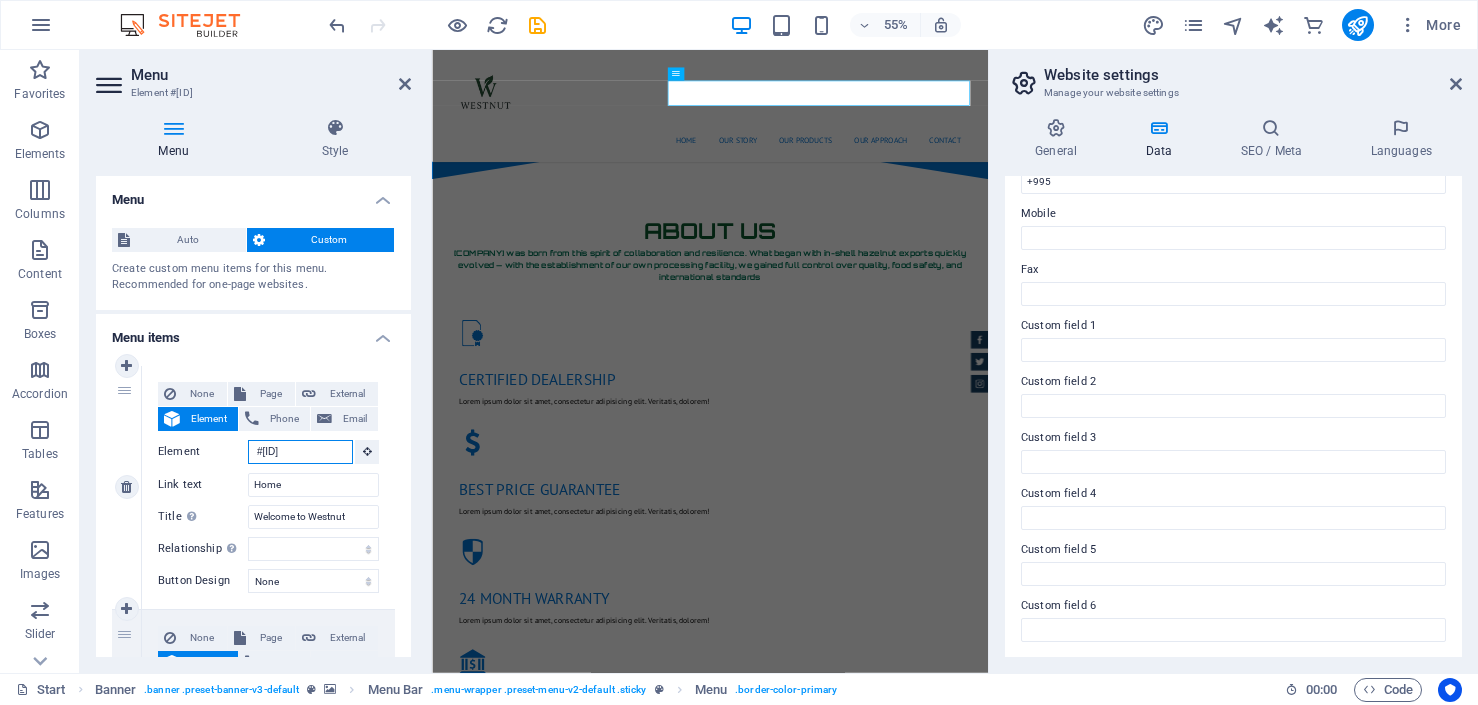 scroll, scrollTop: 0, scrollLeft: 2, axis: horizontal 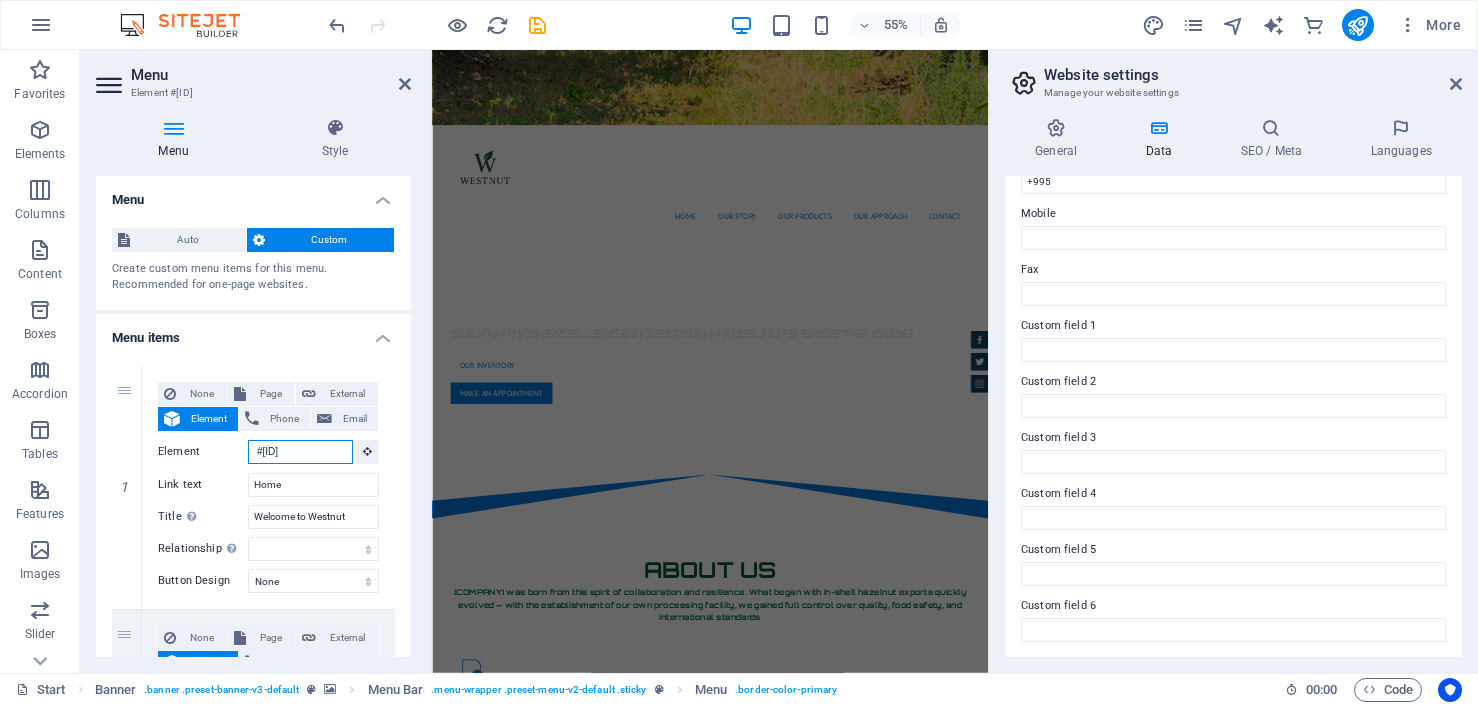 click on "Menu Auto Custom Create custom menu items for this menu. Recommended for one-page websites. Manage pages Menu items 1 None Page External Element Phone Email Page Start Subpage Legal Notice Privacy Element #[ID]
URL Phone Email Link text Home Link target New tab Same tab Overlay Title Additional link description, should not be the same as the link text. The title is most often shown as a tooltip text when the mouse moves over the element. Leave empty if uncertain. Welcome to [COMPANY] Relationship Sets the  relationship of this link to the link target . For example, the value "nofollow" instructs search engines not to follow the link. Can be left empty. alternate author bookmark external help license next nofollow noreferrer noopener prev search tag Button Design None Default Primary Secondary 2 None Page External Element Phone Email Page Start Subpage Legal Notice Privacy Element #[ID]
URL Phone Email Link text Our Story Link target New tab Overlay" at bounding box center [253, 416] 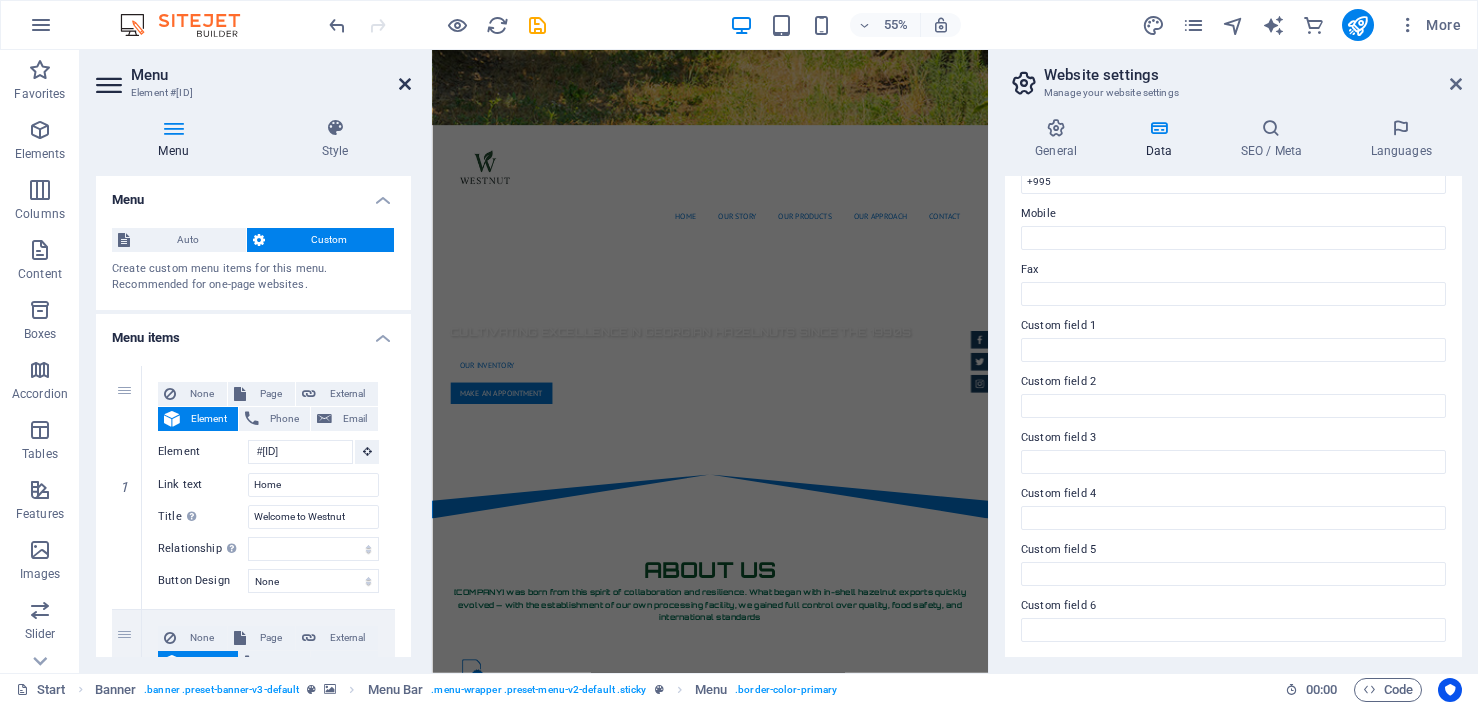 click at bounding box center [405, 84] 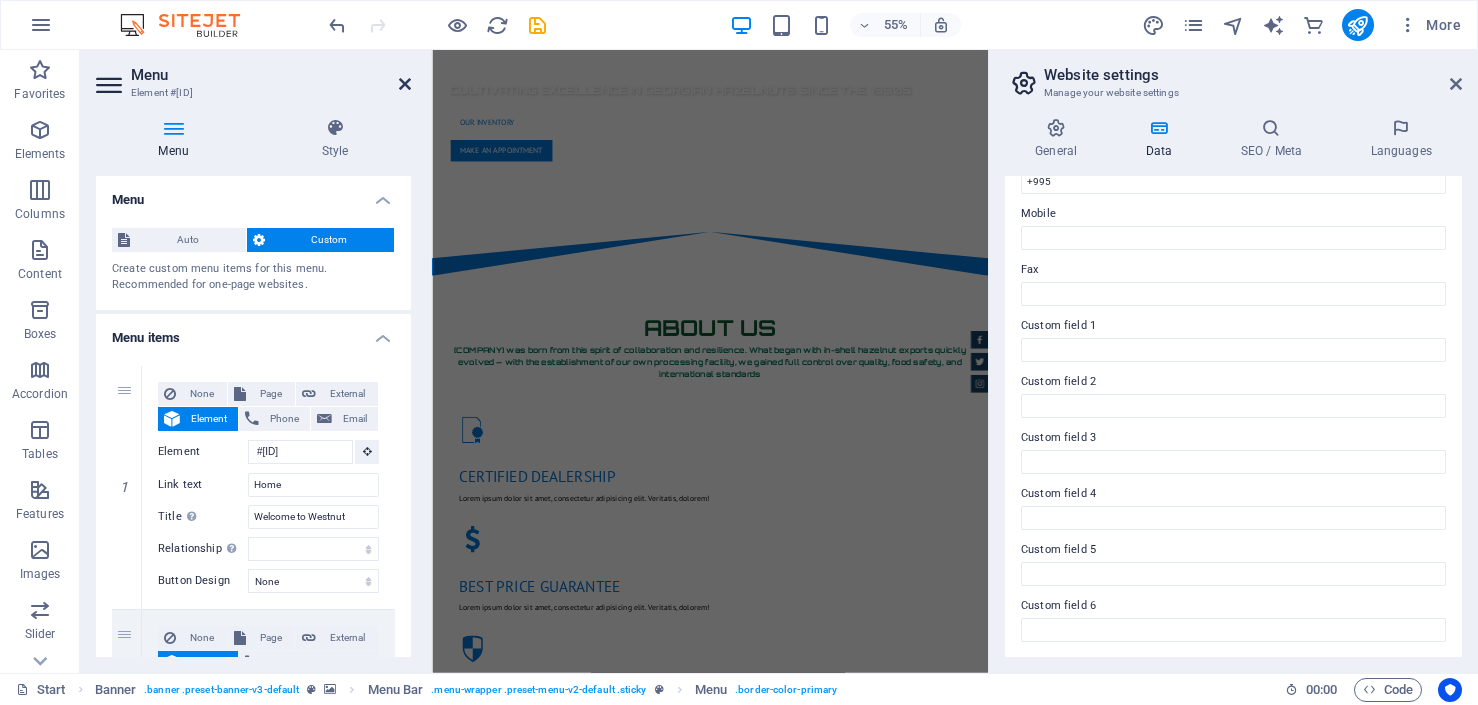 scroll, scrollTop: 0, scrollLeft: 0, axis: both 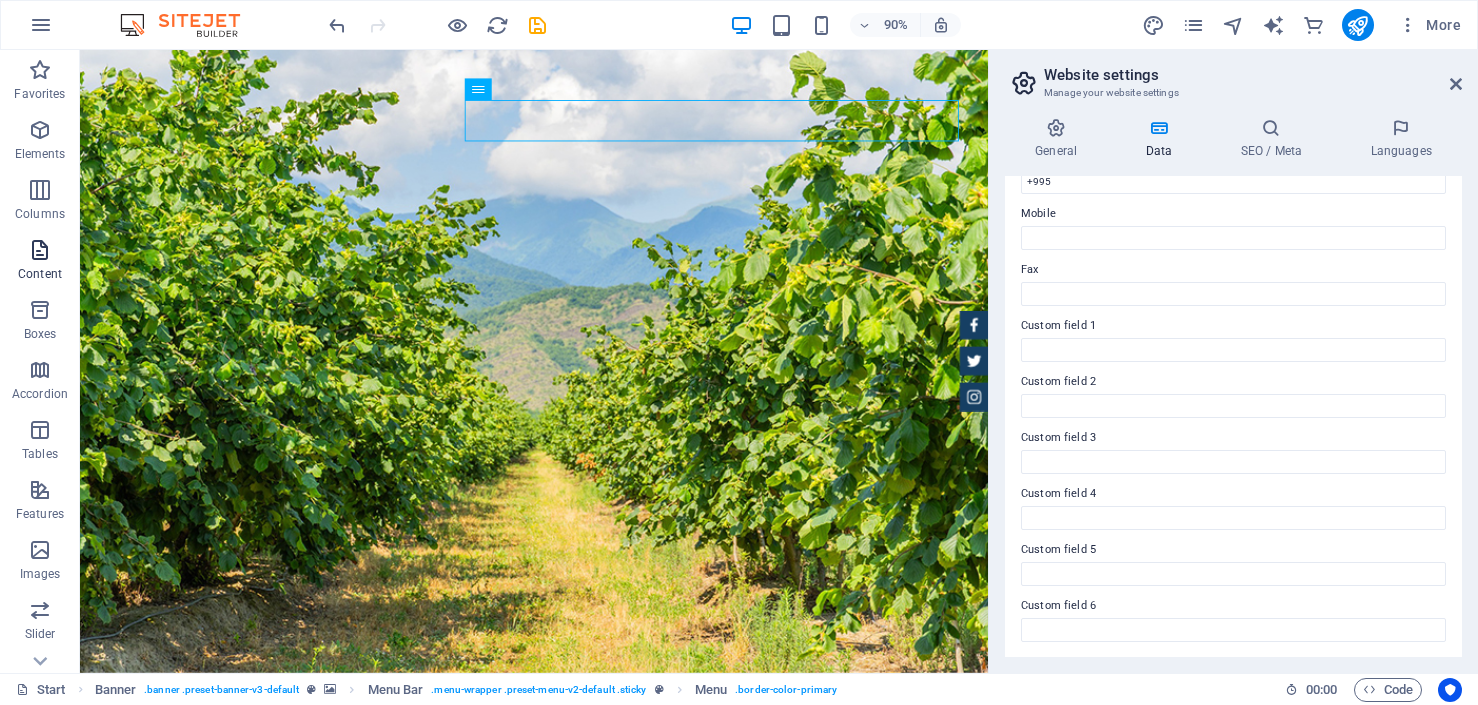 click on "Content" at bounding box center (40, 262) 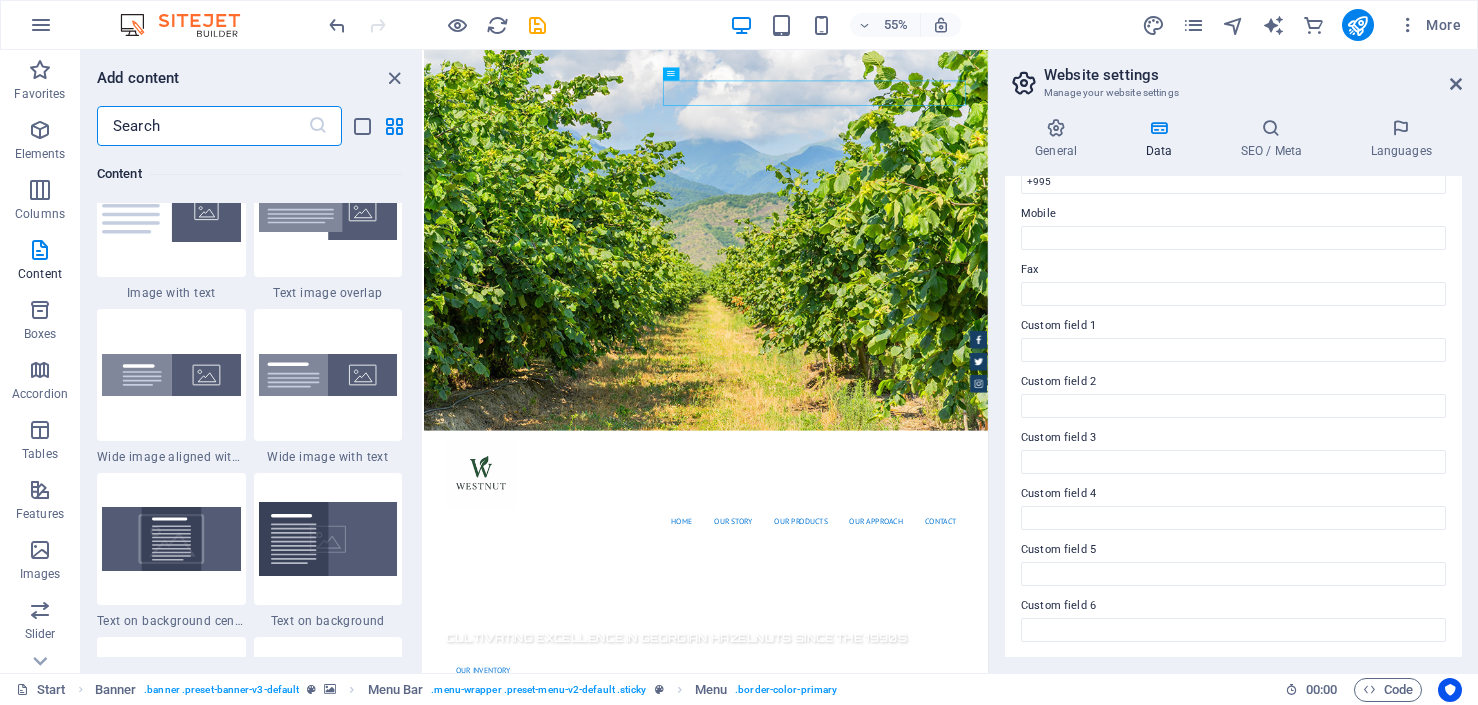 scroll, scrollTop: 3904, scrollLeft: 0, axis: vertical 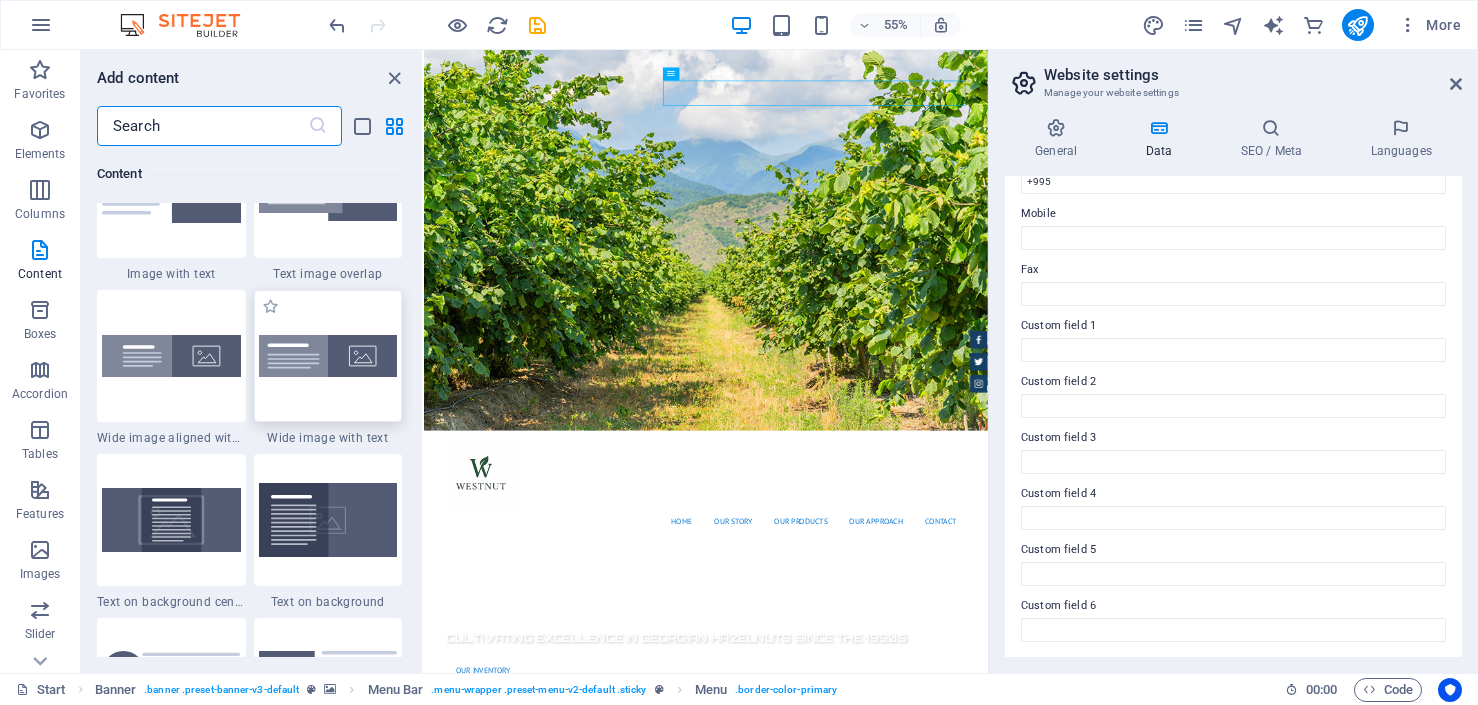 click at bounding box center [328, 356] 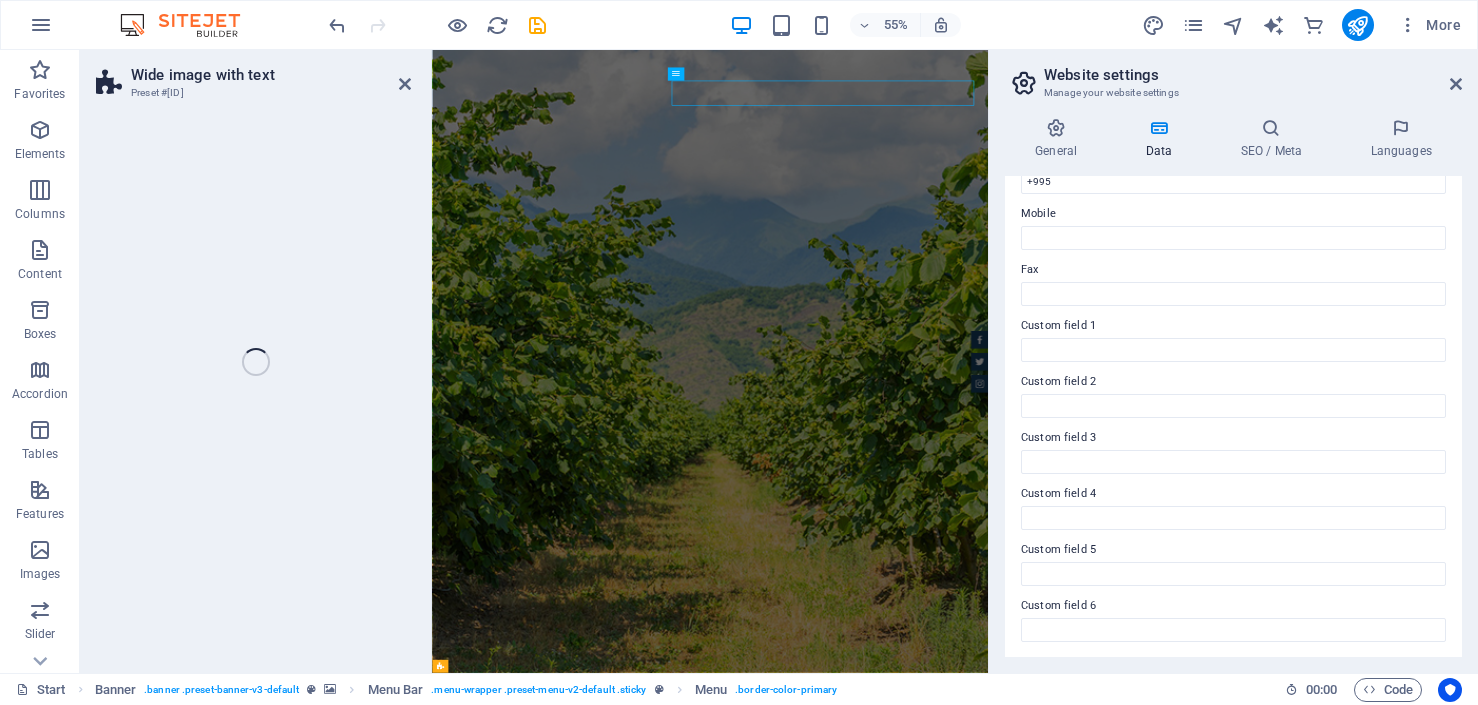 scroll, scrollTop: 778, scrollLeft: 0, axis: vertical 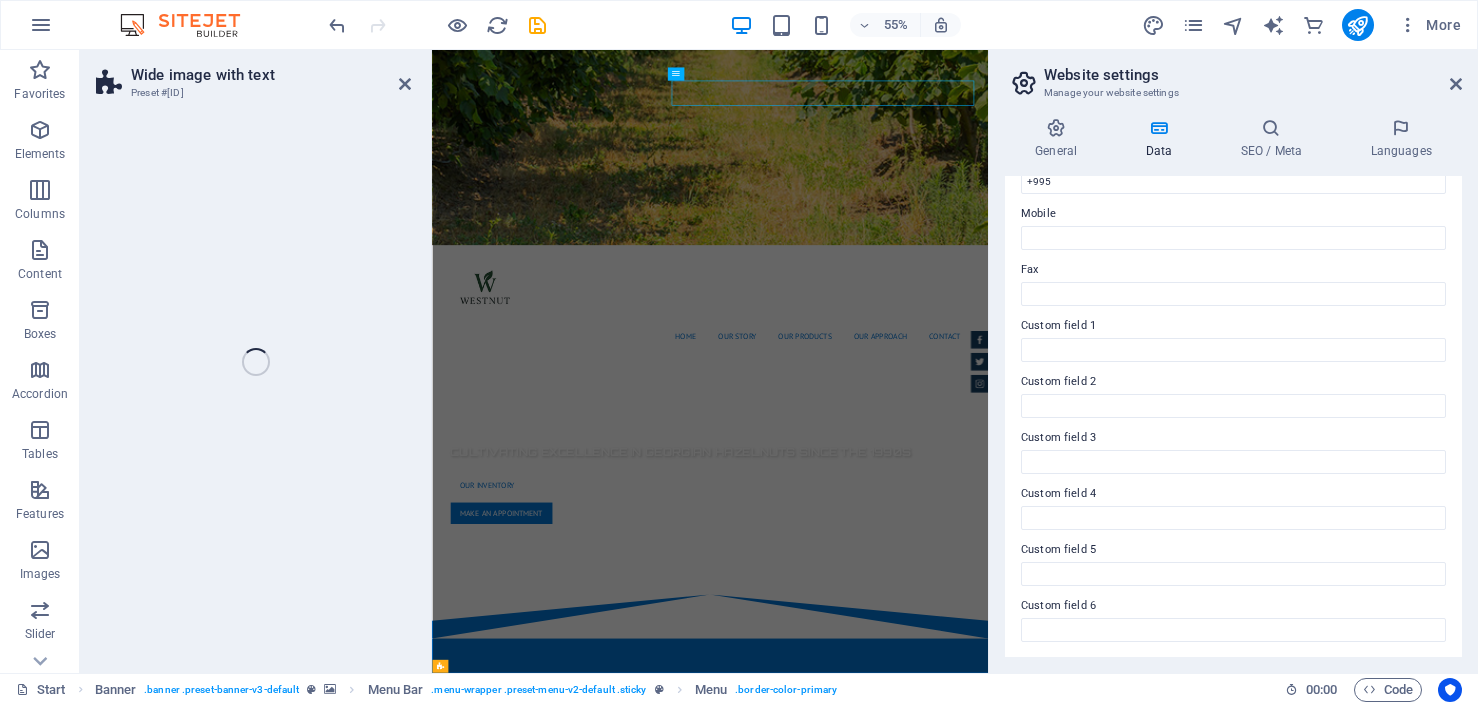 select on "%" 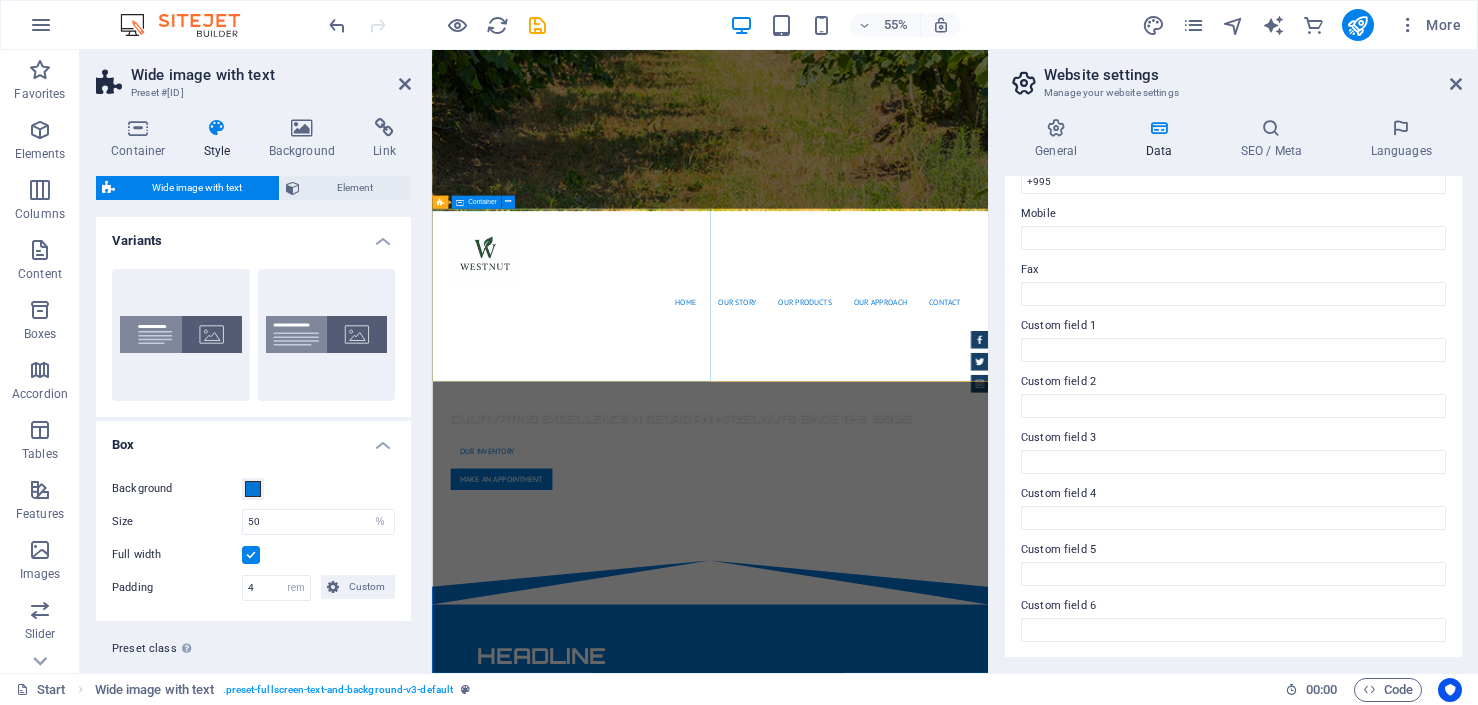 scroll, scrollTop: 846, scrollLeft: 0, axis: vertical 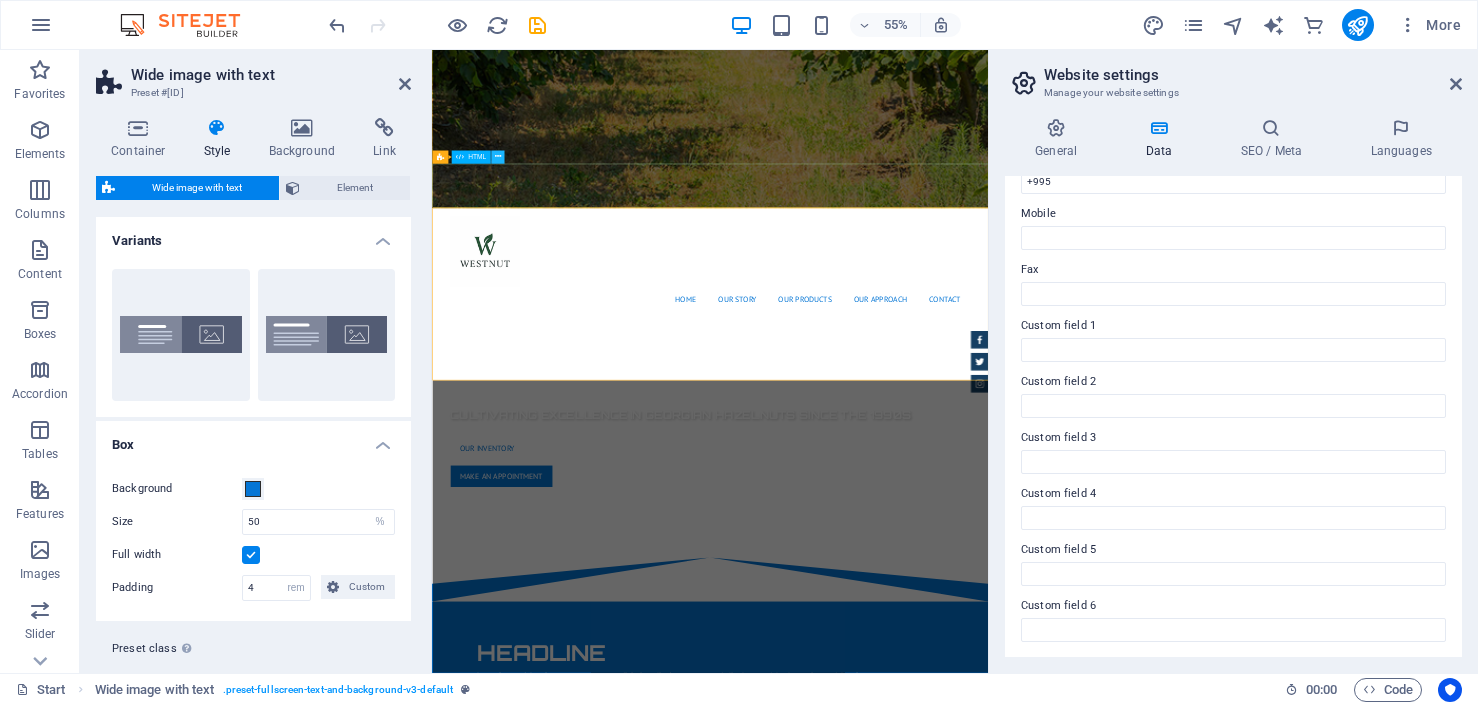 click at bounding box center (497, 156) 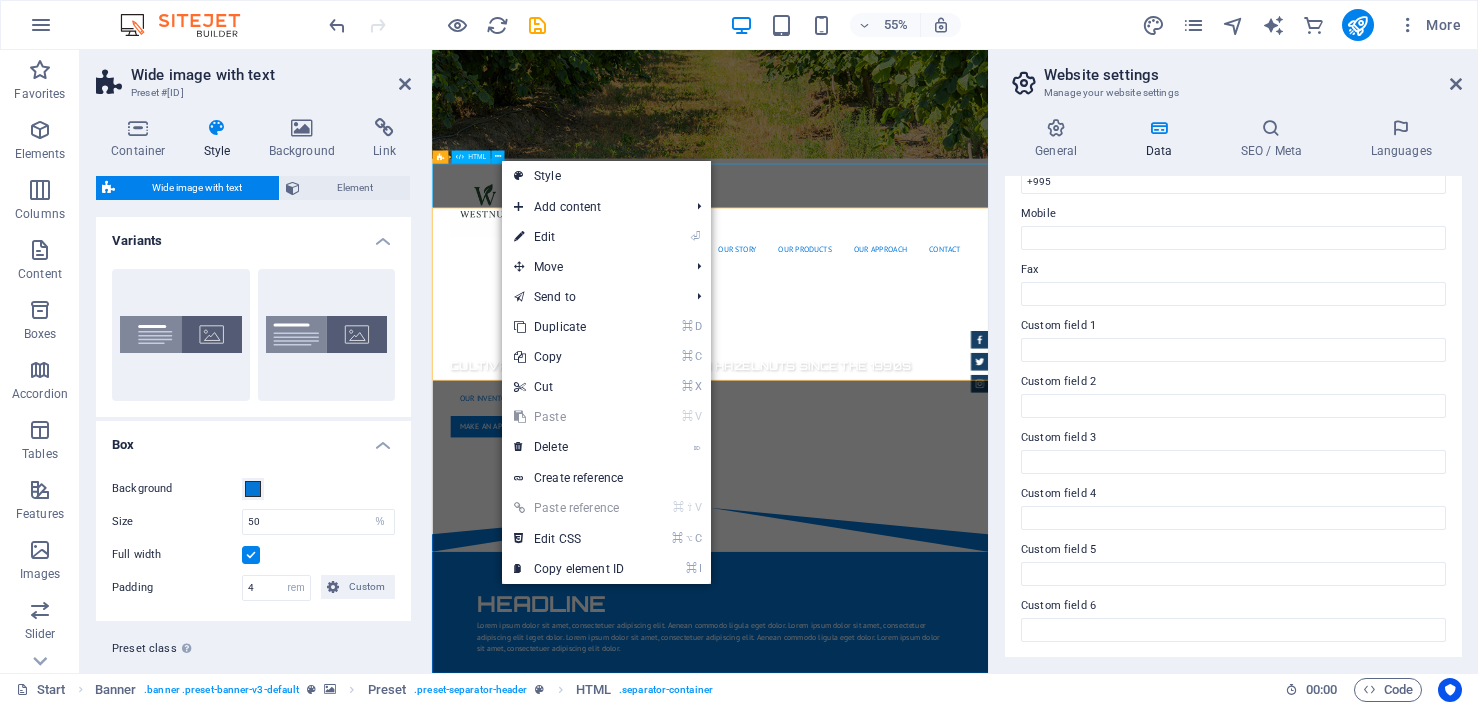 scroll, scrollTop: 485, scrollLeft: 0, axis: vertical 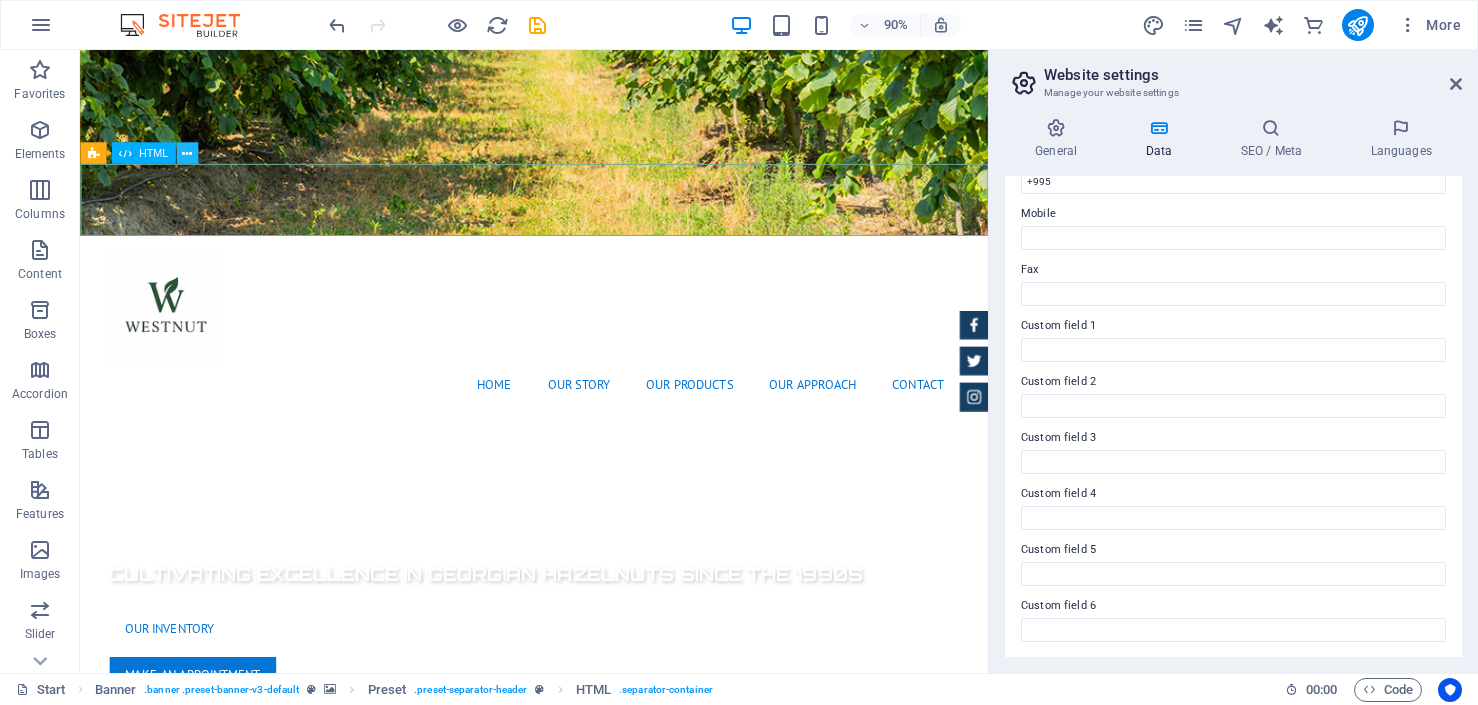 click at bounding box center [187, 153] 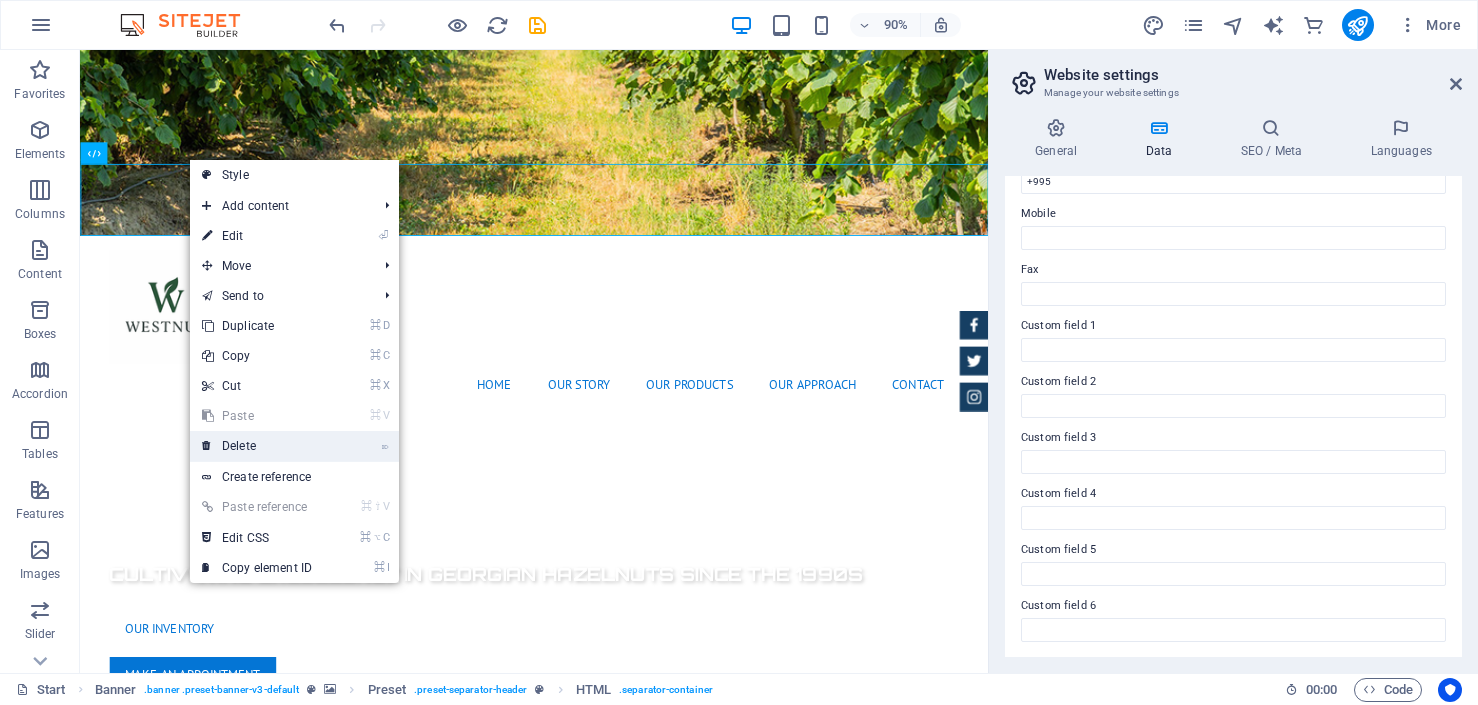 click on "⌦  Delete" at bounding box center (257, 446) 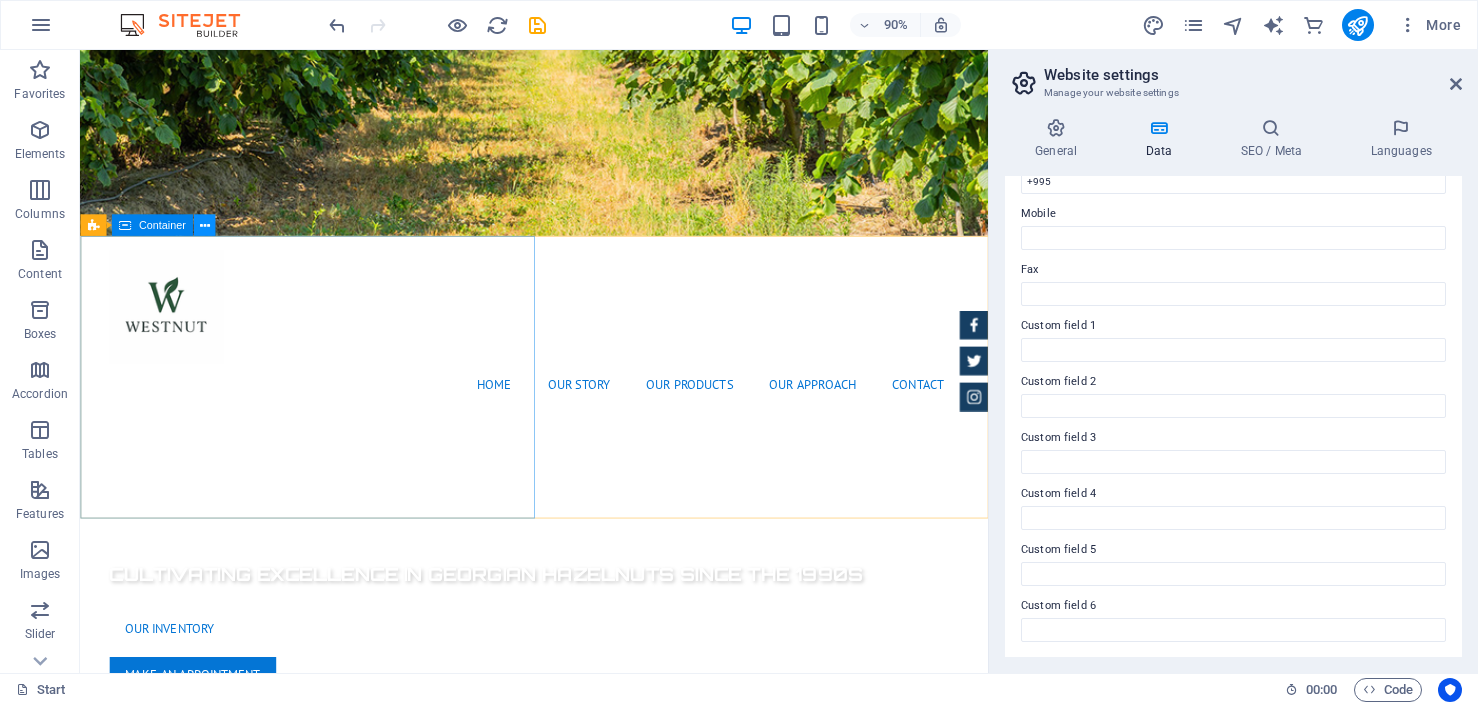 click at bounding box center [204, 225] 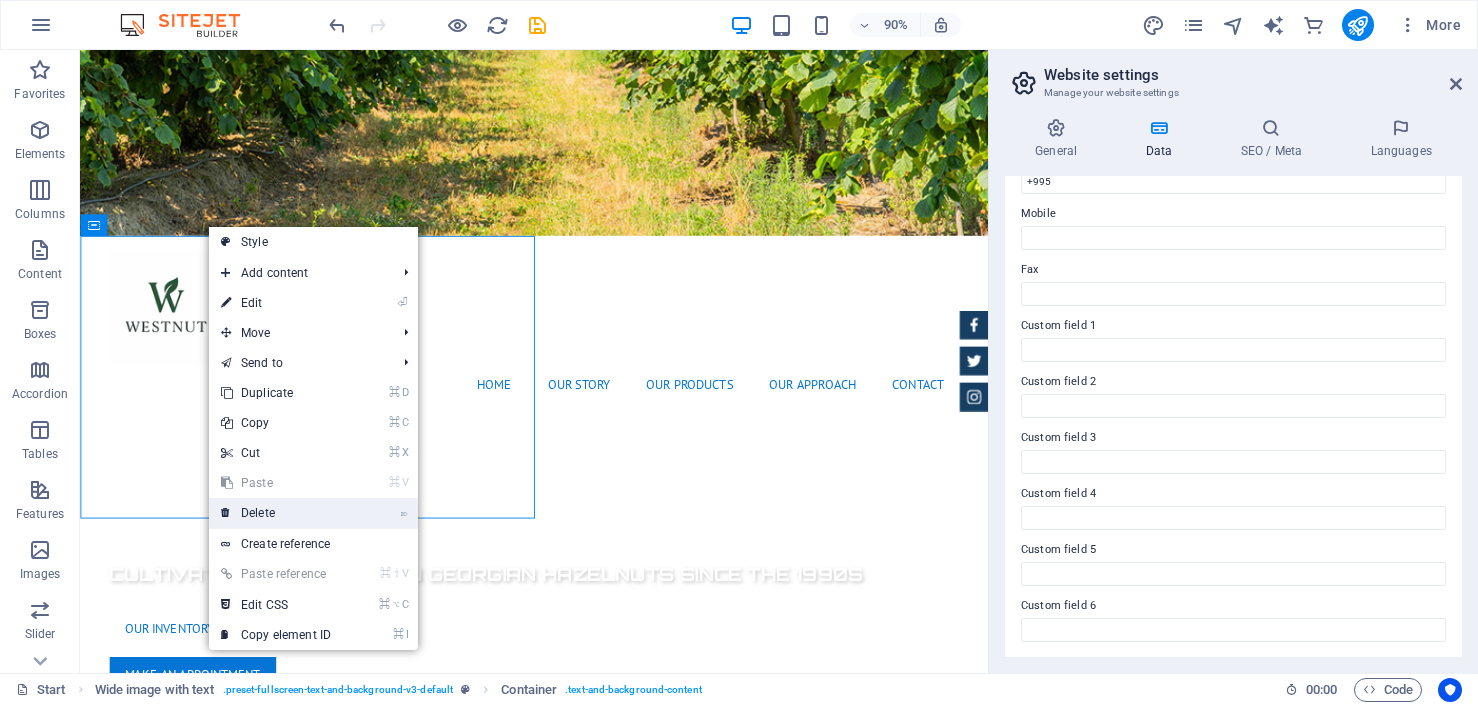 click on "⌦  Delete" at bounding box center (276, 513) 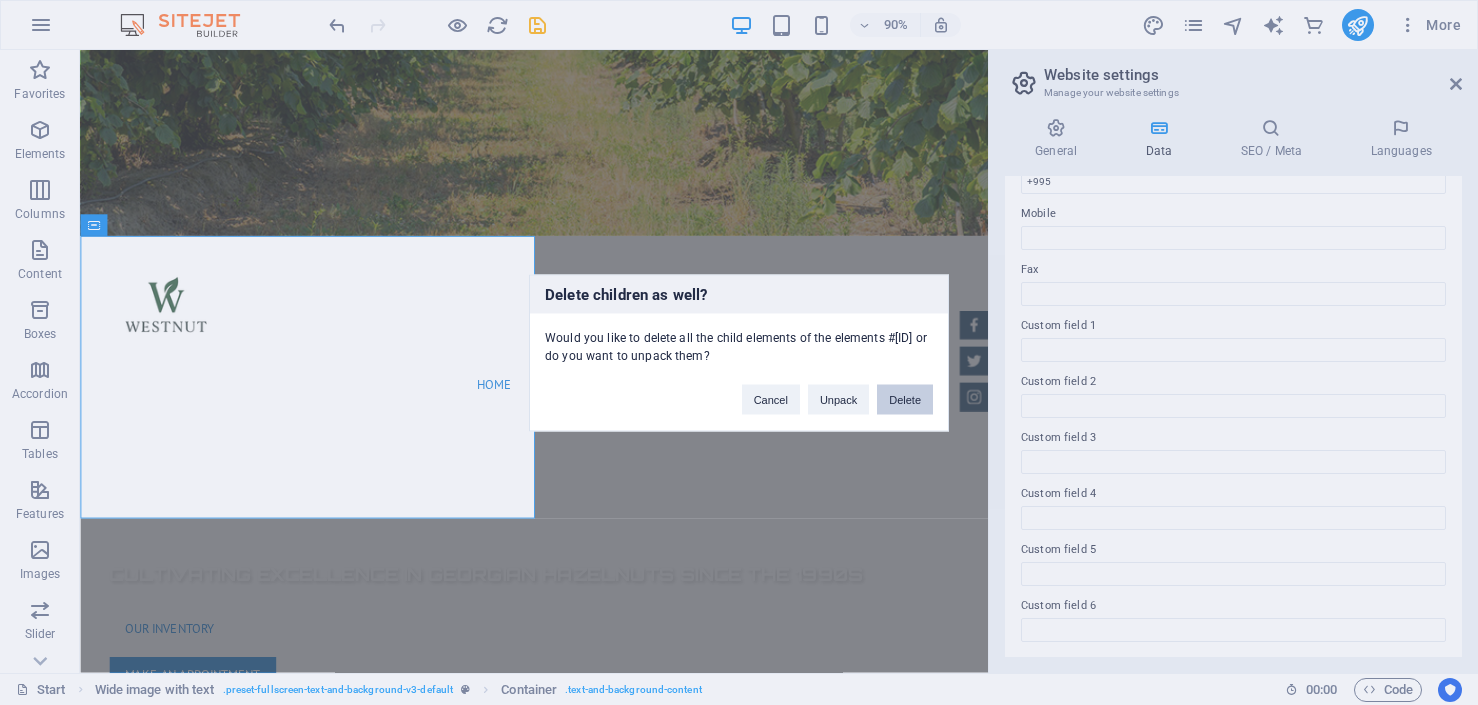 click on "Delete" at bounding box center [905, 399] 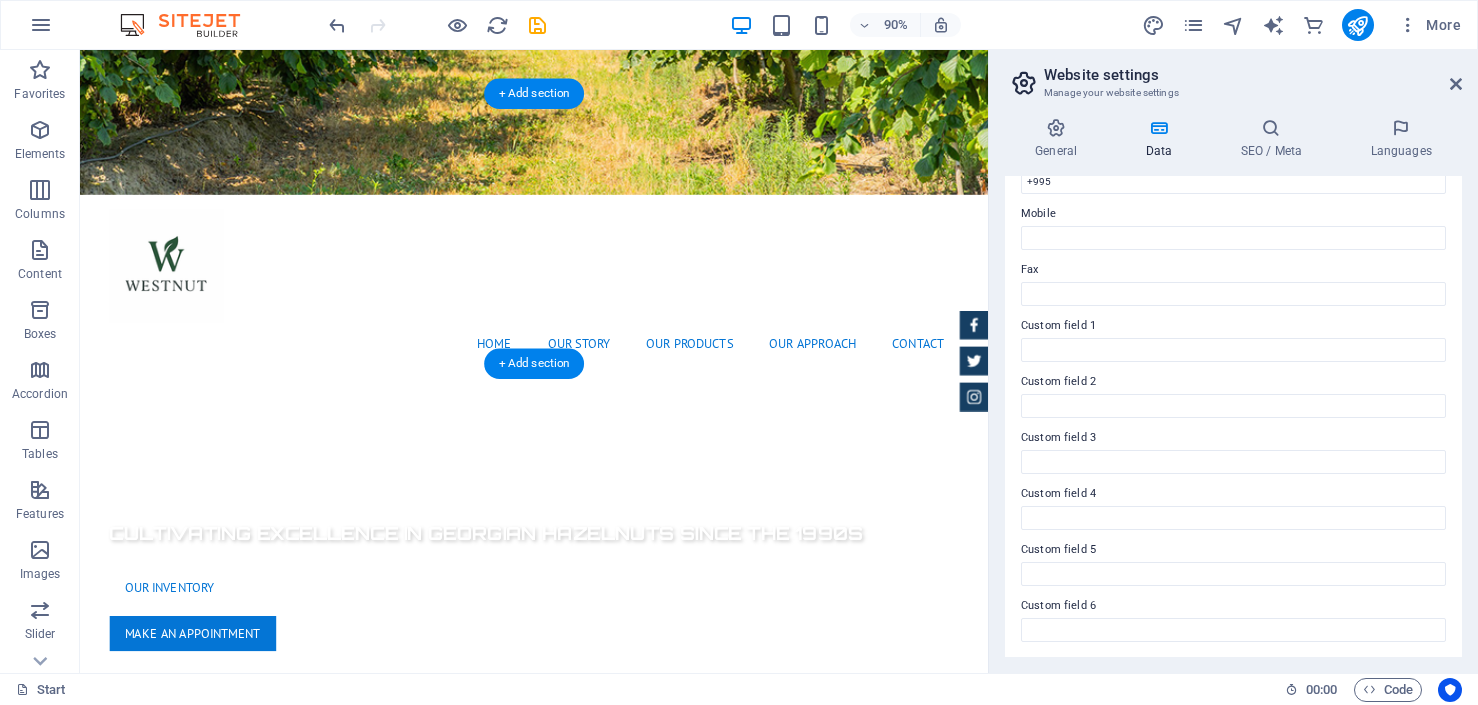 scroll, scrollTop: 507, scrollLeft: 0, axis: vertical 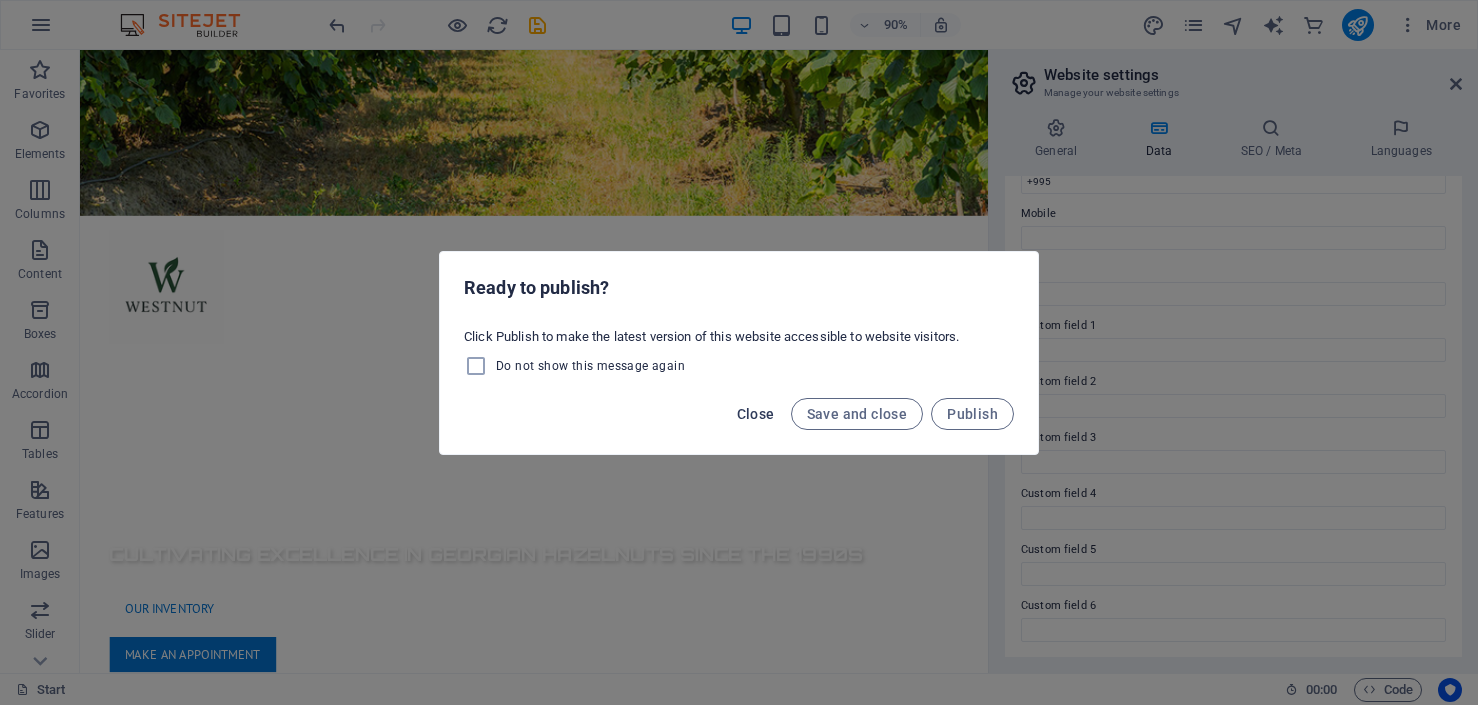 drag, startPoint x: 757, startPoint y: 412, endPoint x: 735, endPoint y: 396, distance: 27.202942 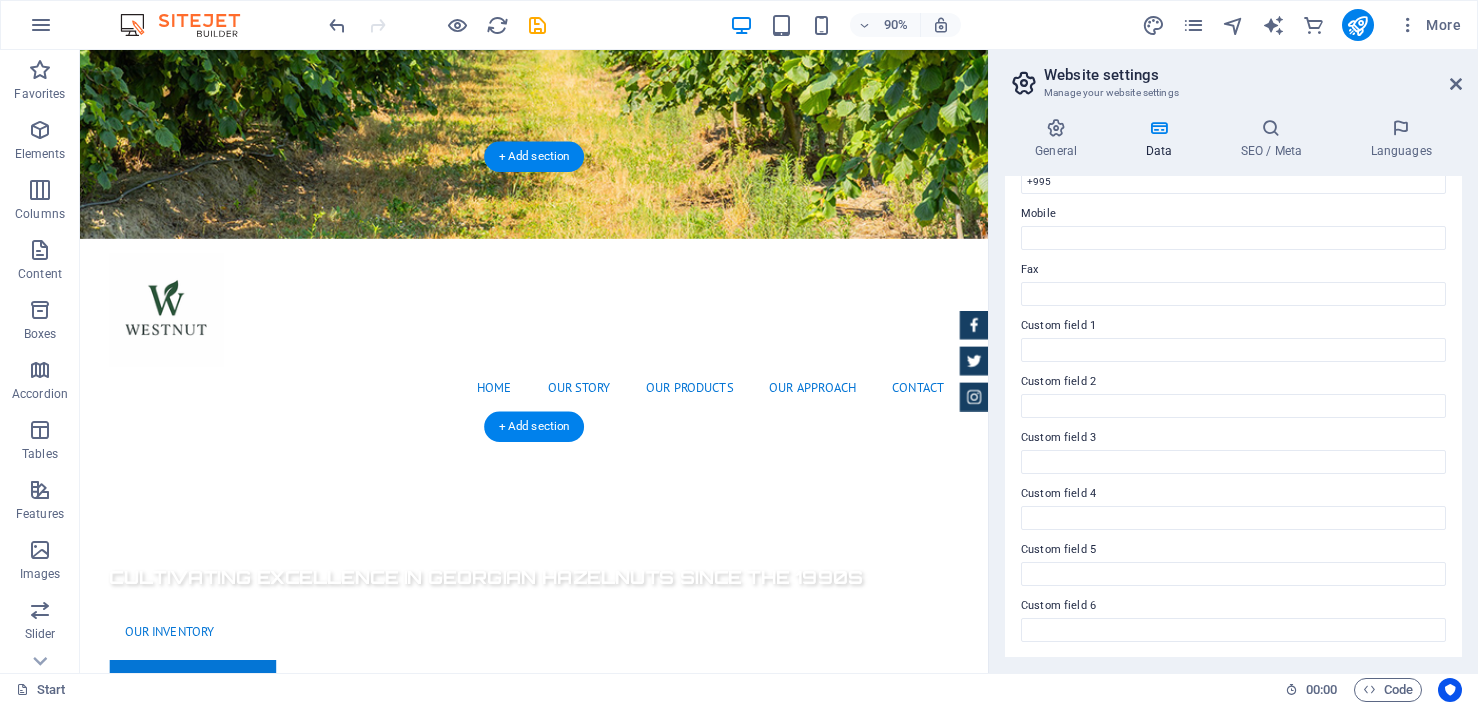 scroll, scrollTop: 445, scrollLeft: 0, axis: vertical 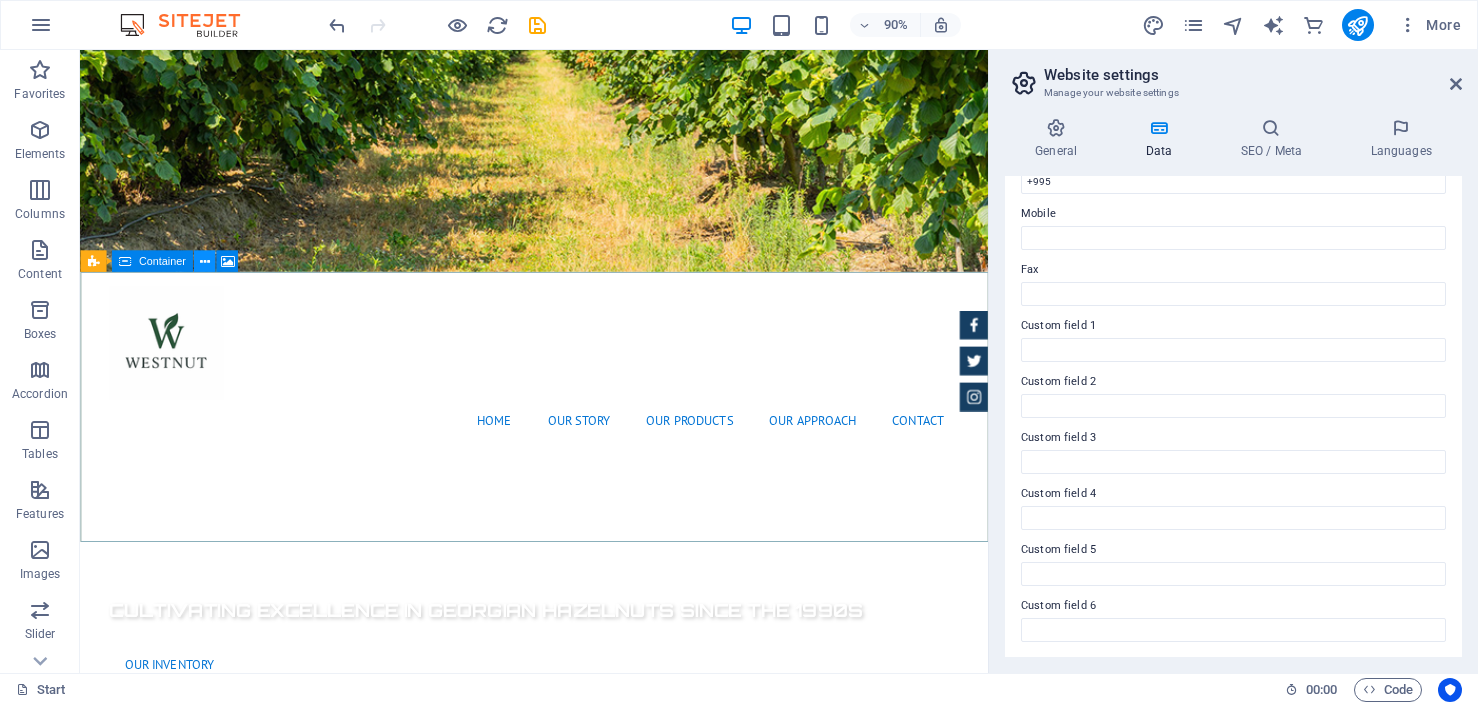 click at bounding box center (204, 261) 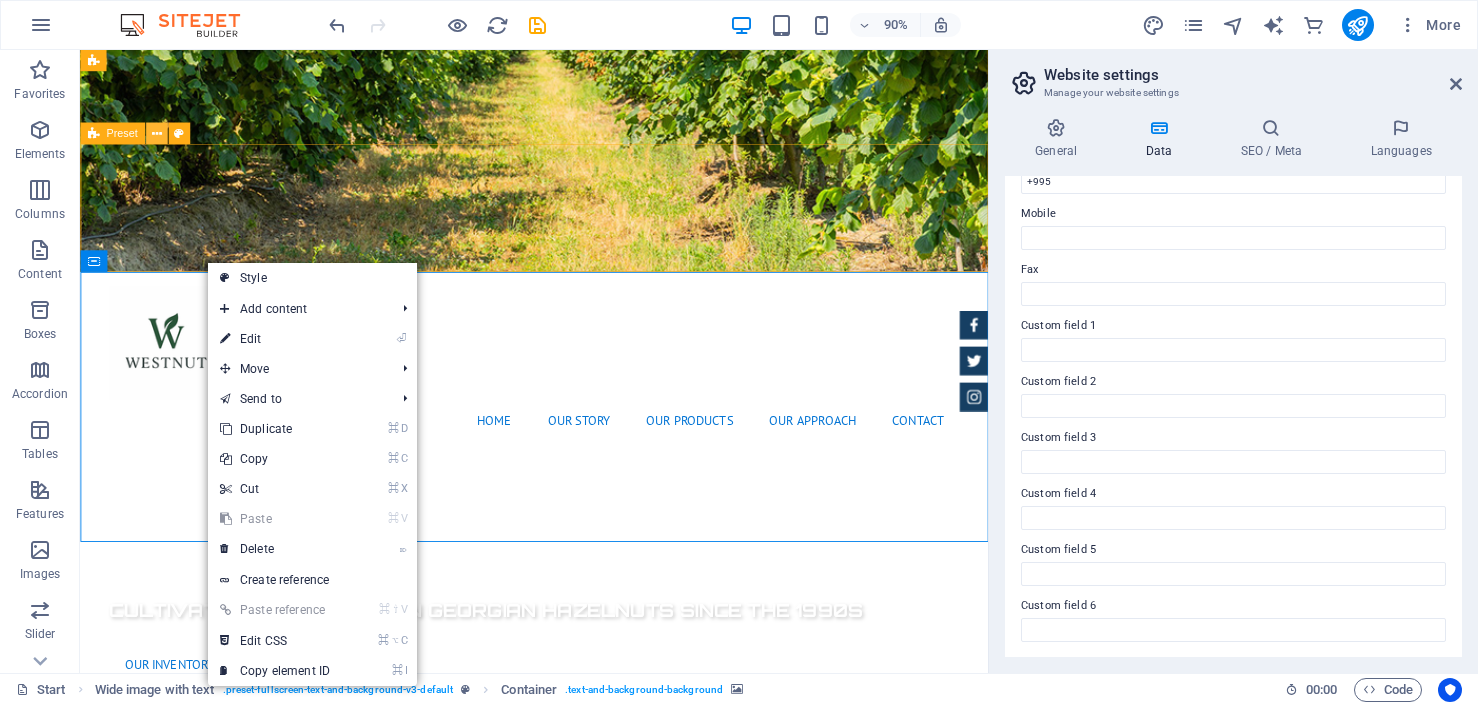 click at bounding box center (156, 133) 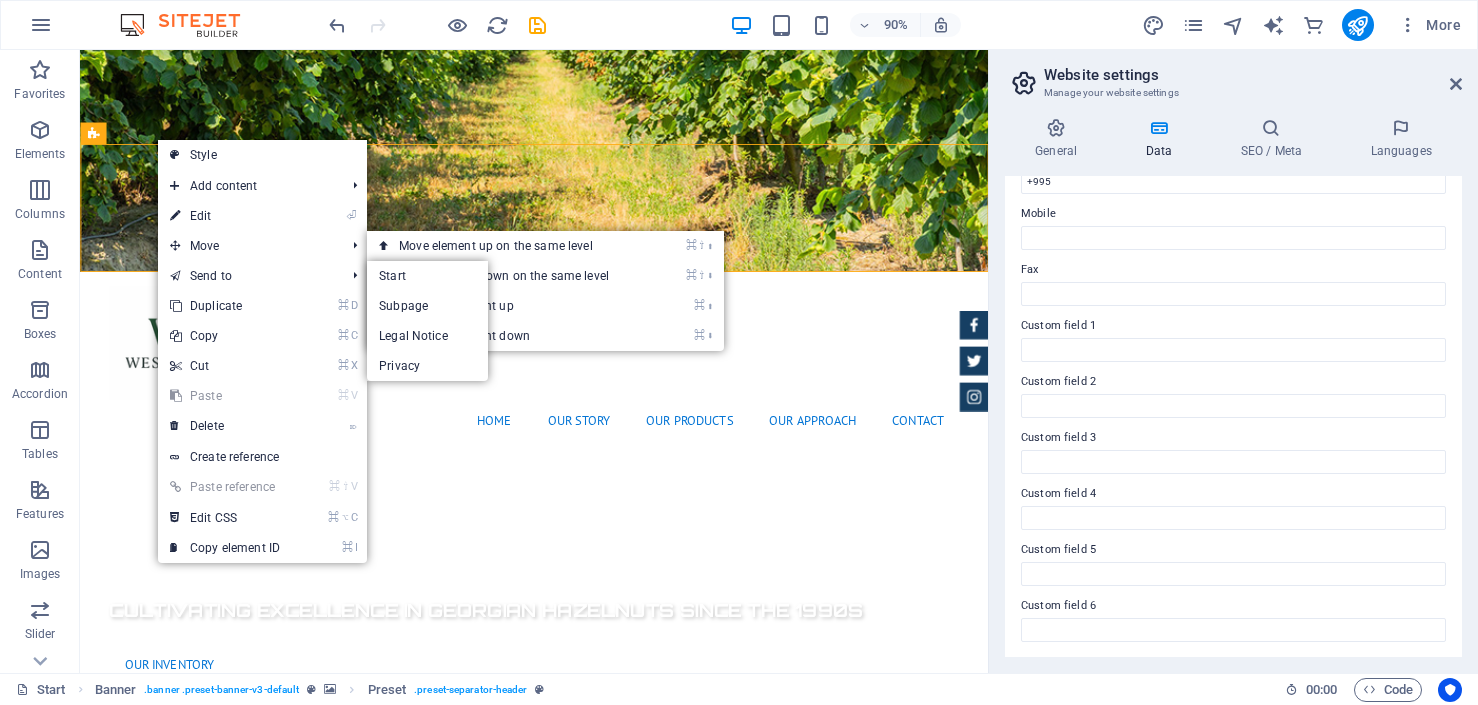 click on "Add elements" at bounding box center [525, 1475] 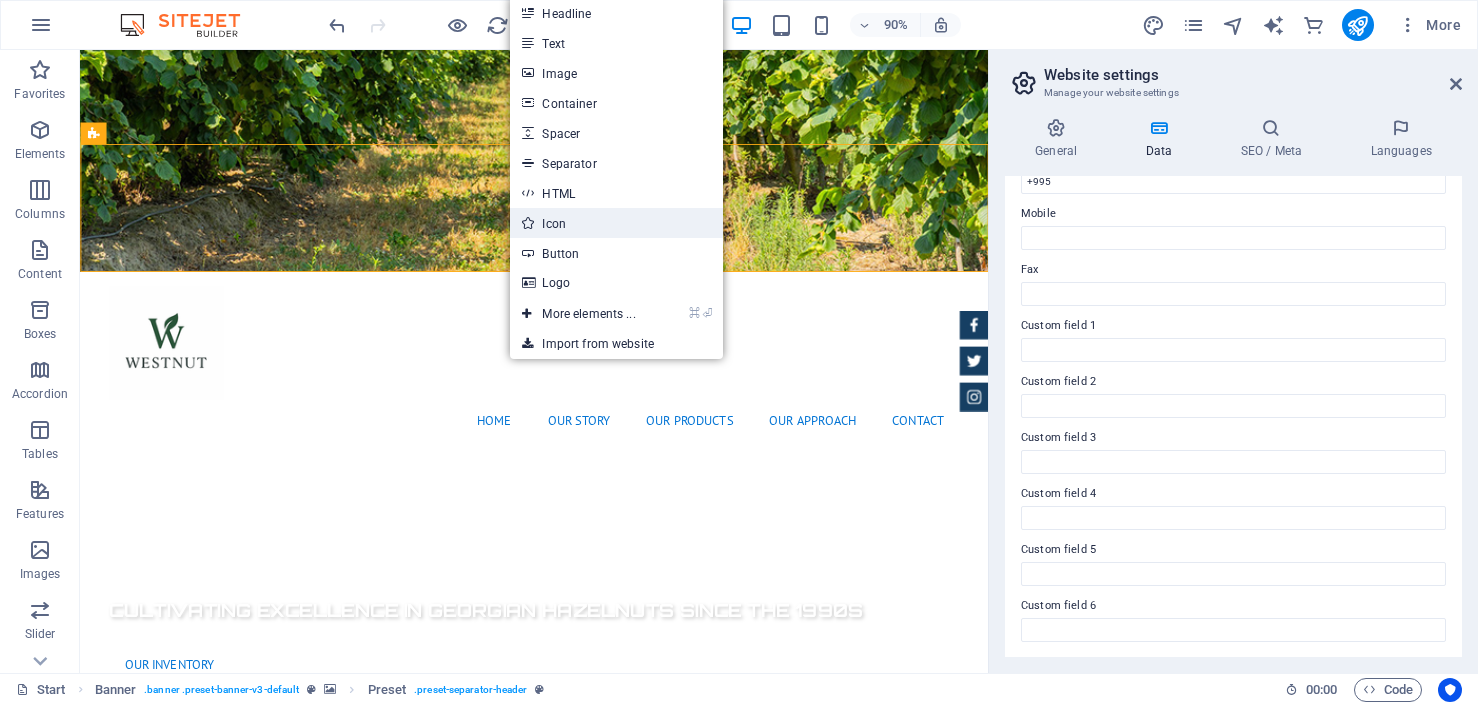 click on "Icon" at bounding box center (616, 223) 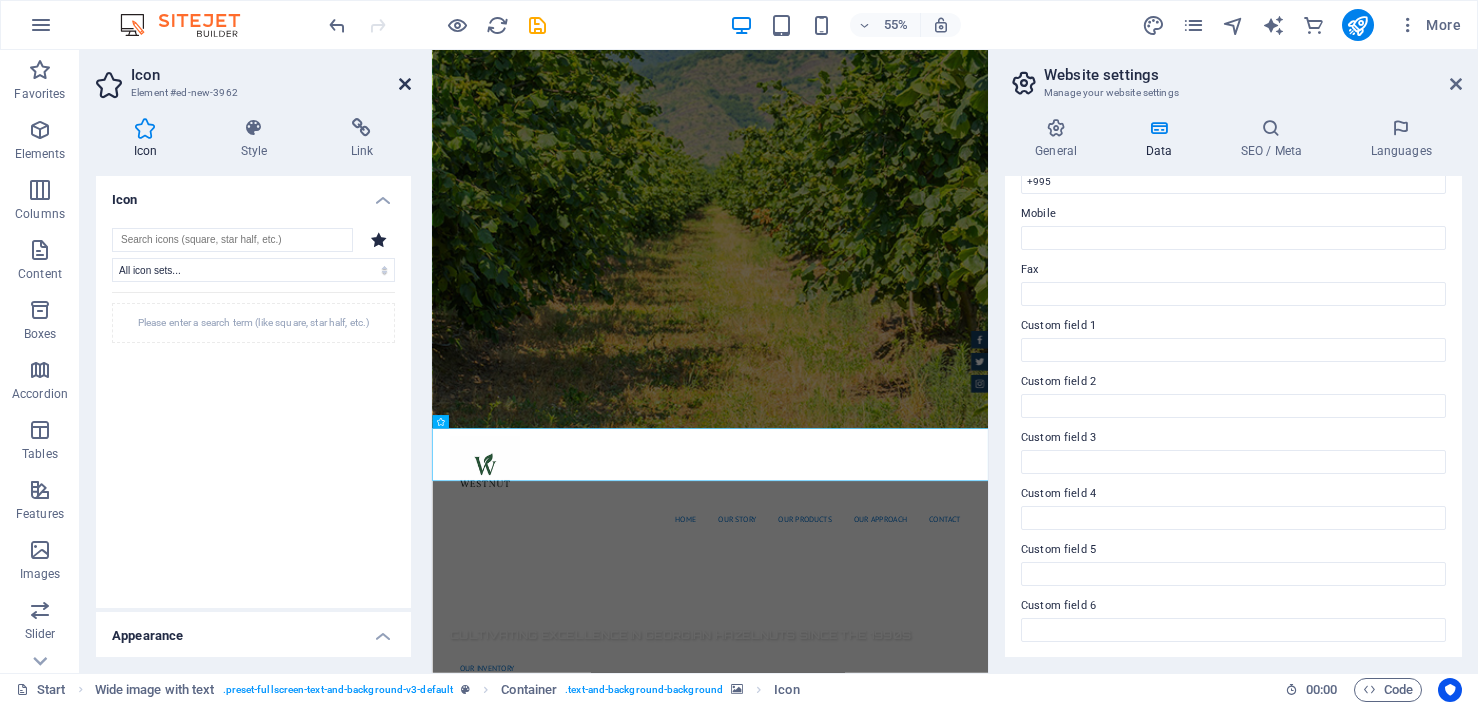 drag, startPoint x: 400, startPoint y: 84, endPoint x: 501, endPoint y: 292, distance: 231.225 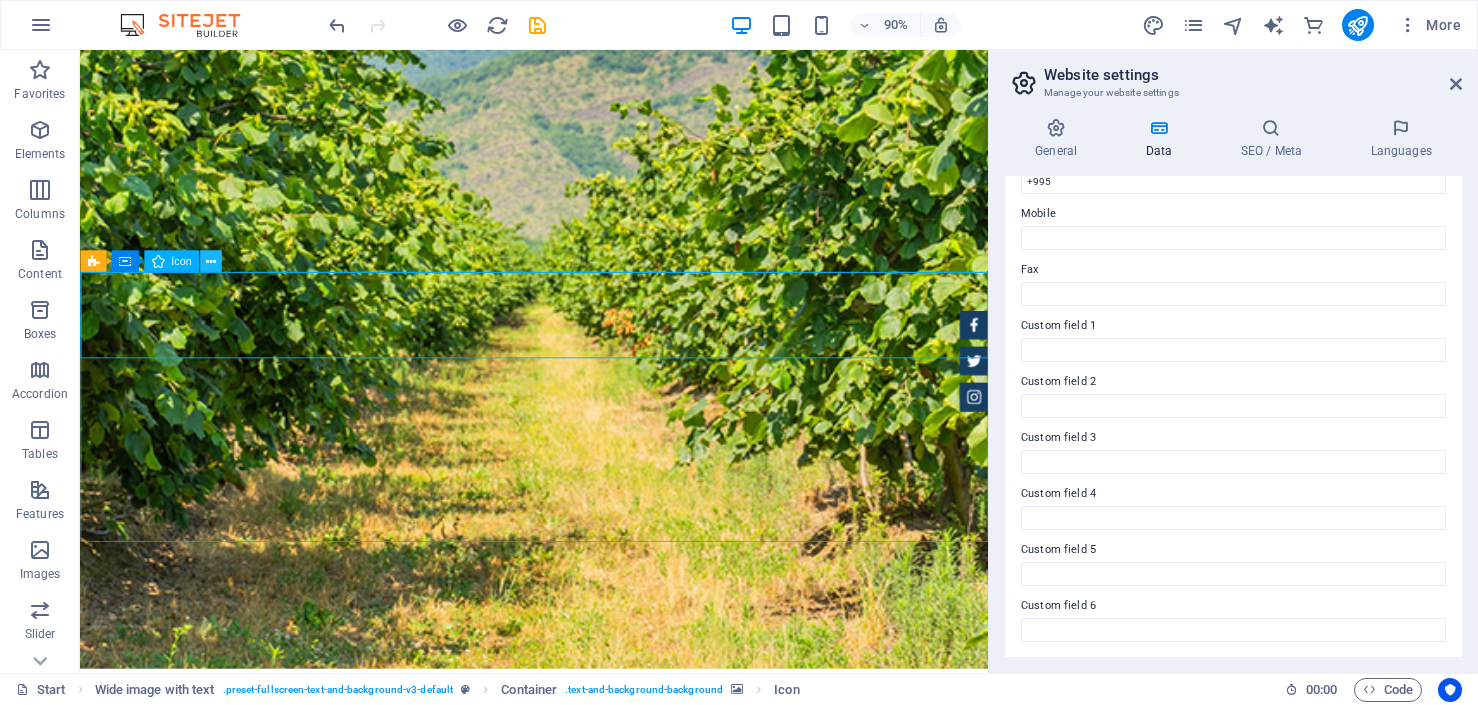 click at bounding box center (210, 261) 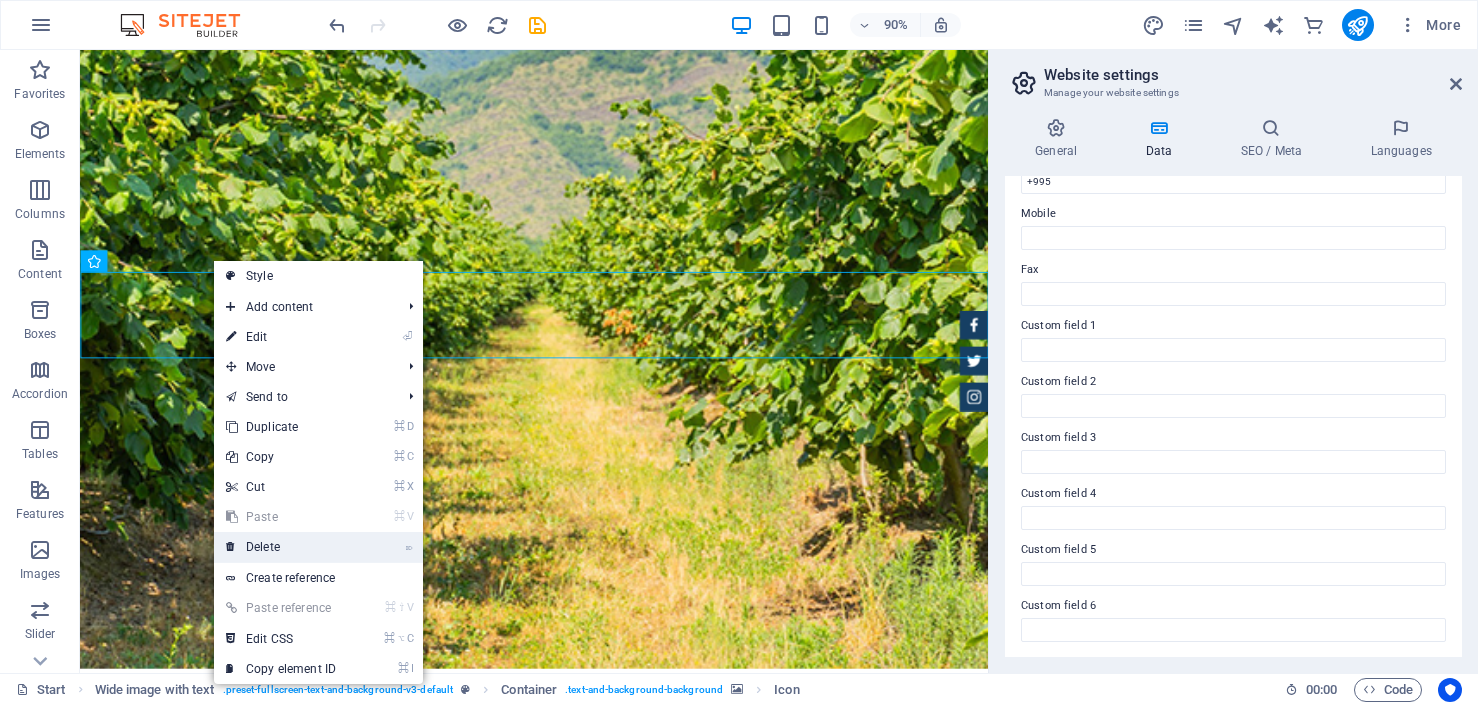 drag, startPoint x: 268, startPoint y: 549, endPoint x: 329, endPoint y: 306, distance: 250.53941 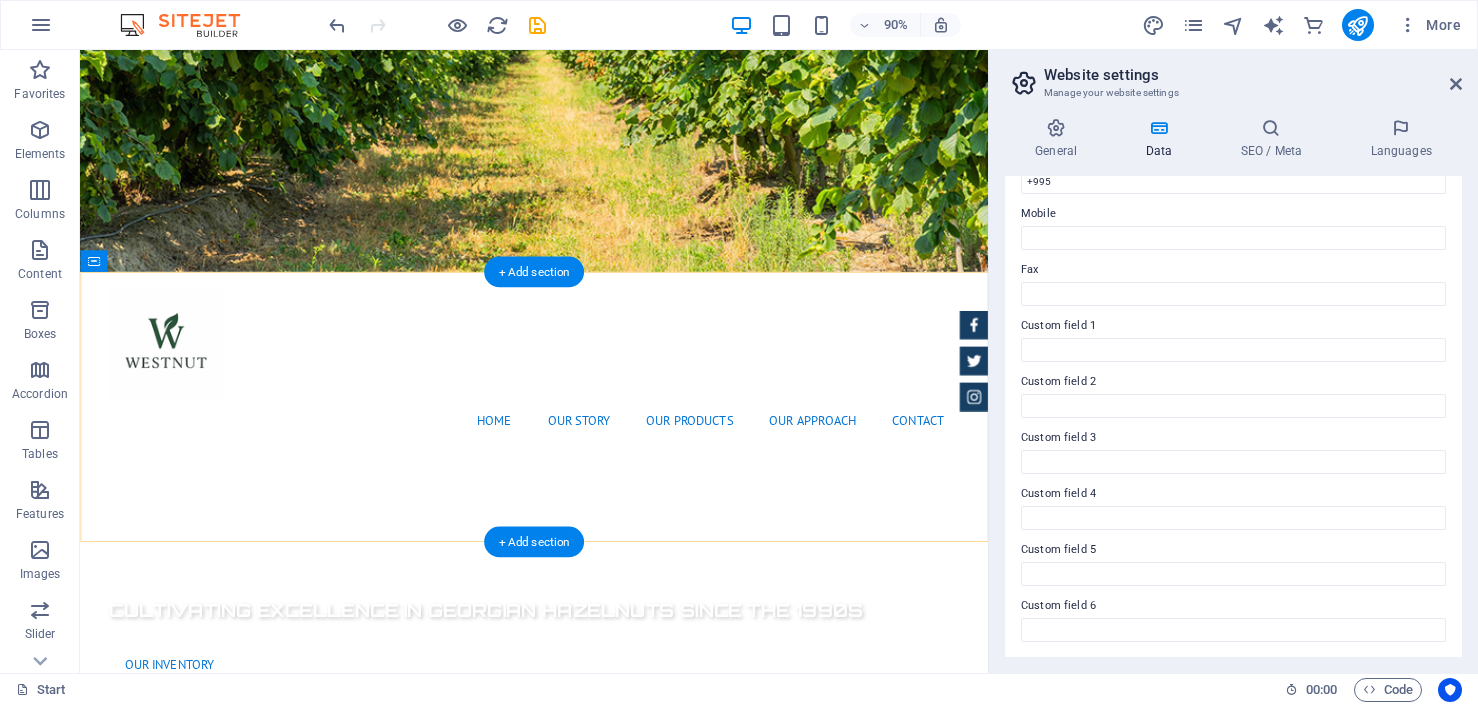 click on "Paste clipboard" at bounding box center (638, 1475) 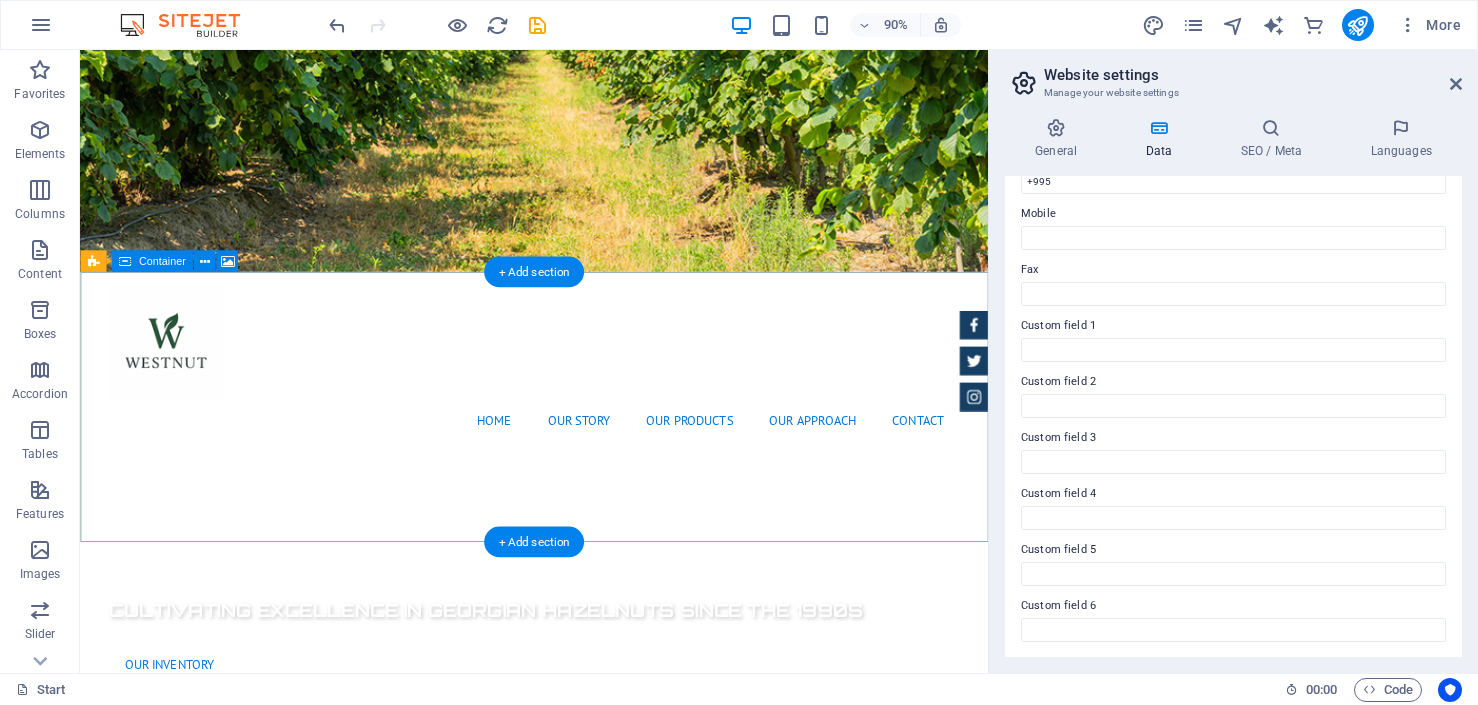 click on "Paste clipboard" at bounding box center [638, 1475] 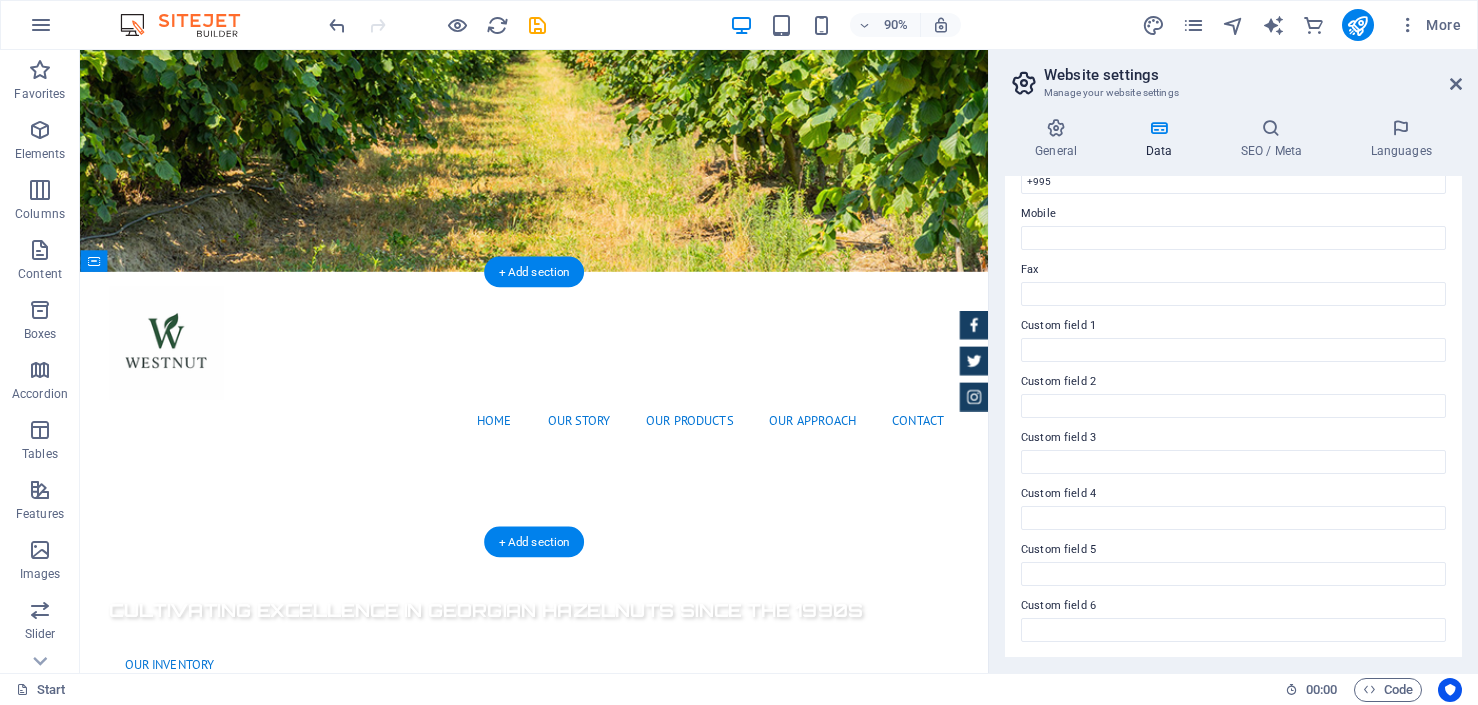 click at bounding box center (584, 1224) 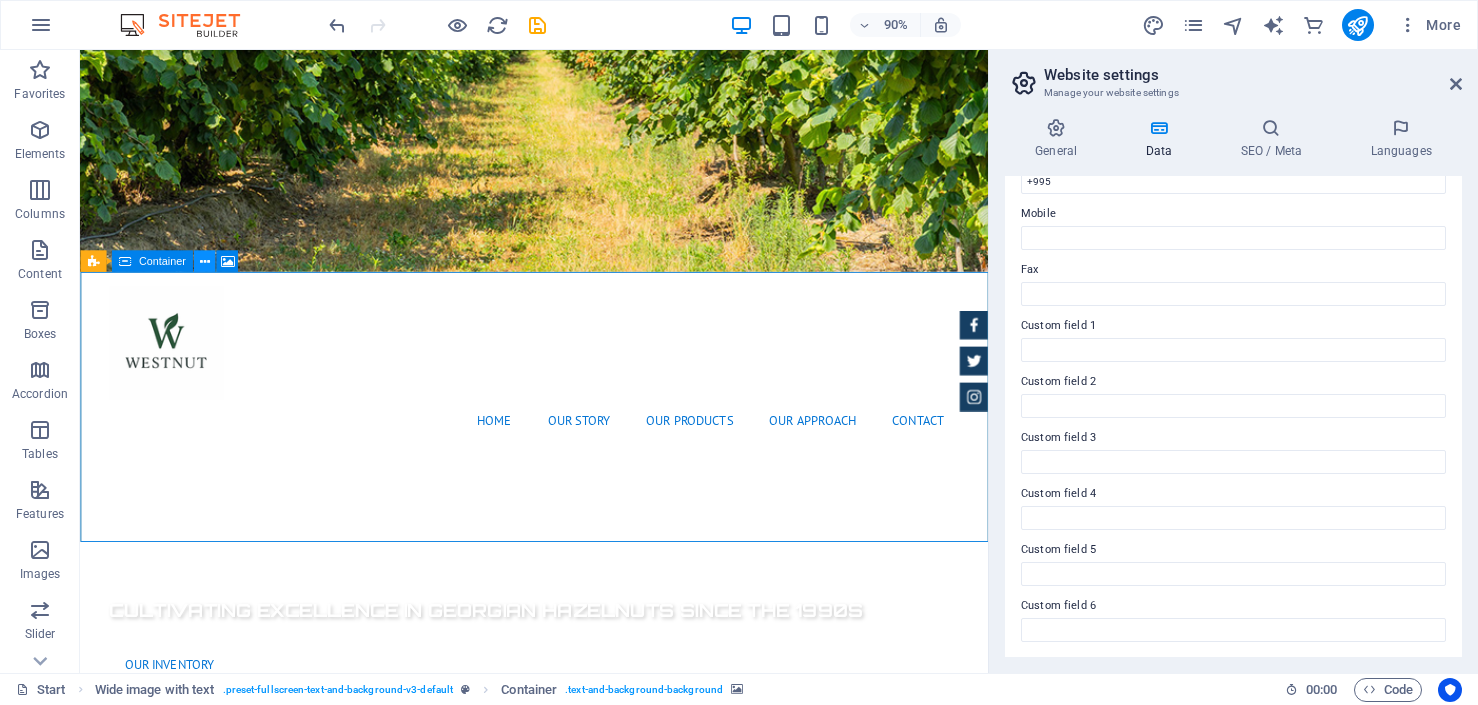 click at bounding box center [204, 261] 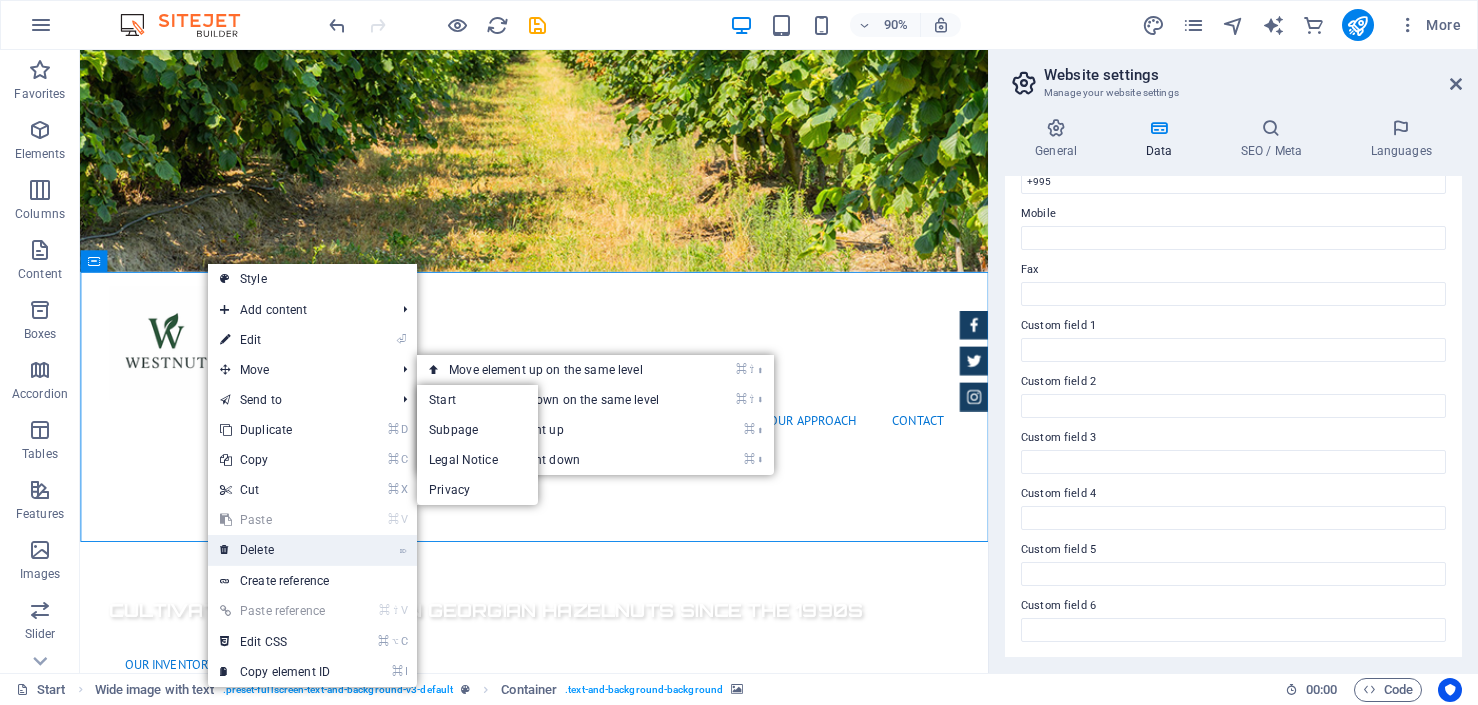 click on "⌦  Delete" at bounding box center (275, 550) 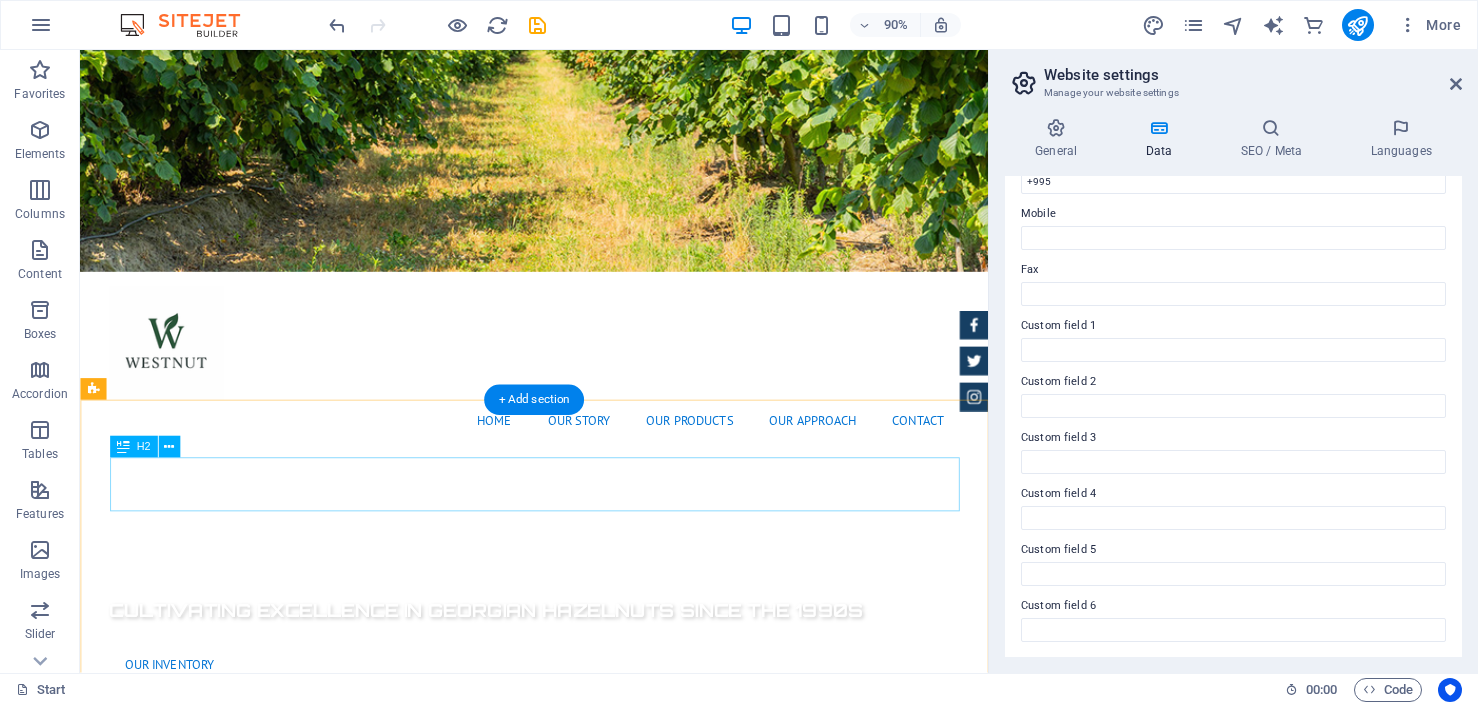 click on "About us [COMPANY] was born from this spirit of collaboration and resilience. What began with in-shell hazelnut exports quickly evolved — with the establishment of our own processing facility, we gained full control over quality, food safety, and international standards Certified Dealership Lorem ipsum dolor sit amet, consectetur adipisicing elit. Veritatis, dolorem! Best Price Guarantee Lorem ipsum dolor sit amet, consectetur adipisicing elit. Veritatis, dolorem! 24 Month Warranty Lorem ipsum dolor sit amet, consectetur adipisicing elit. Veritatis, dolorem! Financing Program Lorem ipsum dolor sit amet, consectetur adipisicing elit. Veritatis, dolorem!" at bounding box center [584, 1794] 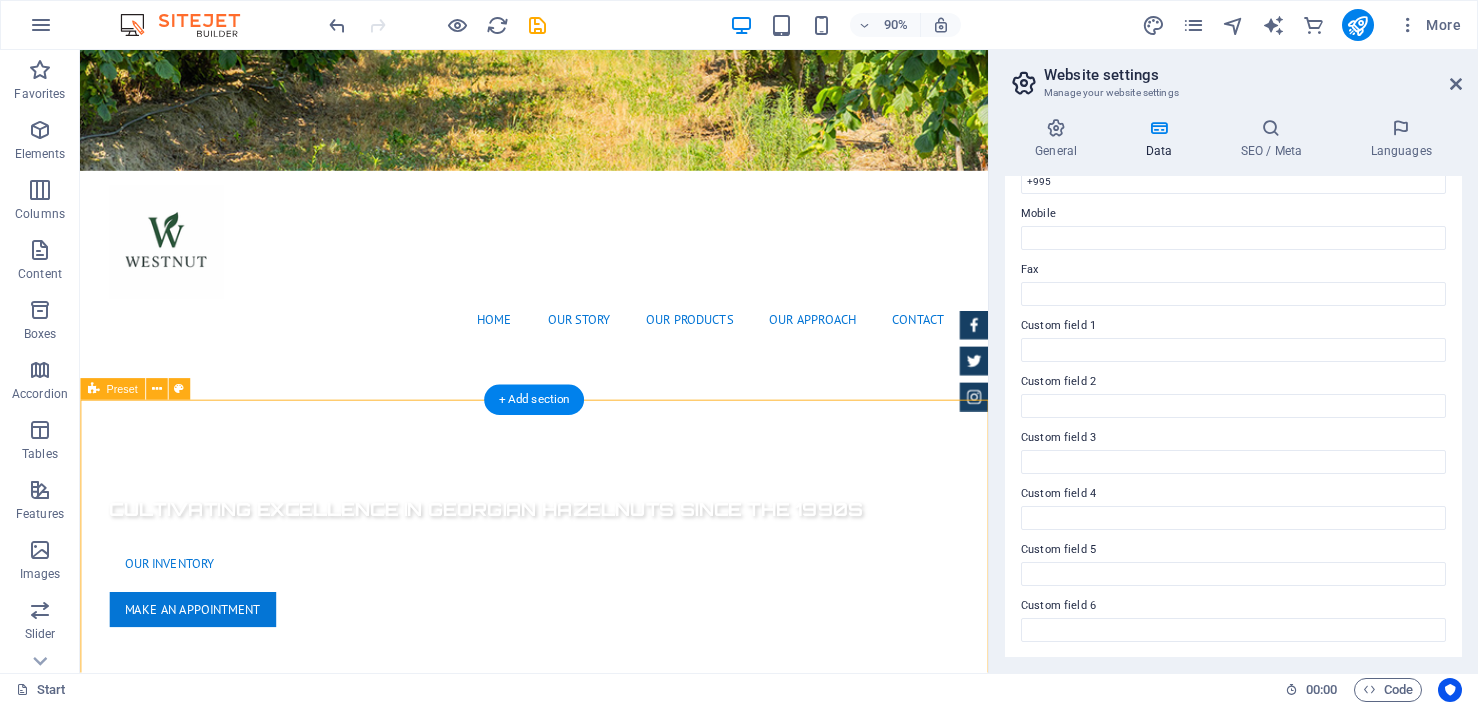 scroll, scrollTop: 512, scrollLeft: 0, axis: vertical 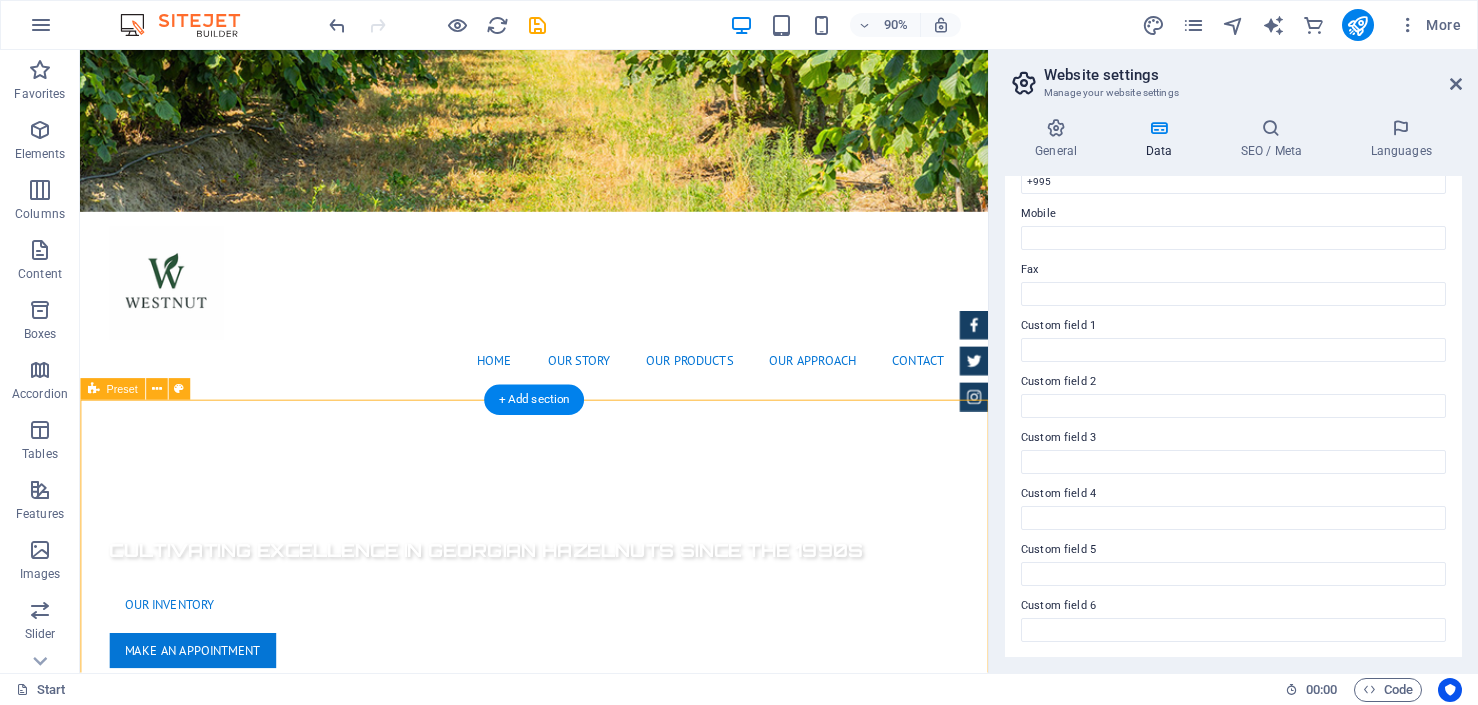 click on "Drop content here or  Add elements  Paste clipboard" at bounding box center [584, 1078] 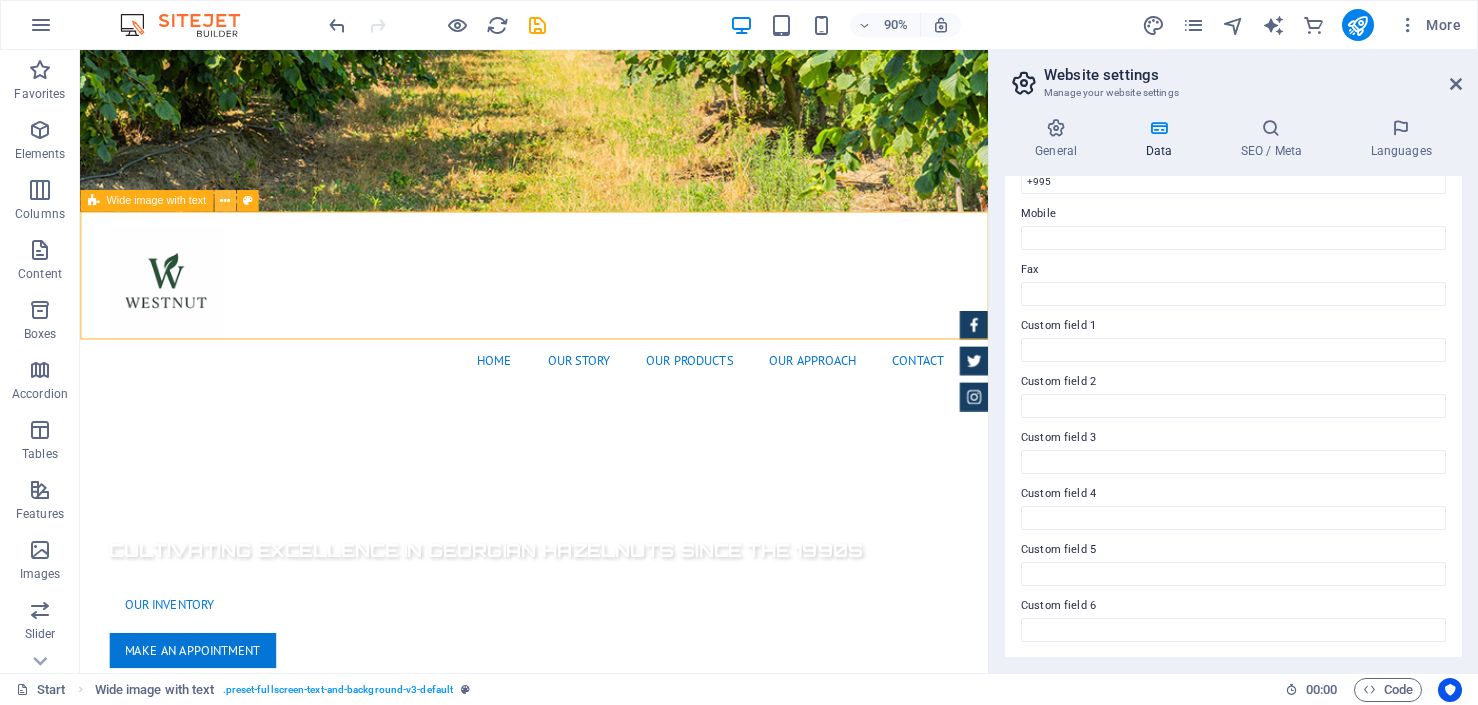 click at bounding box center (225, 201) 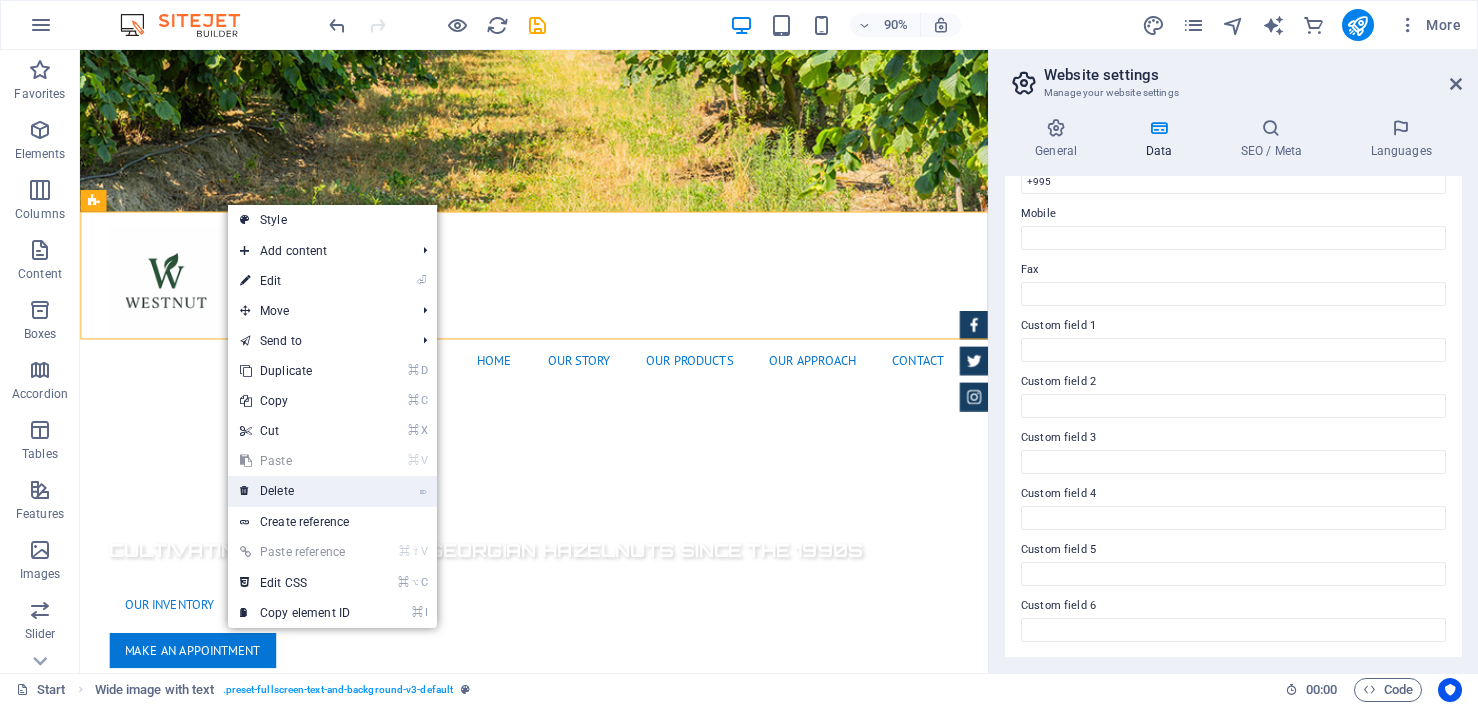 click on "⌦  Delete" at bounding box center [295, 491] 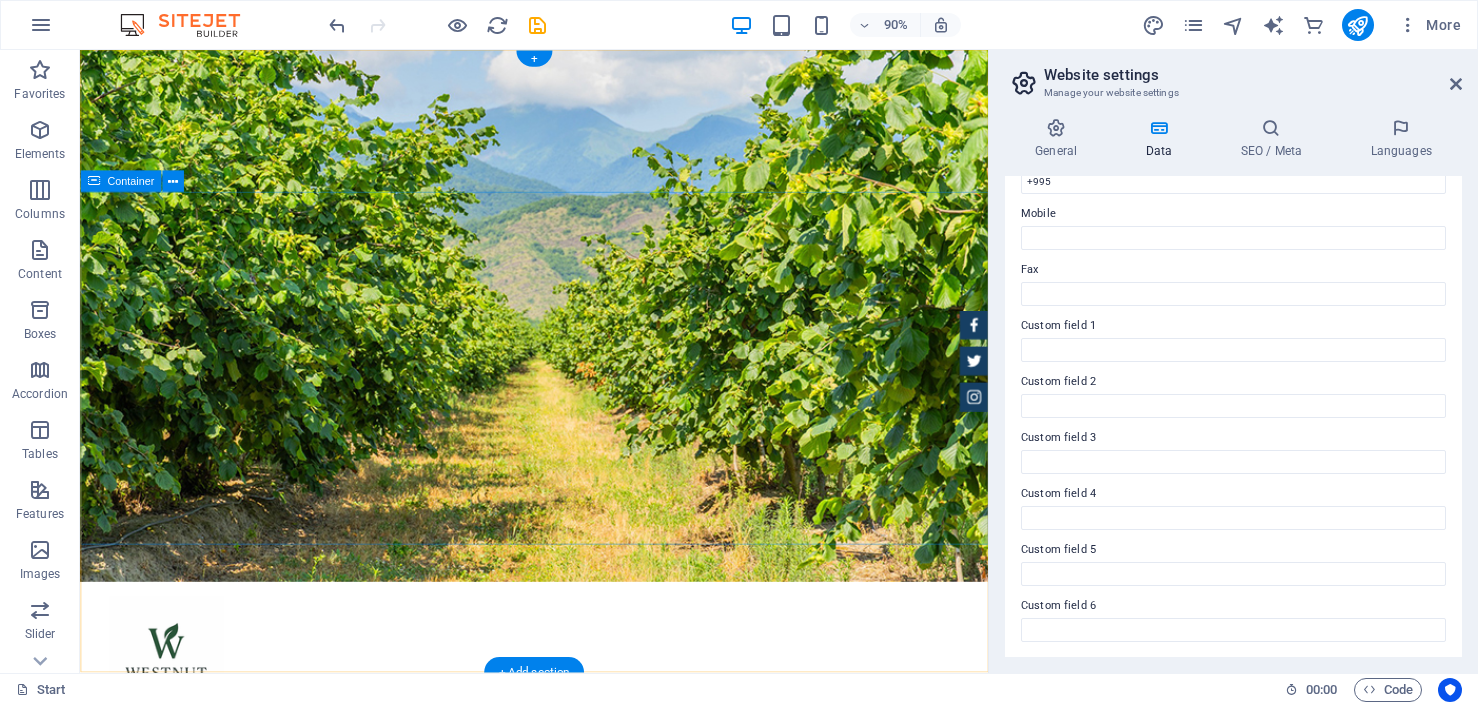 scroll, scrollTop: 108, scrollLeft: 0, axis: vertical 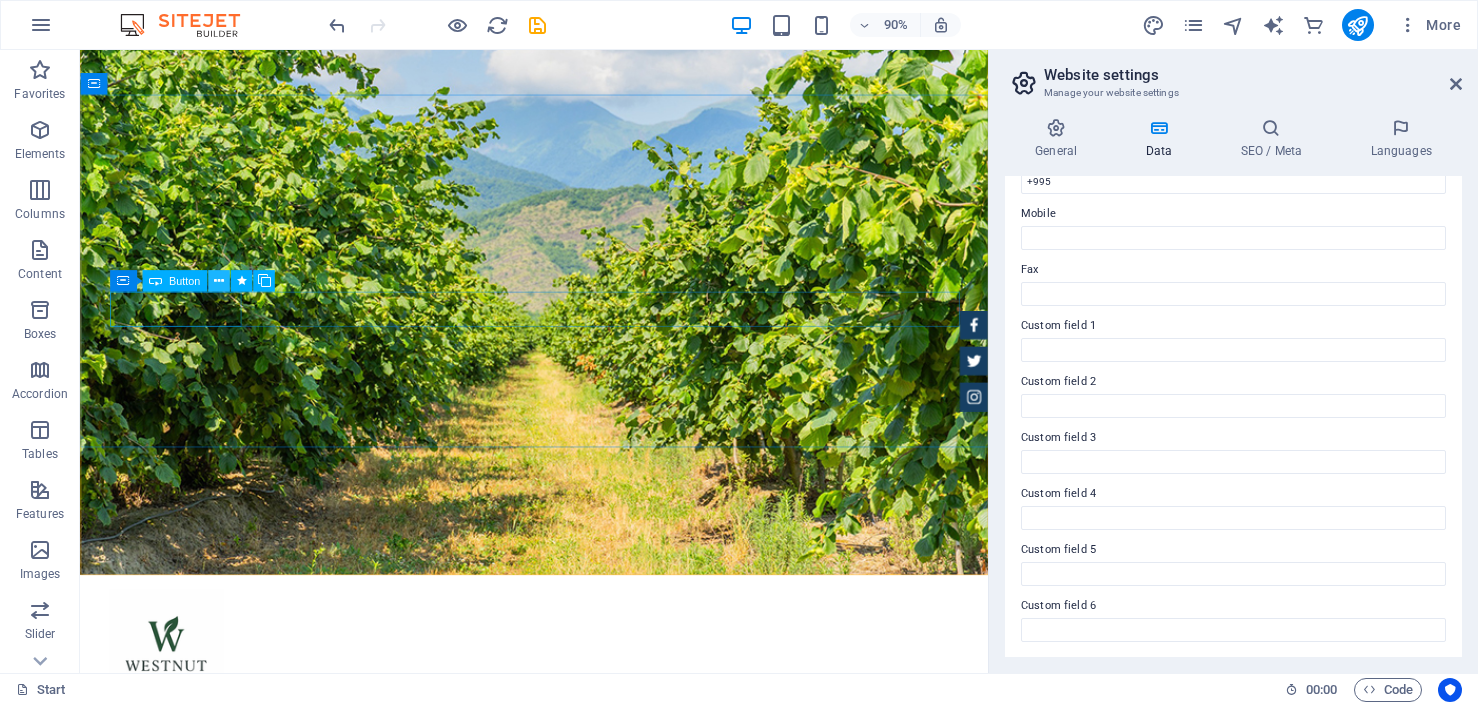 click at bounding box center [219, 281] 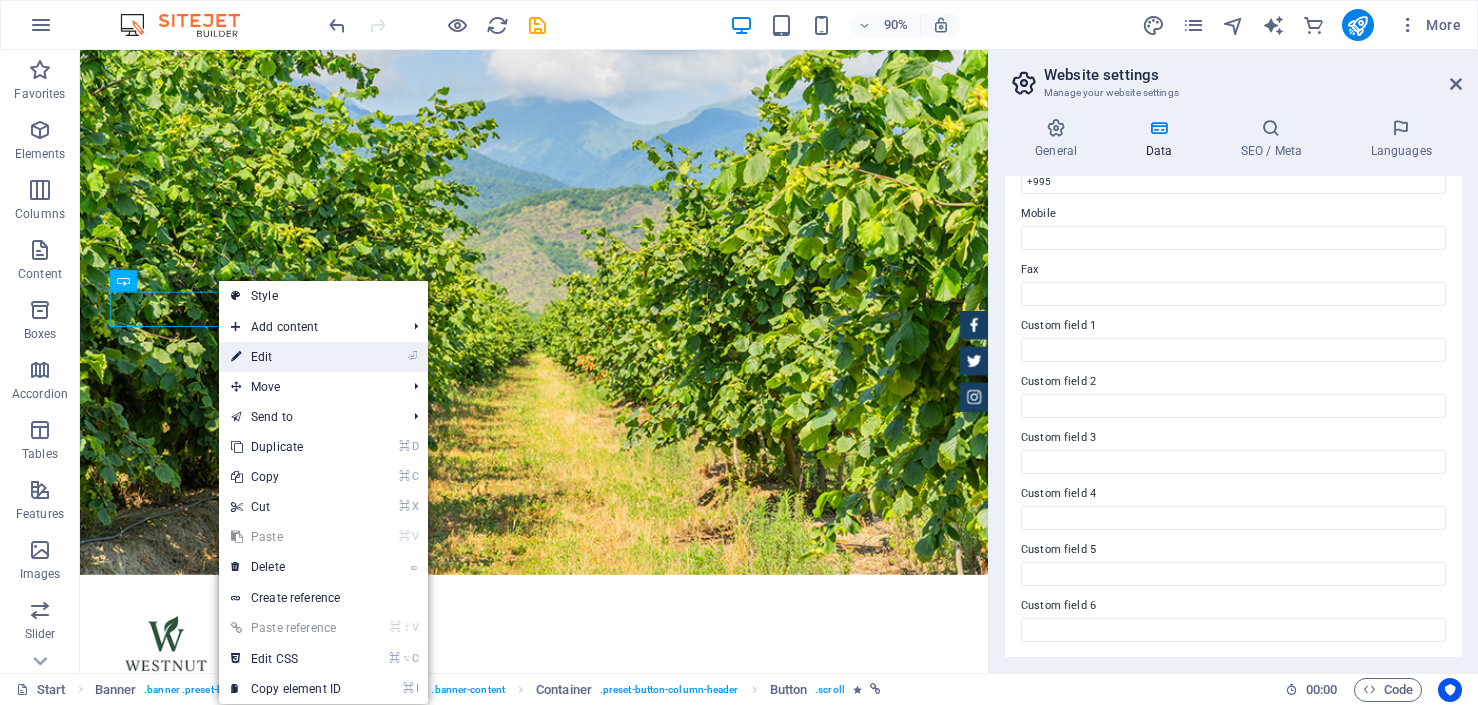 click on "⏎  Edit" at bounding box center [286, 357] 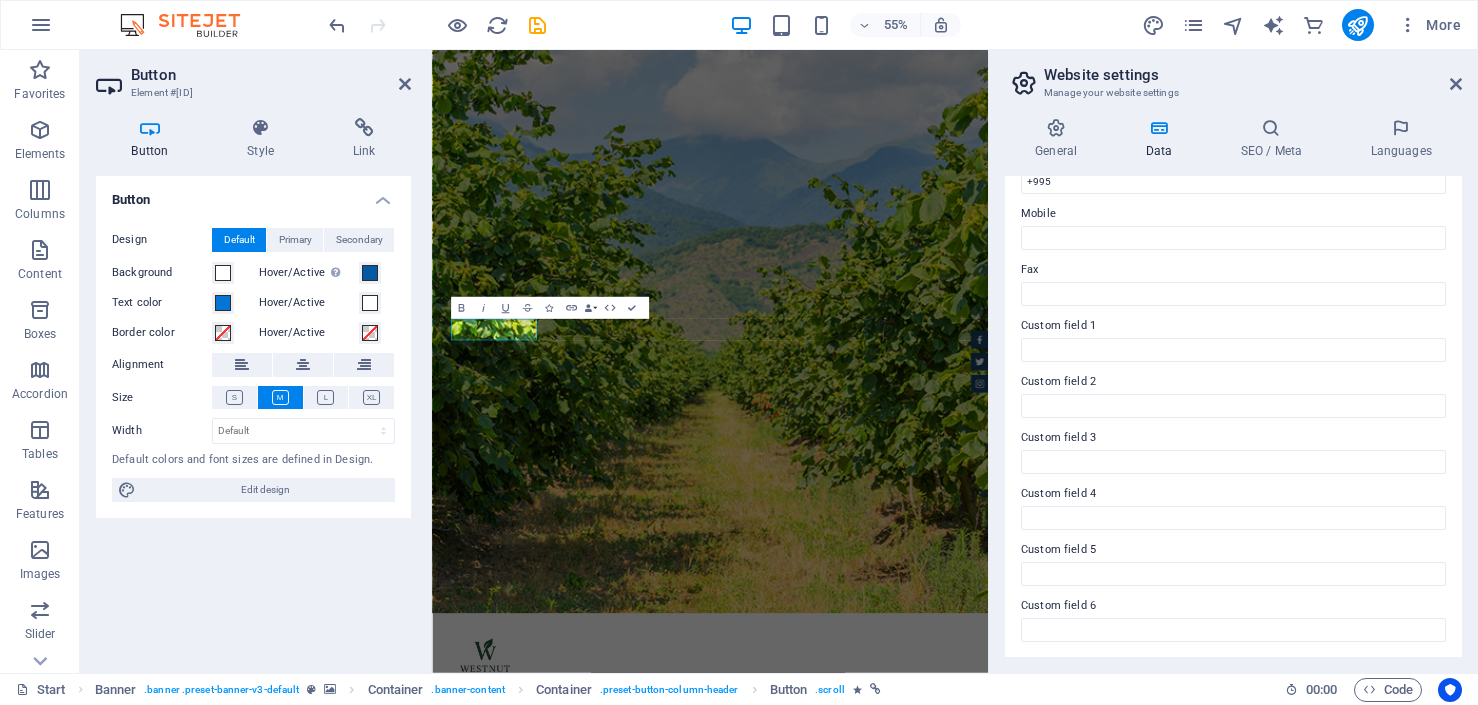 click on "Cultivating Excellence in Georgian Hazelnuts Since the 1990s OUR PRODUCTS   Make an appointment" at bounding box center [937, 1494] 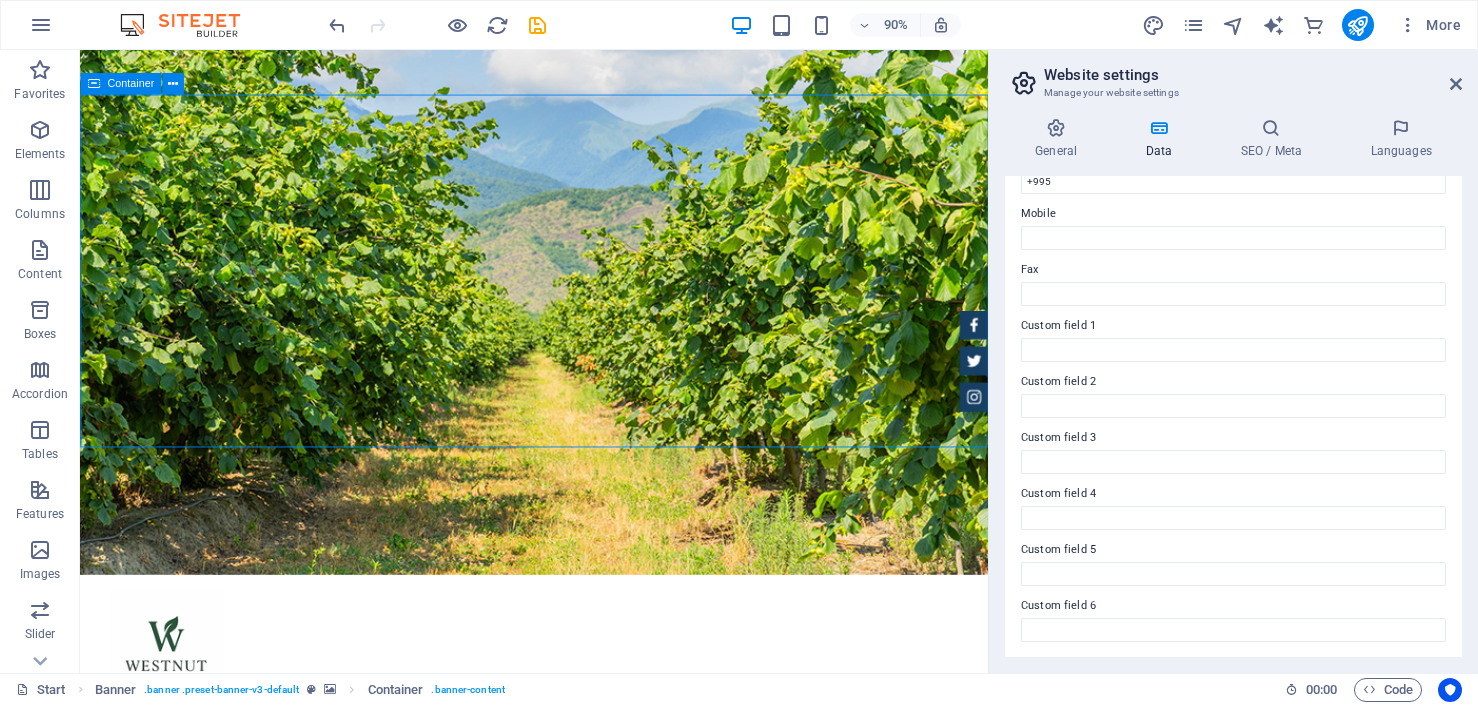 click on "Make an appointment" at bounding box center (585, 1121) 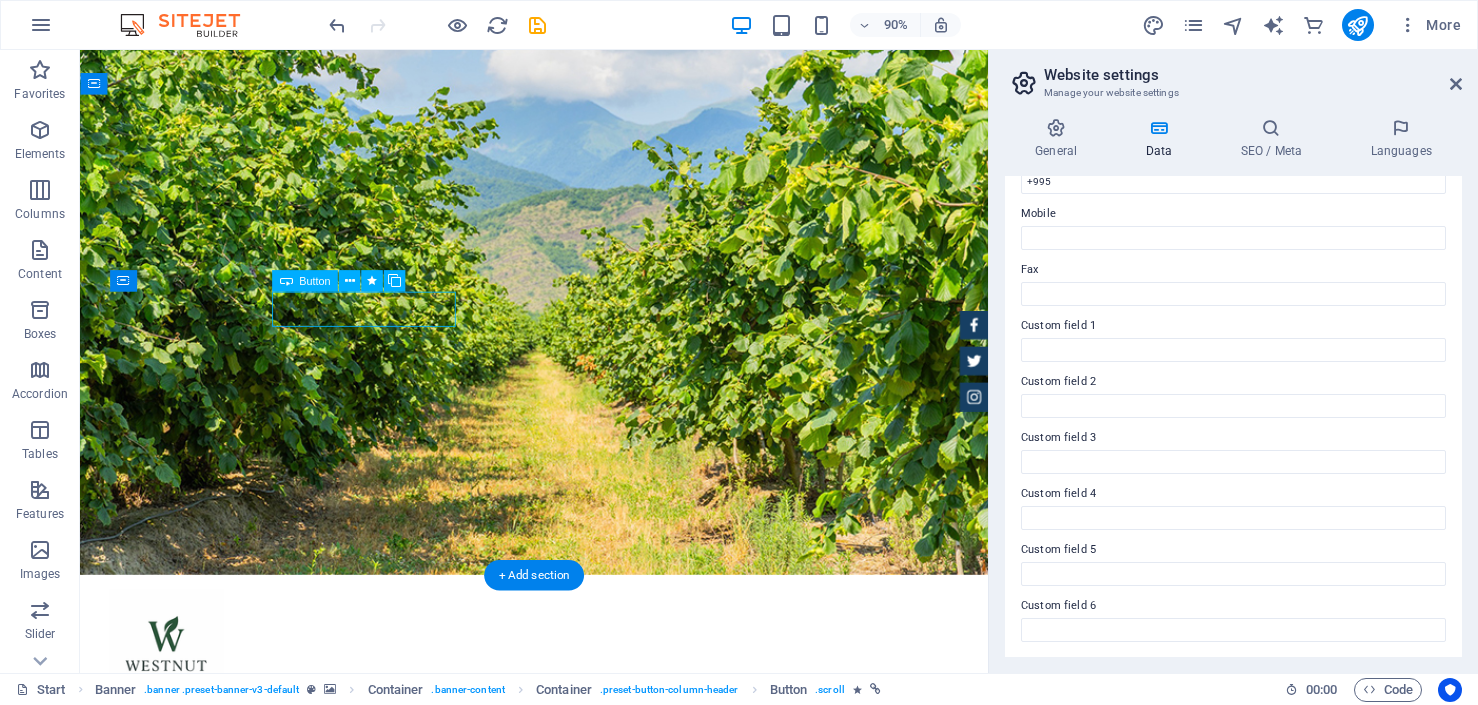 click on "OUR PRODUCTS Make an appointment" at bounding box center (585, 1096) 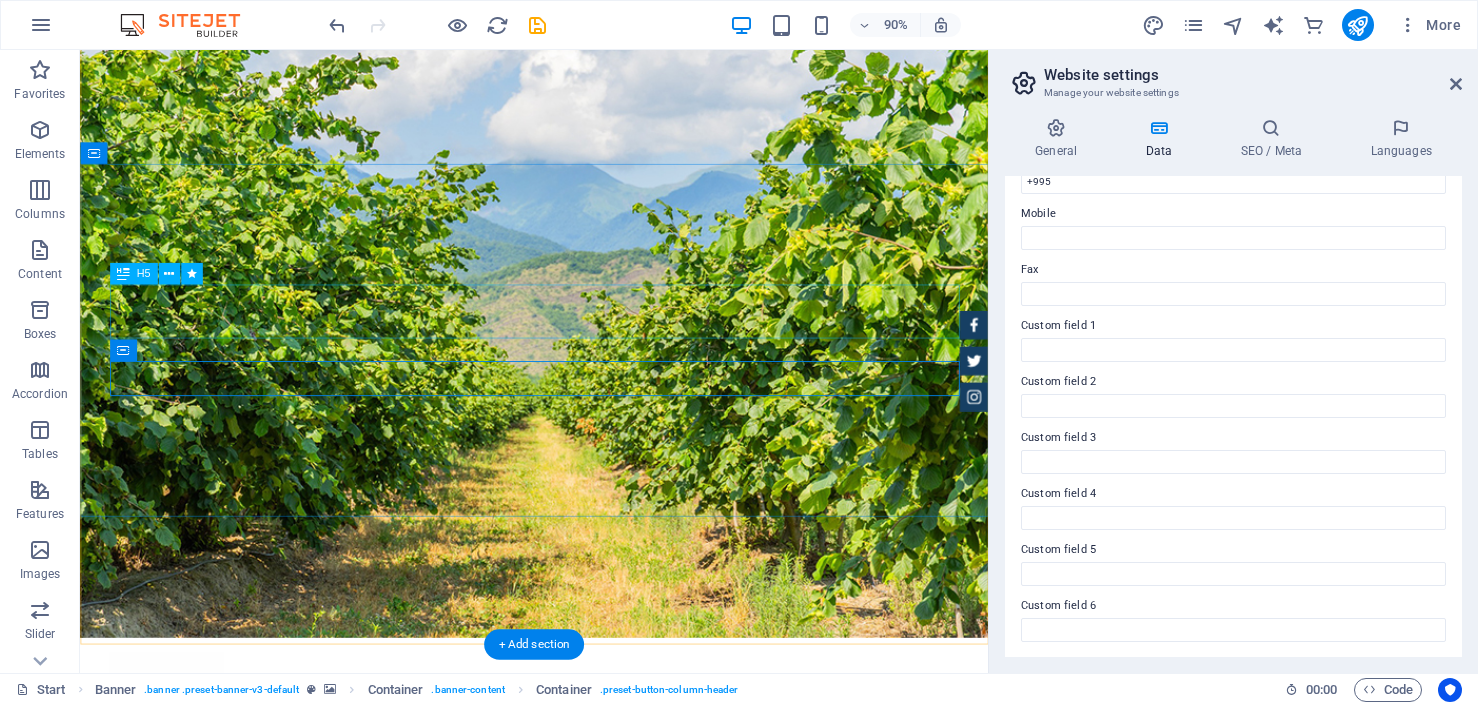 scroll, scrollTop: 0, scrollLeft: 0, axis: both 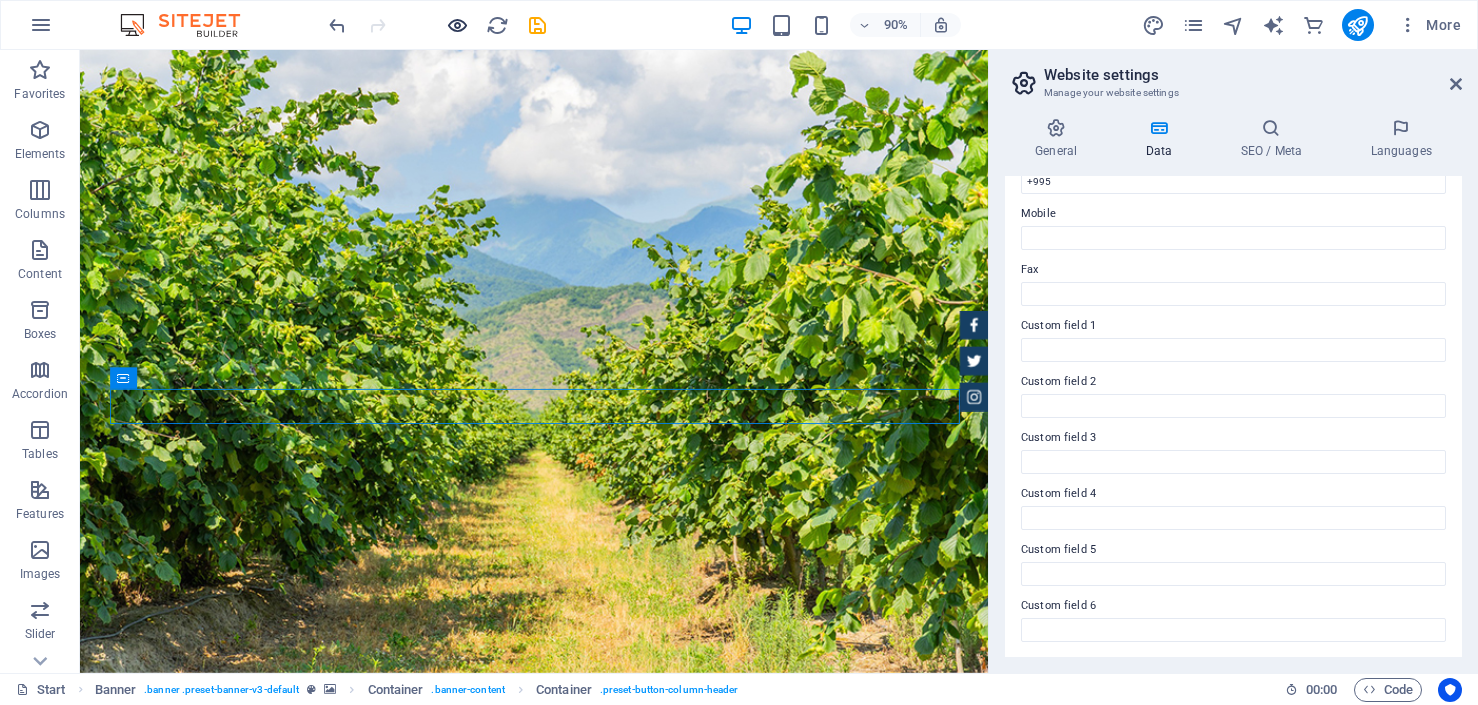 click at bounding box center [457, 25] 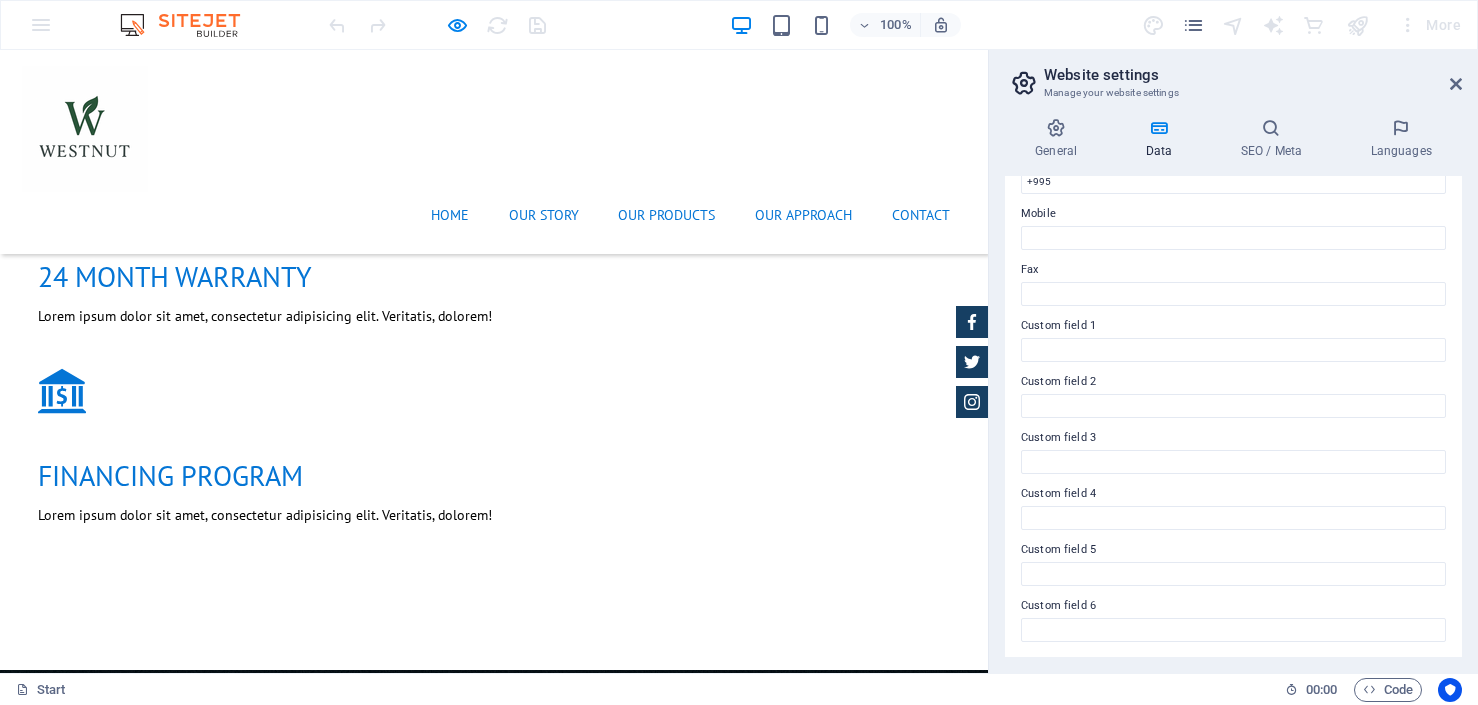 scroll, scrollTop: 1763, scrollLeft: 0, axis: vertical 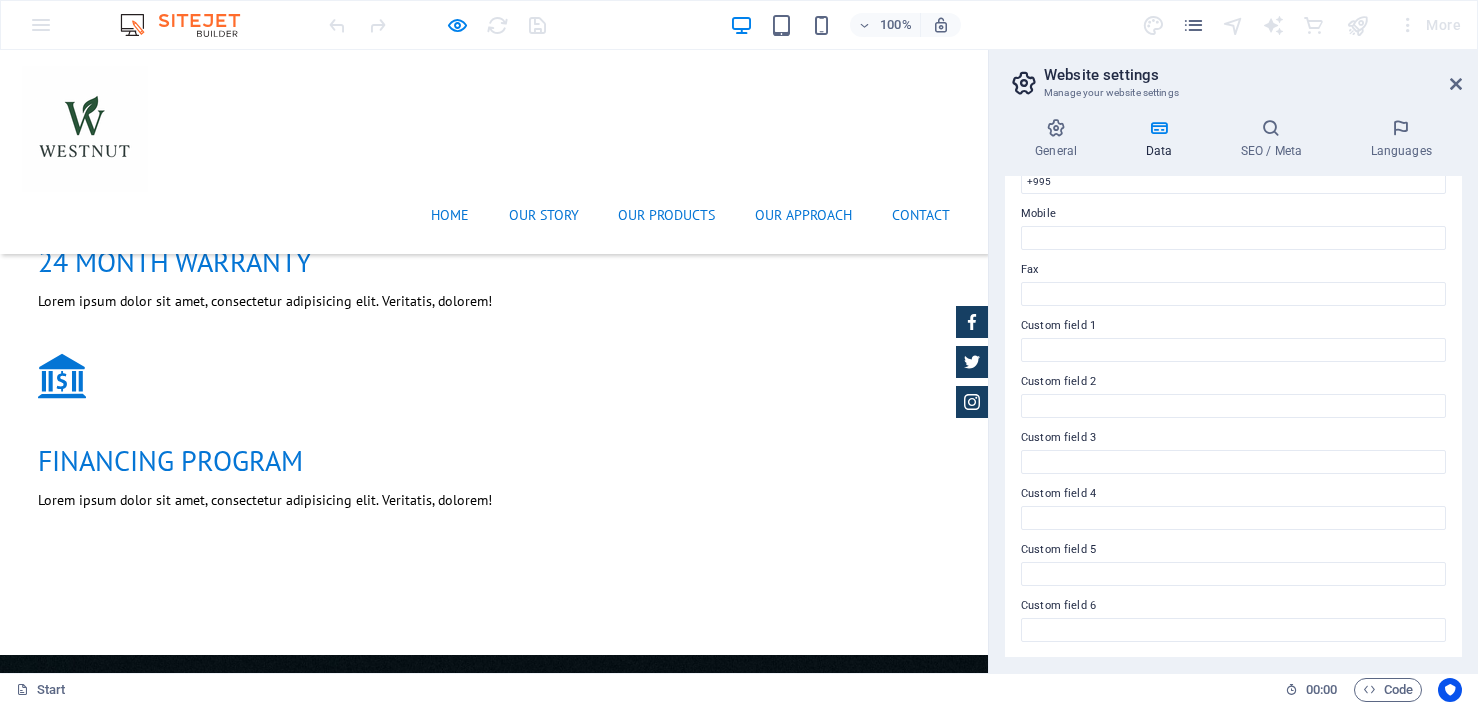 click on "OUR PRODUCTS" at bounding box center (494, 1526) 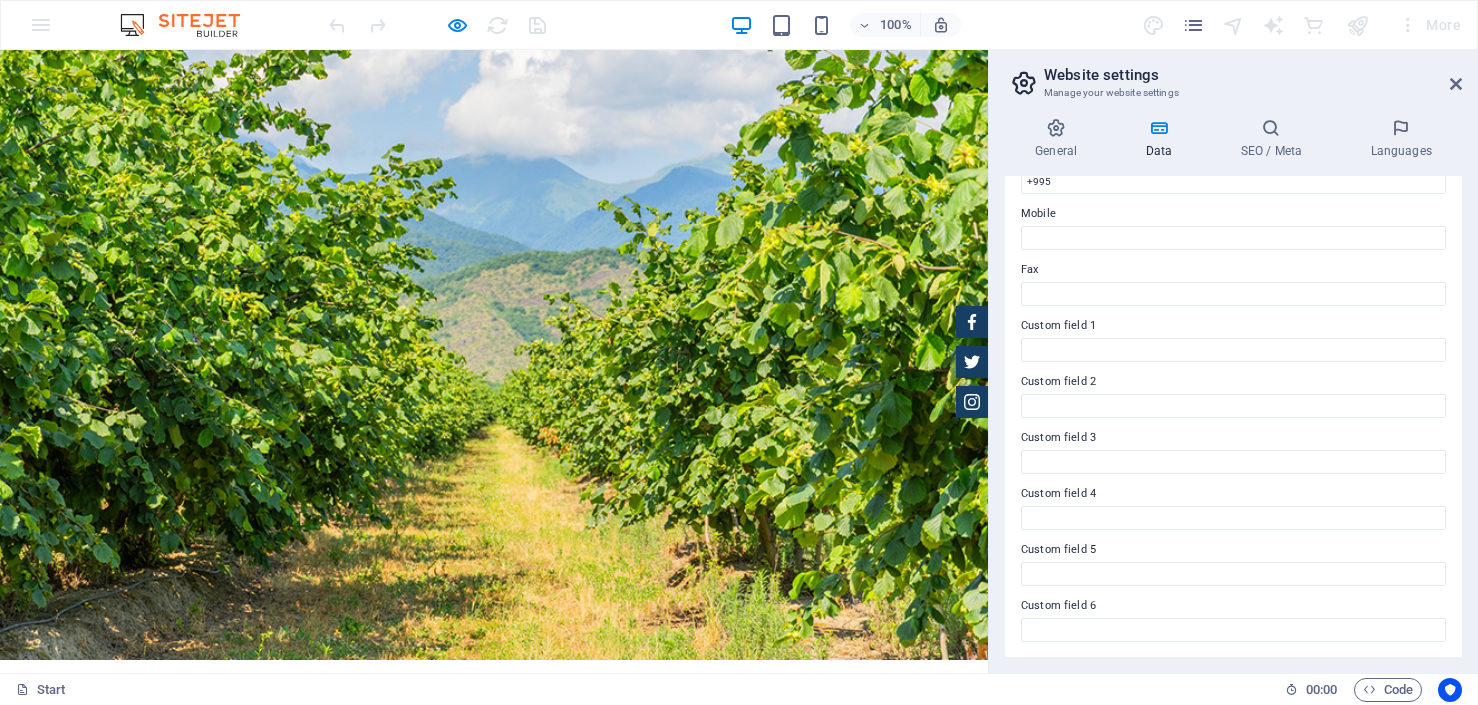 scroll, scrollTop: 0, scrollLeft: 0, axis: both 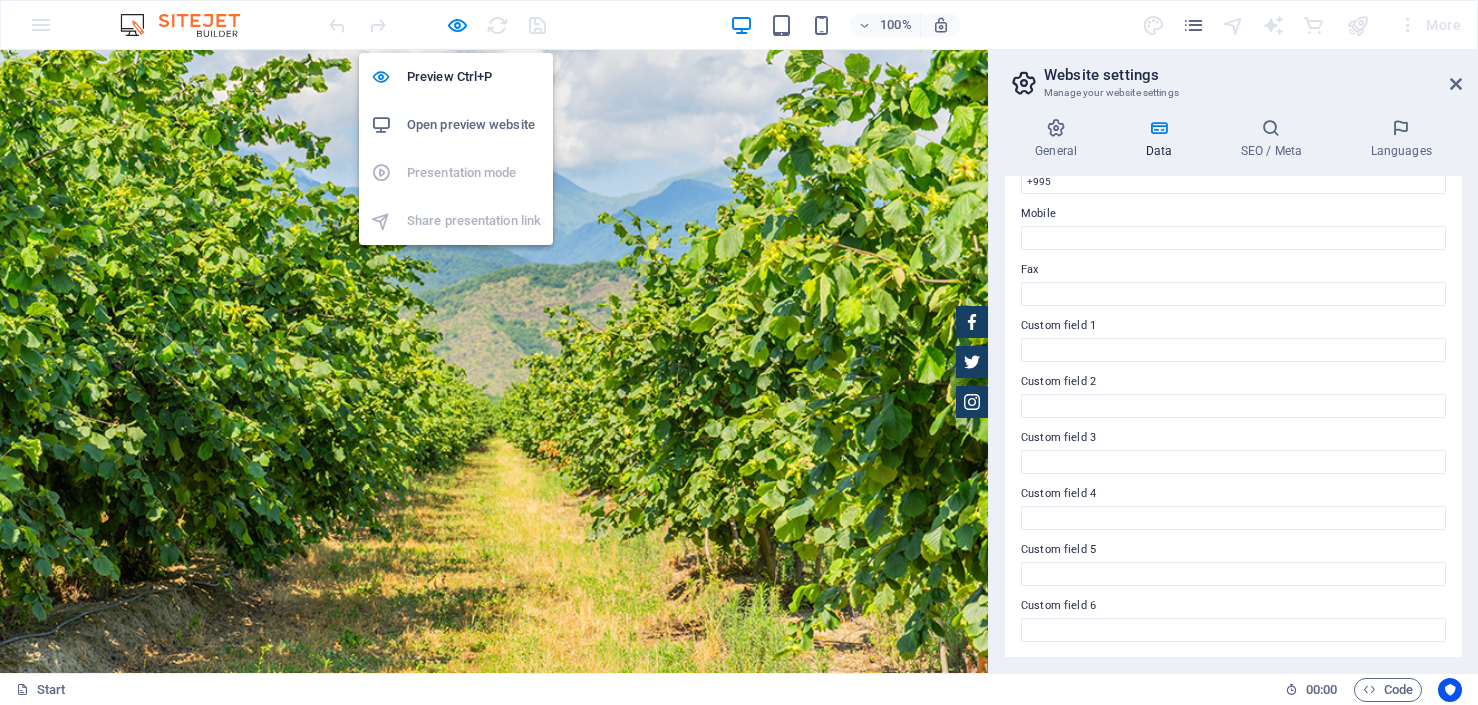 click on "Open preview website" at bounding box center (474, 125) 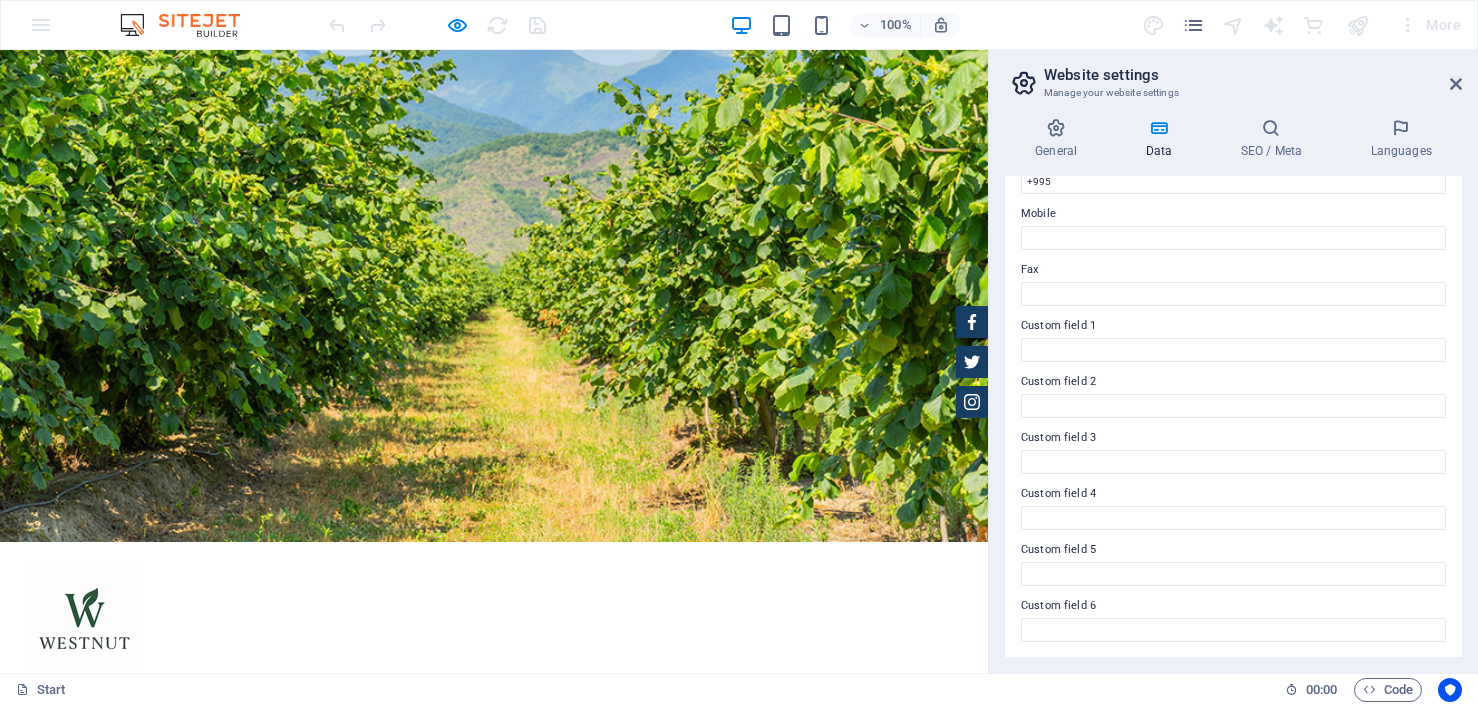 scroll, scrollTop: 146, scrollLeft: 0, axis: vertical 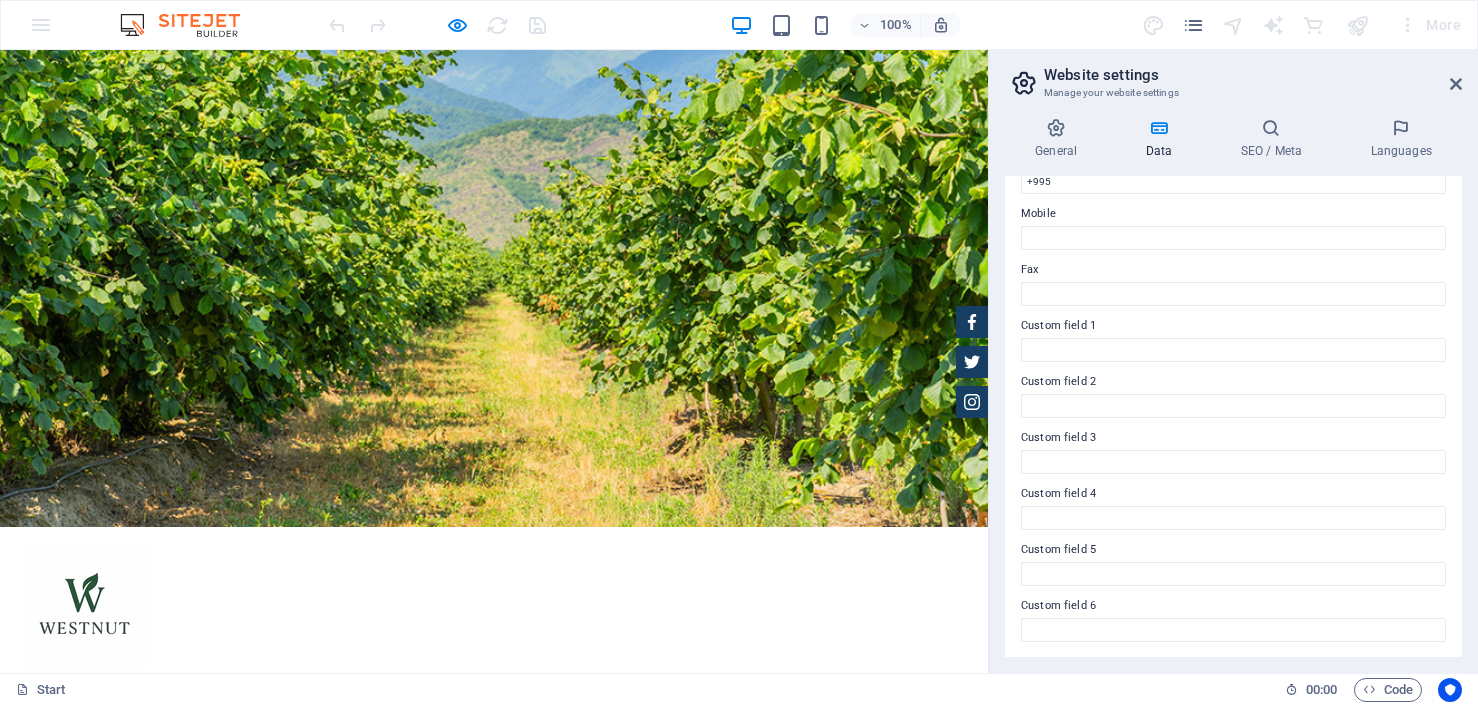 click on "Make an appointment" at bounding box center [114, 1014] 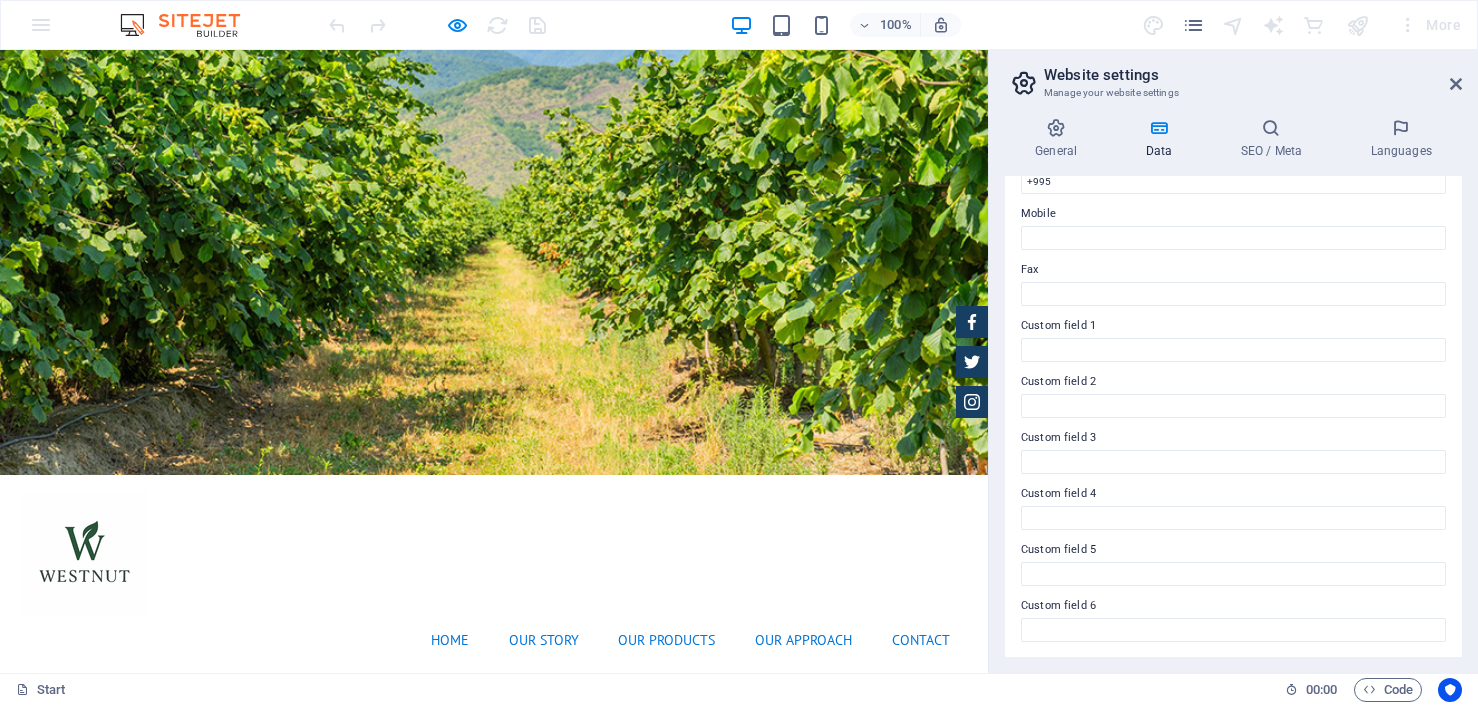 scroll, scrollTop: 162, scrollLeft: 0, axis: vertical 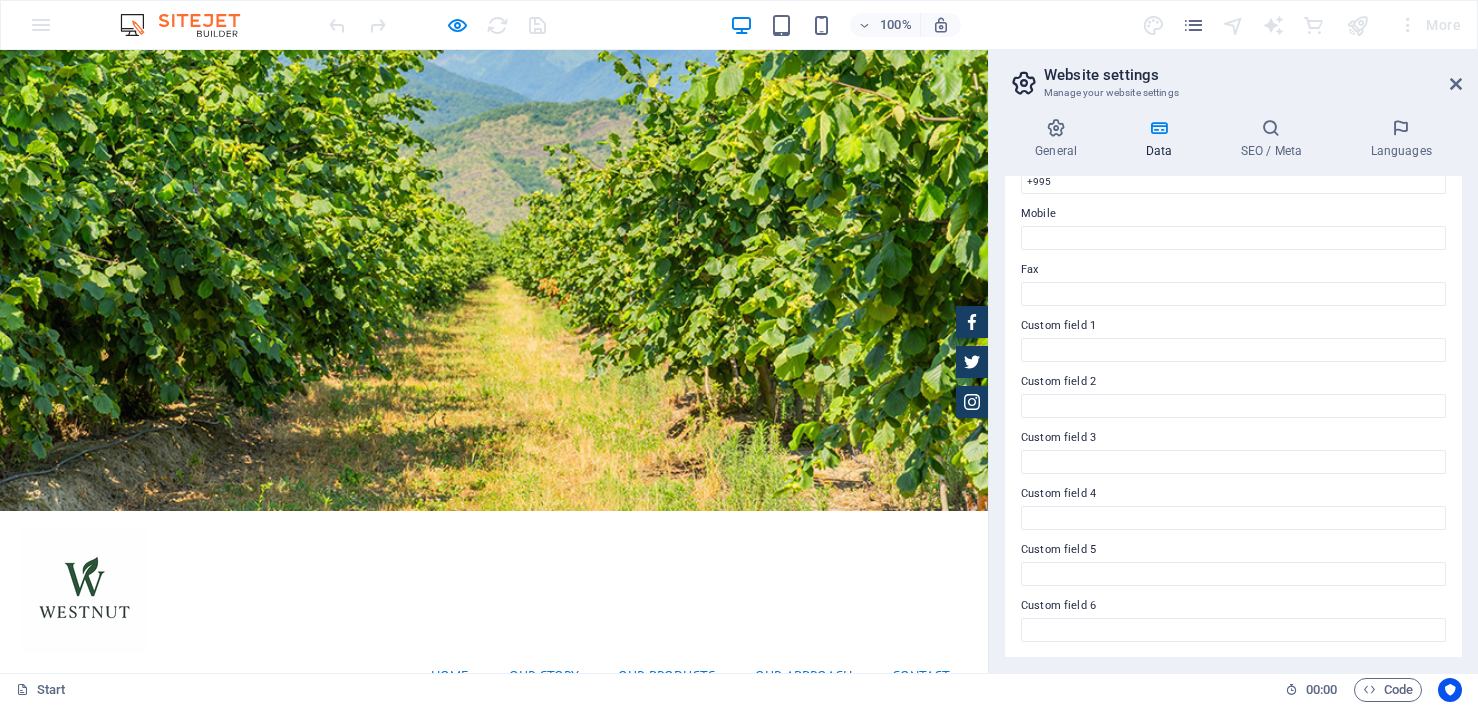 click on "OURE PRODUCTS" at bounding box center [91, 947] 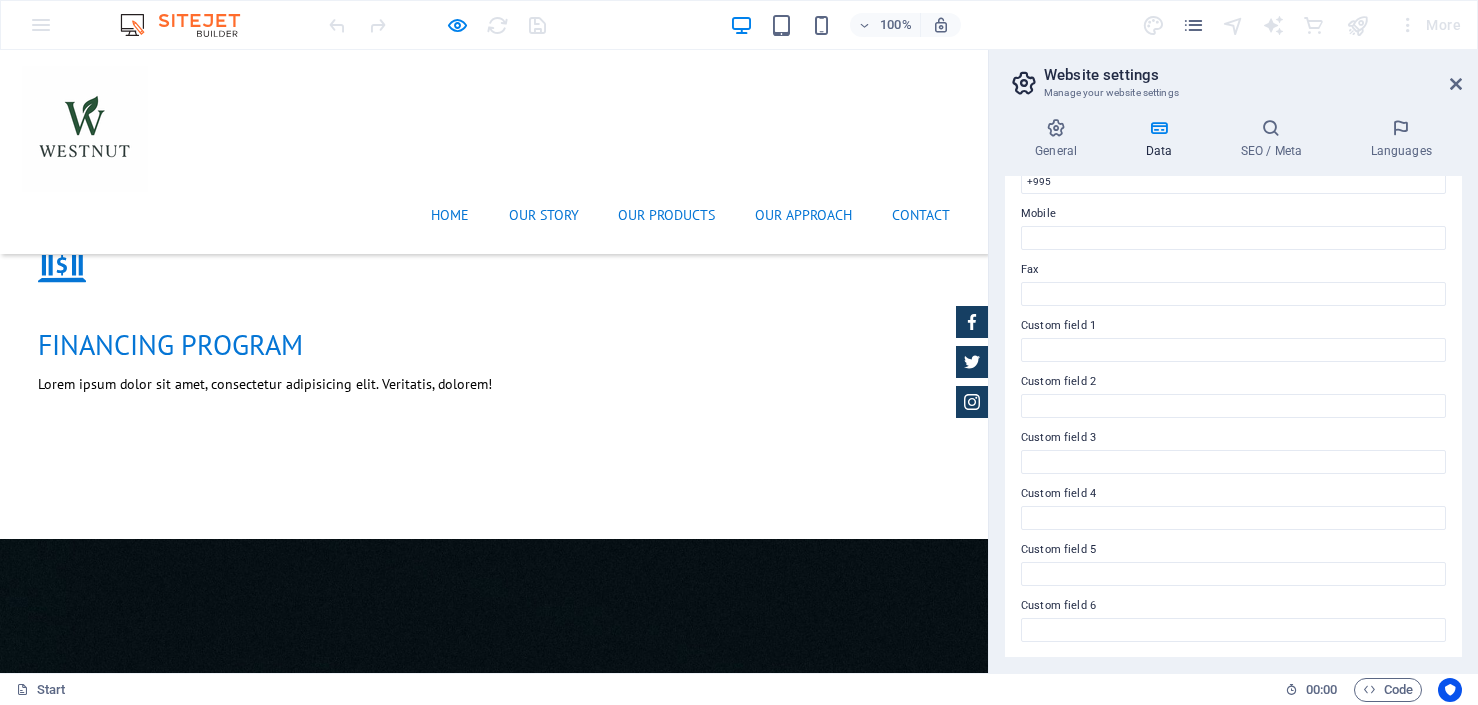 scroll, scrollTop: 1884, scrollLeft: 0, axis: vertical 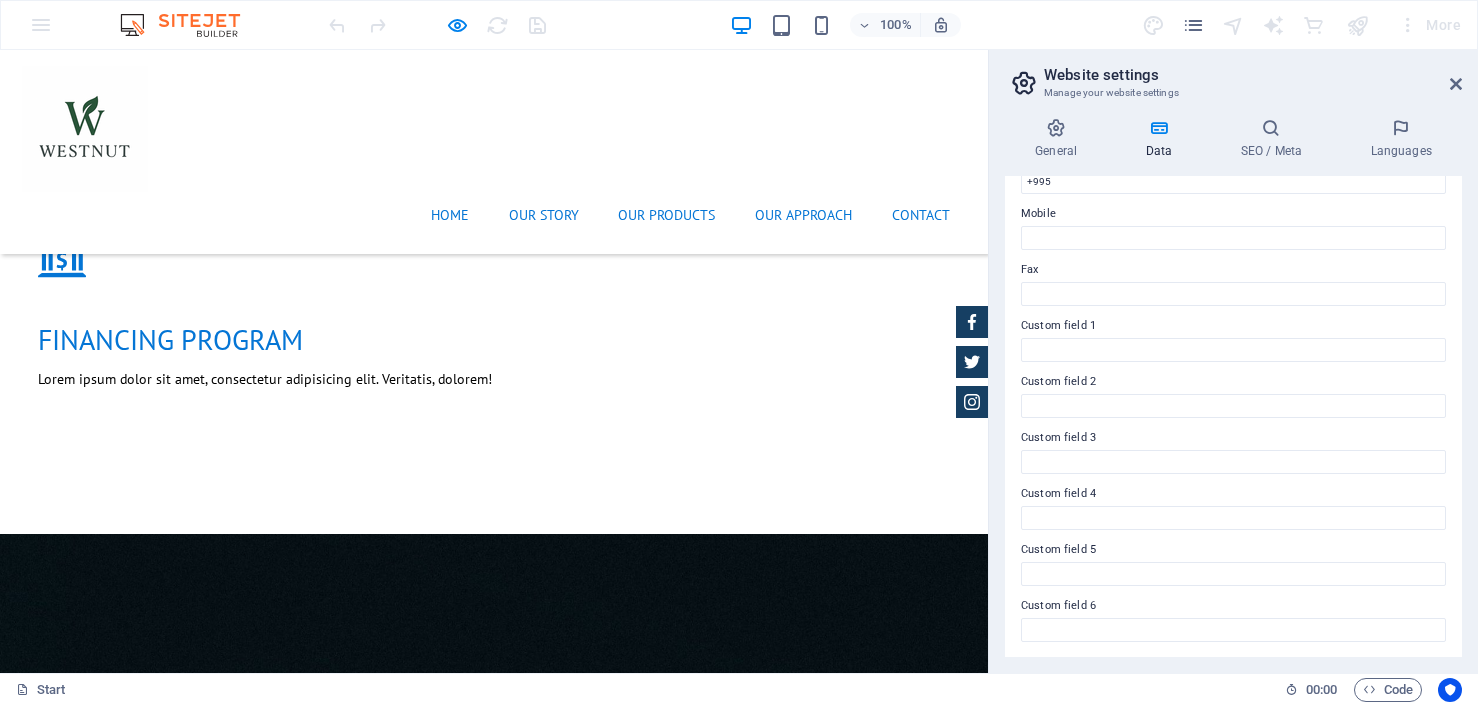 click on "At [COMPANY], every hazelnut begins in rich, well-managed orchards and ends in world-class facilities — processed, graded, and packed to meet the most demanding global standards." at bounding box center [494, 1452] 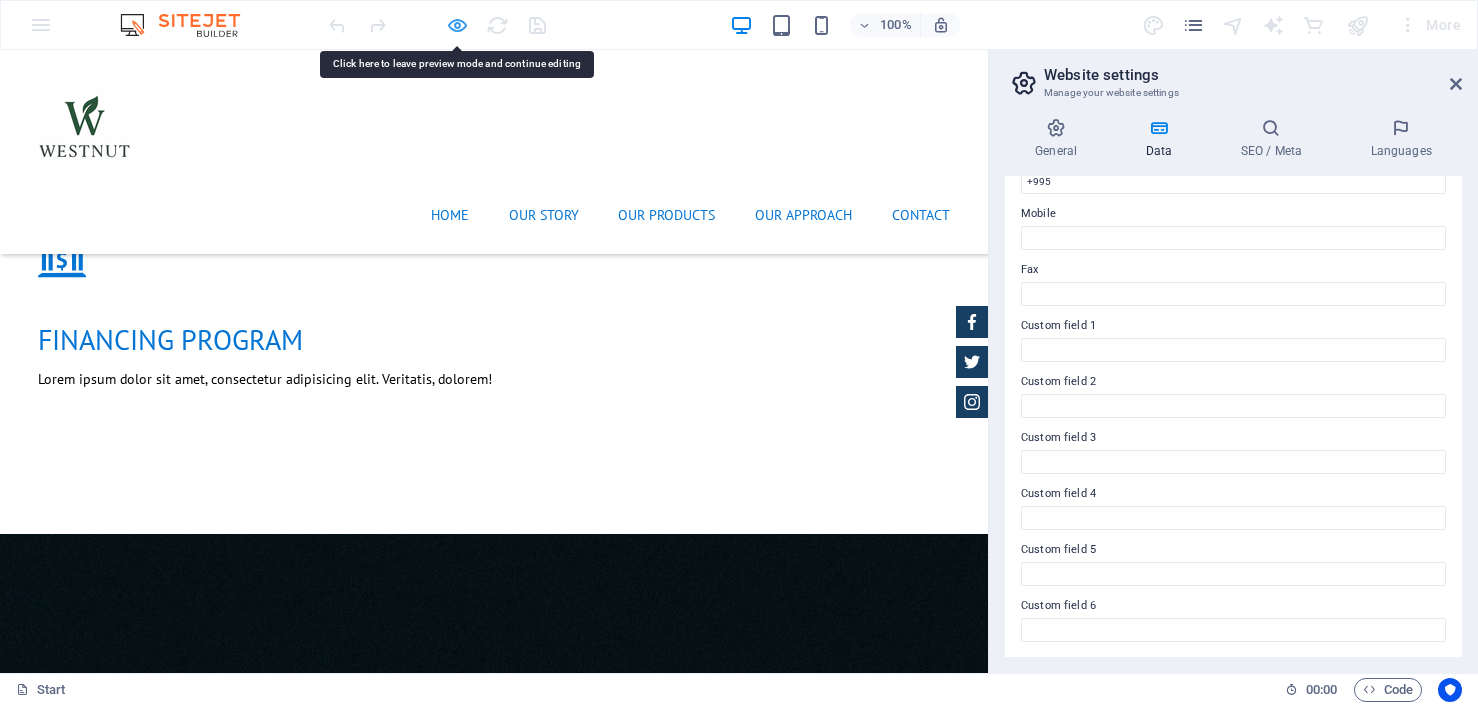 click at bounding box center [457, 25] 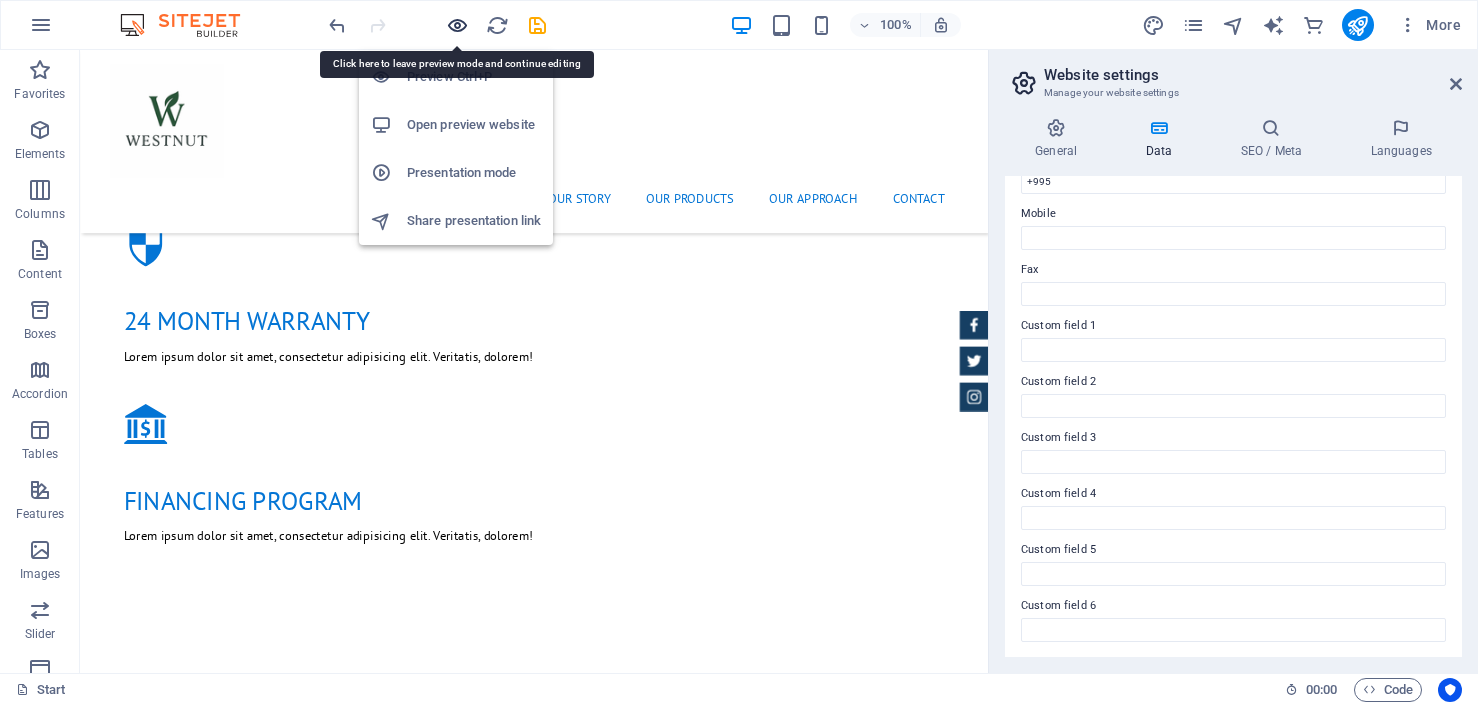 scroll, scrollTop: 1953, scrollLeft: 0, axis: vertical 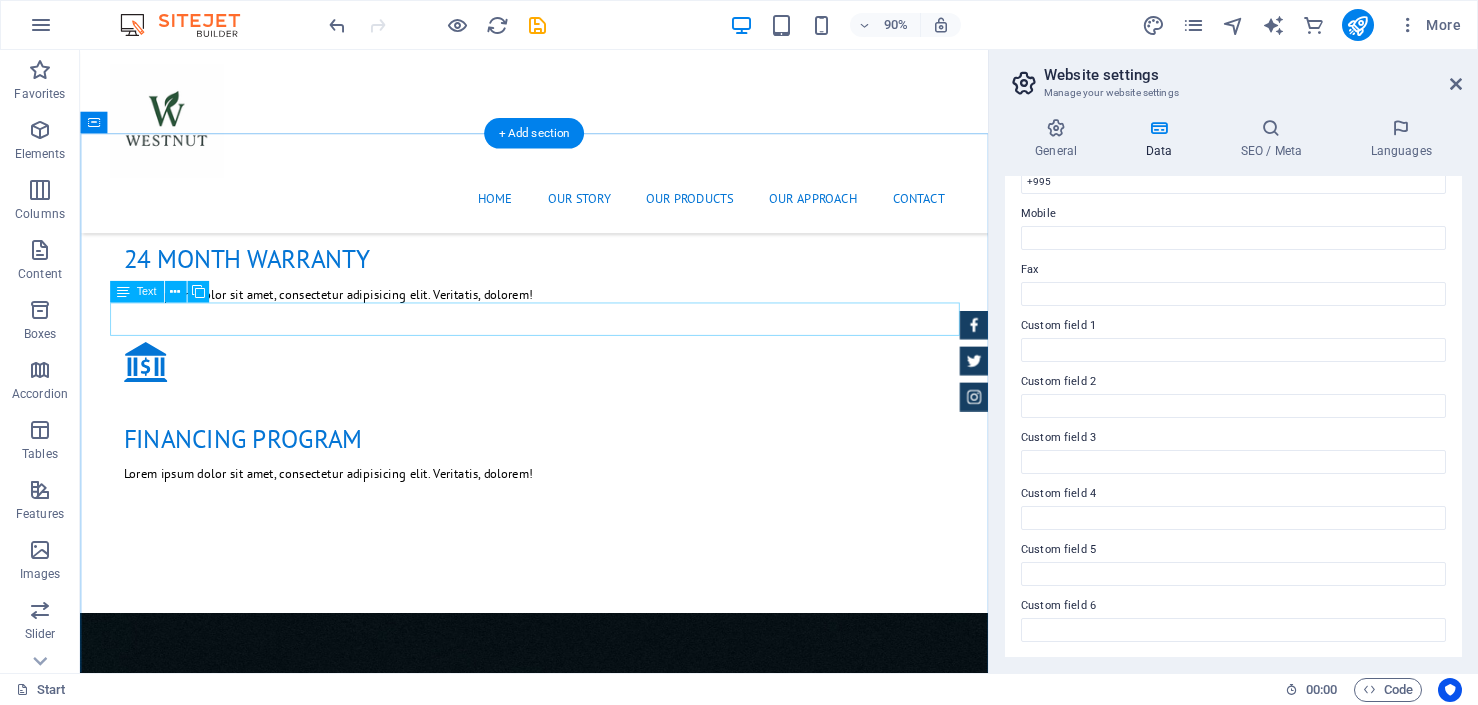 click on "At [COMPANY], every hazelnut begins in rich, well-managed orchards and ends in world-class facilities — processed, graded, and packed to meet the most demanding global standards." at bounding box center (585, 1595) 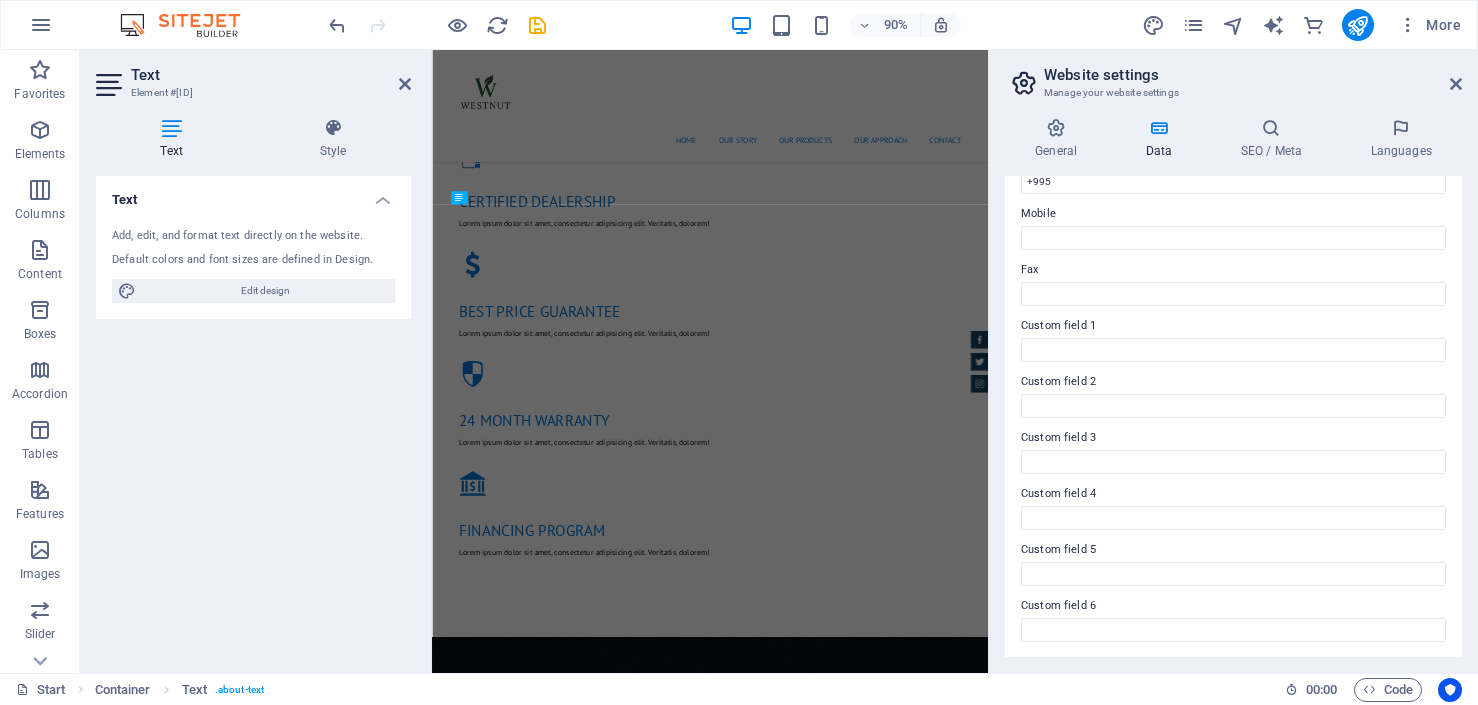 scroll, scrollTop: 2393, scrollLeft: 0, axis: vertical 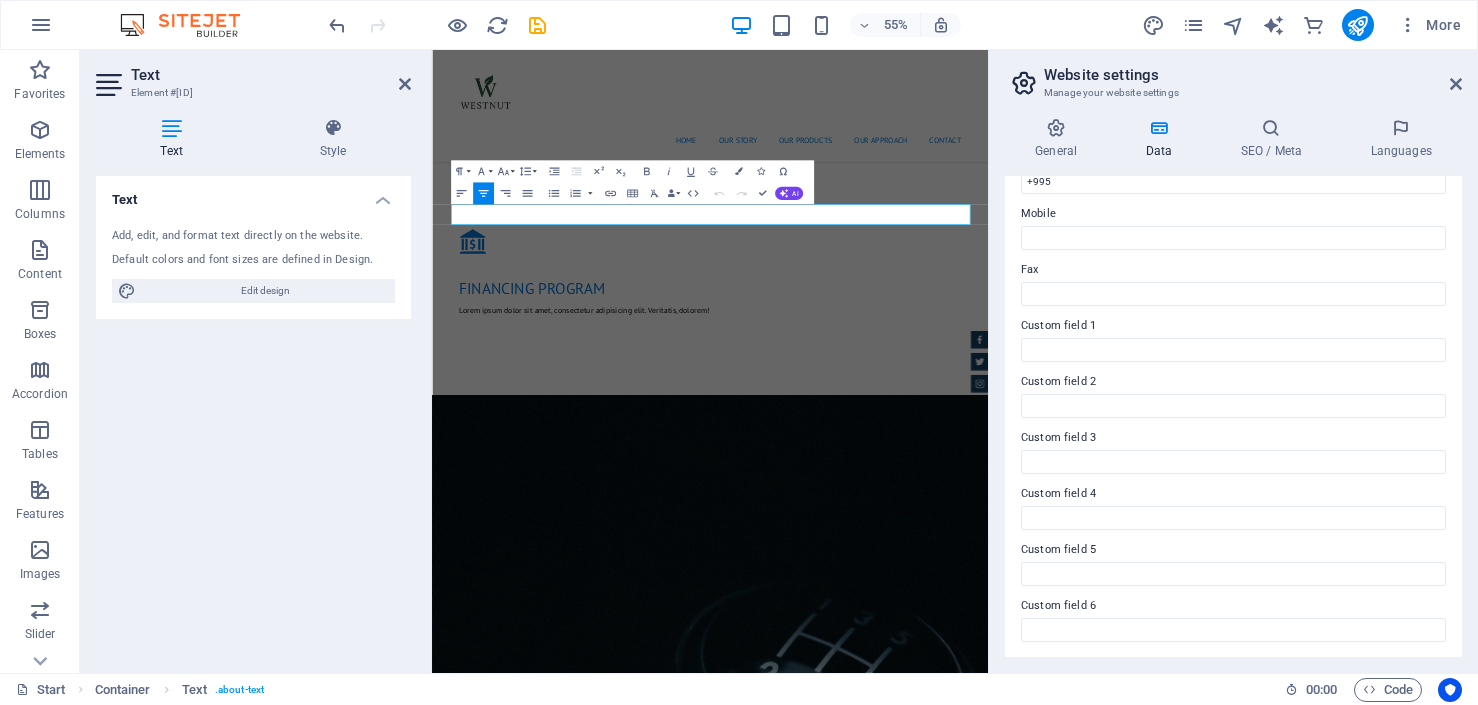 click on "At [COMPANY], every hazelnut begins in rich, well-managed orchards and ends in world-class facilities — processed, graded, and packed to meet the most demanding global standards." at bounding box center (937, 1595) 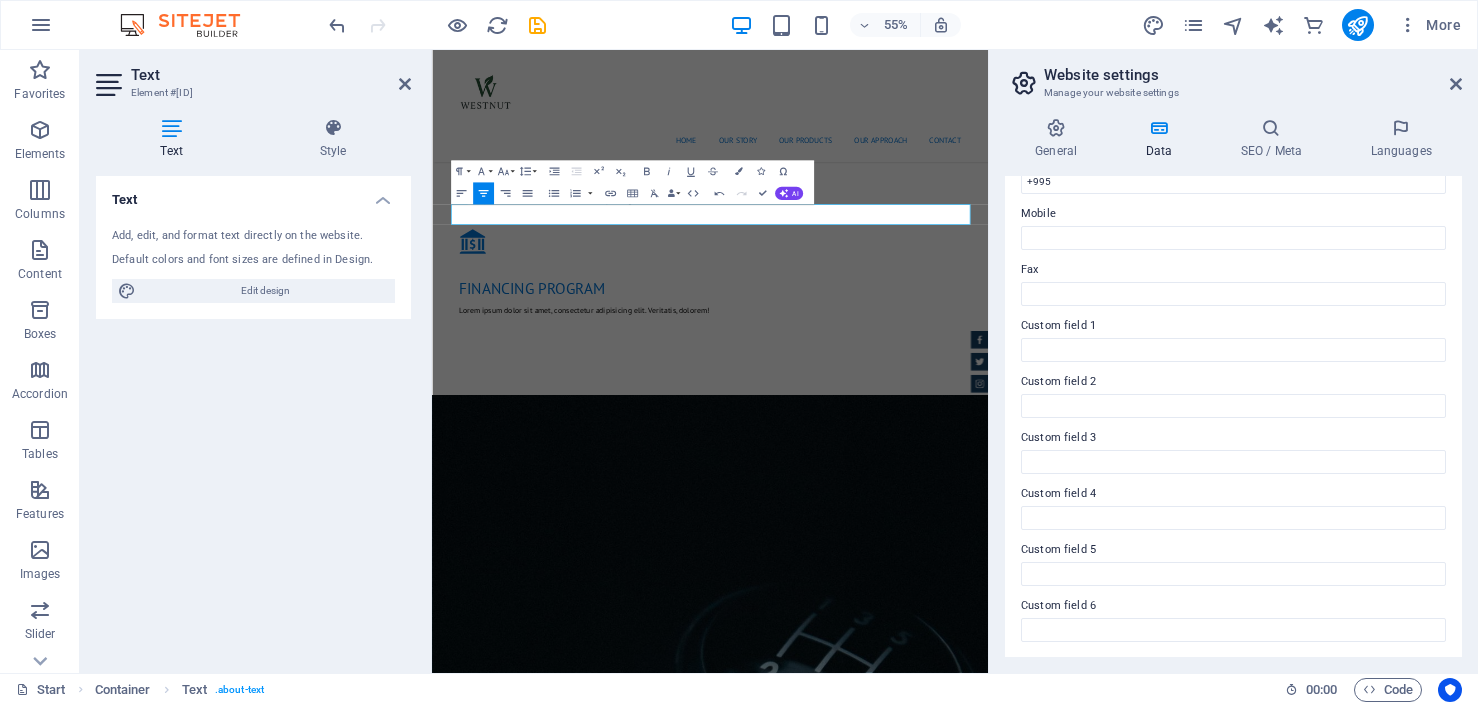 click on "OUR PRODUCTS" at bounding box center [938, 1548] 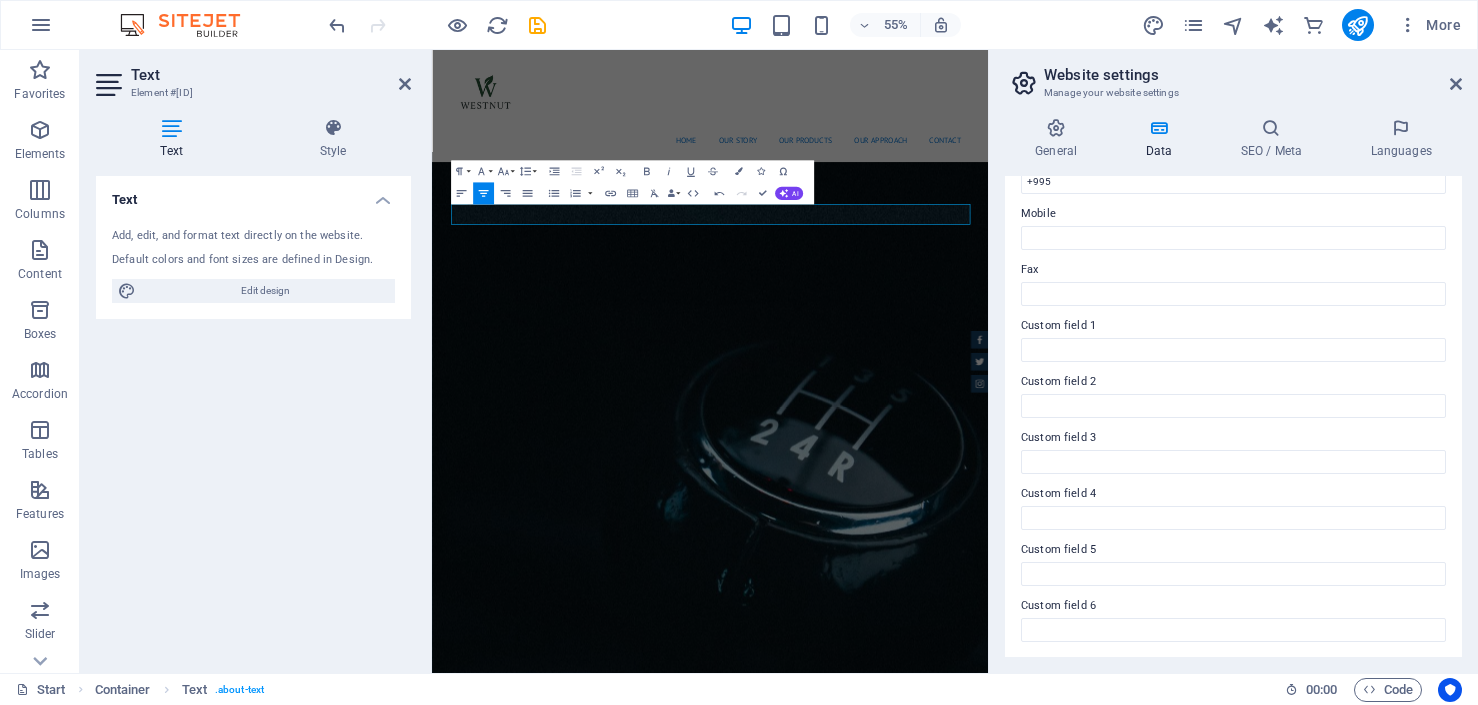 scroll, scrollTop: 1953, scrollLeft: 0, axis: vertical 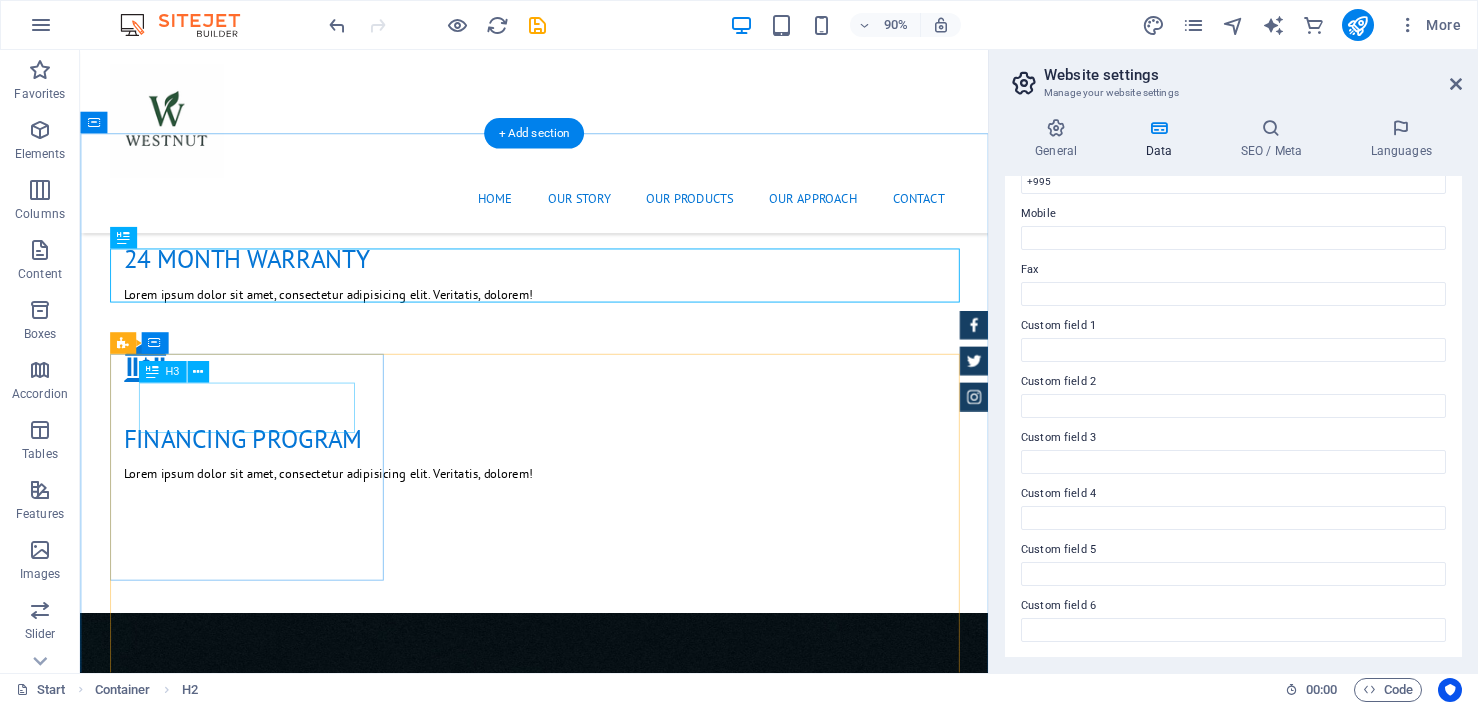 click on "At [COMPANY], every hazelnut begins in rich, well-managed orchards and ends in world-class facilities — processed, graded, and packed to meet the most demanding global standards." at bounding box center (585, 1595) 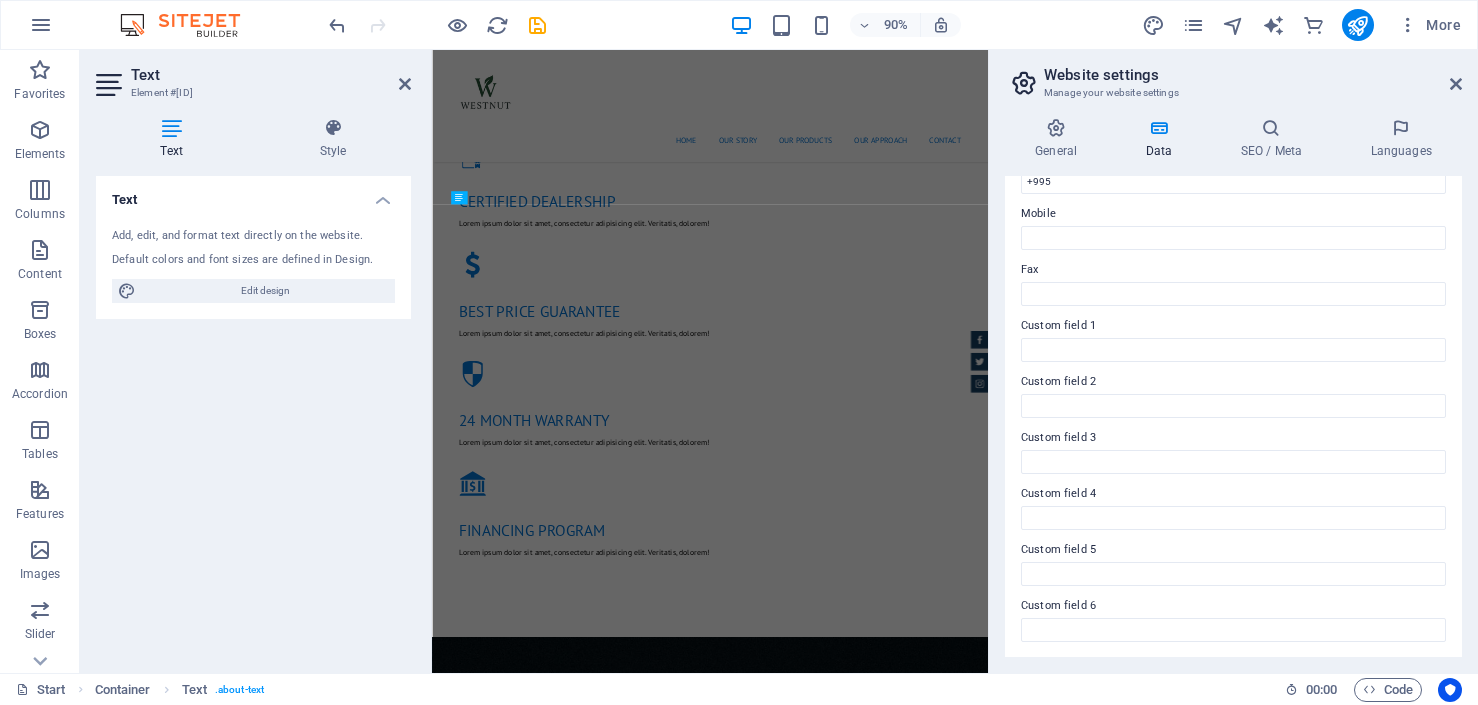 scroll, scrollTop: 2393, scrollLeft: 0, axis: vertical 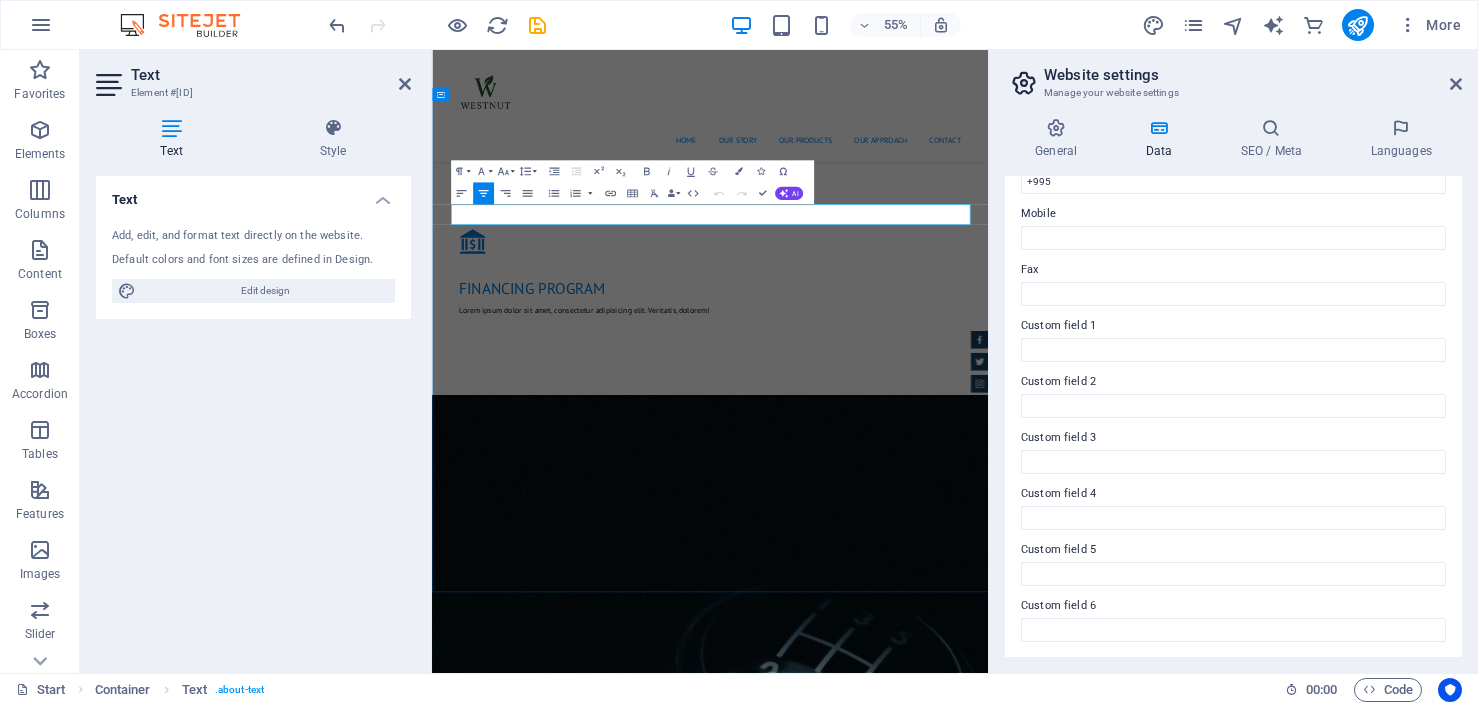 click on "At [COMPANY], every hazelnut begins in rich, well-managed orchards and ends in world-class facilities — processed, graded, and packed to meet the most demanding global standards." at bounding box center [937, 1595] 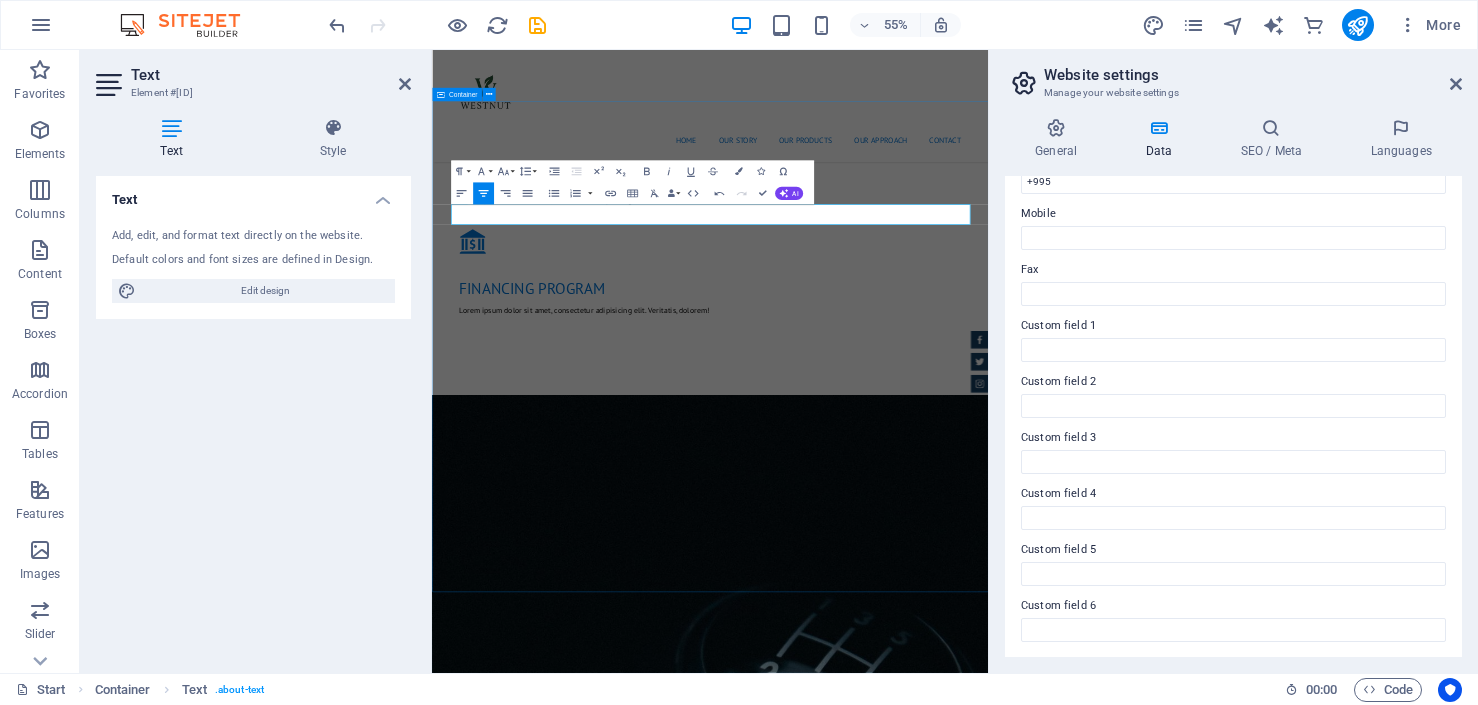 click on "OUR PRODUCTS" at bounding box center [938, 1548] 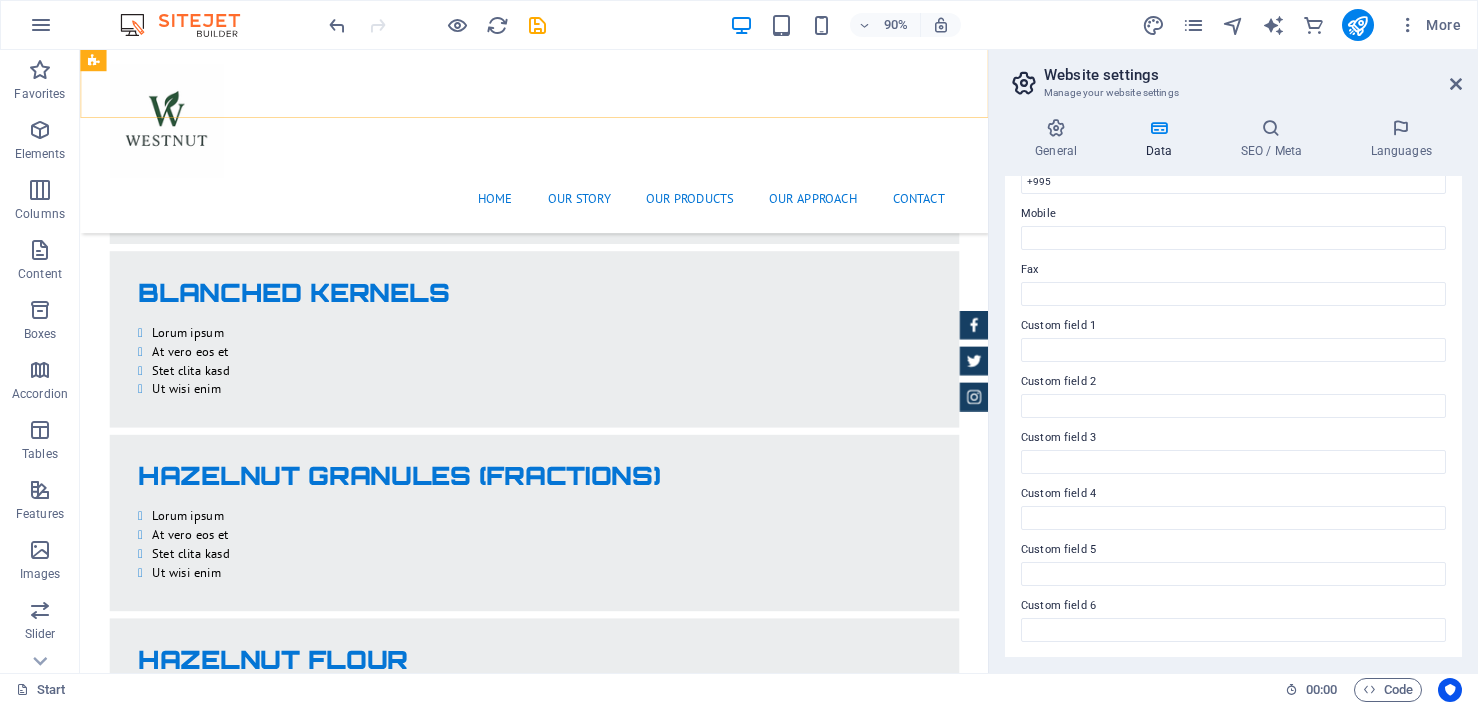 scroll, scrollTop: 3905, scrollLeft: 0, axis: vertical 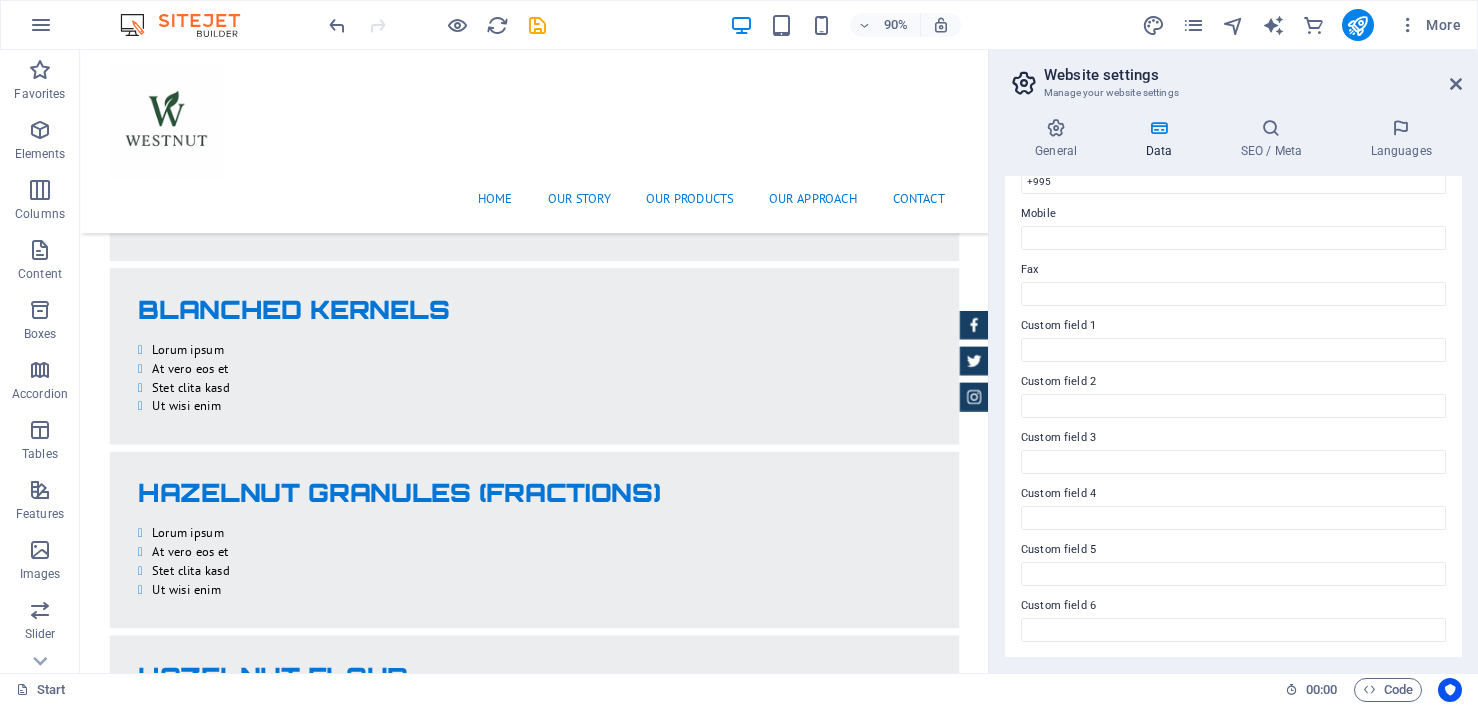 click on "Start 00 : 00 Code" at bounding box center (739, 689) 